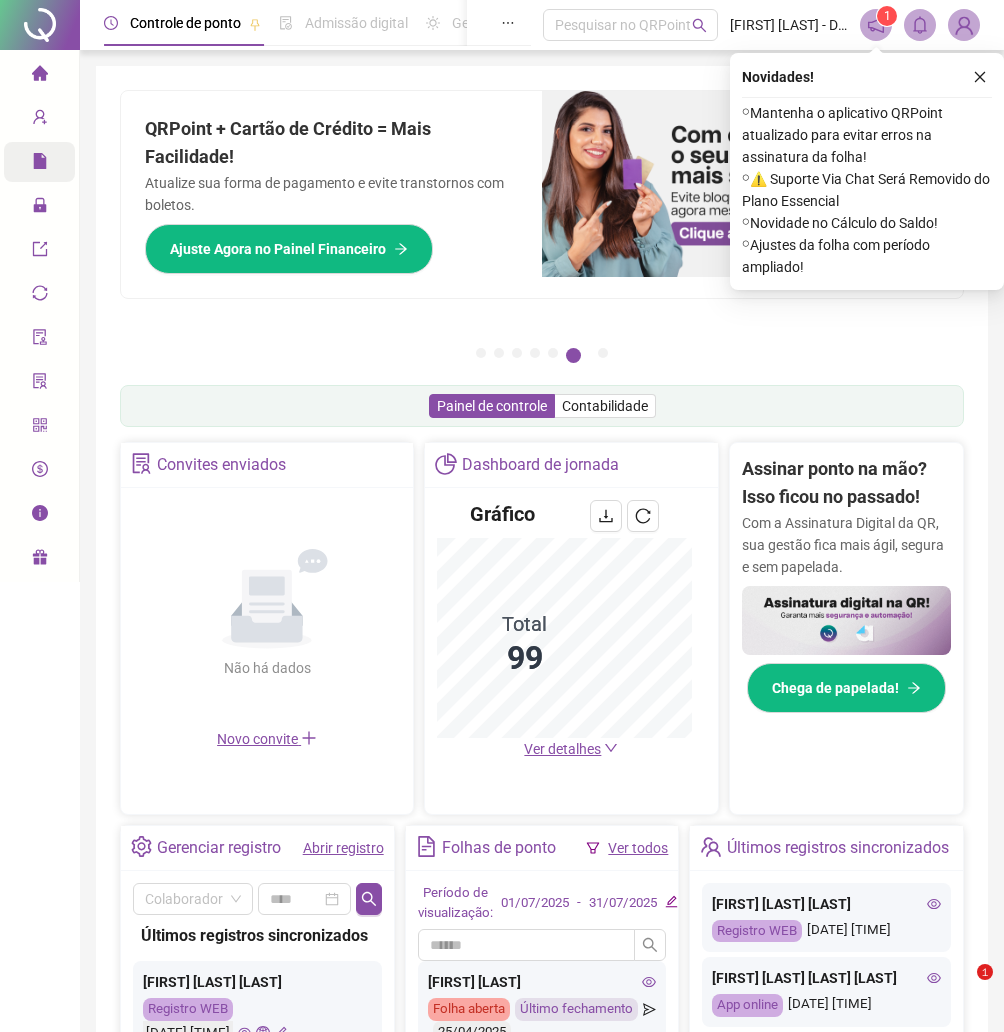 scroll, scrollTop: 0, scrollLeft: 0, axis: both 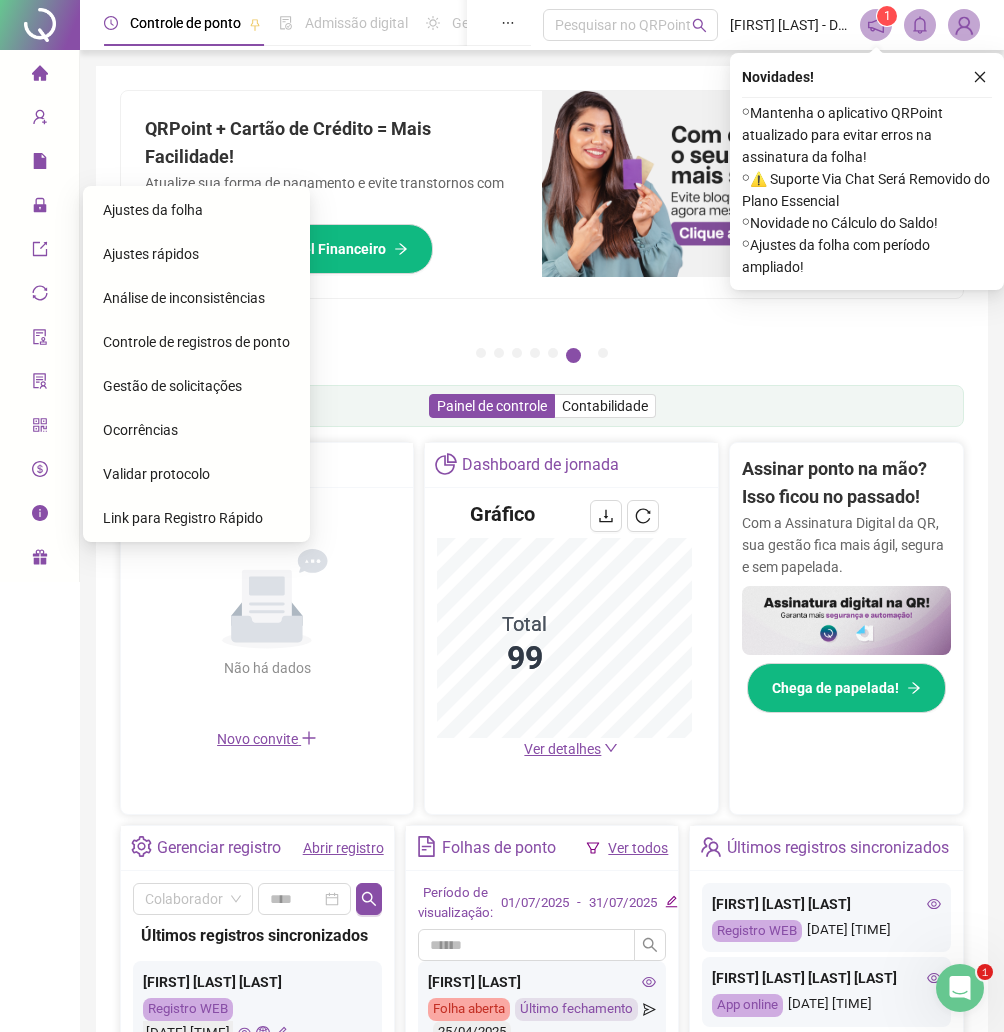 click on "Ajustes da folha" at bounding box center (153, 210) 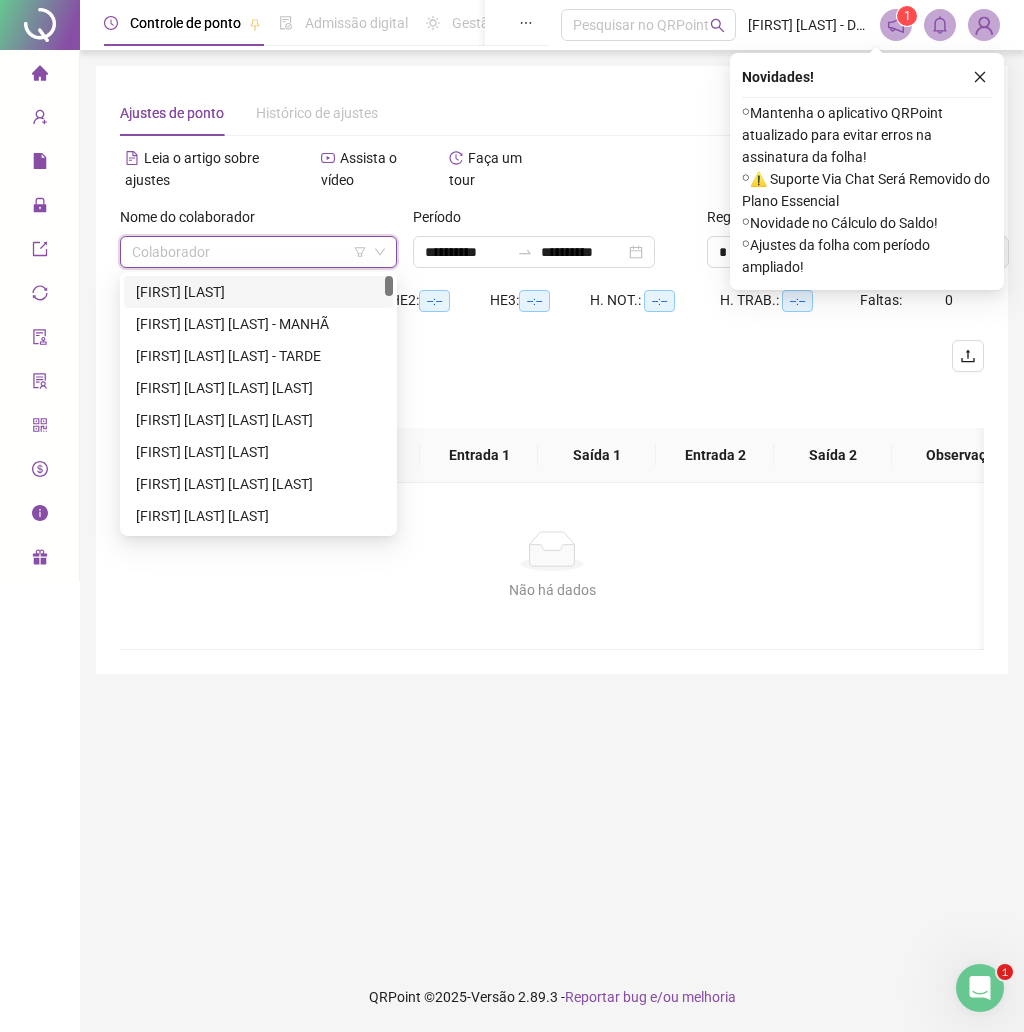click at bounding box center (249, 252) 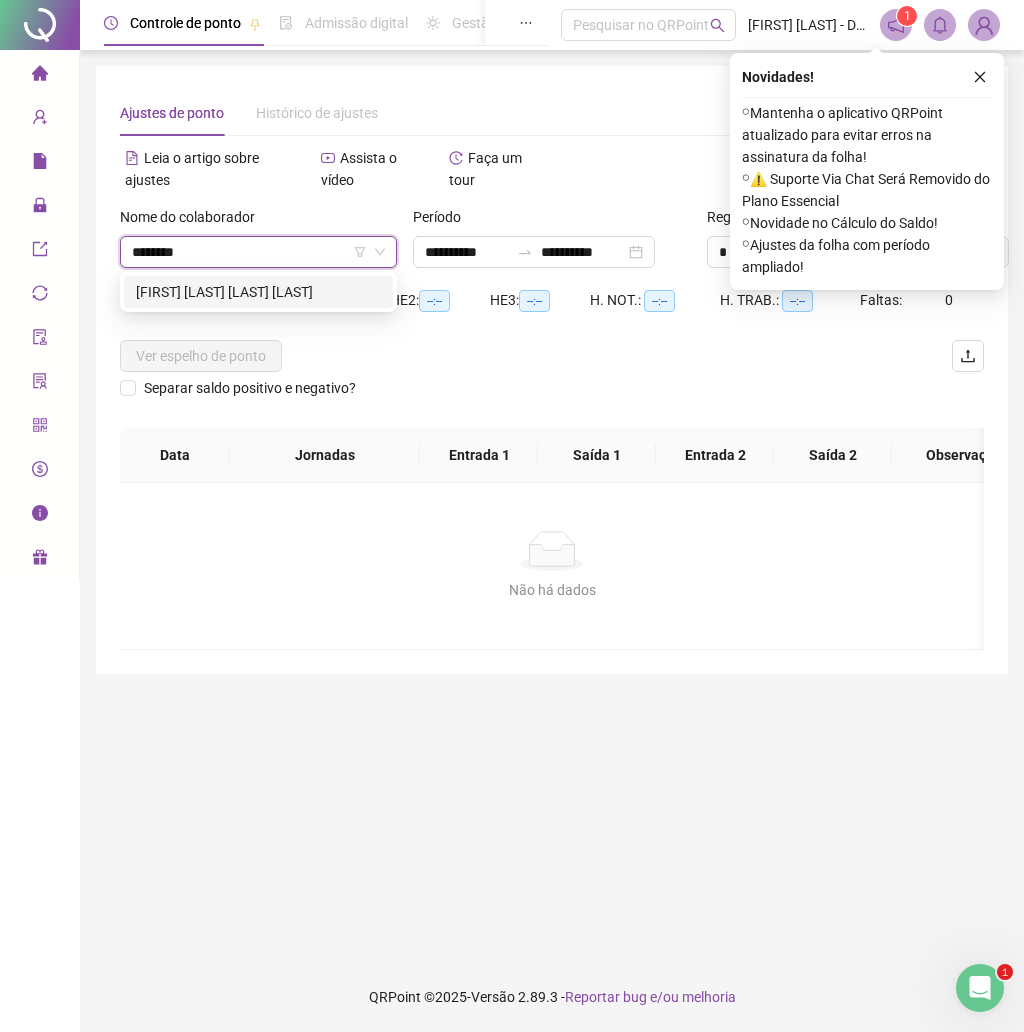 type on "*********" 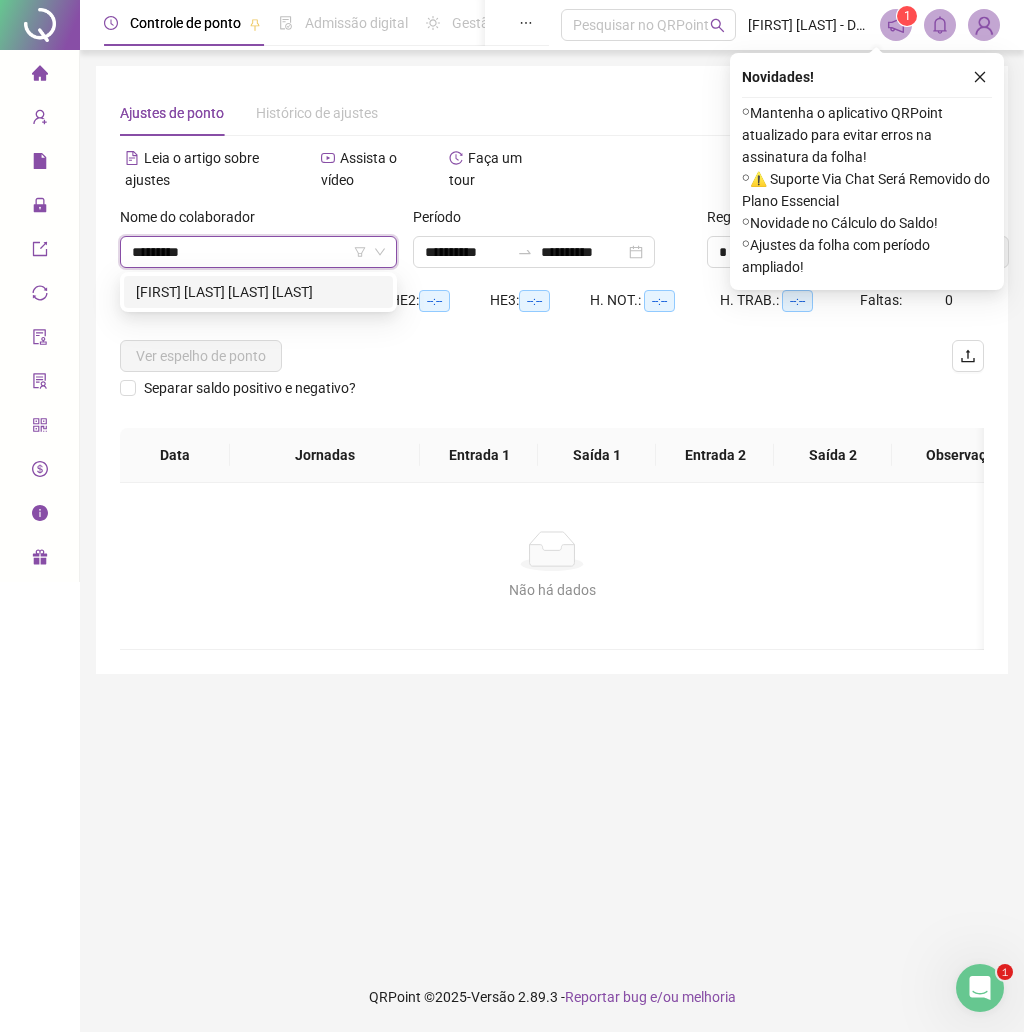 click on "[FIRST] [LAST] [LAST] [LAST]" at bounding box center [258, 292] 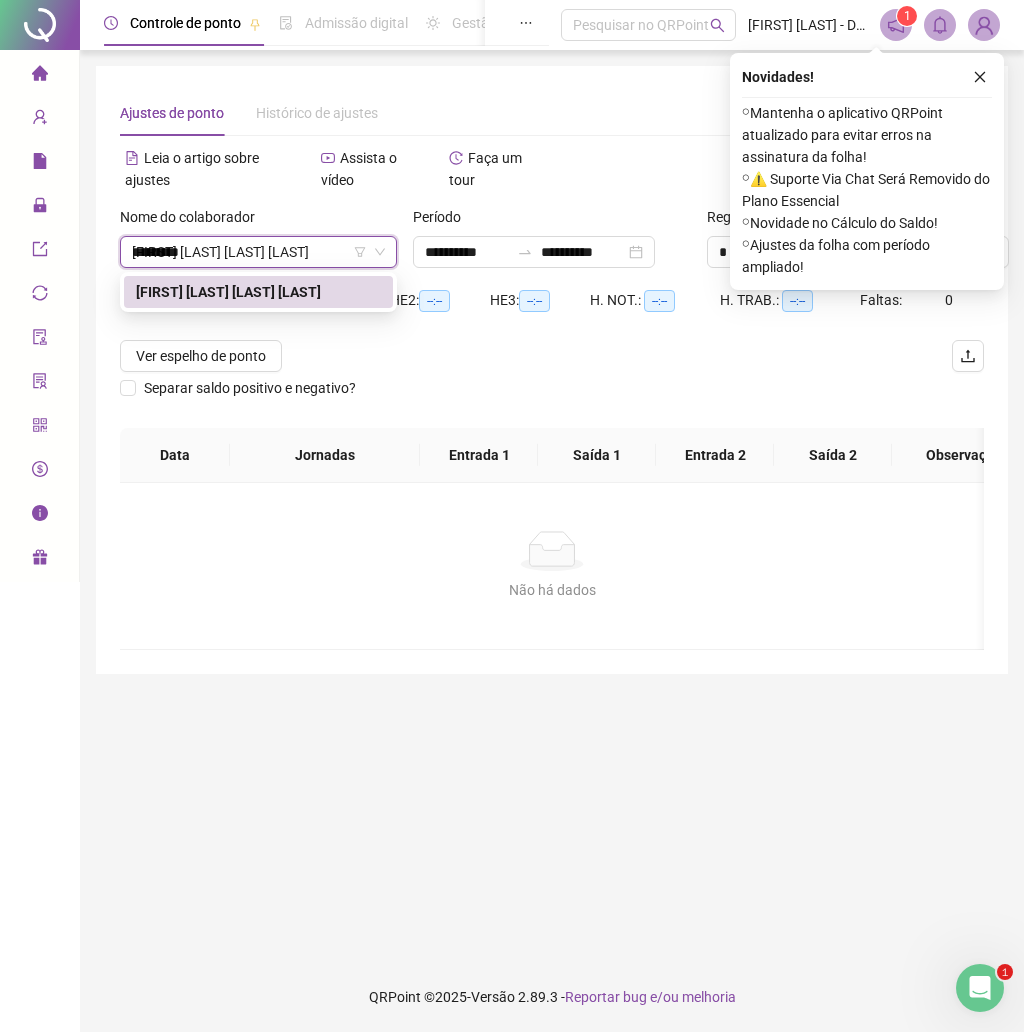 type 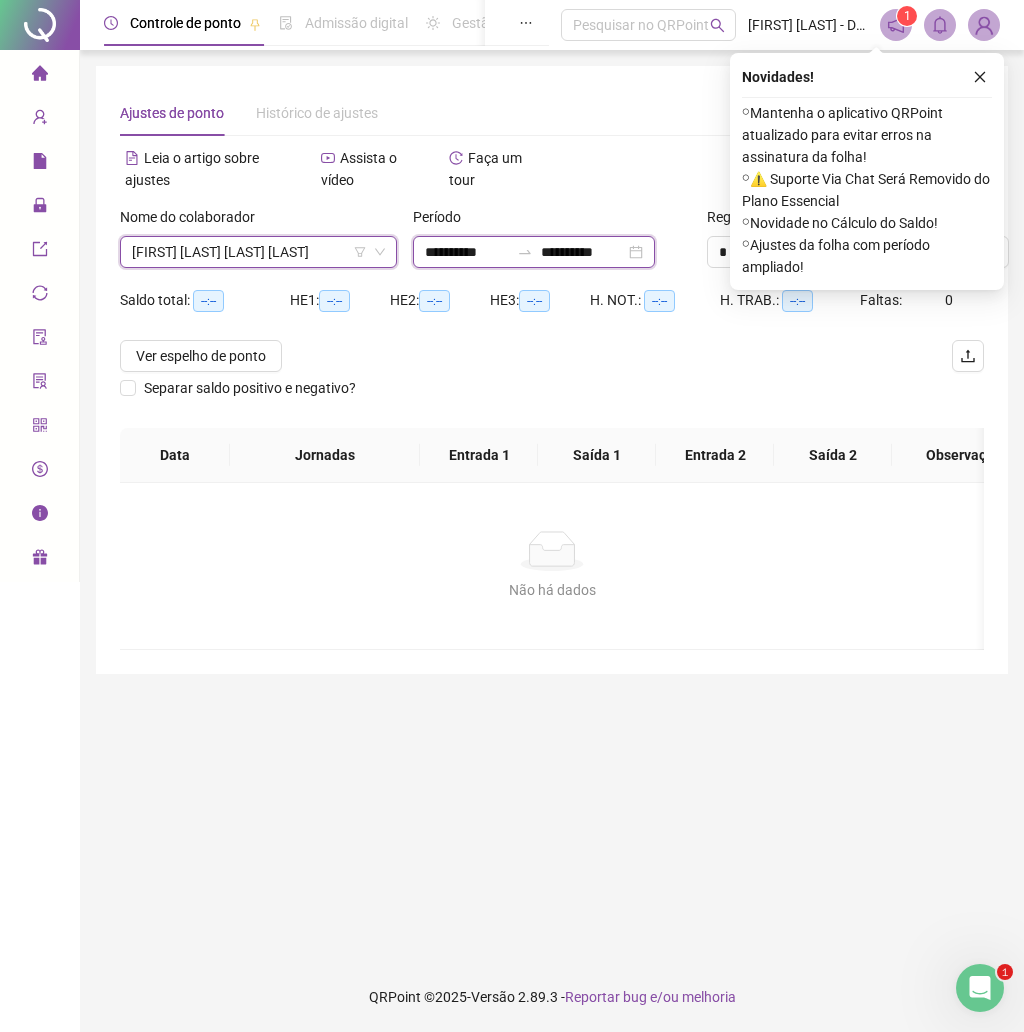 click on "**********" at bounding box center (467, 252) 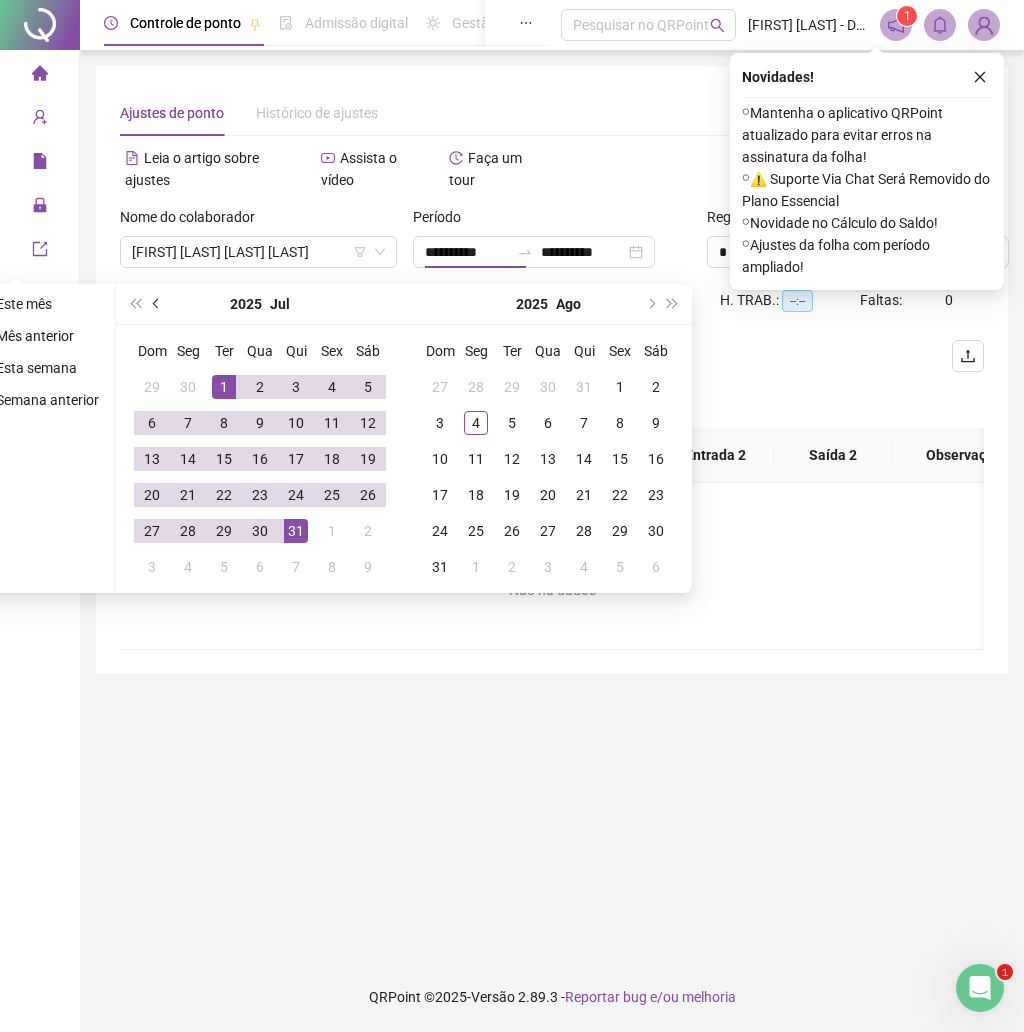 click at bounding box center [157, 304] 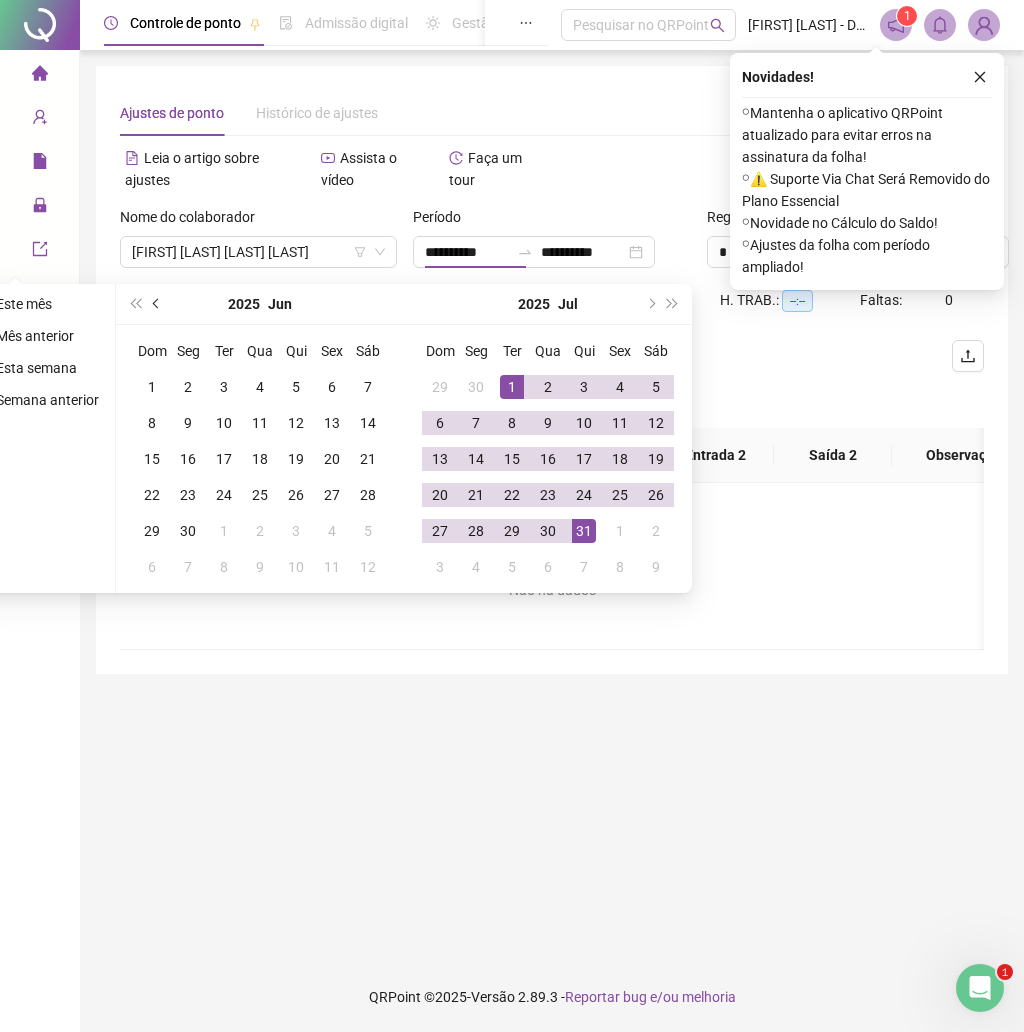 click at bounding box center [157, 304] 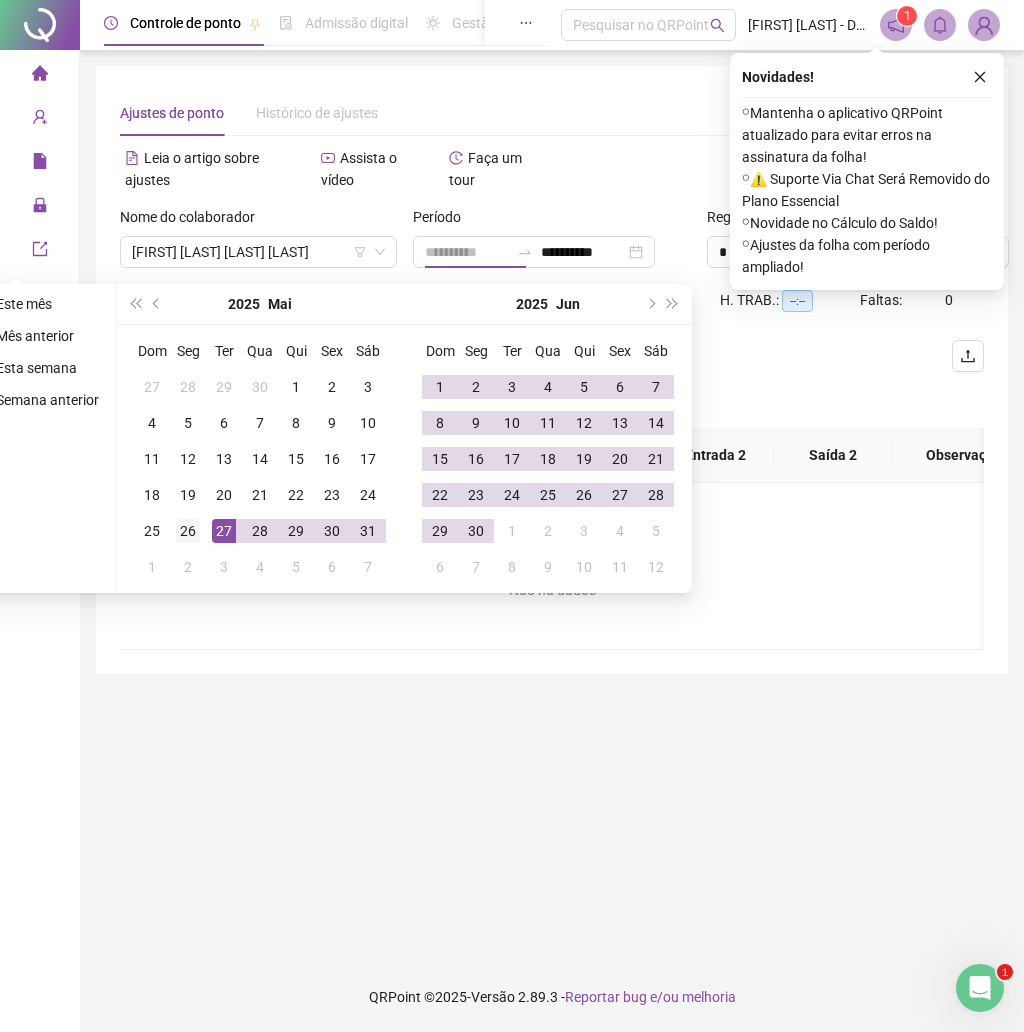 type on "**********" 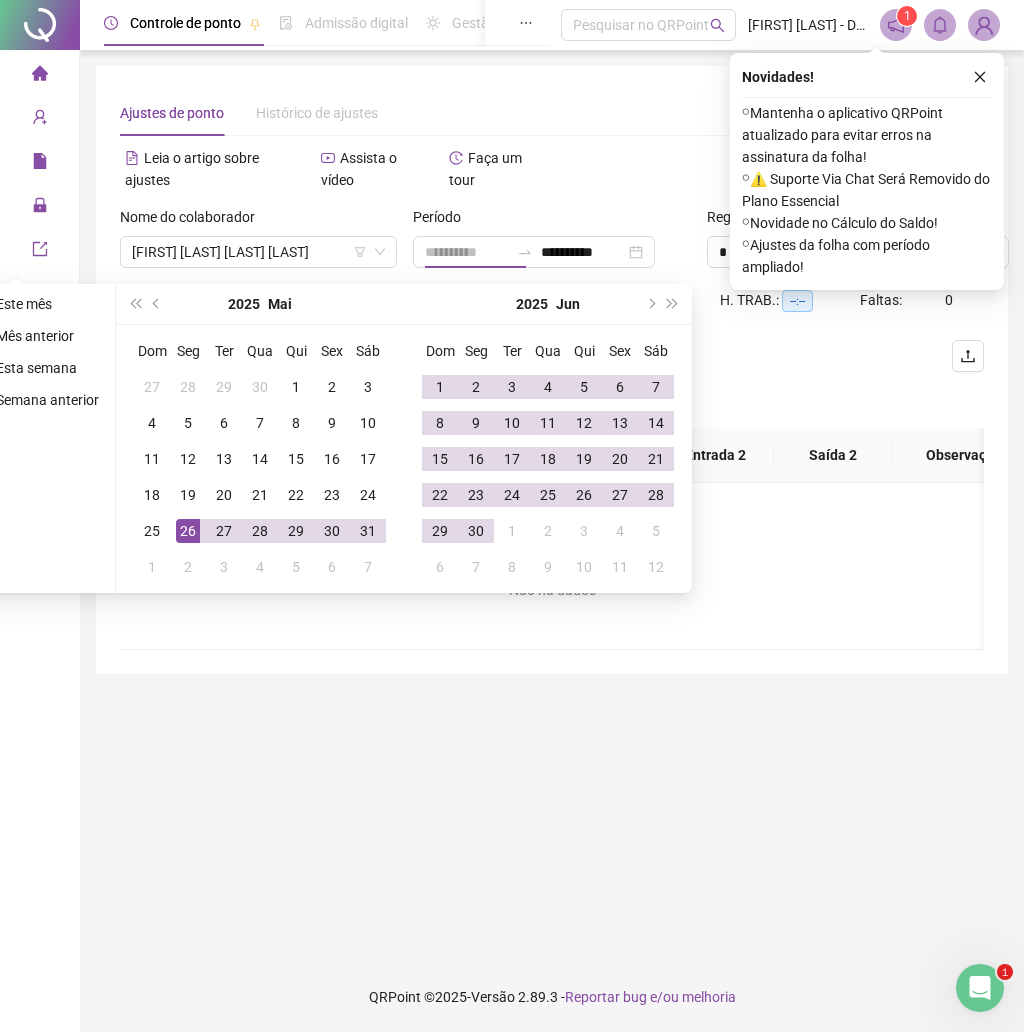 click on "26" at bounding box center [188, 531] 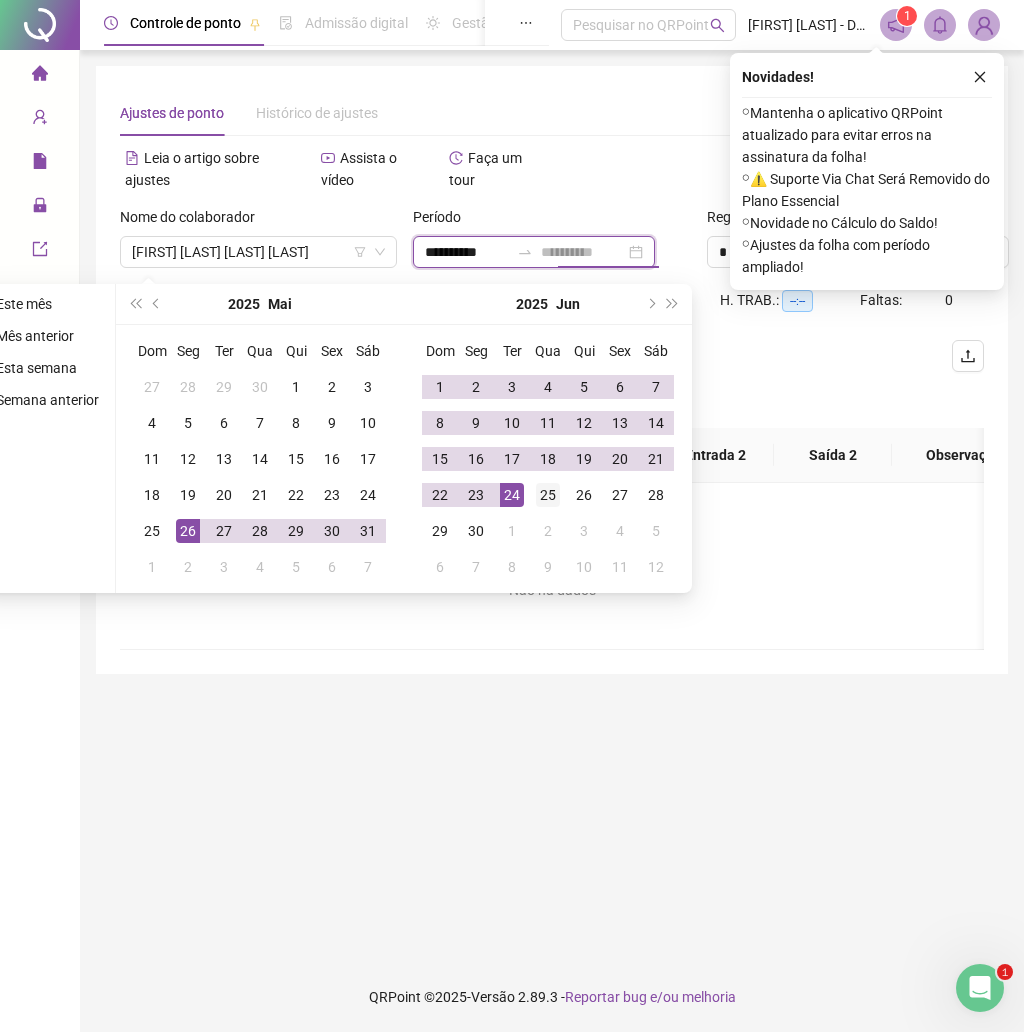type on "**********" 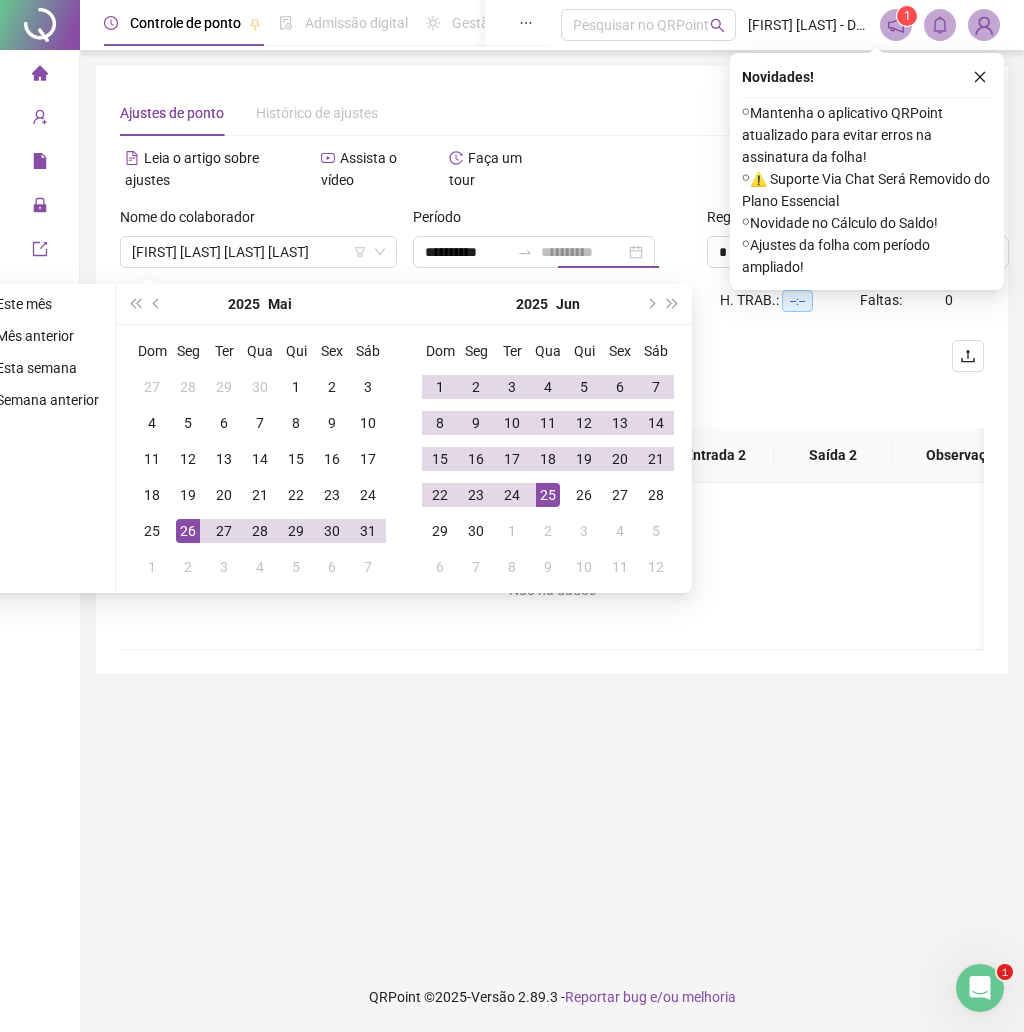 click on "25" at bounding box center [548, 495] 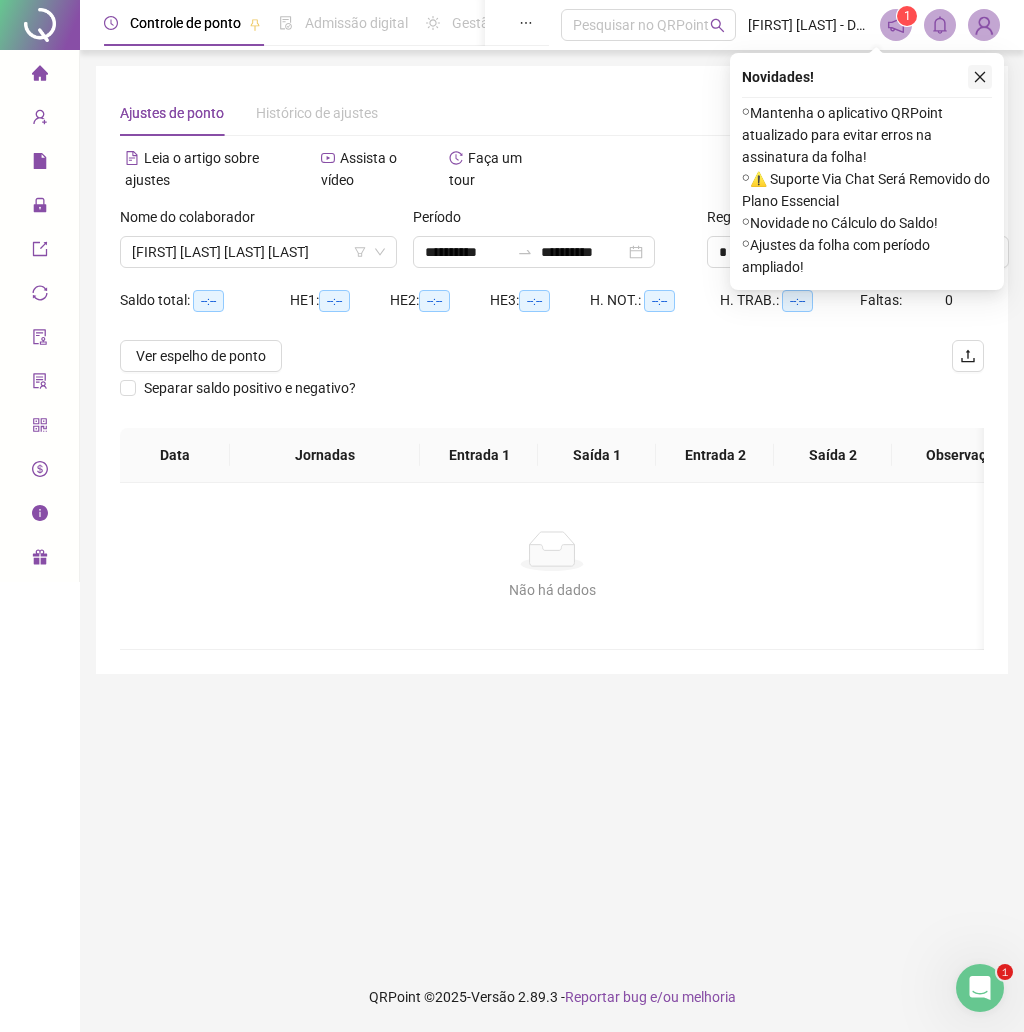 click 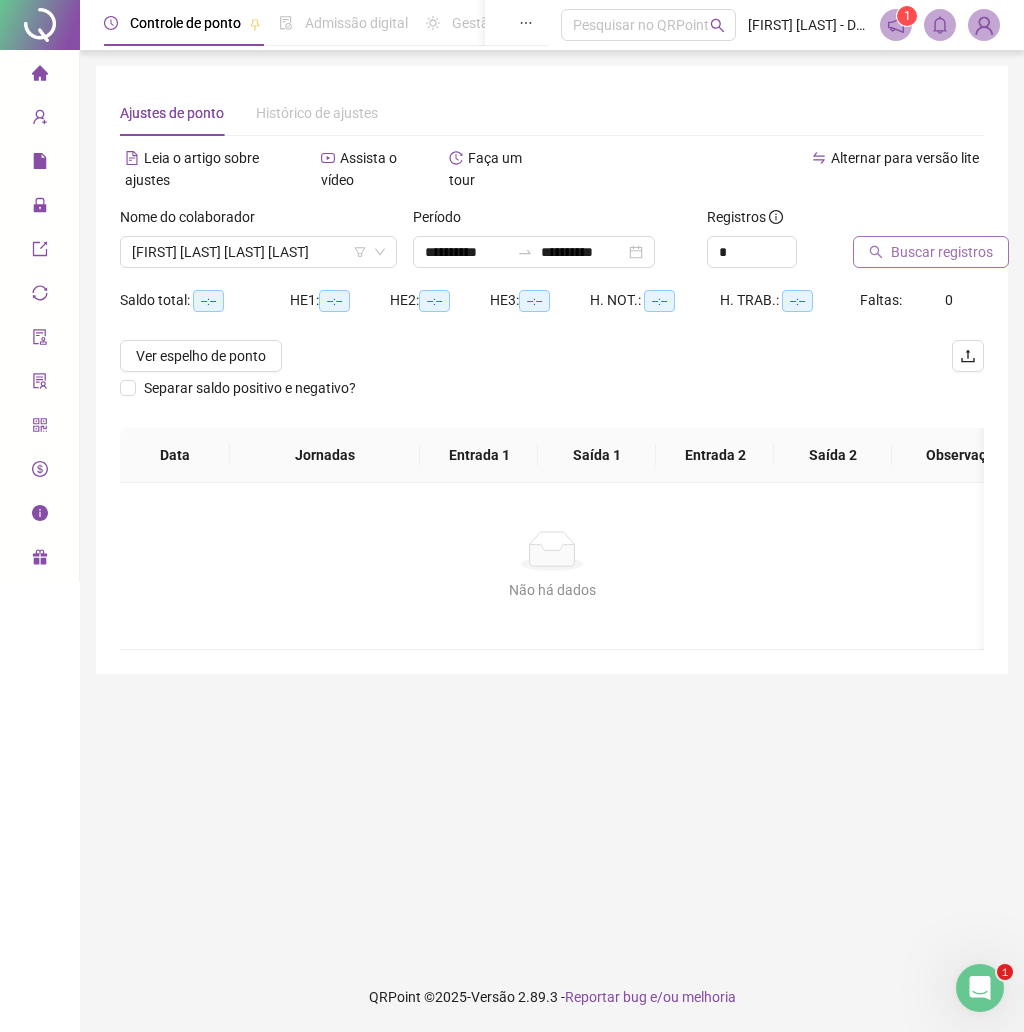 click on "Buscar registros" at bounding box center (942, 252) 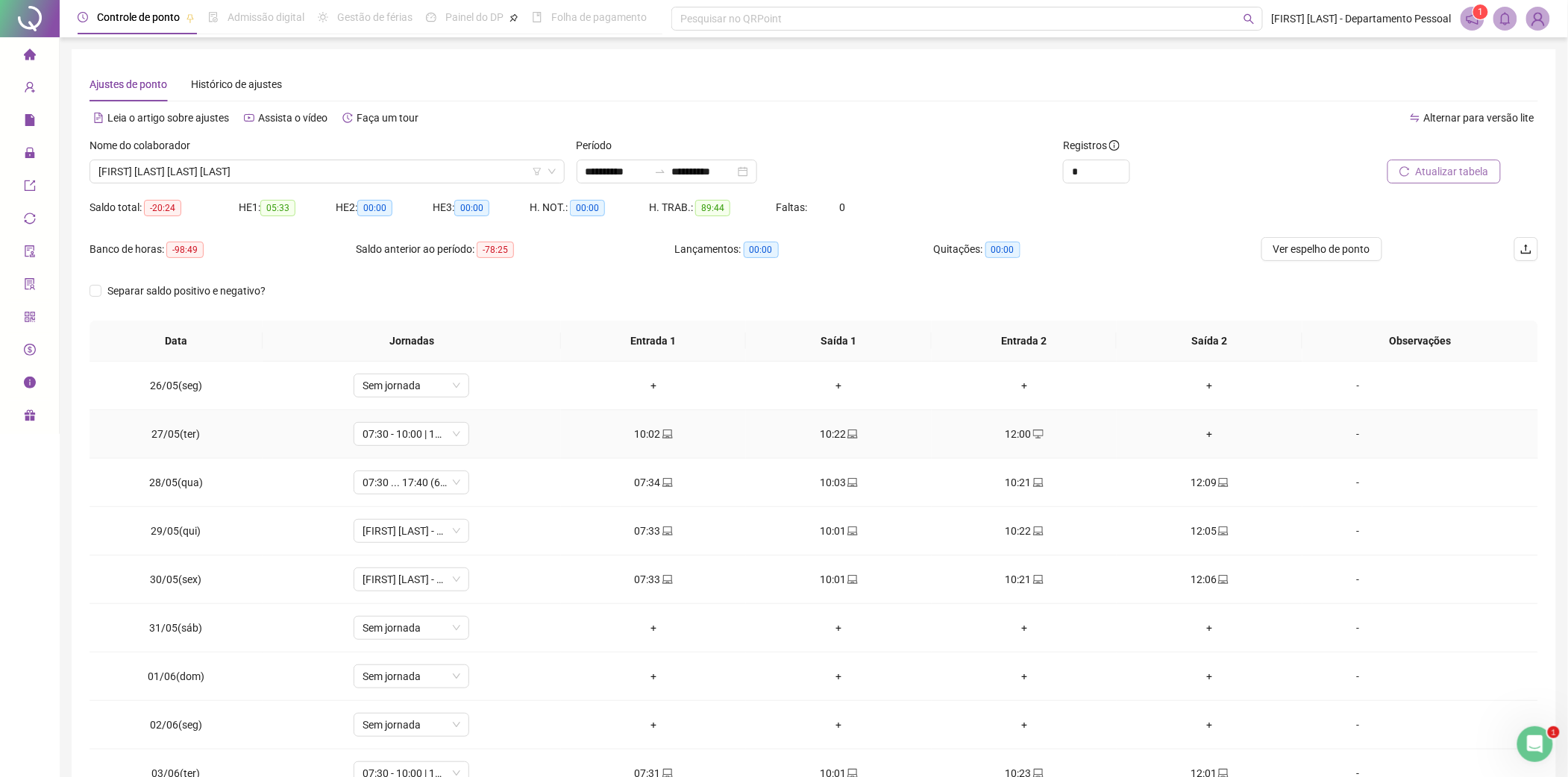 click on "+" at bounding box center [1209, 434] 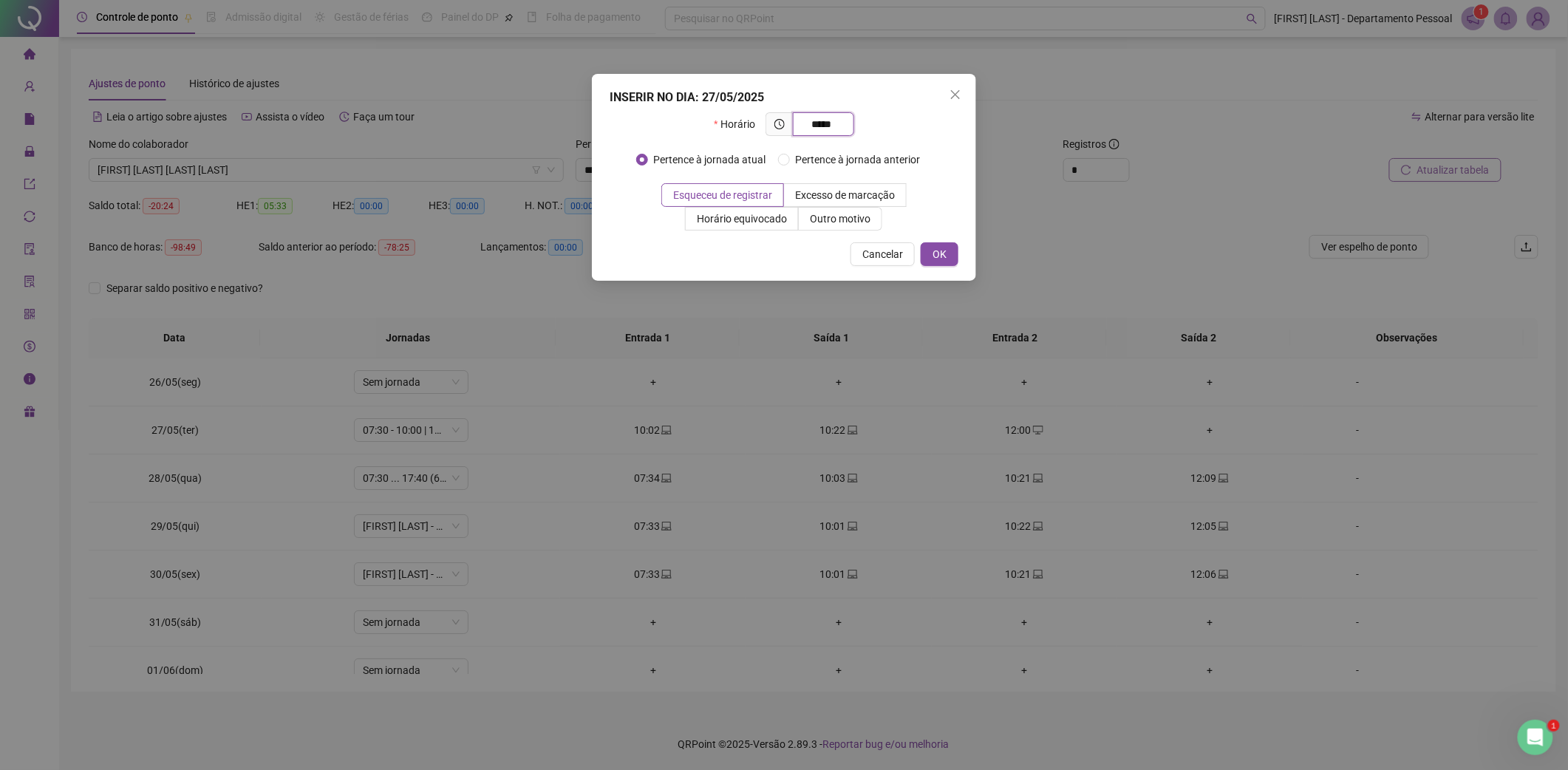 type on "*****" 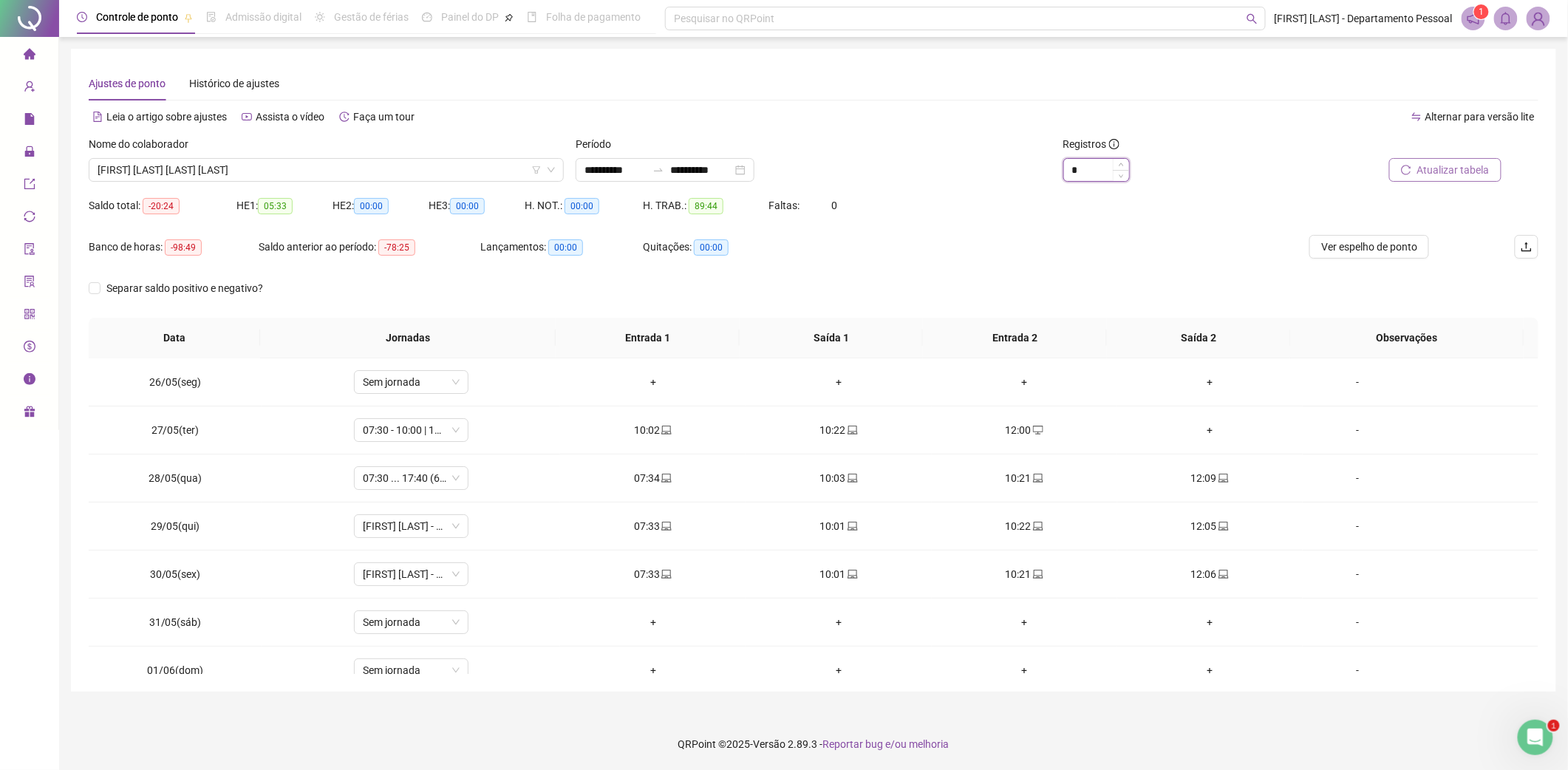 drag, startPoint x: 1103, startPoint y: 170, endPoint x: 1079, endPoint y: 168, distance: 24.08319 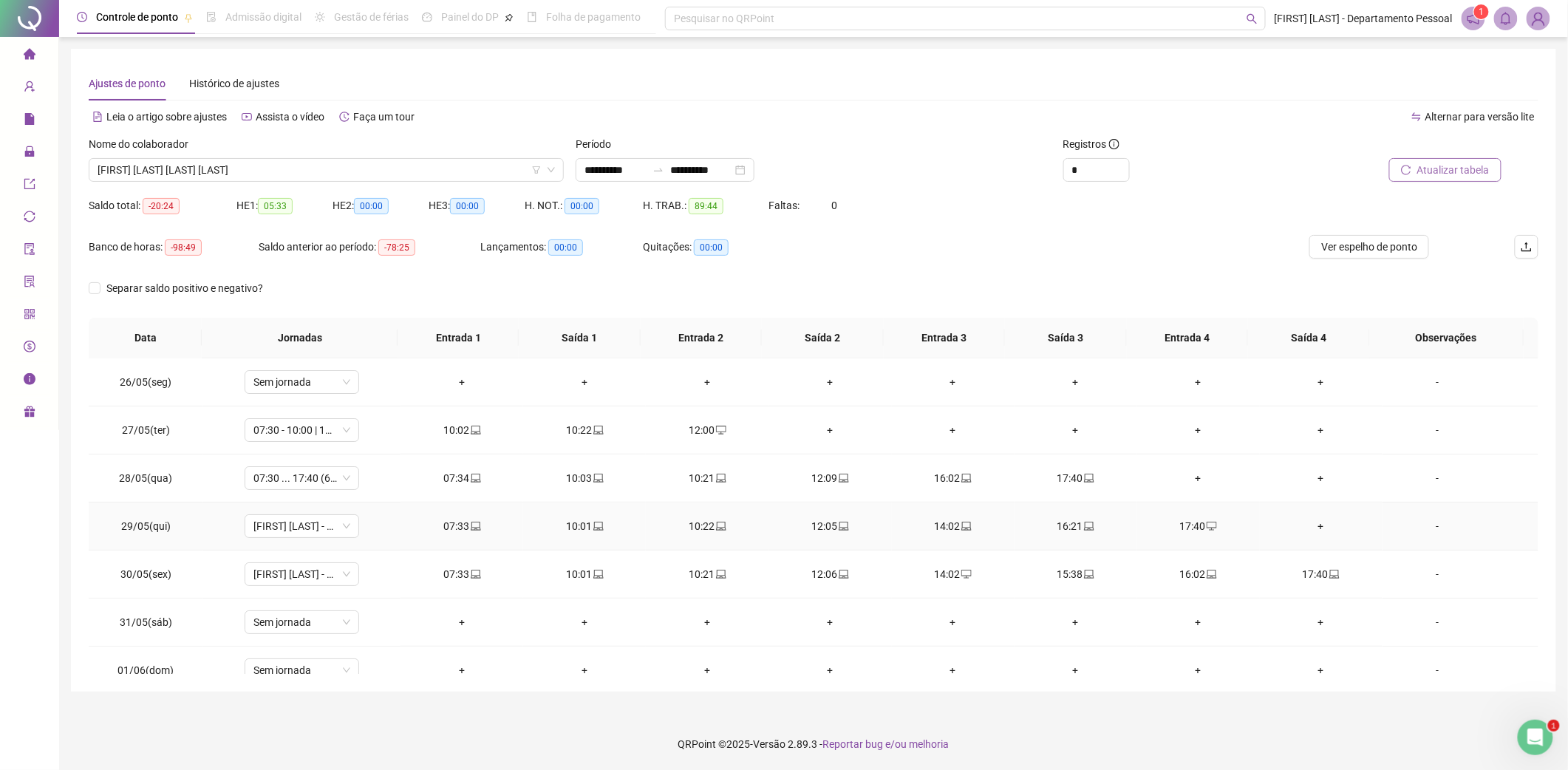 click on "+" at bounding box center (1321, 526) 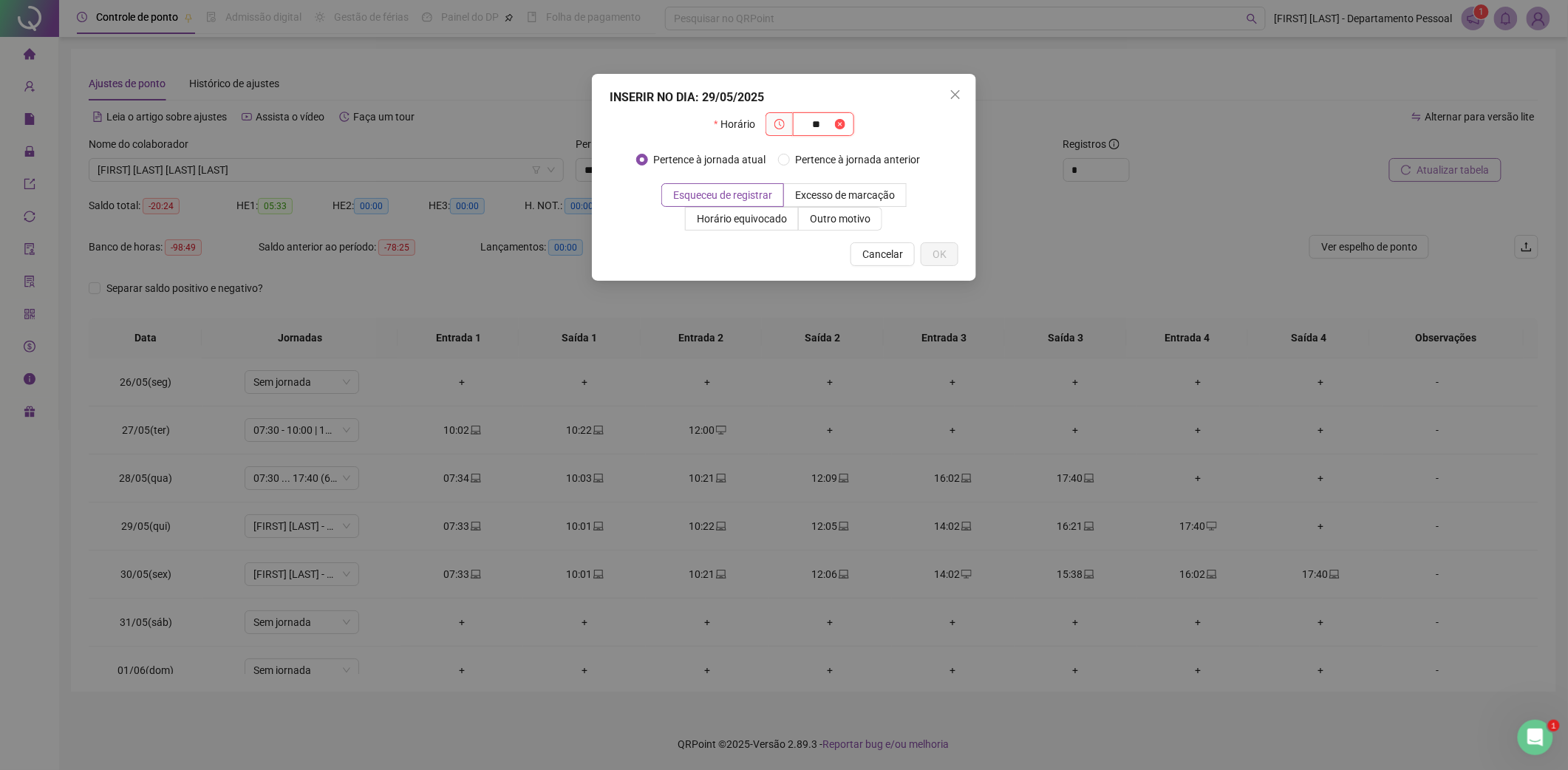 type on "*" 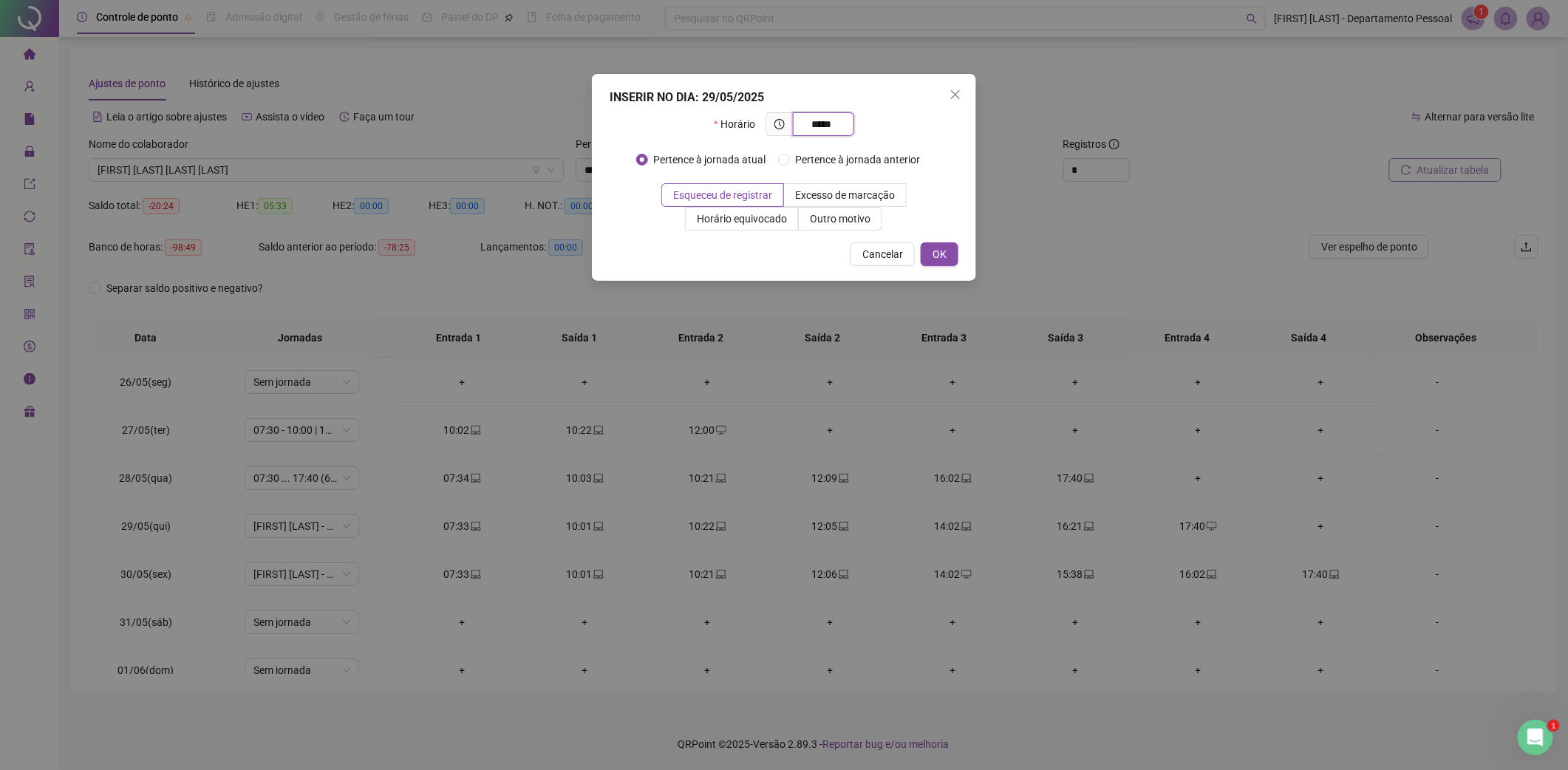 type on "*****" 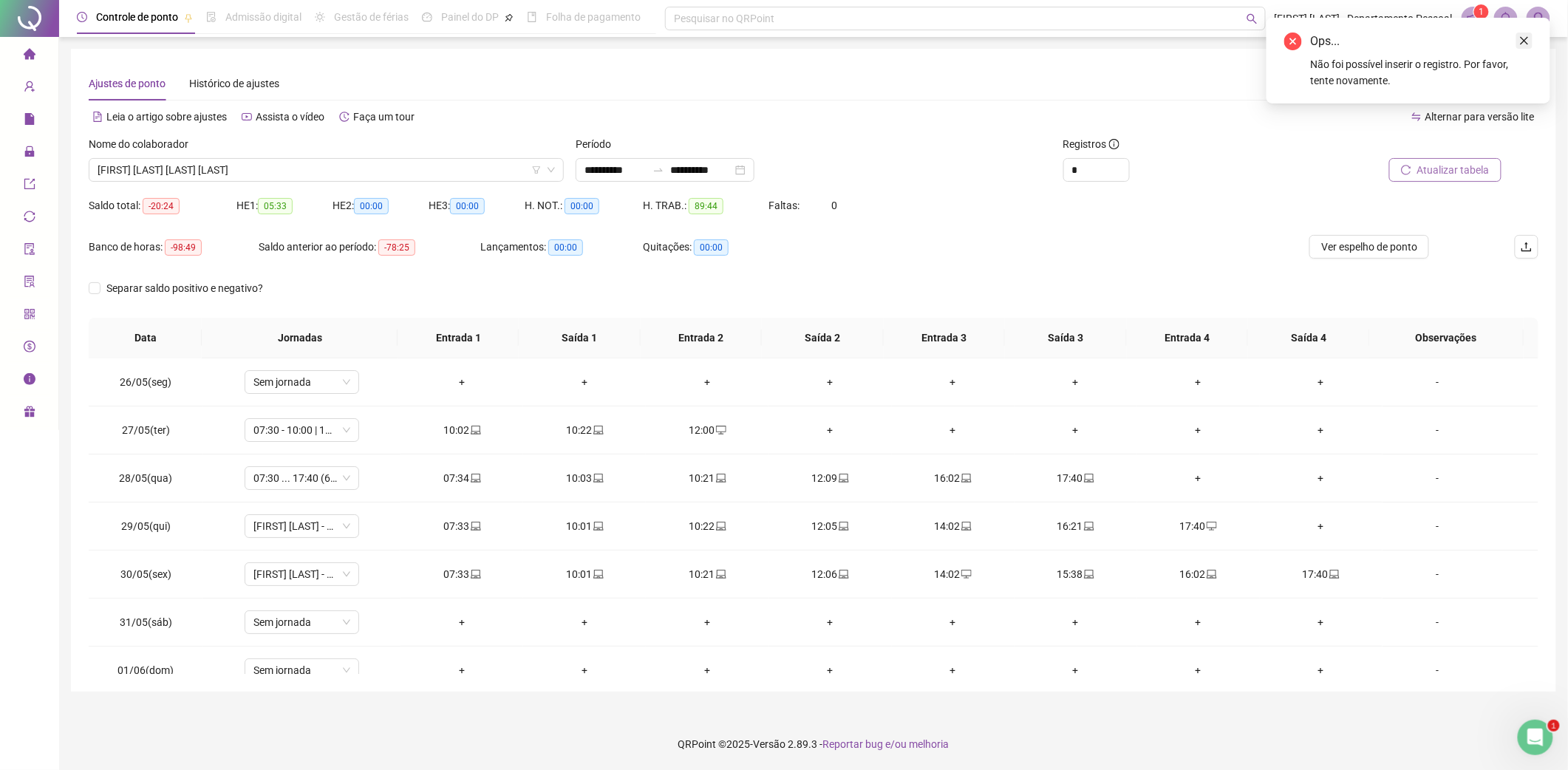 click at bounding box center (1524, 41) 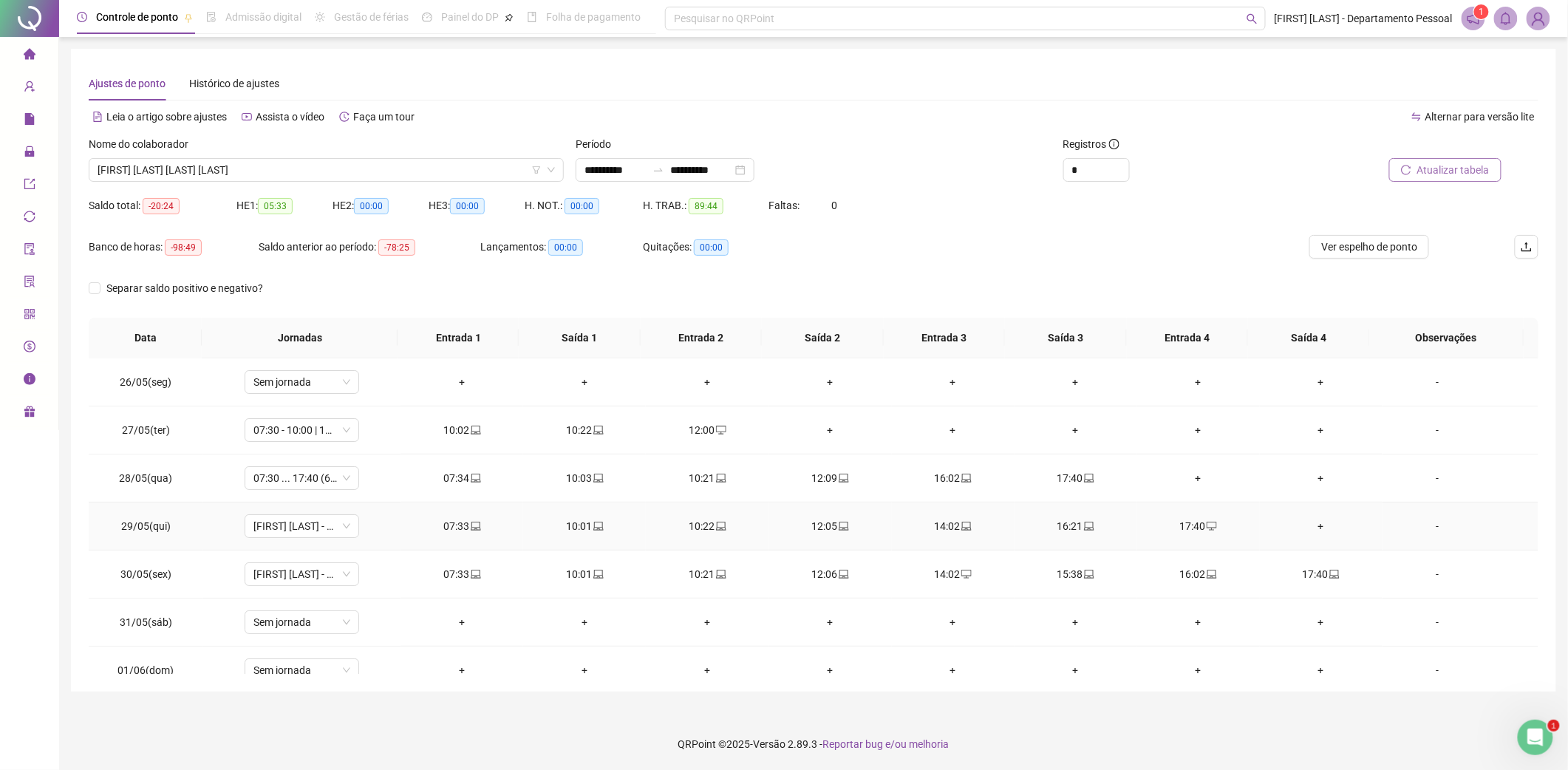 click on "+" at bounding box center [1321, 526] 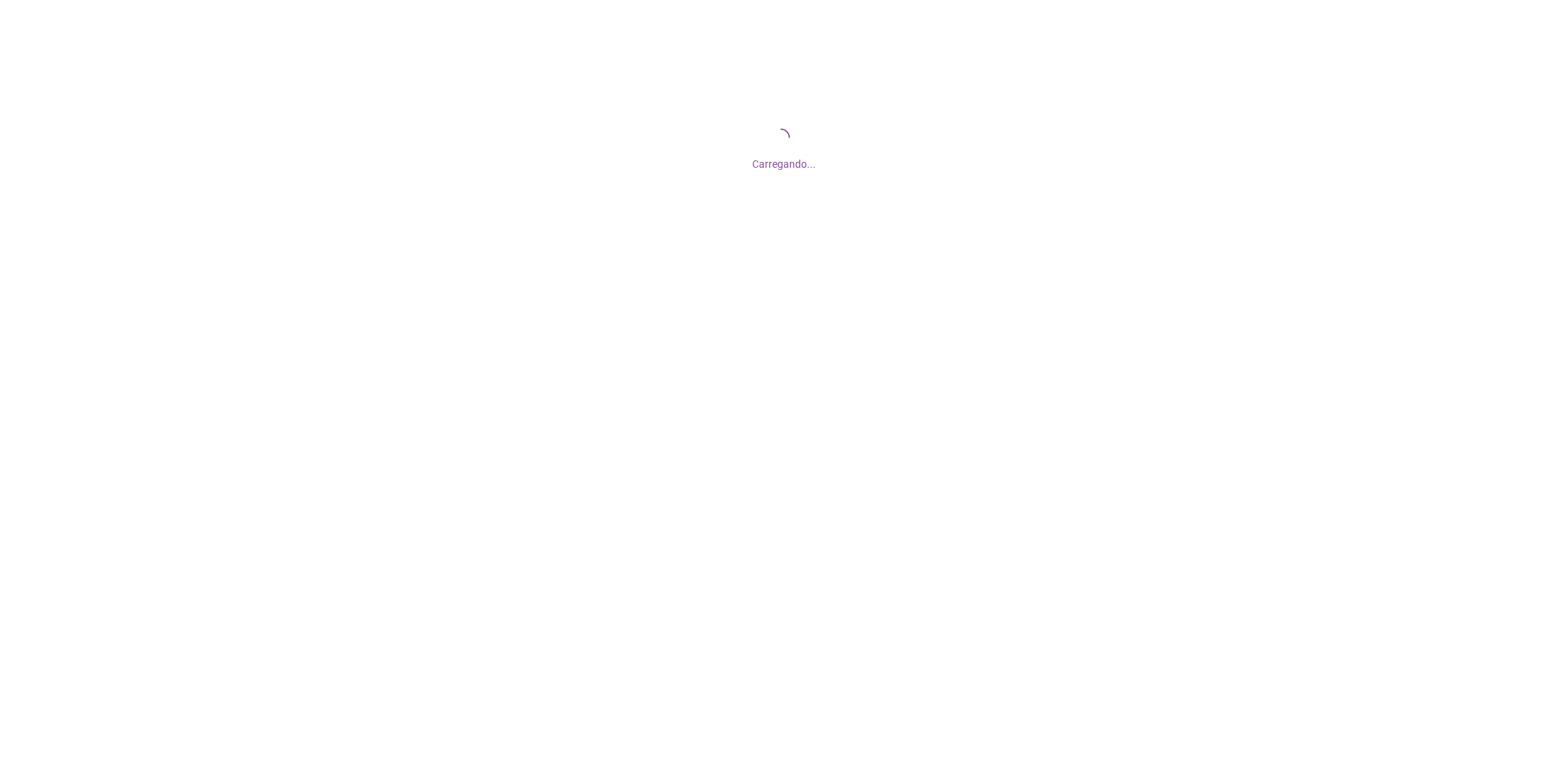 scroll, scrollTop: 0, scrollLeft: 0, axis: both 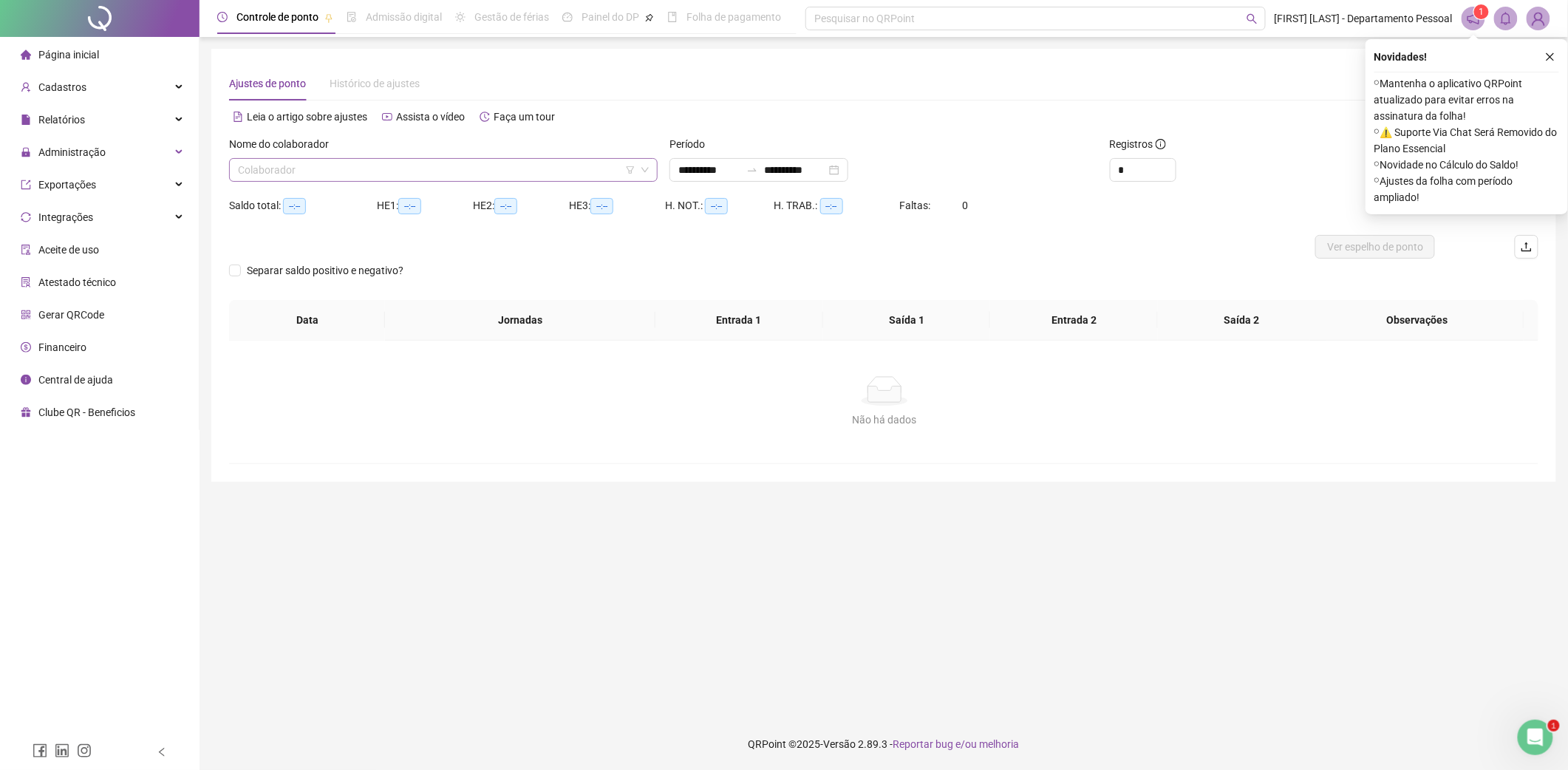 click at bounding box center (437, 170) 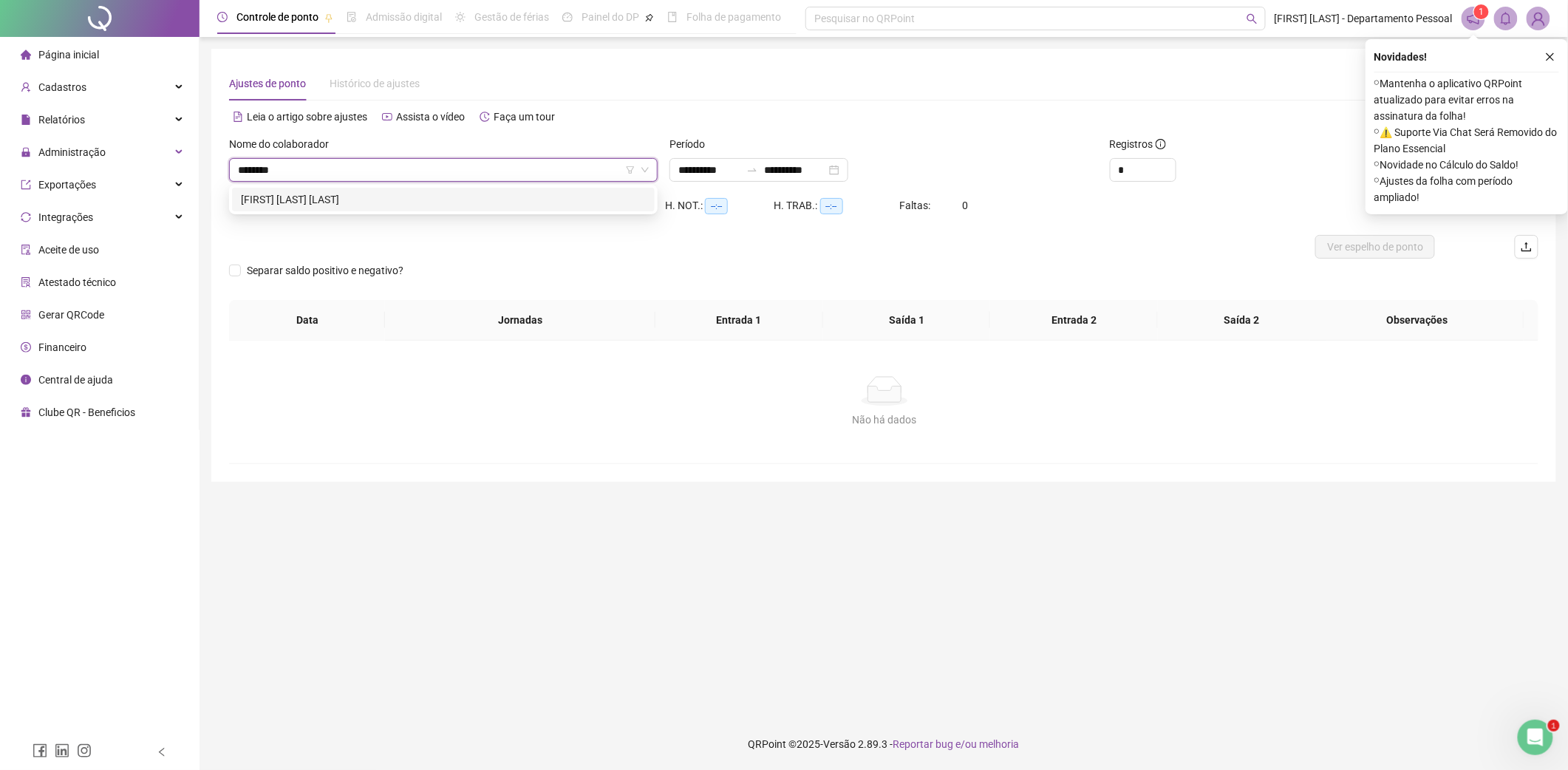 type on "*********" 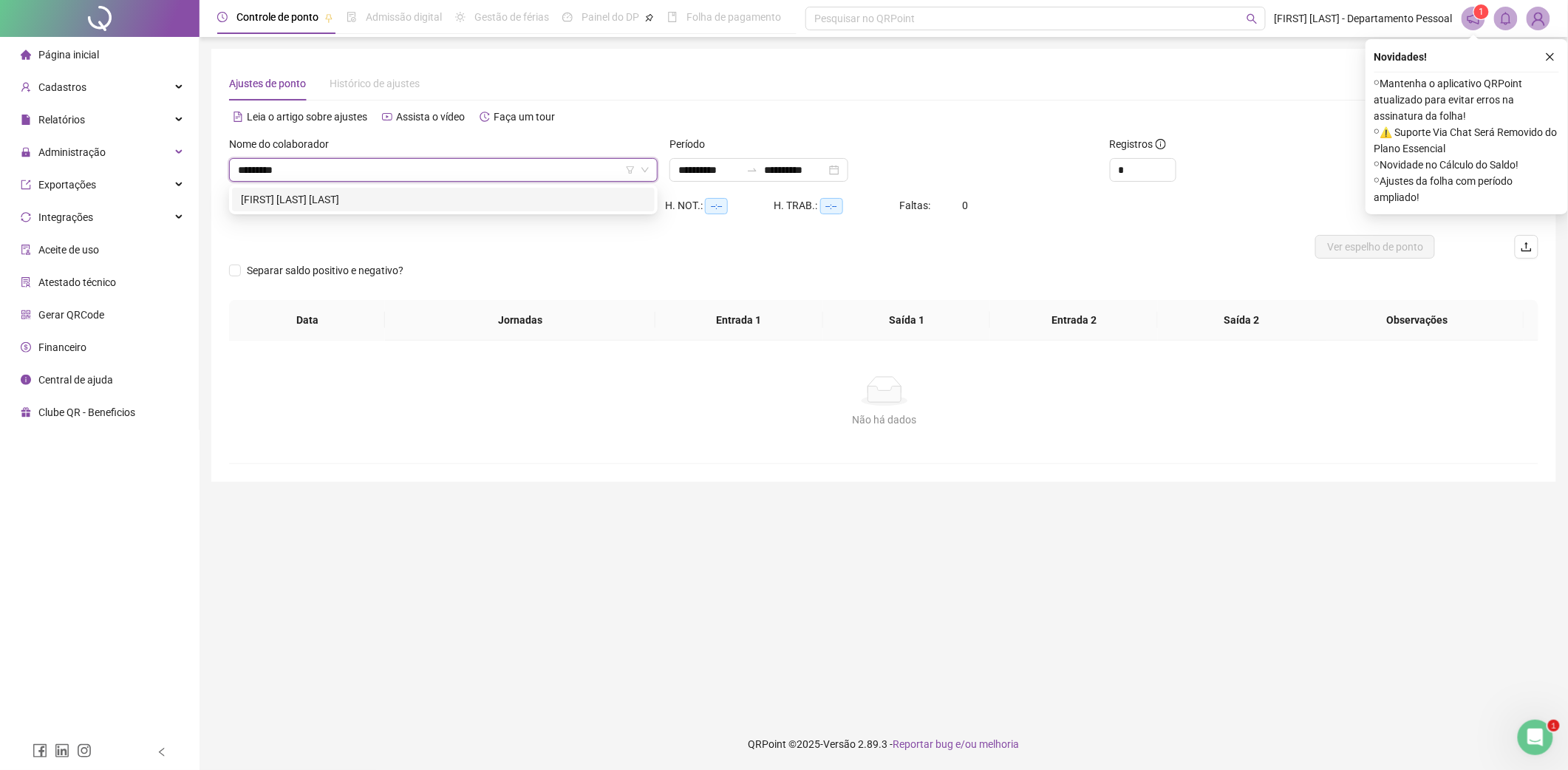 click on "[FIRST] [LAST] [LAST]" at bounding box center (443, 200) 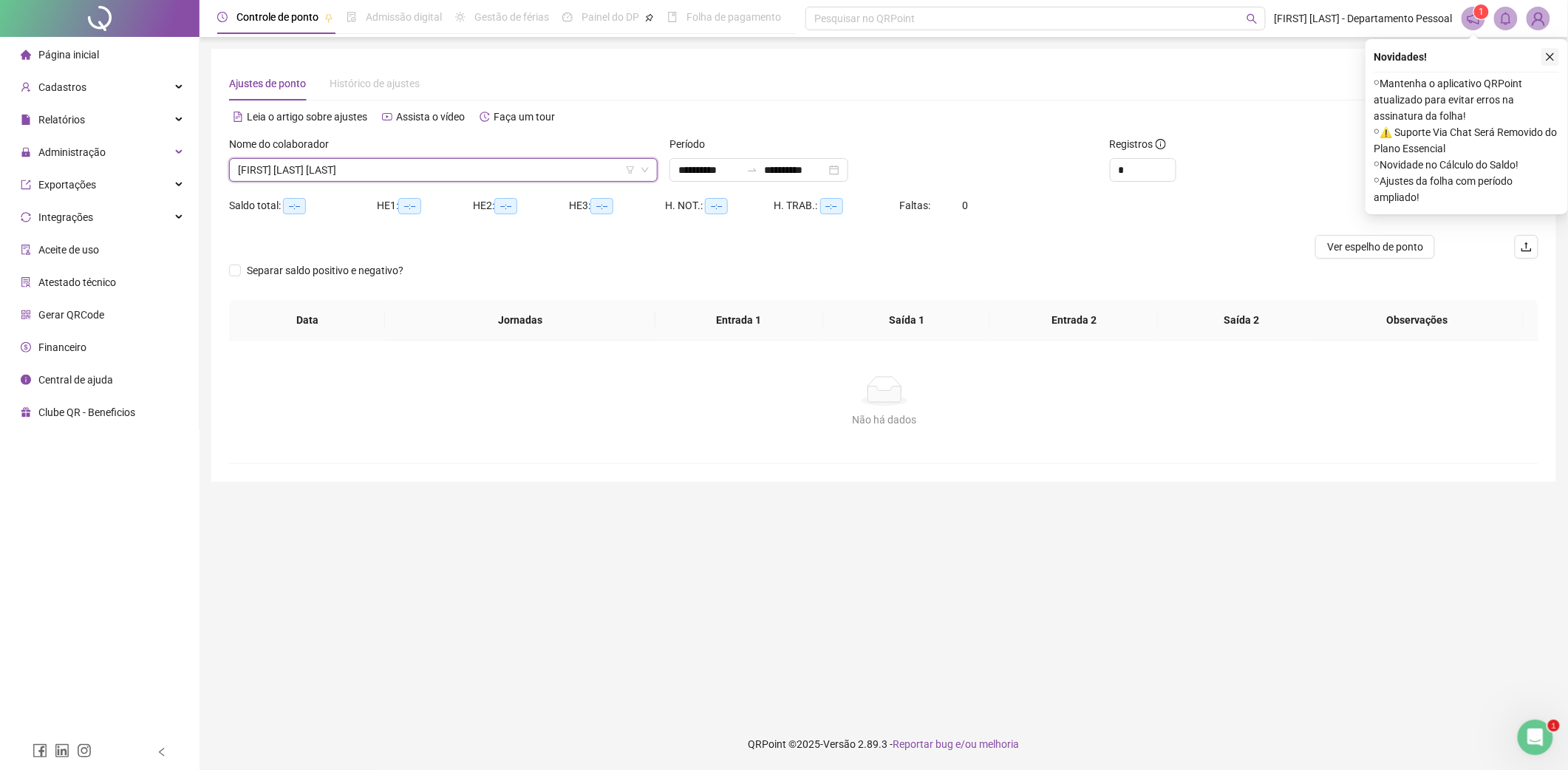 click 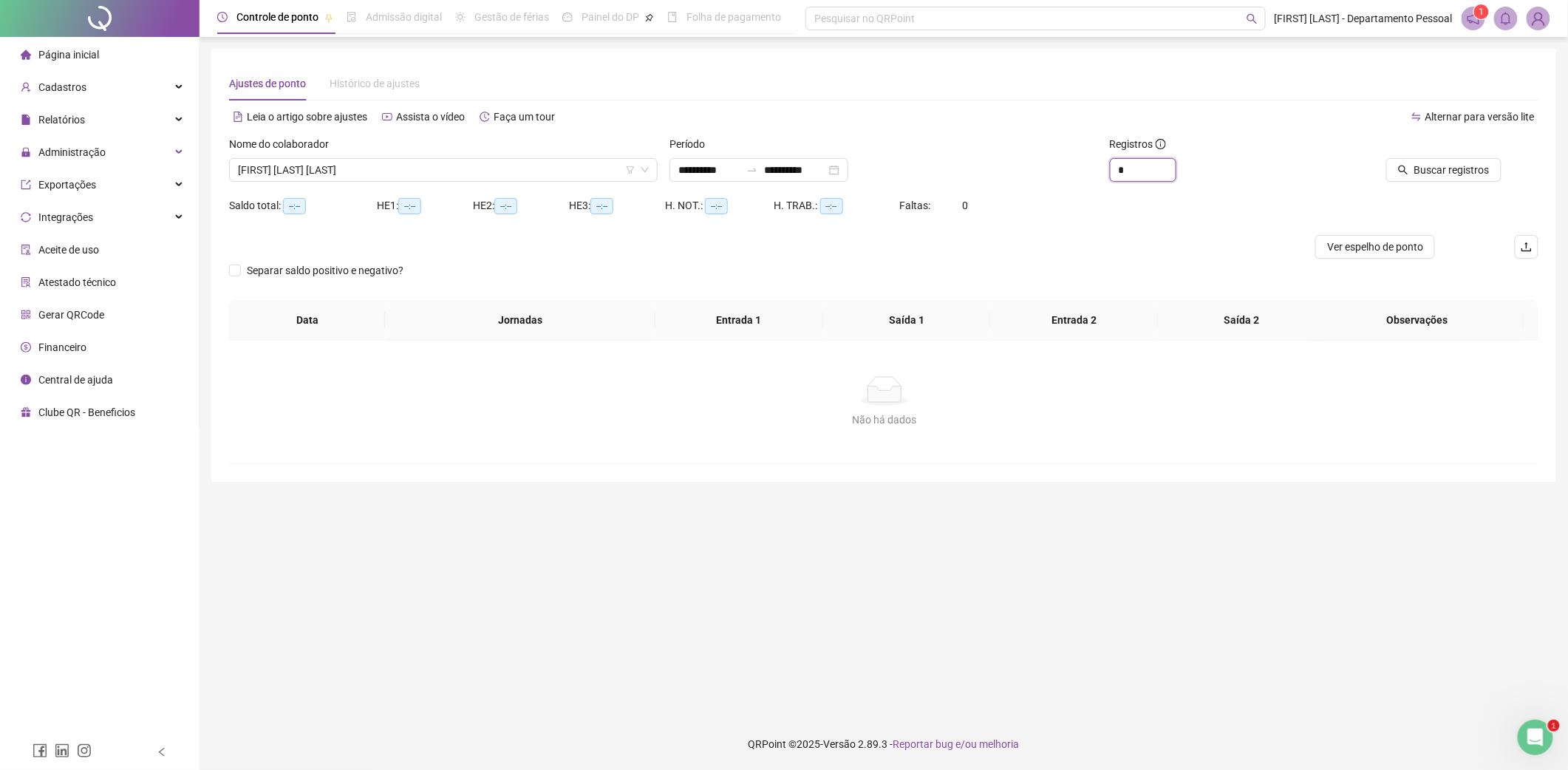 drag, startPoint x: 1153, startPoint y: 170, endPoint x: 1073, endPoint y: 172, distance: 80.024996 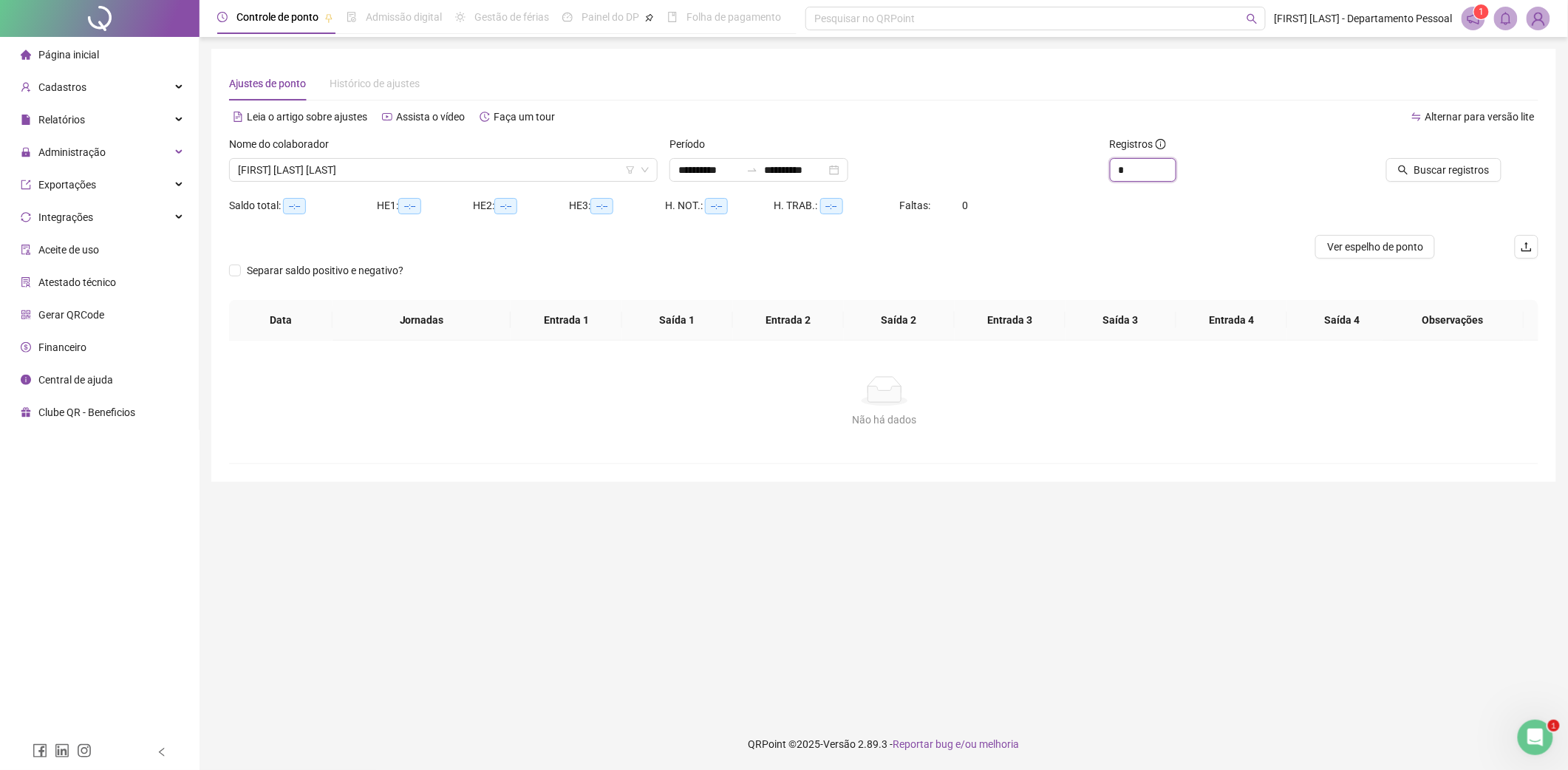 type on "*" 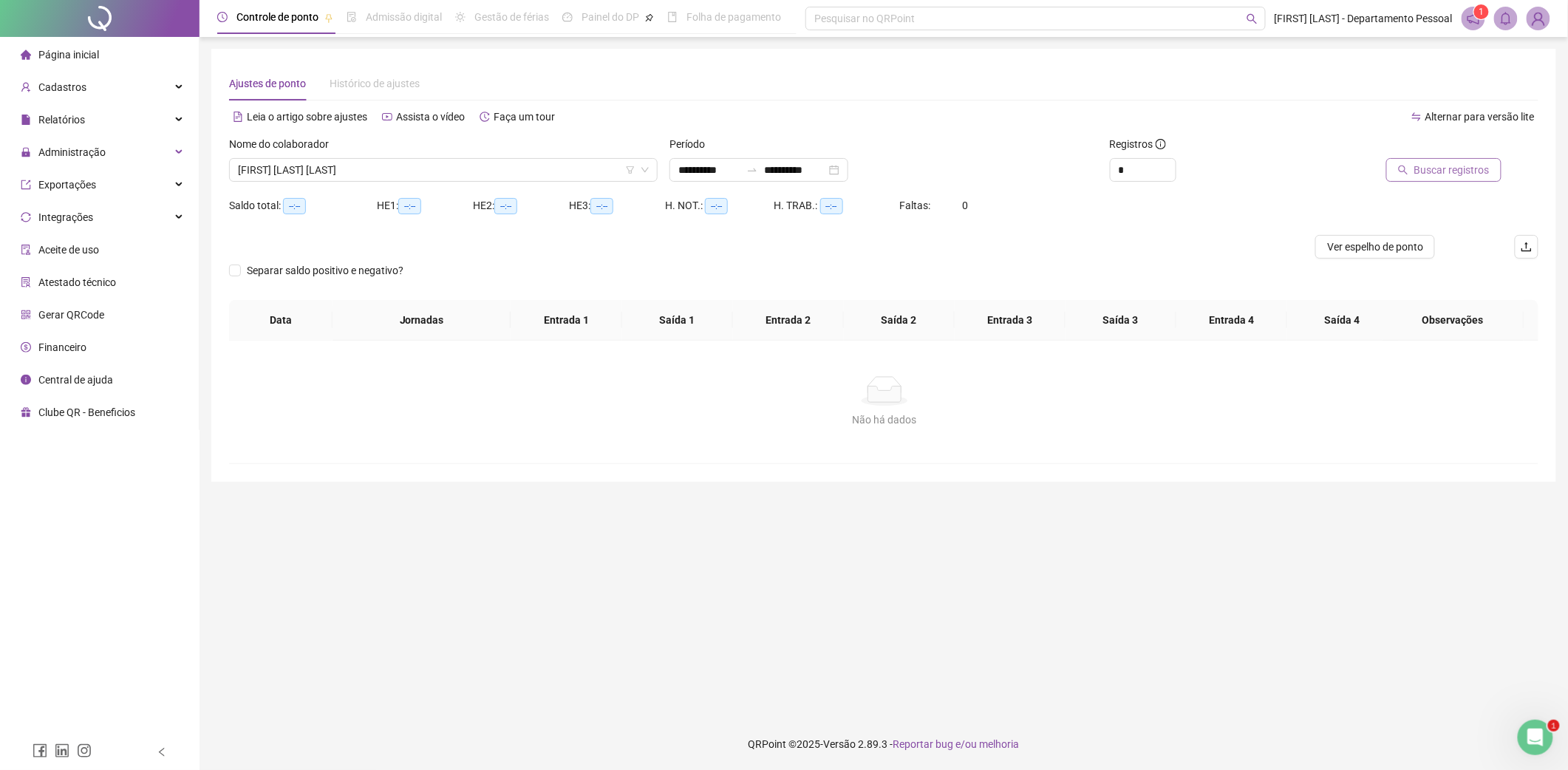 click on "Buscar registros" at bounding box center (1452, 170) 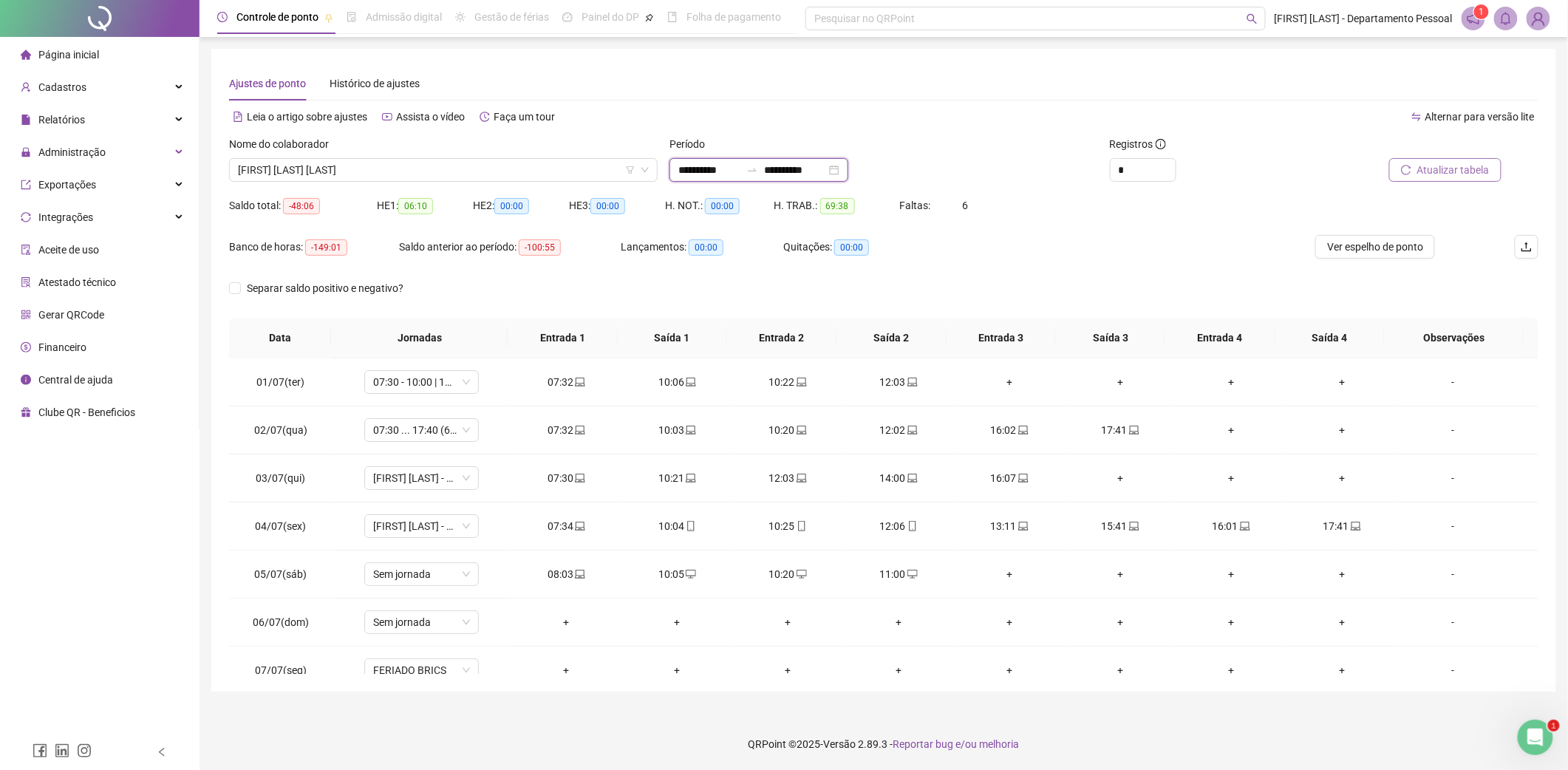 click on "**********" at bounding box center (709, 170) 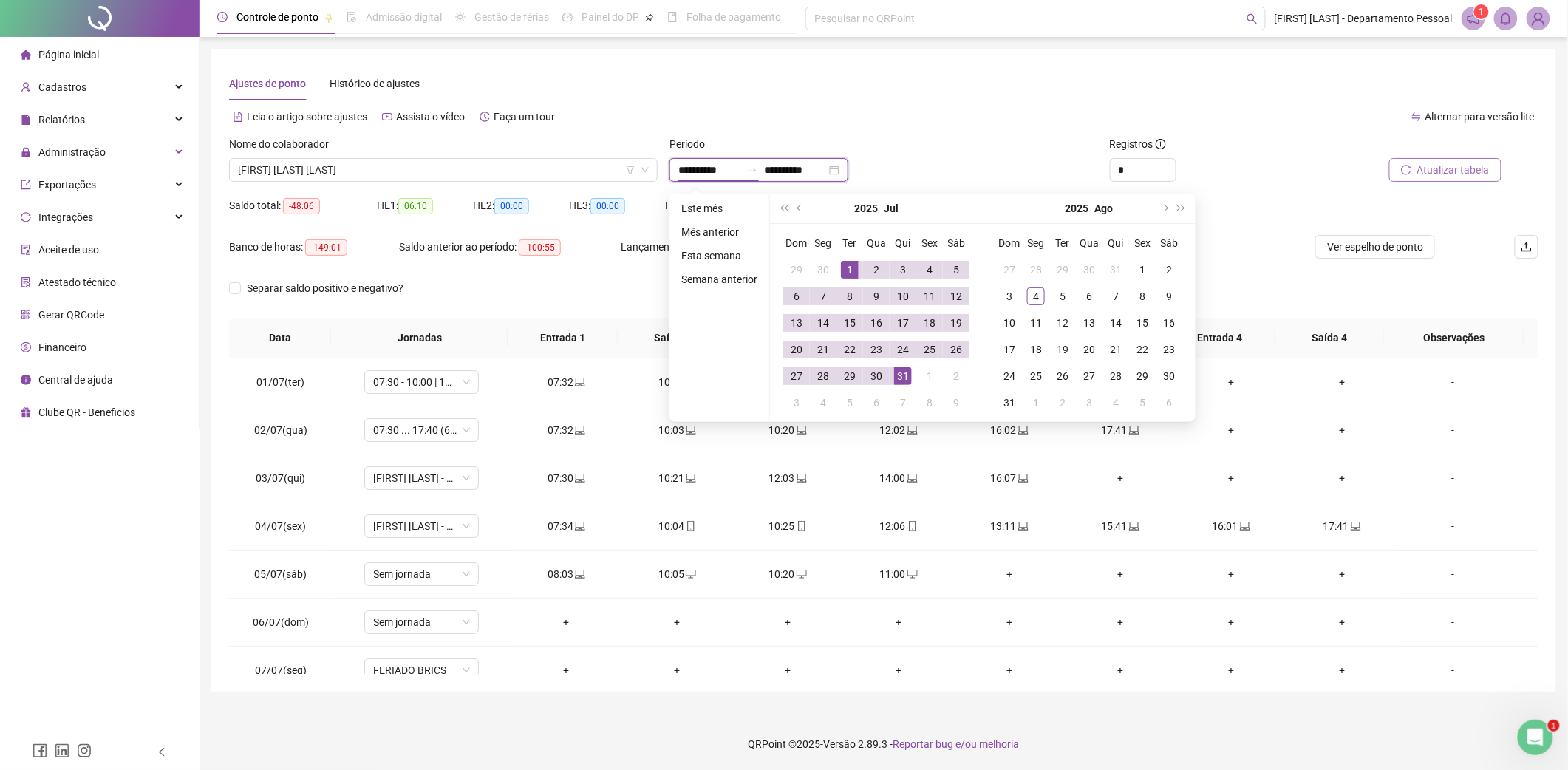 type on "**********" 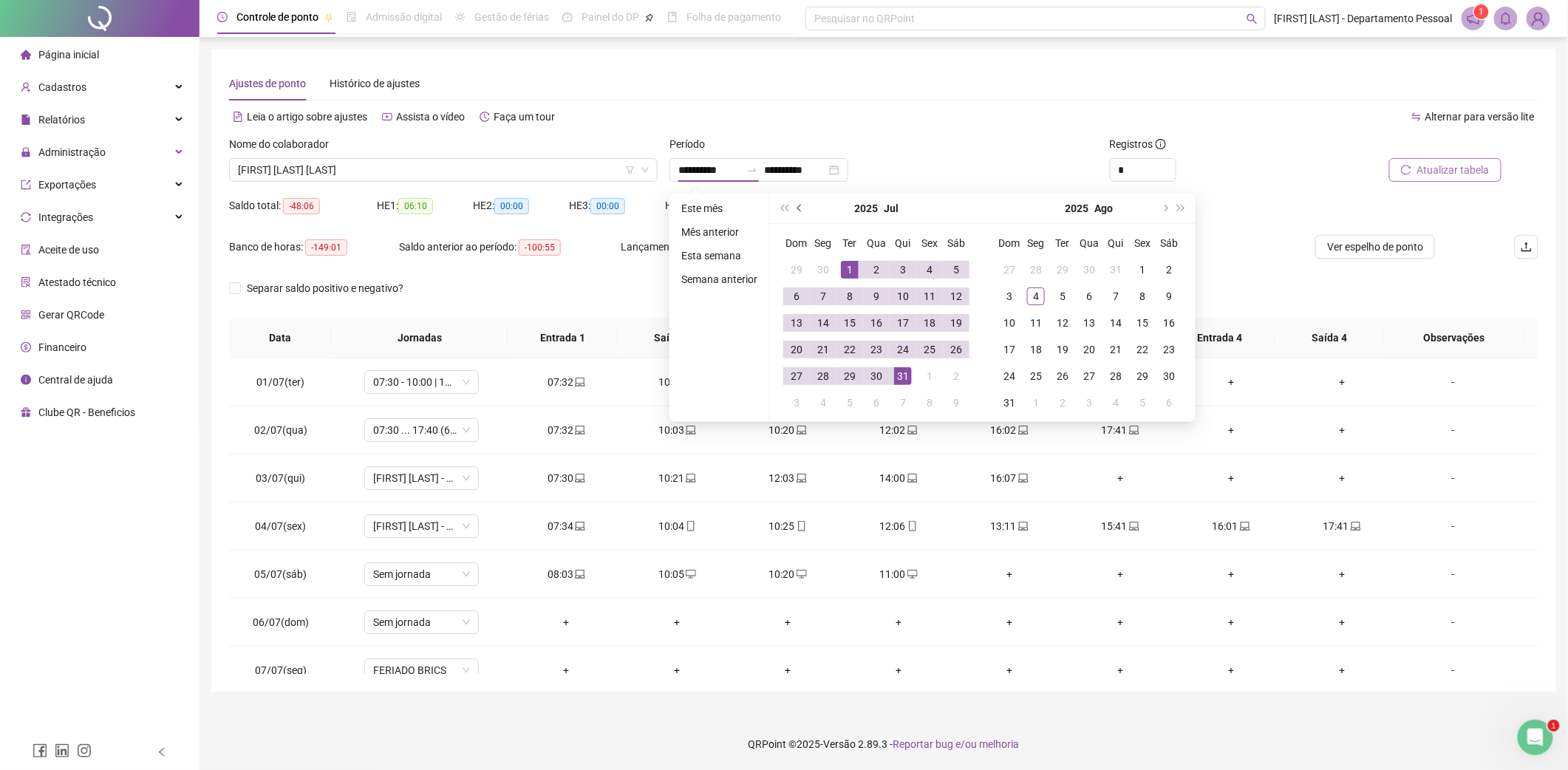 click at bounding box center [800, 208] 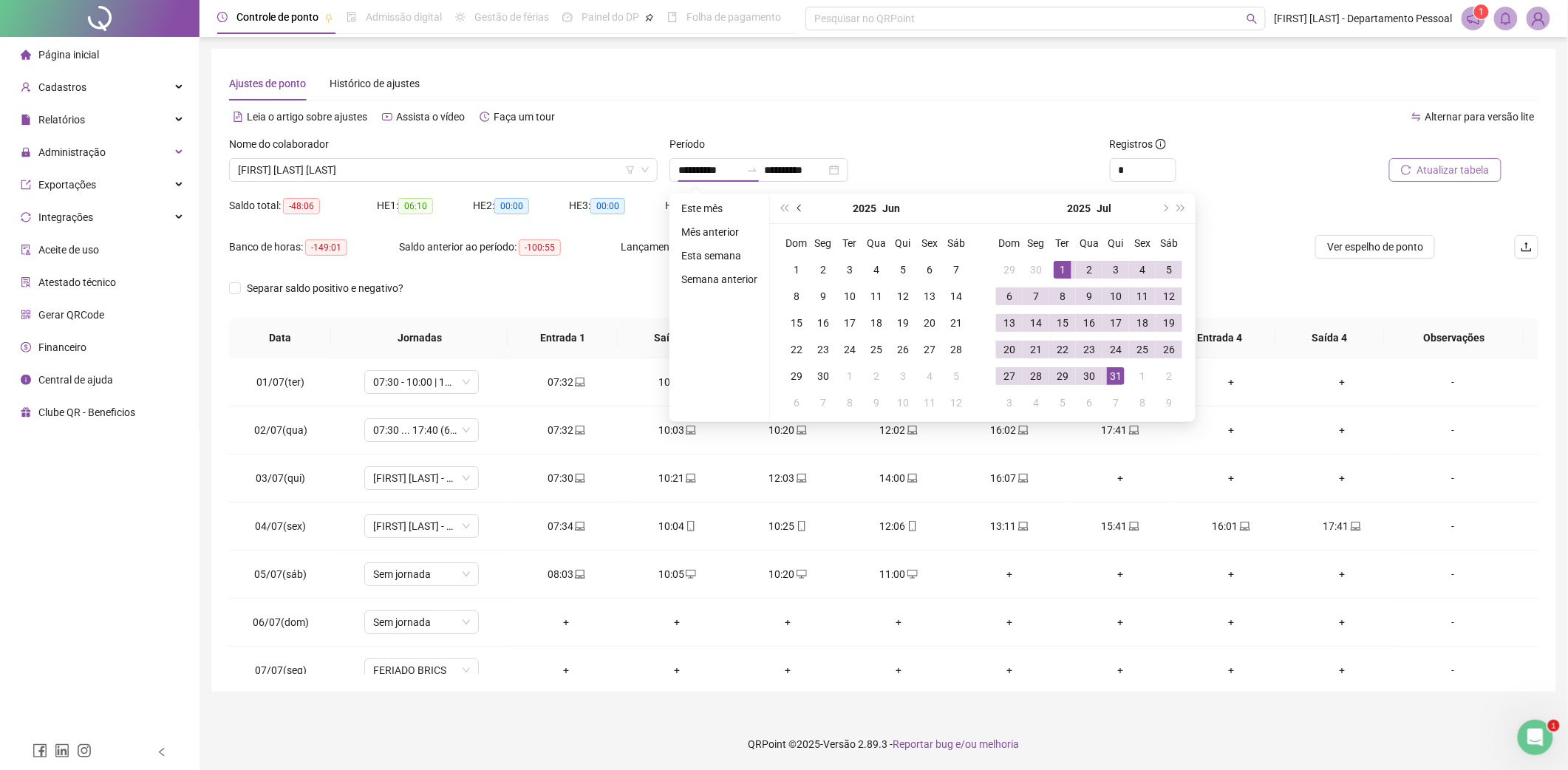 click at bounding box center [800, 208] 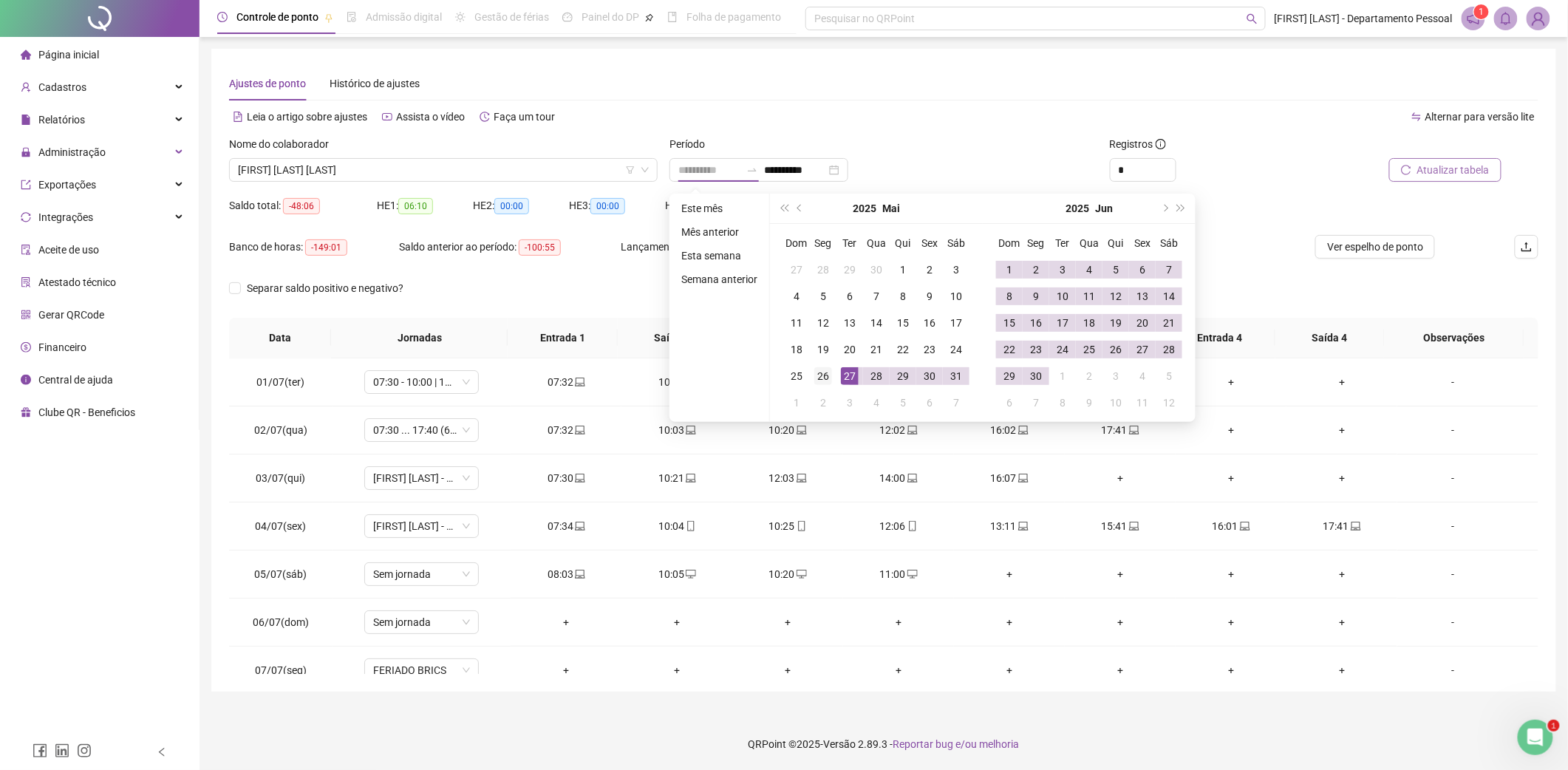 type on "**********" 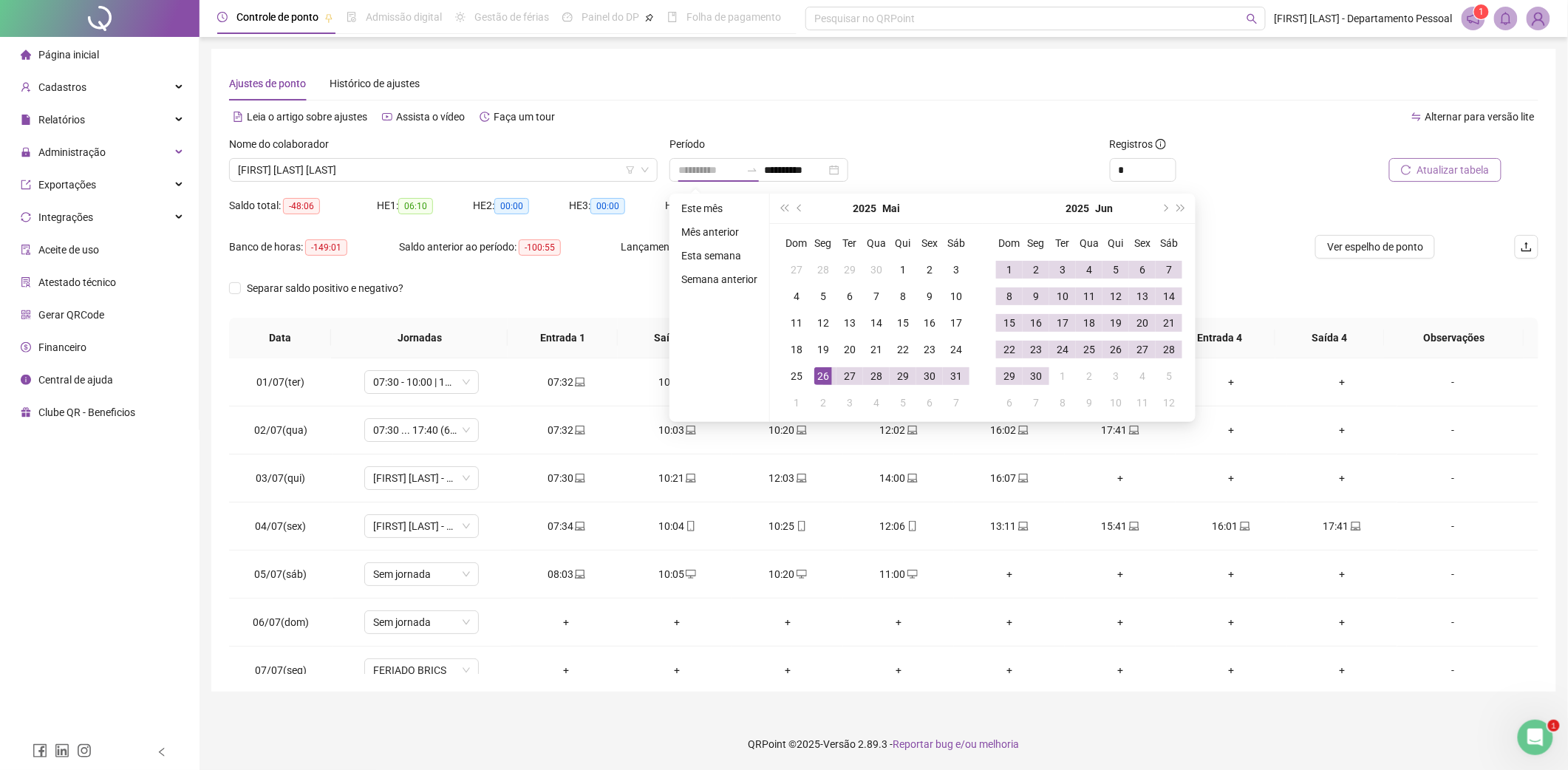 click on "26" at bounding box center (823, 376) 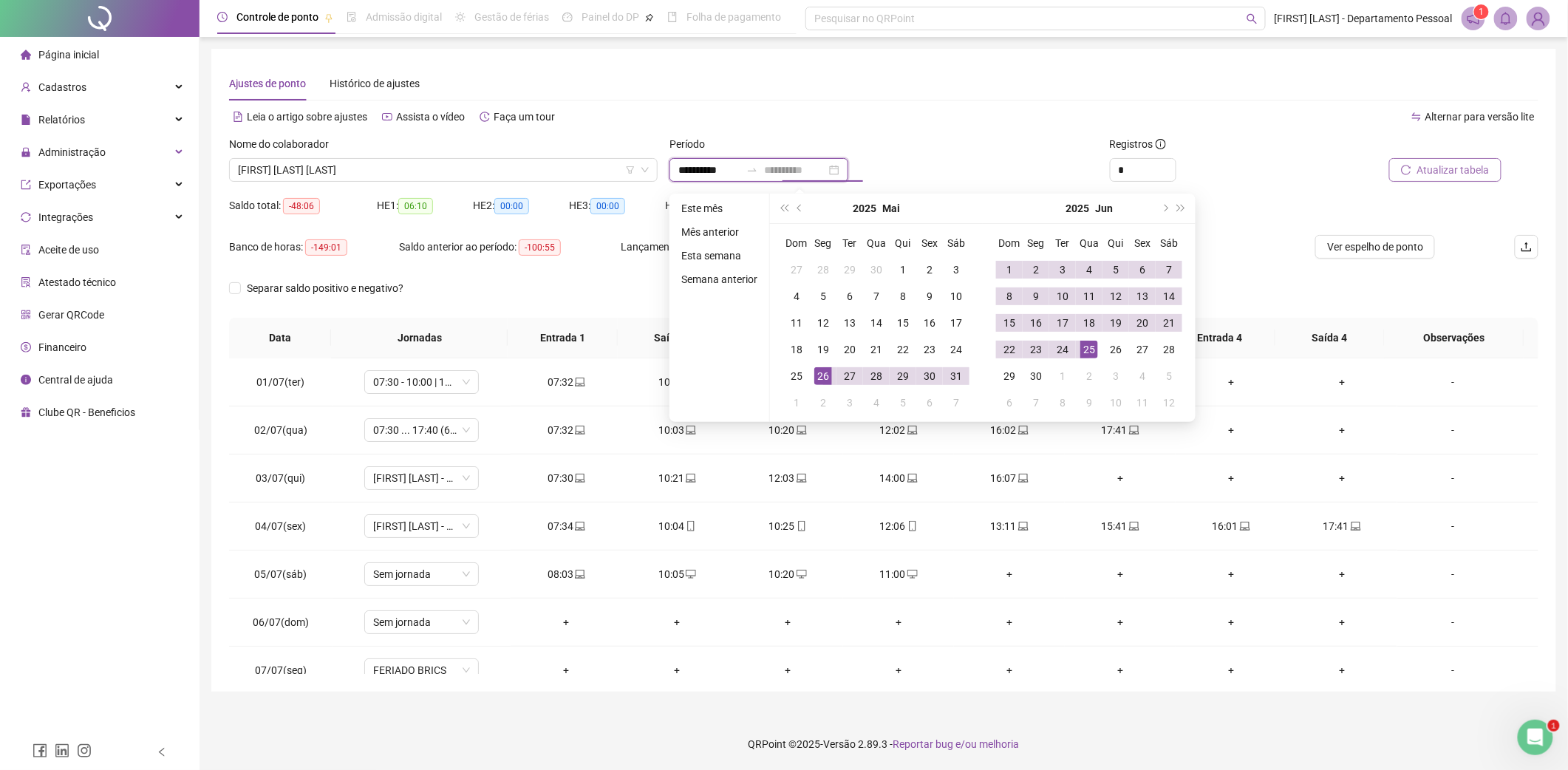 type on "**********" 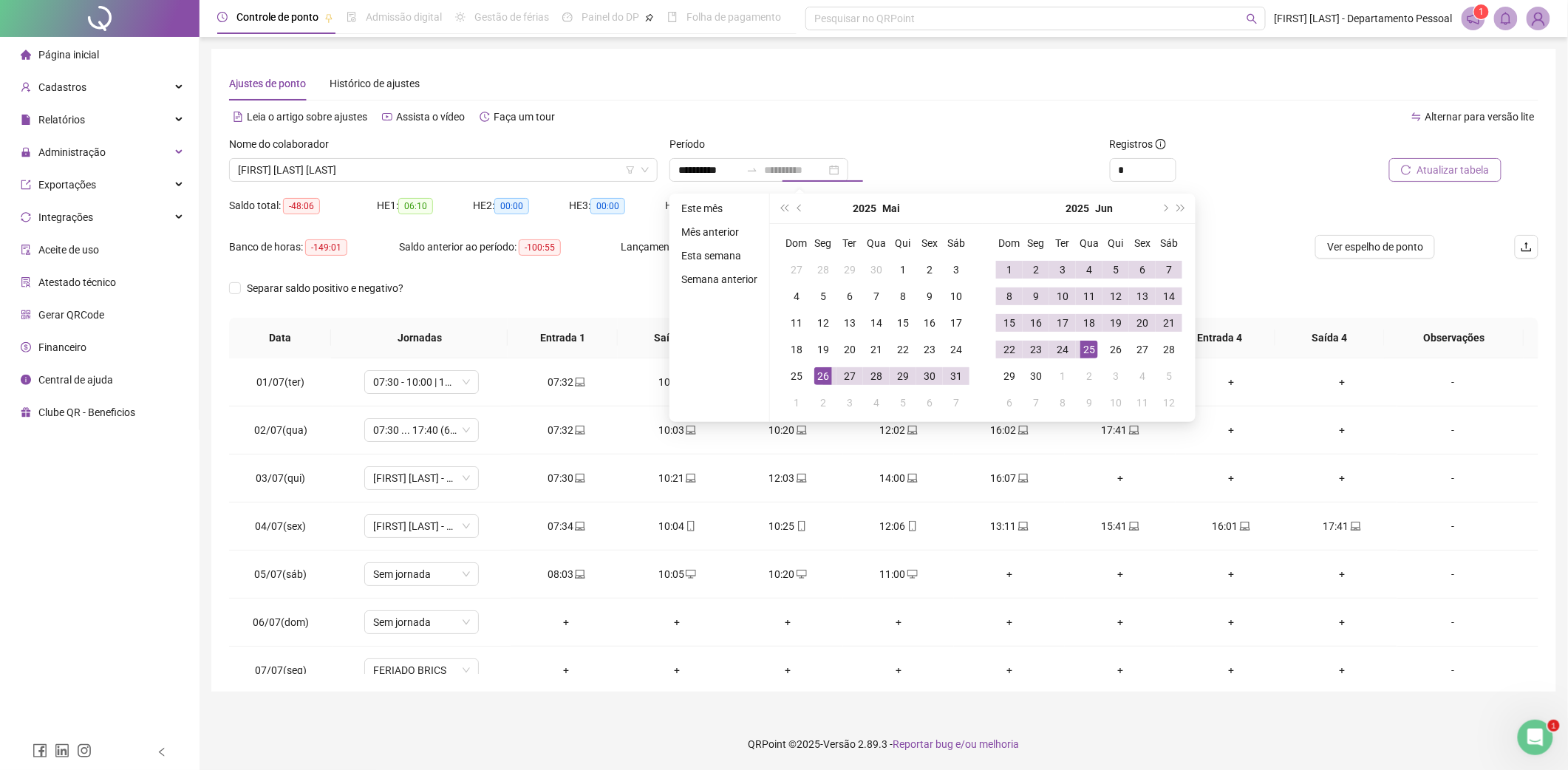 click on "25" at bounding box center [1089, 350] 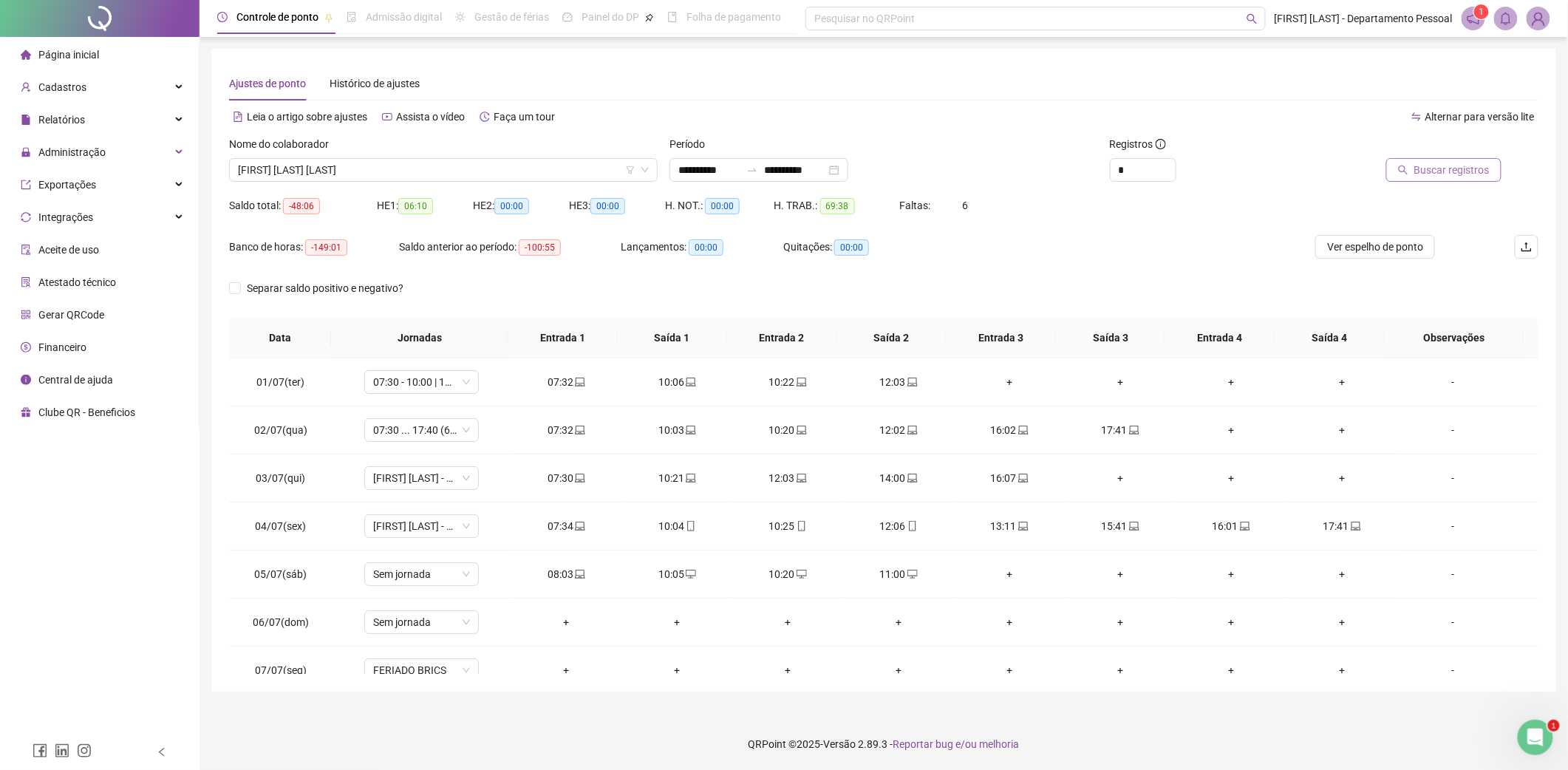 click on "Buscar registros" at bounding box center [1452, 170] 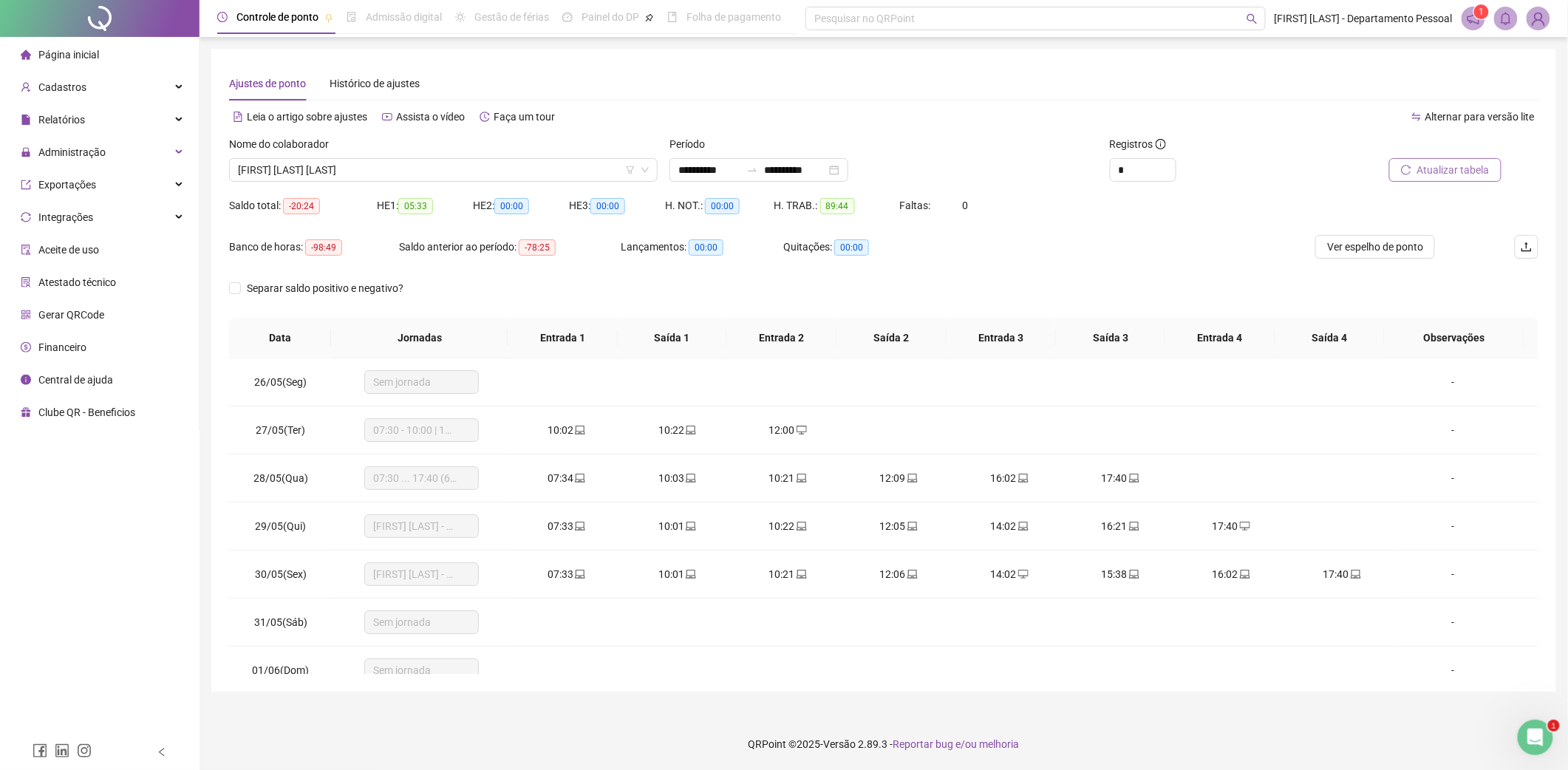 click on "Atualizar tabela" at bounding box center (1453, 170) 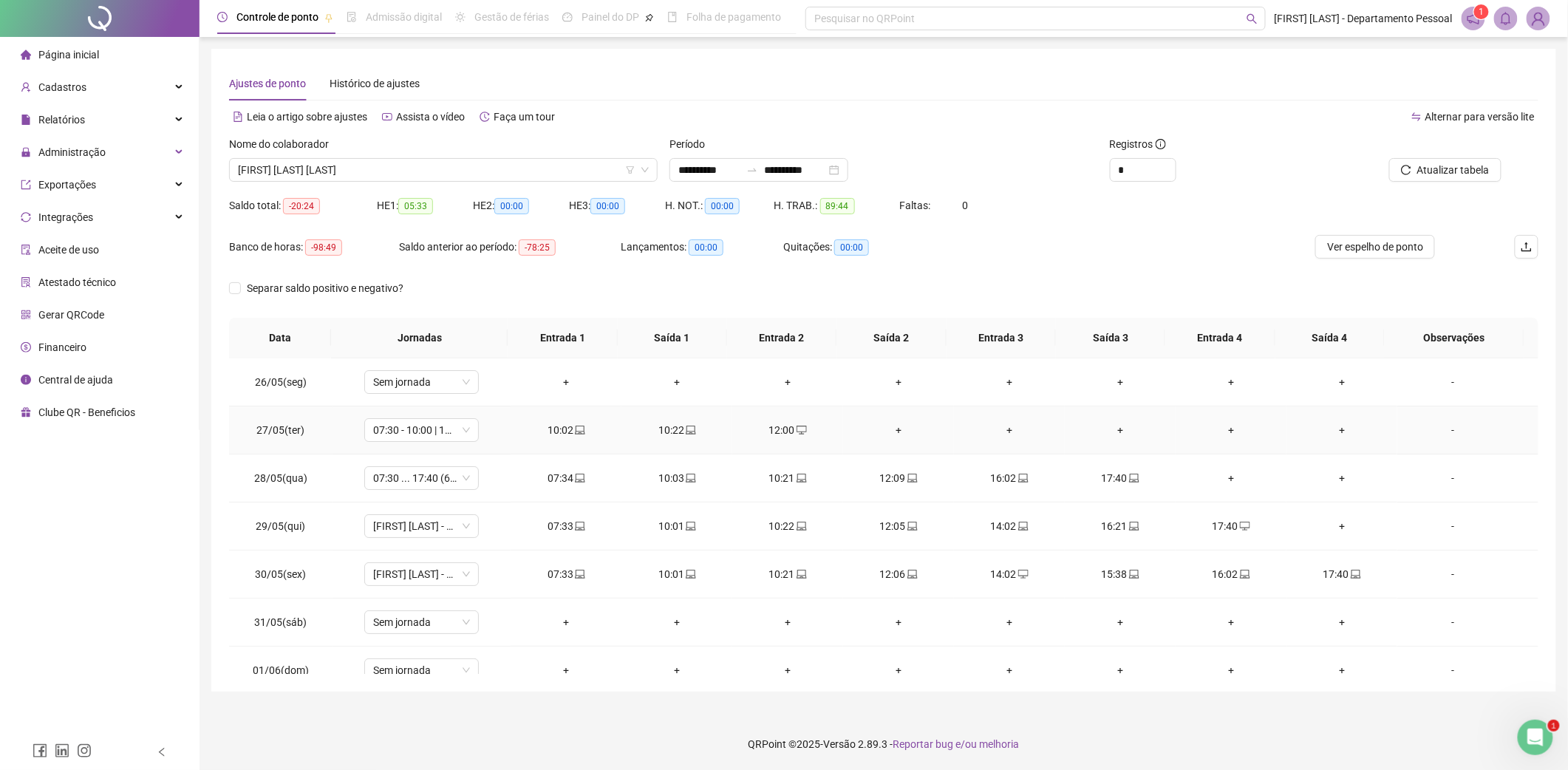 click on "+" at bounding box center (899, 430) 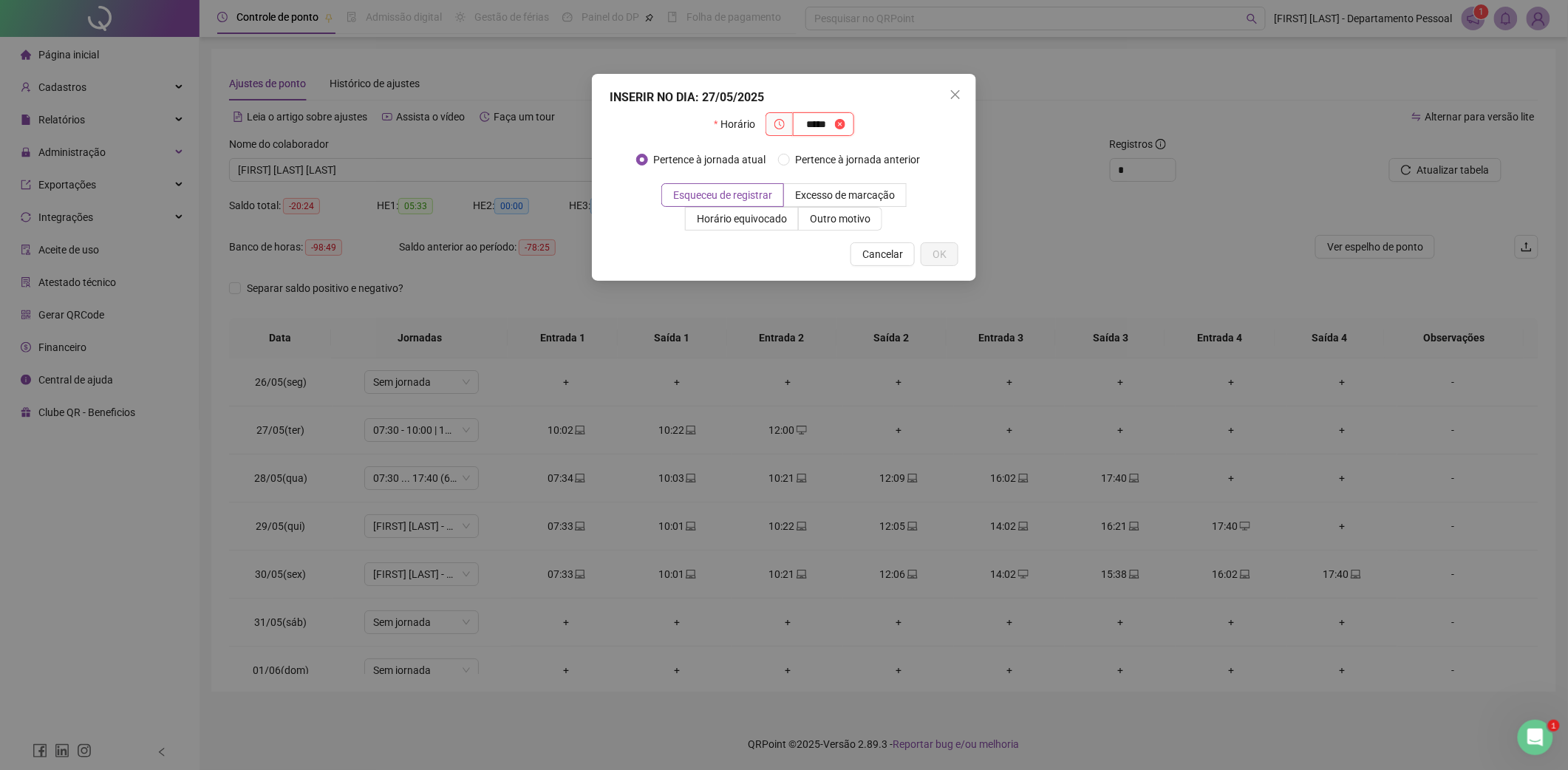 type on "*****" 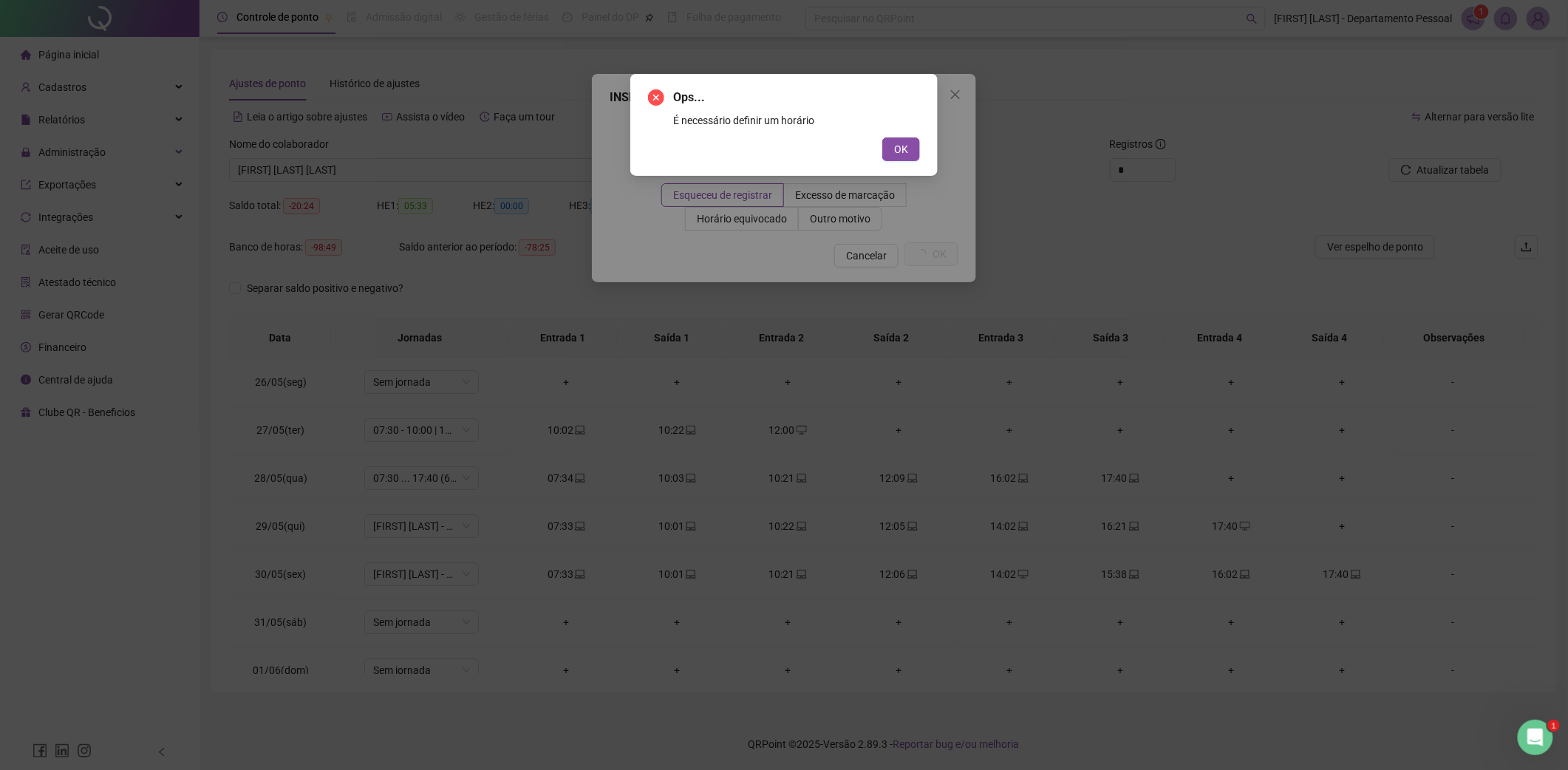 type 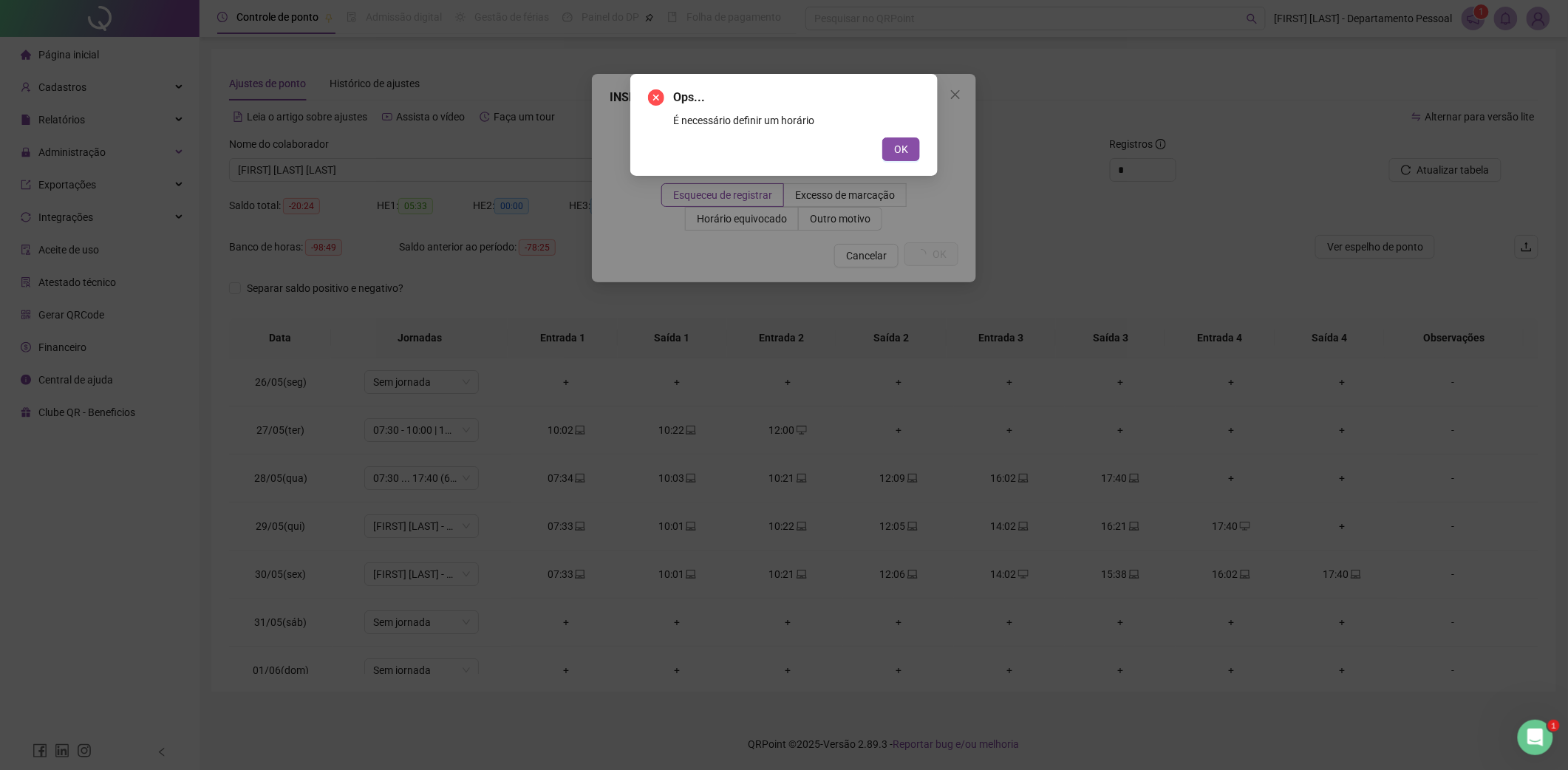 click on "OK" at bounding box center [901, 149] 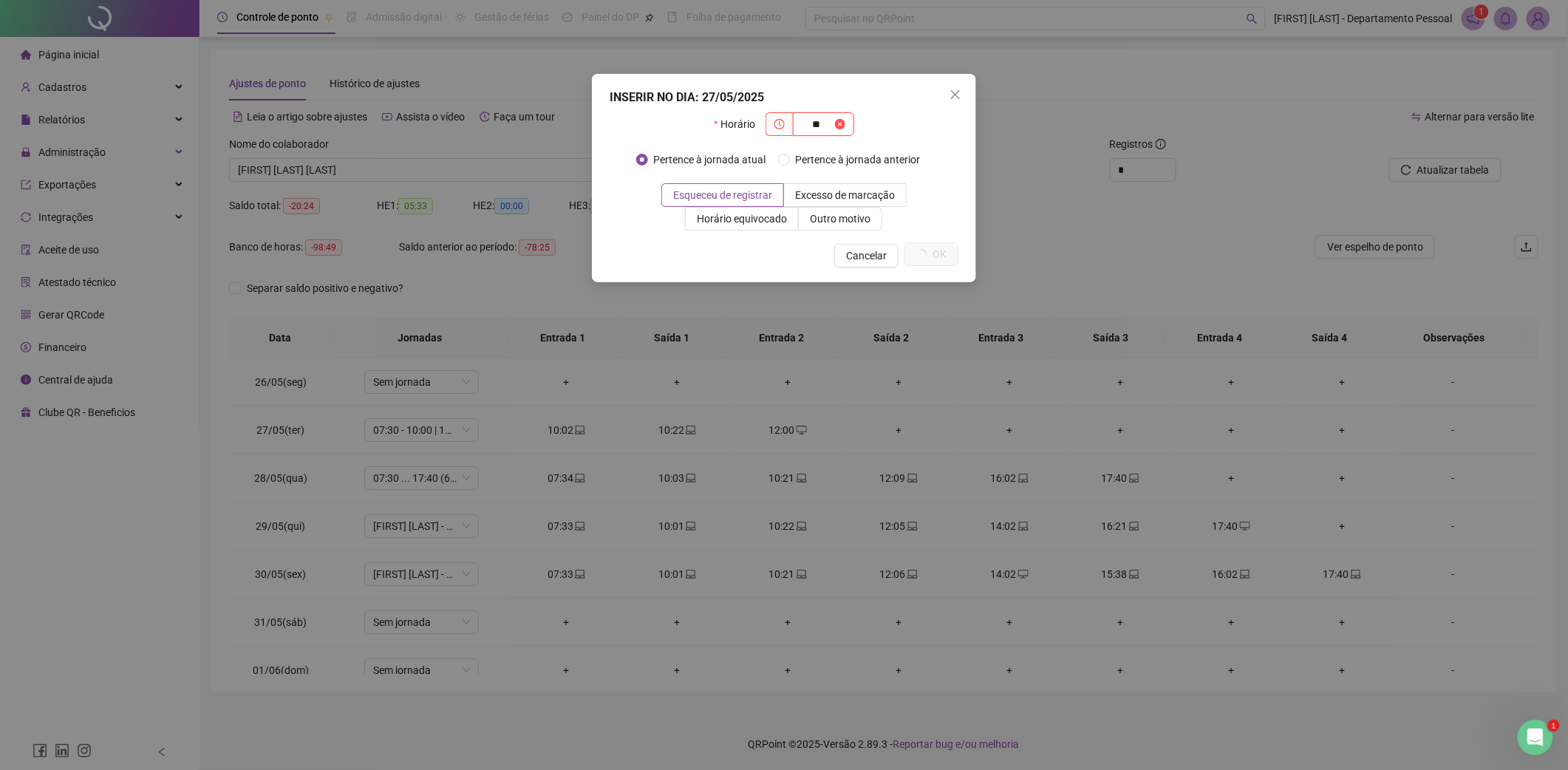 type on "*" 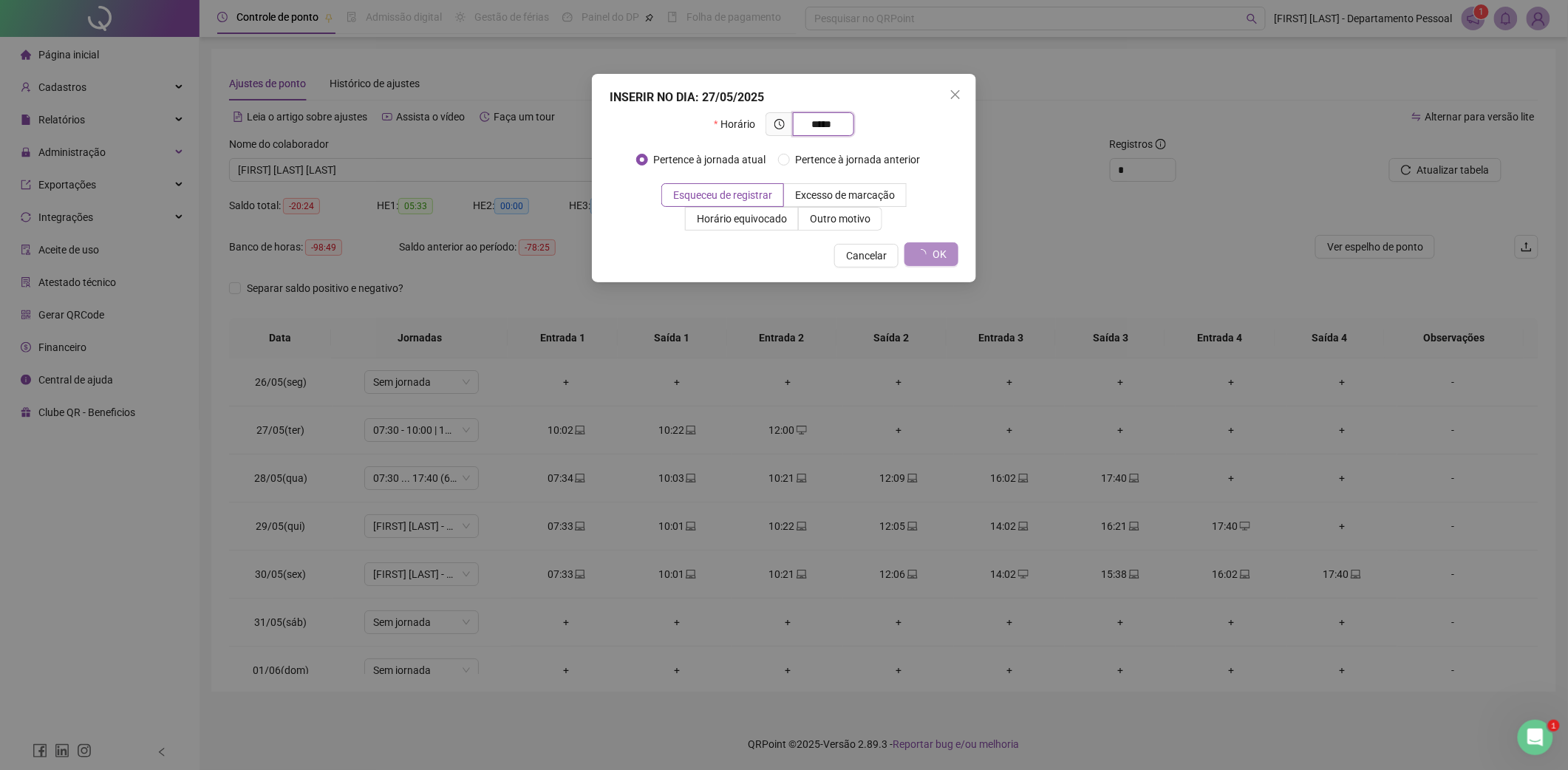 type on "*****" 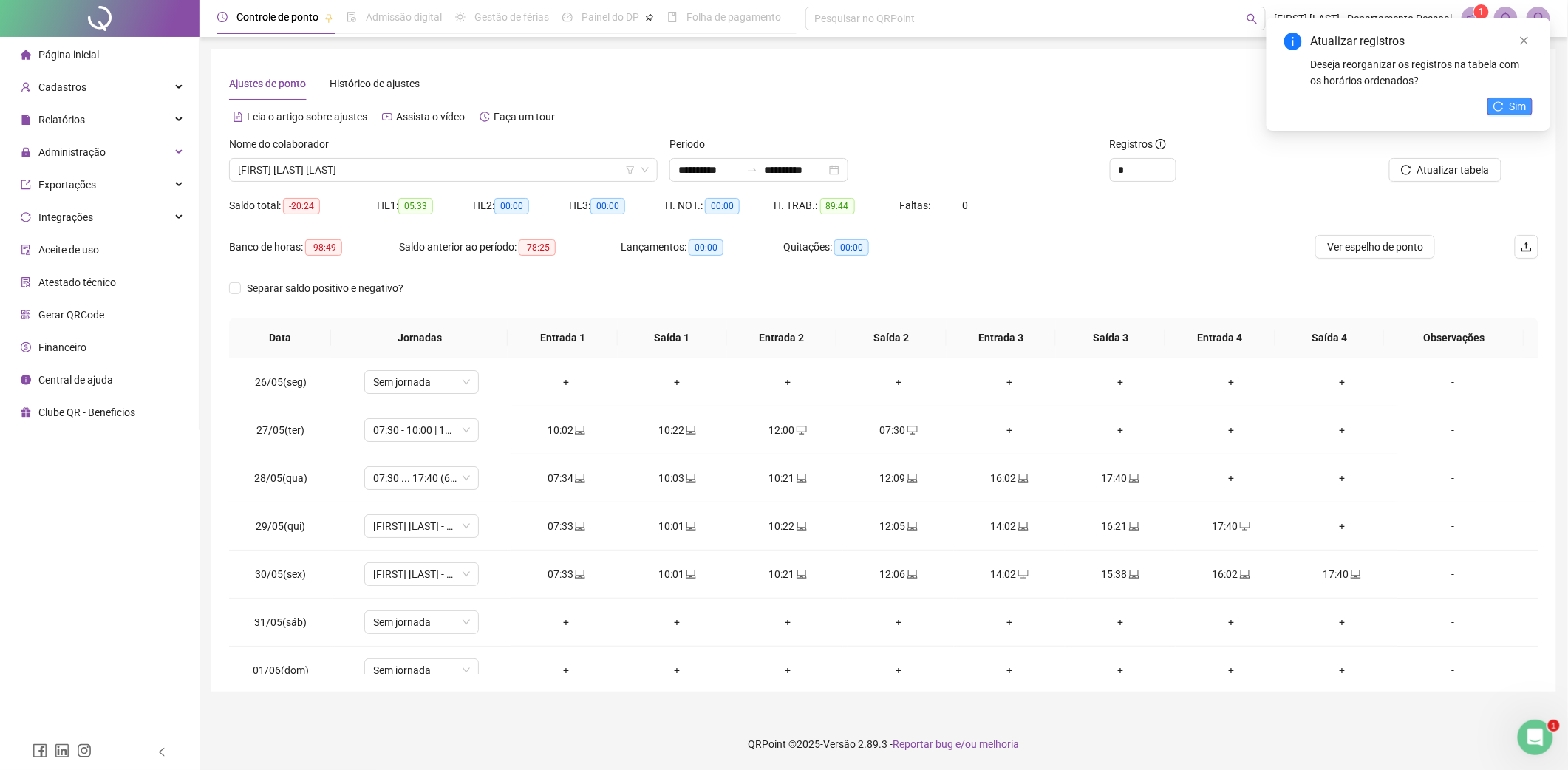 click on "Sim" at bounding box center (1518, 106) 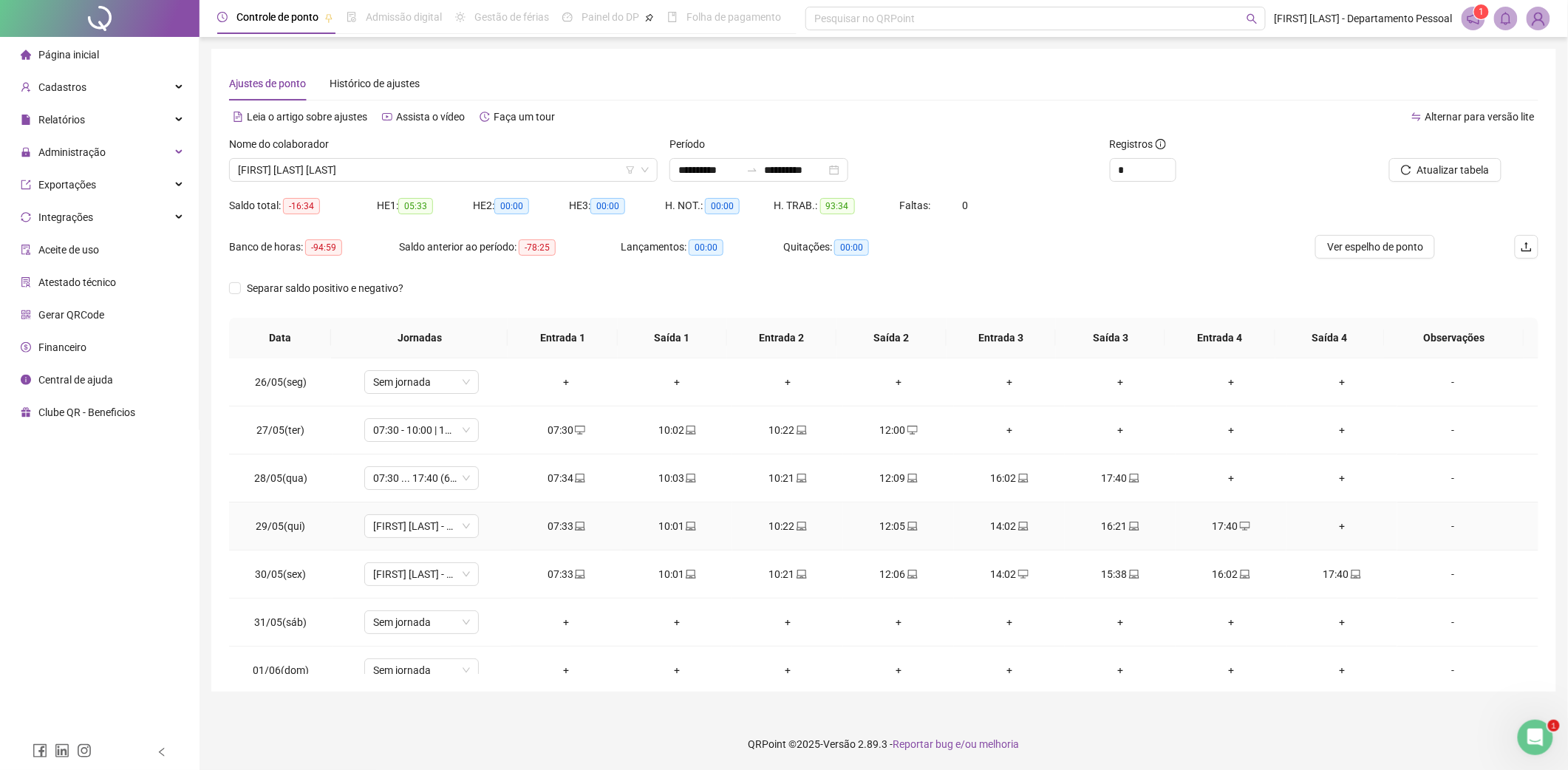 click on "+" at bounding box center (1342, 526) 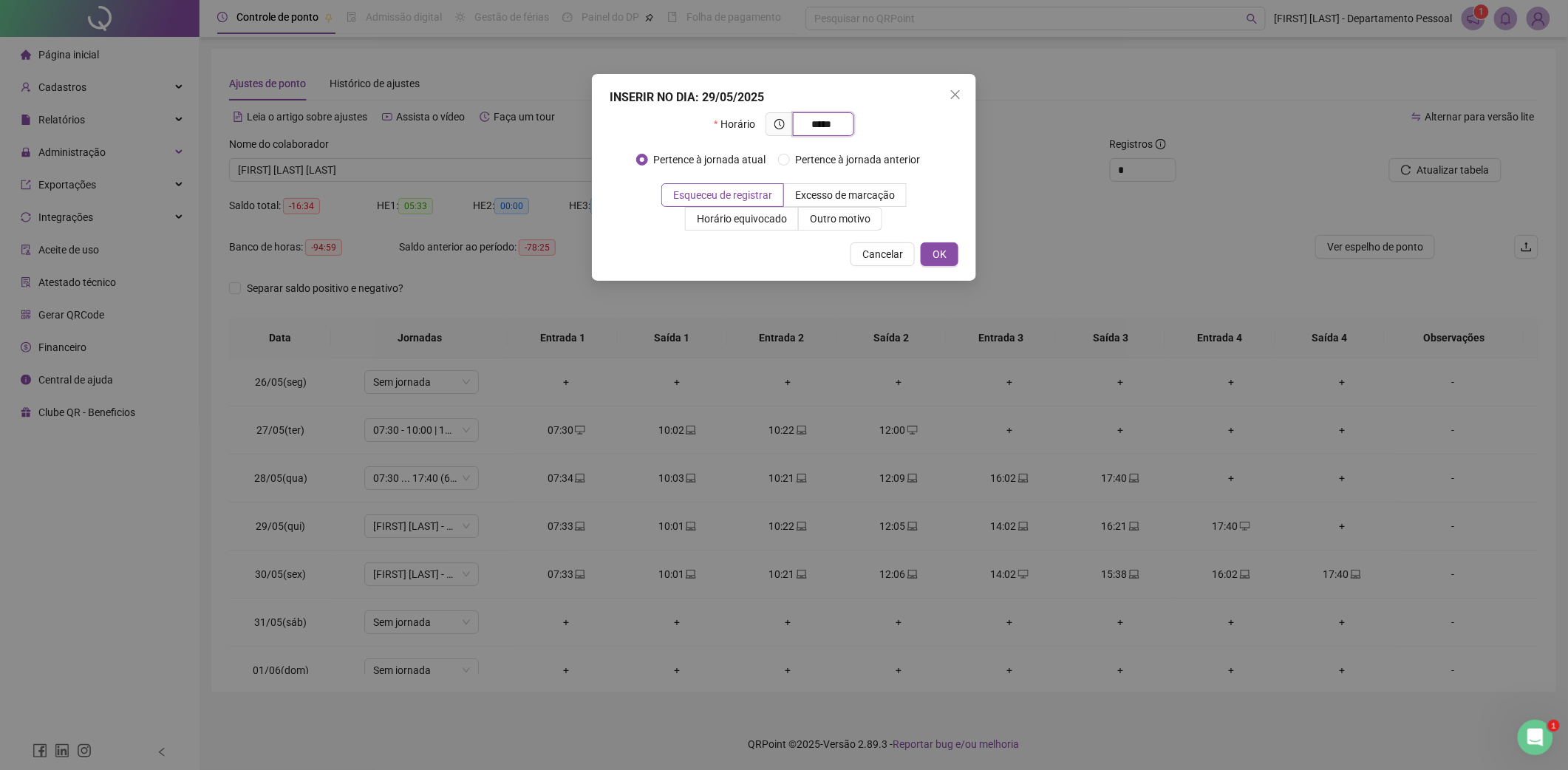 type on "*****" 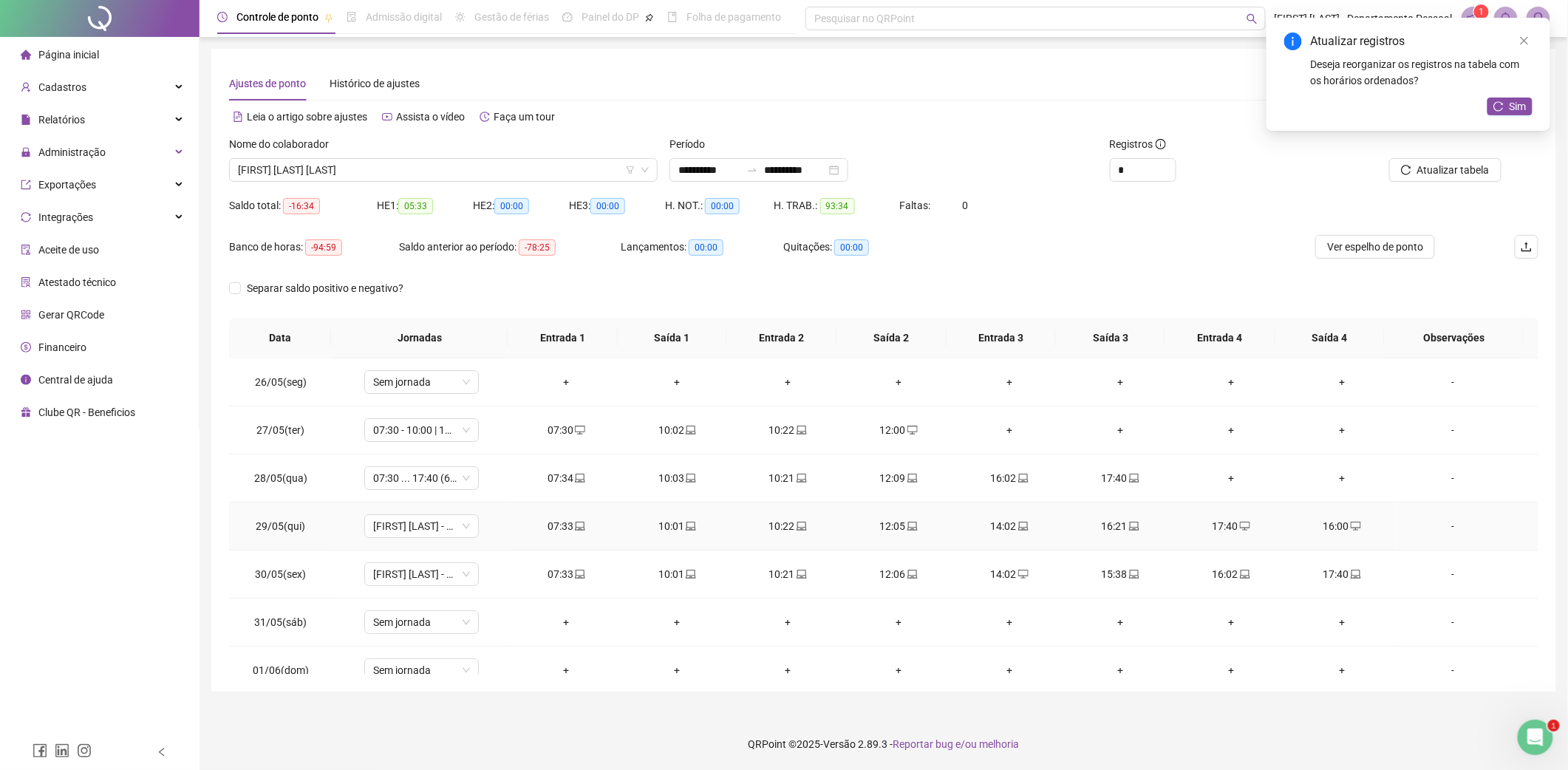 scroll, scrollTop: 394, scrollLeft: 0, axis: vertical 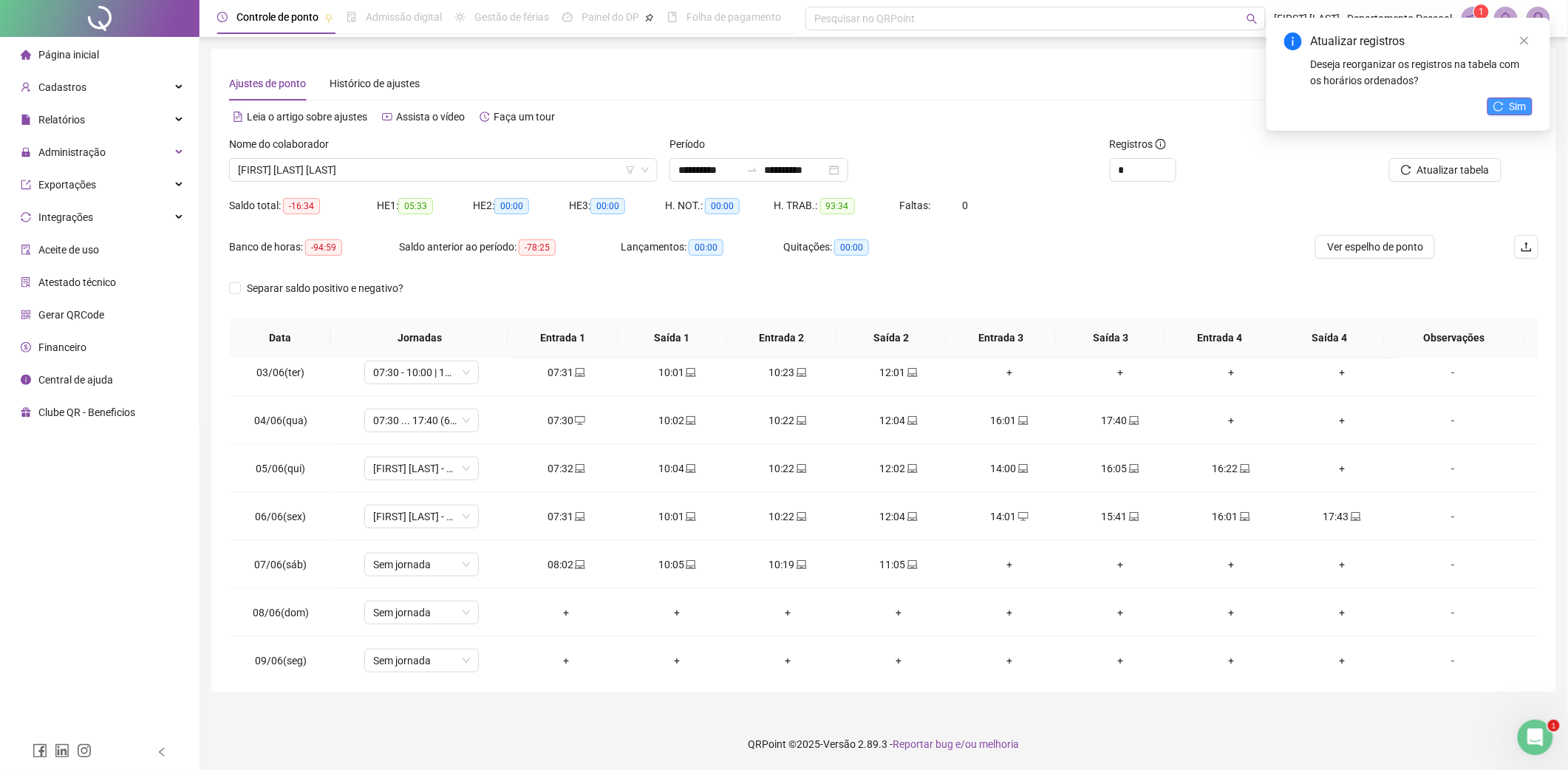 click on "Sim" at bounding box center (1510, 106) 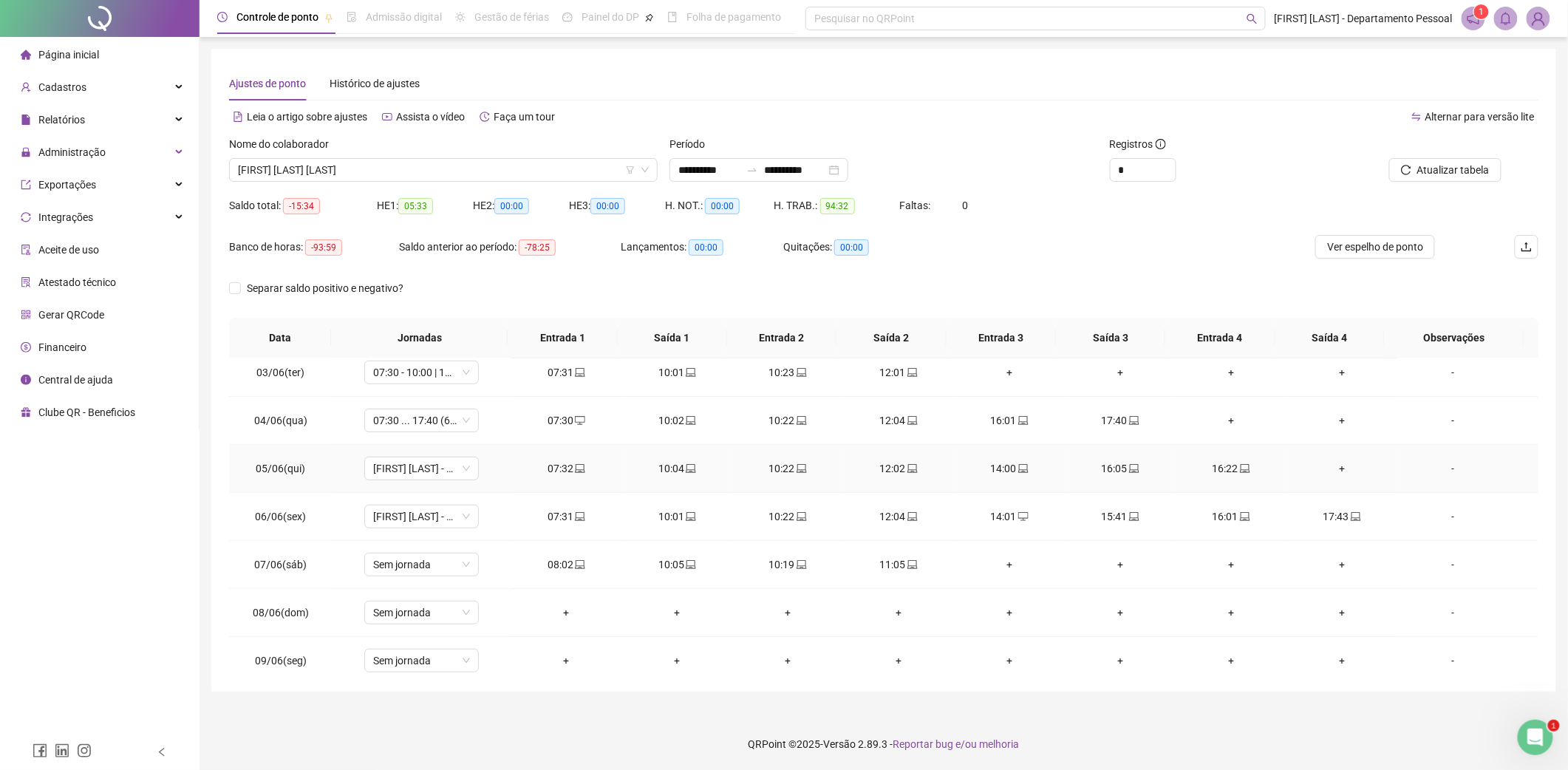 click on "+" at bounding box center [1342, 469] 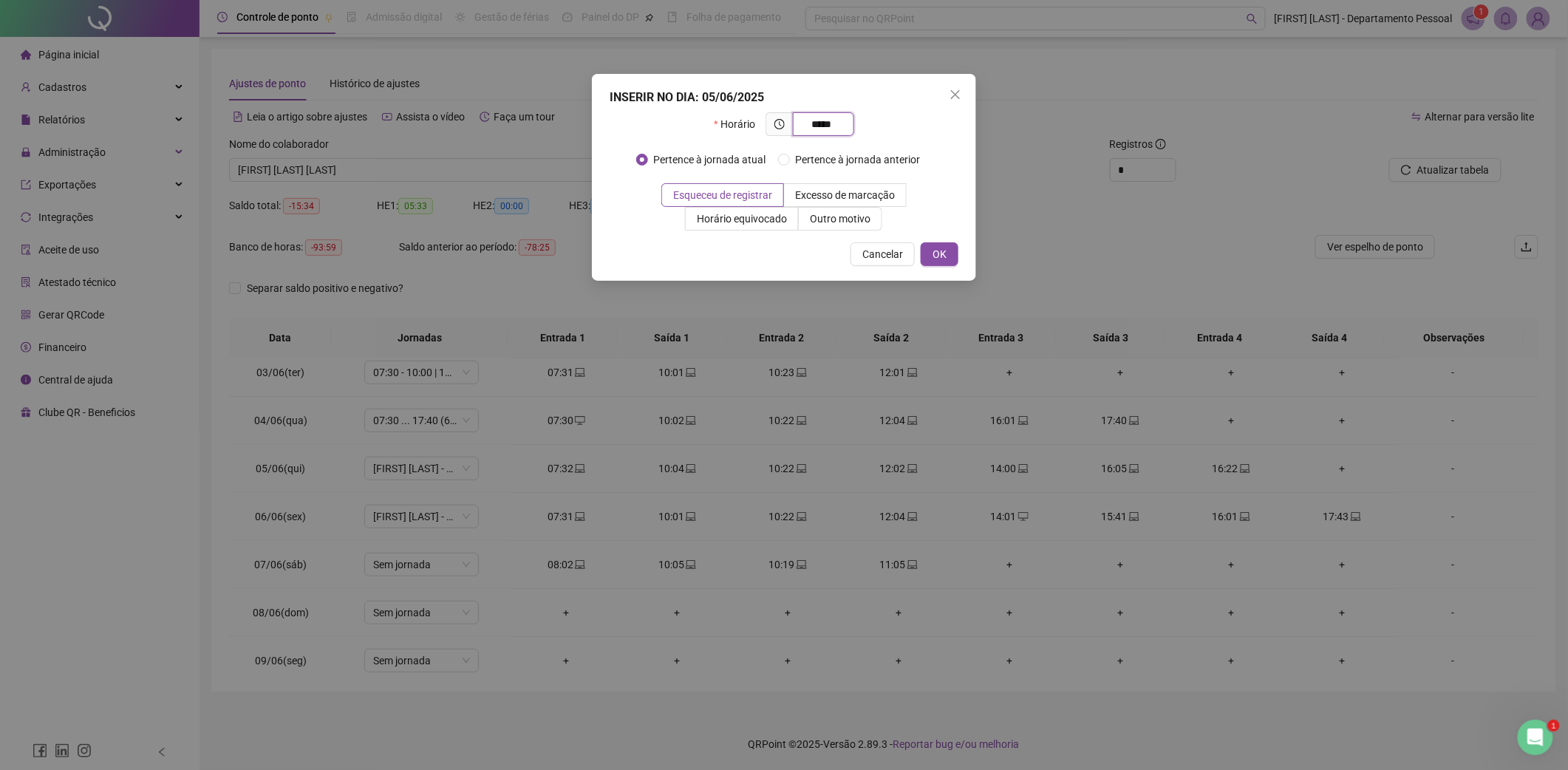 type on "*****" 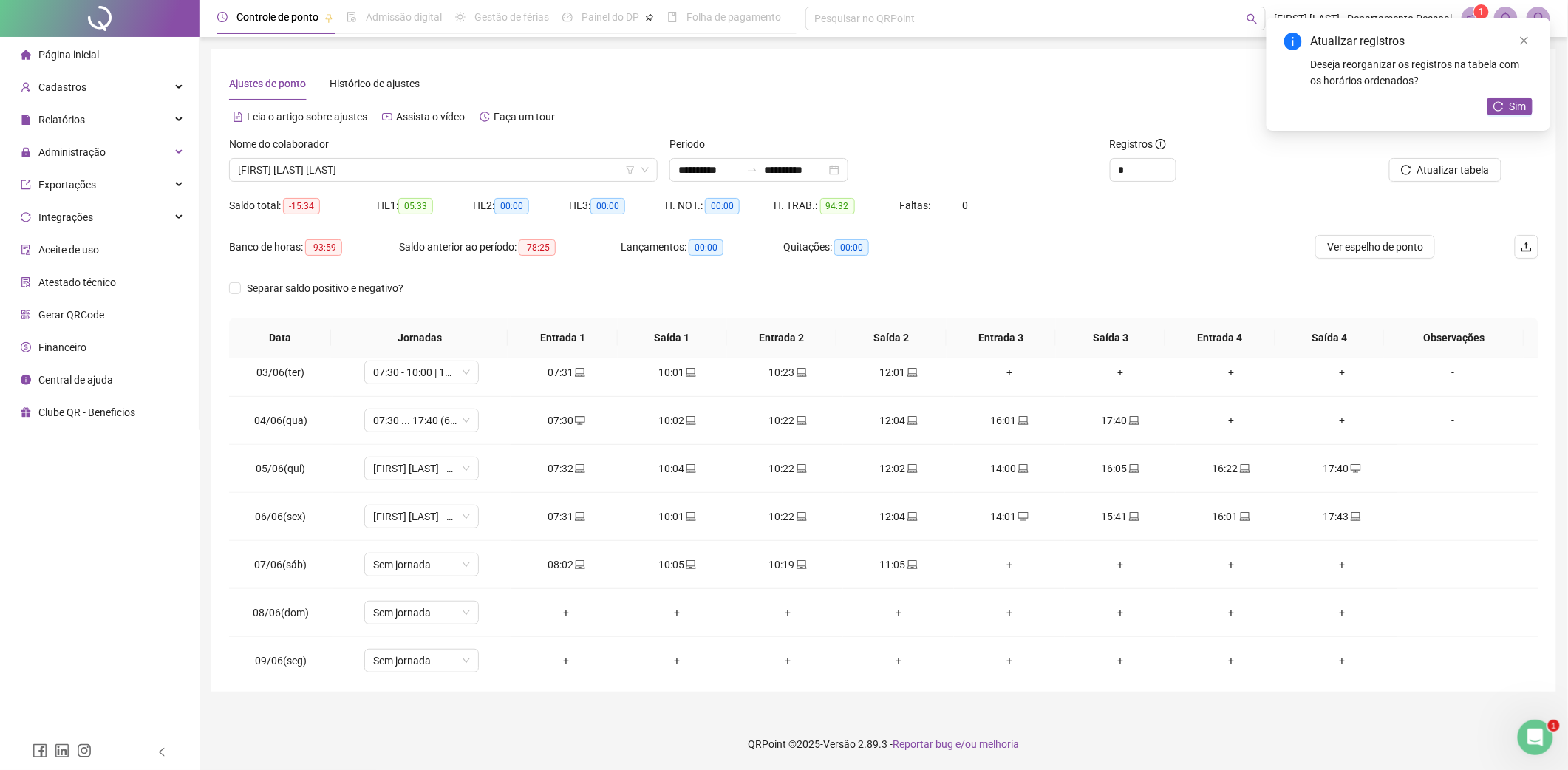 click on "Separar saldo positivo e negativo?" at bounding box center [884, 297] 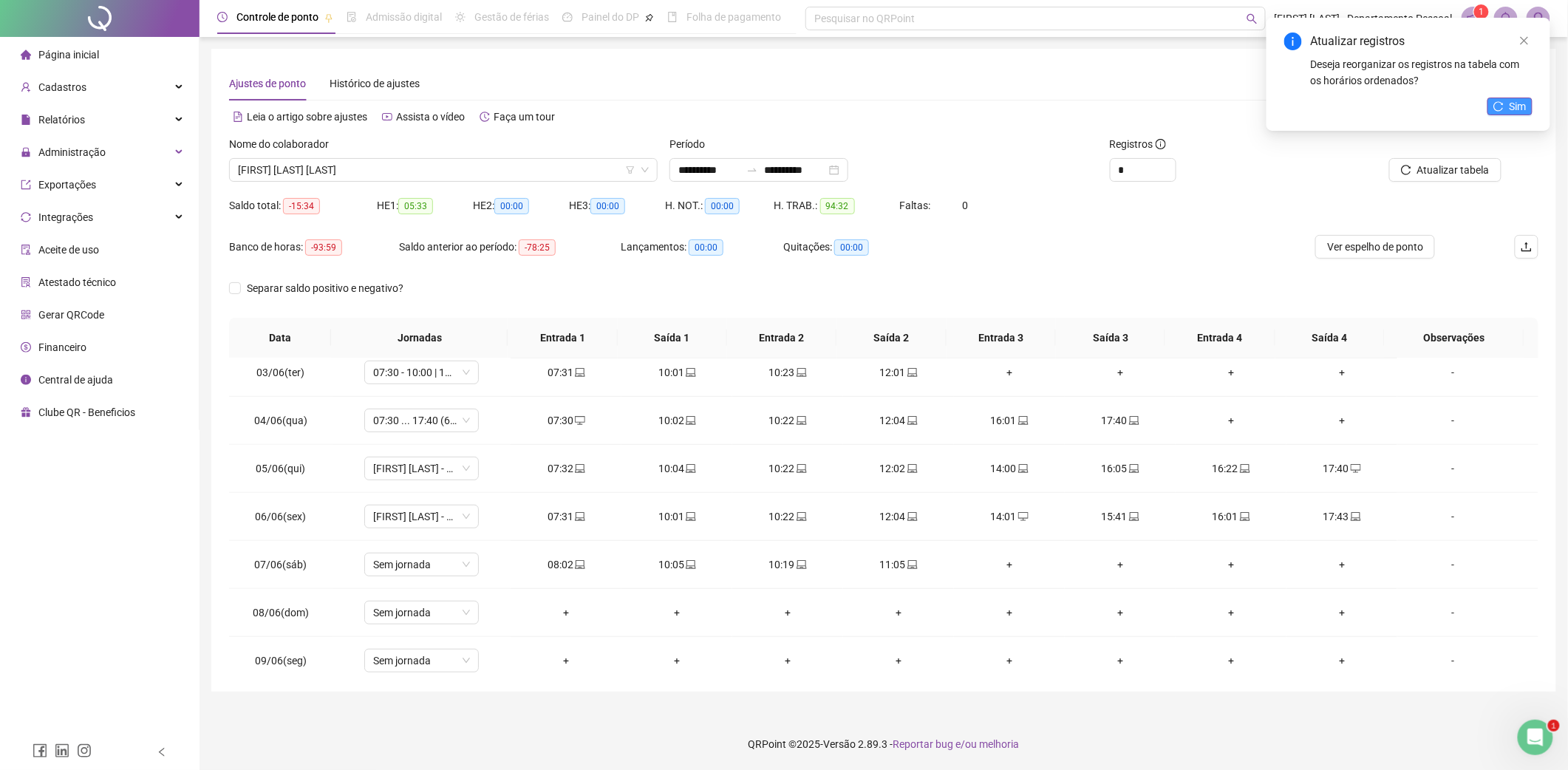 click on "Sim" at bounding box center [1518, 106] 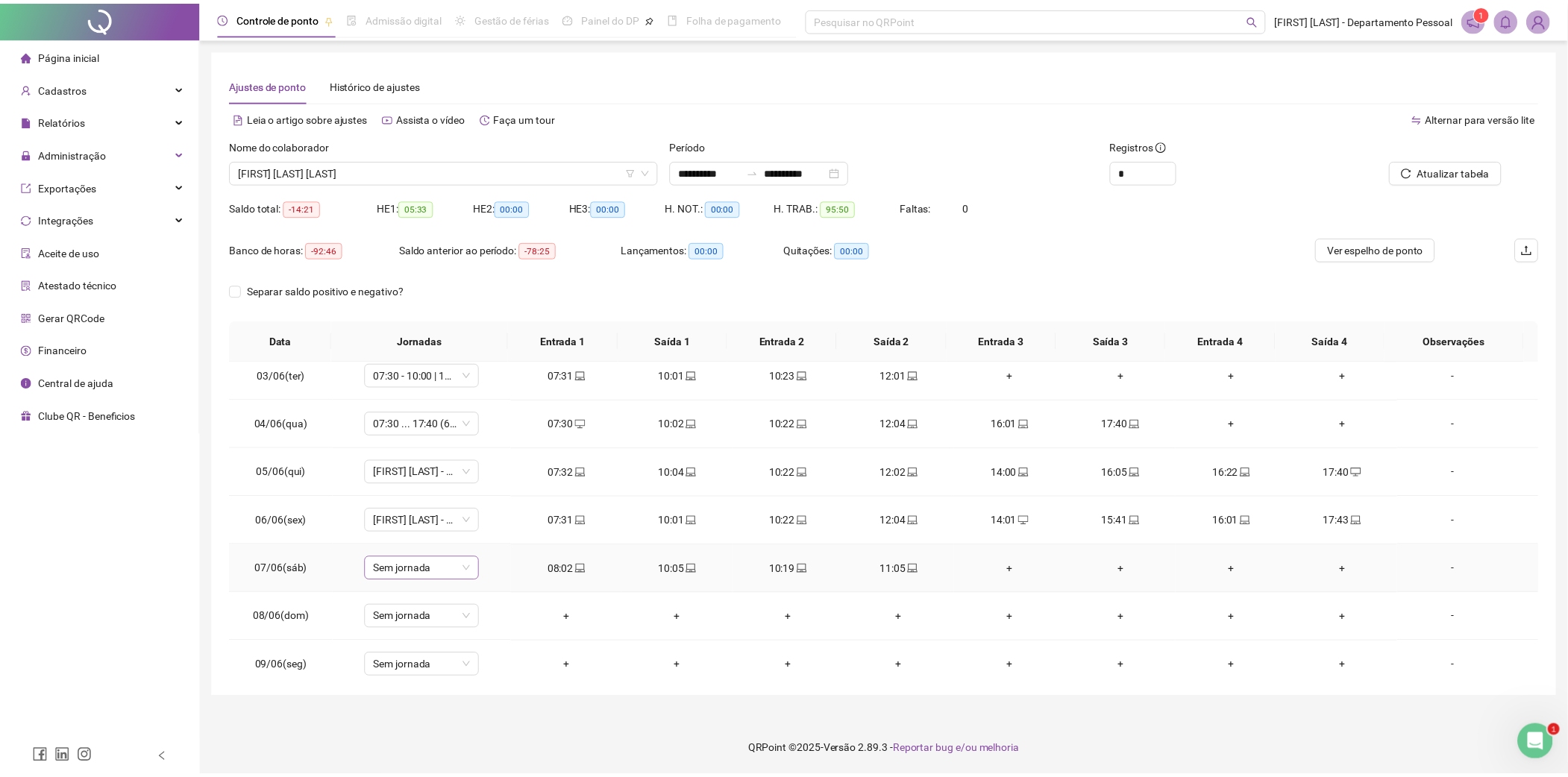 scroll, scrollTop: 696, scrollLeft: 0, axis: vertical 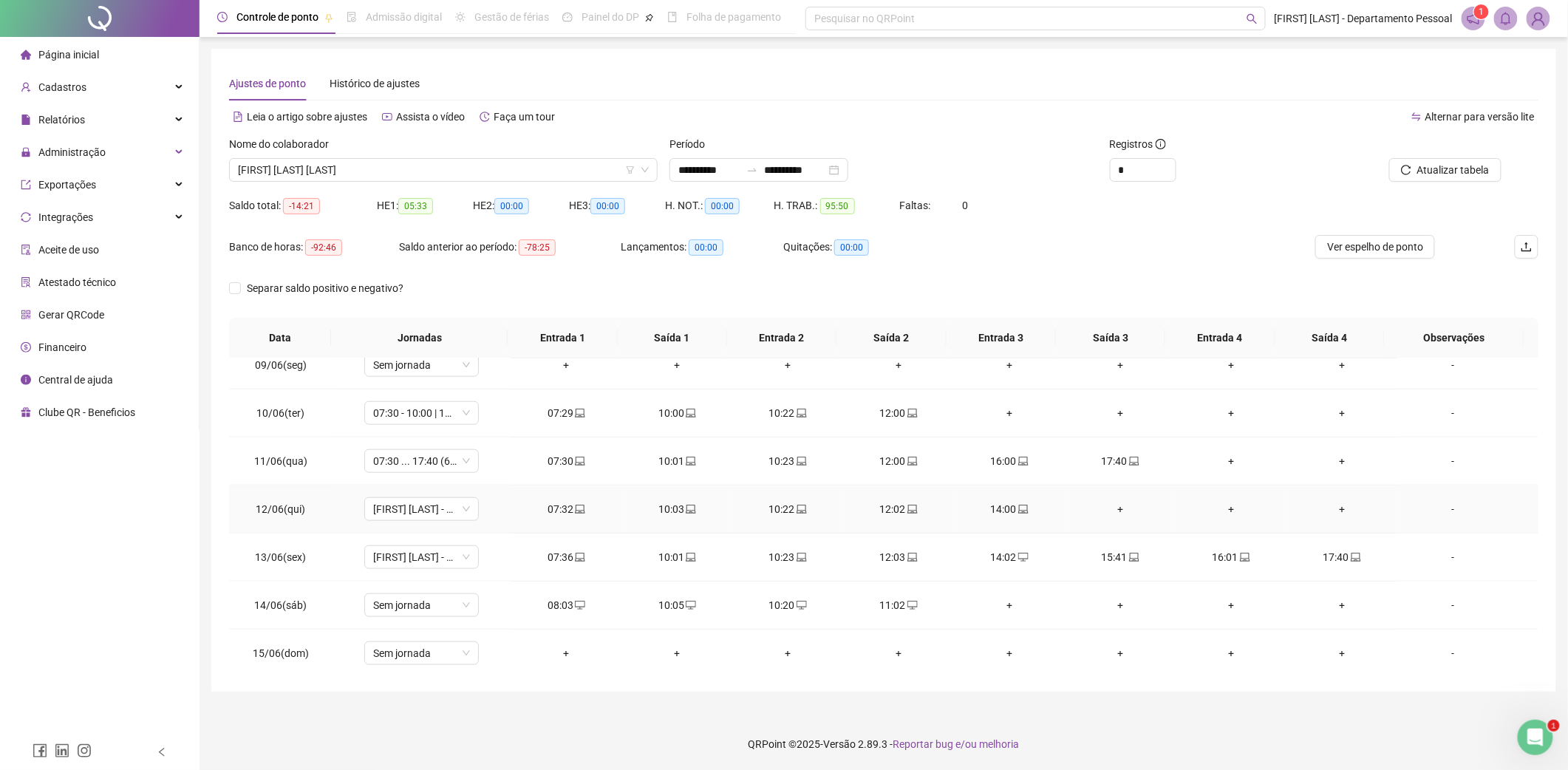 click on "+" at bounding box center (1120, 509) 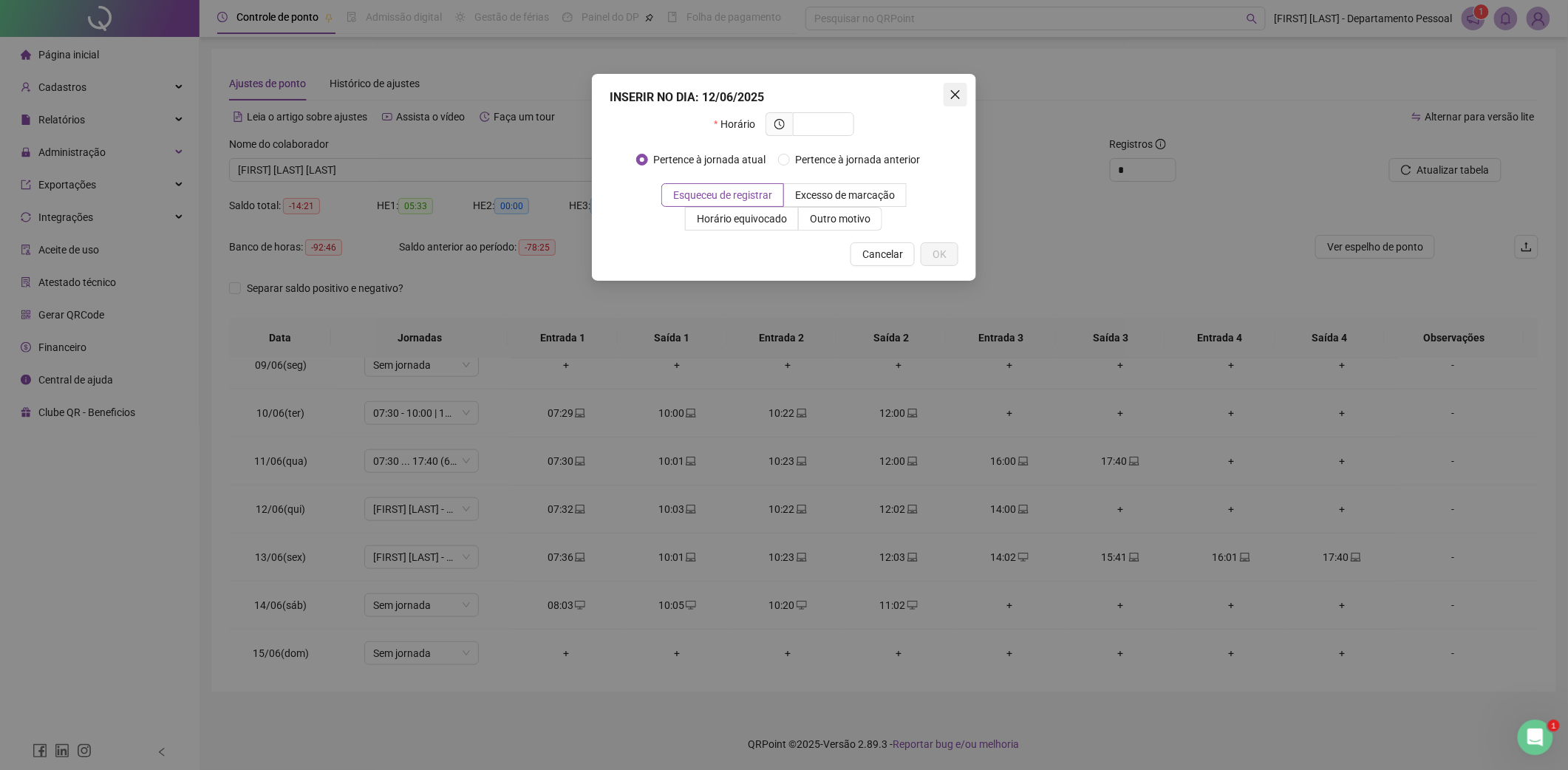 click at bounding box center (955, 95) 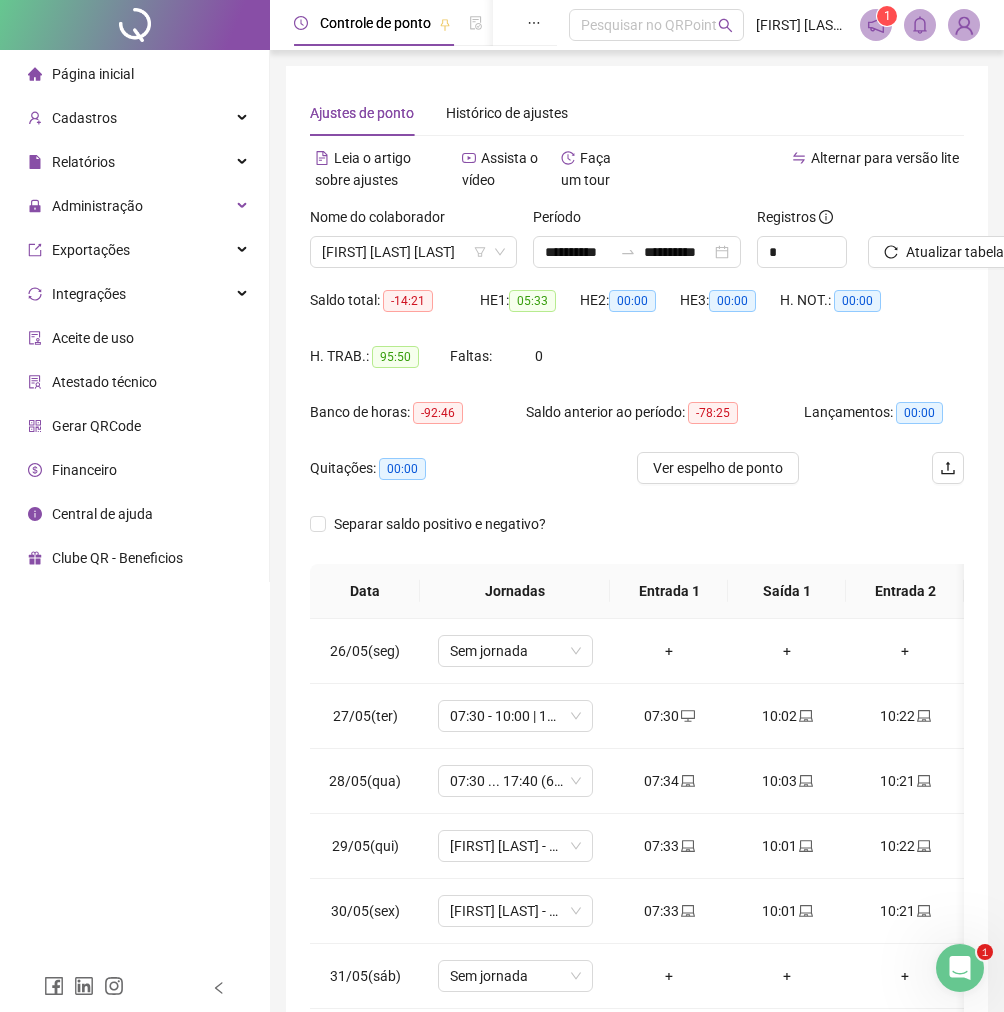 click on "Atualizar tabela" at bounding box center [916, 237] 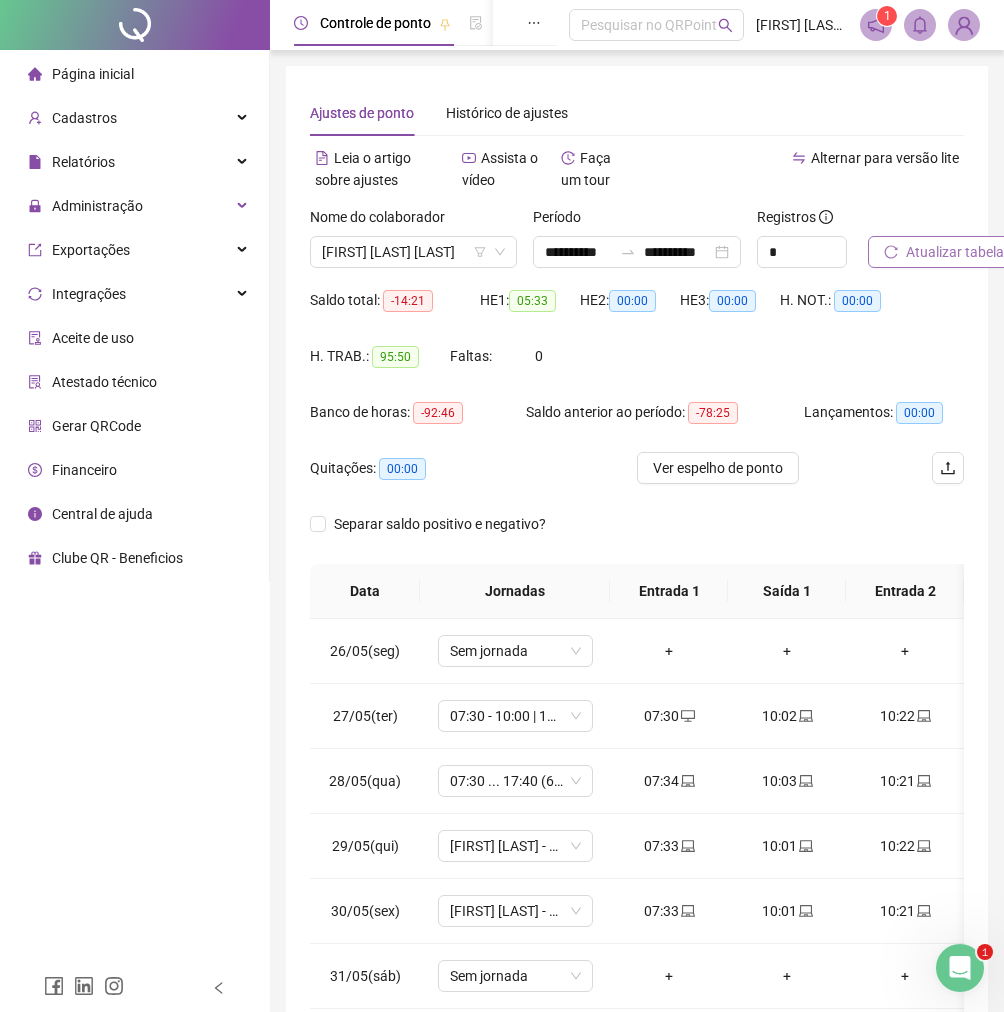 click on "Atualizar tabela" at bounding box center [955, 252] 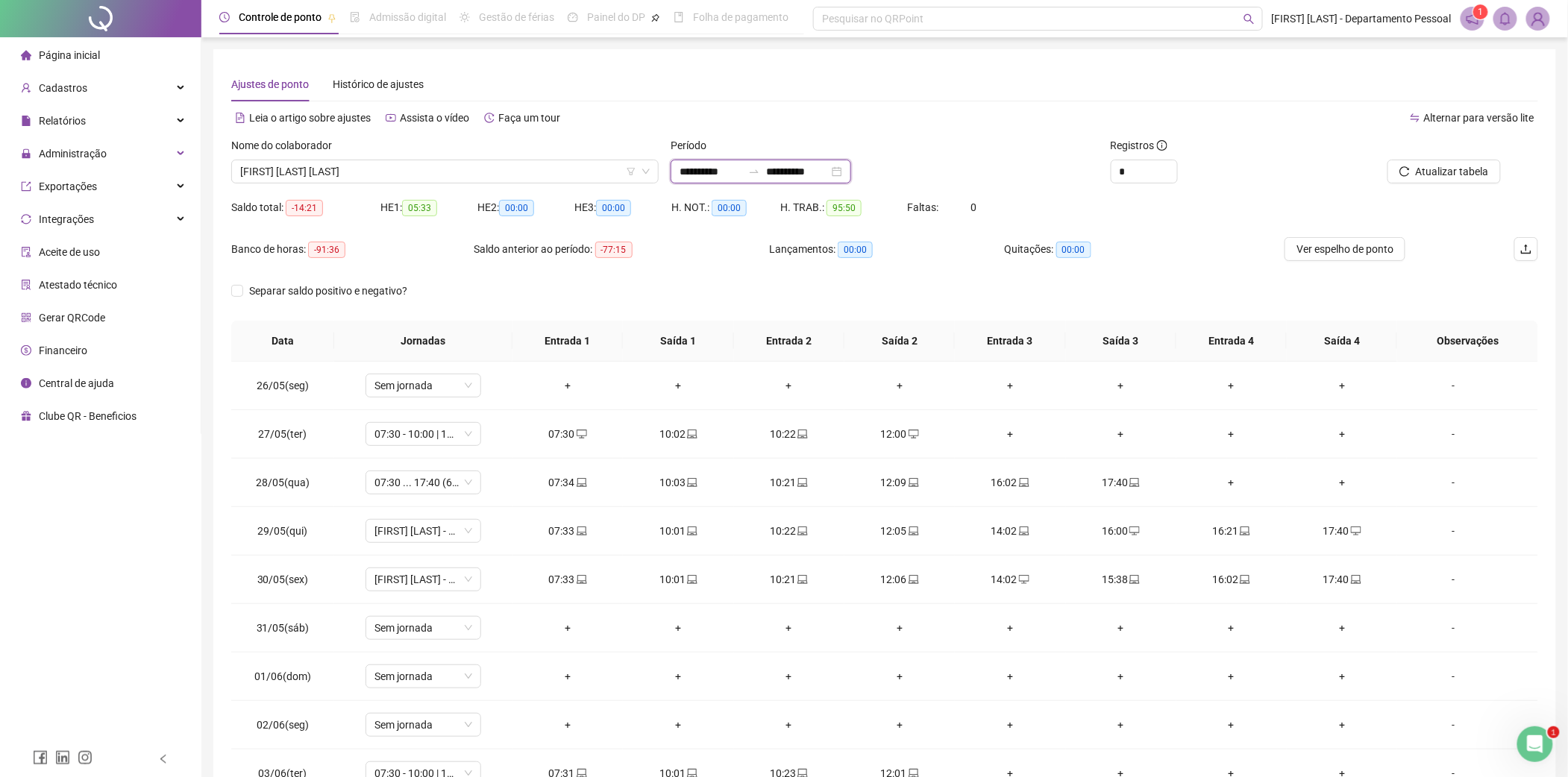 click on "**********" at bounding box center [711, 172] 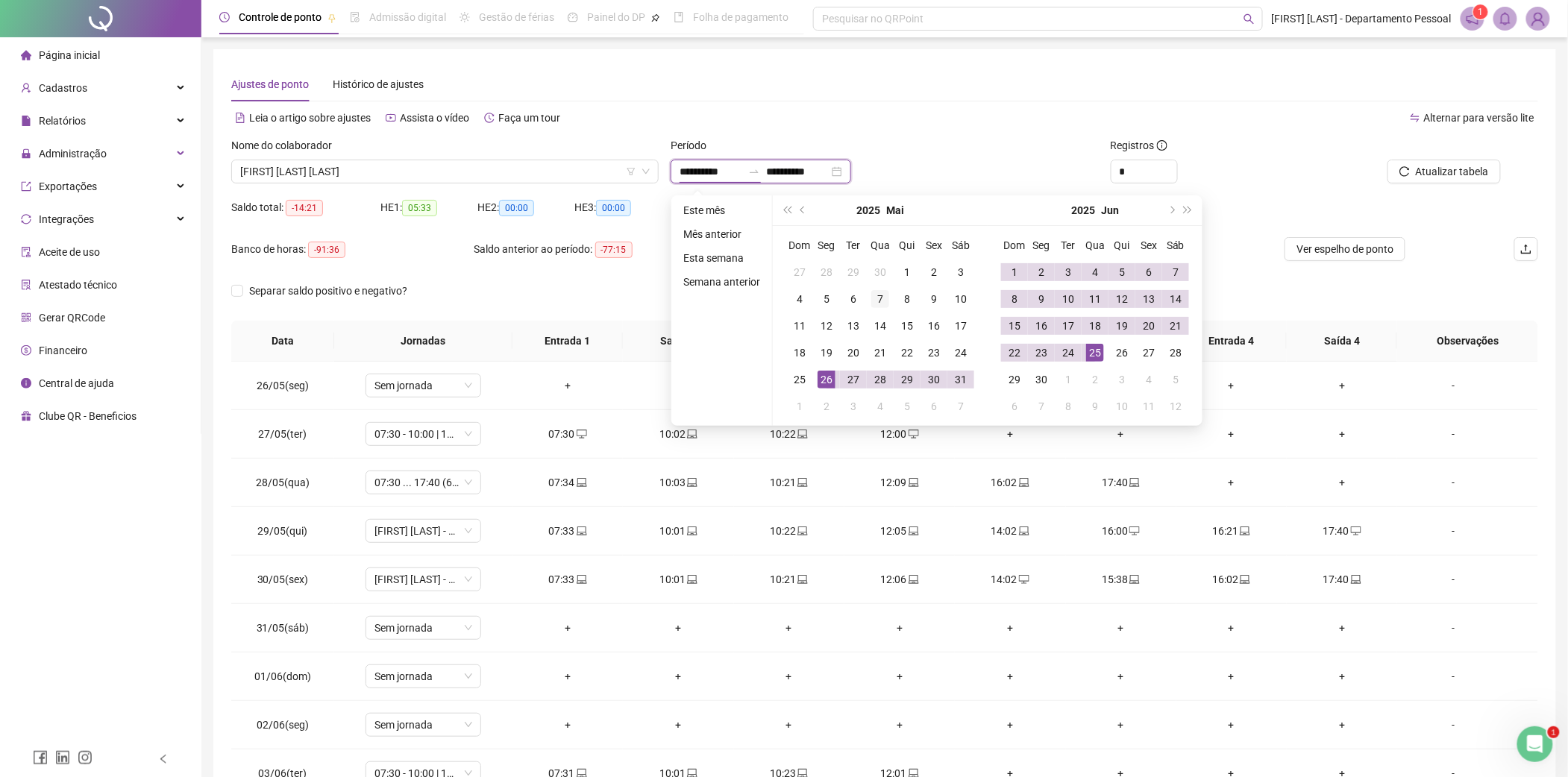type on "**********" 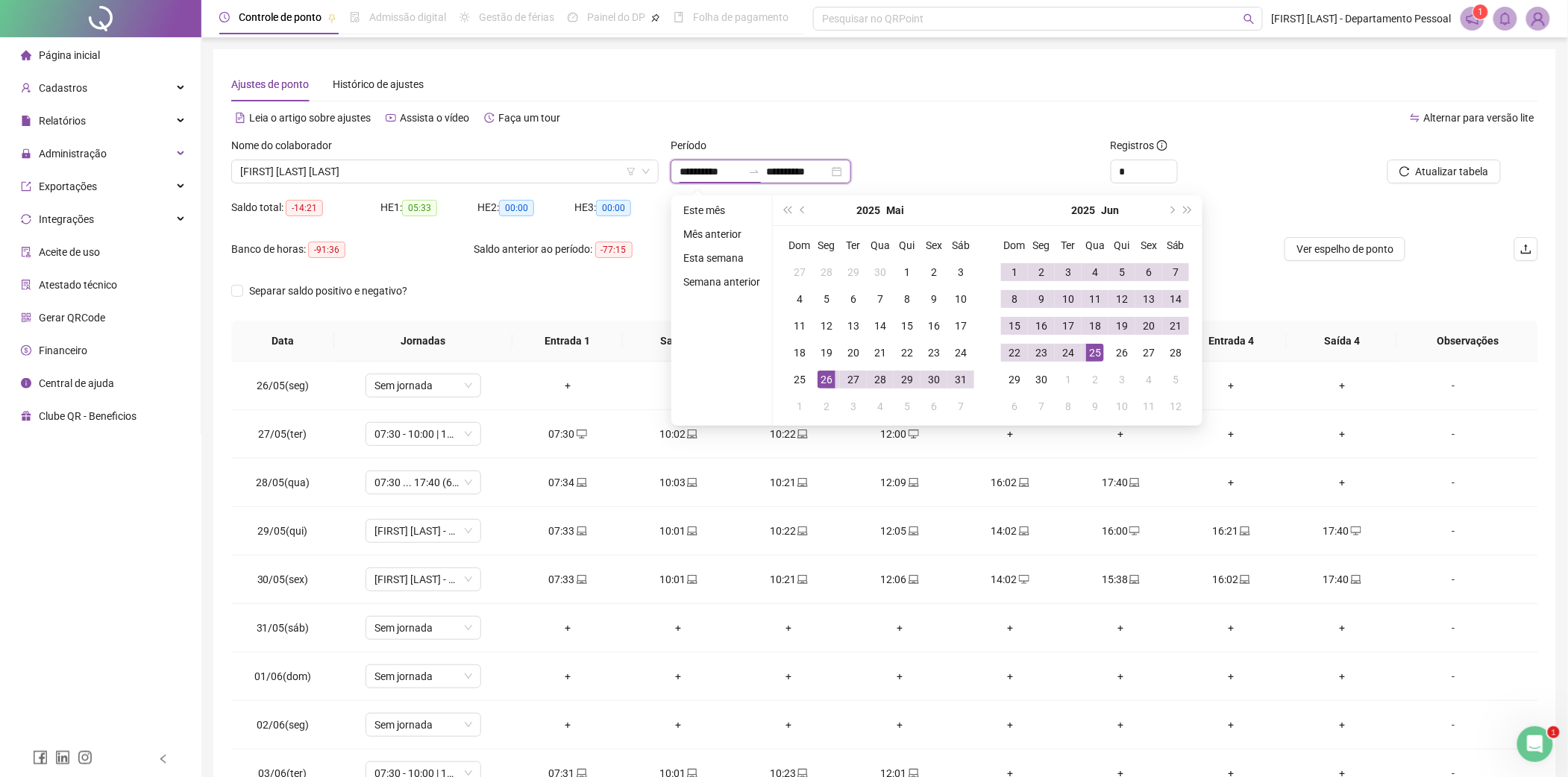 type on "**********" 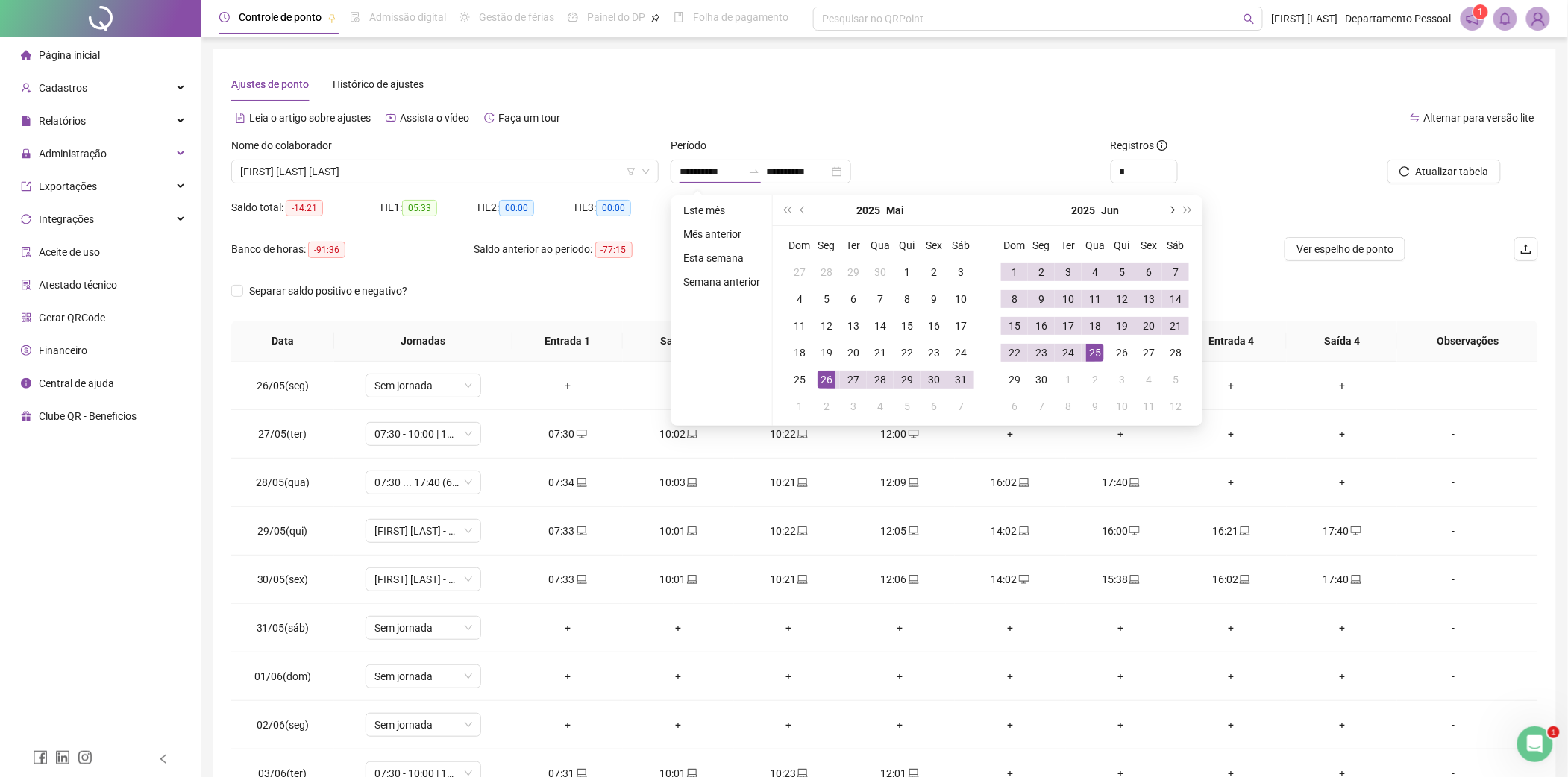 click at bounding box center (1171, 210) 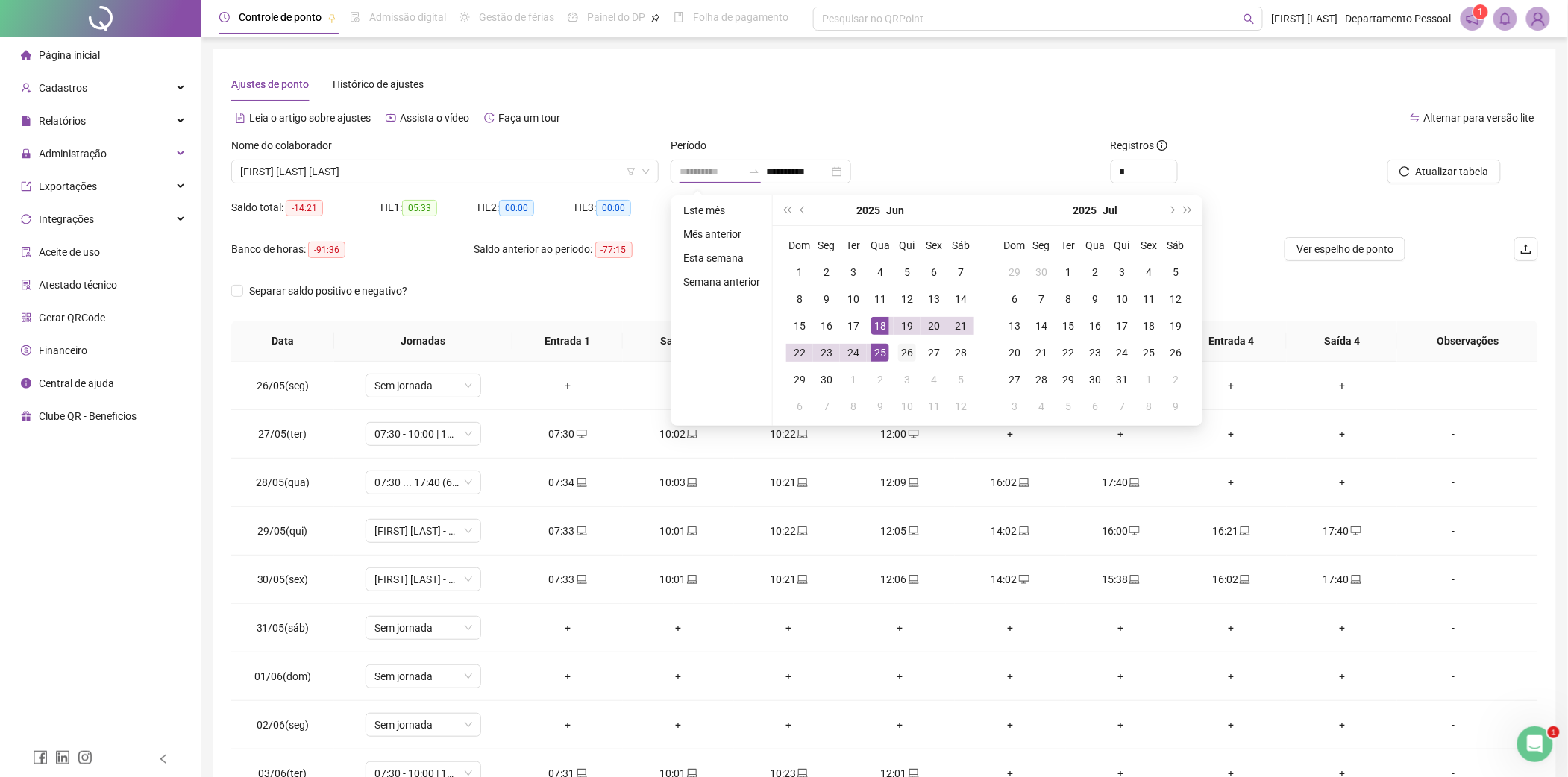 type on "**********" 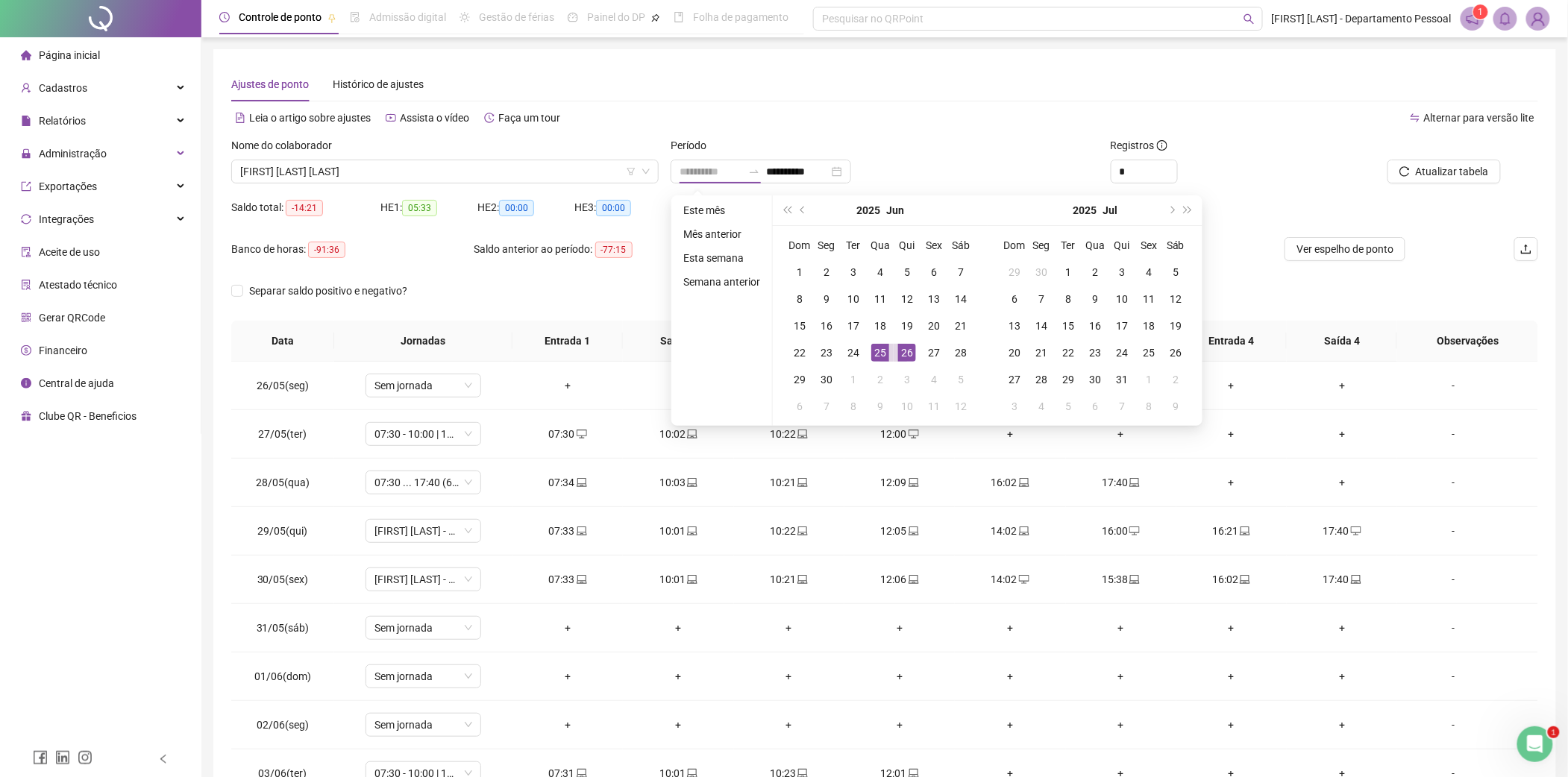 click on "26" at bounding box center [907, 353] 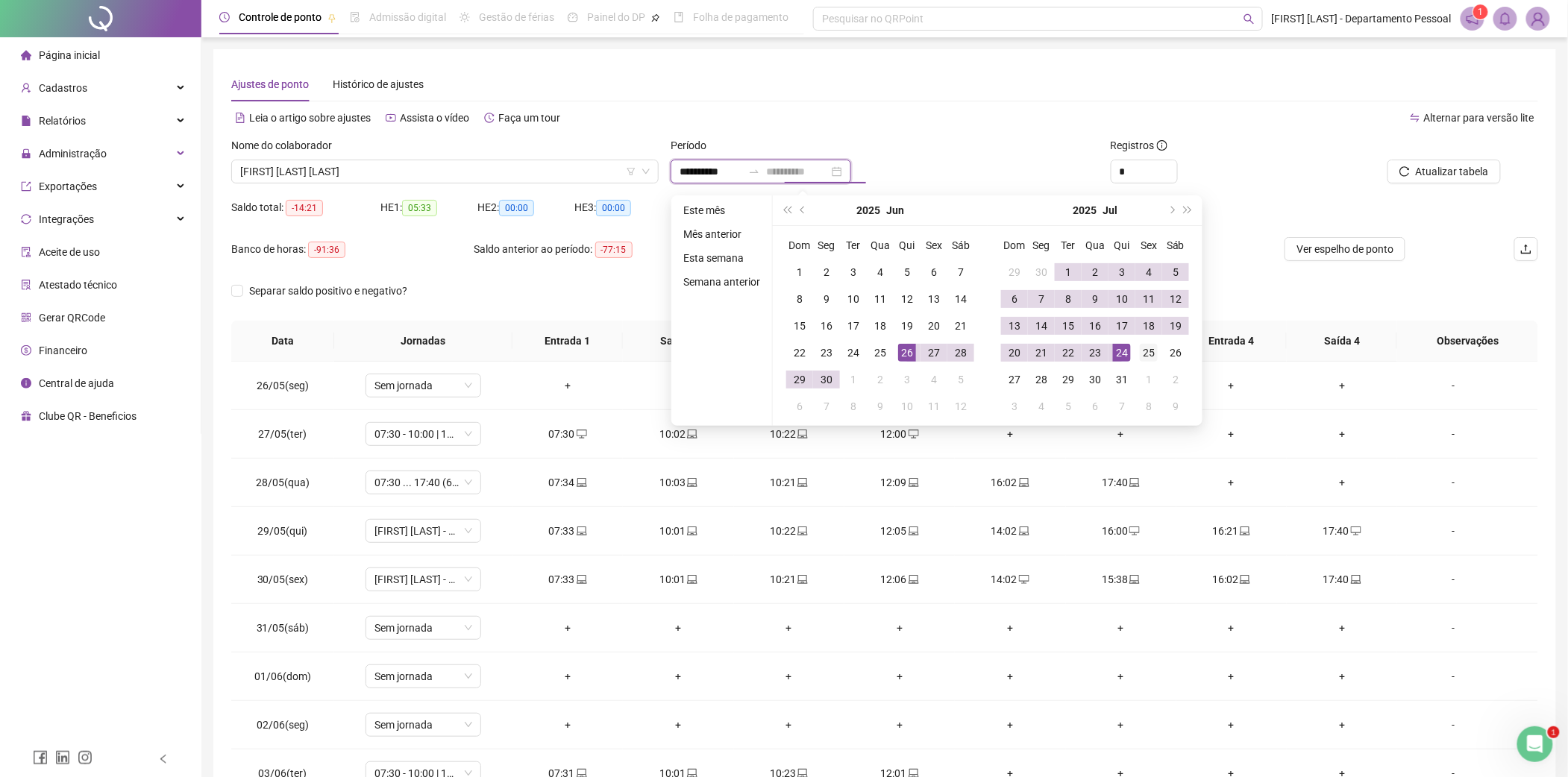 type on "**********" 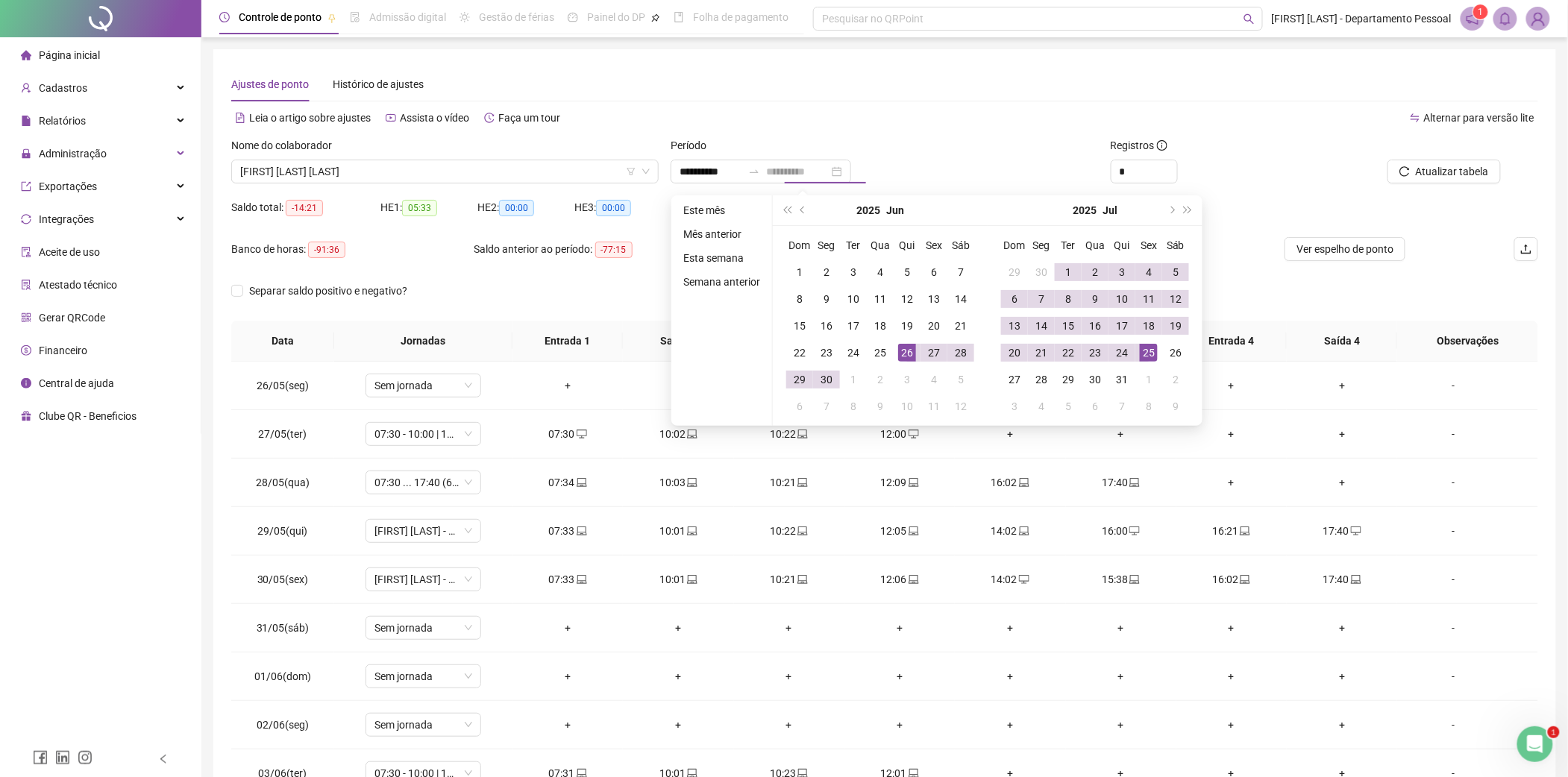 click on "25" at bounding box center (1149, 353) 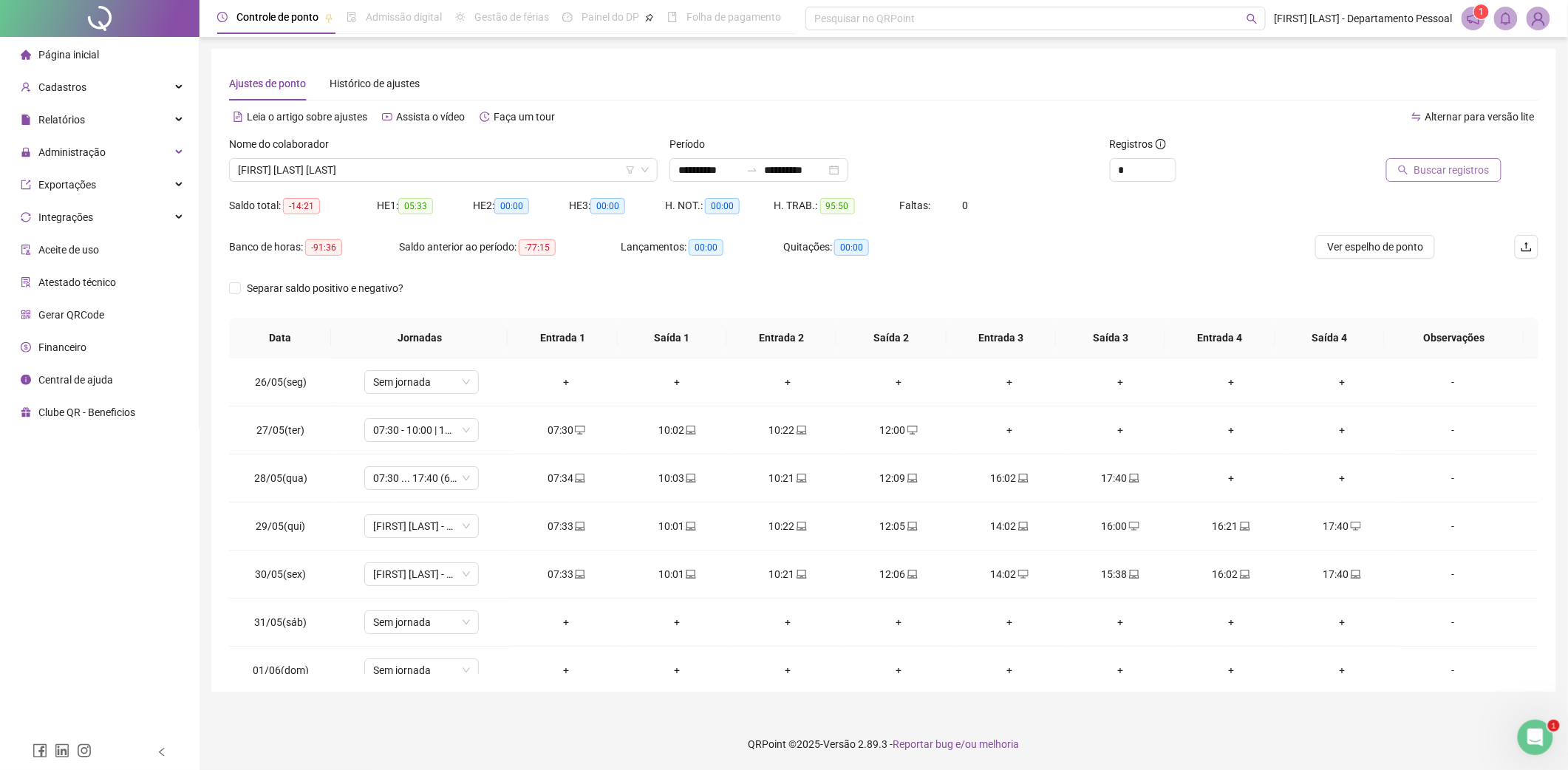 click on "Buscar registros" at bounding box center [1452, 170] 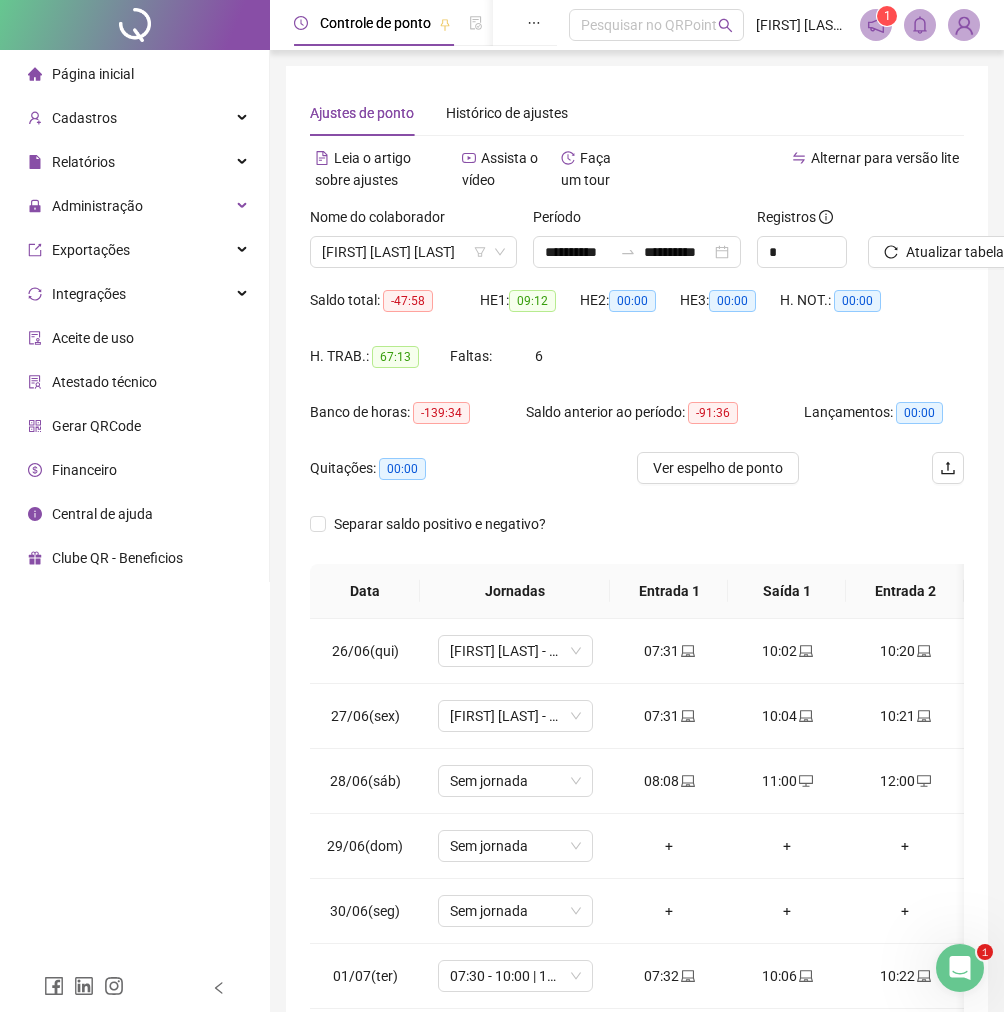 click on "Alternar para versão lite" at bounding box center [800, 179] 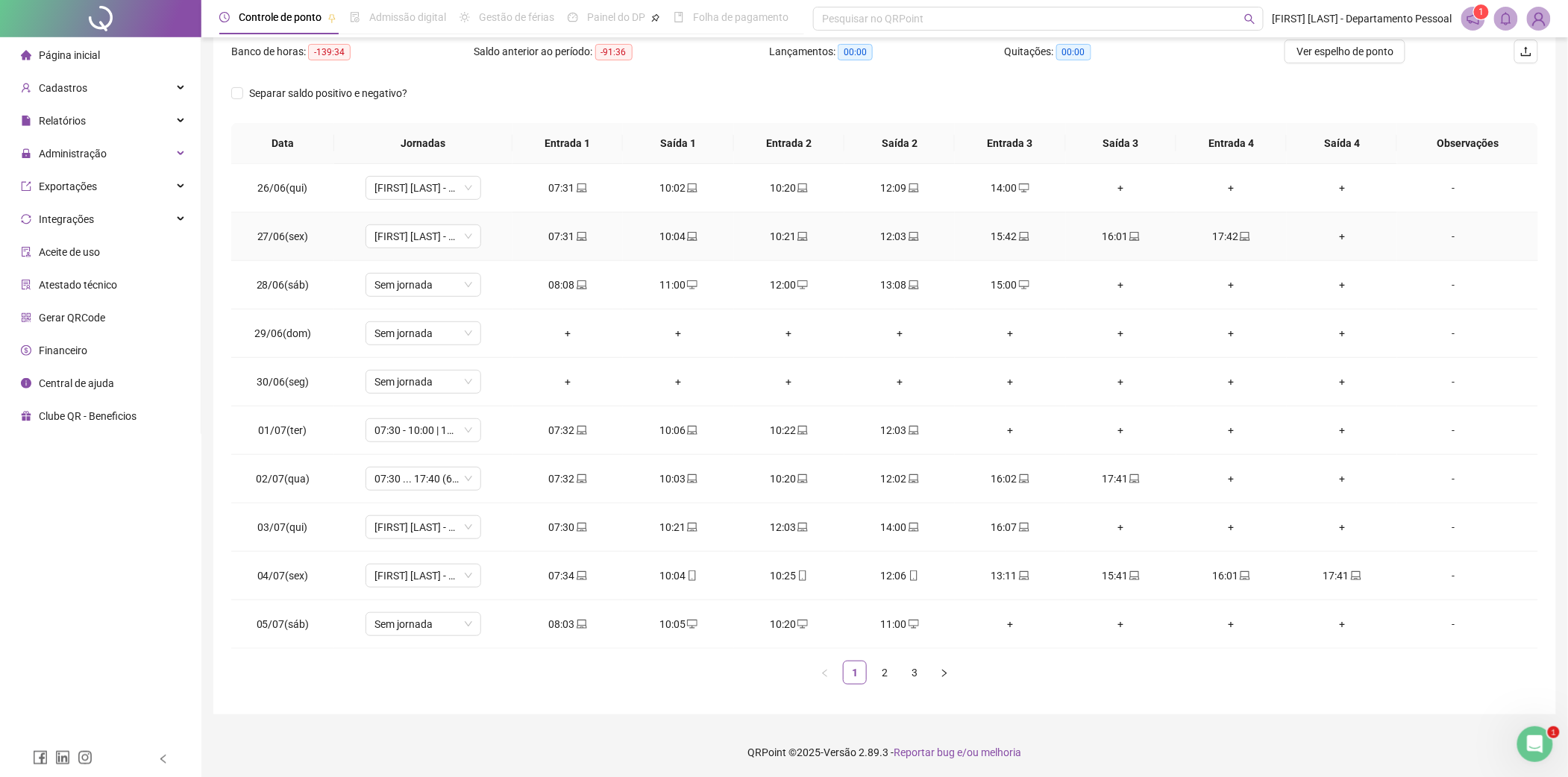 scroll, scrollTop: 201, scrollLeft: 0, axis: vertical 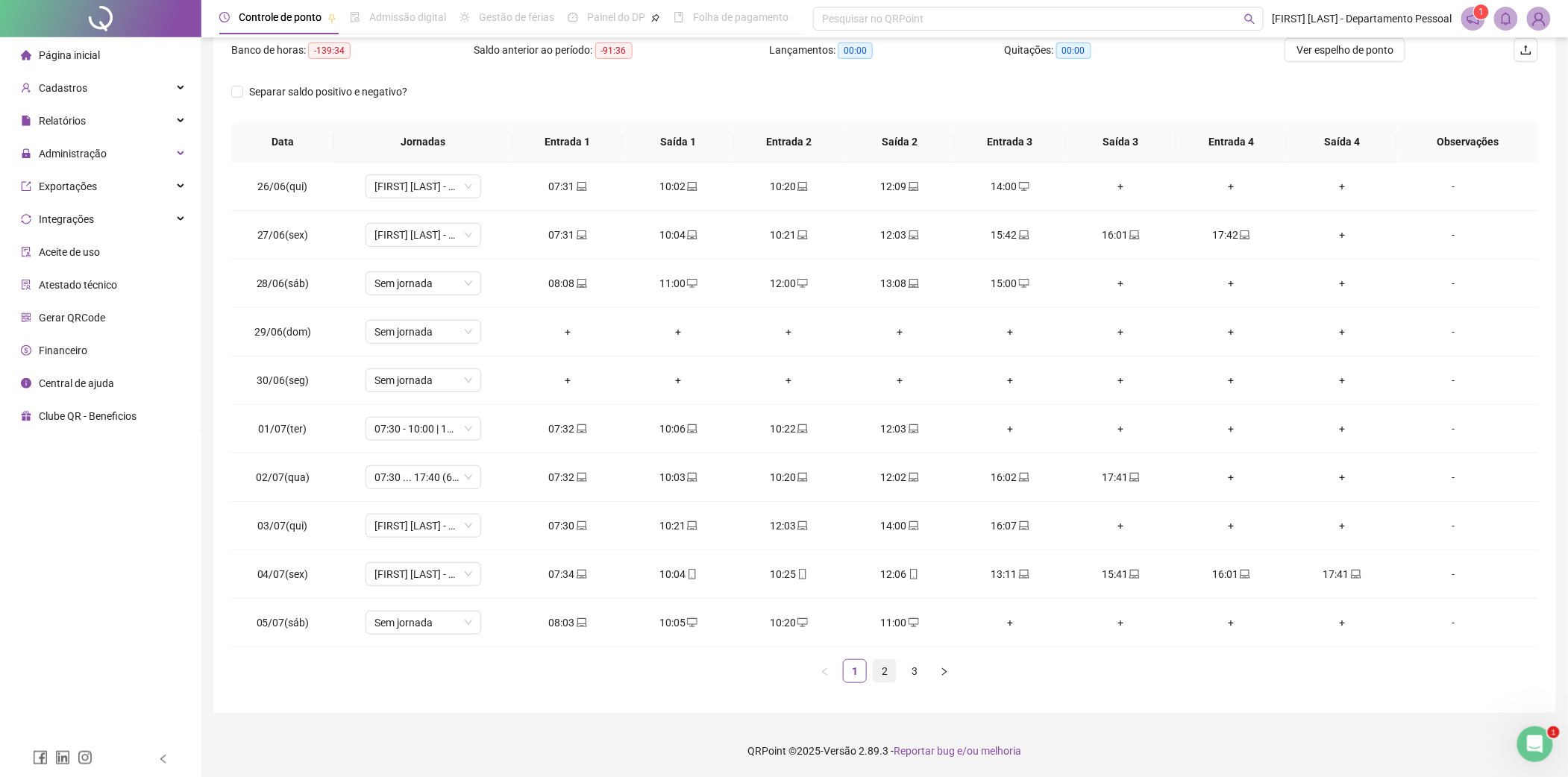 click on "2" at bounding box center [885, 671] 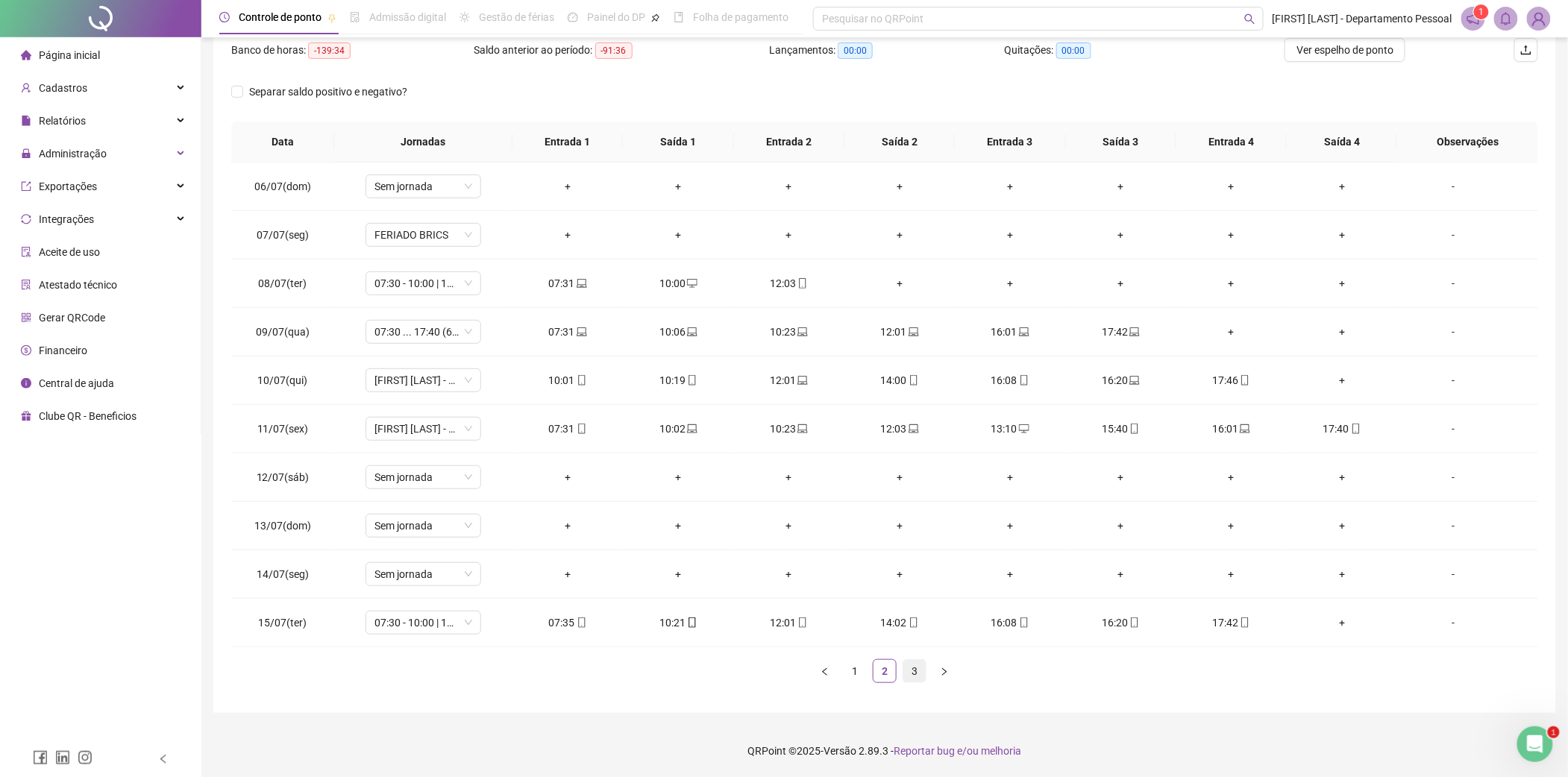 click on "3" at bounding box center (915, 671) 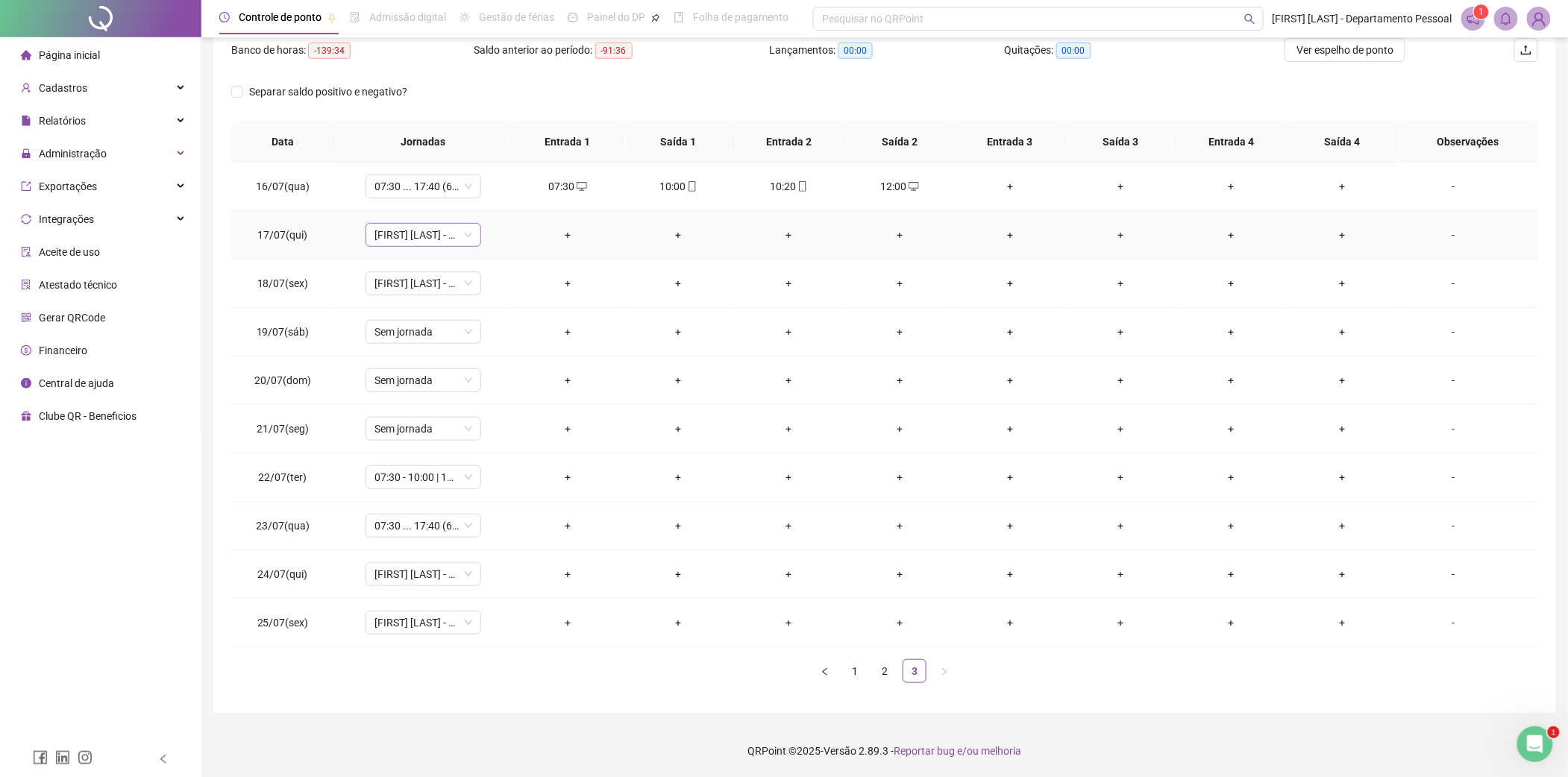 click on "[FIRST] [LAST] - 5ª FEIRA" at bounding box center [423, 235] 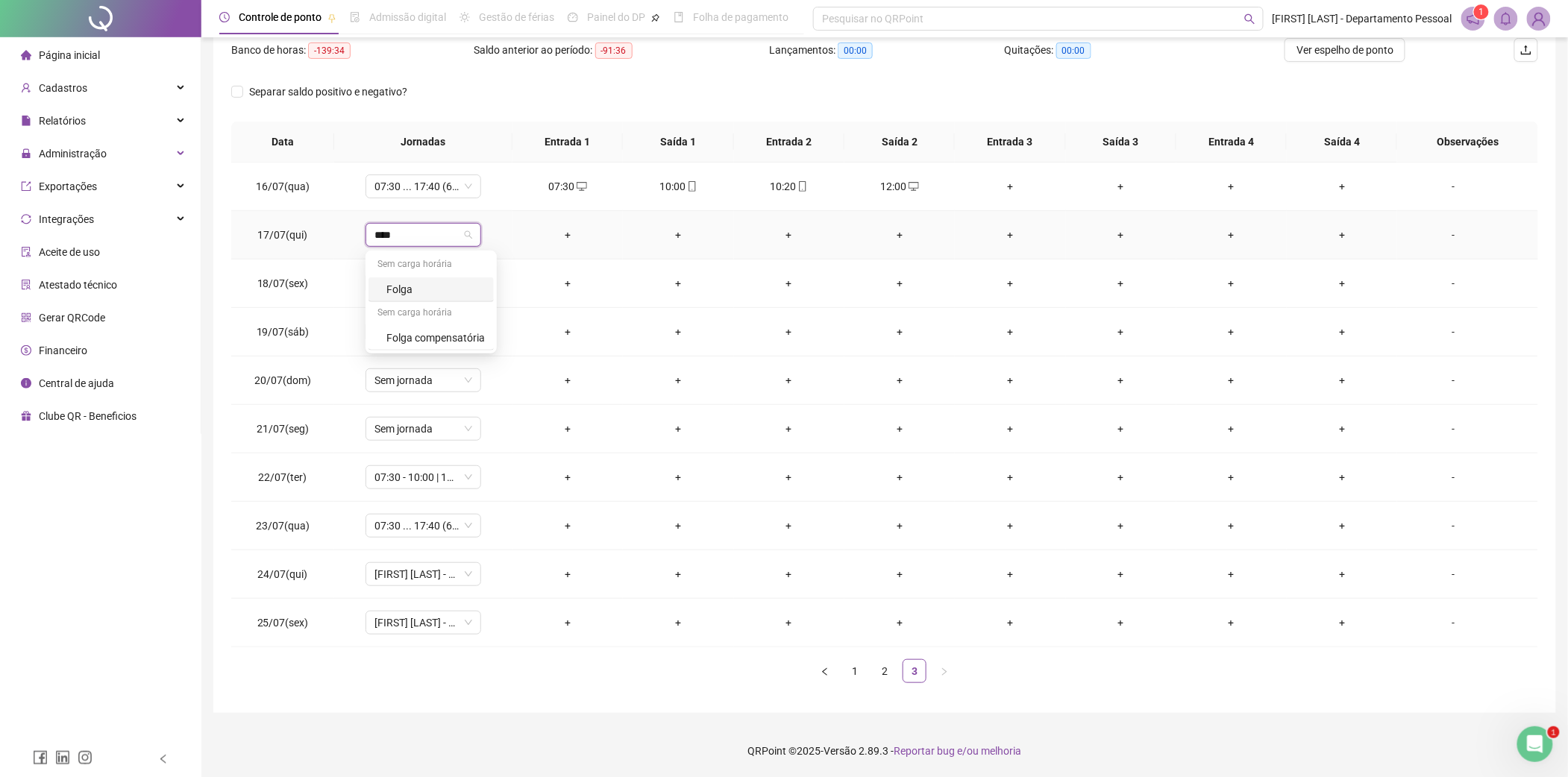 type on "*****" 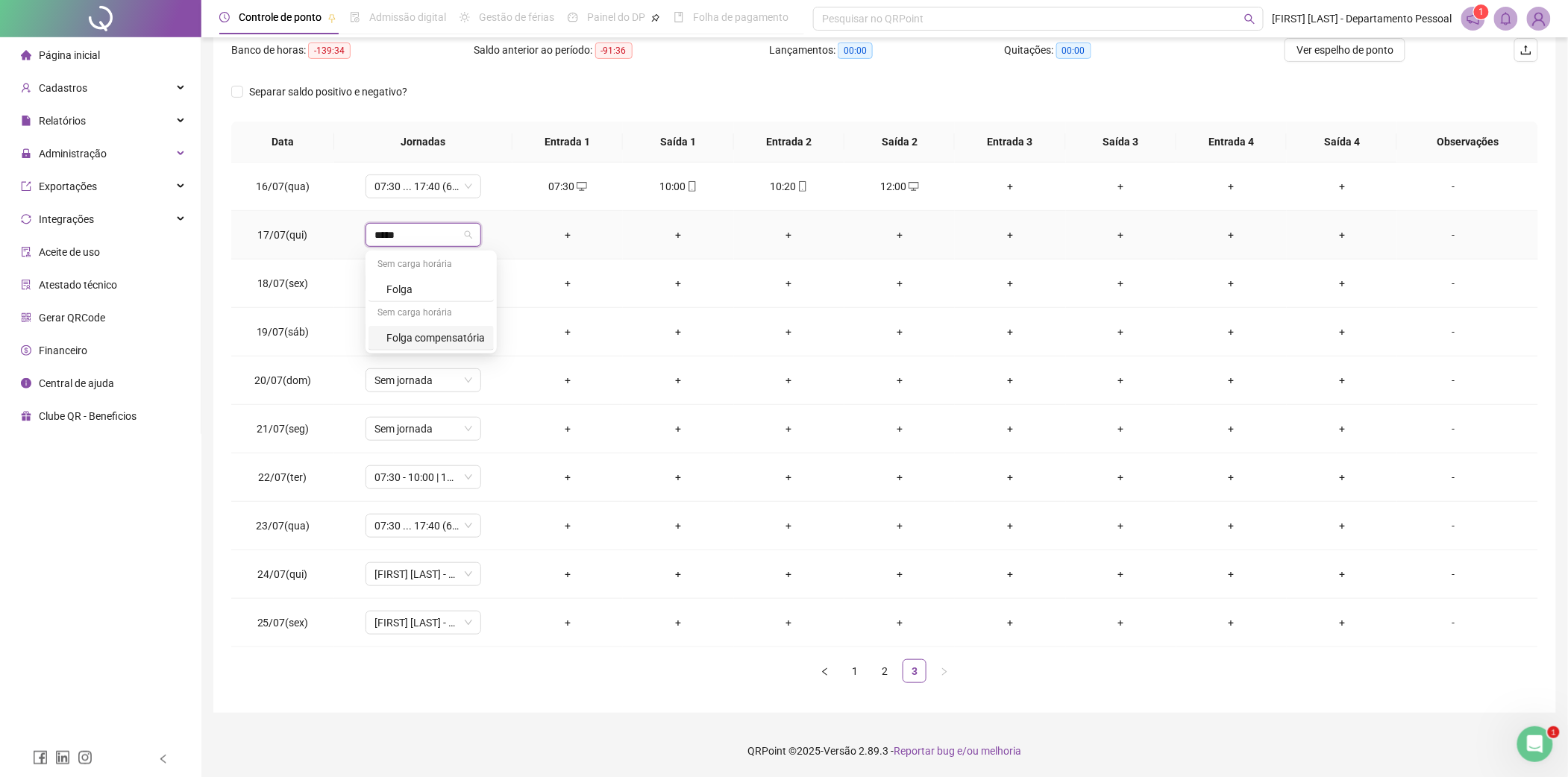 click on "Folga compensatória" at bounding box center [436, 338] 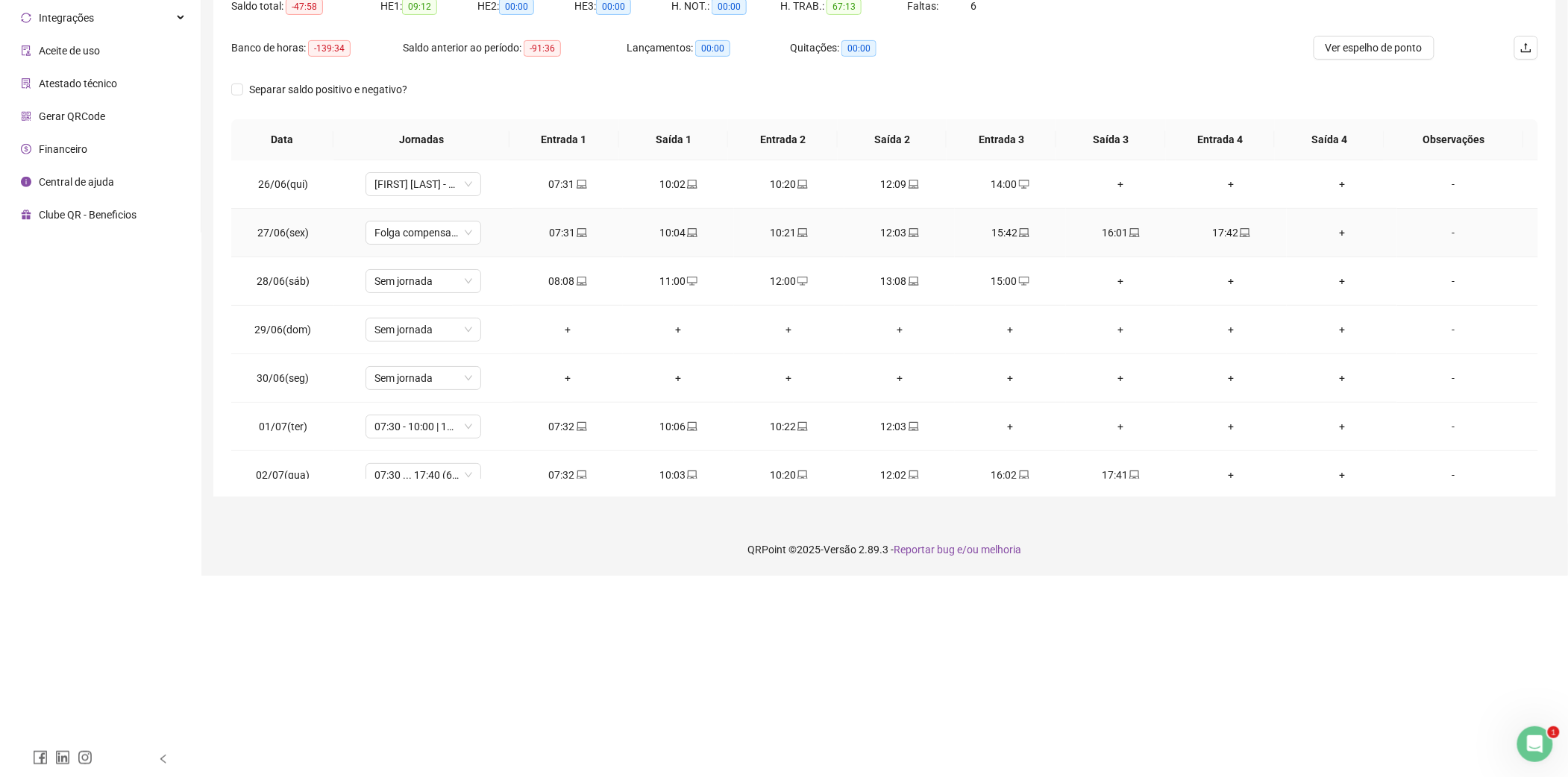 scroll, scrollTop: 0, scrollLeft: 0, axis: both 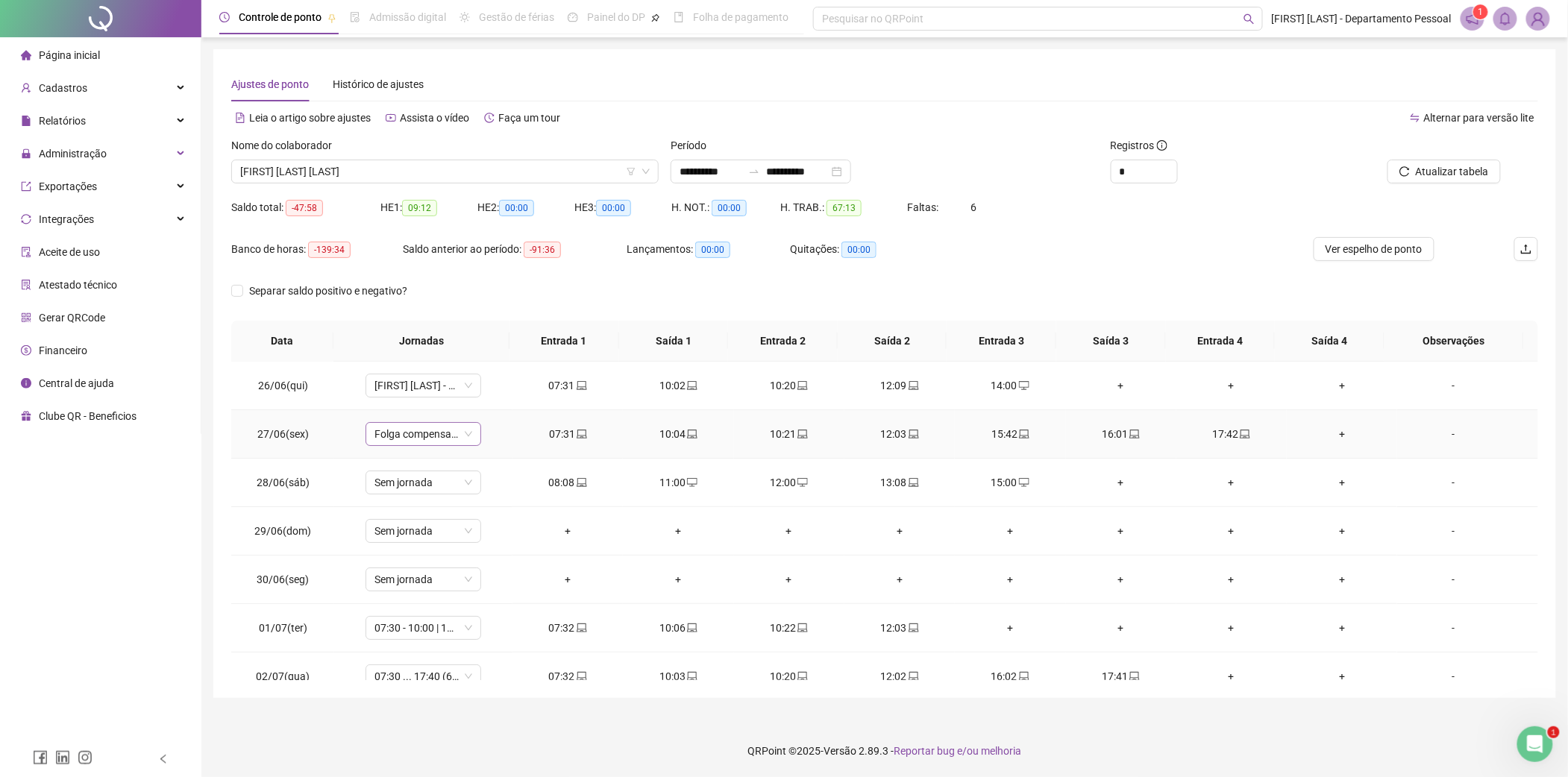 click on "Folga compensatória" at bounding box center (423, 434) 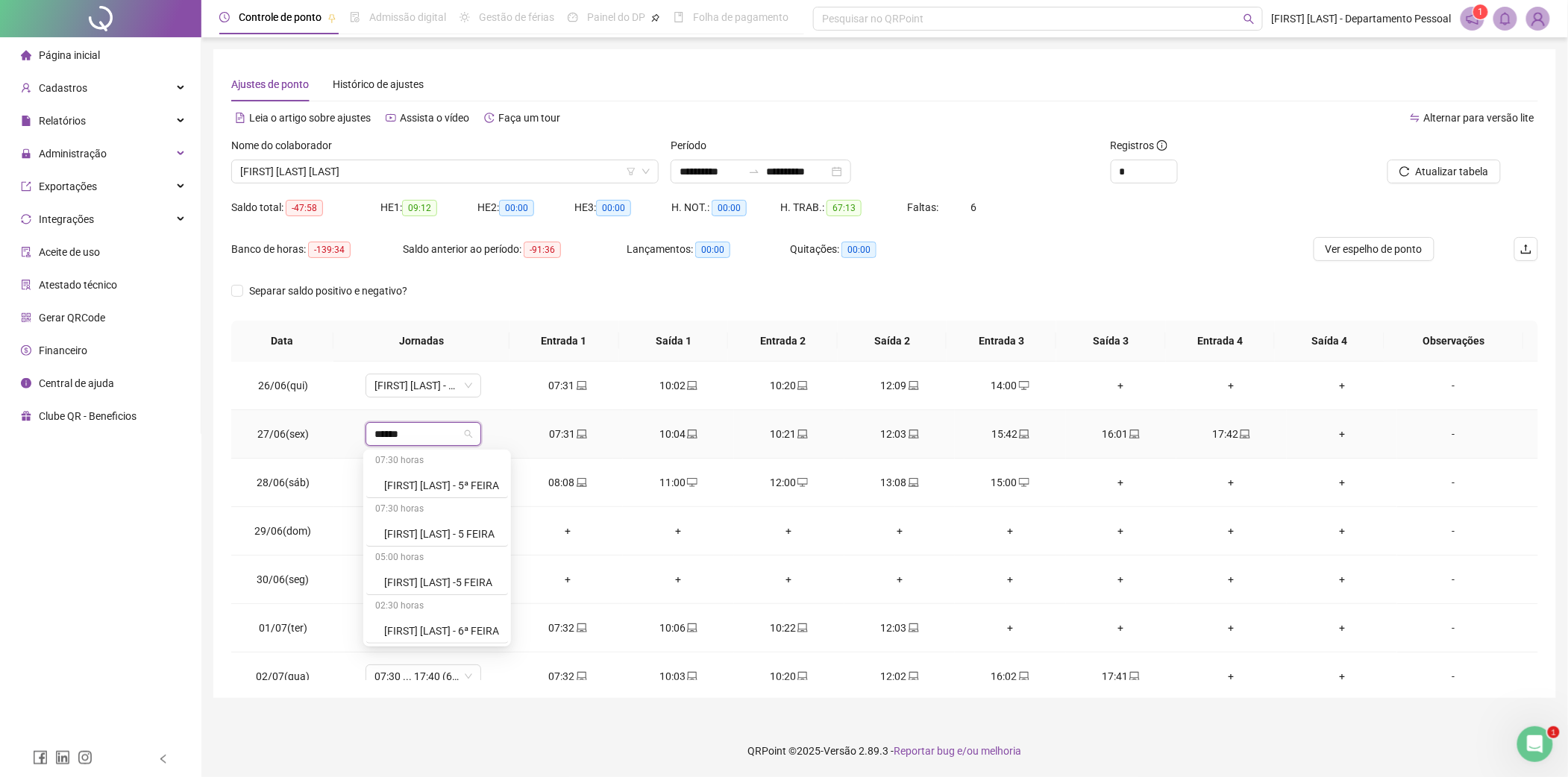 scroll, scrollTop: 150, scrollLeft: 0, axis: vertical 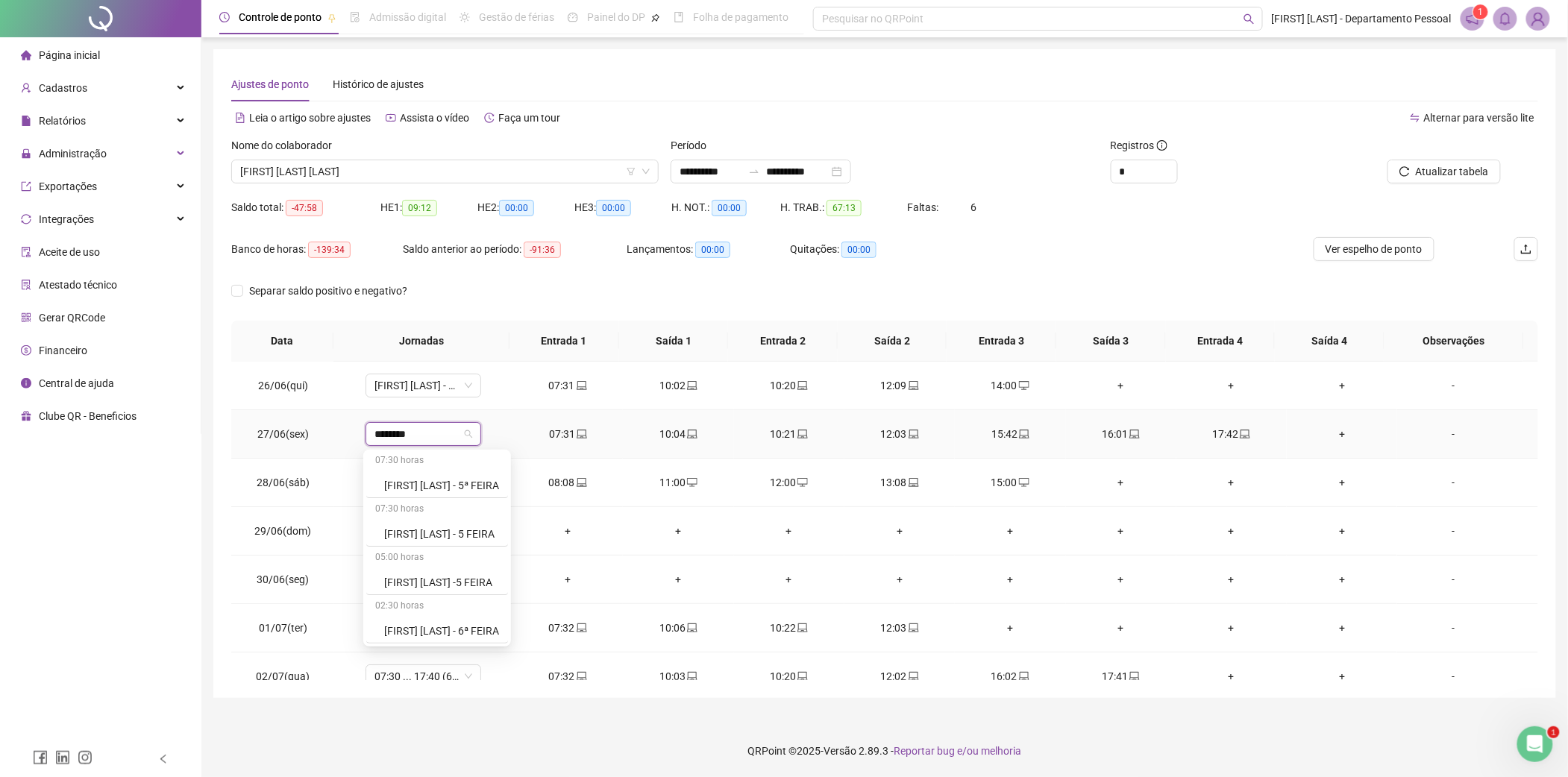 type on "*********" 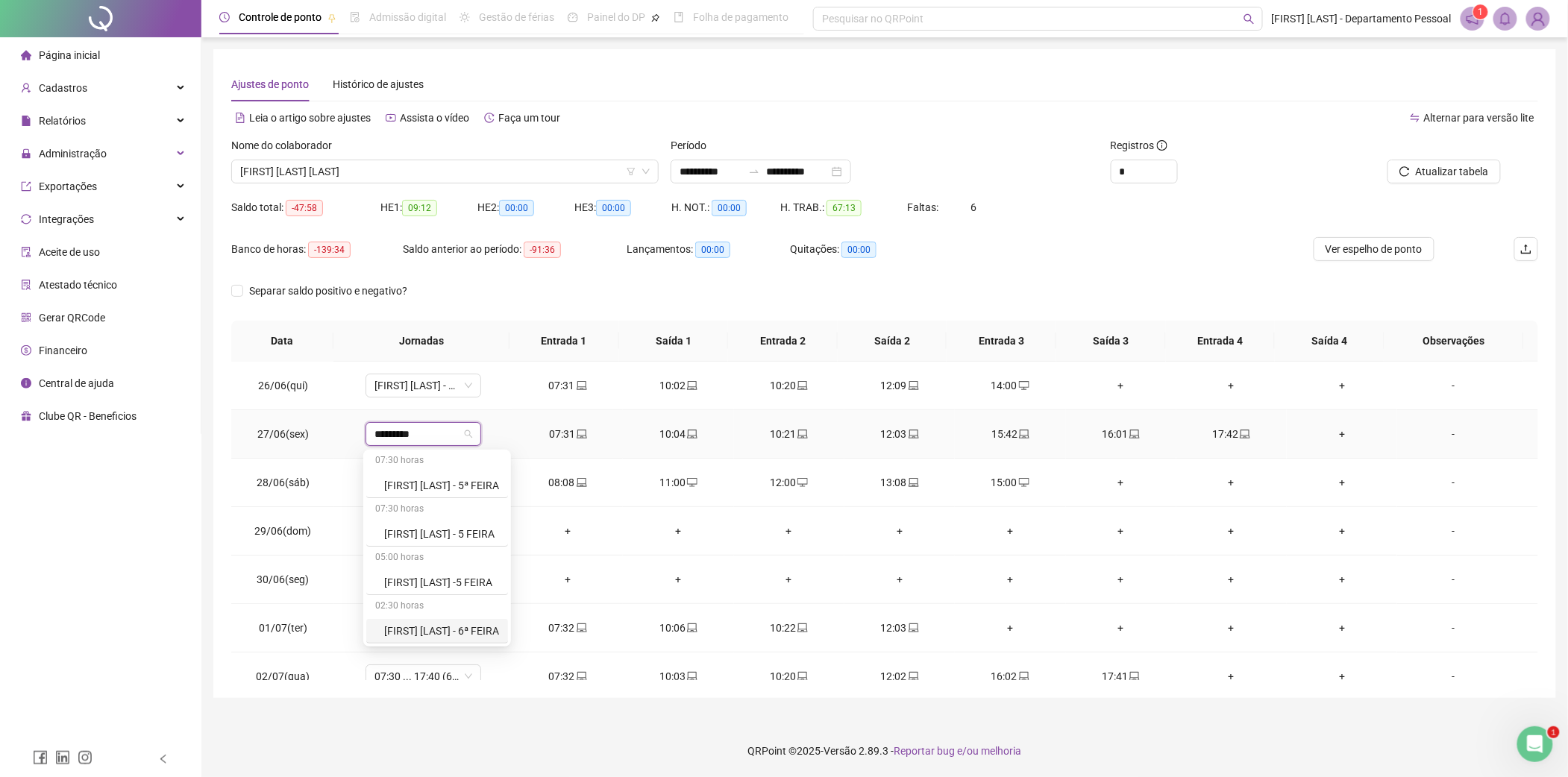 click on "[FIRST] [LAST] - 6ª FEIRA" at bounding box center (442, 631) 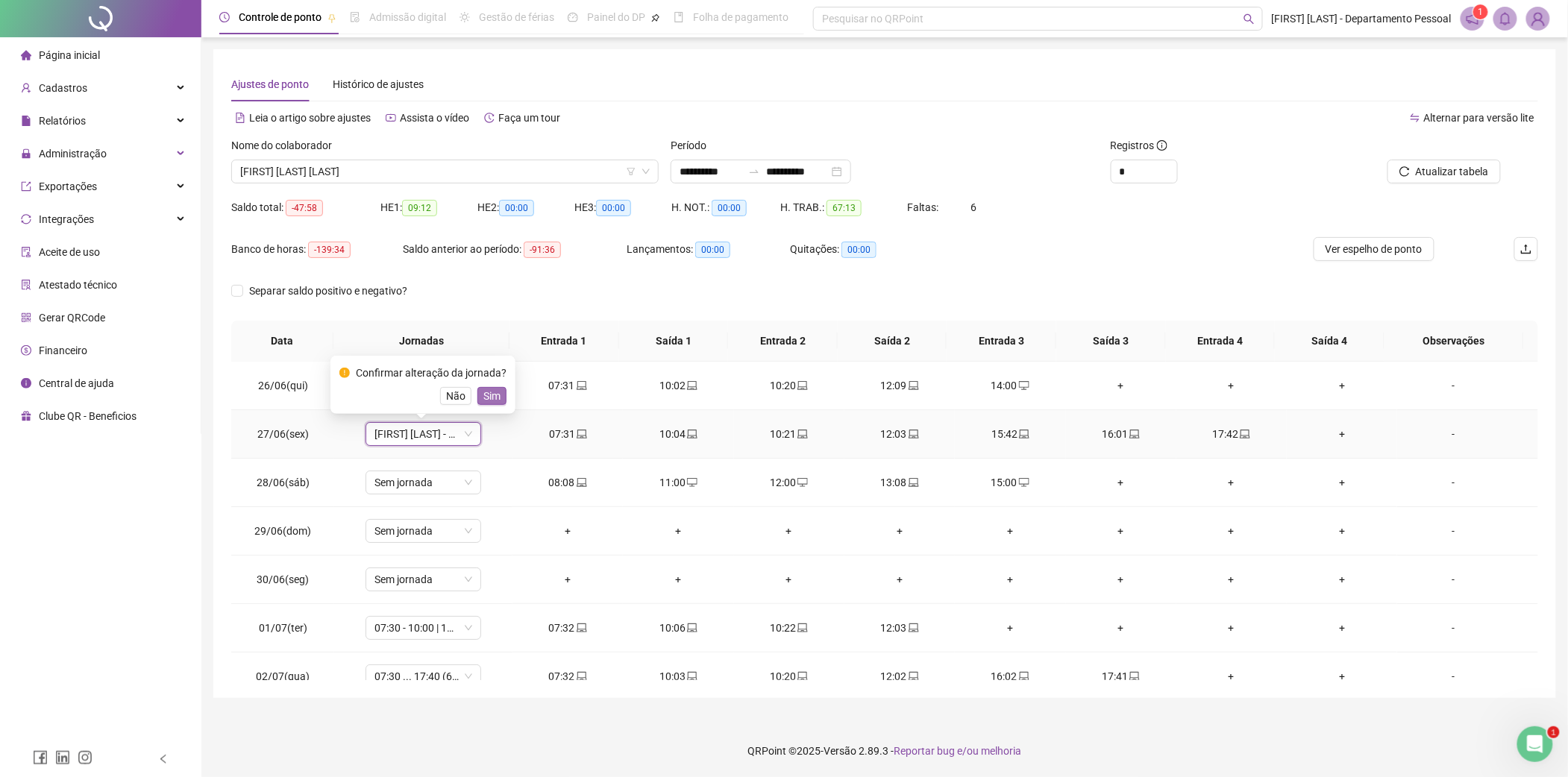 click on "Sim" at bounding box center [492, 396] 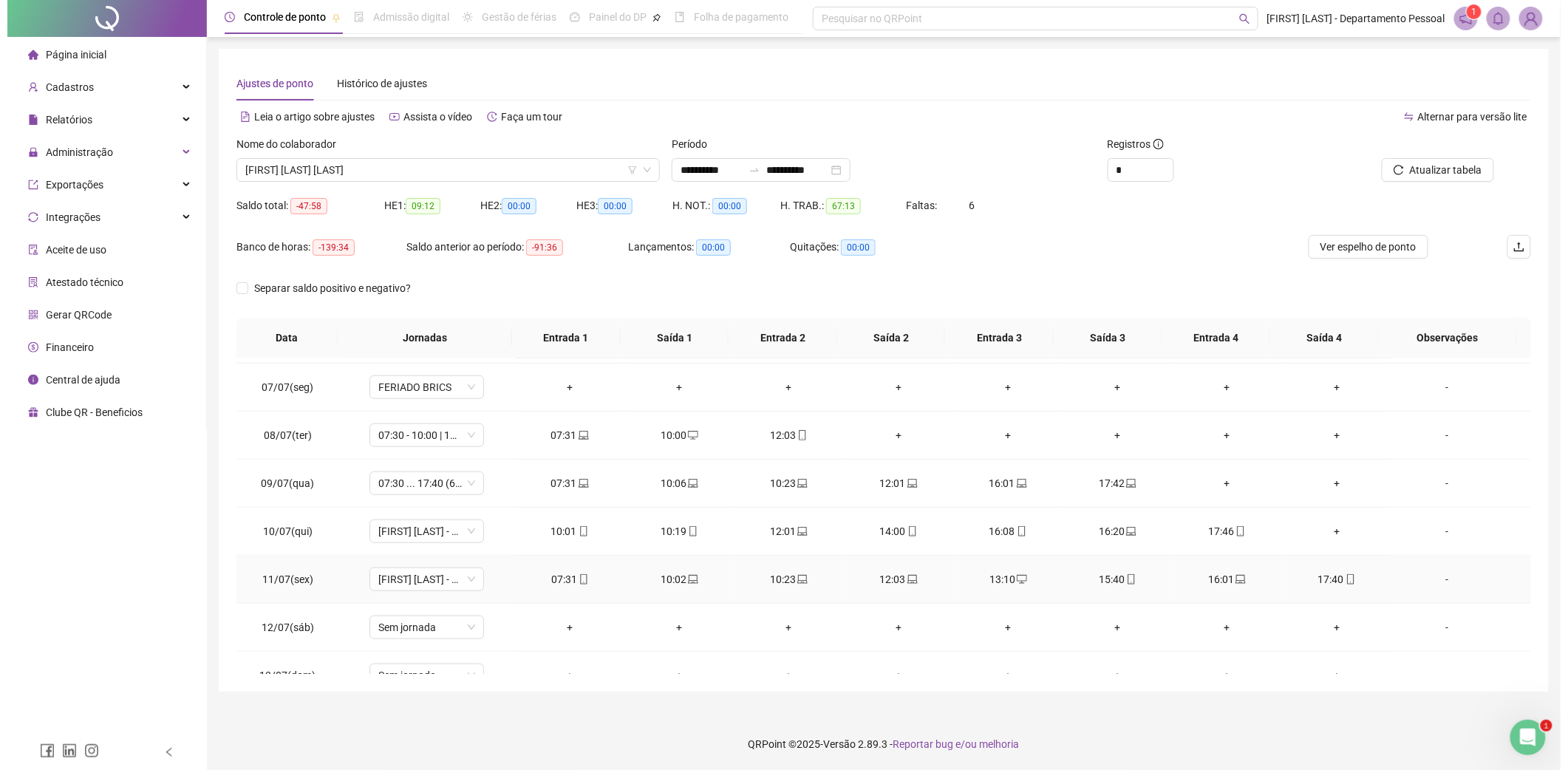 scroll, scrollTop: 689, scrollLeft: 0, axis: vertical 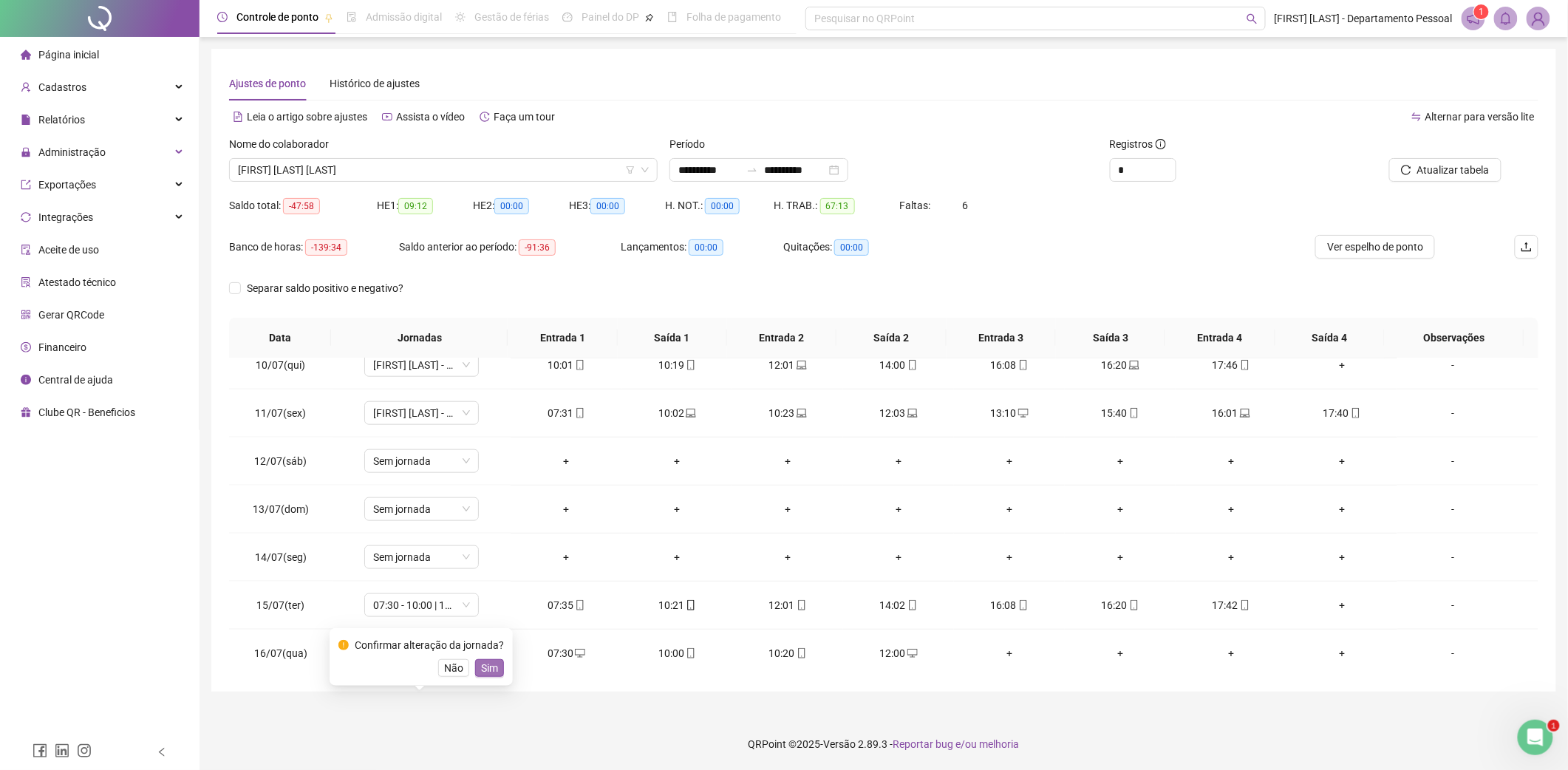 click on "Sim" at bounding box center [489, 668] 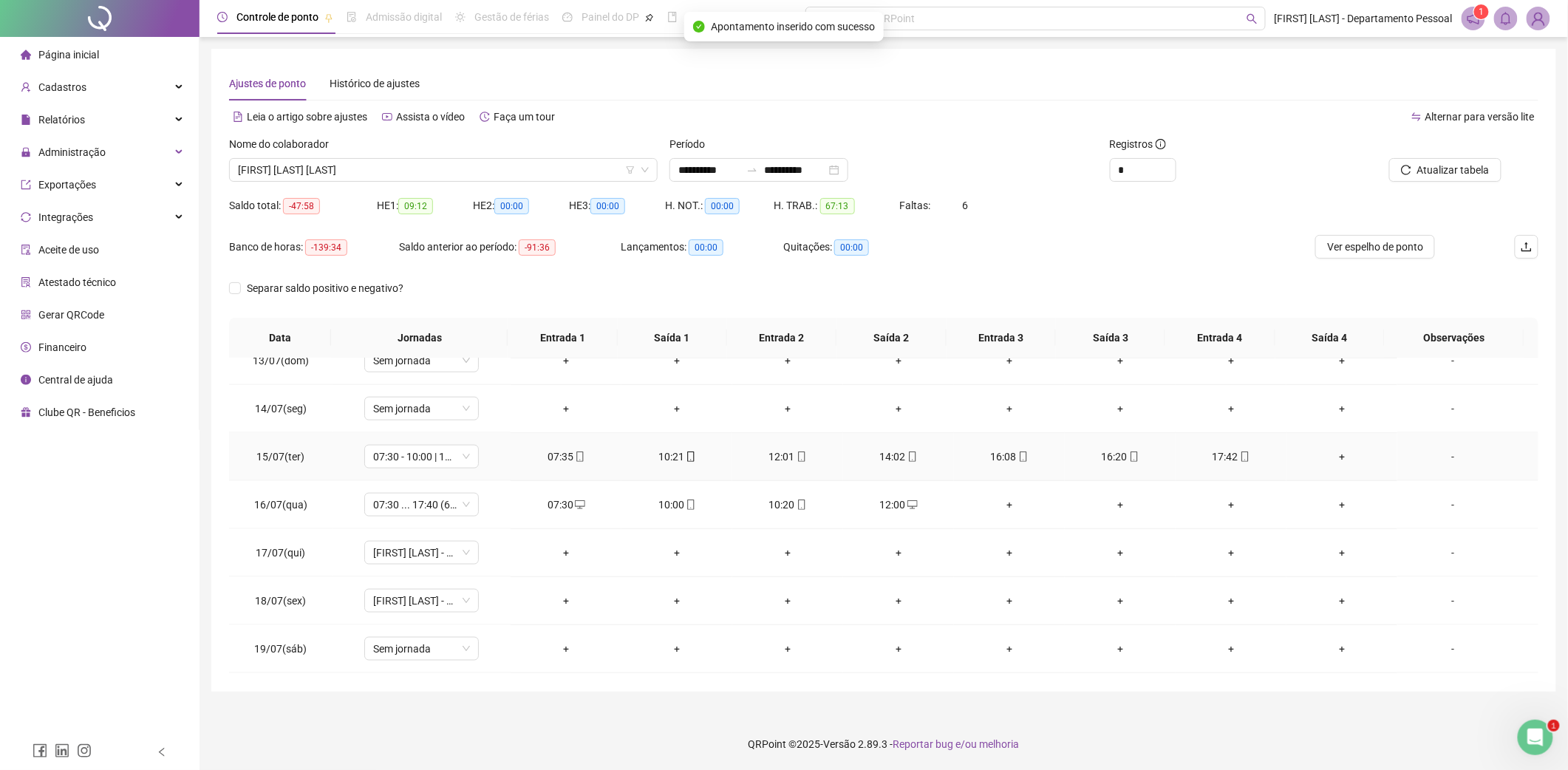 scroll, scrollTop: 887, scrollLeft: 0, axis: vertical 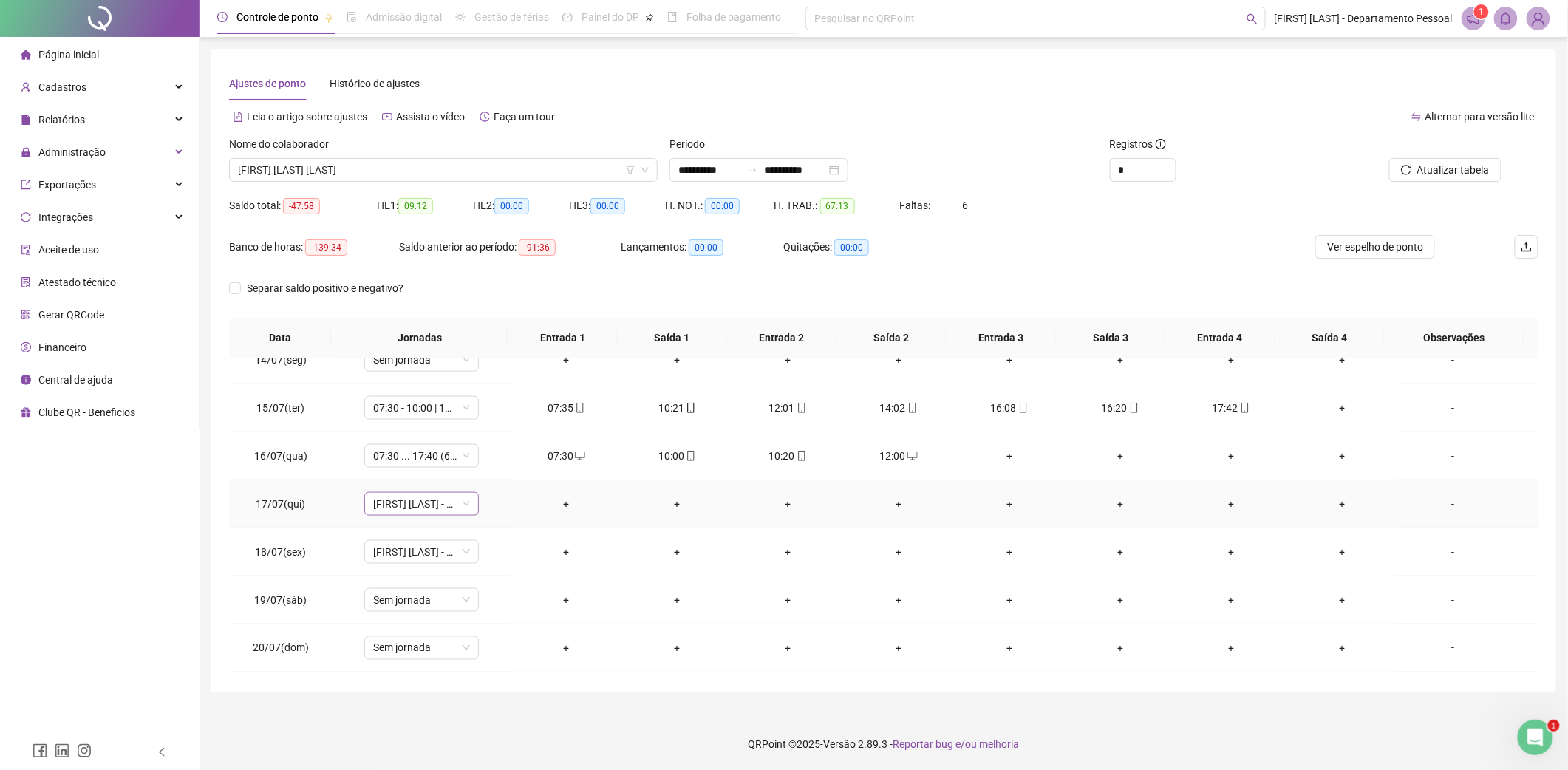 click on "[FIRST] [LAST] - 6ª FEIRA" at bounding box center (421, 504) 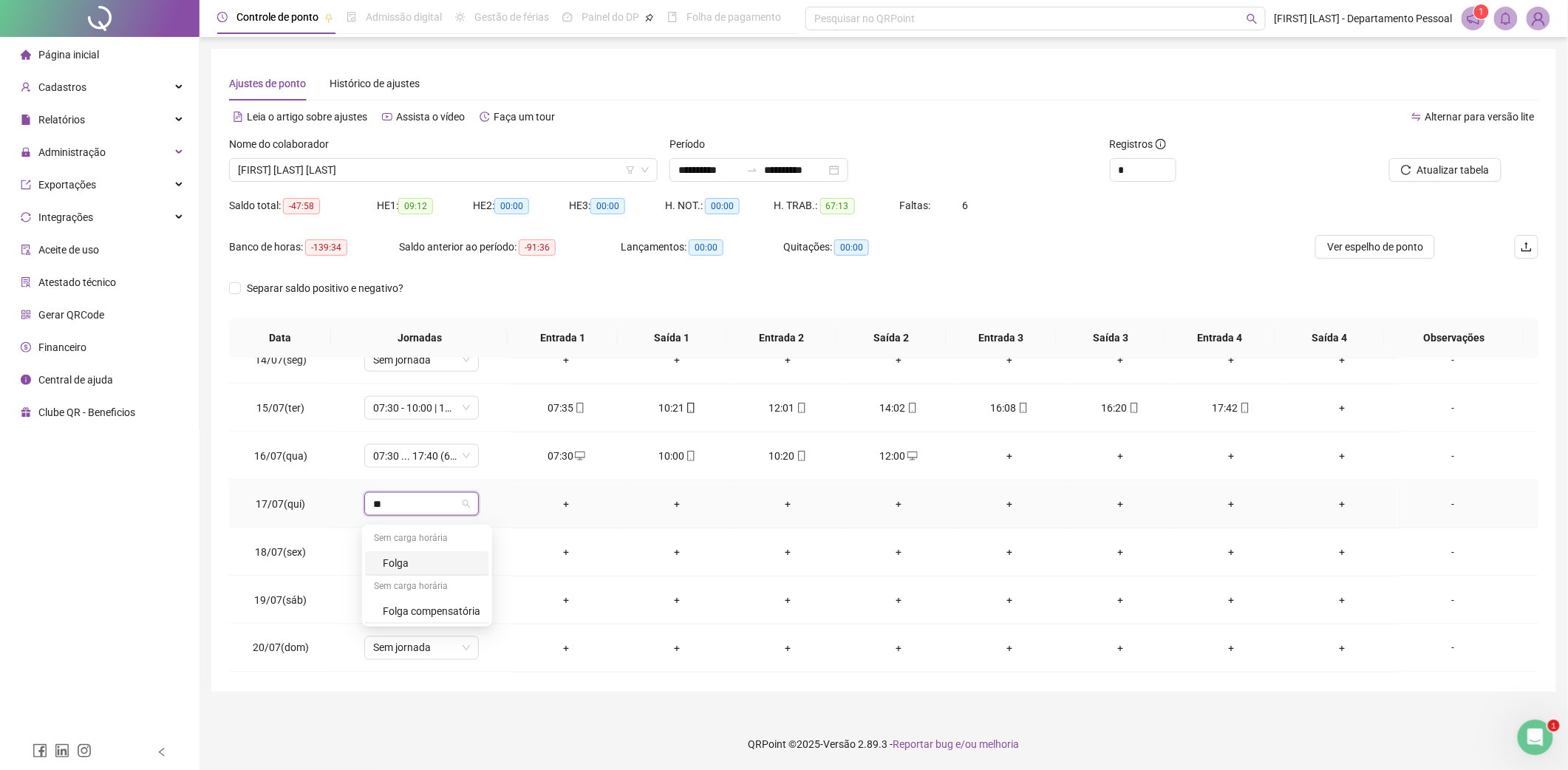 scroll, scrollTop: 0, scrollLeft: 0, axis: both 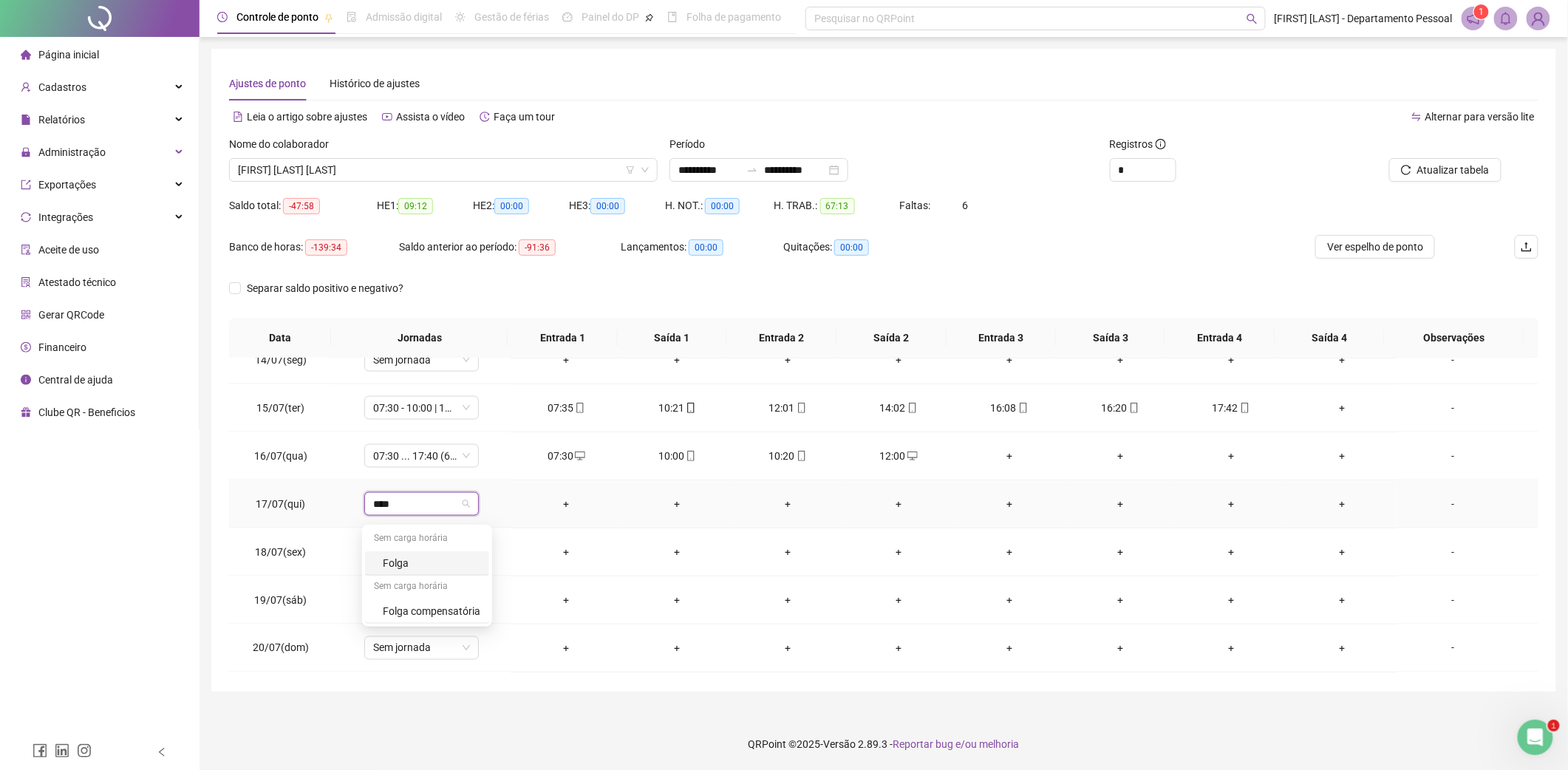 type on "*****" 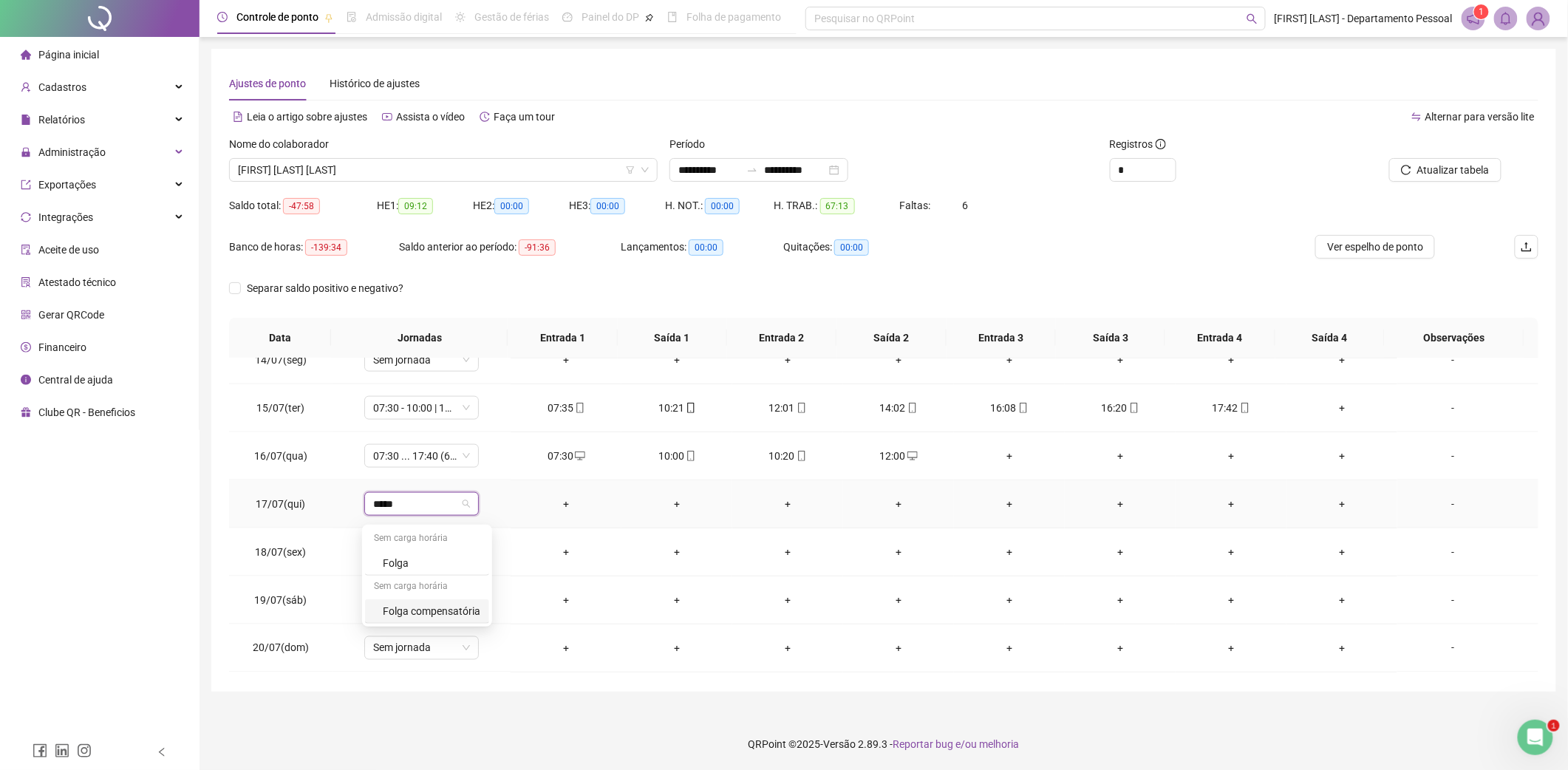 click on "Folga compensatória" at bounding box center (432, 611) 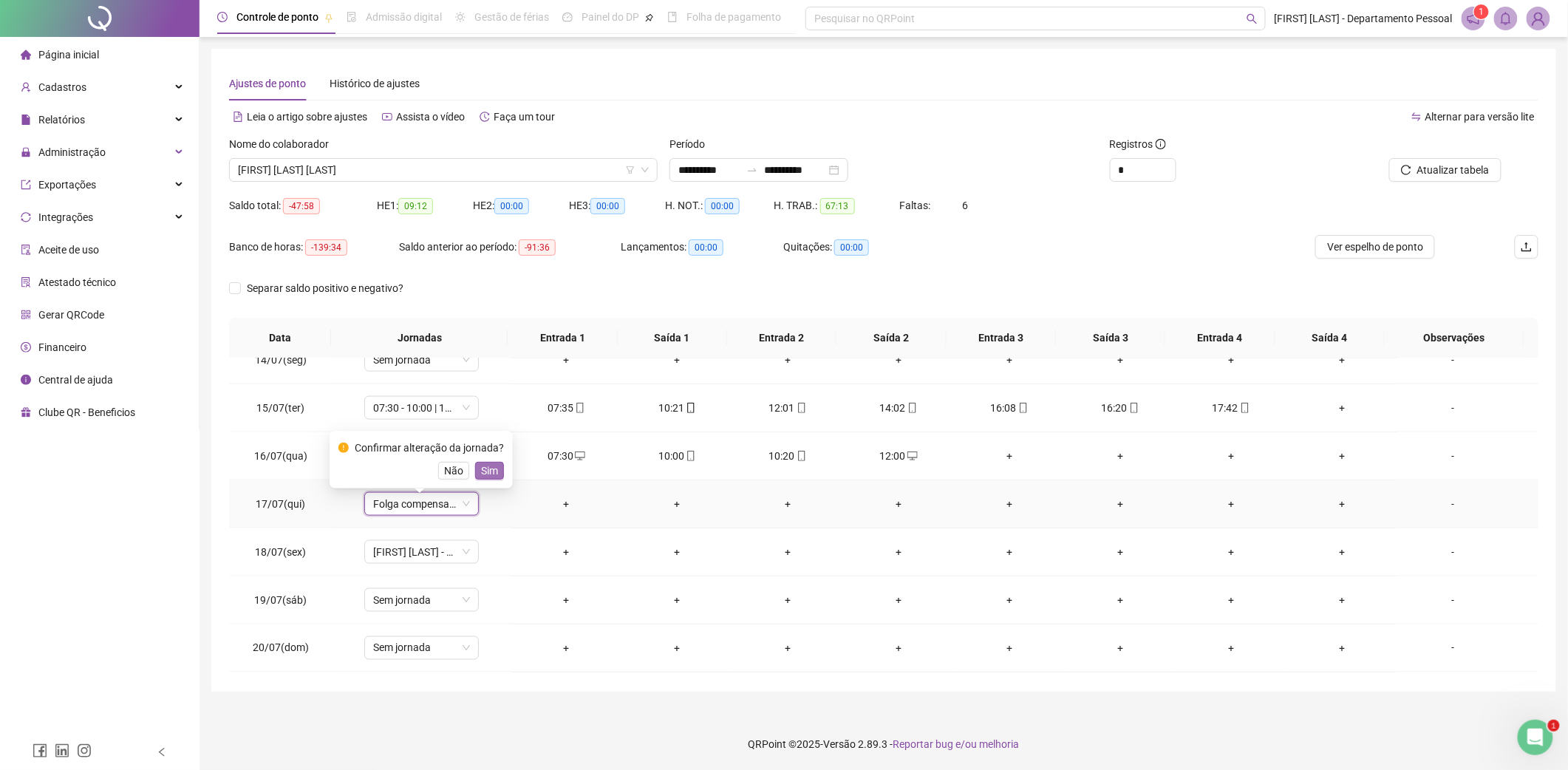 click on "Sim" at bounding box center [489, 471] 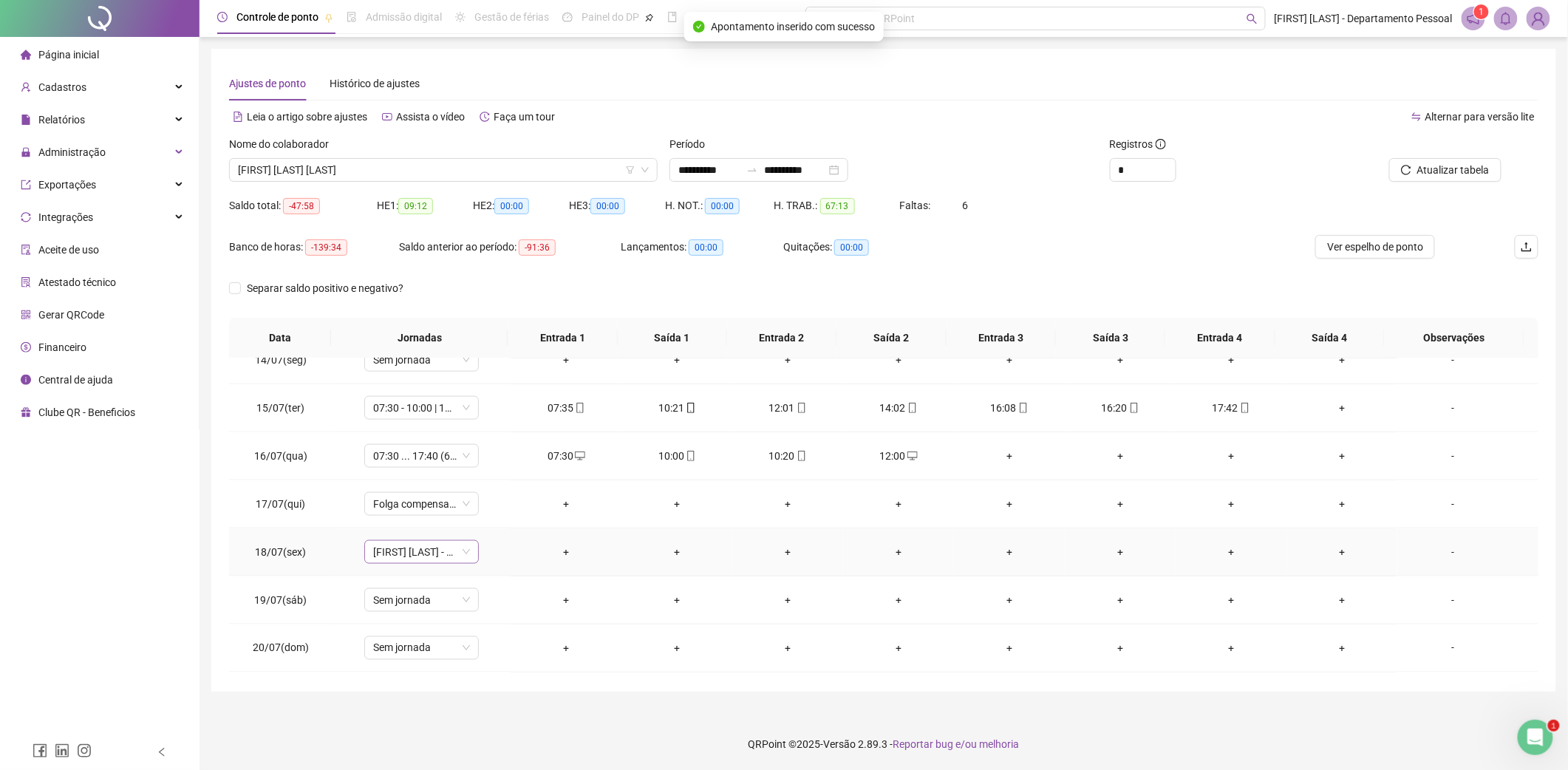 click on "[FIRST] [LAST] - 5 FEIRA" at bounding box center (421, 552) 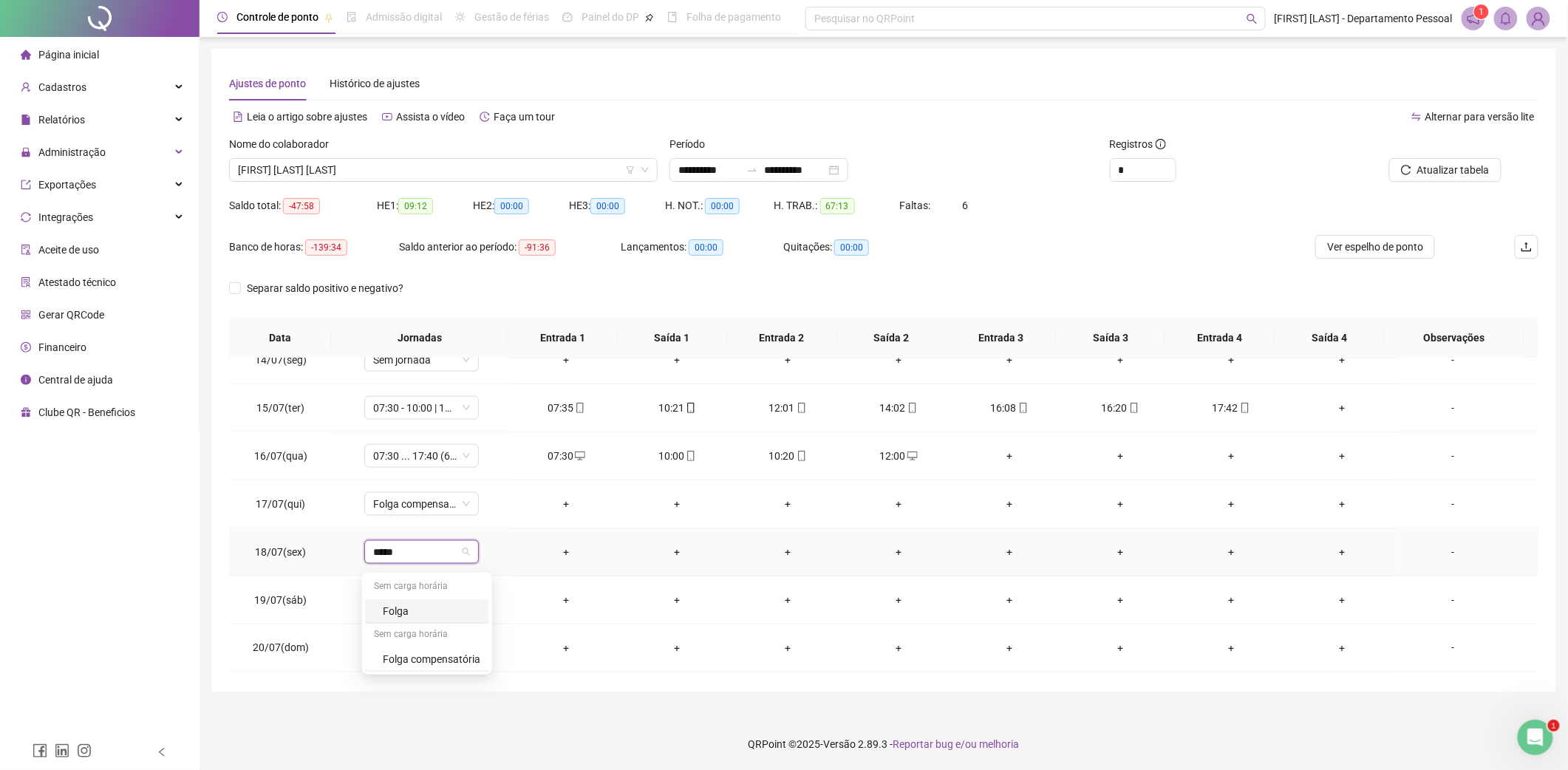 type on "*****" 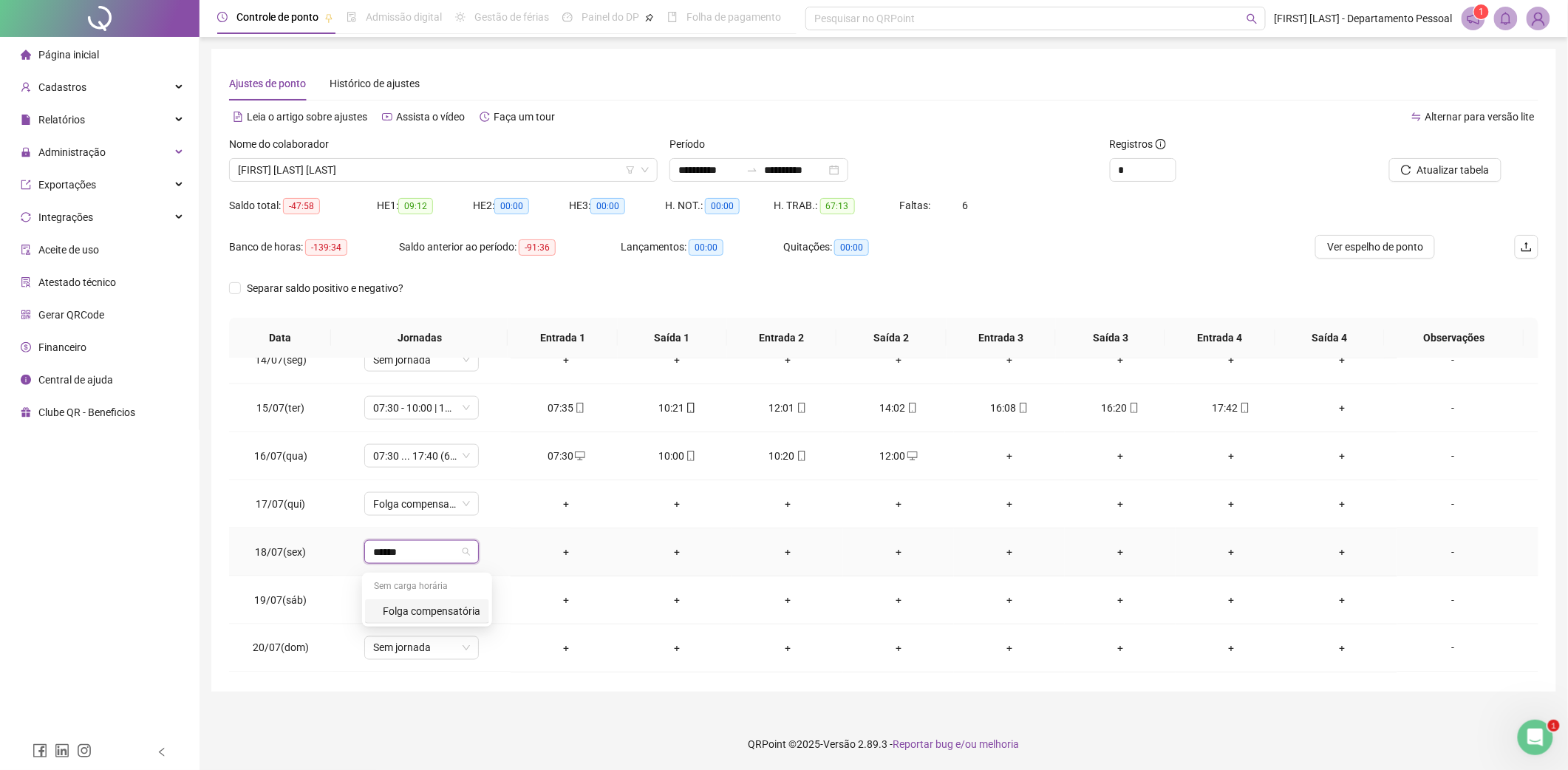 click on "Folga compensatória" at bounding box center (432, 611) 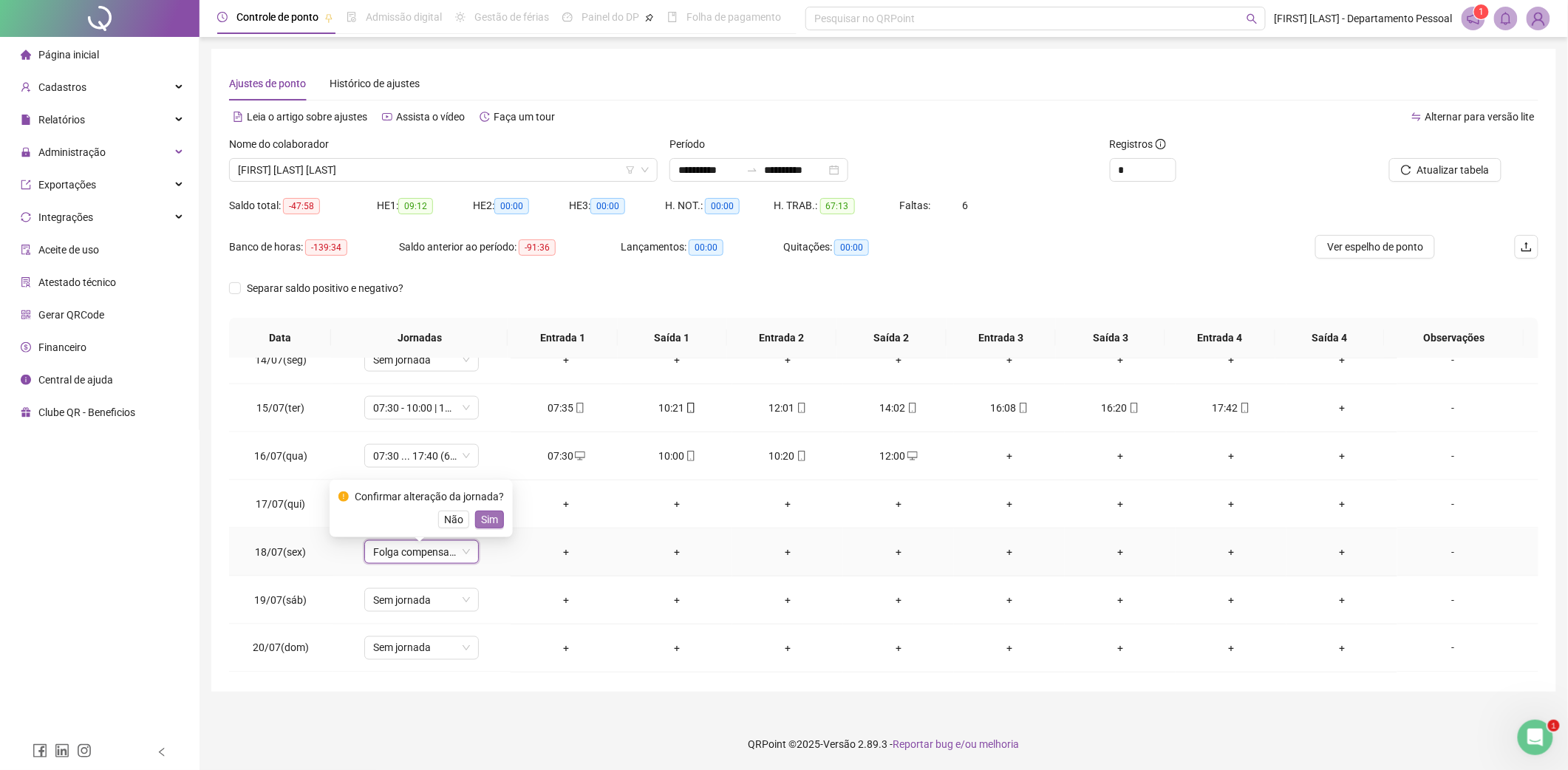 click on "Sim" at bounding box center [489, 519] 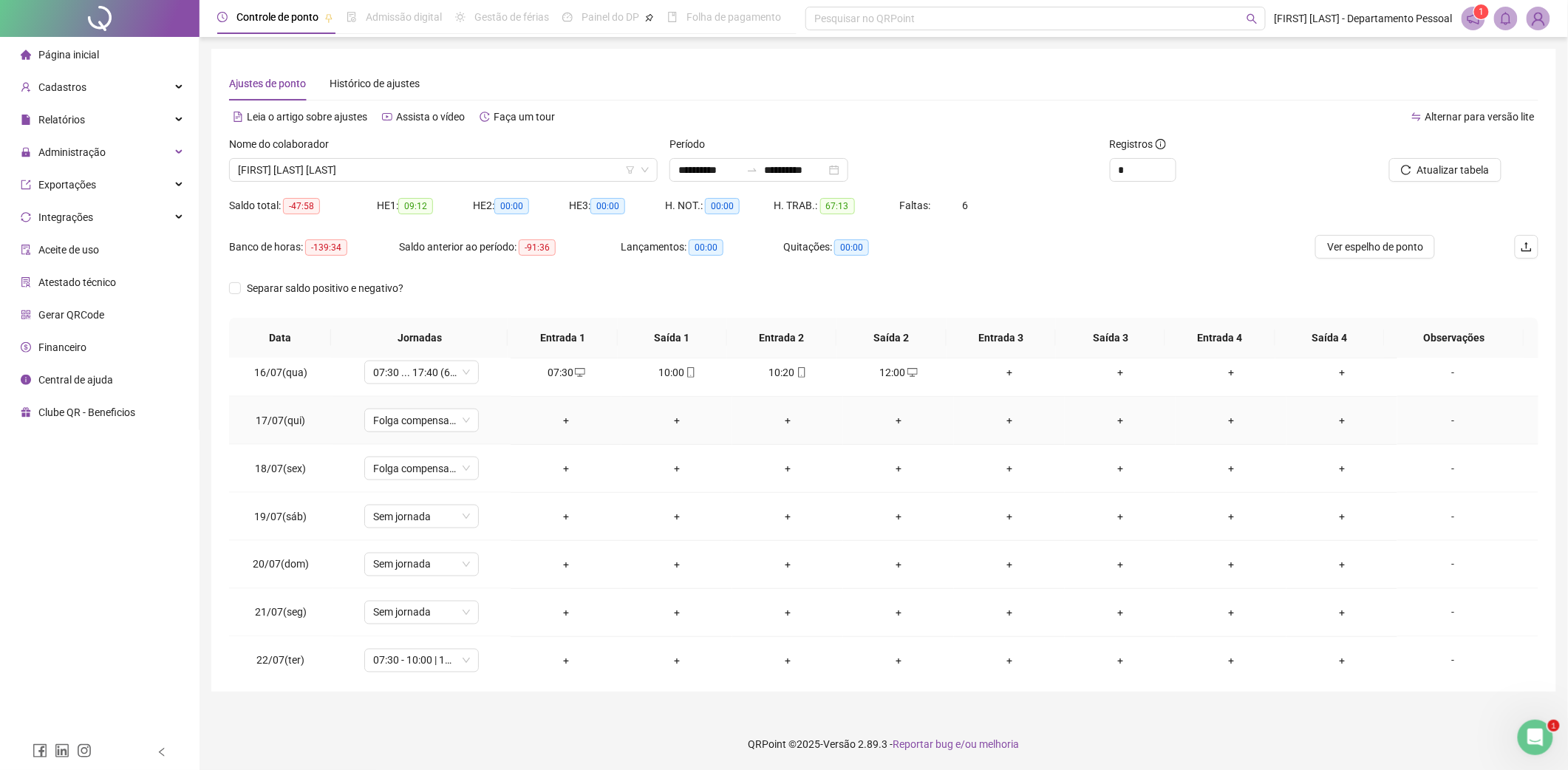 scroll, scrollTop: 1133, scrollLeft: 0, axis: vertical 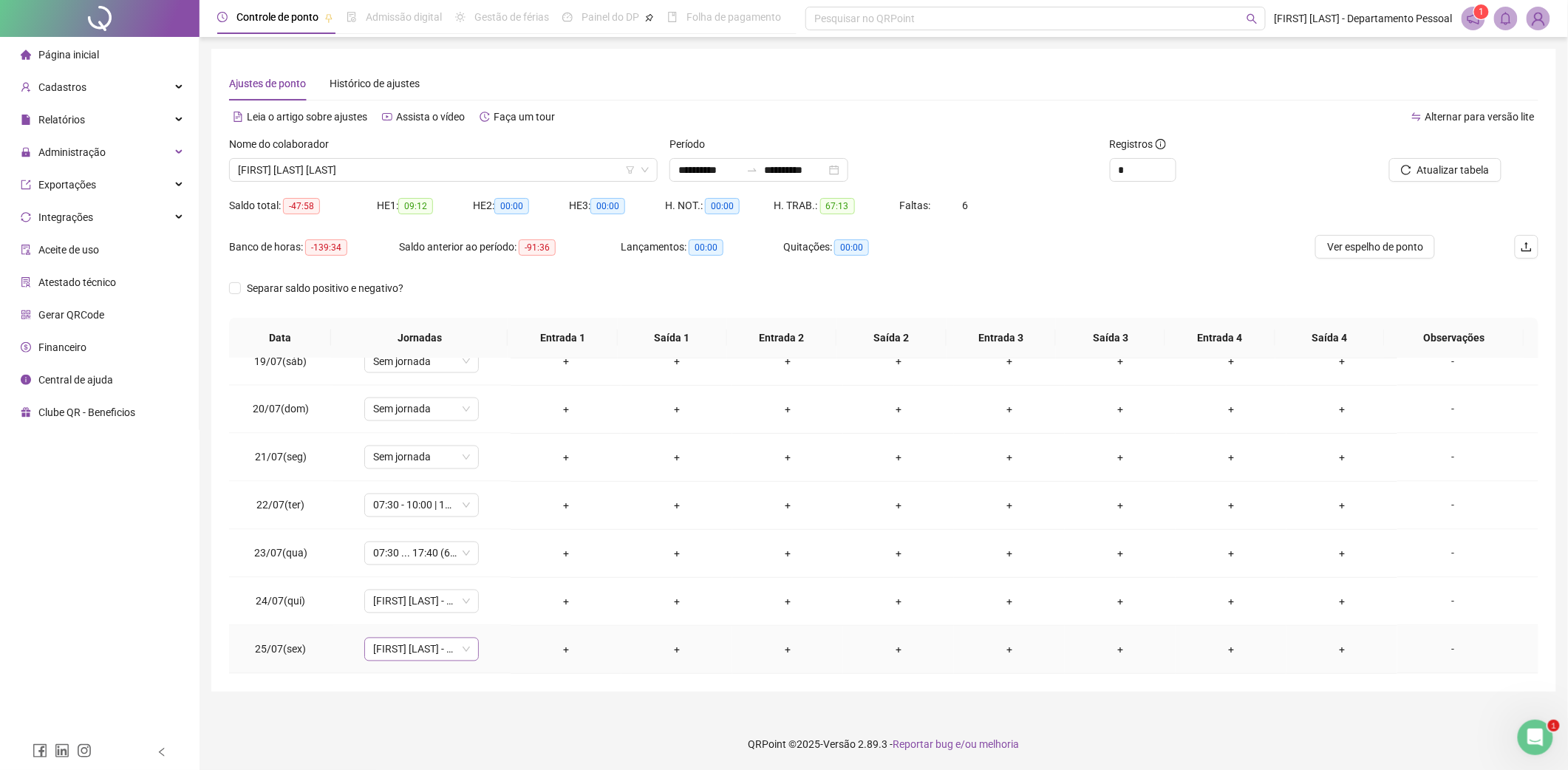 click on "[FIRST] [LAST] - 5 FEIRA" at bounding box center [421, 650] 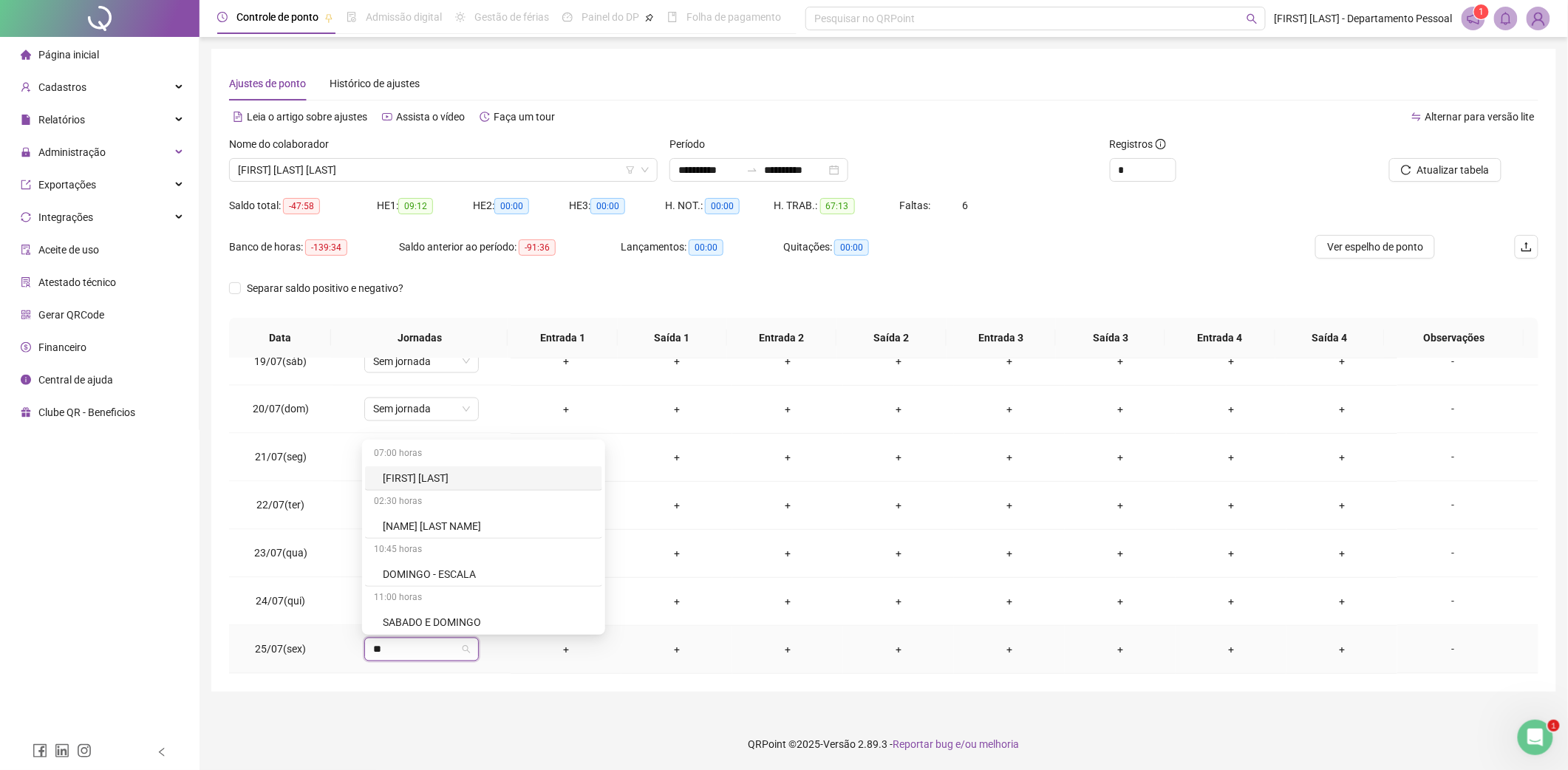 type on "*" 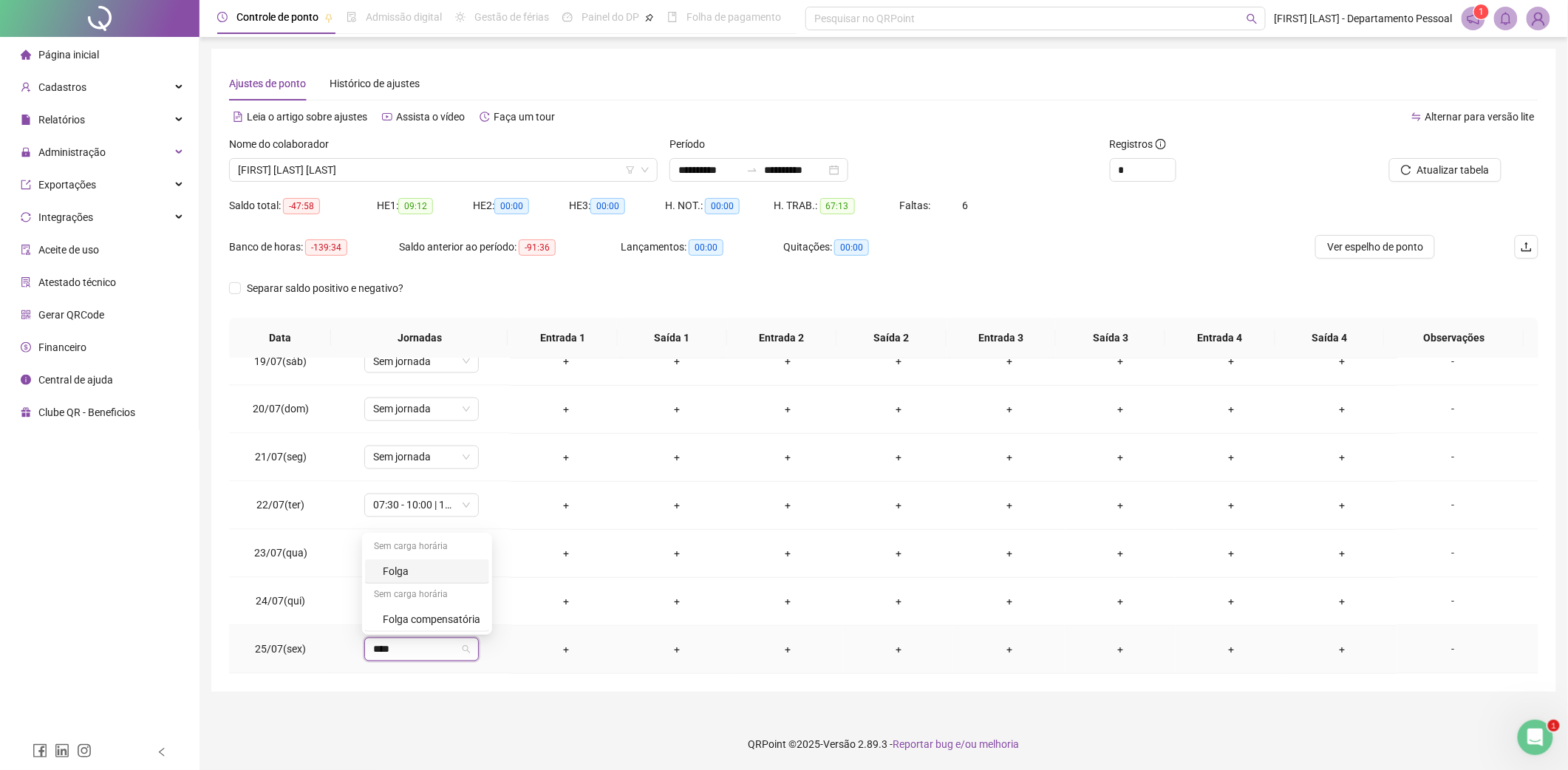 type on "*****" 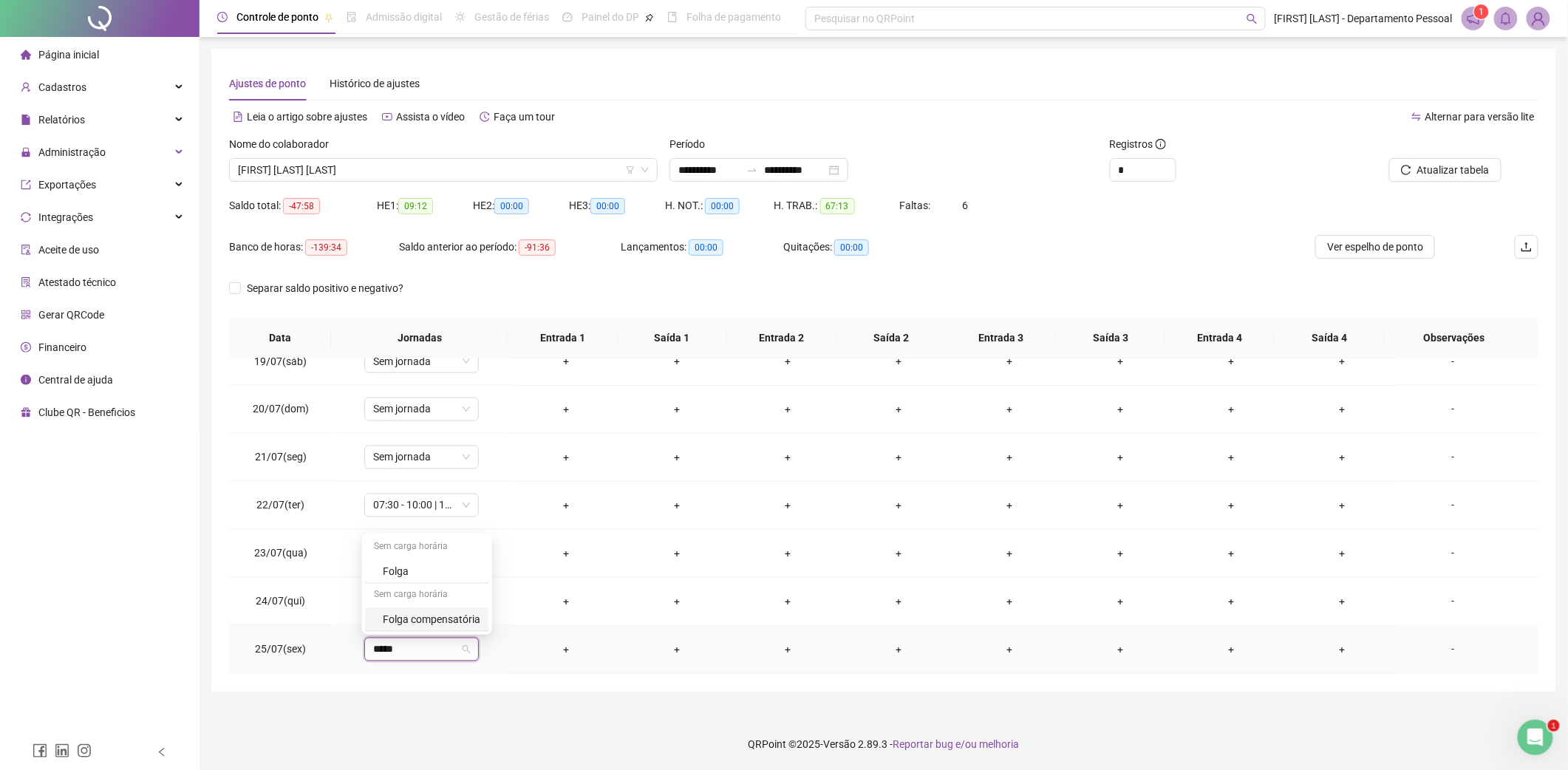 click on "Folga compensatória" at bounding box center [432, 619] 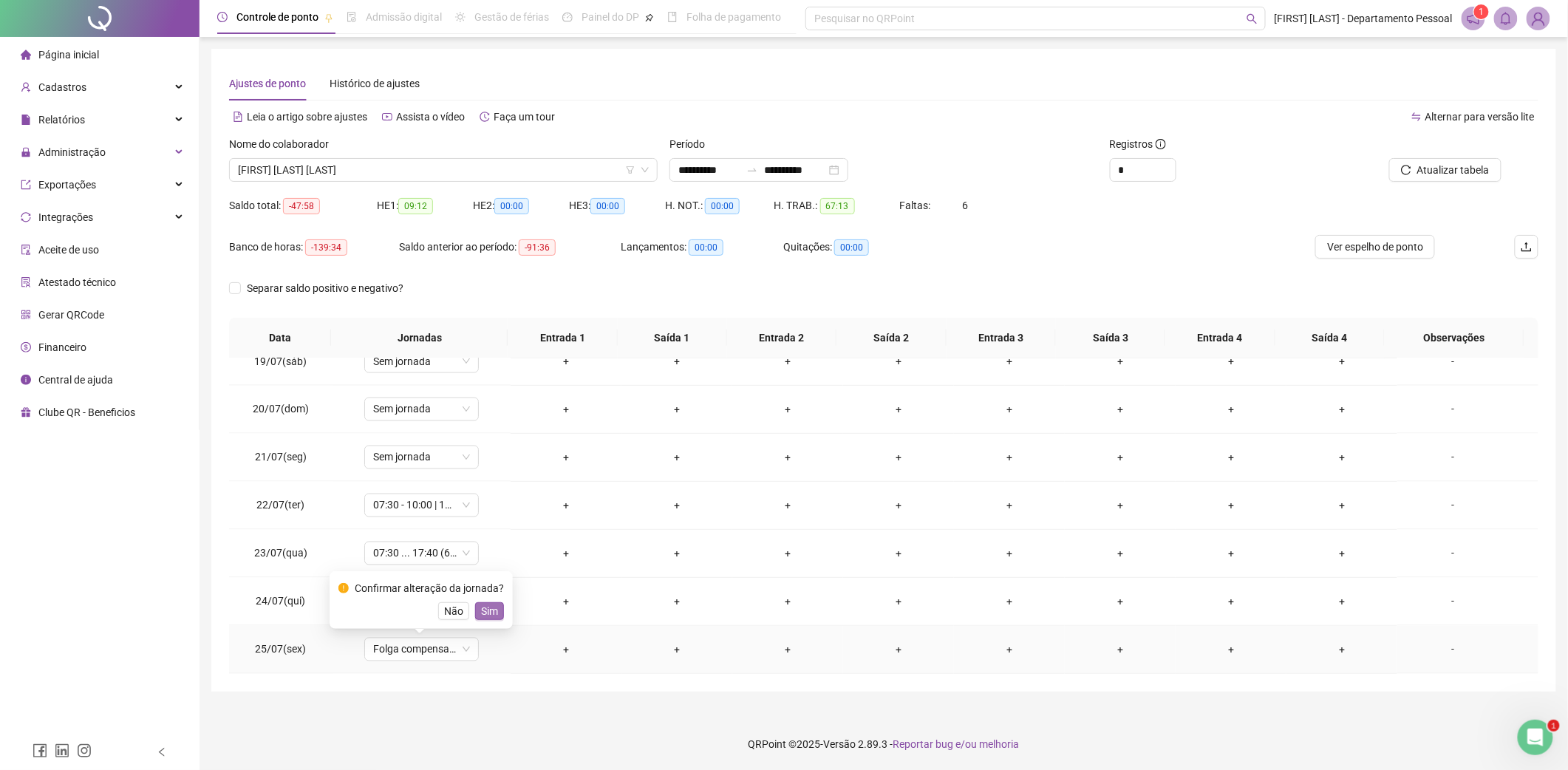 click on "Sim" at bounding box center [489, 611] 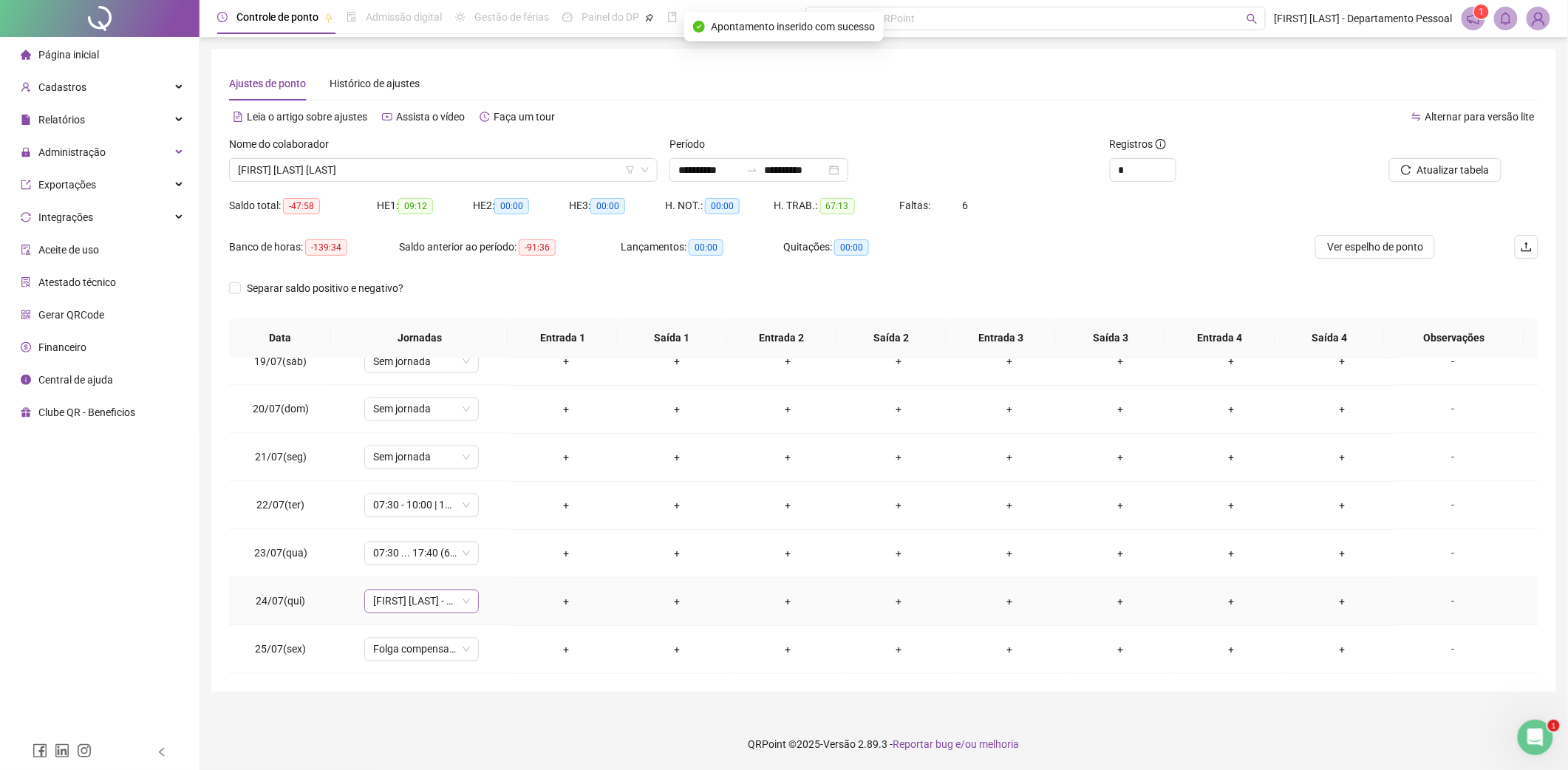 click on "[FIRST] [LAST] - 5ª FEIRA" at bounding box center (421, 602) 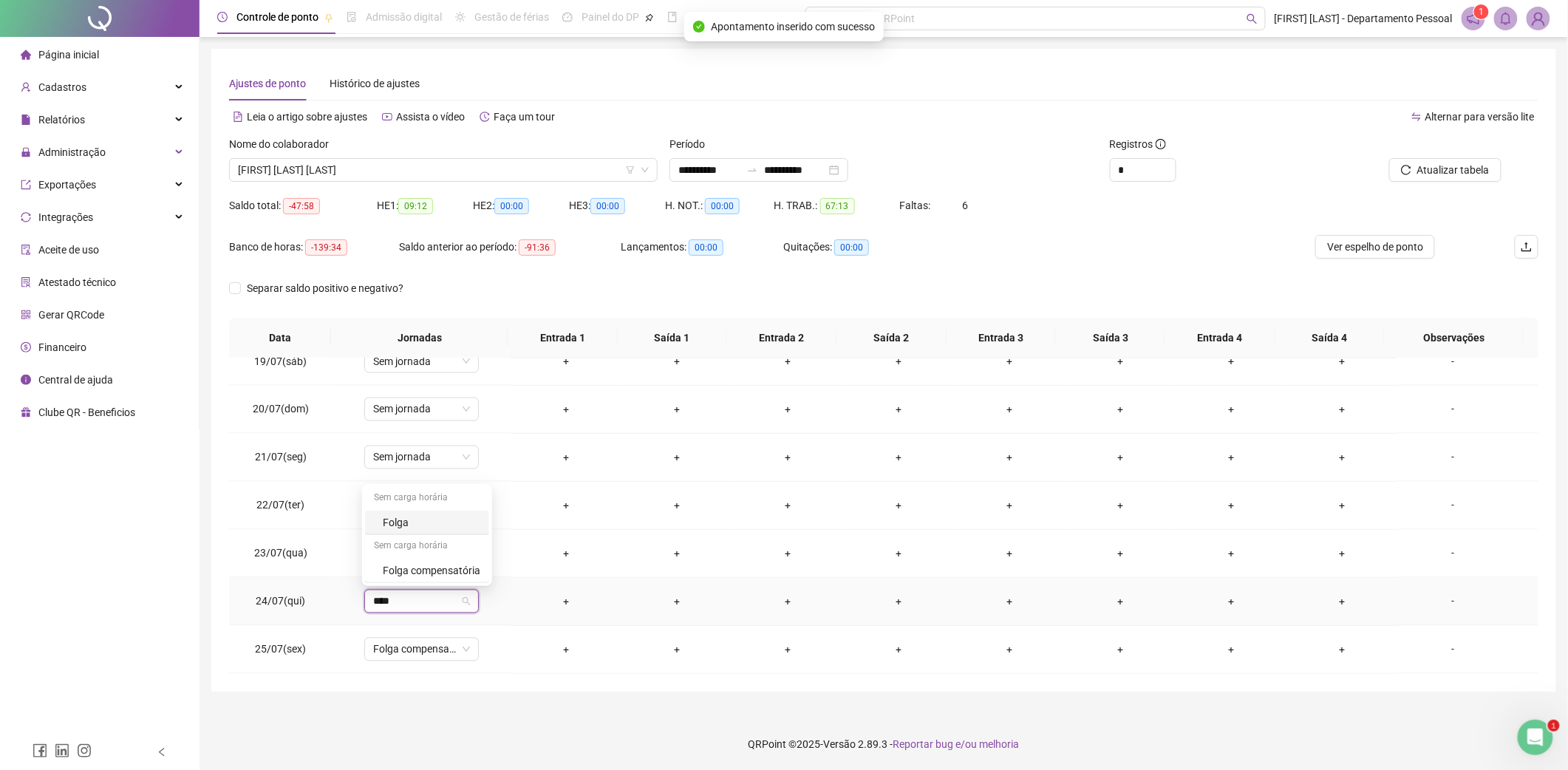 type on "*****" 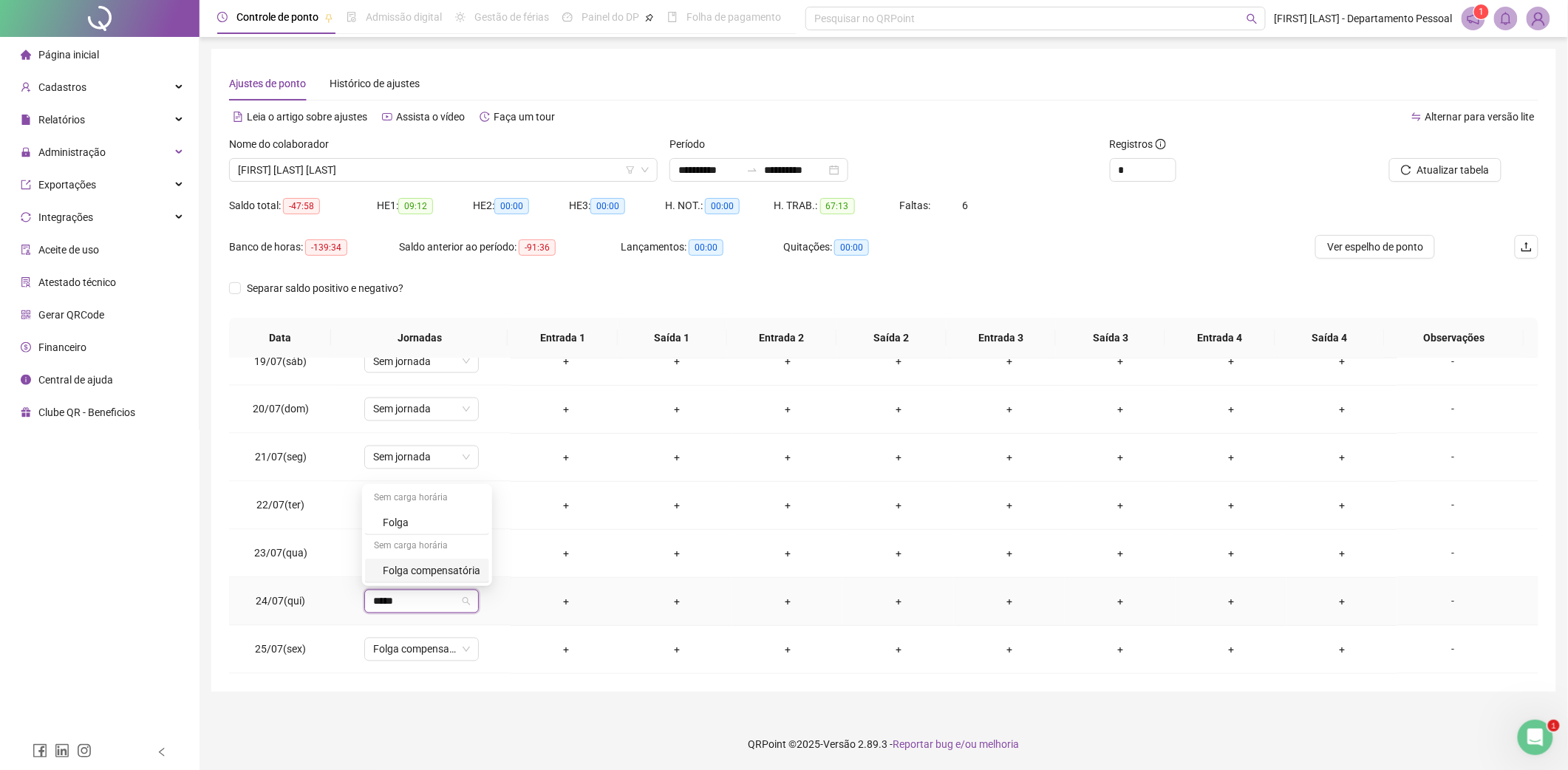 click on "Folga compensatória" at bounding box center [432, 570] 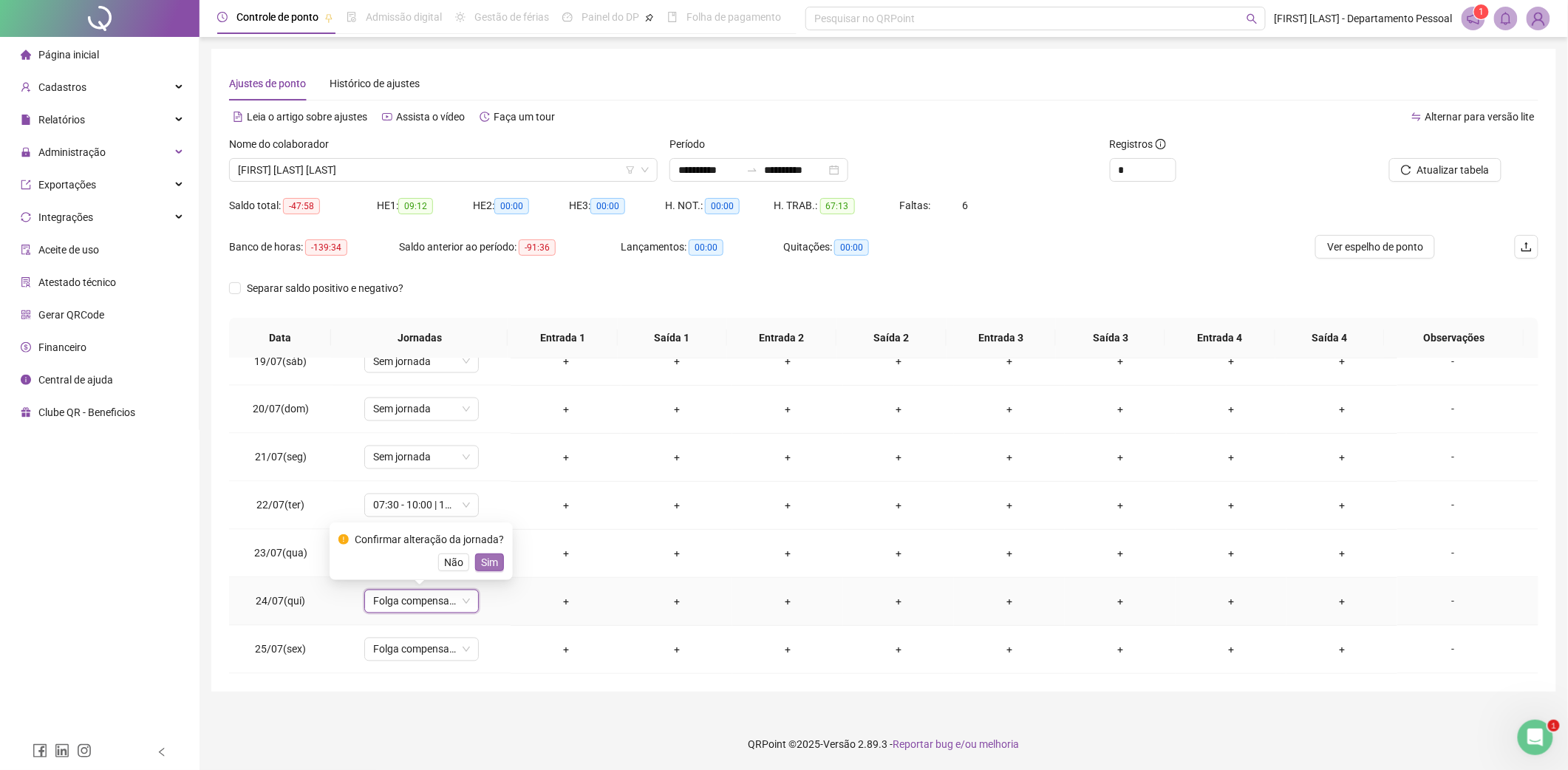 click on "Sim" at bounding box center [489, 562] 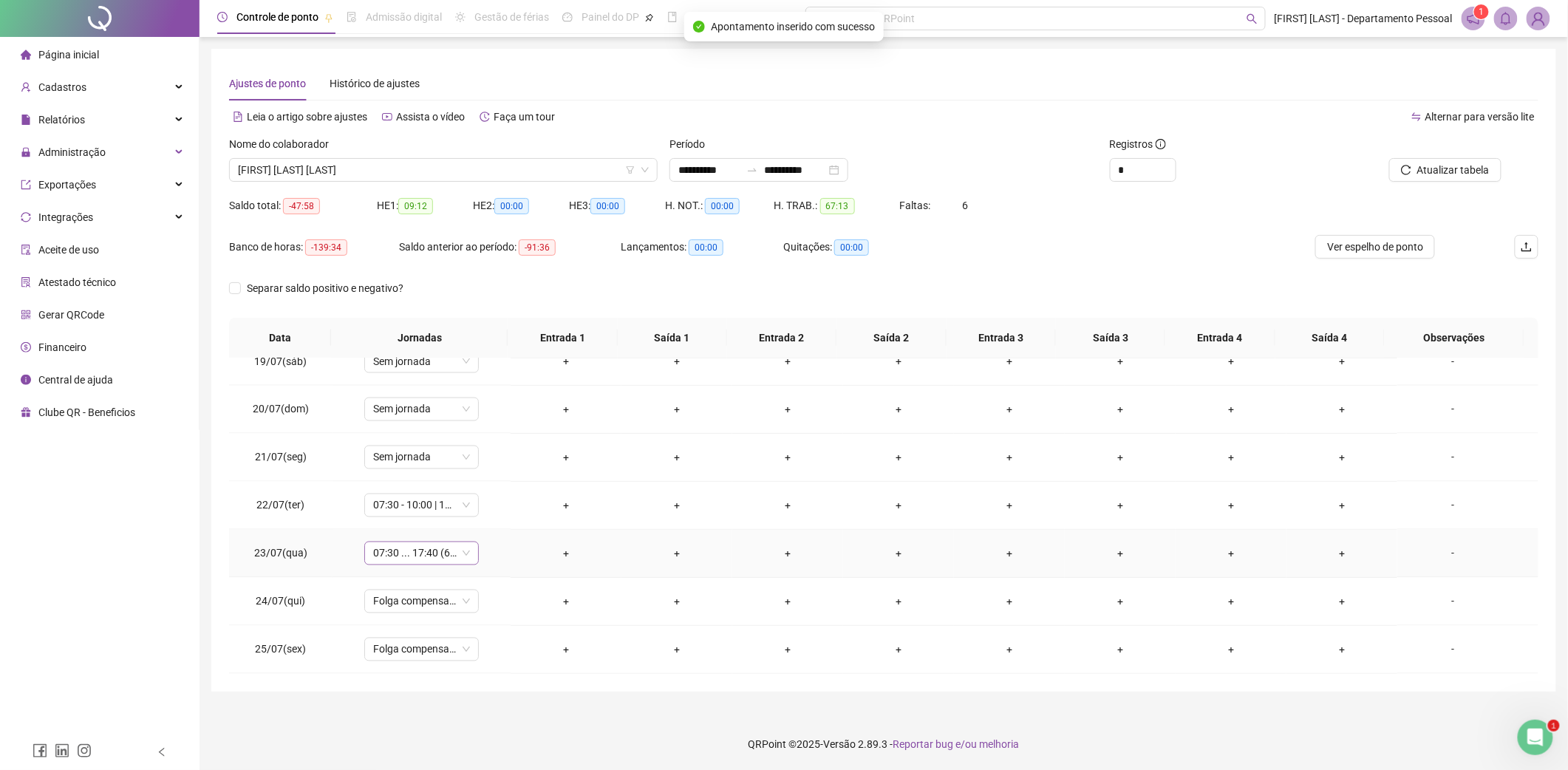 click on "07:30 ... 17:40 (6 HORAS)" at bounding box center (421, 553) 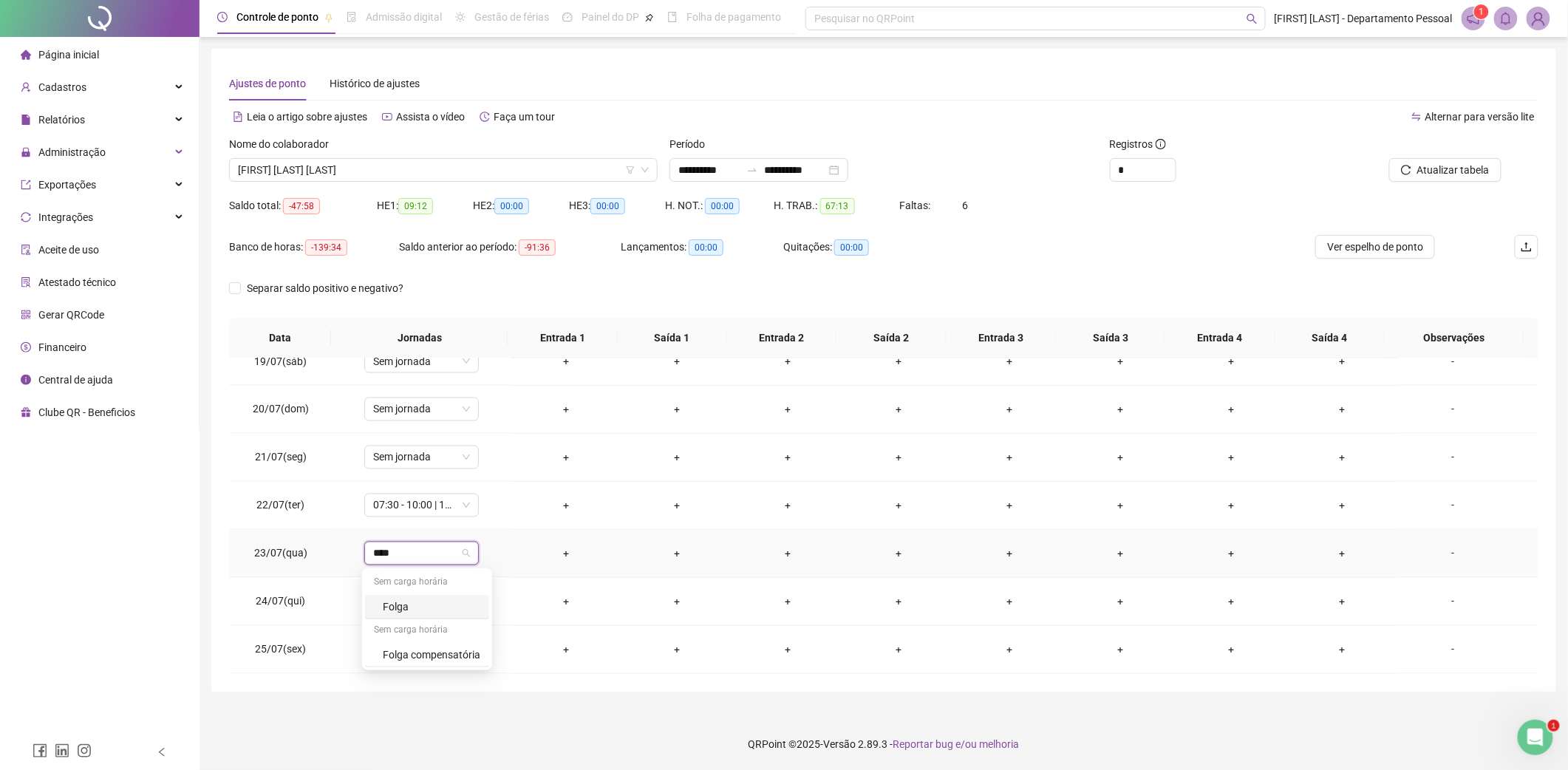 type on "*****" 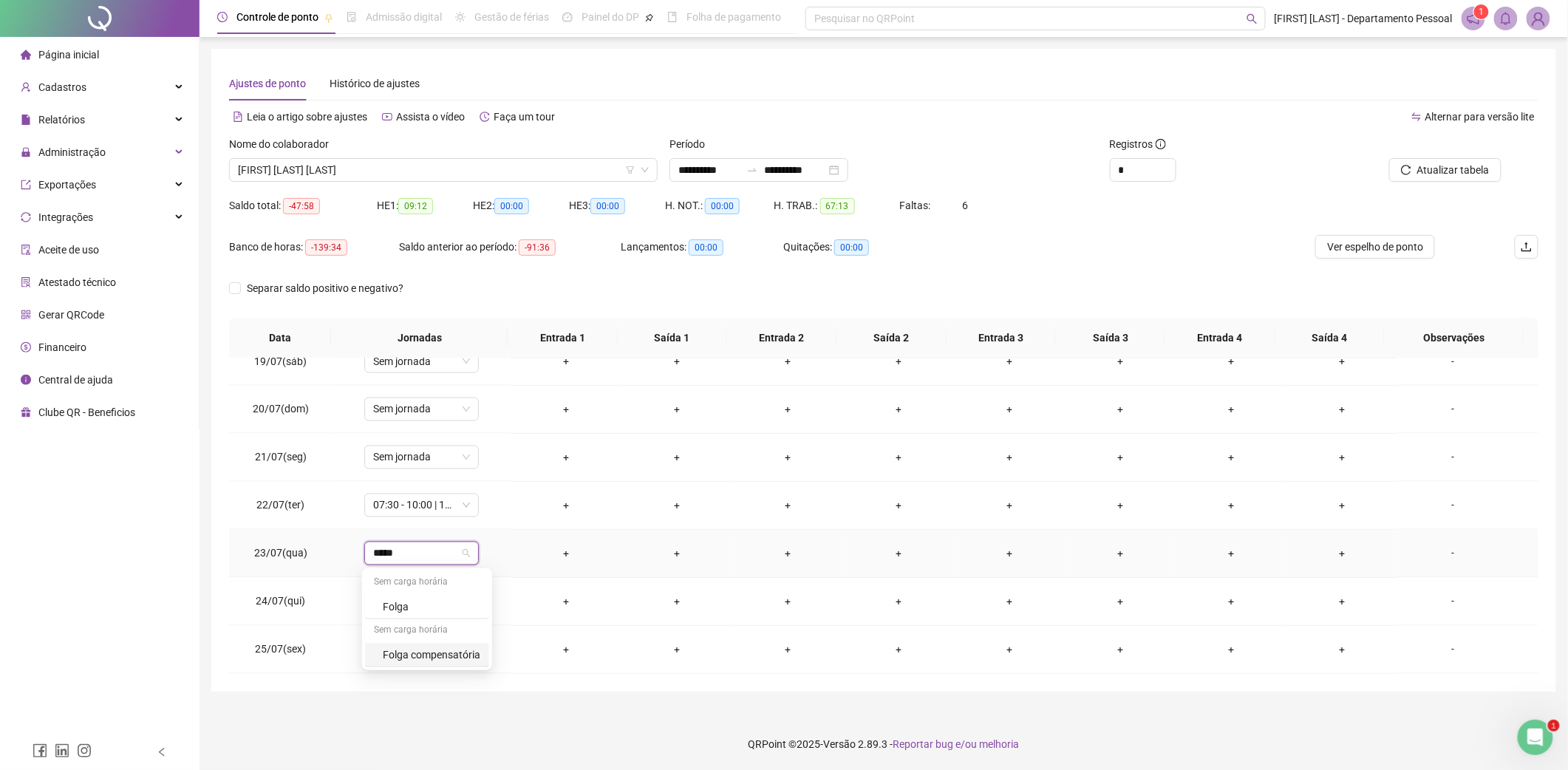 click on "Folga compensatória" at bounding box center (432, 655) 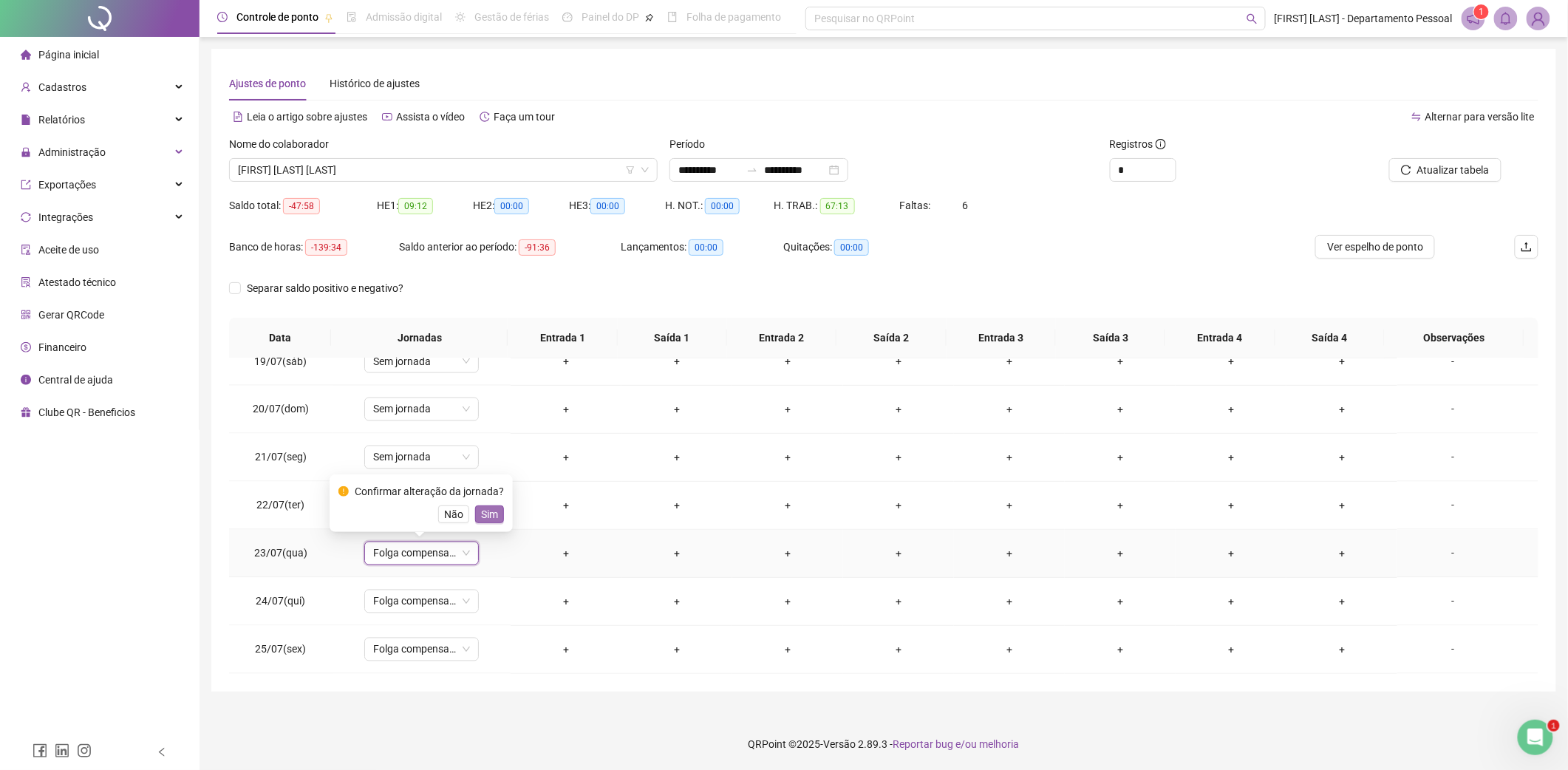 click on "Sim" at bounding box center [489, 514] 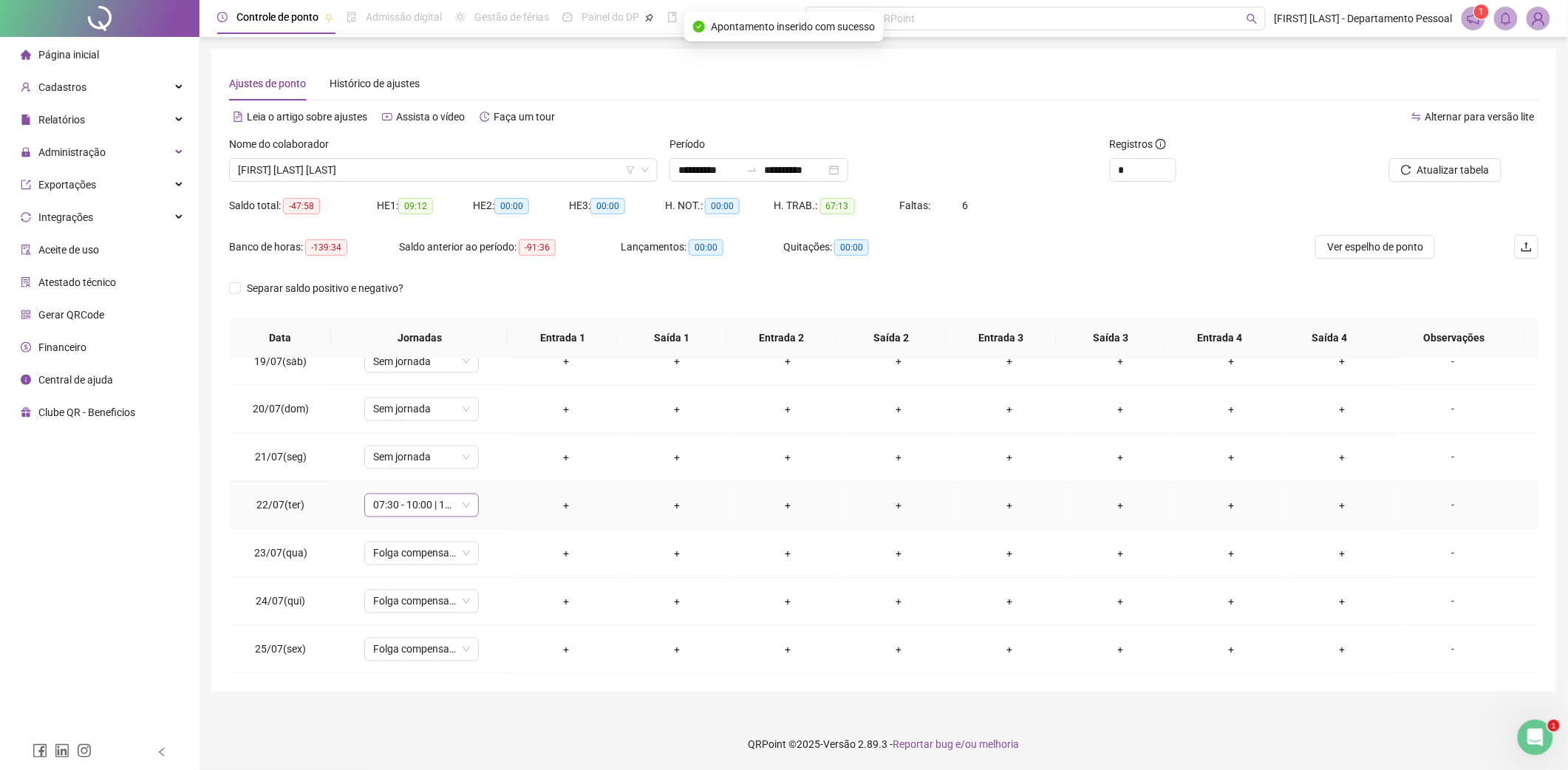 click on "07:30 - 10:00 | 10:20 - 12:00" at bounding box center [421, 505] 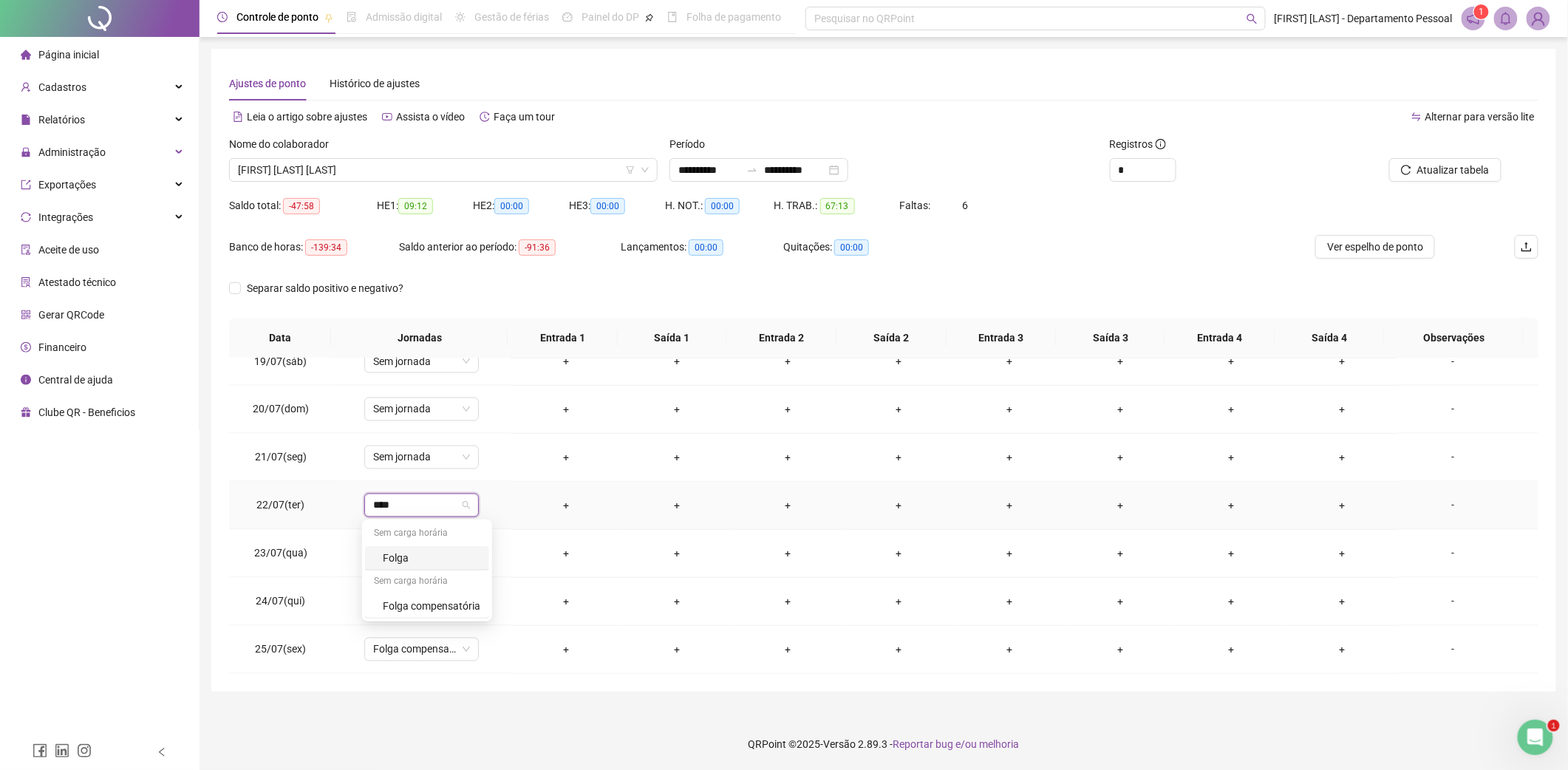 type on "*****" 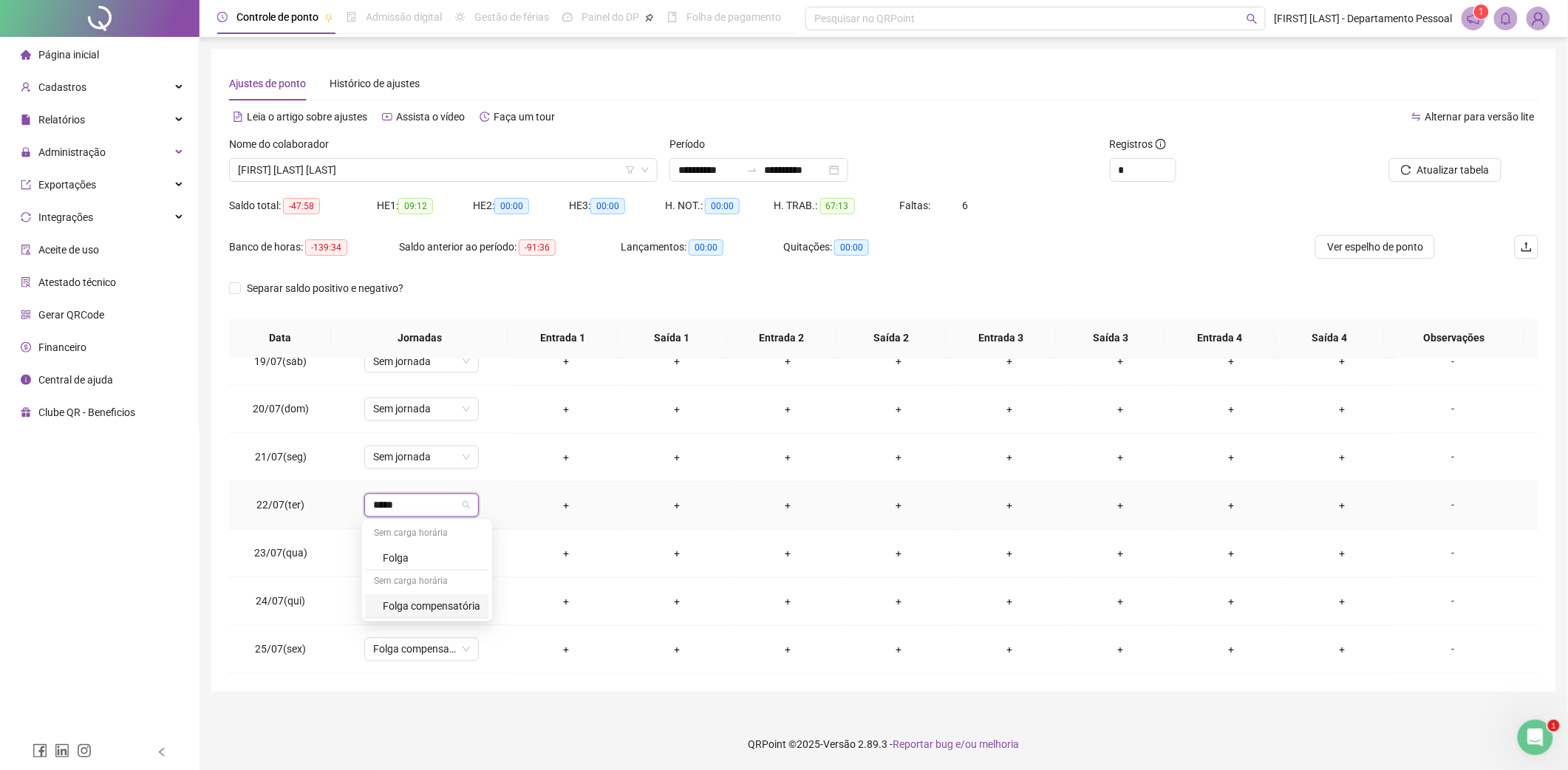 click on "Folga compensatória" at bounding box center [432, 606] 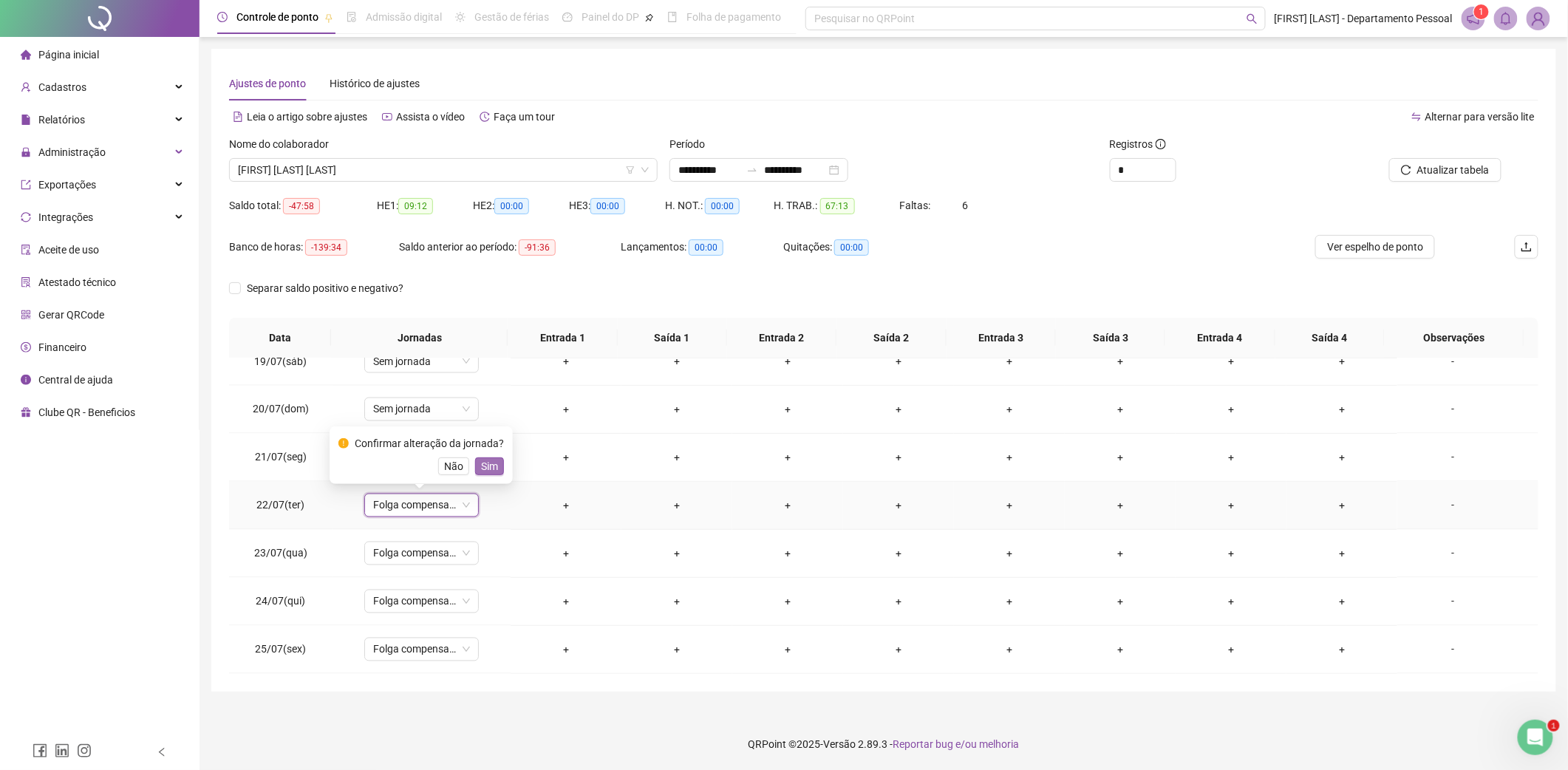click on "Sim" at bounding box center [489, 466] 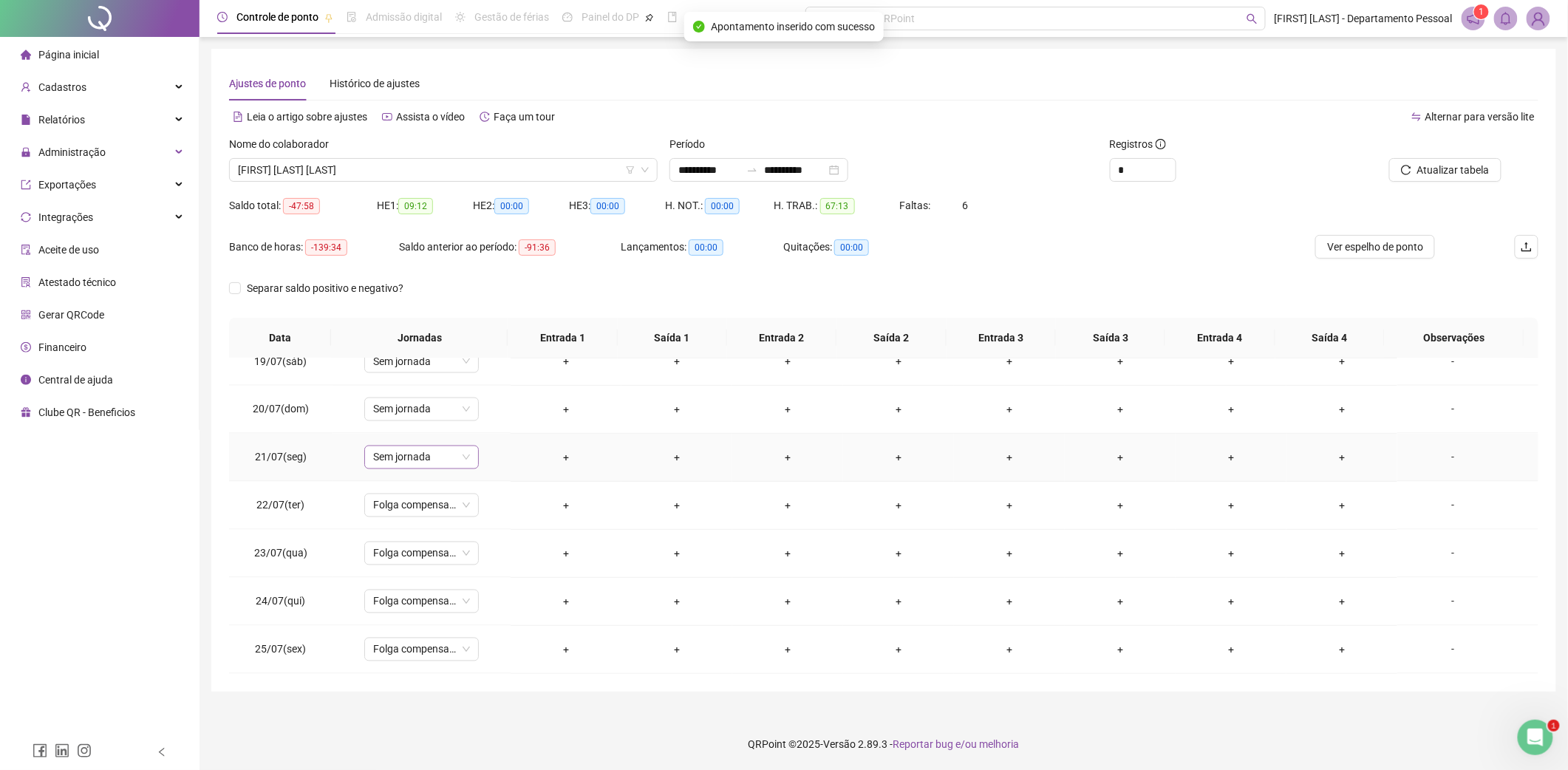 click on "Sem jornada" at bounding box center [421, 457] 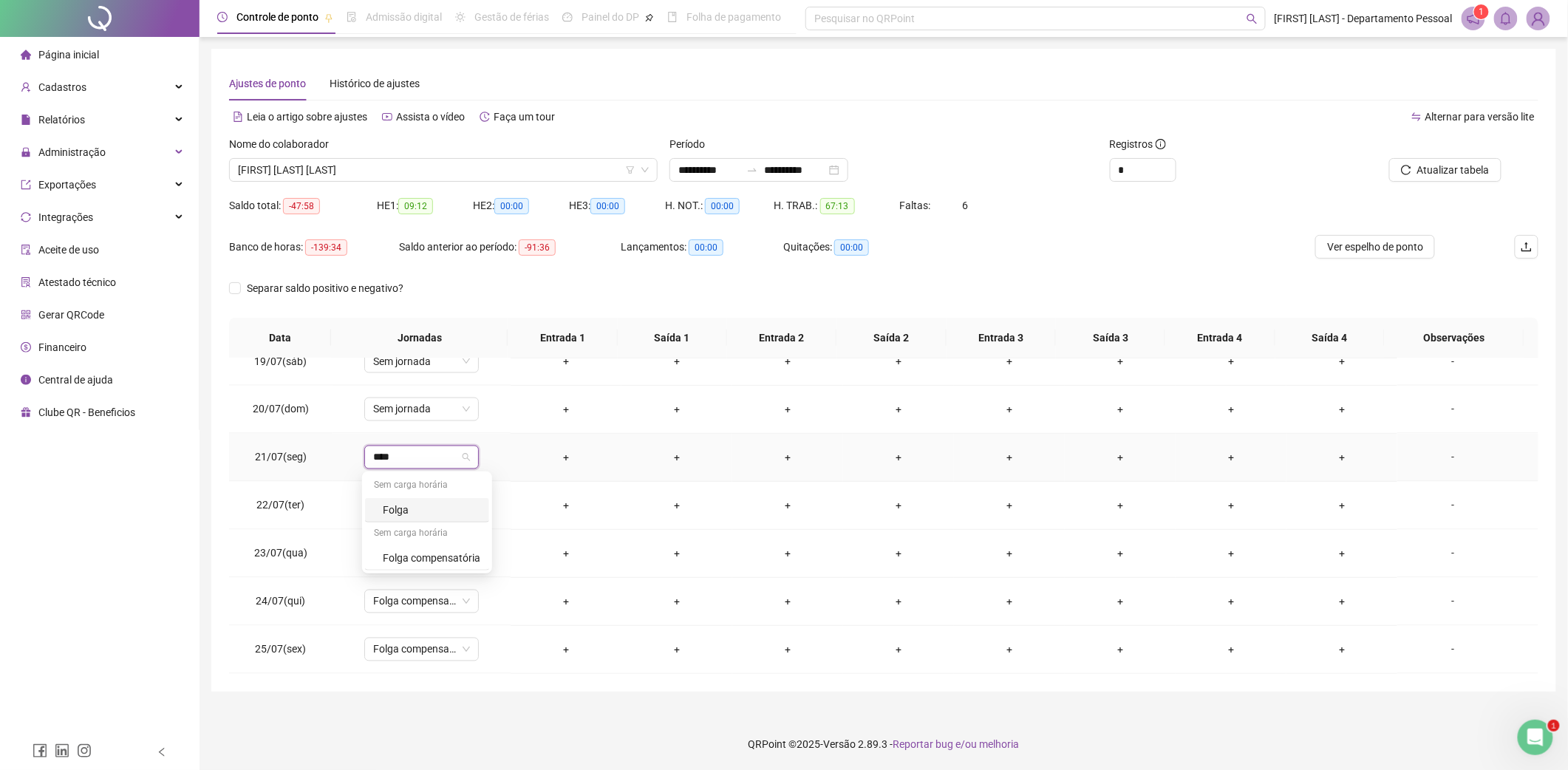 type on "*****" 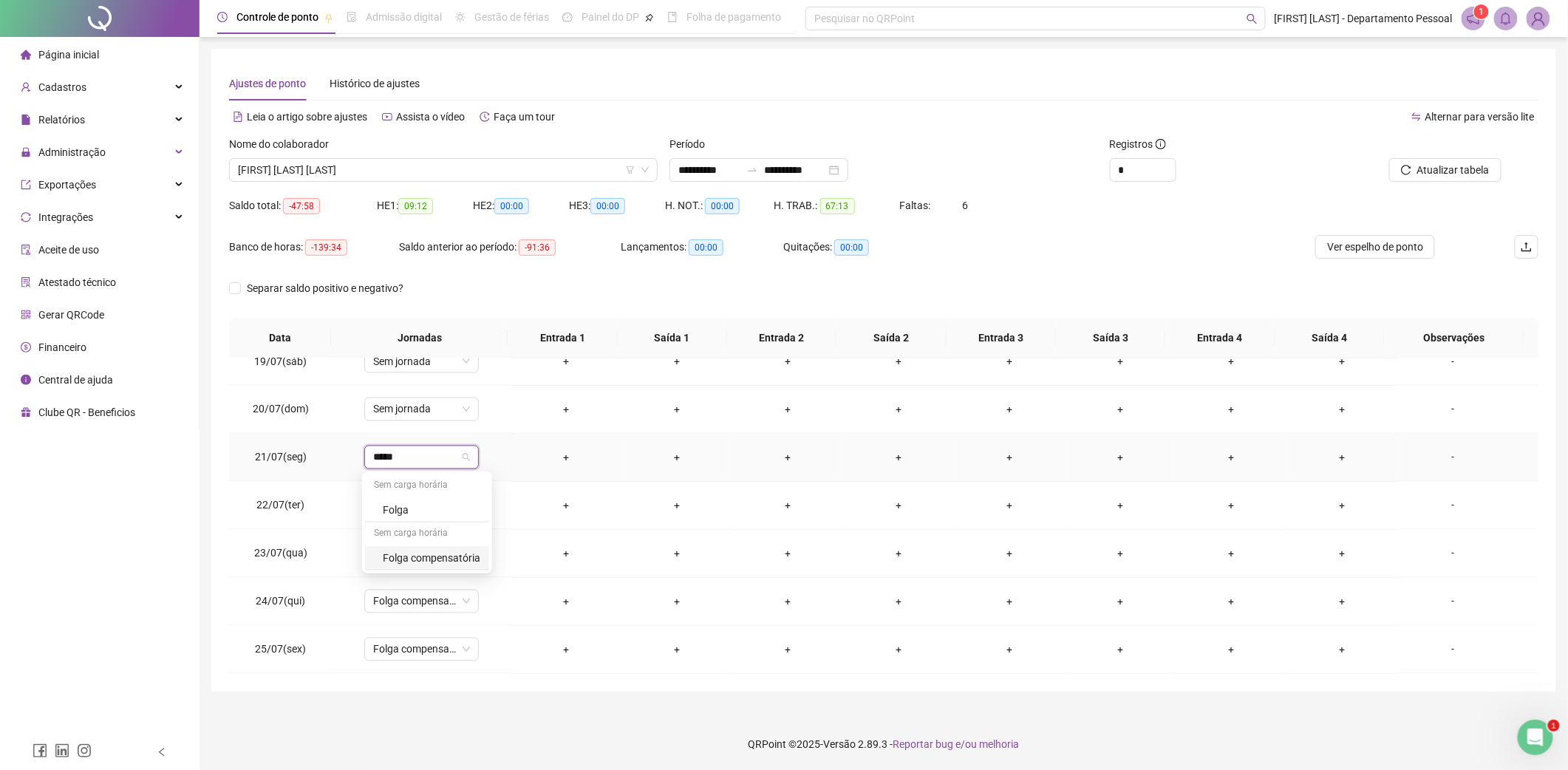 click on "Folga compensatória" at bounding box center (432, 558) 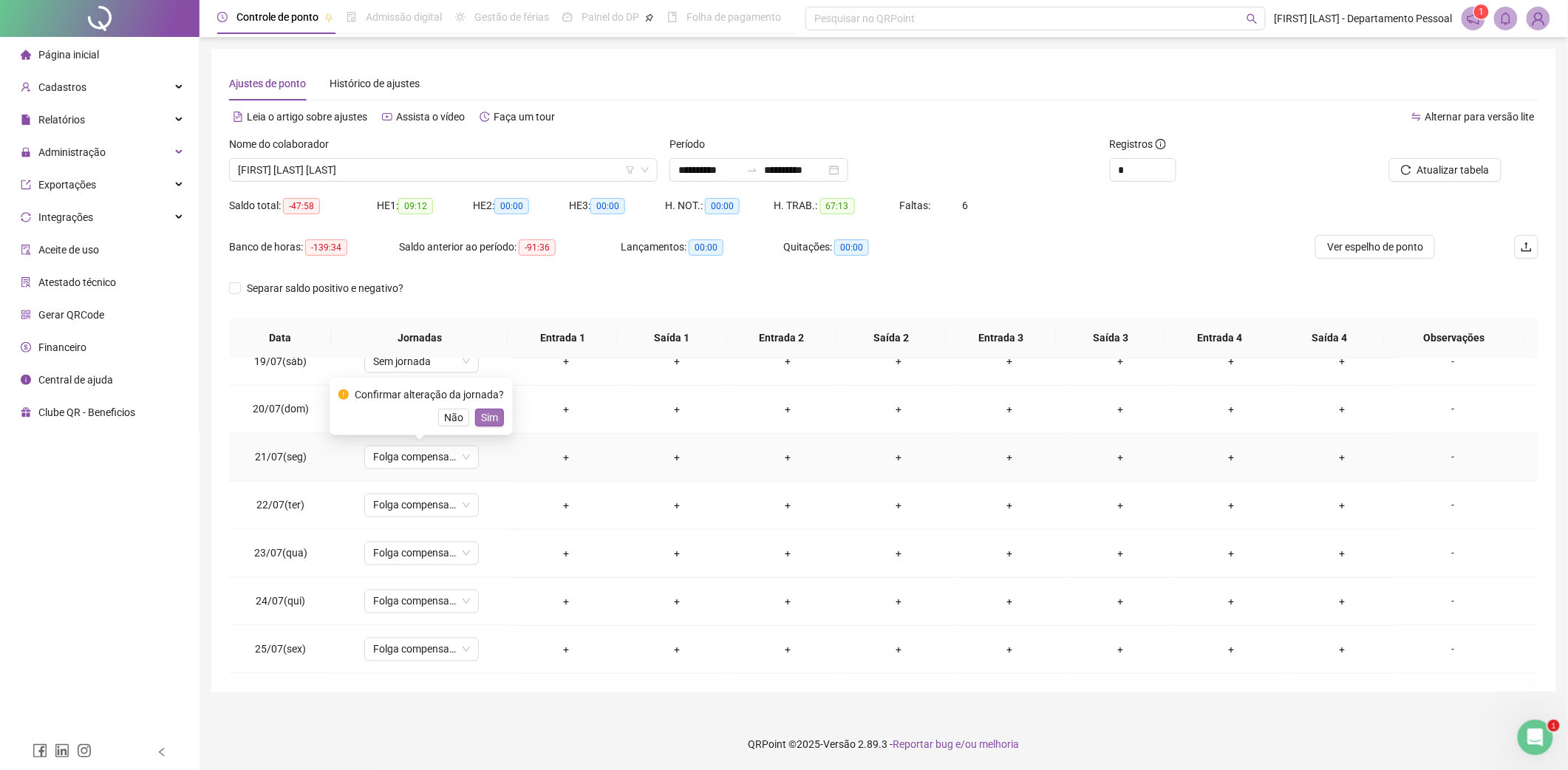 click on "Sim" at bounding box center [489, 418] 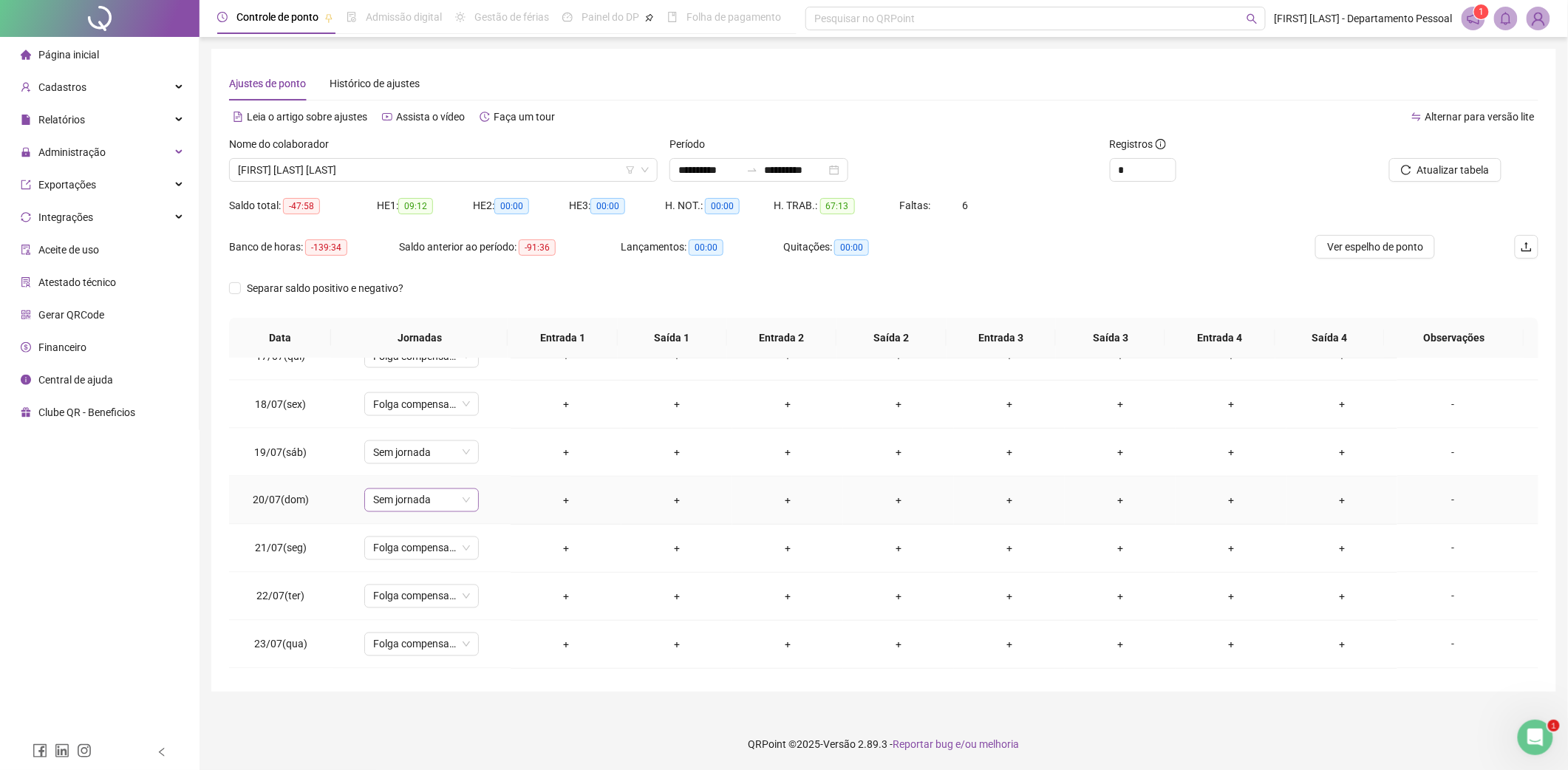scroll, scrollTop: 936, scrollLeft: 0, axis: vertical 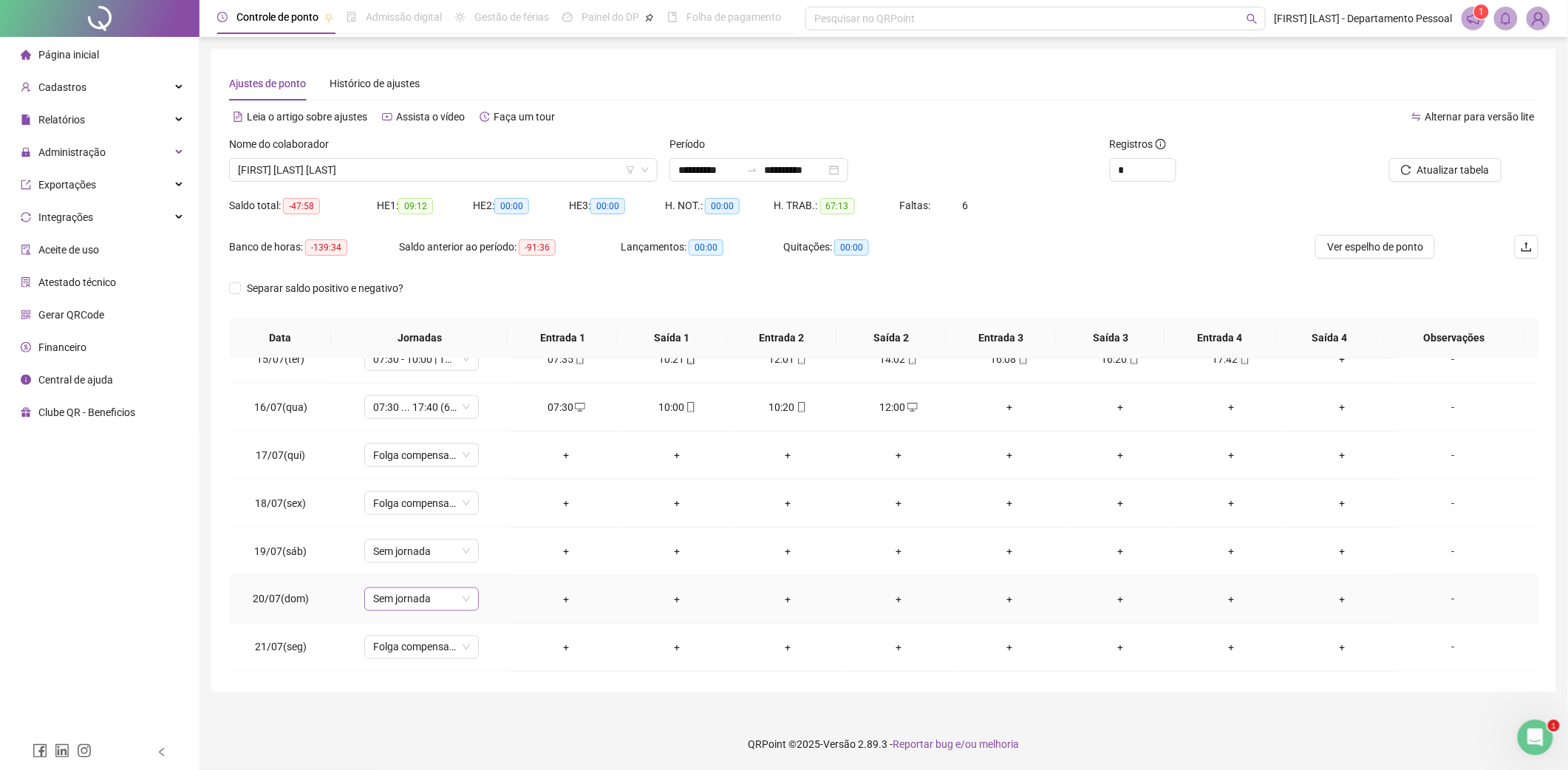 click on "Sem jornada" at bounding box center (421, 599) 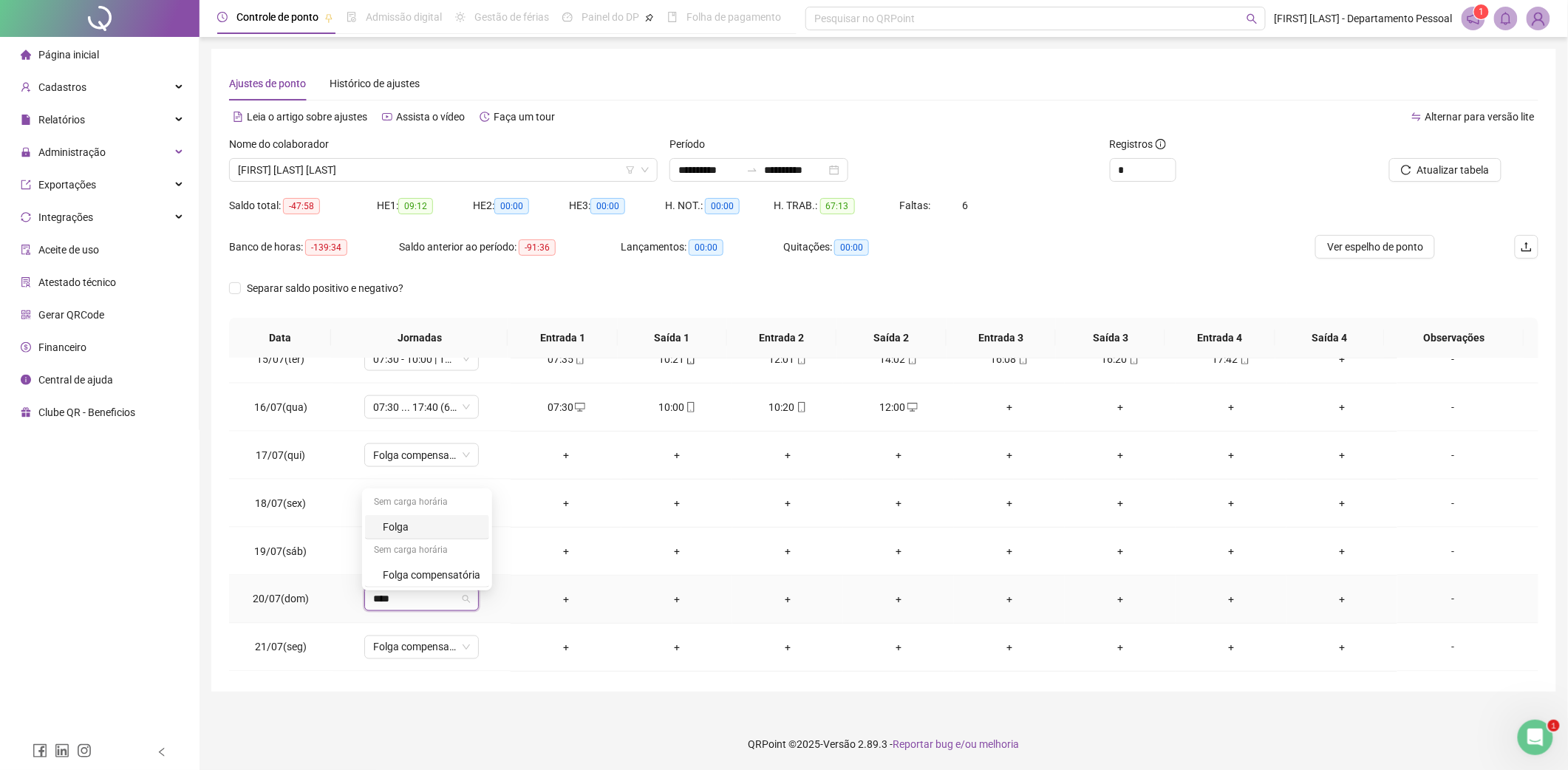 type on "*****" 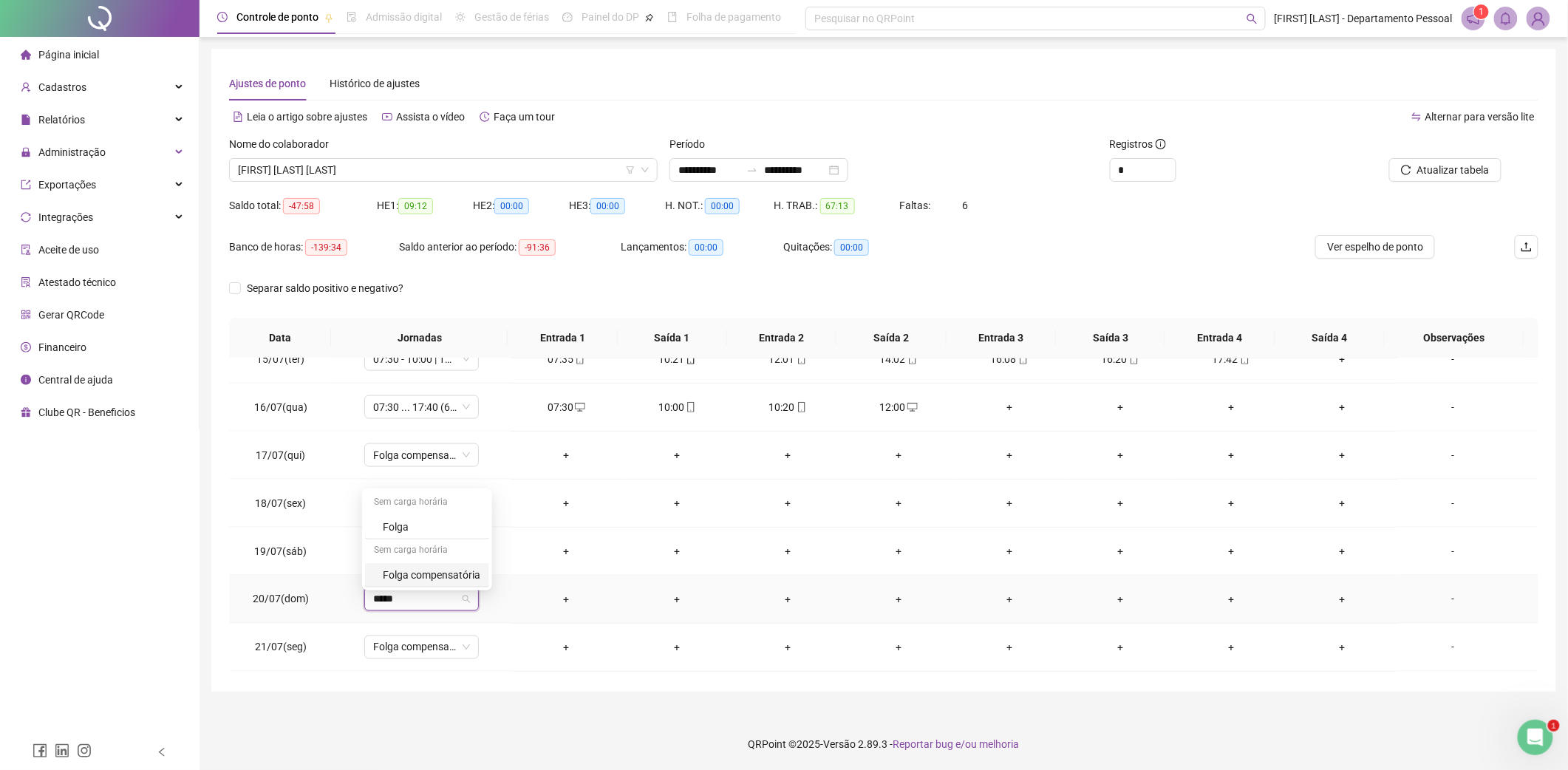 click on "Folga compensatória" at bounding box center [432, 575] 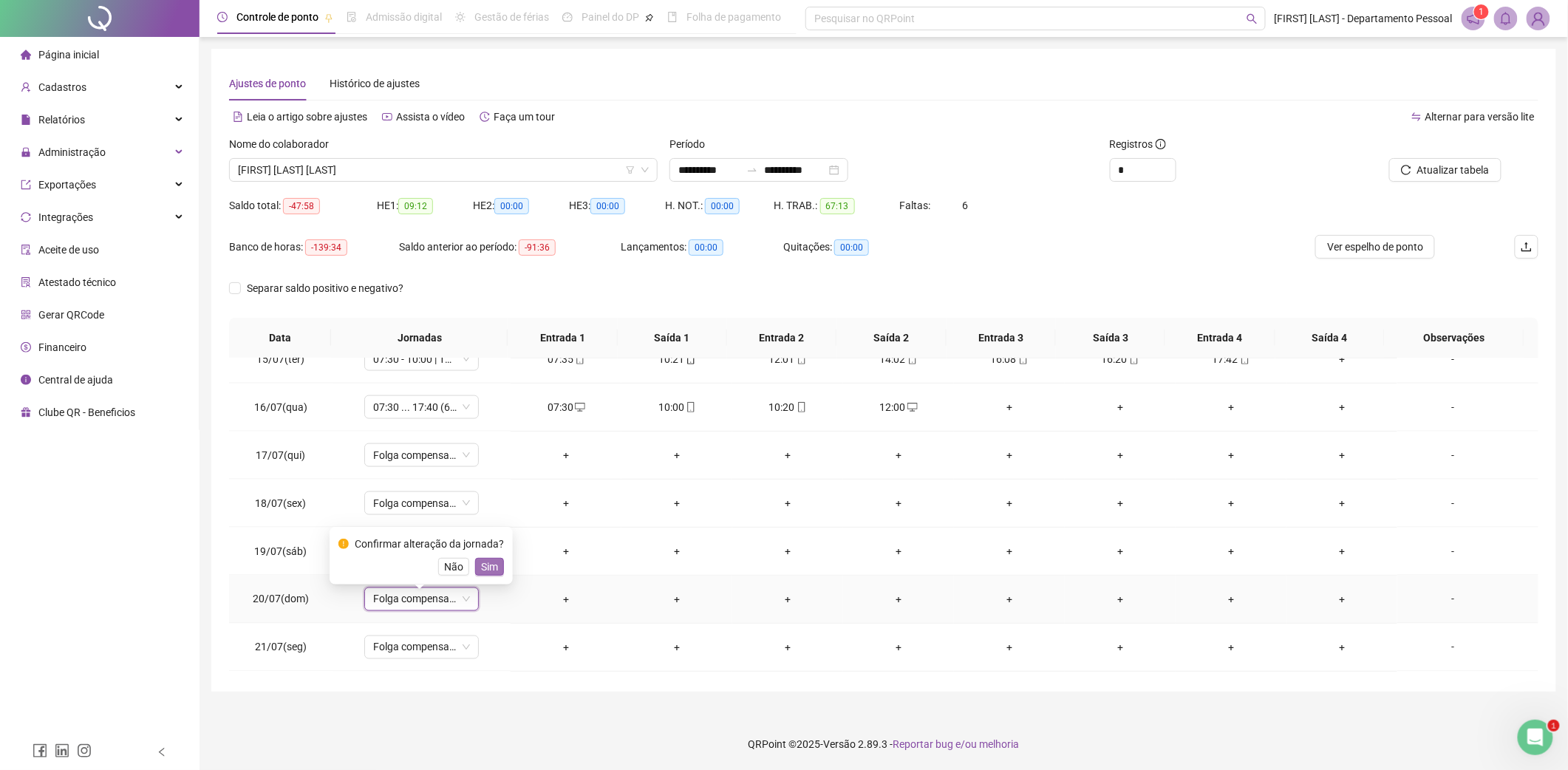 click on "Sim" at bounding box center [489, 567] 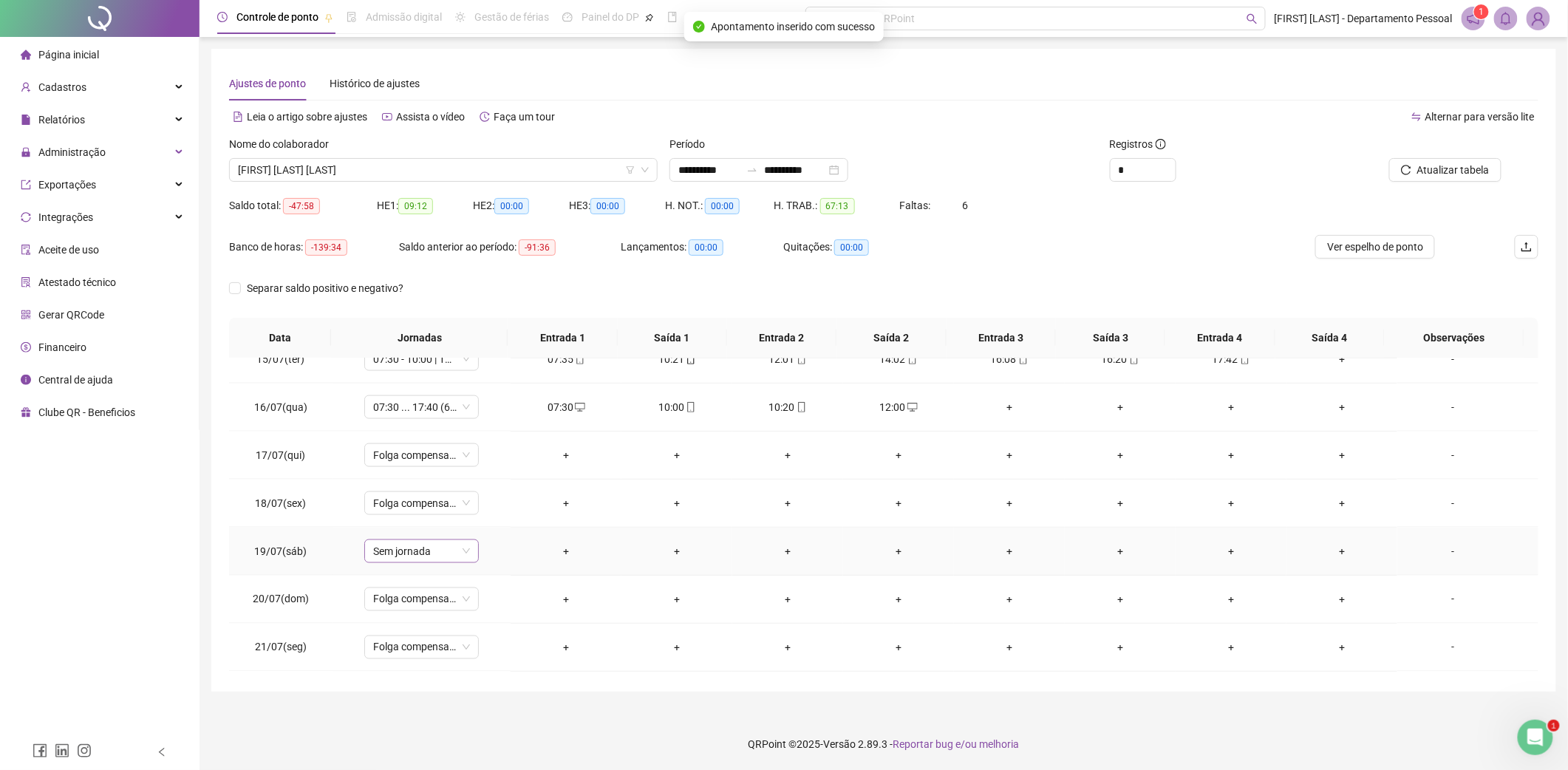 click on "Sem jornada" at bounding box center [421, 551] 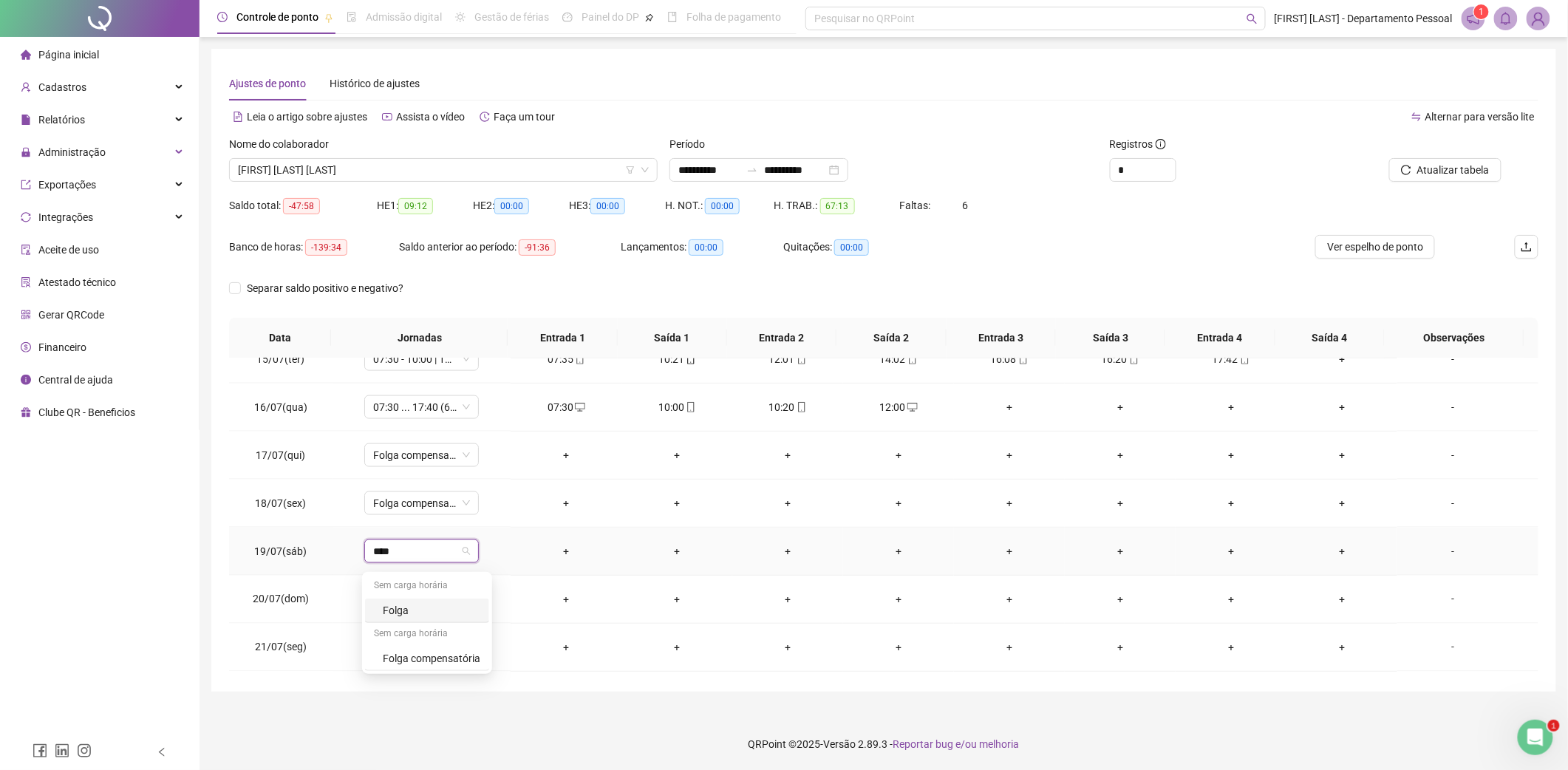 type on "*****" 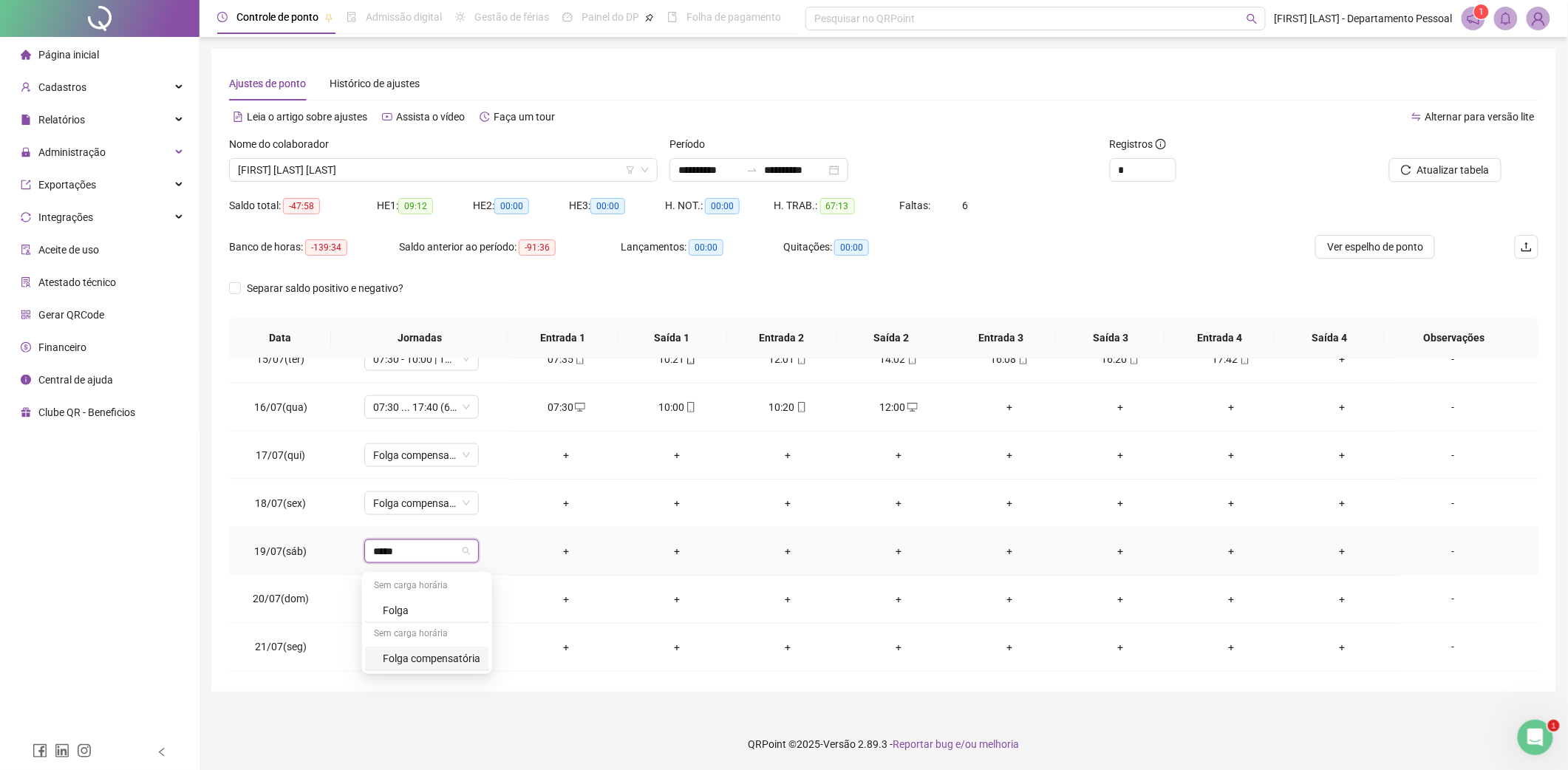 click on "Folga compensatória" at bounding box center [432, 658] 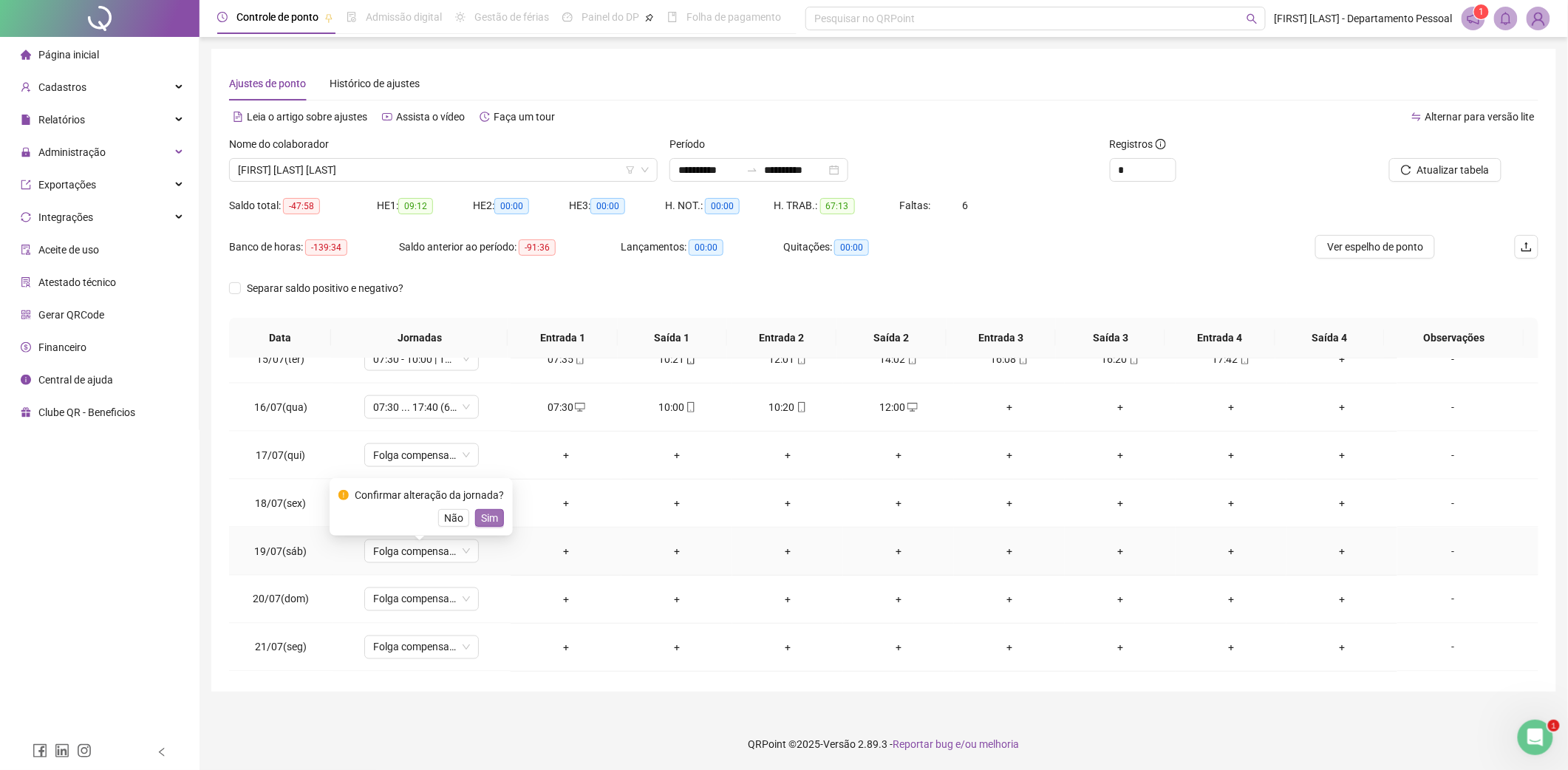 click on "Sim" at bounding box center (489, 518) 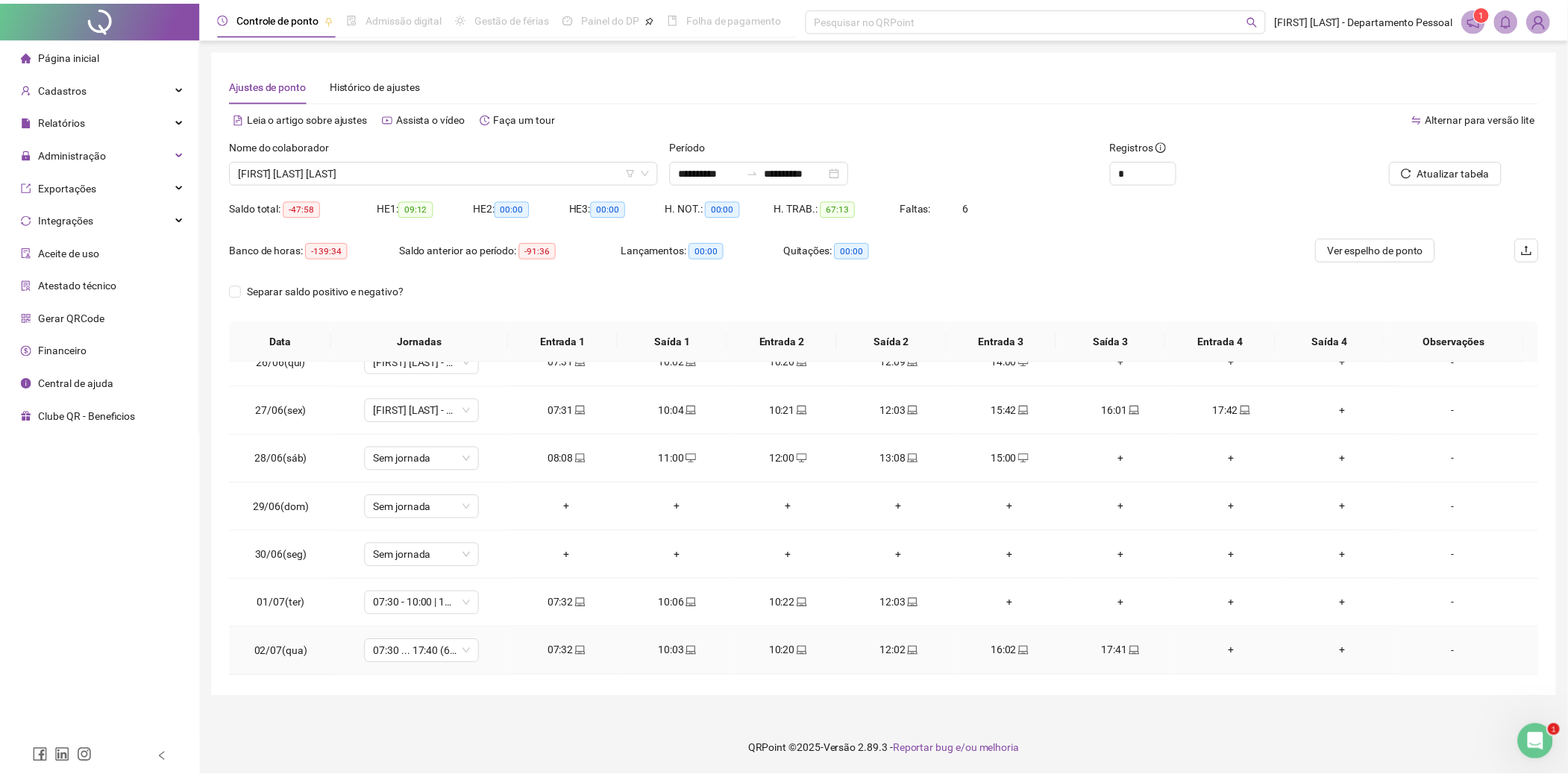 scroll, scrollTop: 0, scrollLeft: 0, axis: both 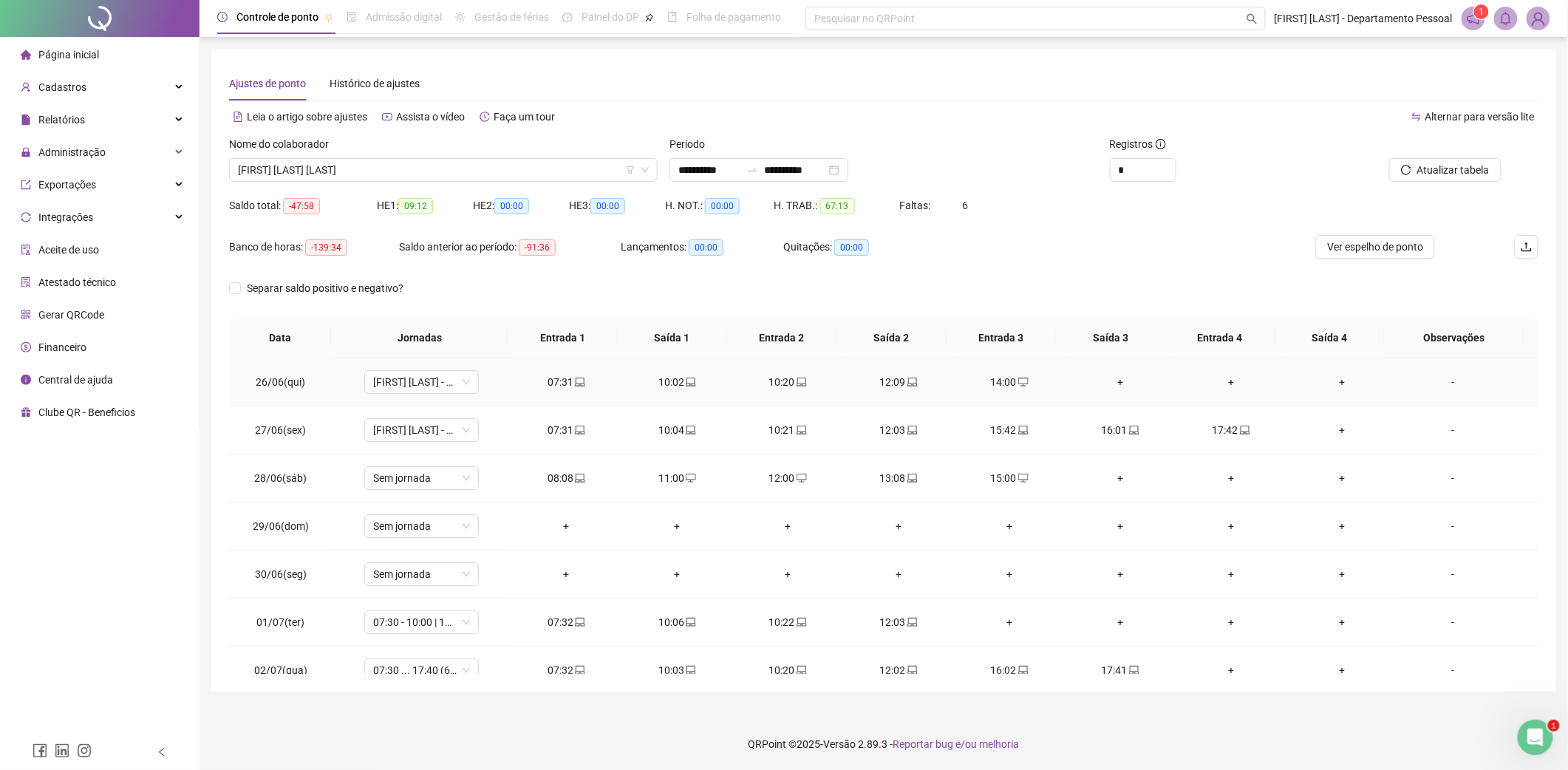 click on "+" at bounding box center (1120, 382) 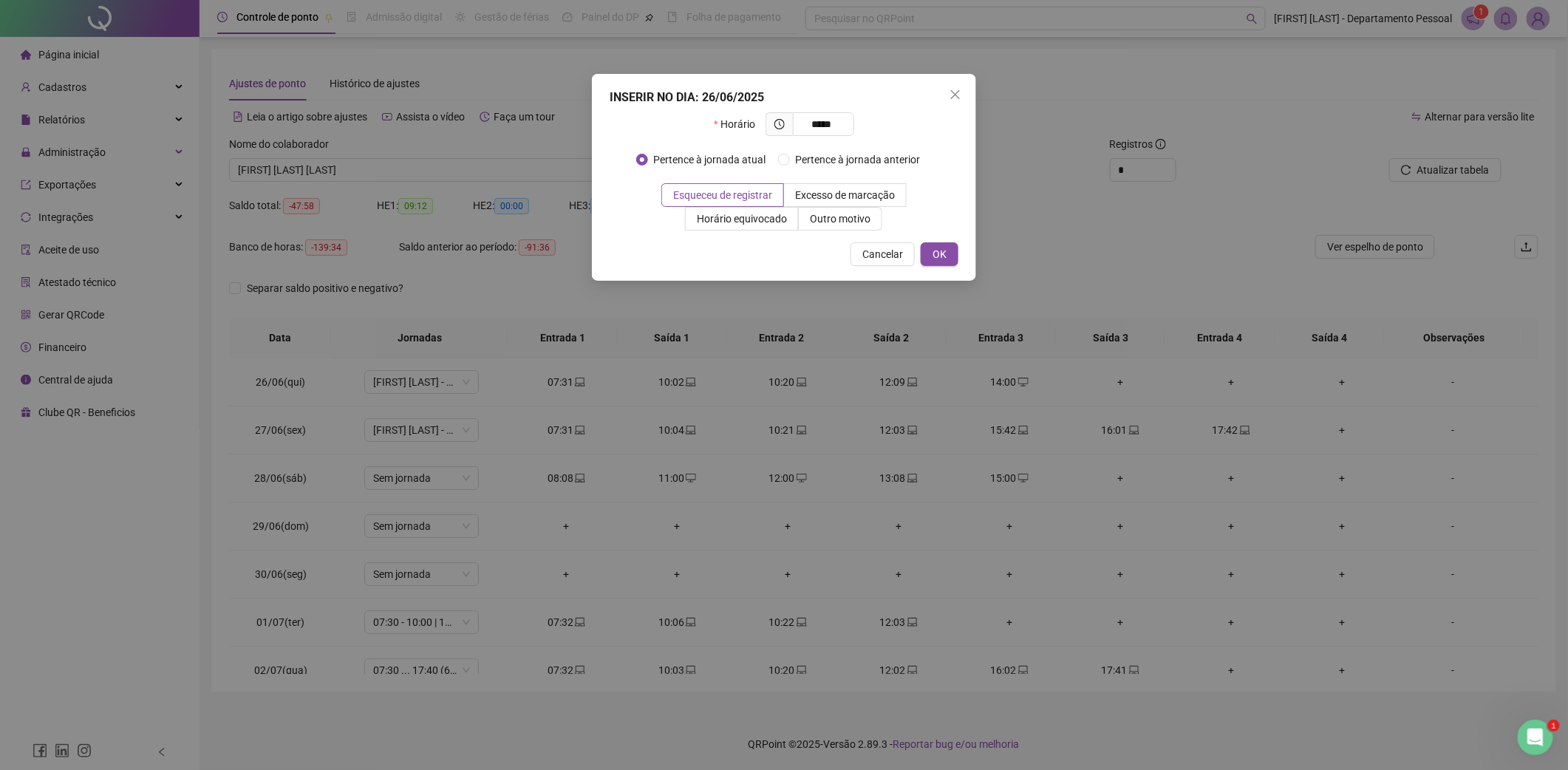 type on "*****" 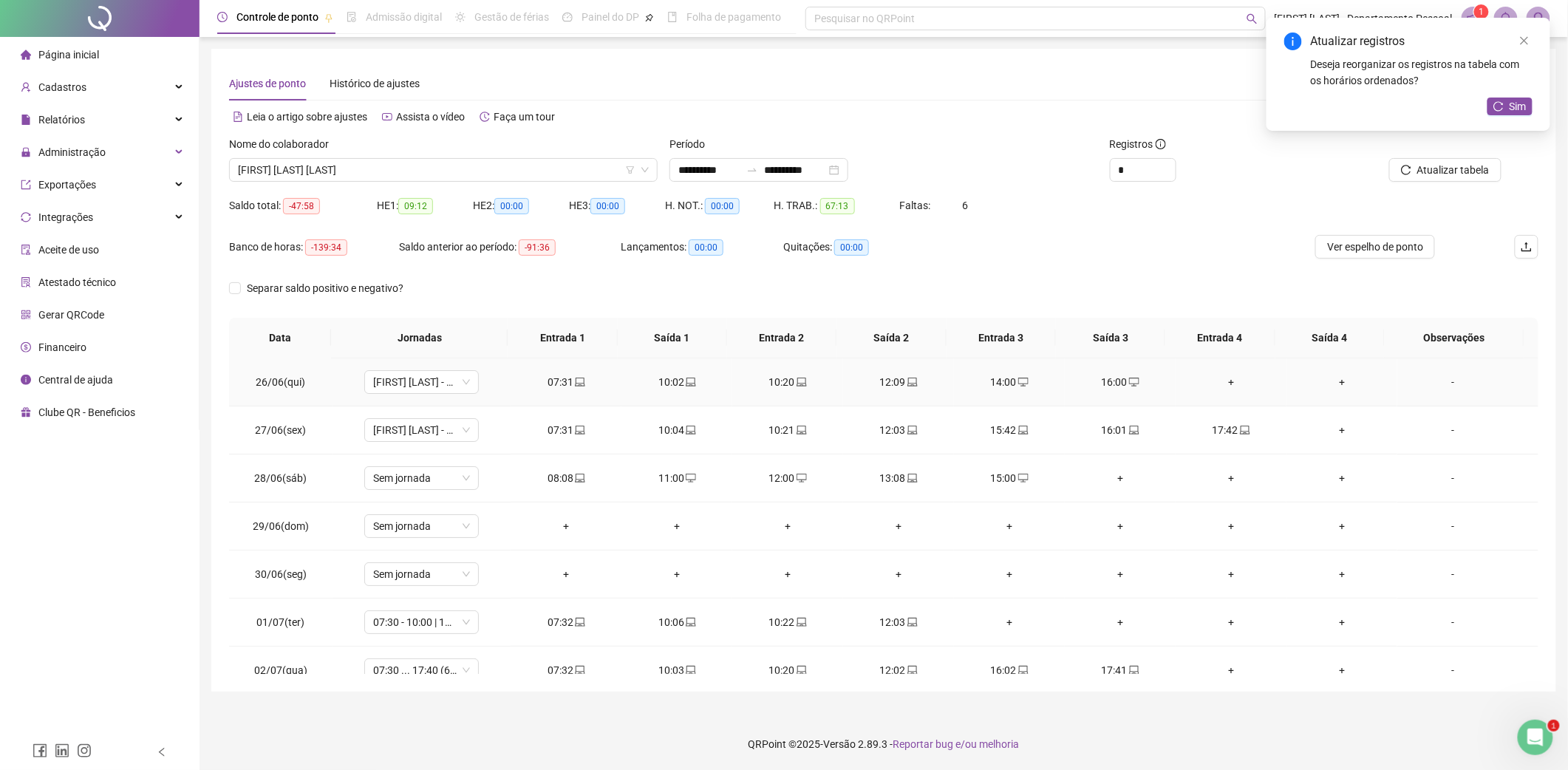 click on "+" at bounding box center [1231, 382] 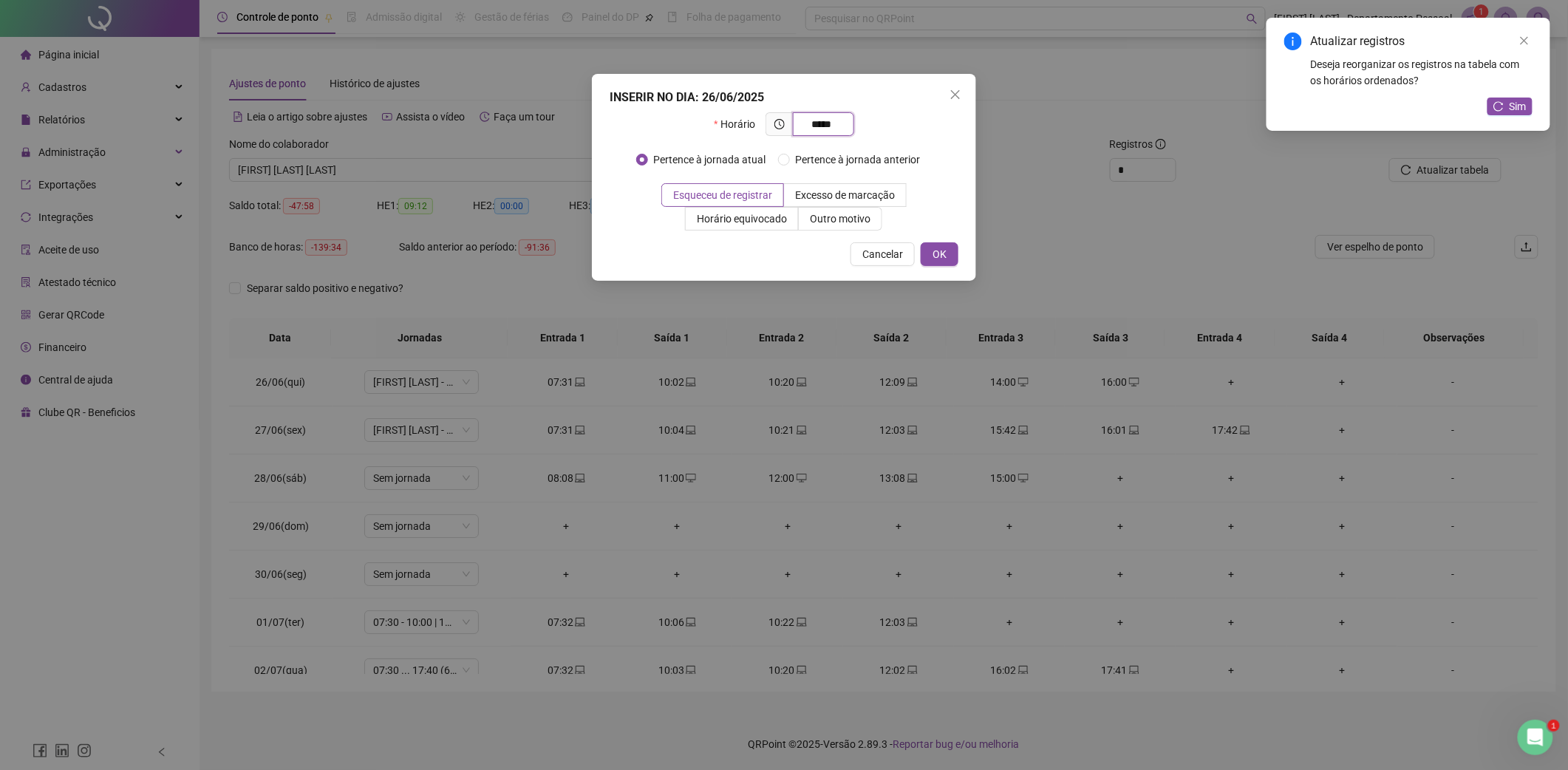 type on "*****" 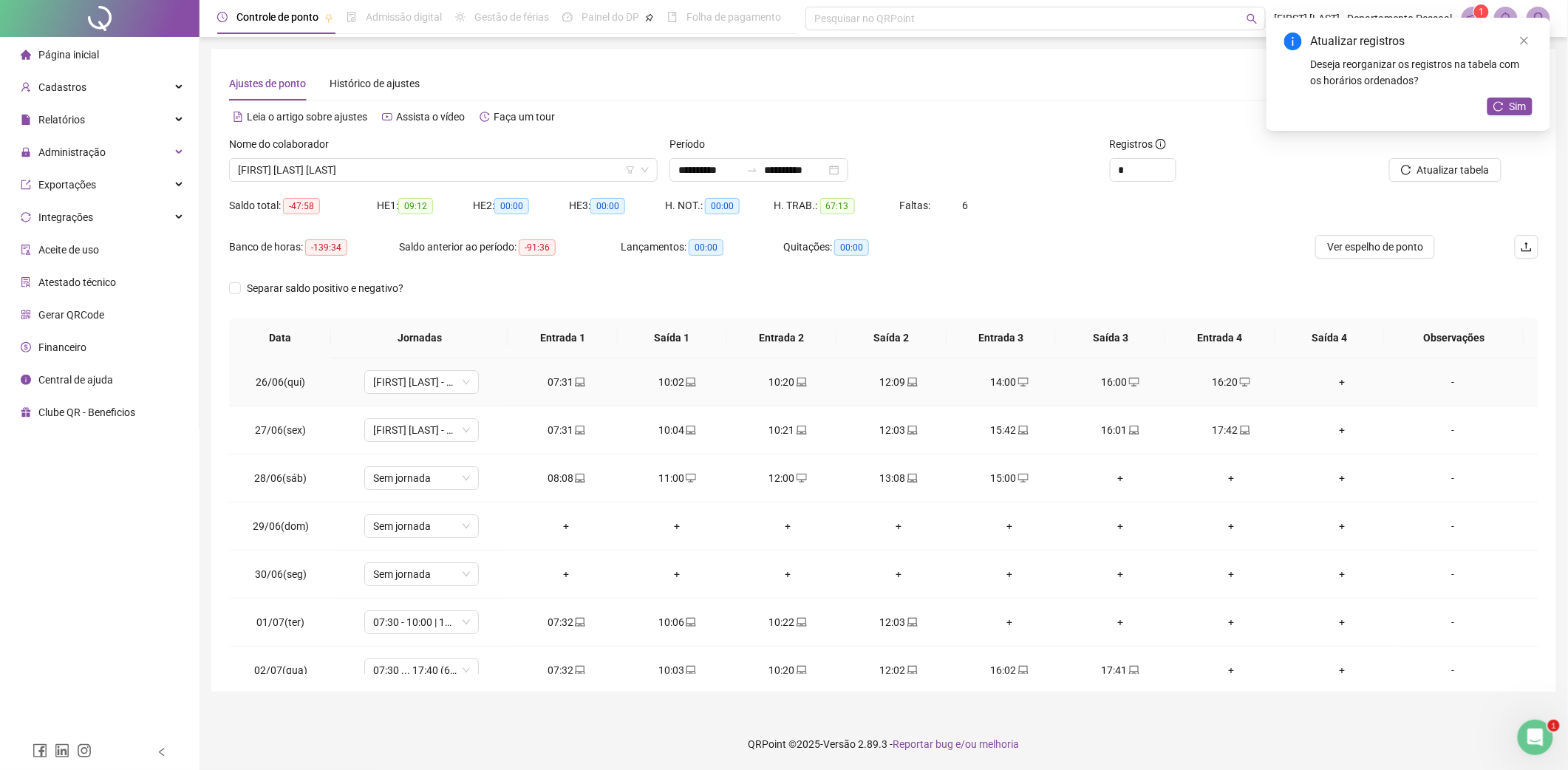 click on "+" at bounding box center (1342, 382) 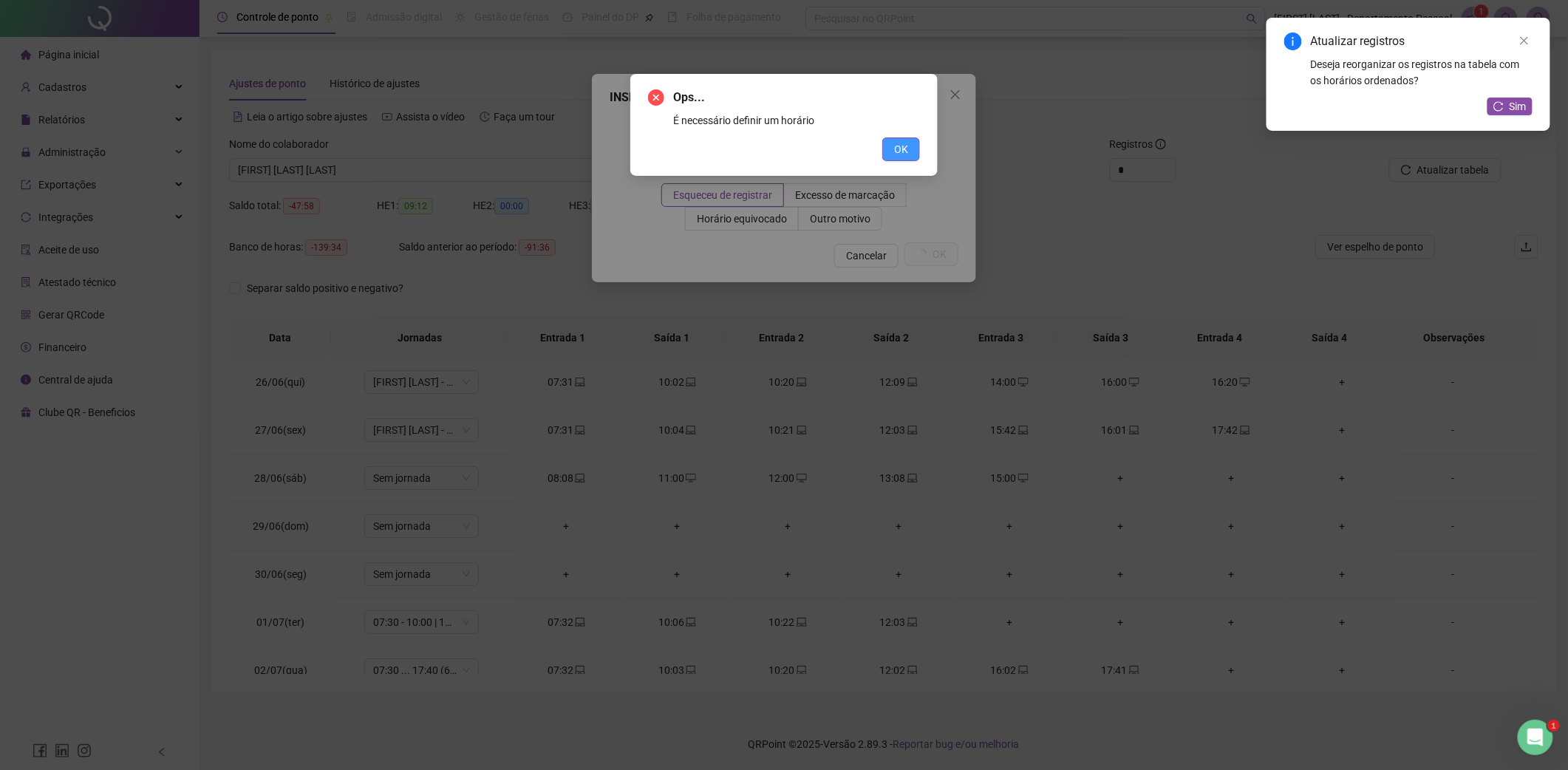 click on "OK" at bounding box center (901, 149) 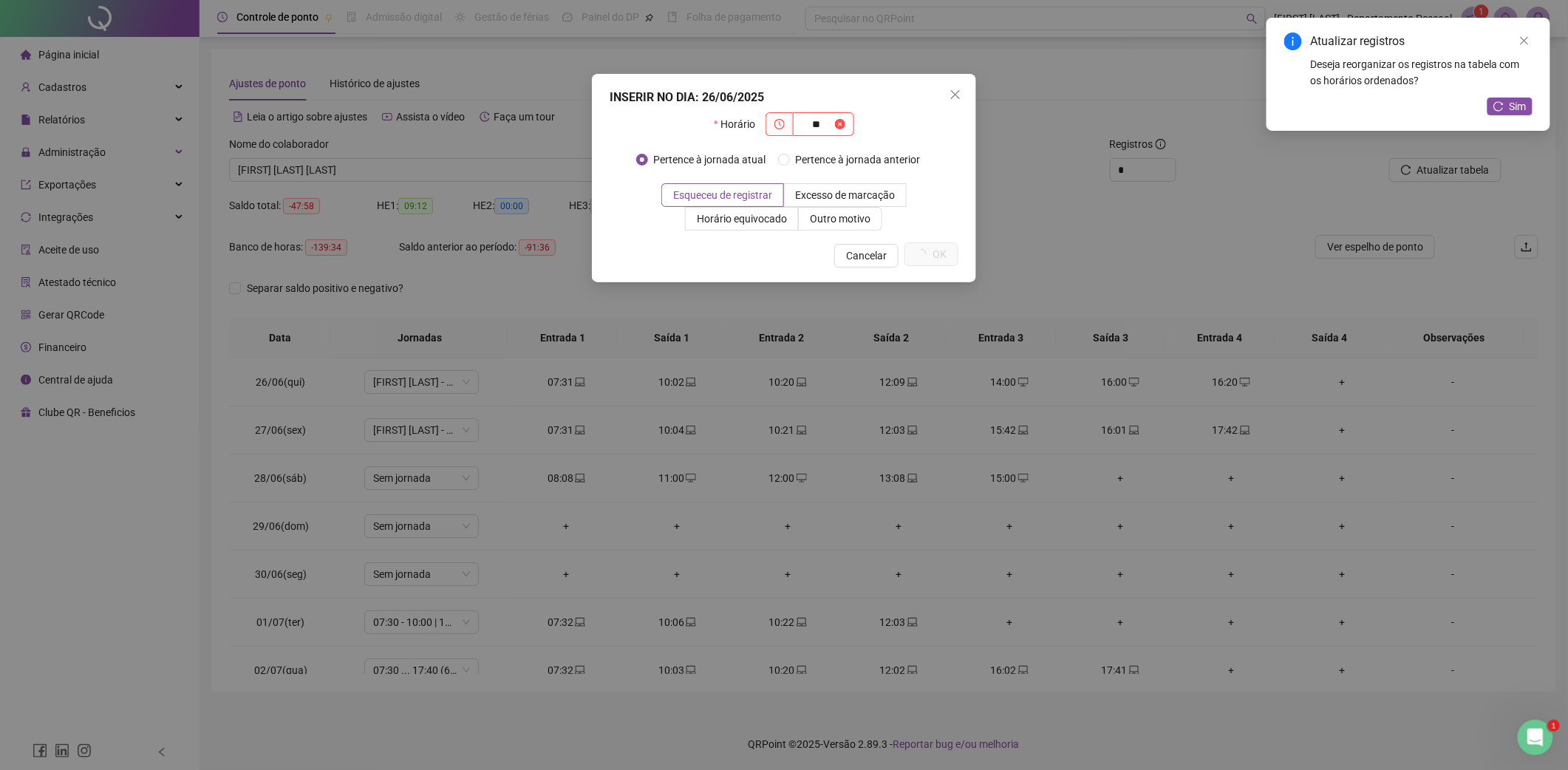 type on "*" 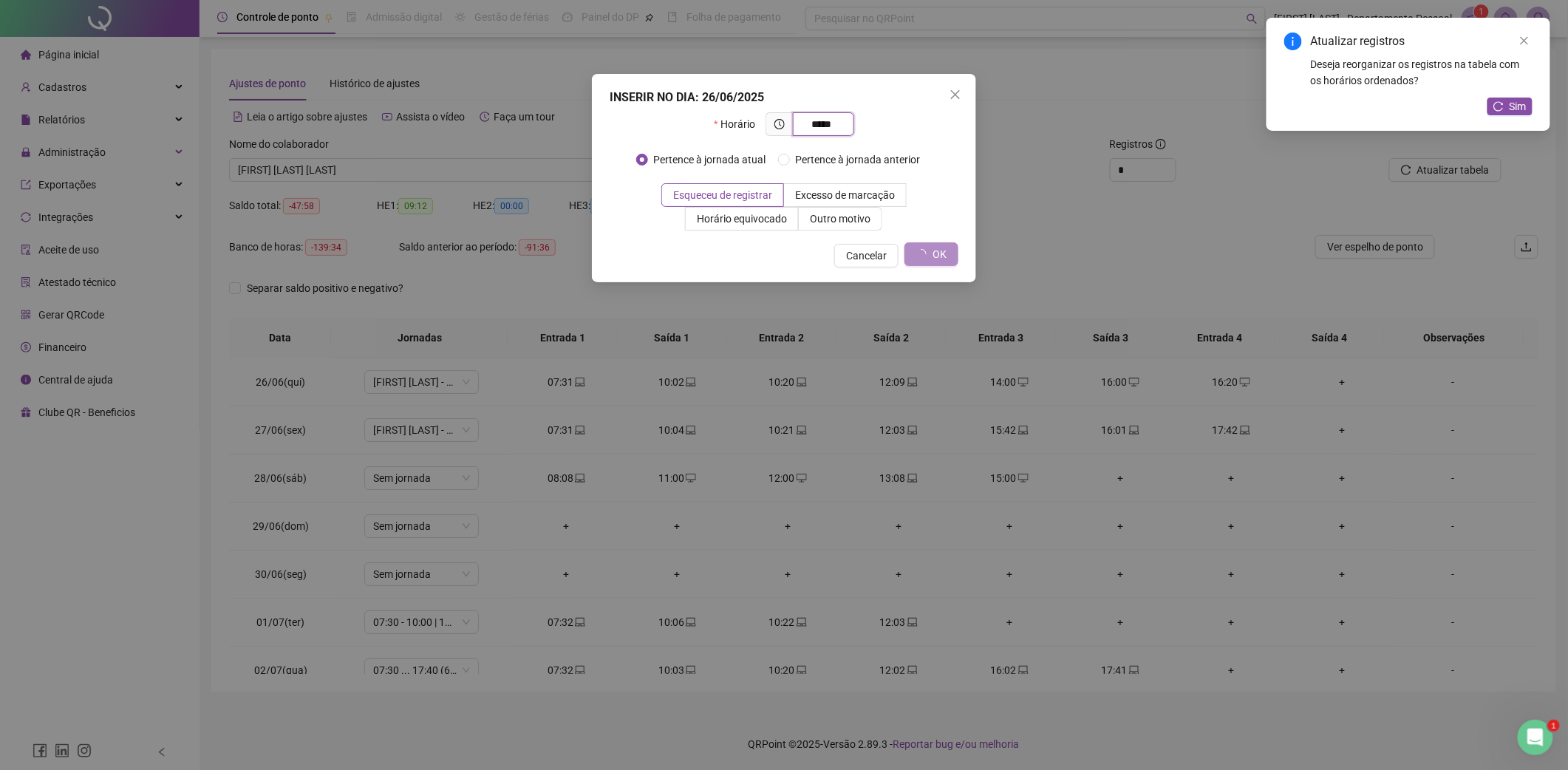 type on "*****" 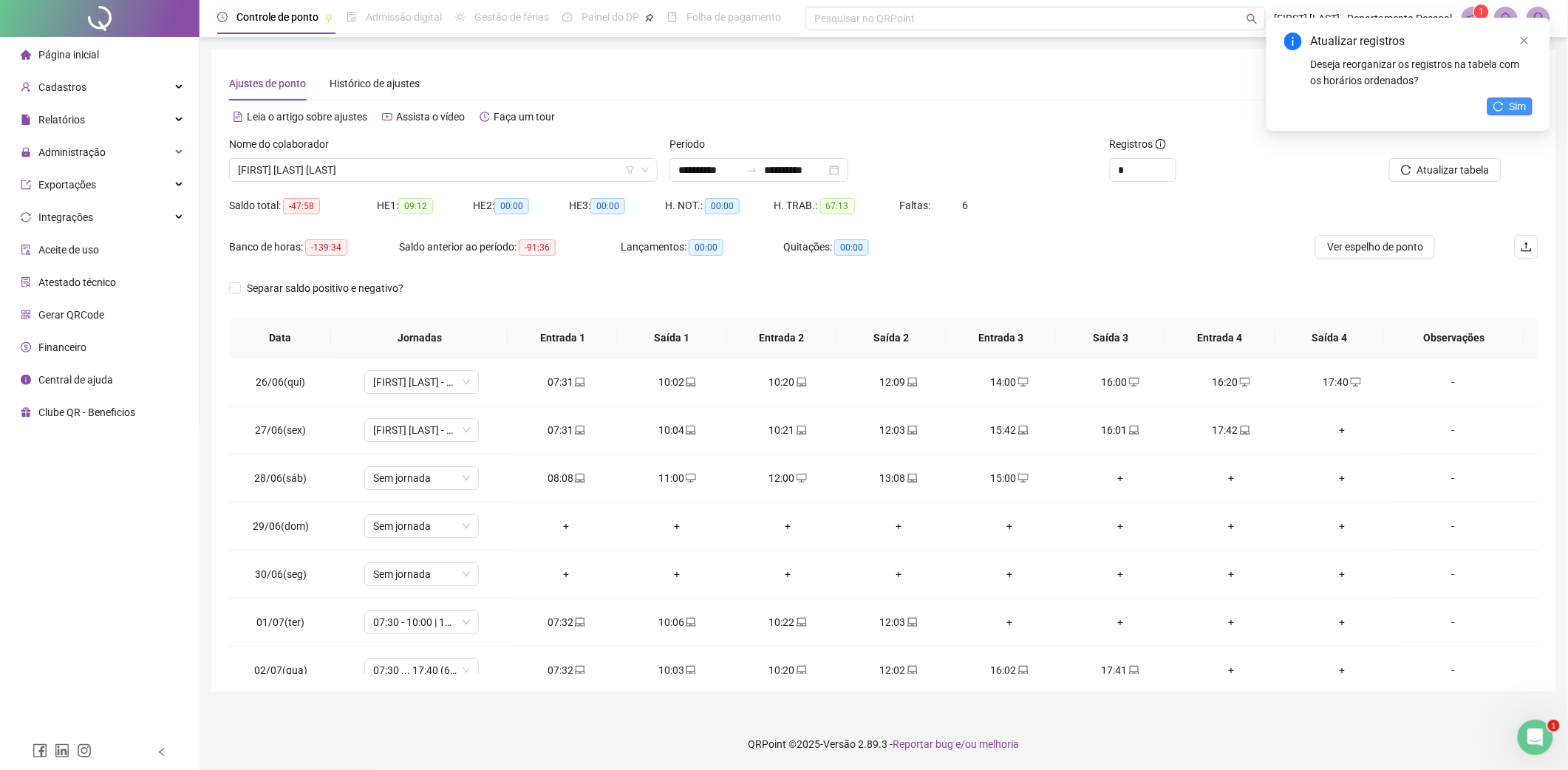 click on "Sim" at bounding box center [1518, 106] 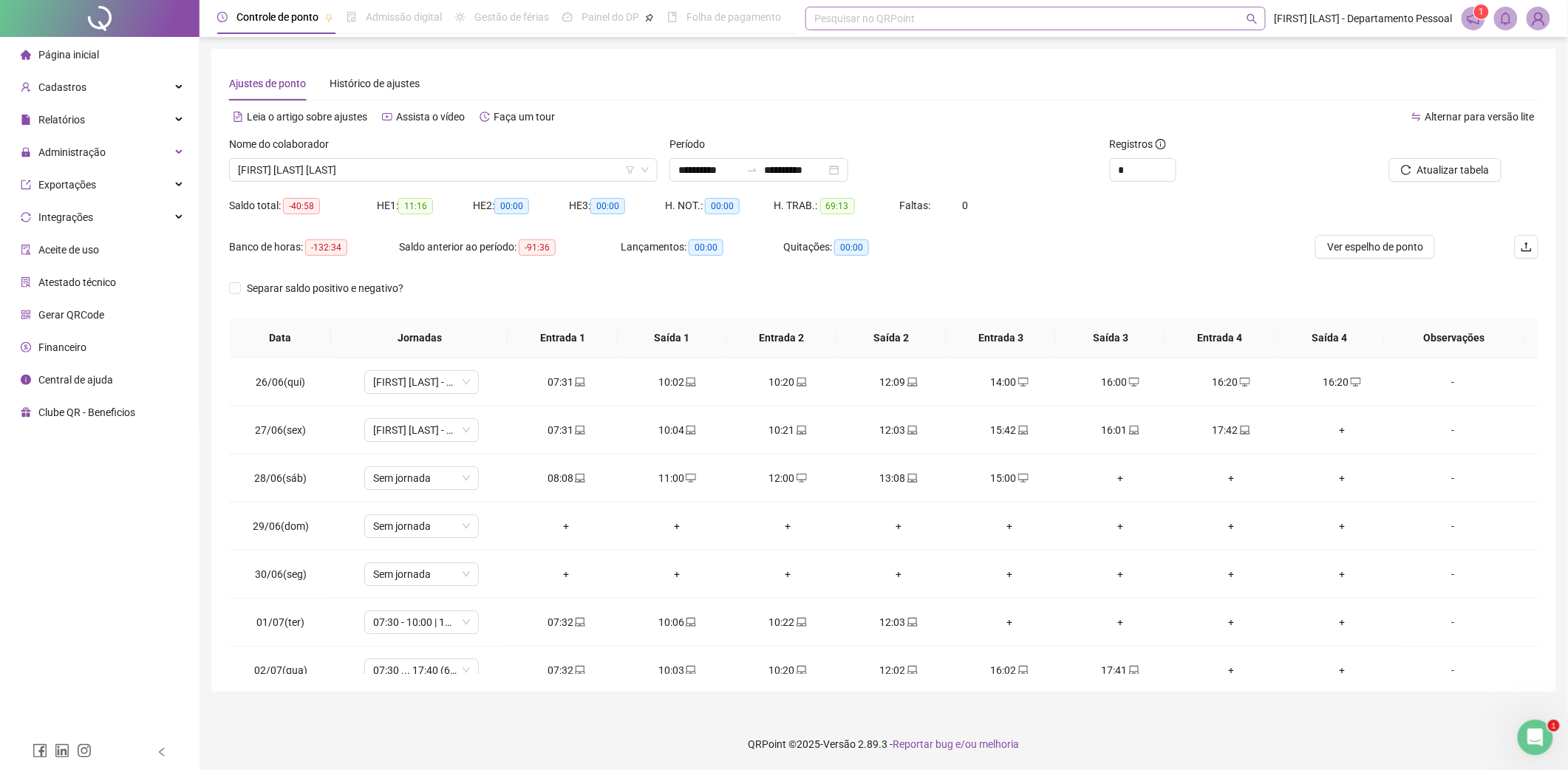 click on "Pesquisar no QRPoint" at bounding box center [1035, 18] 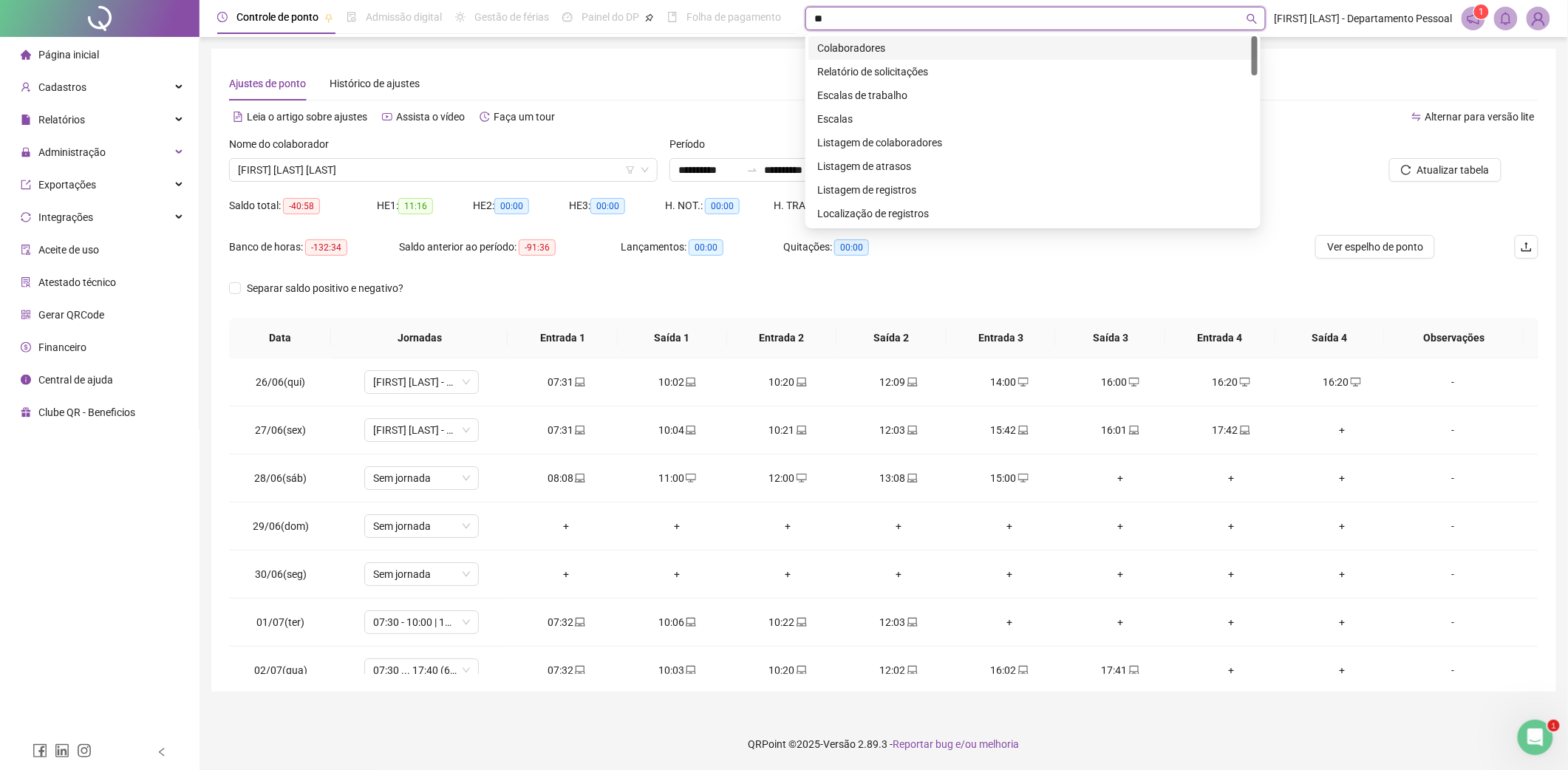 type on "*" 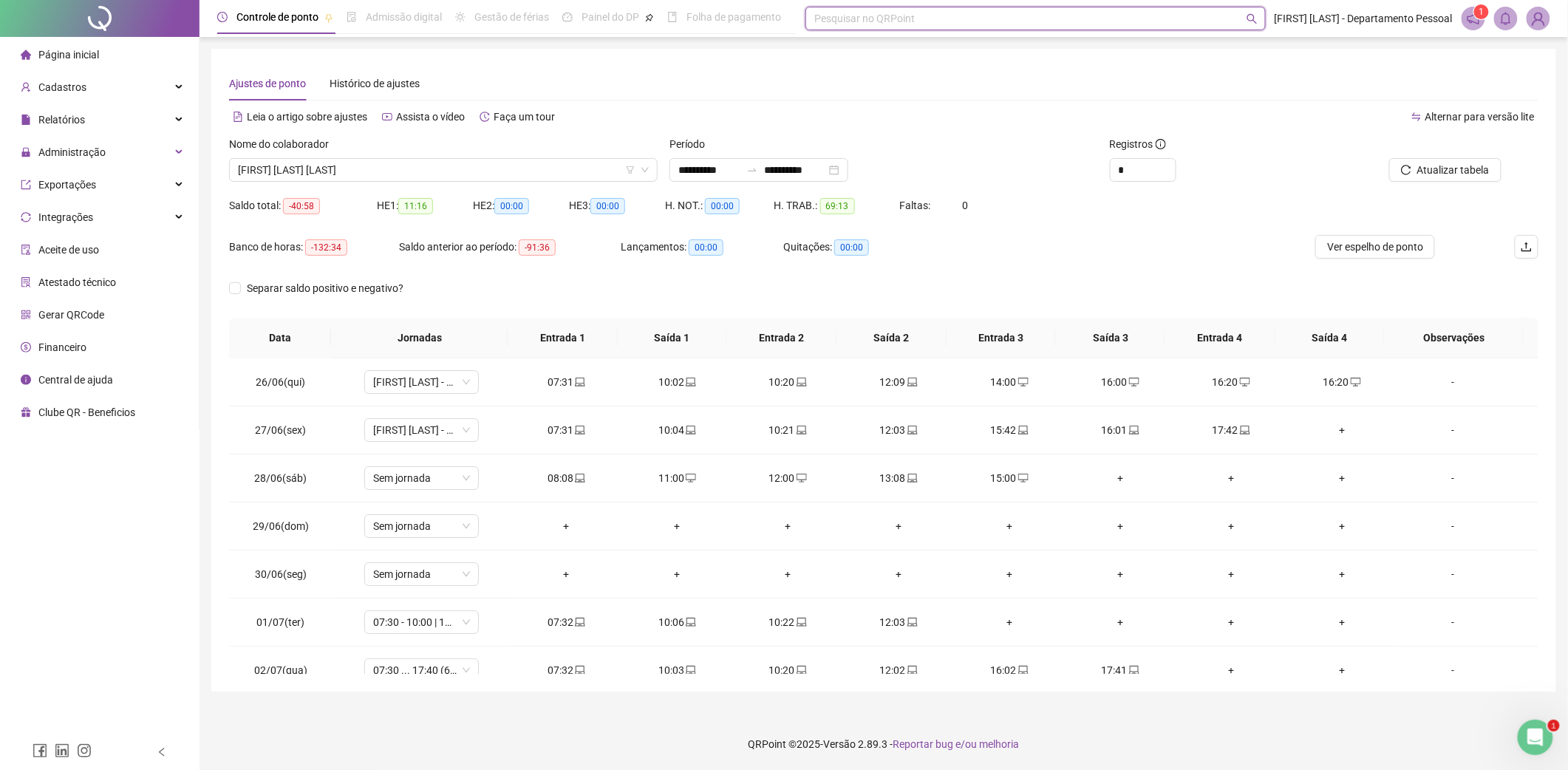 click on "Pesquisar no QRPoint" at bounding box center (1035, 18) 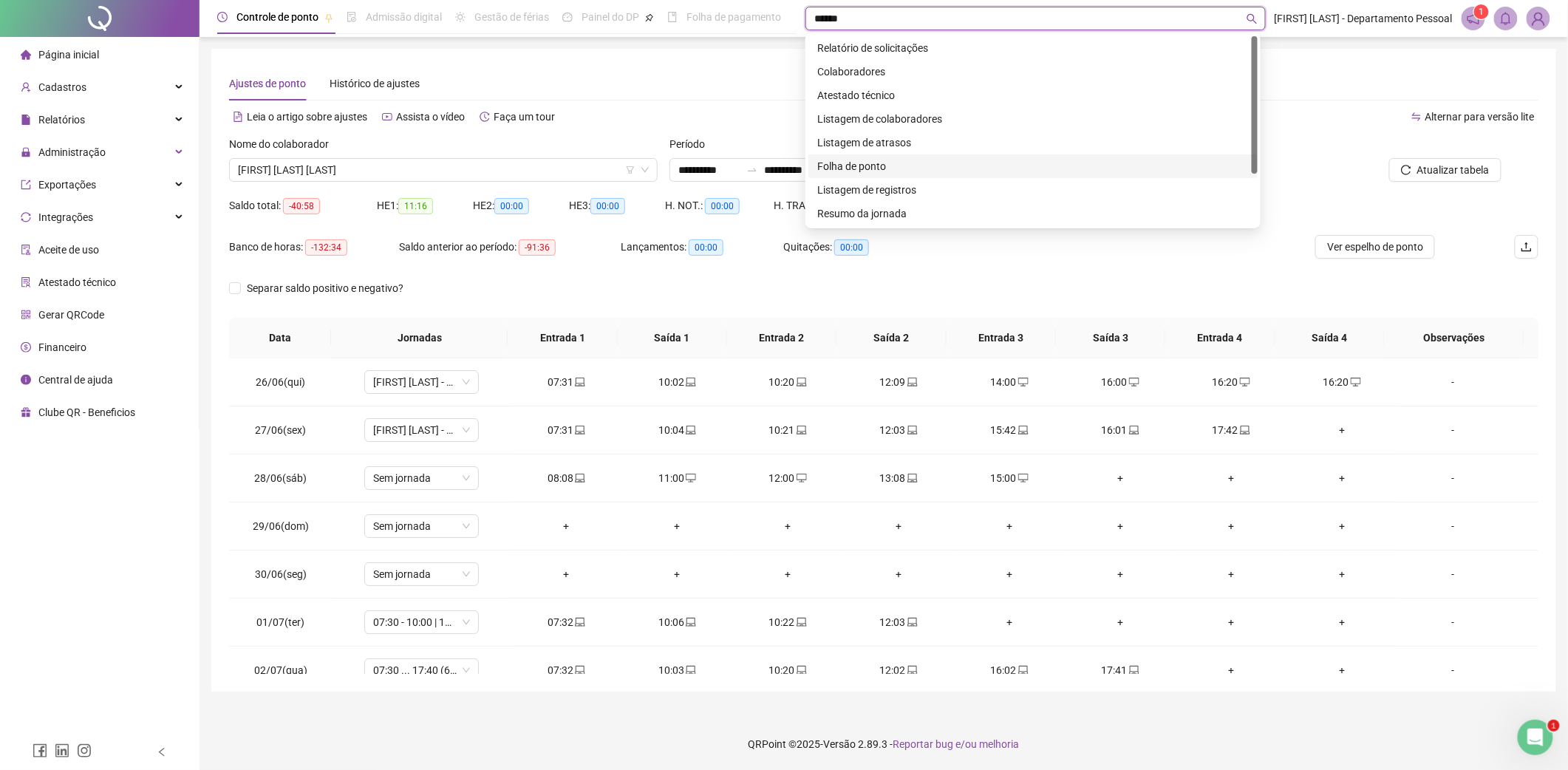 click on "Folha de ponto" at bounding box center [1033, 166] 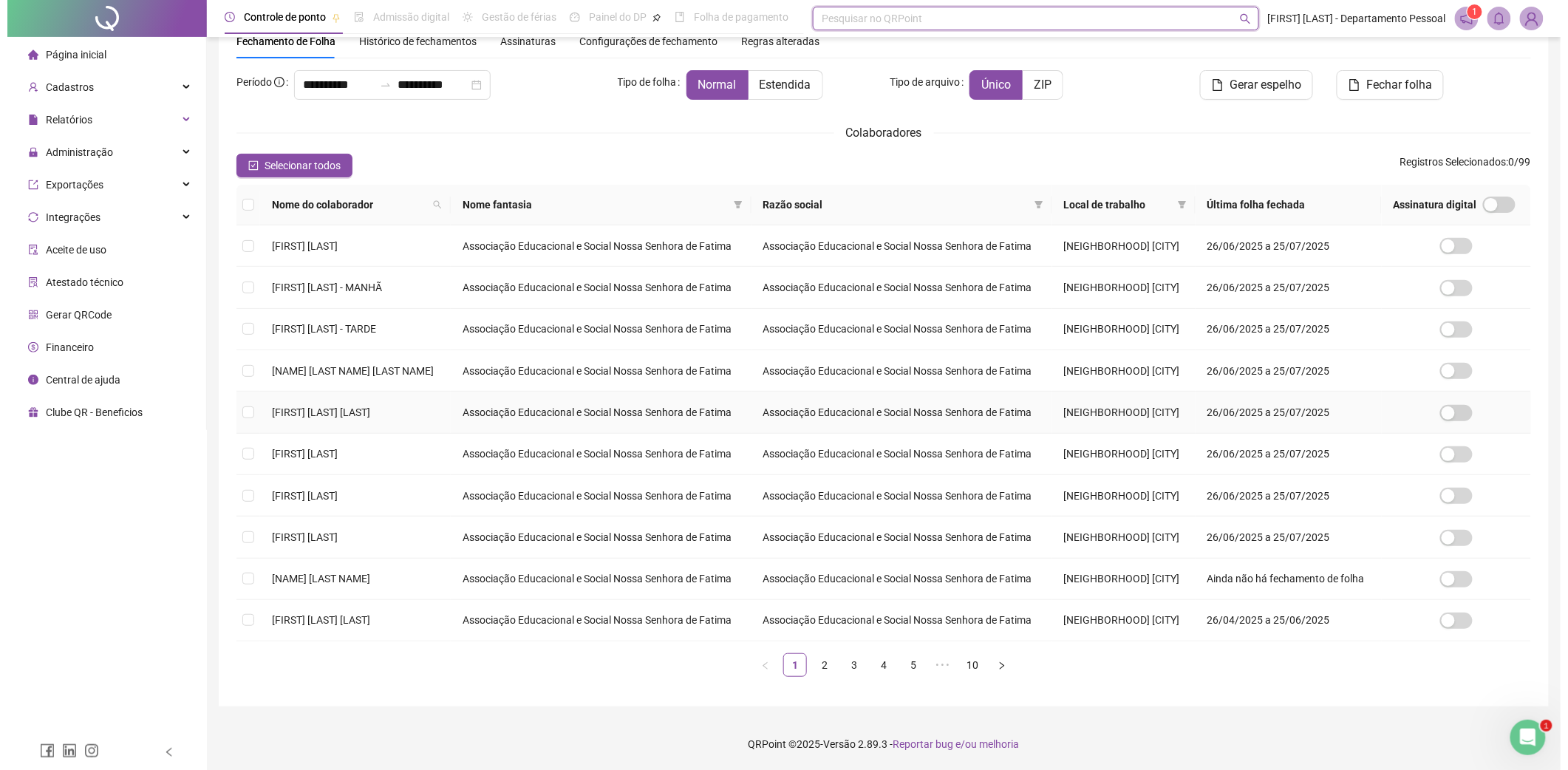 scroll, scrollTop: 0, scrollLeft: 0, axis: both 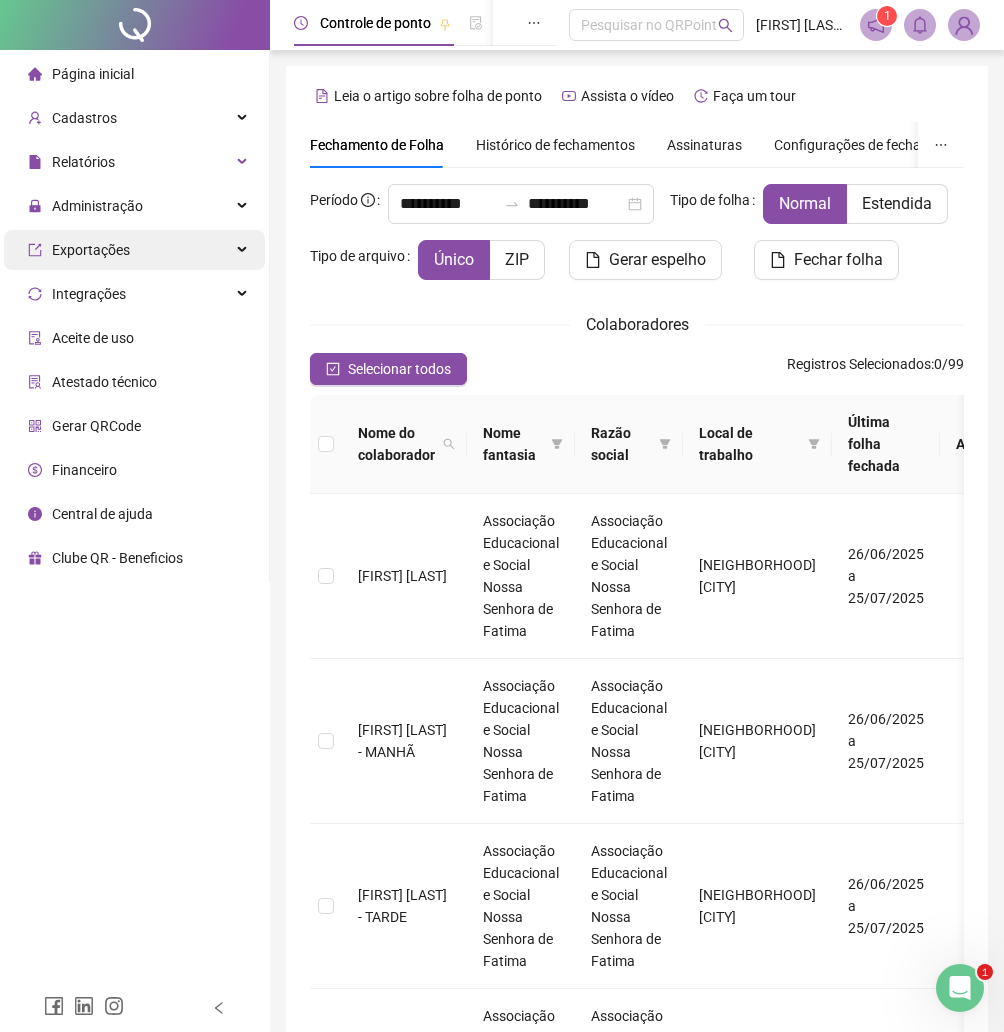 click on "Exportações" at bounding box center (134, 250) 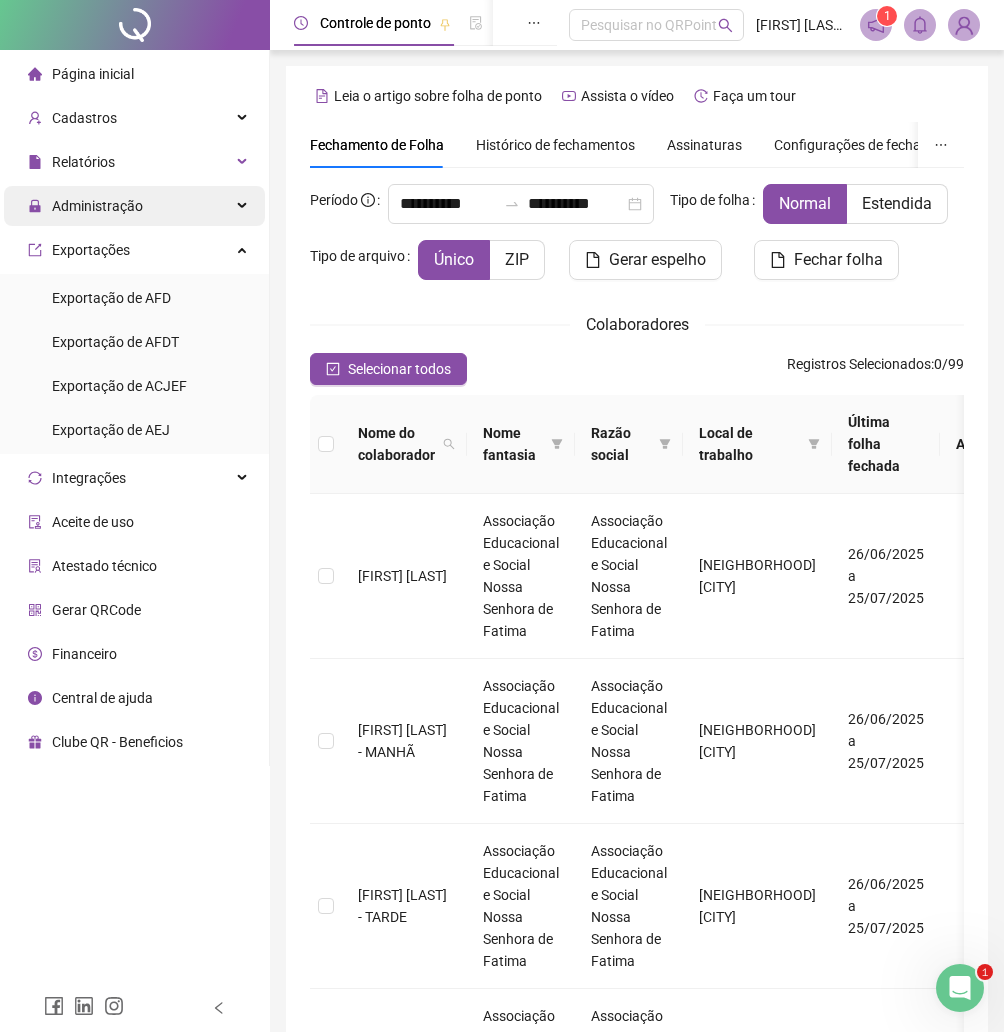click on "Administração" at bounding box center [97, 206] 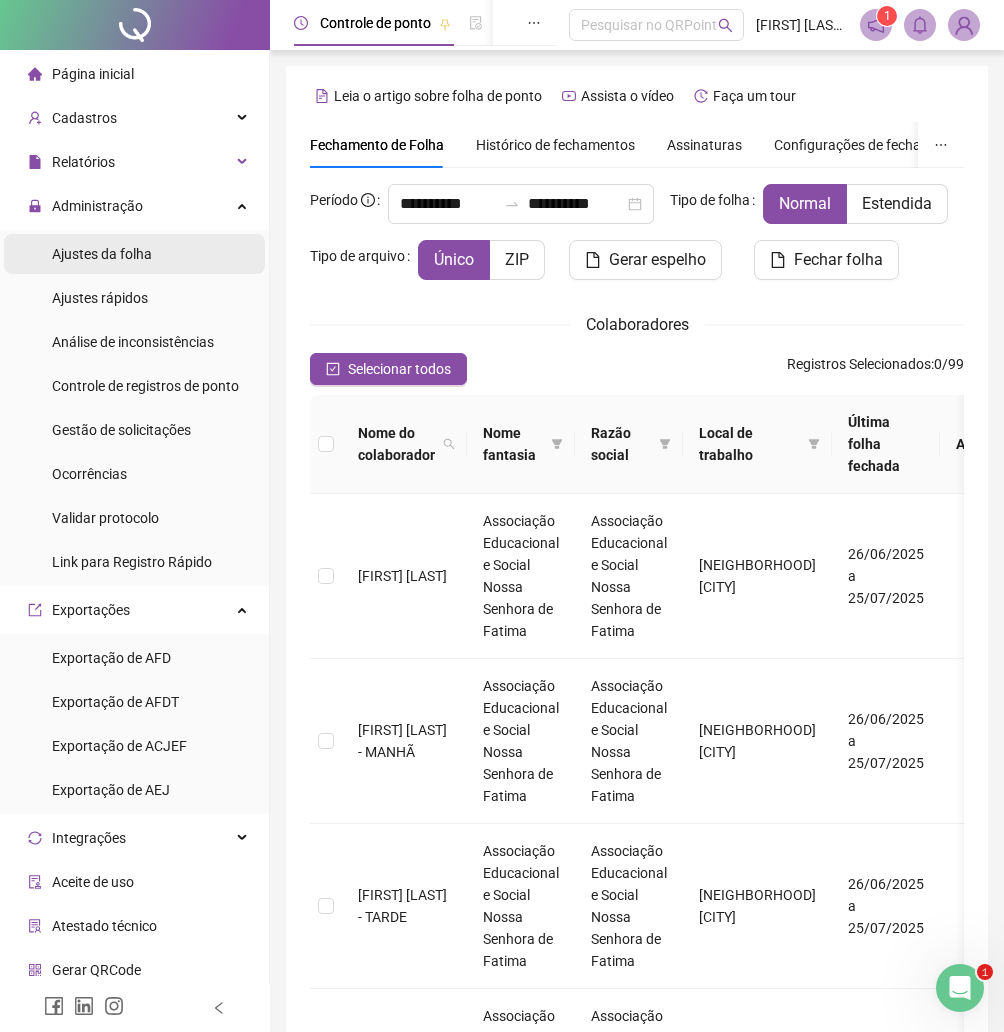 click on "Ajustes da folha" at bounding box center [102, 254] 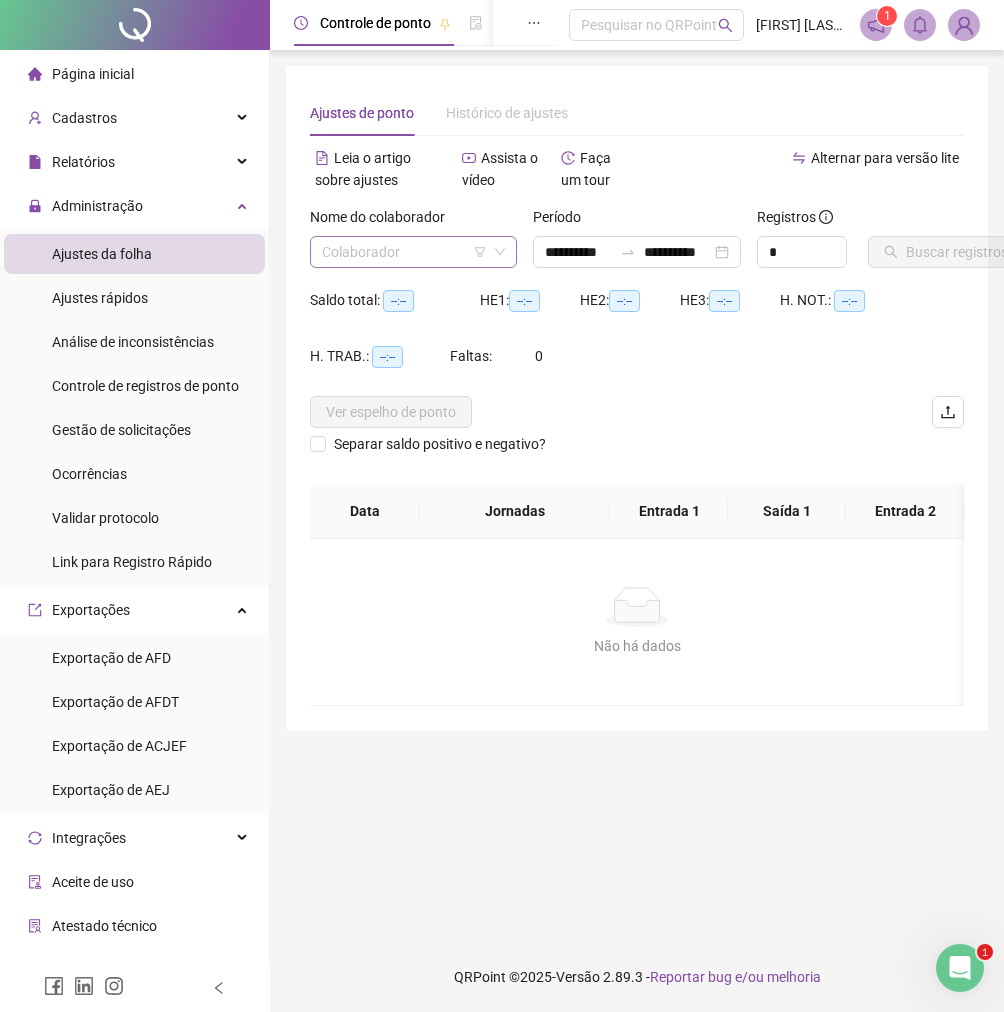 click at bounding box center (404, 252) 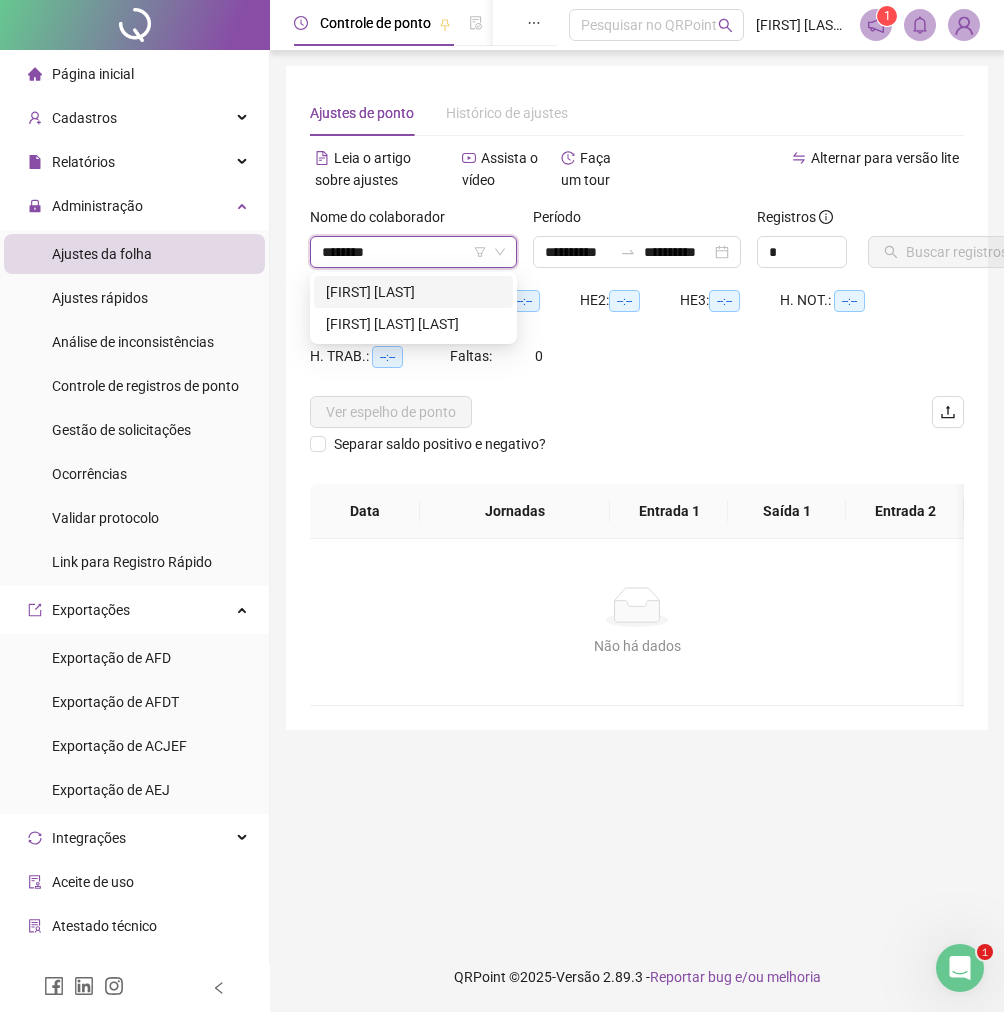 type on "*********" 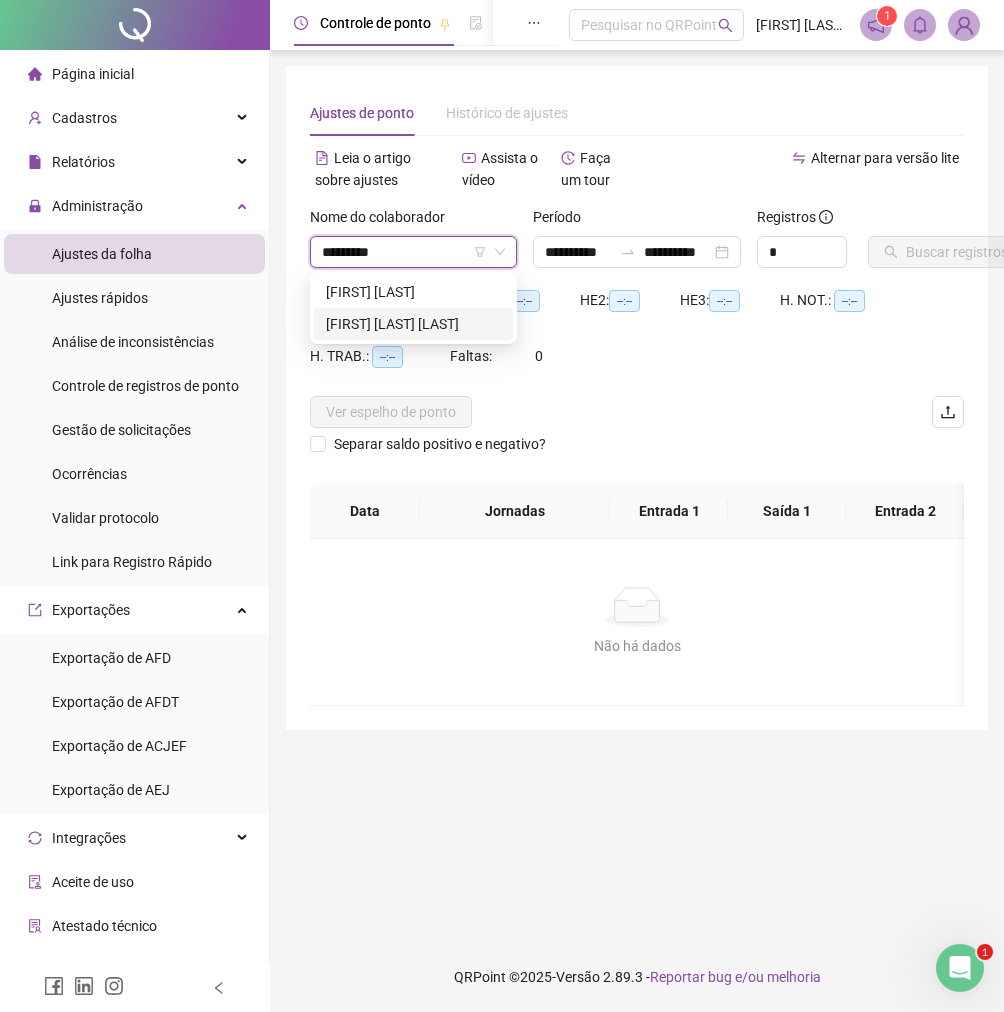 click on "[FIRST] [LAST] [LAST]" at bounding box center (413, 324) 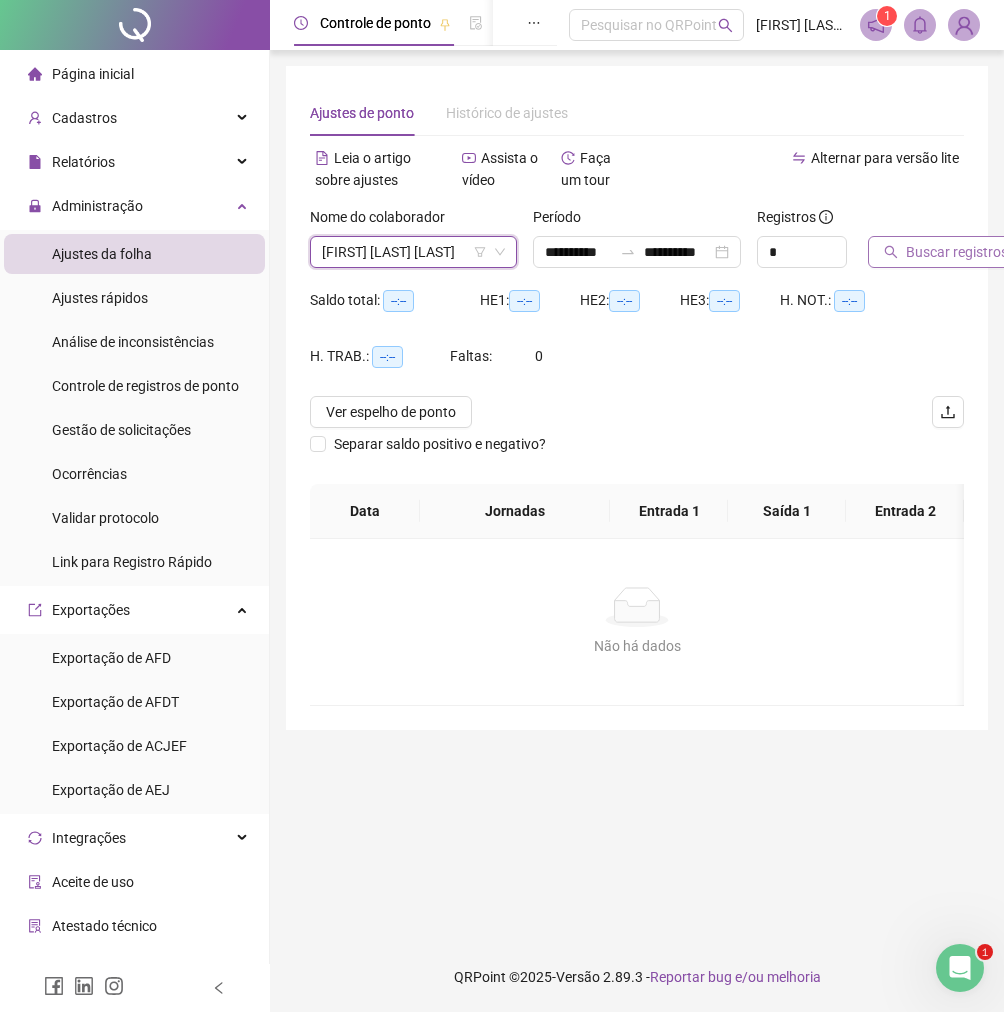 click on "Buscar registros" at bounding box center [957, 252] 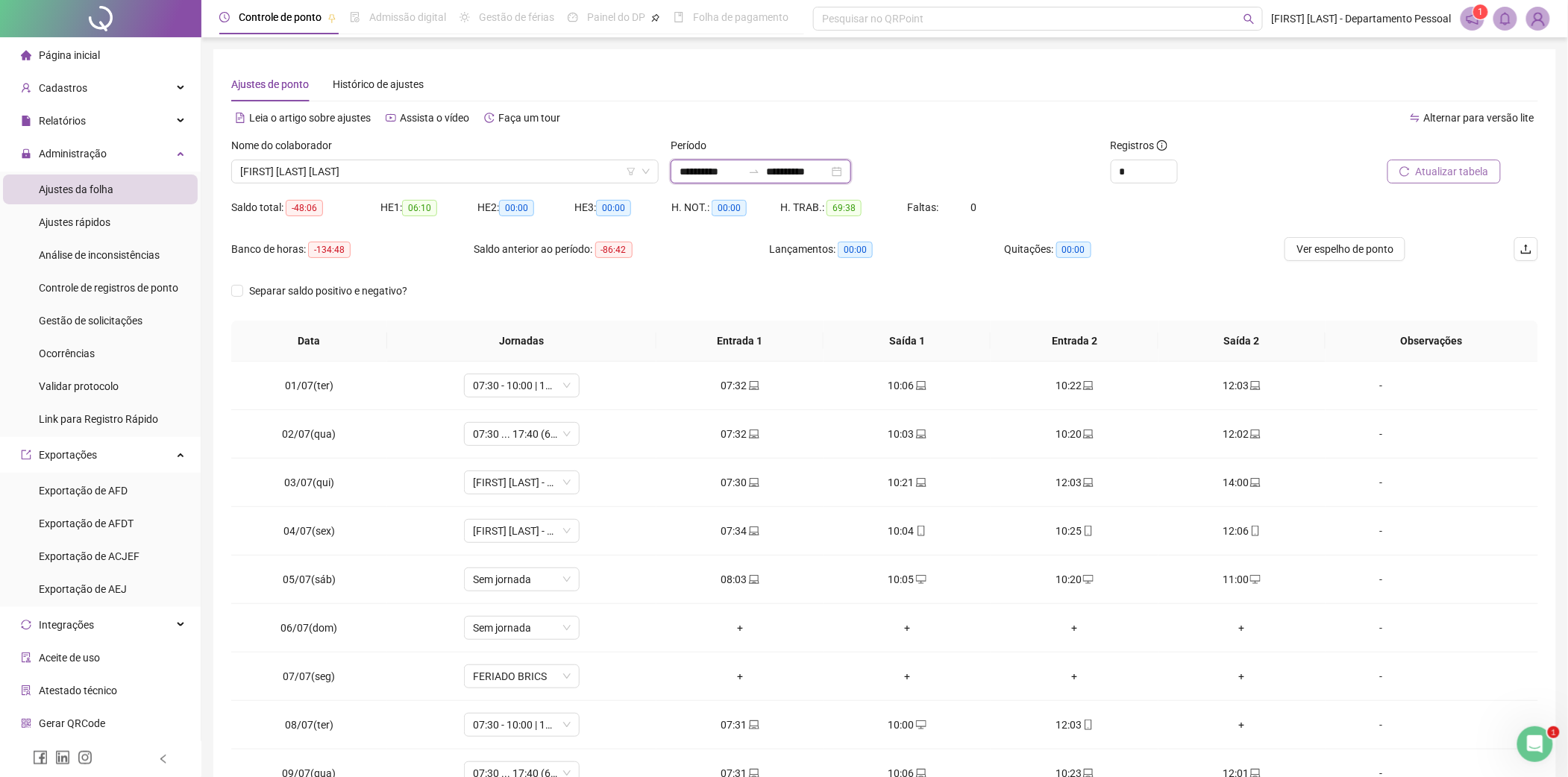 click on "**********" at bounding box center (711, 172) 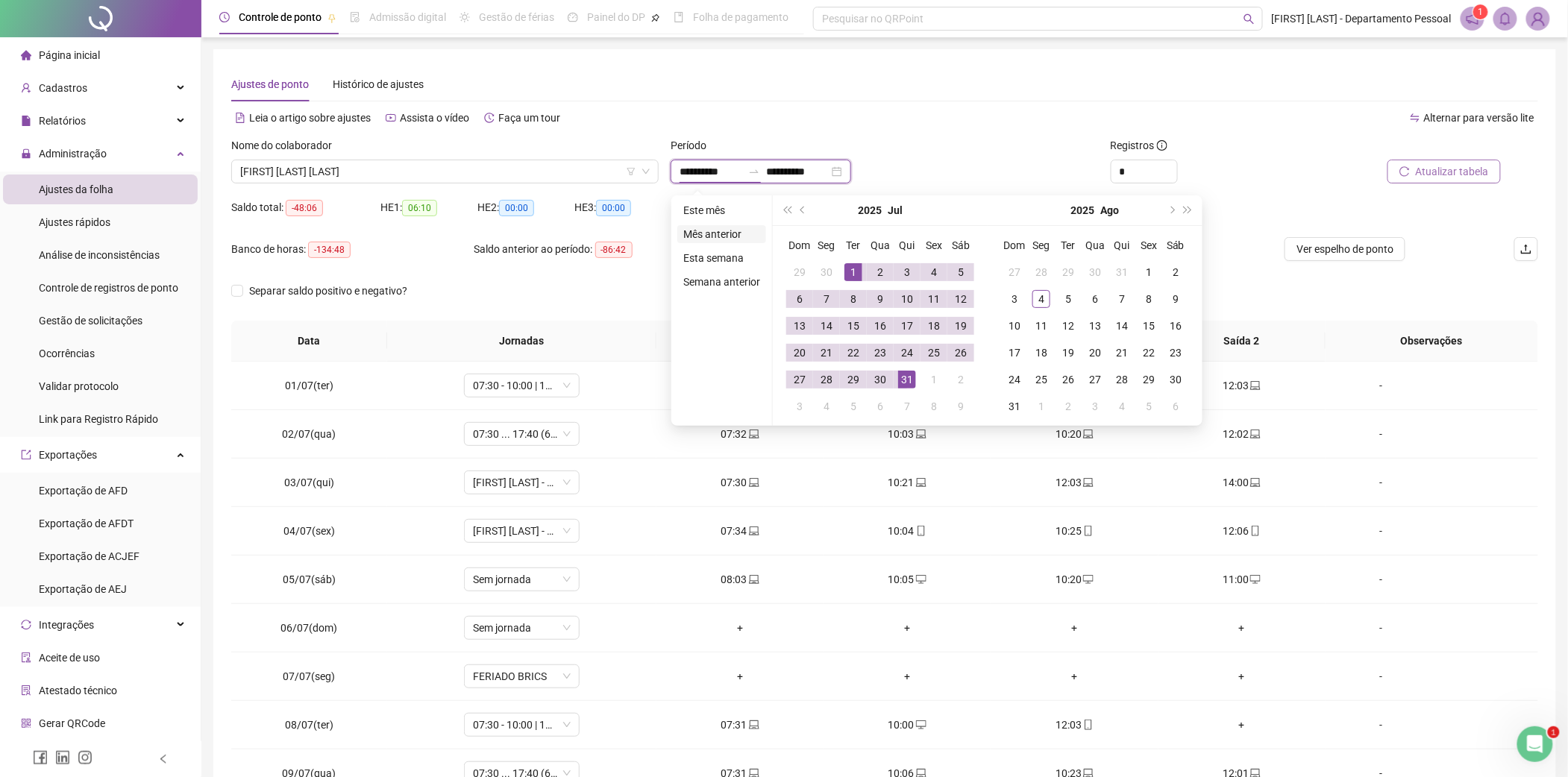 type on "**********" 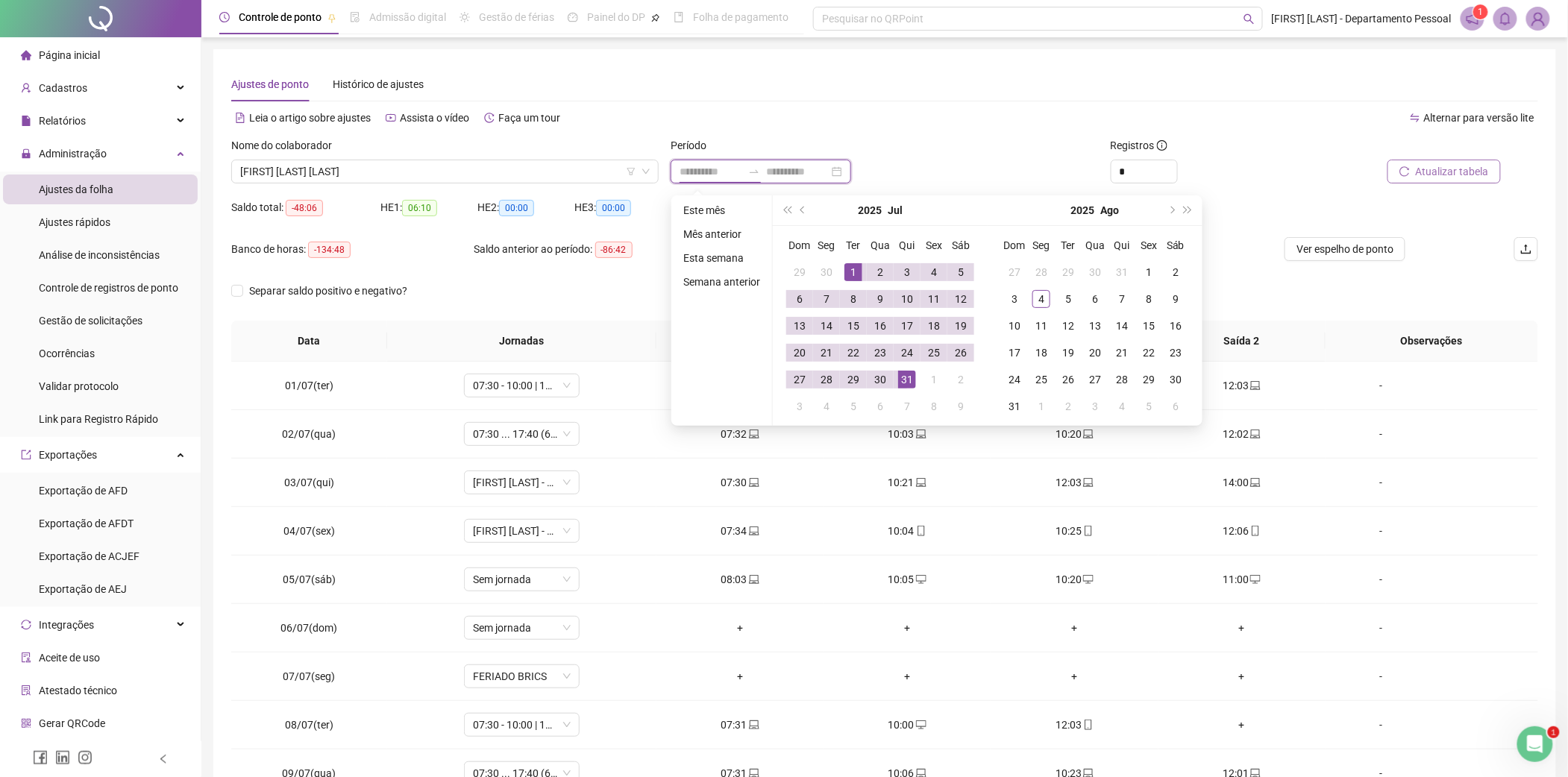 type on "**********" 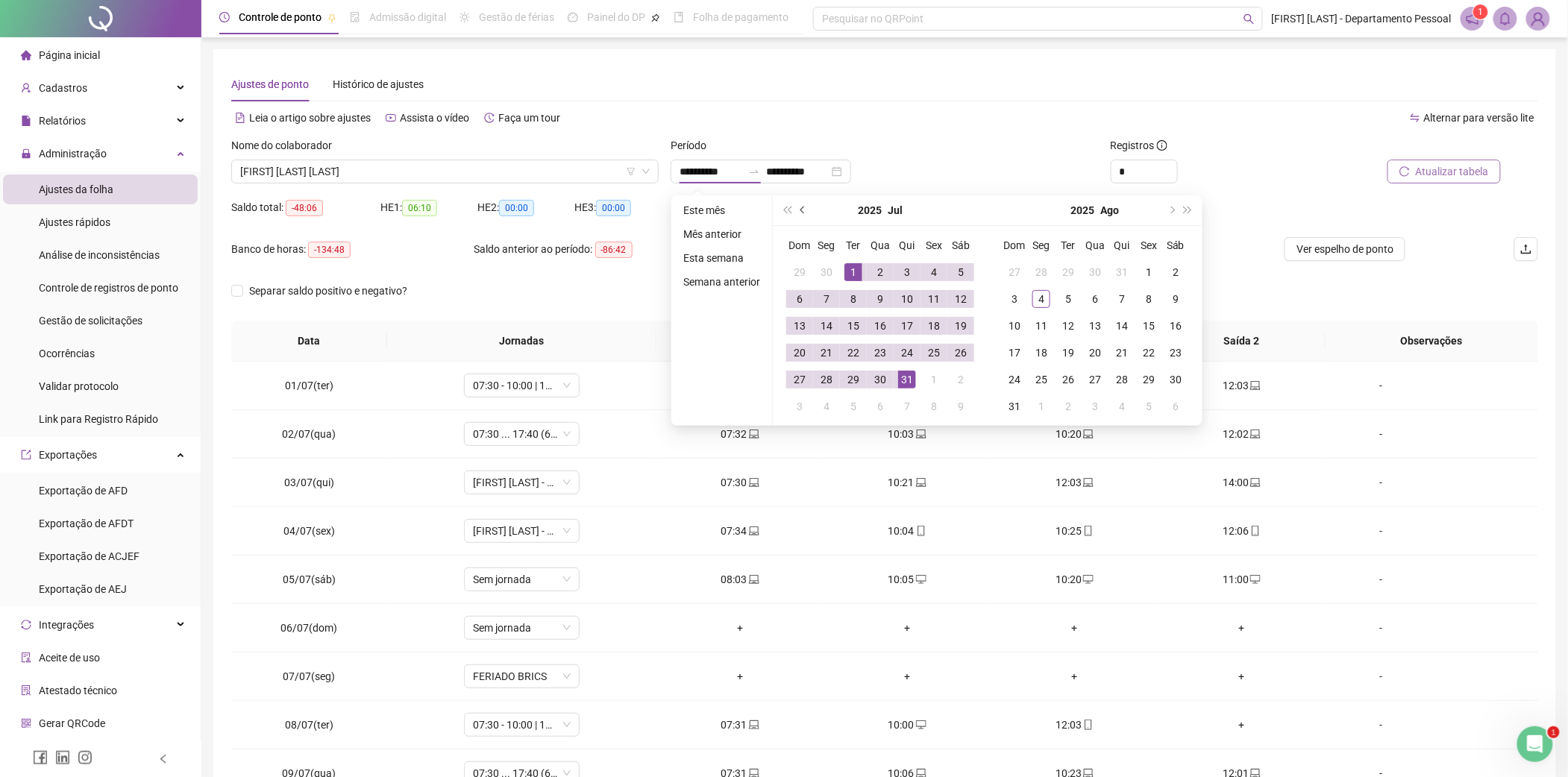 click at bounding box center [803, 210] 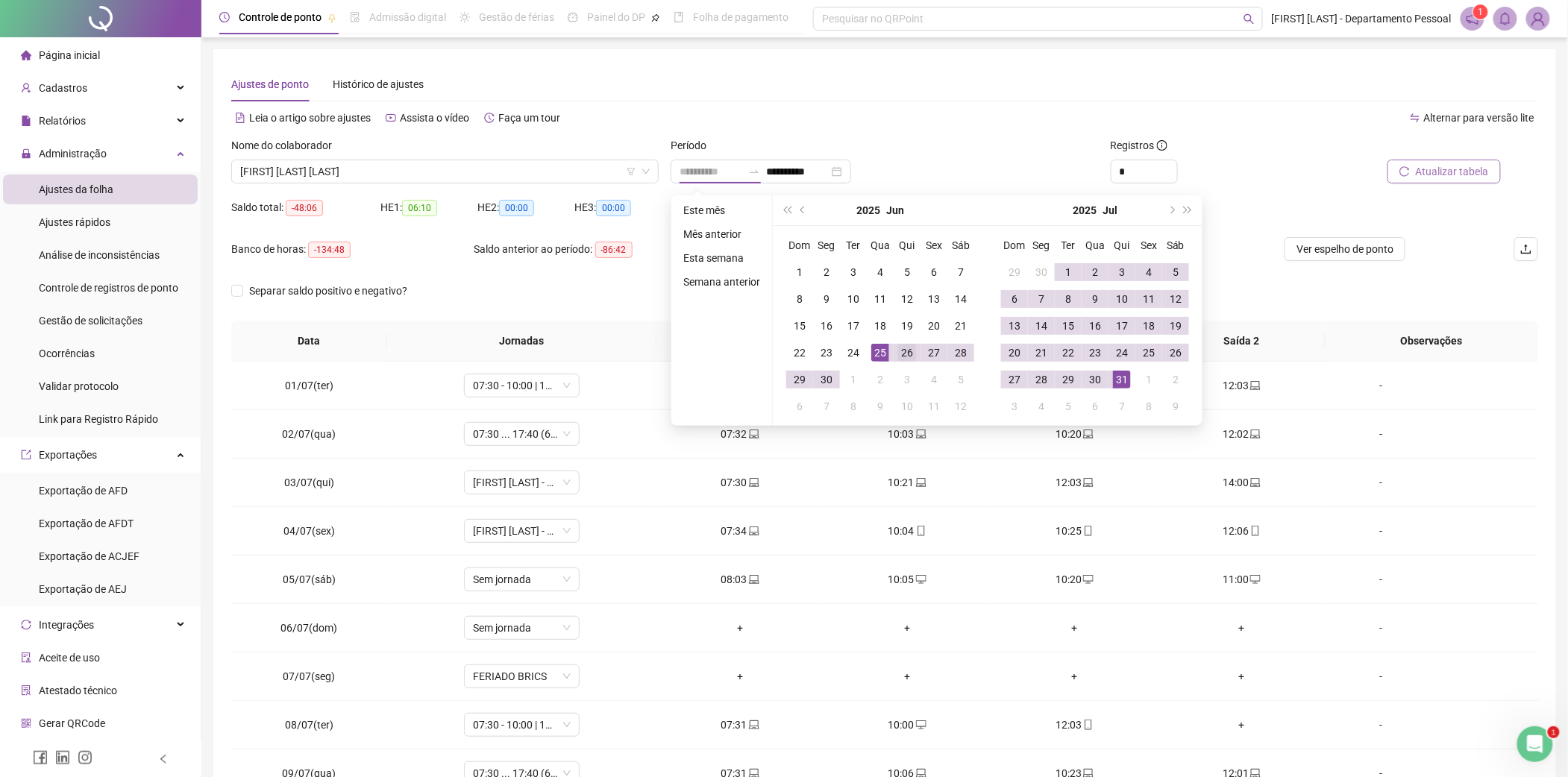 type on "**********" 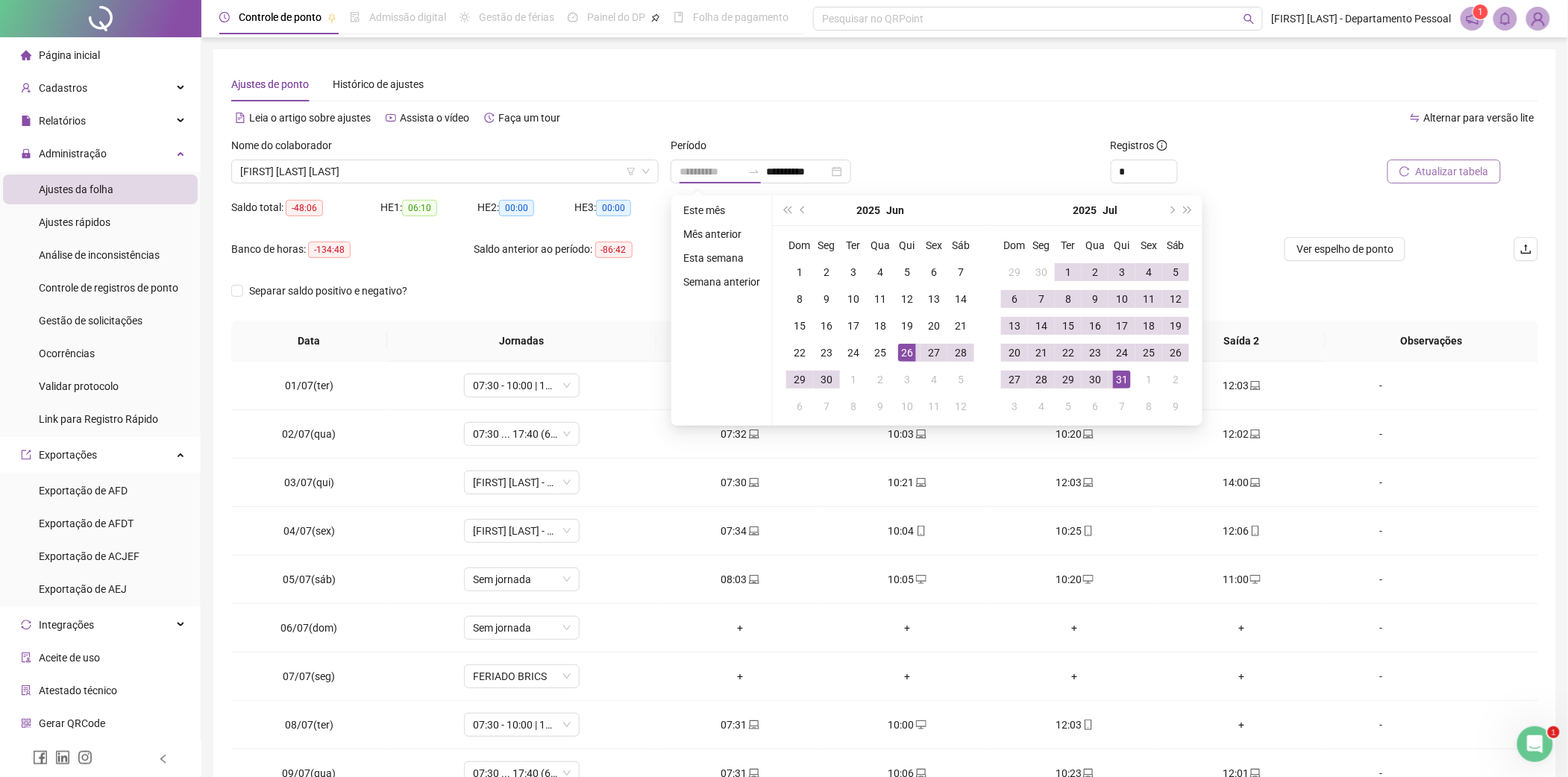 click on "26" at bounding box center (907, 353) 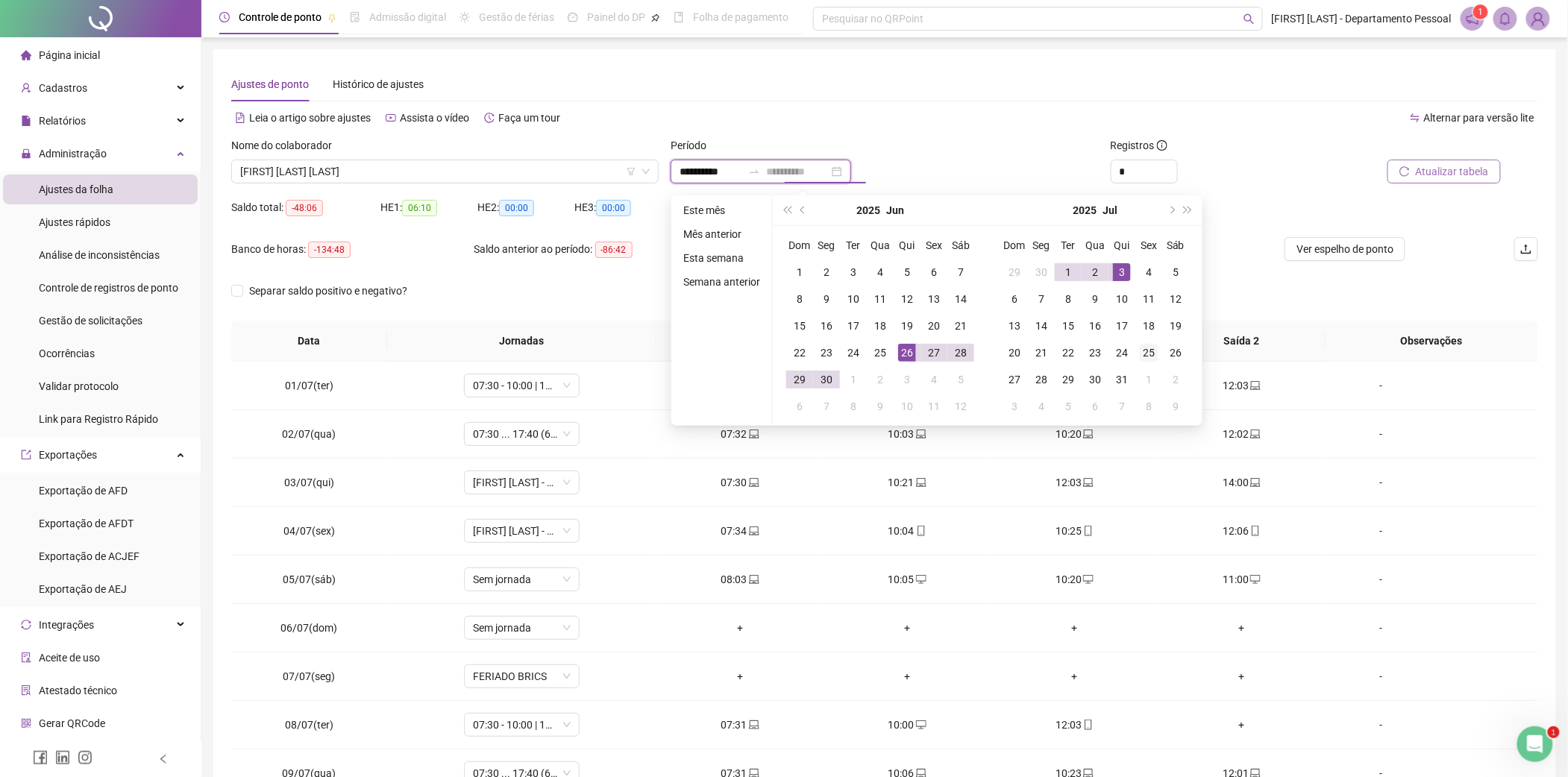 type on "**********" 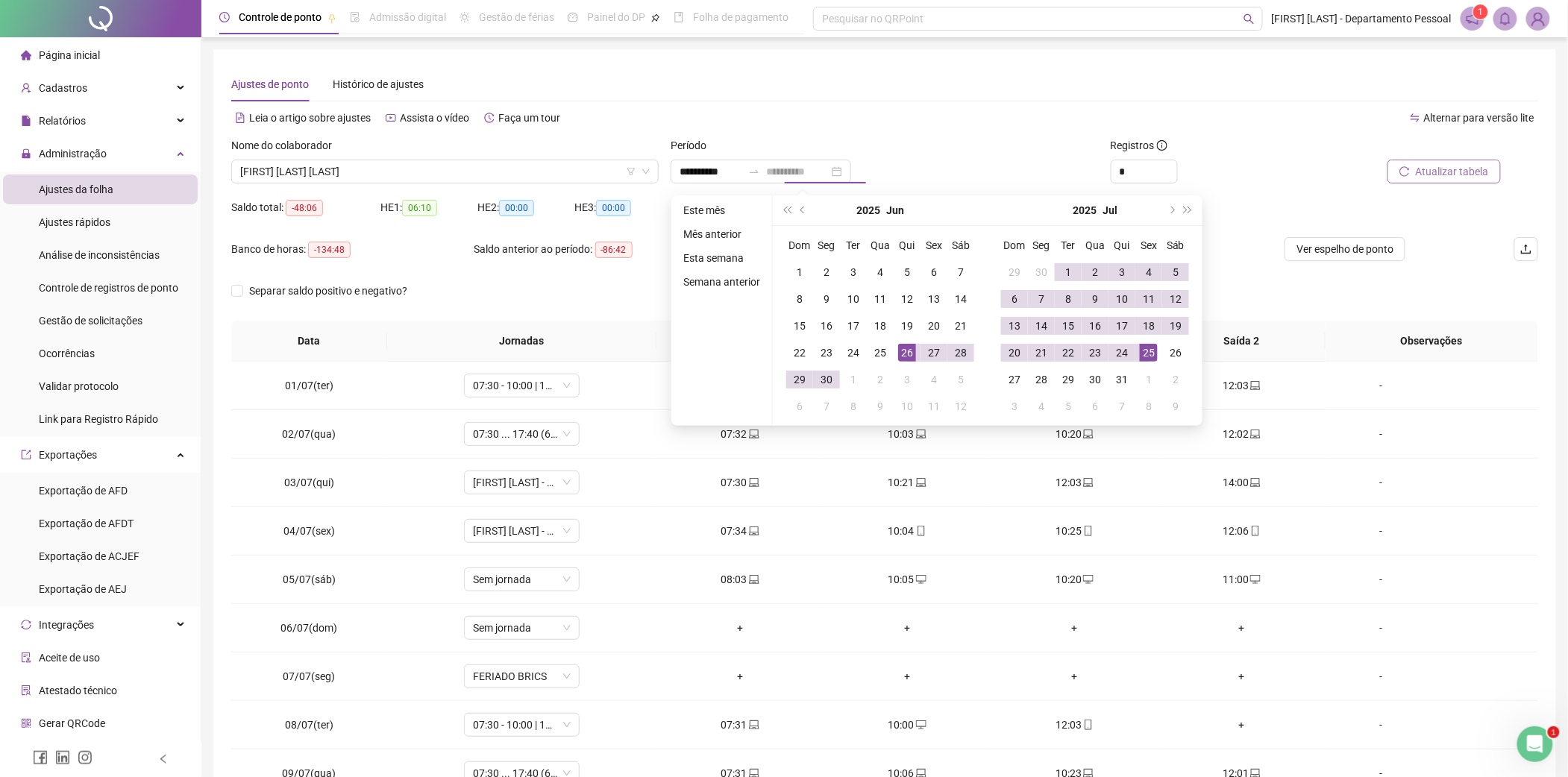 click on "25" at bounding box center (1149, 353) 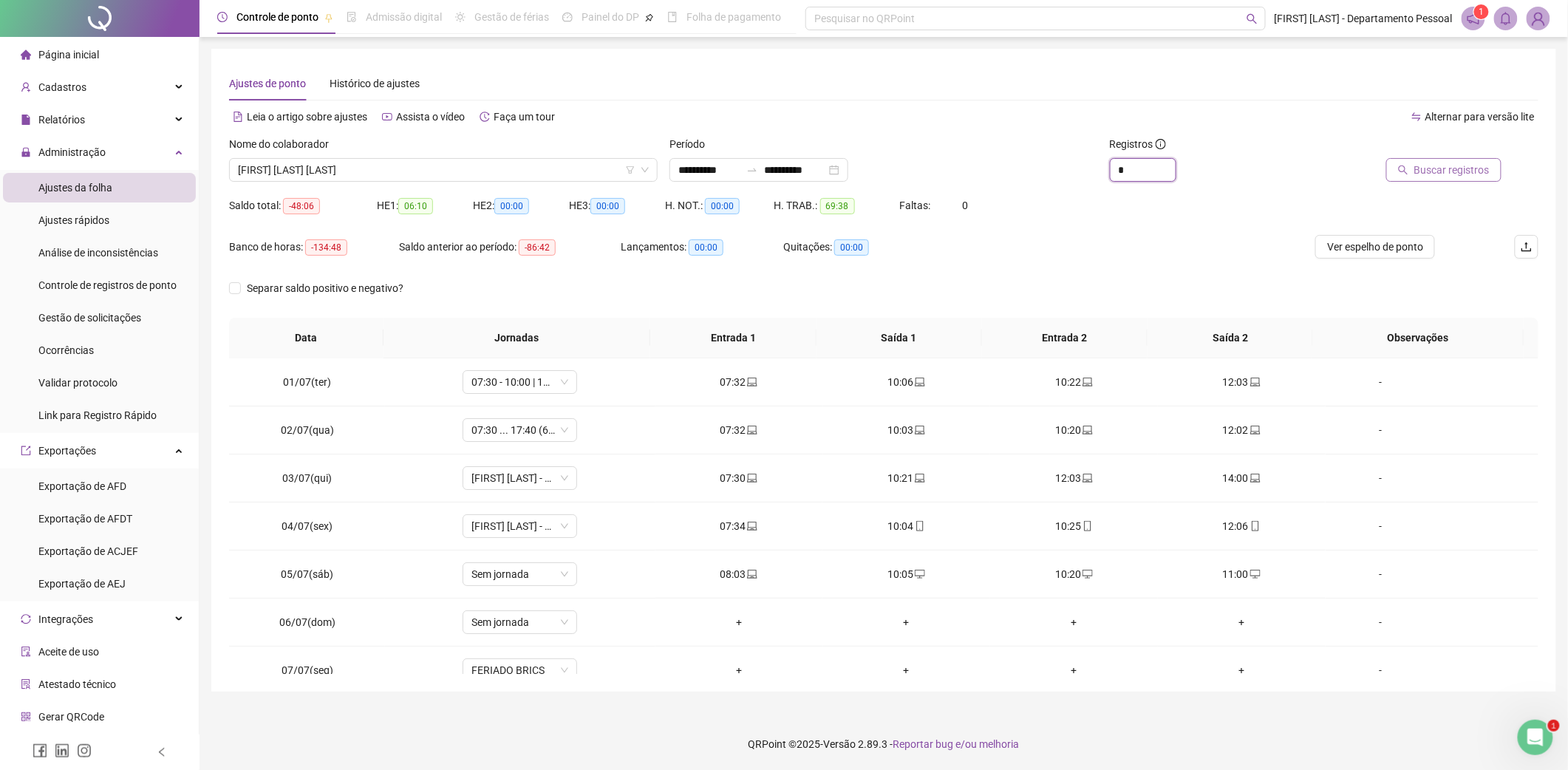 drag, startPoint x: 1154, startPoint y: 167, endPoint x: 1071, endPoint y: 163, distance: 83.09633 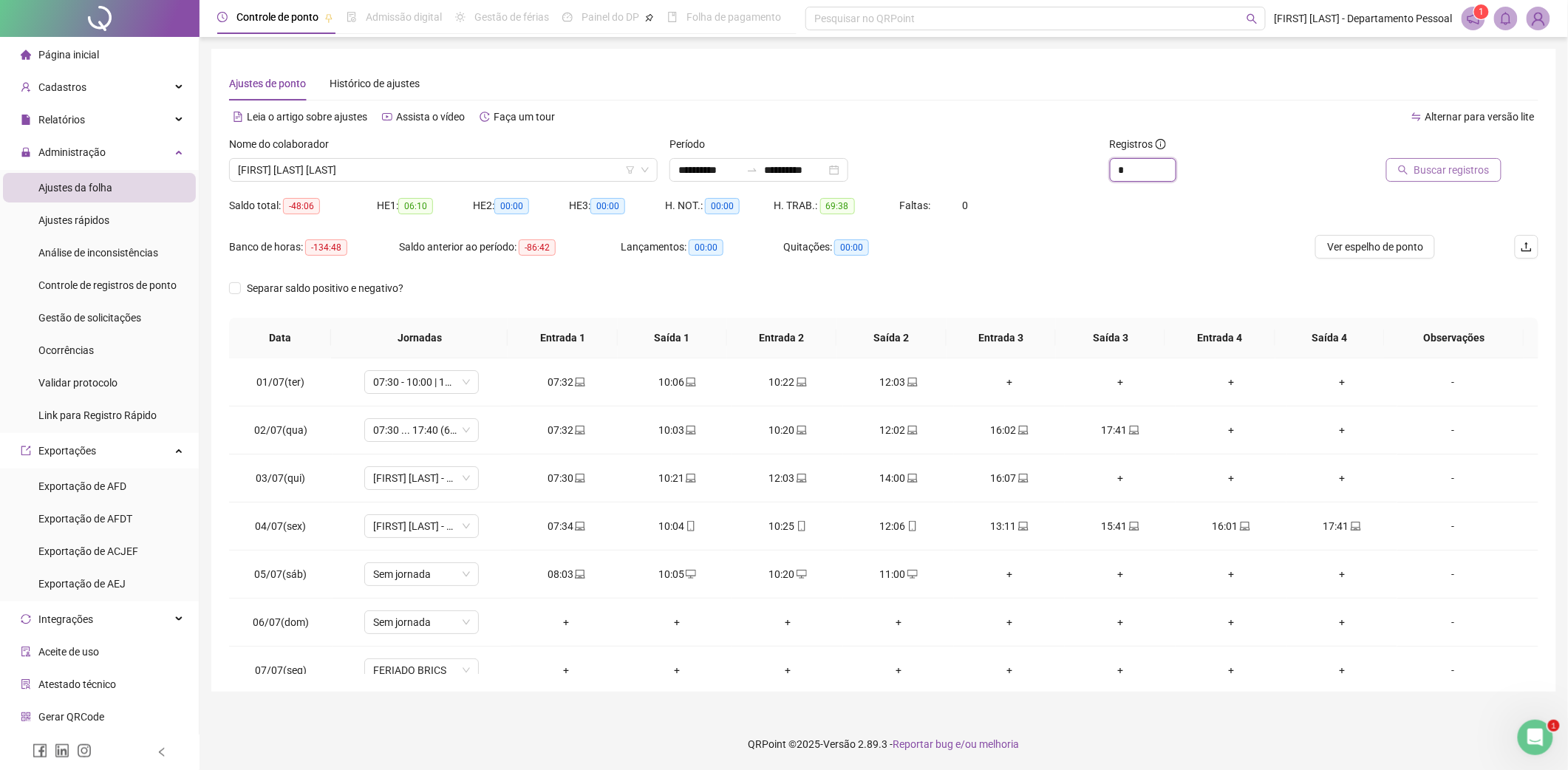 type on "*" 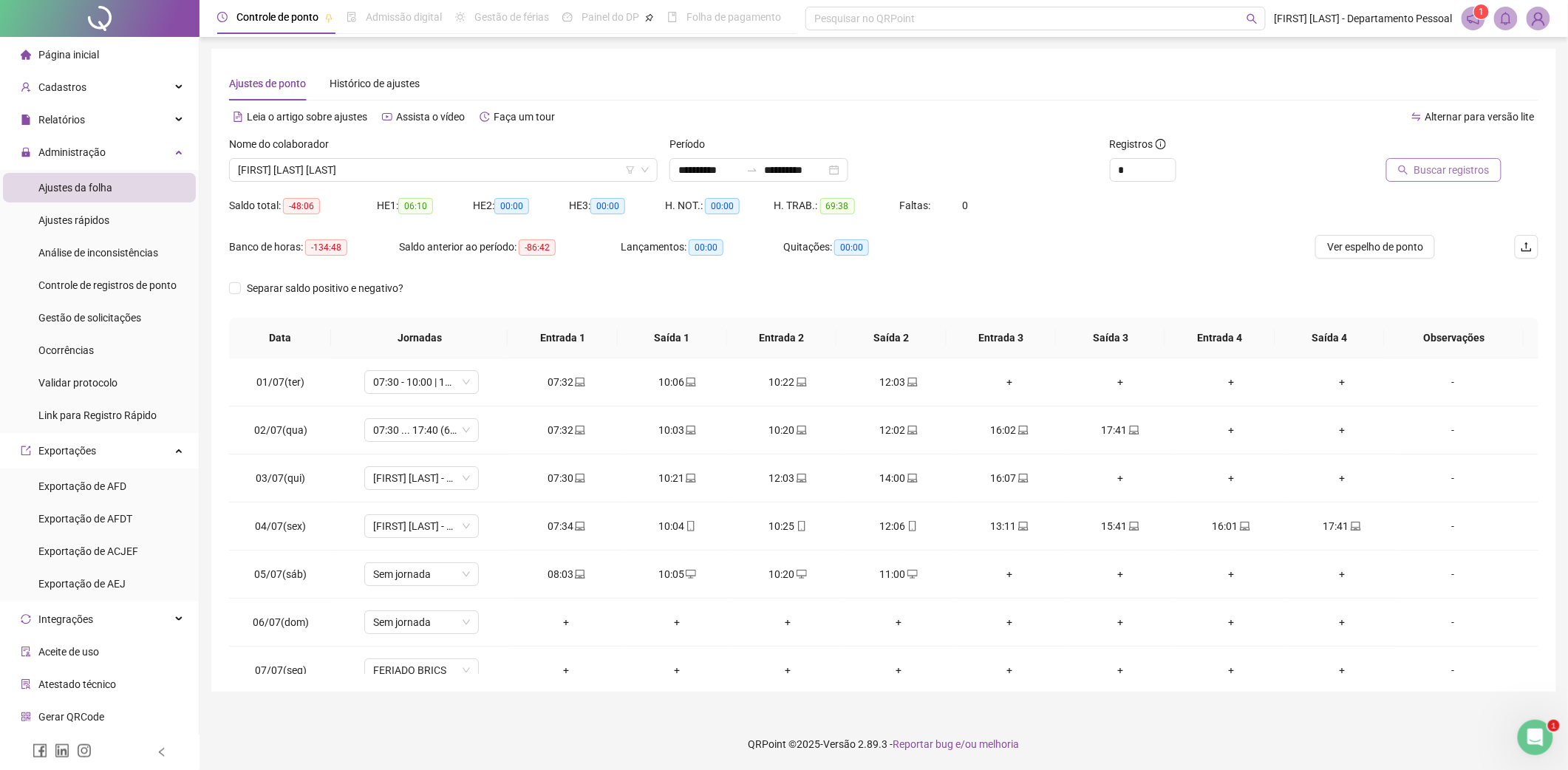click on "Buscar registros" at bounding box center [1452, 170] 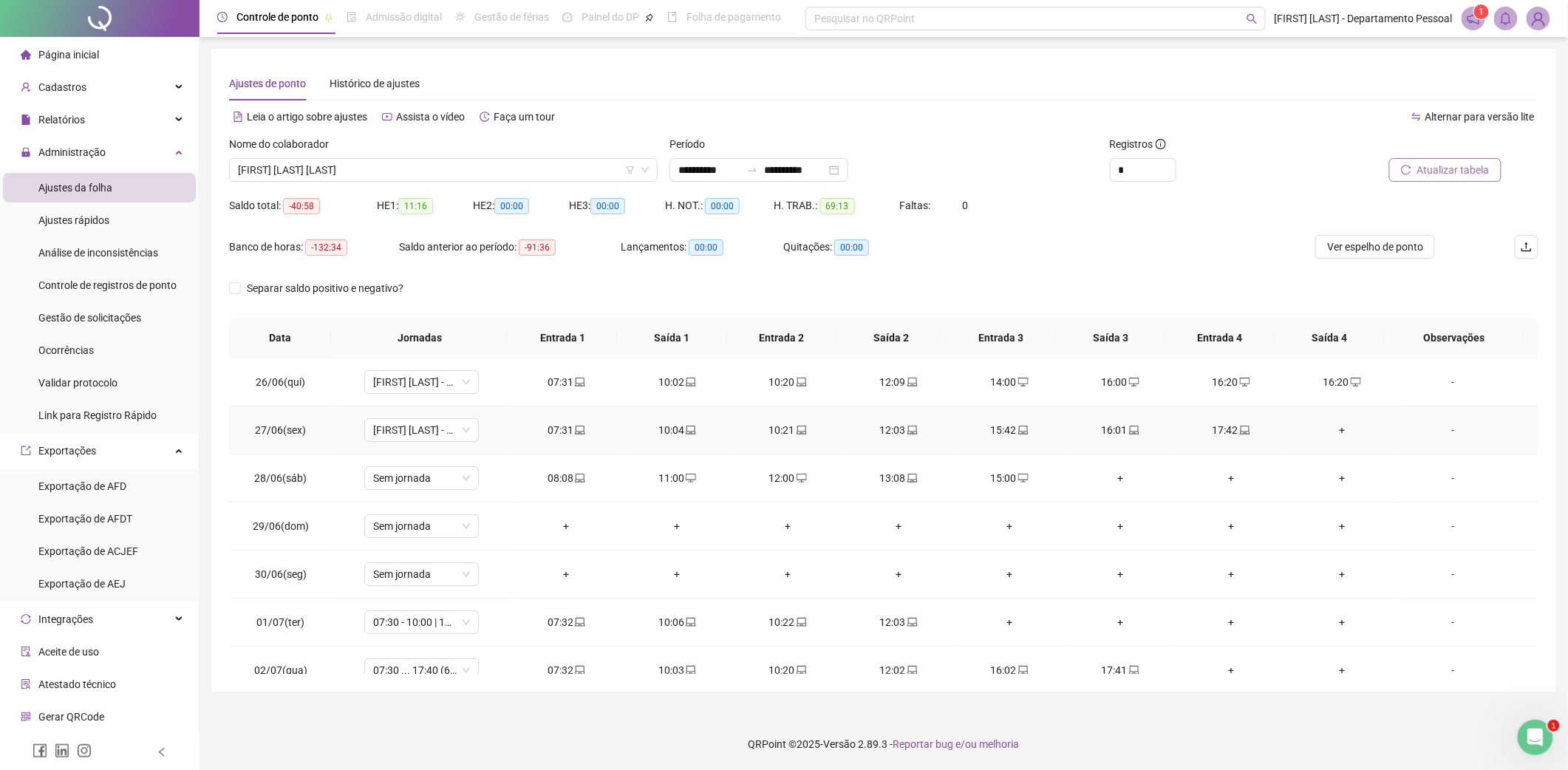 scroll, scrollTop: 197, scrollLeft: 0, axis: vertical 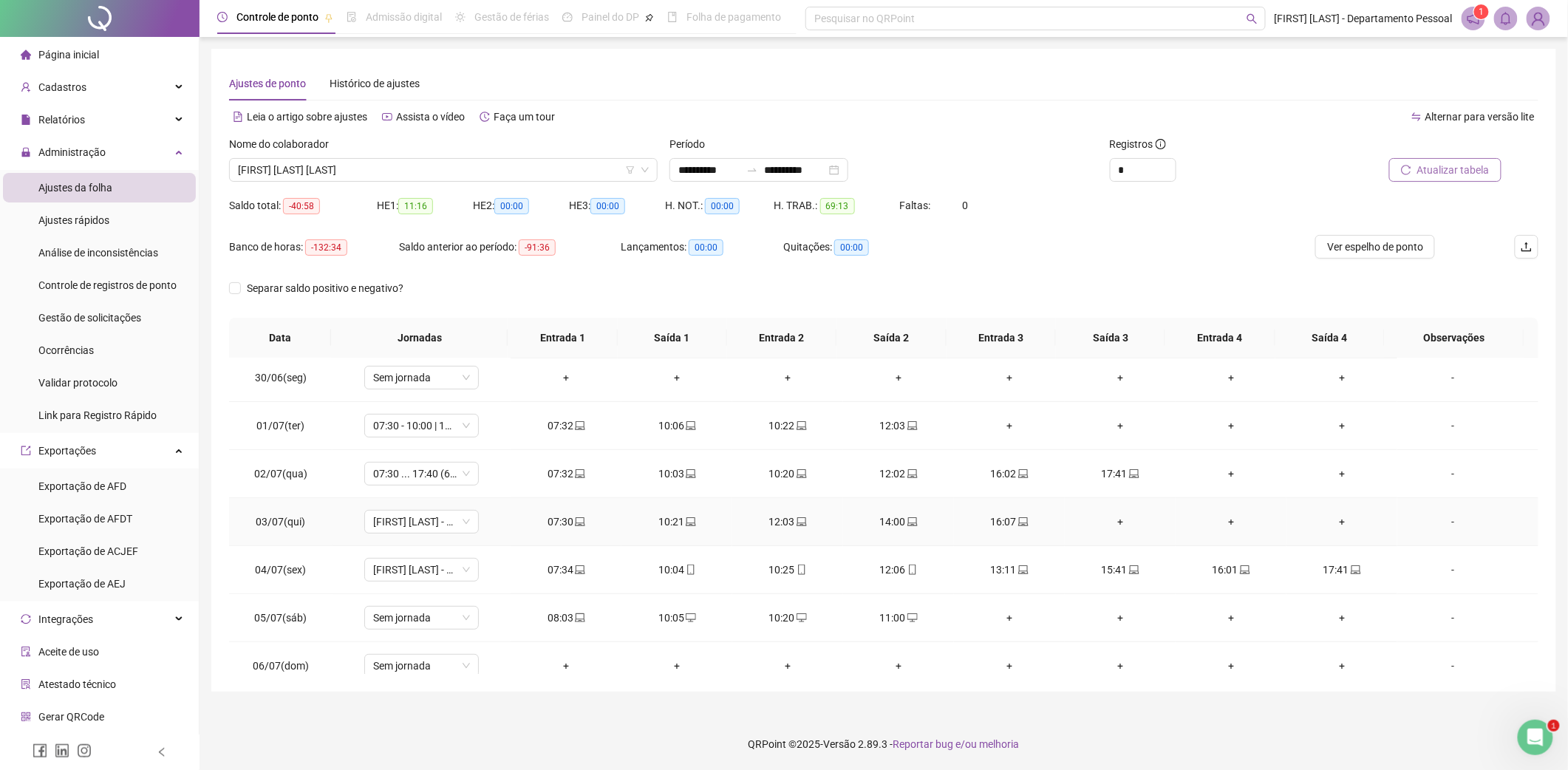 click on "+" at bounding box center [1120, 522] 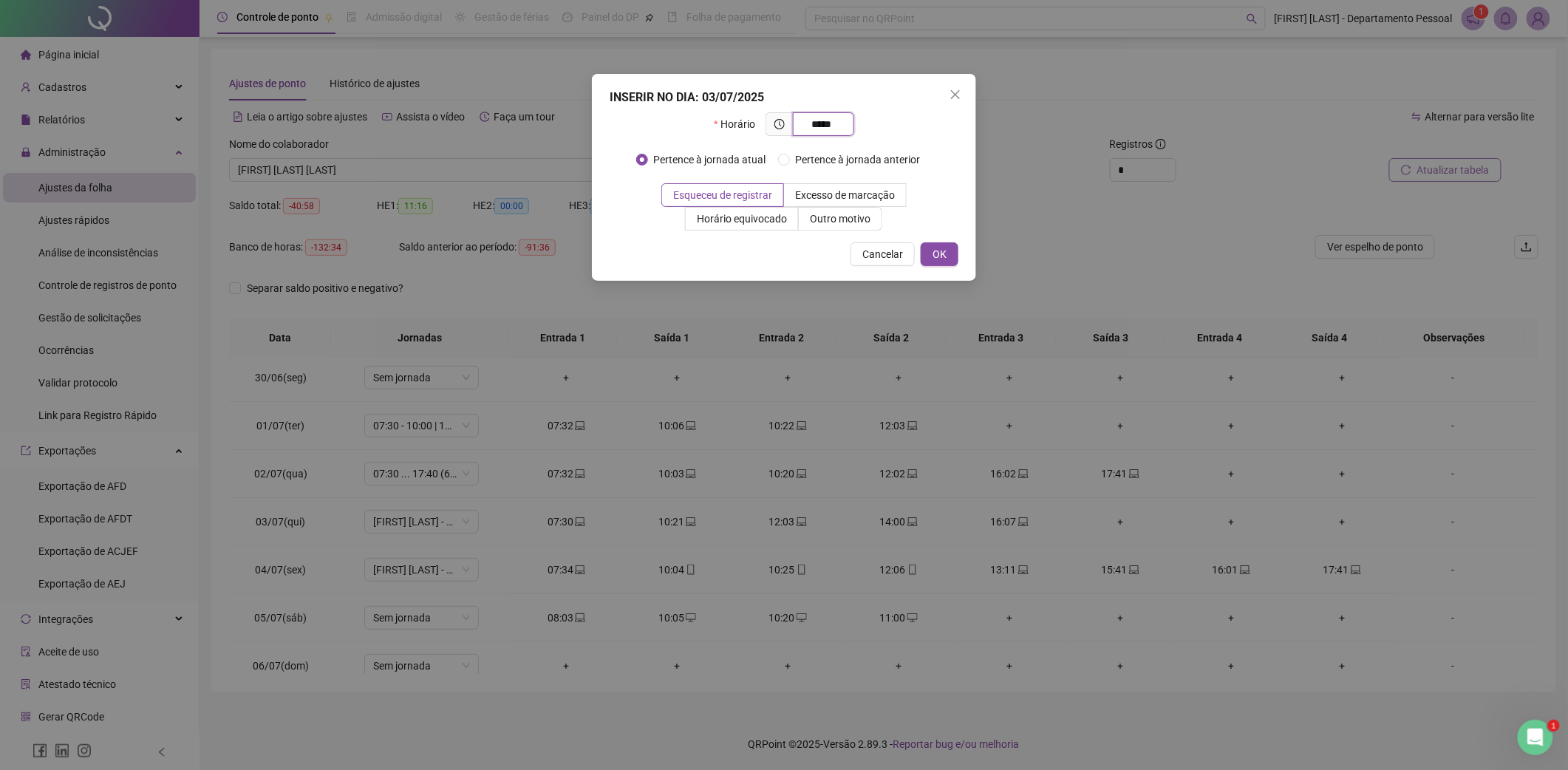 type on "*****" 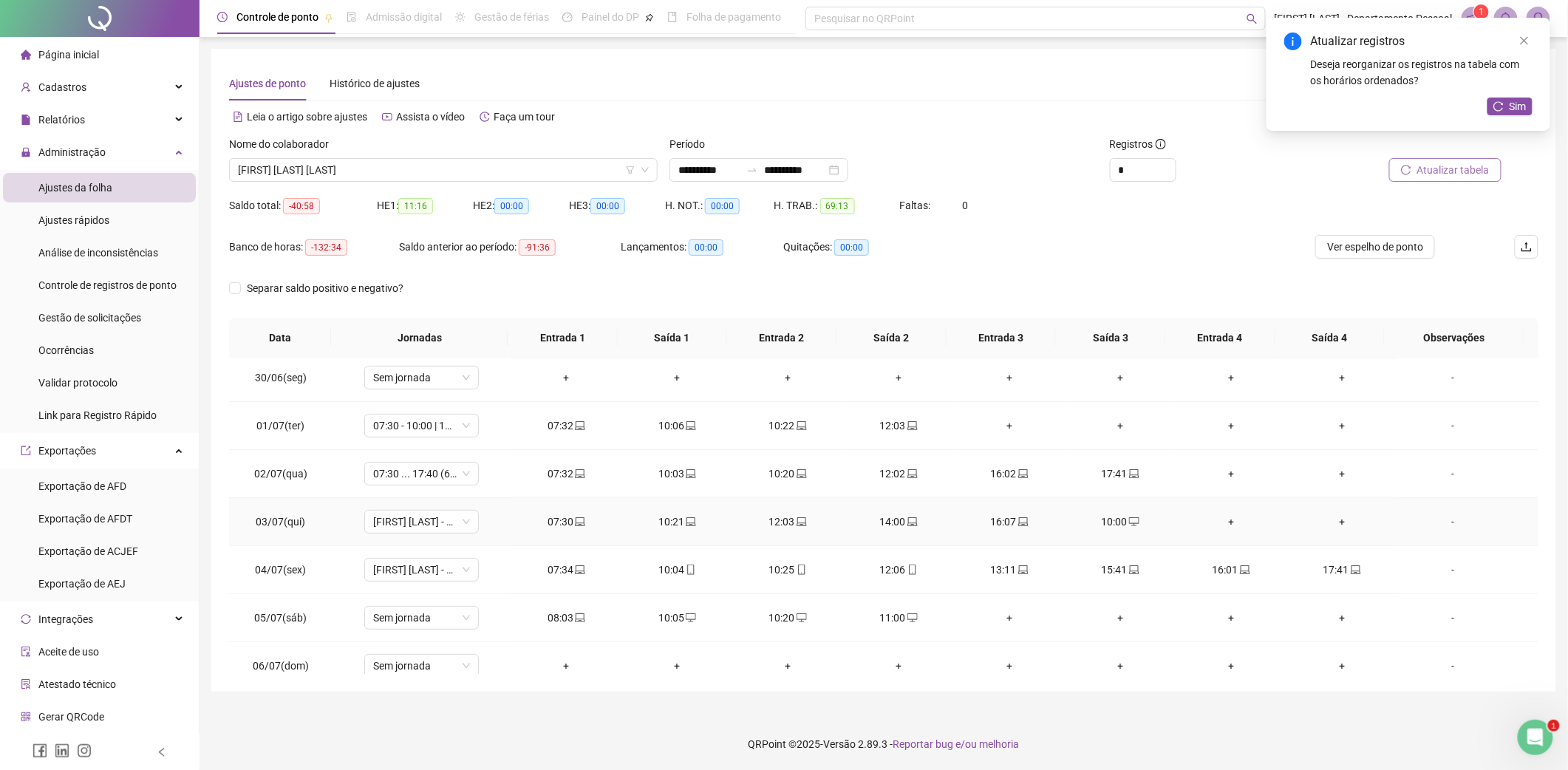 click on "+" at bounding box center [1231, 522] 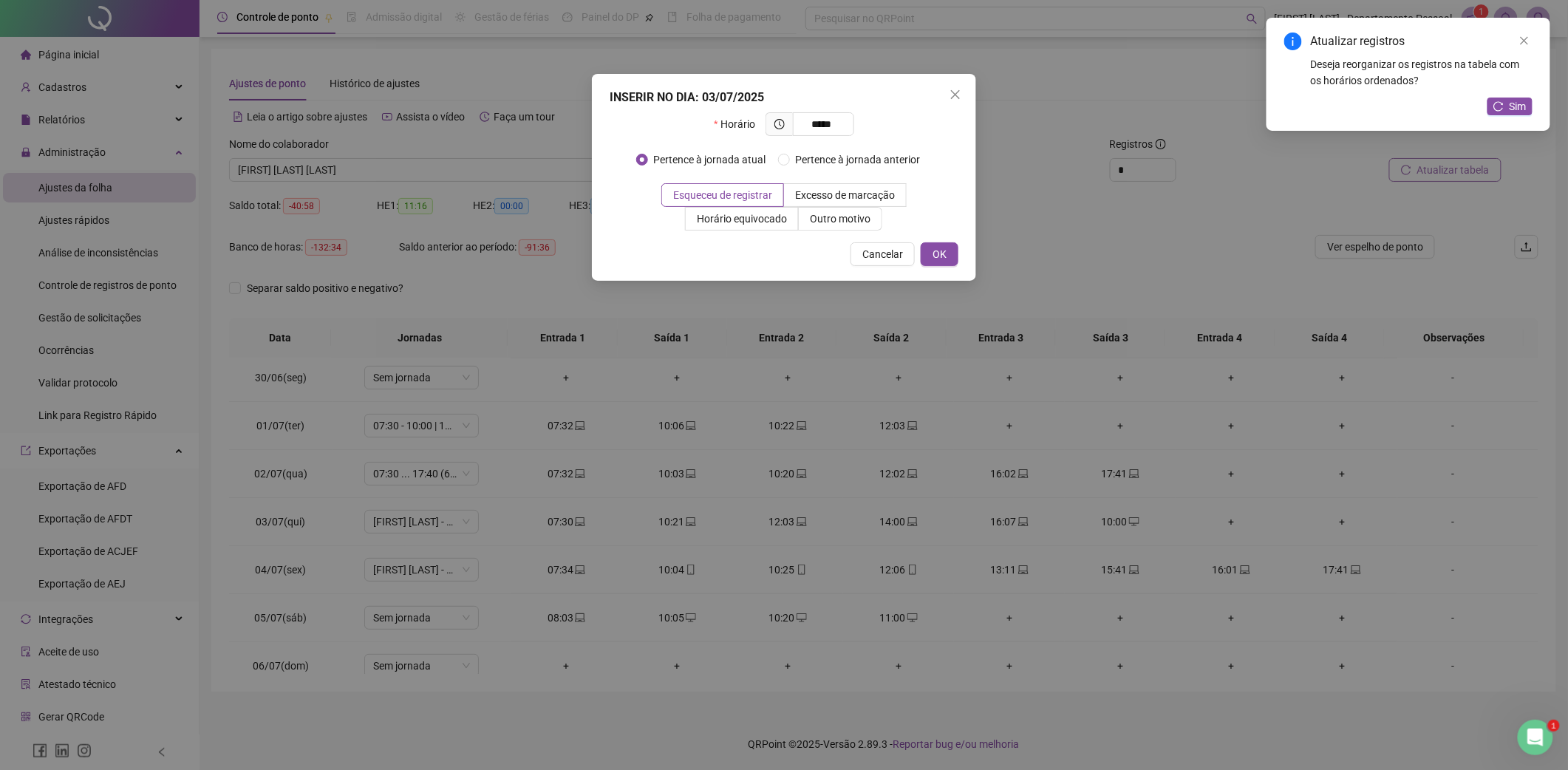 type on "*****" 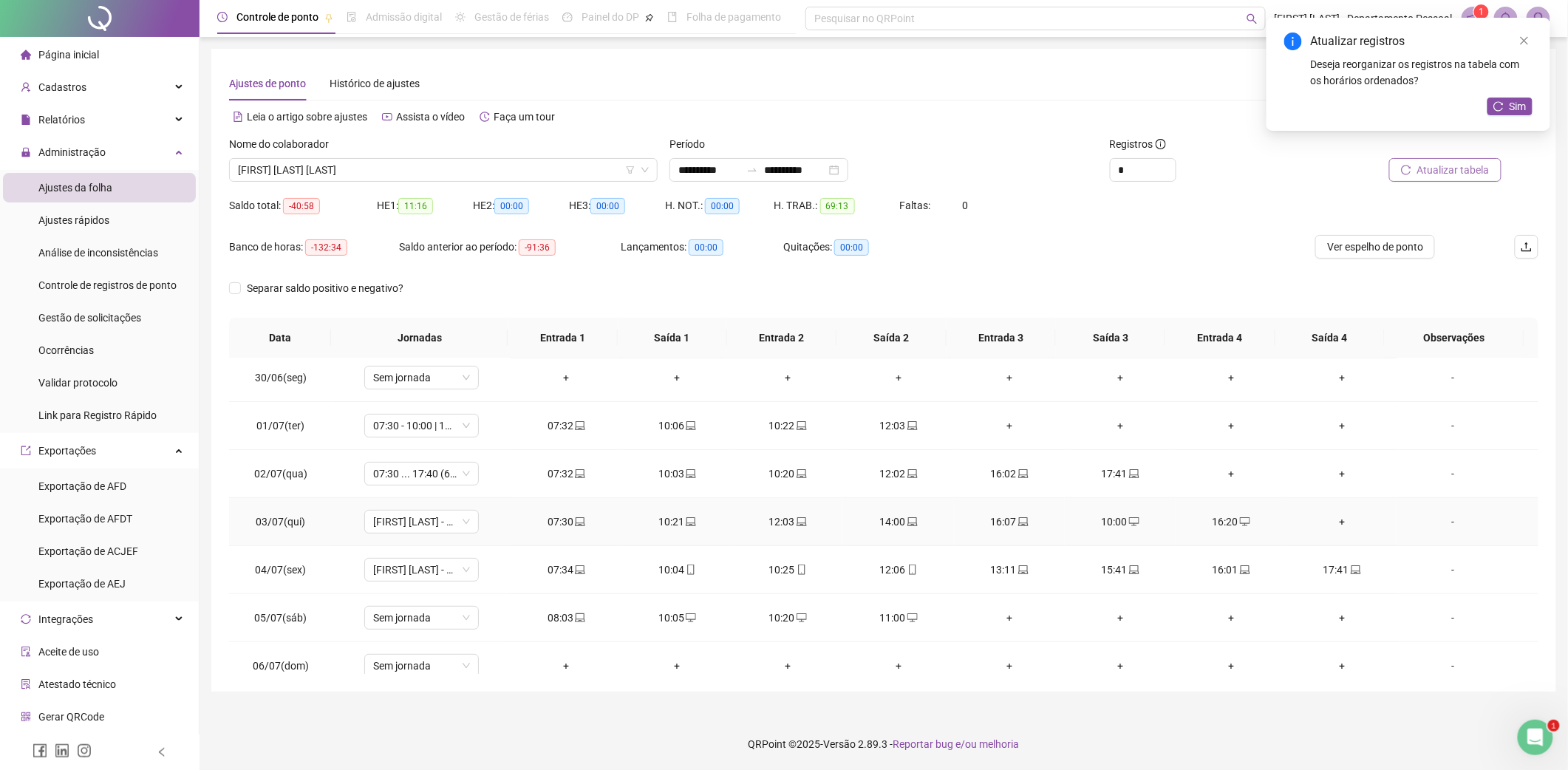click on "+" at bounding box center (1342, 522) 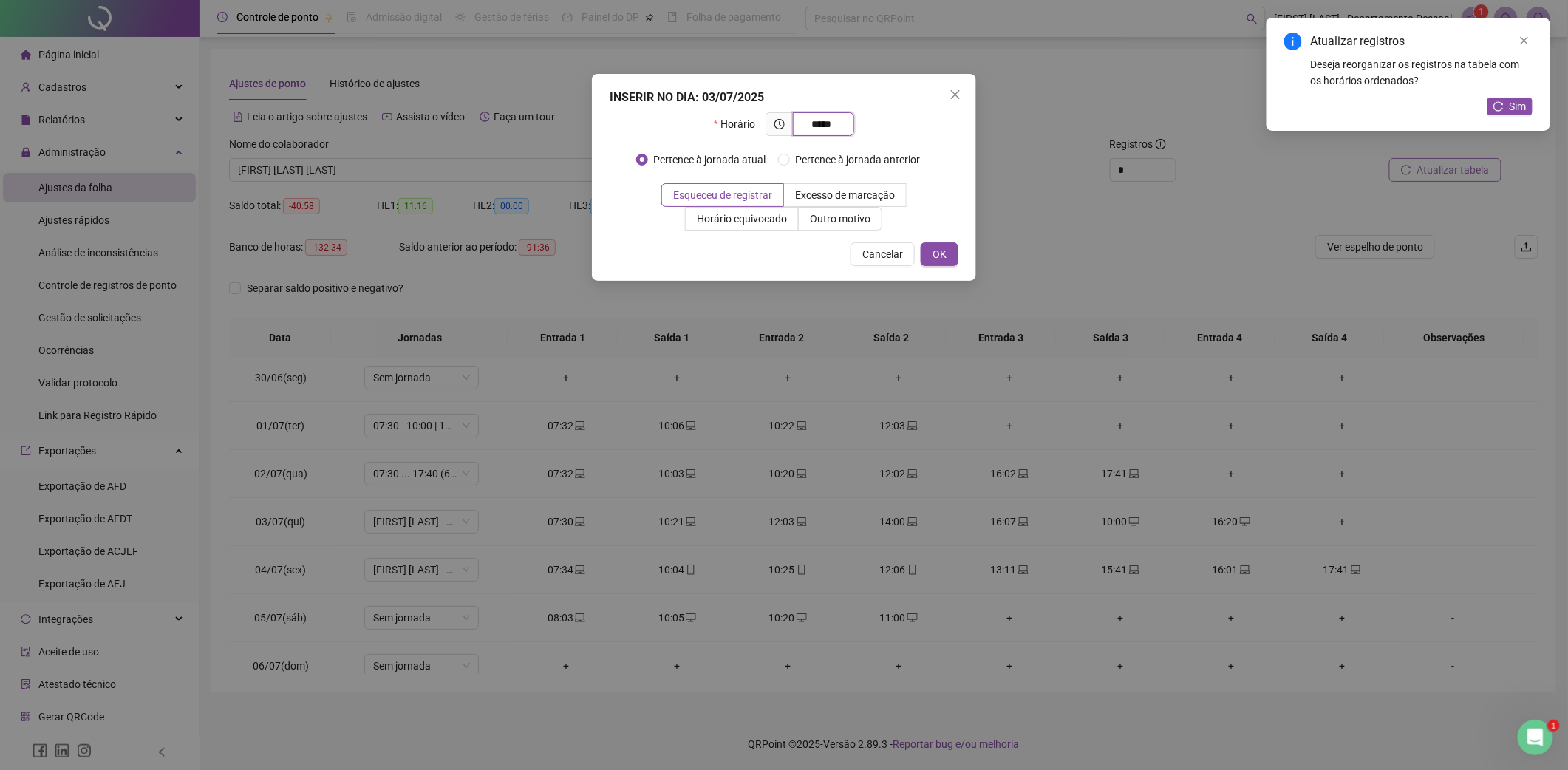 type on "*****" 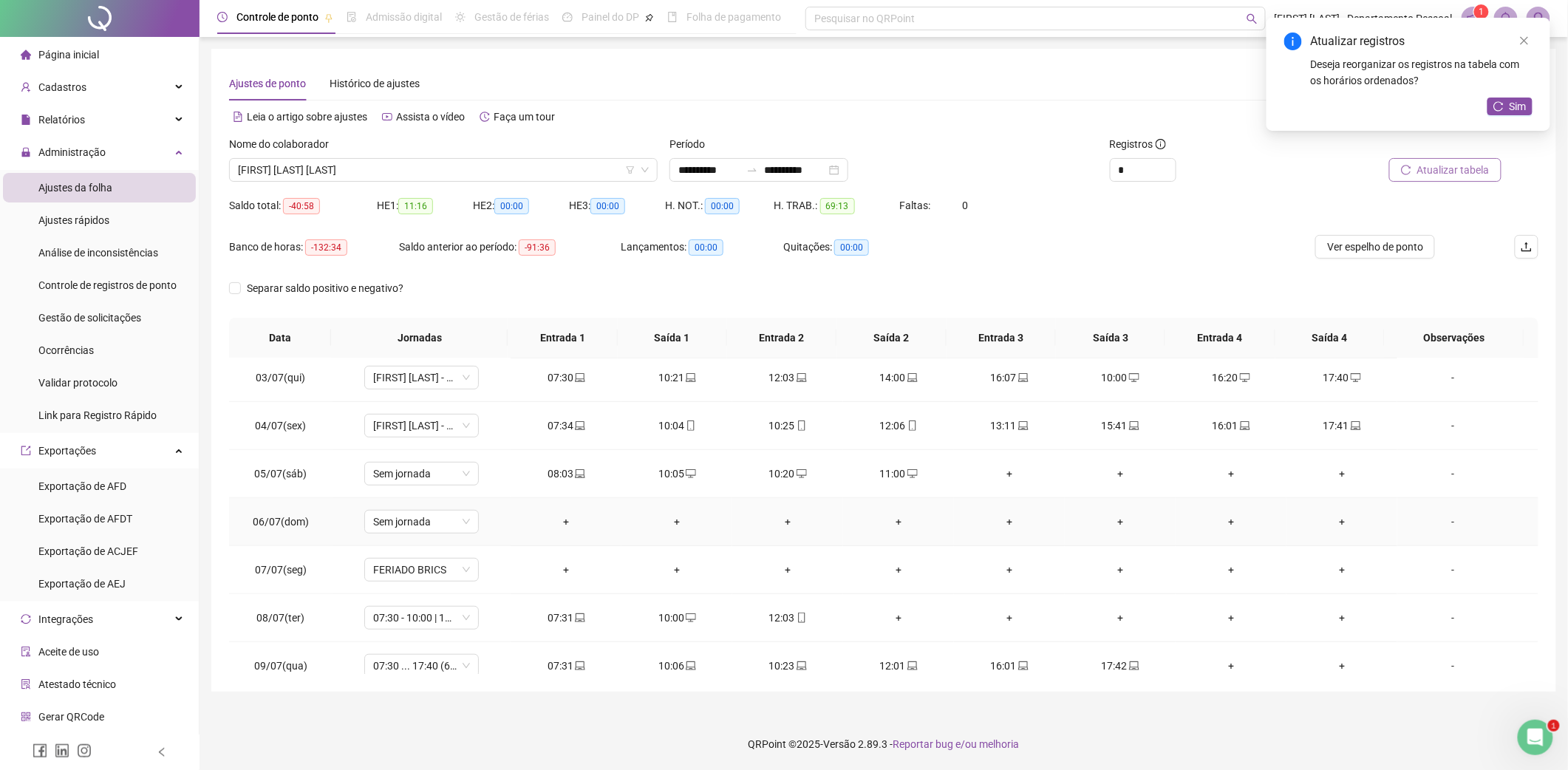 scroll, scrollTop: 492, scrollLeft: 0, axis: vertical 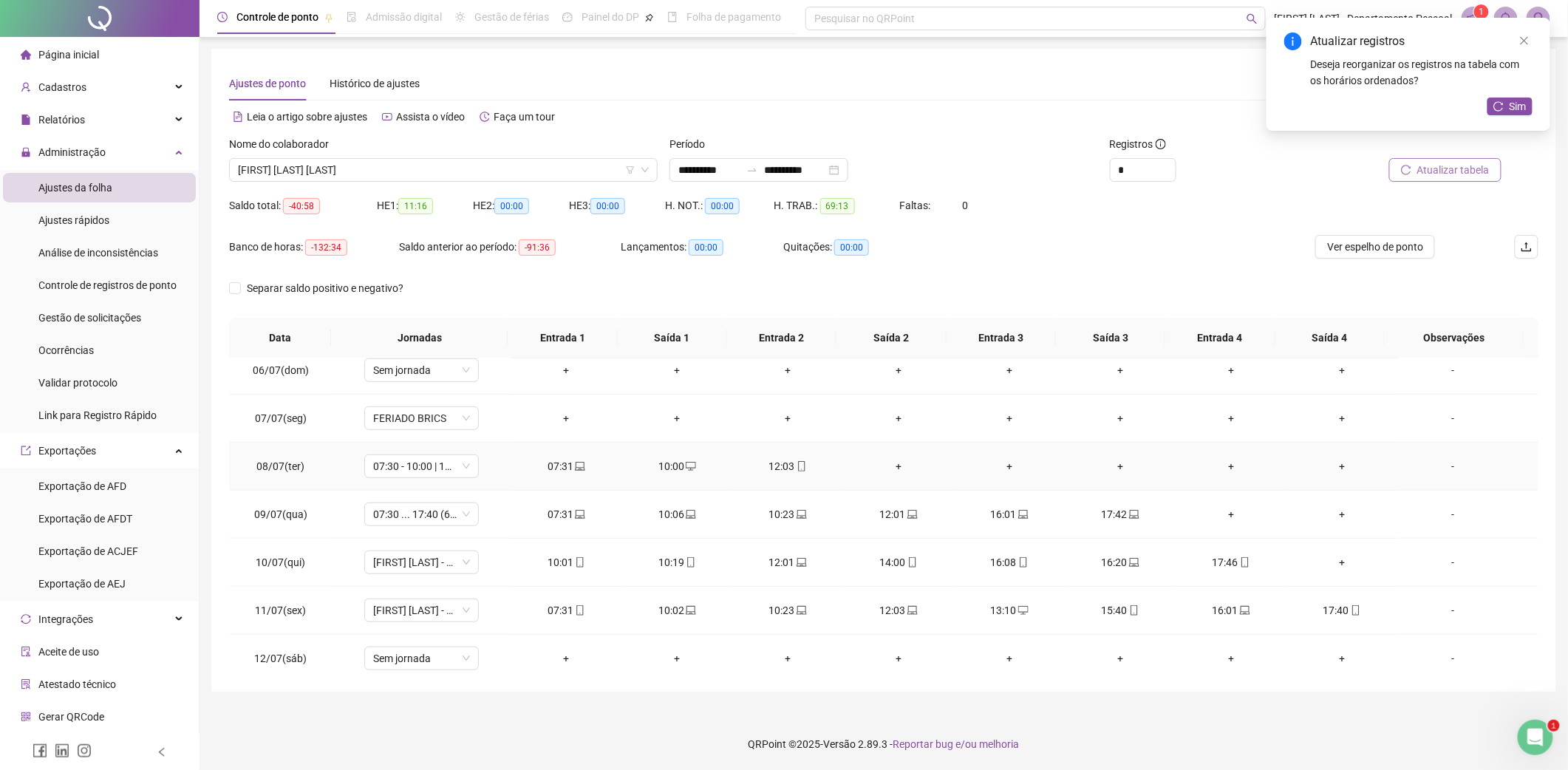 click on "+" at bounding box center (899, 466) 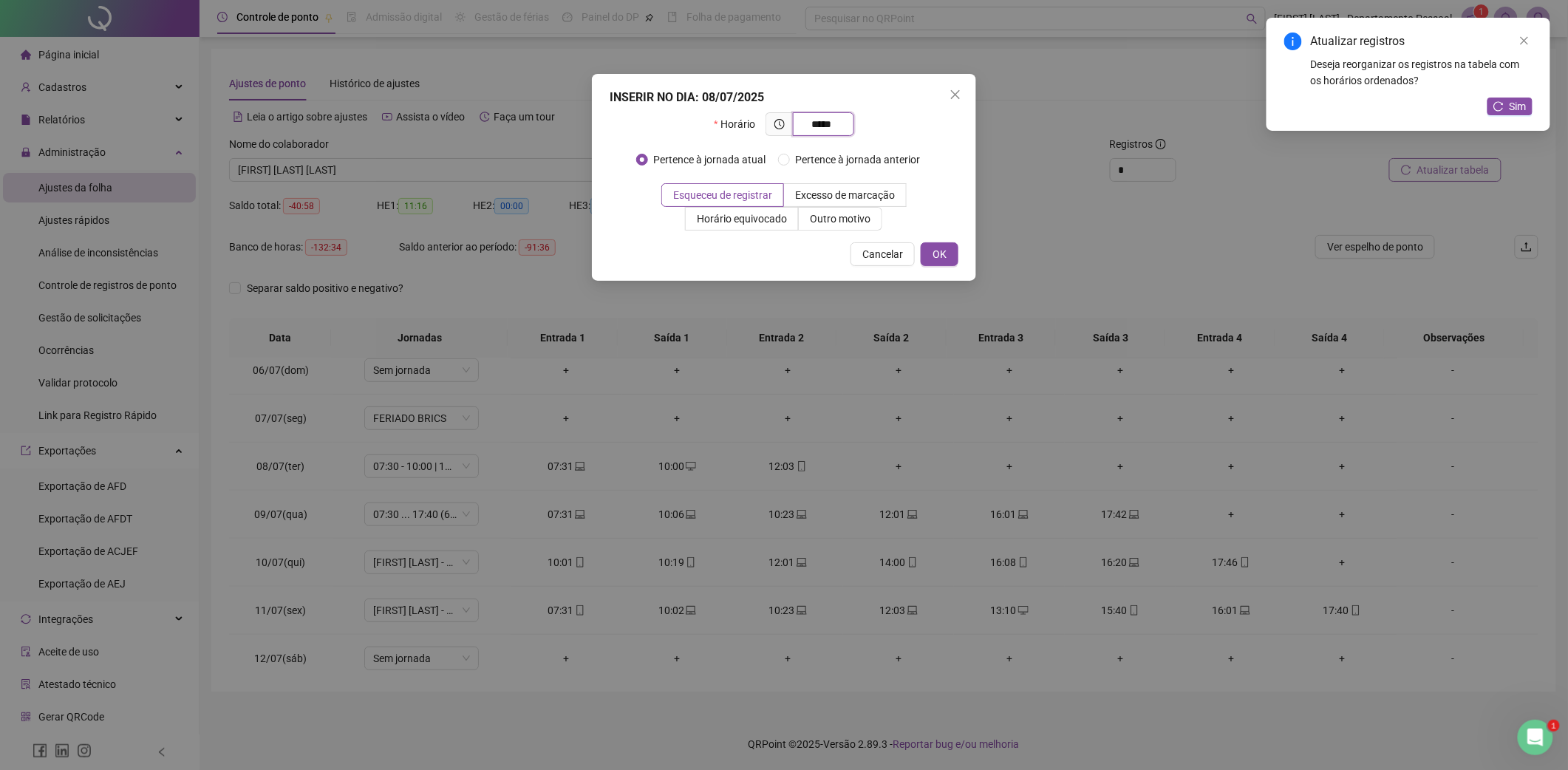 type on "*****" 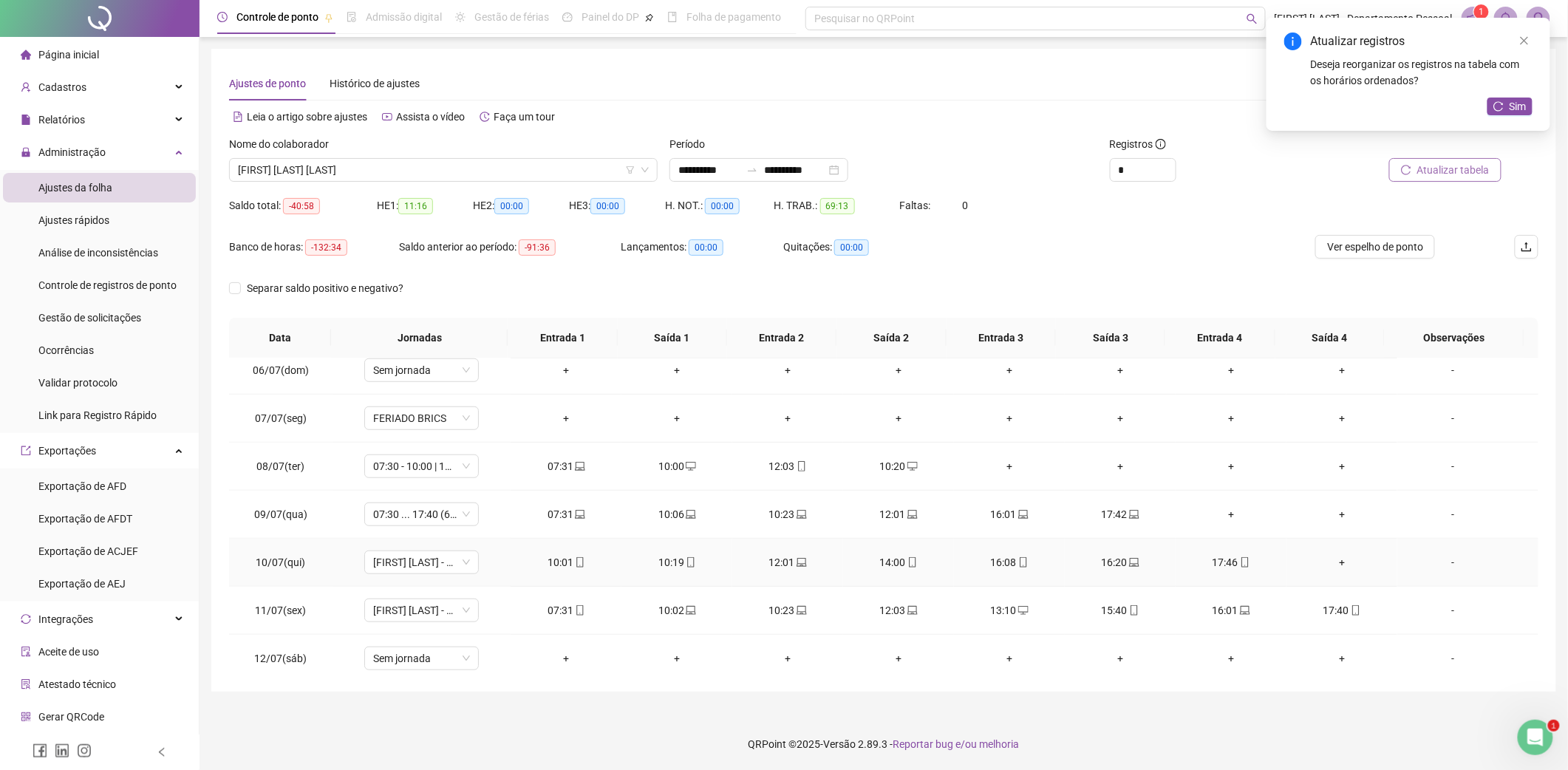 click on "+" at bounding box center (1342, 562) 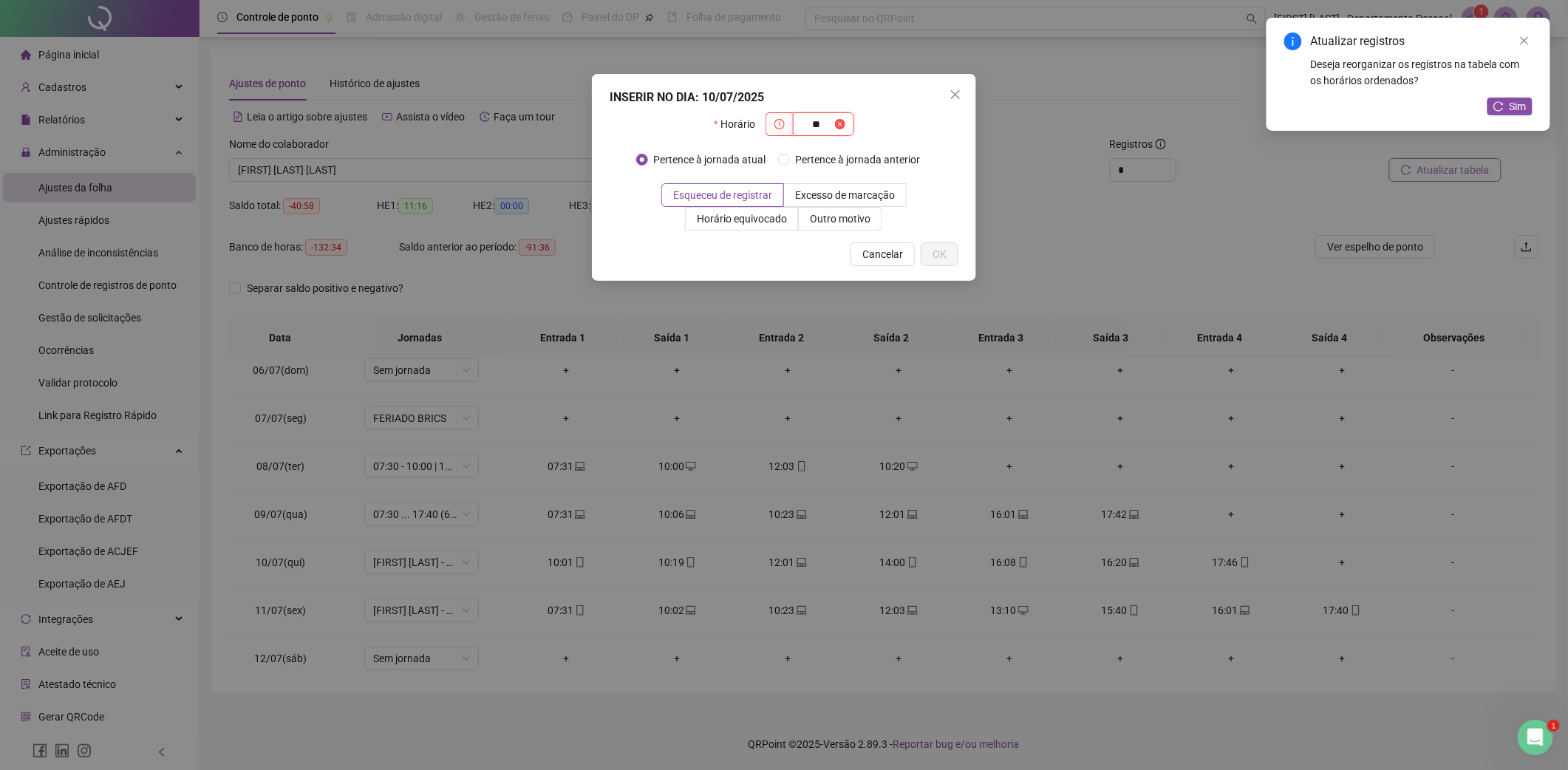 type on "**" 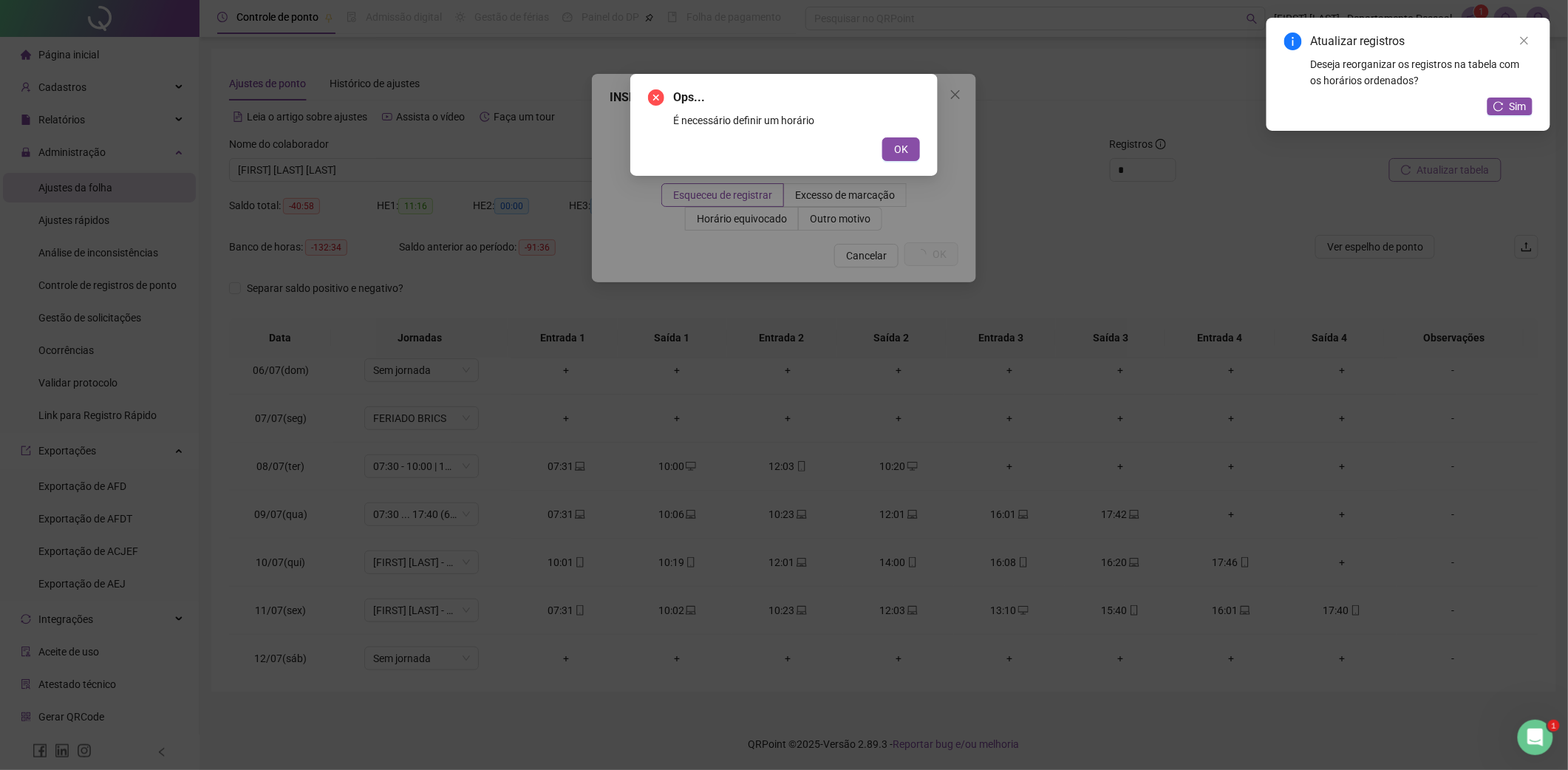 type 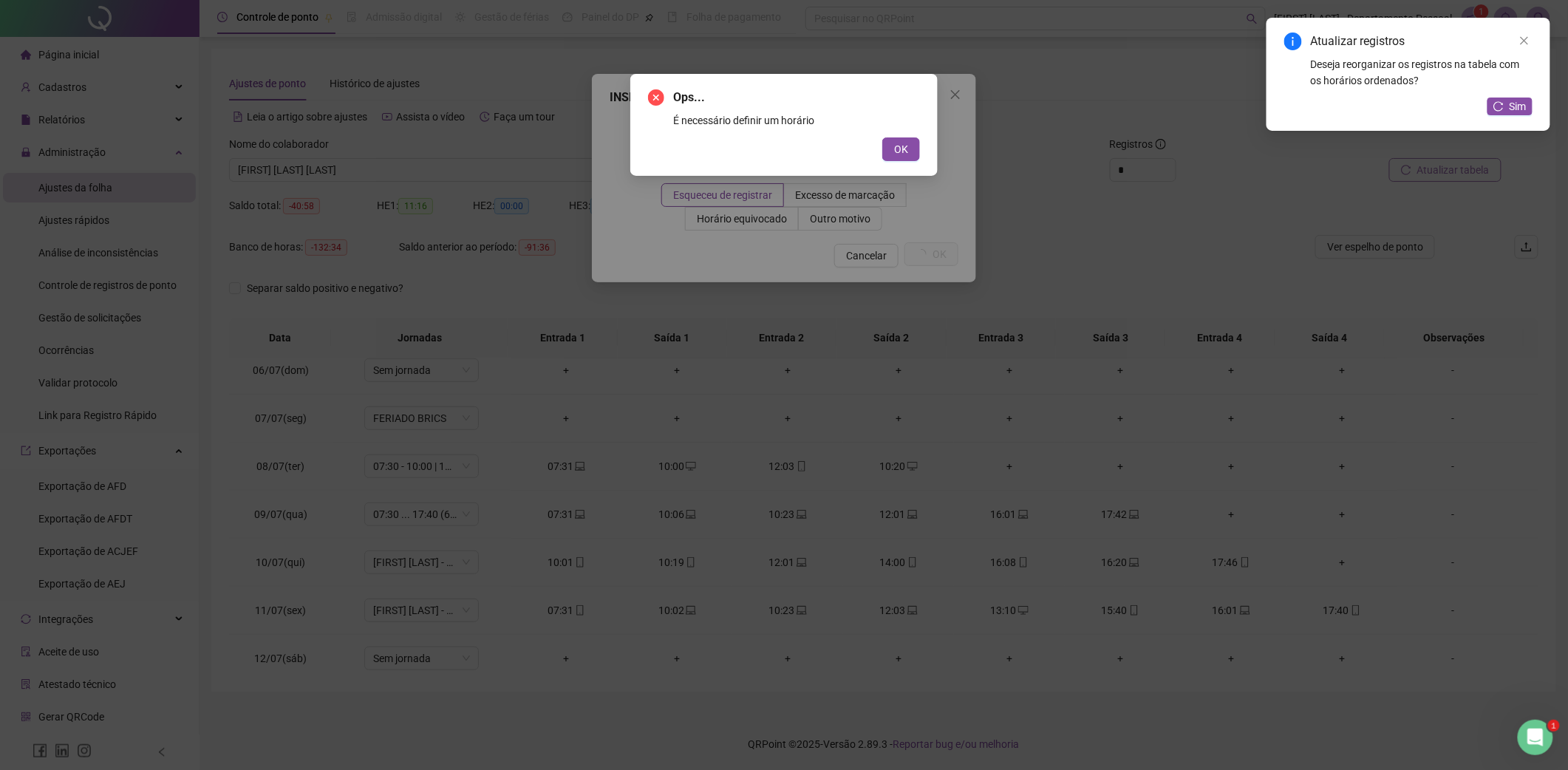 click on "OK" at bounding box center [901, 149] 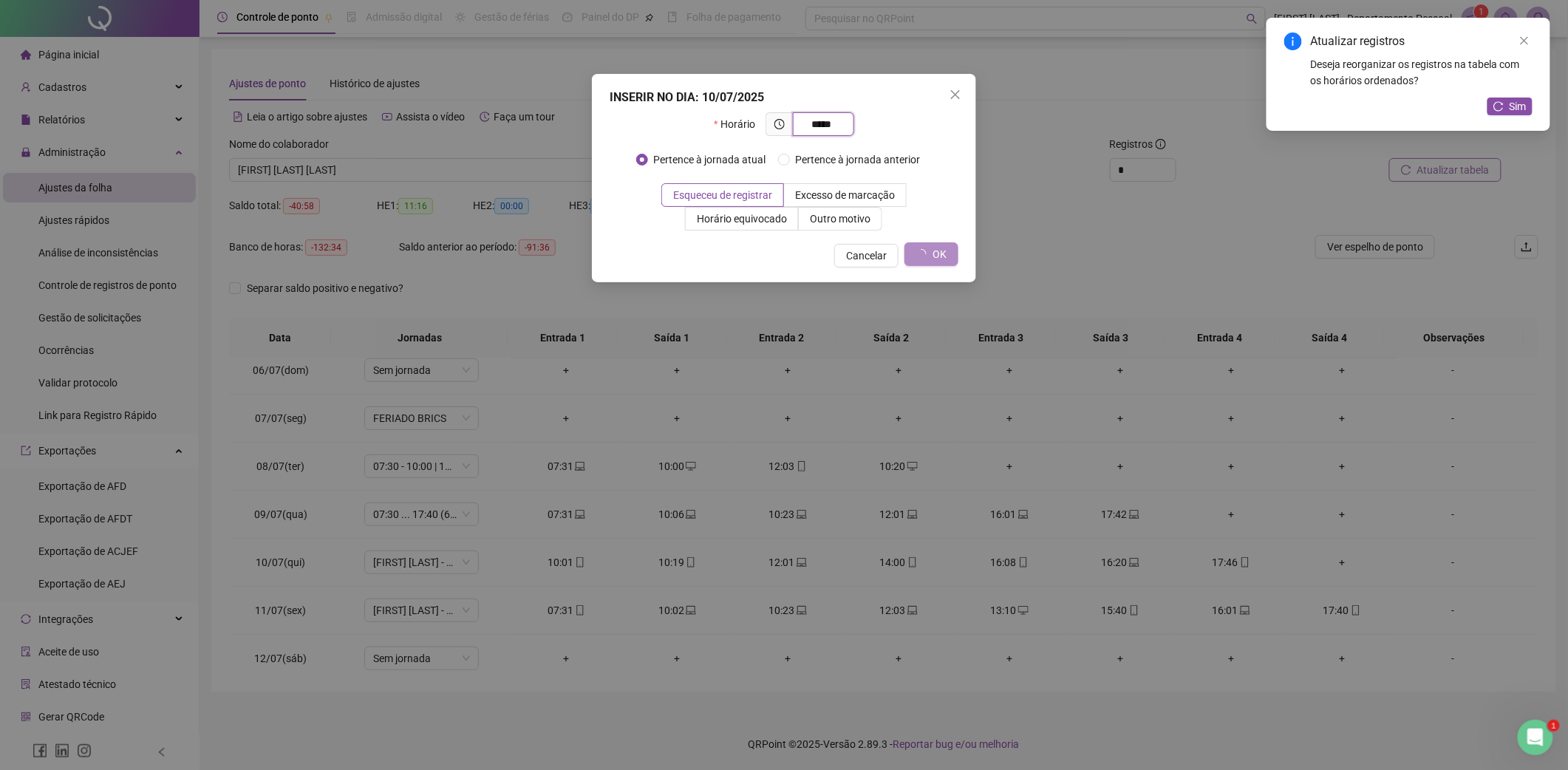type on "*****" 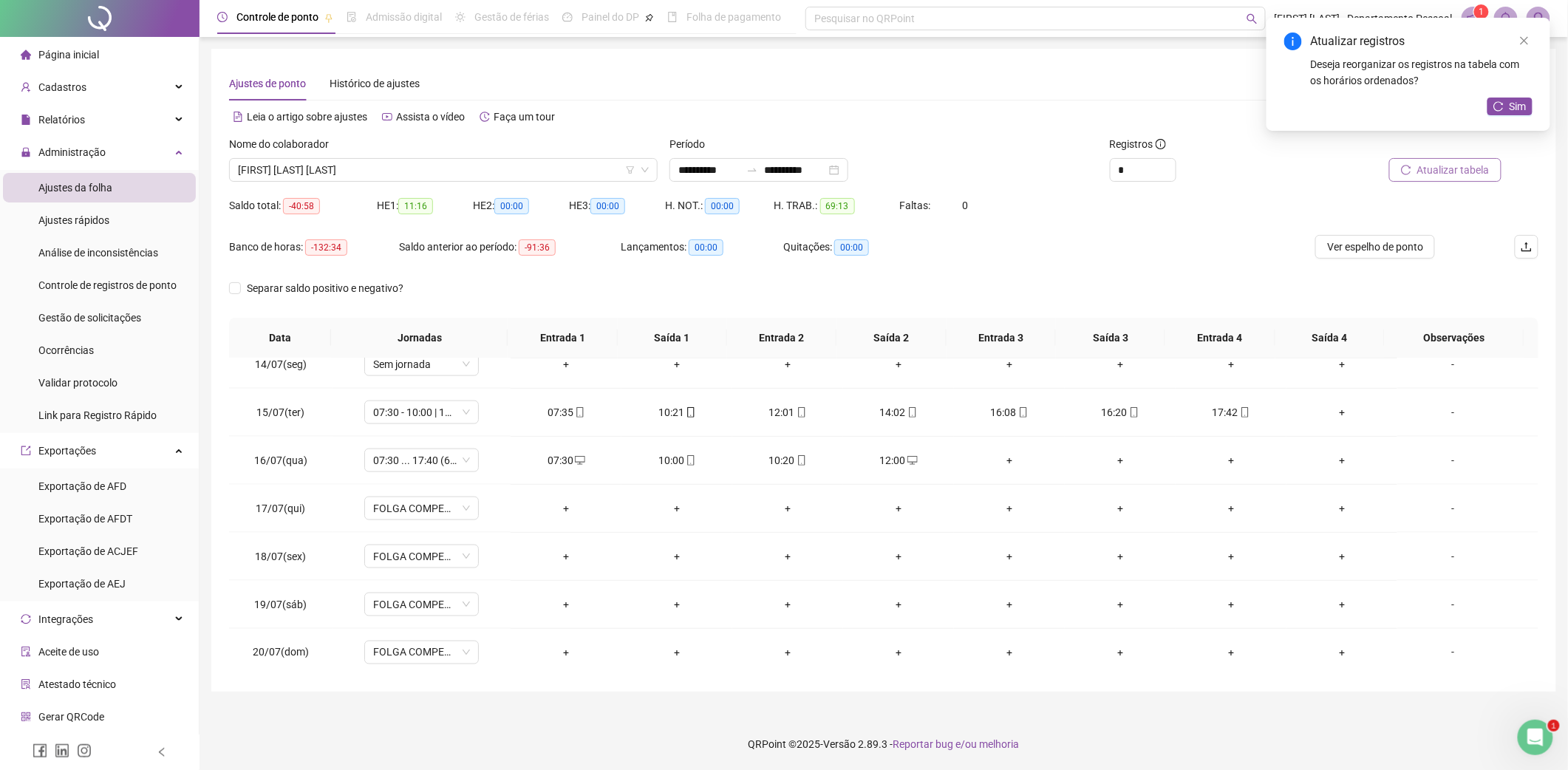 scroll, scrollTop: 887, scrollLeft: 0, axis: vertical 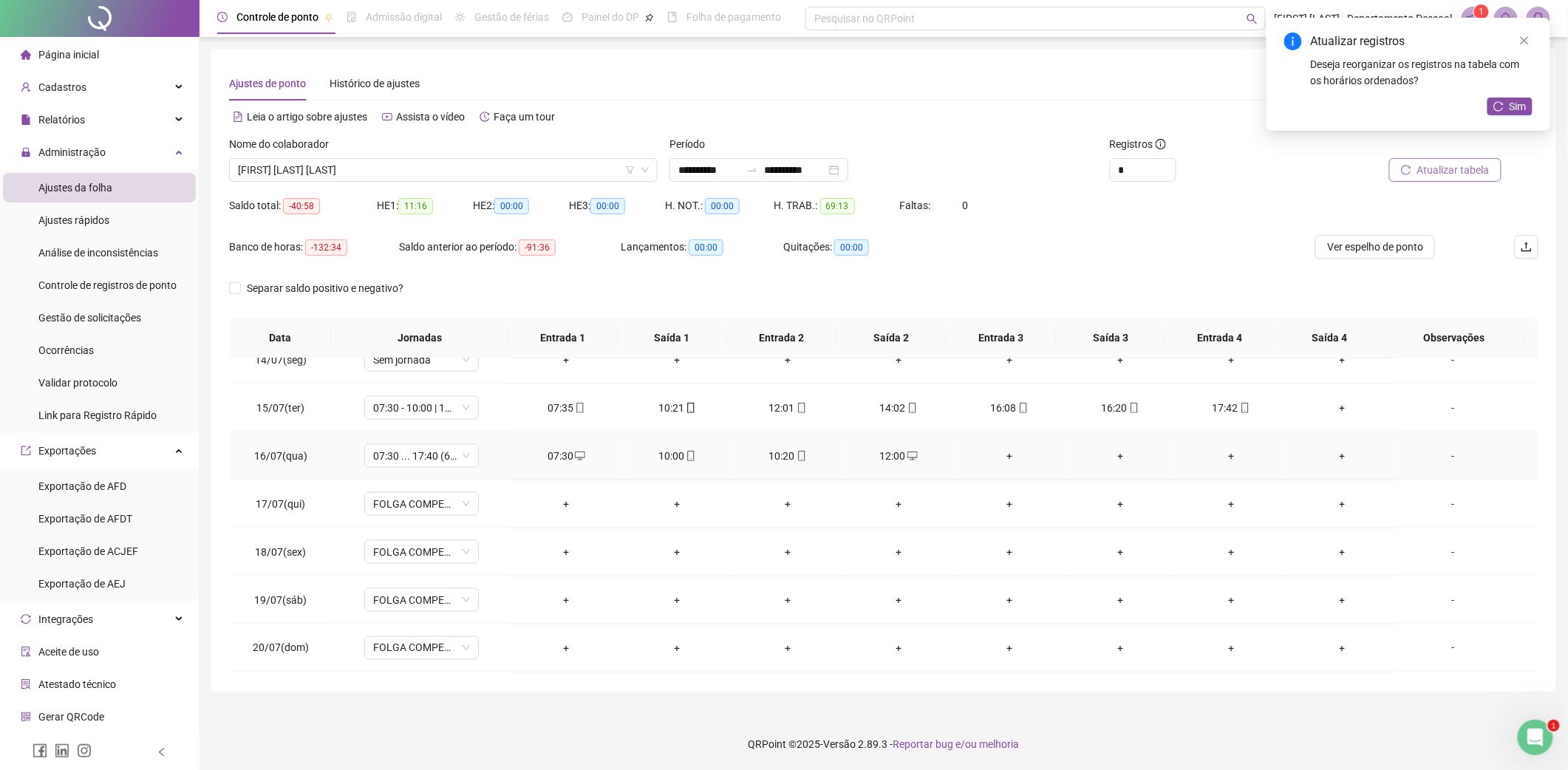 click on "+" at bounding box center [1009, 456] 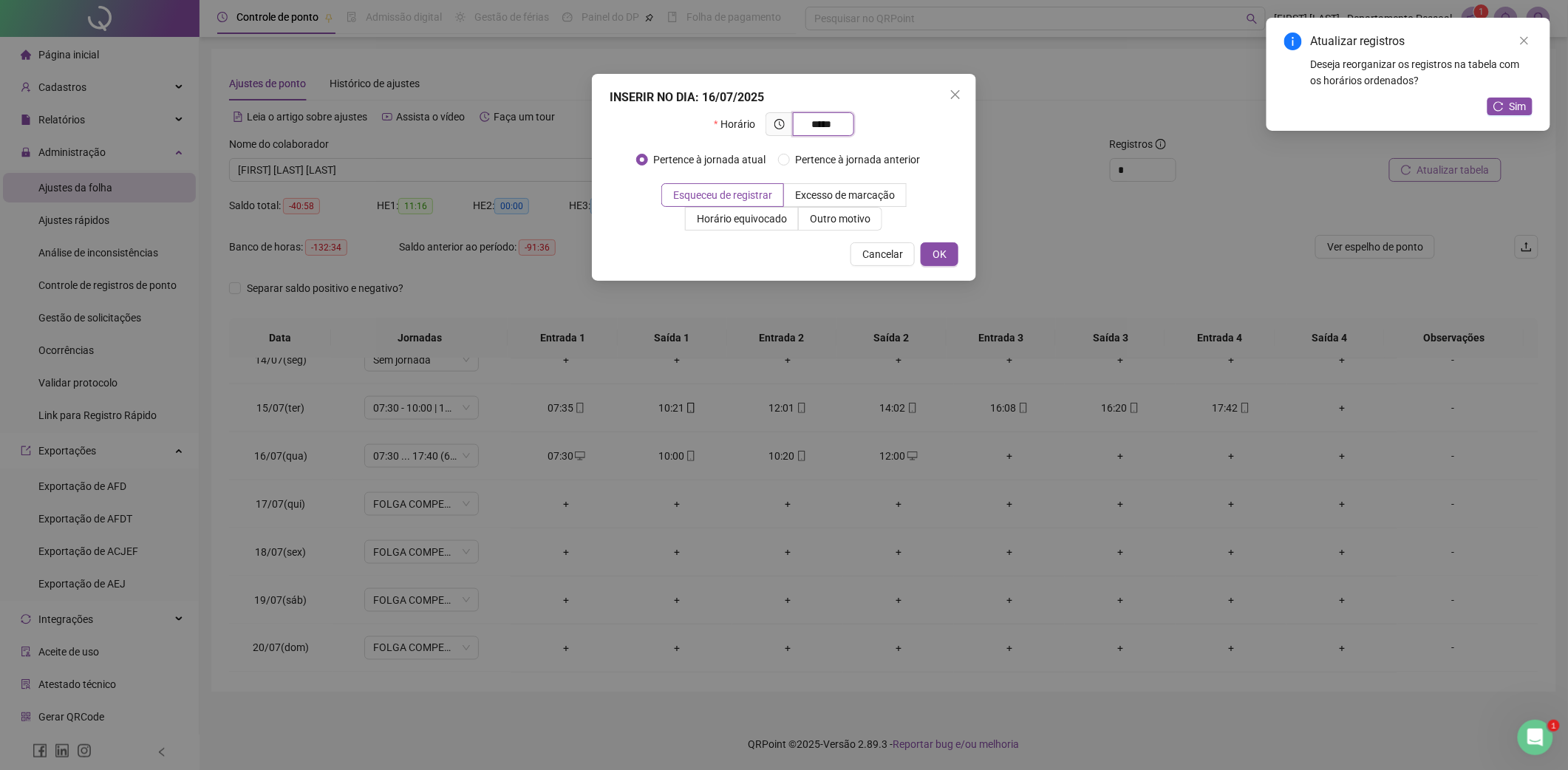 type on "*****" 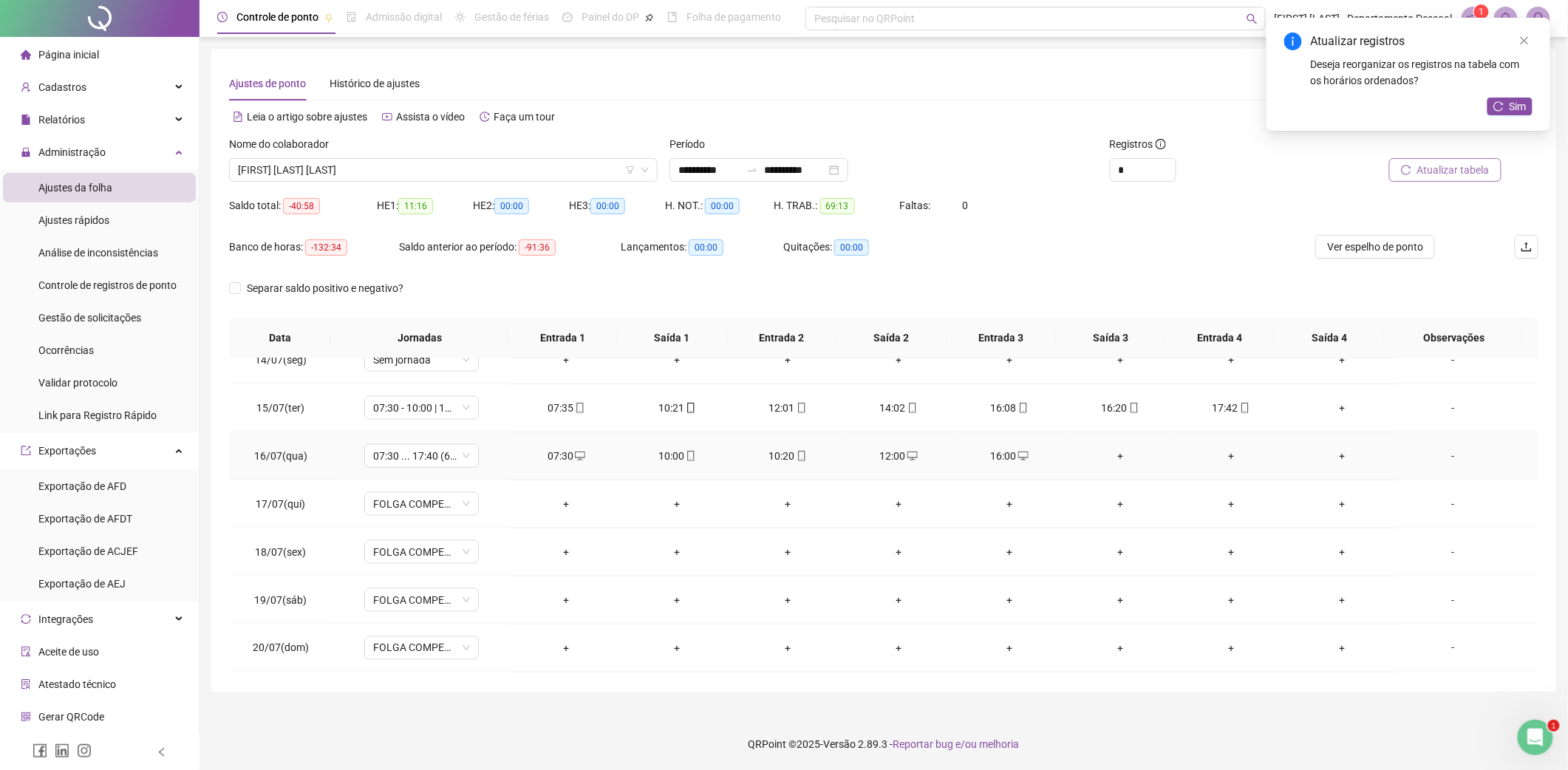 click on "+" at bounding box center (1120, 456) 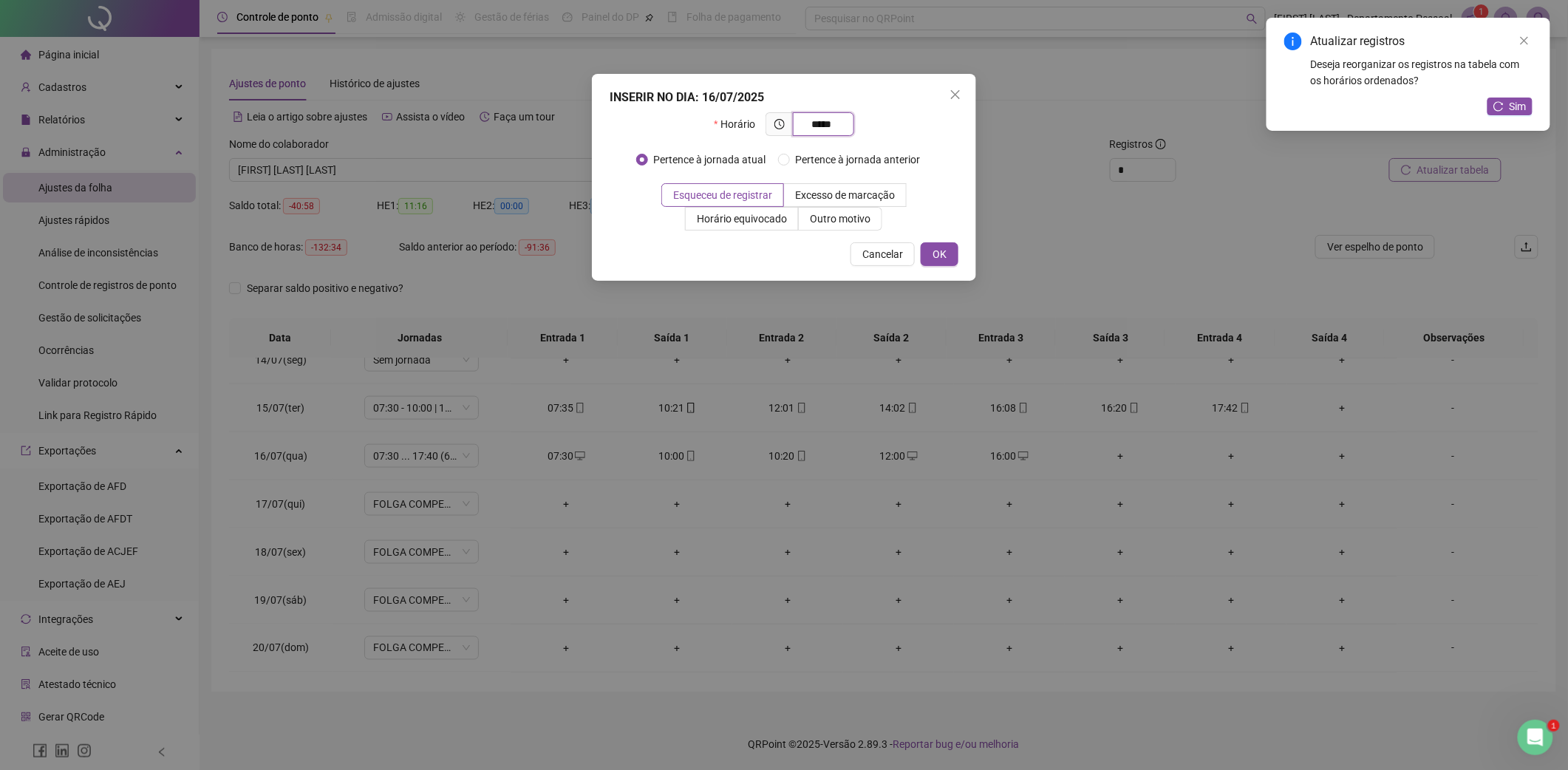 type on "*****" 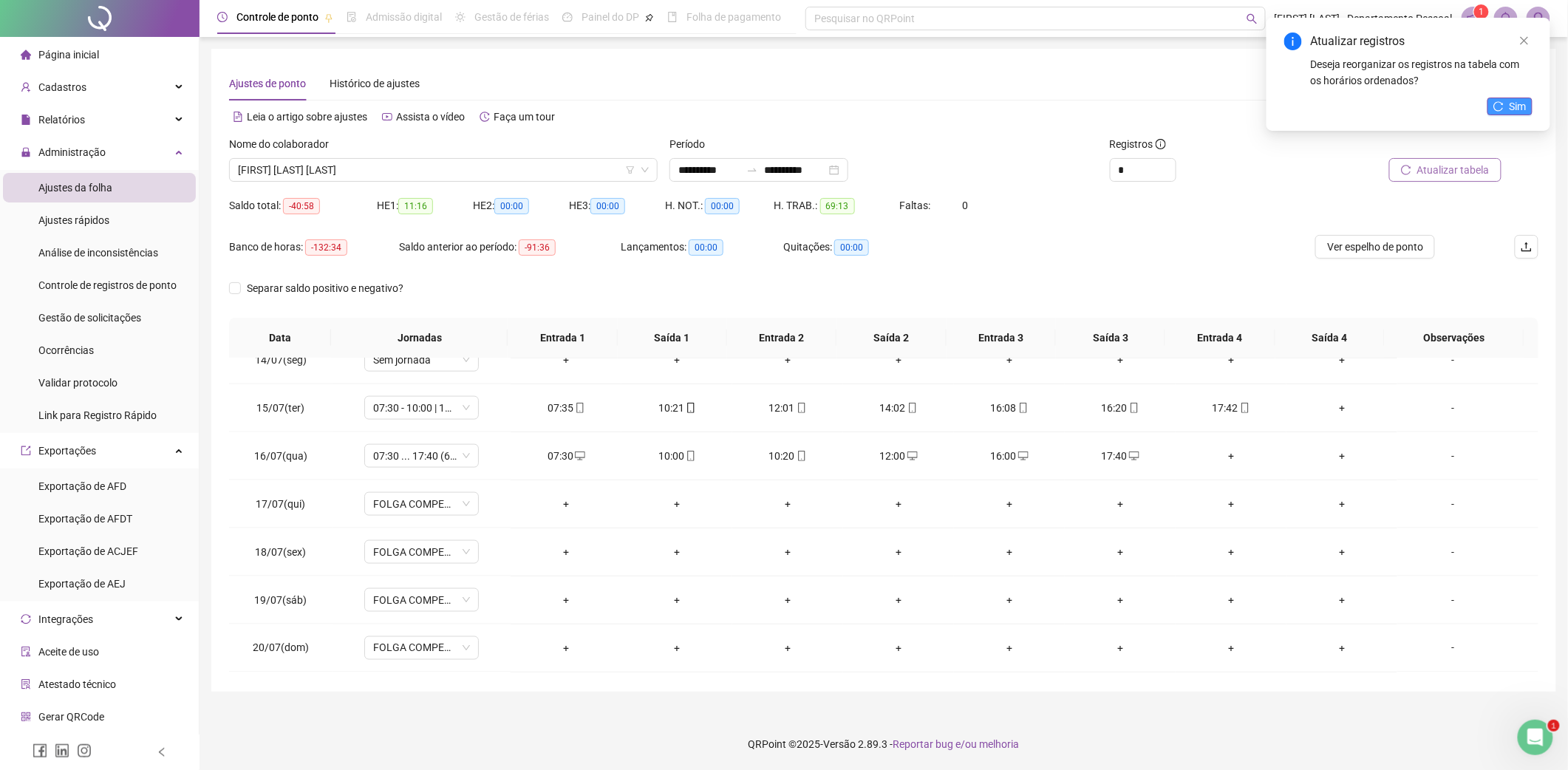 click on "Sim" at bounding box center [1518, 106] 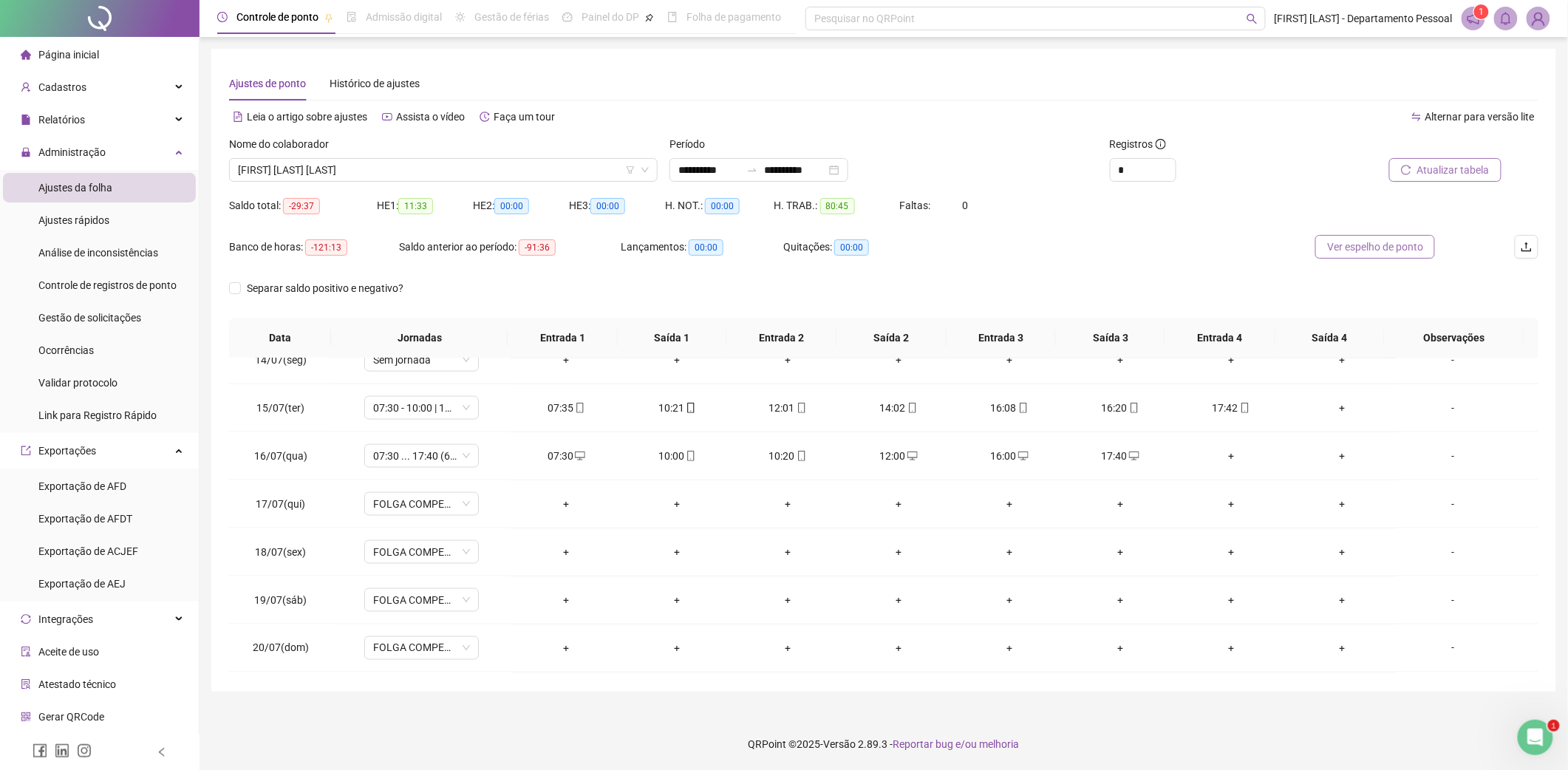 click on "Ver espelho de ponto" at bounding box center [1375, 247] 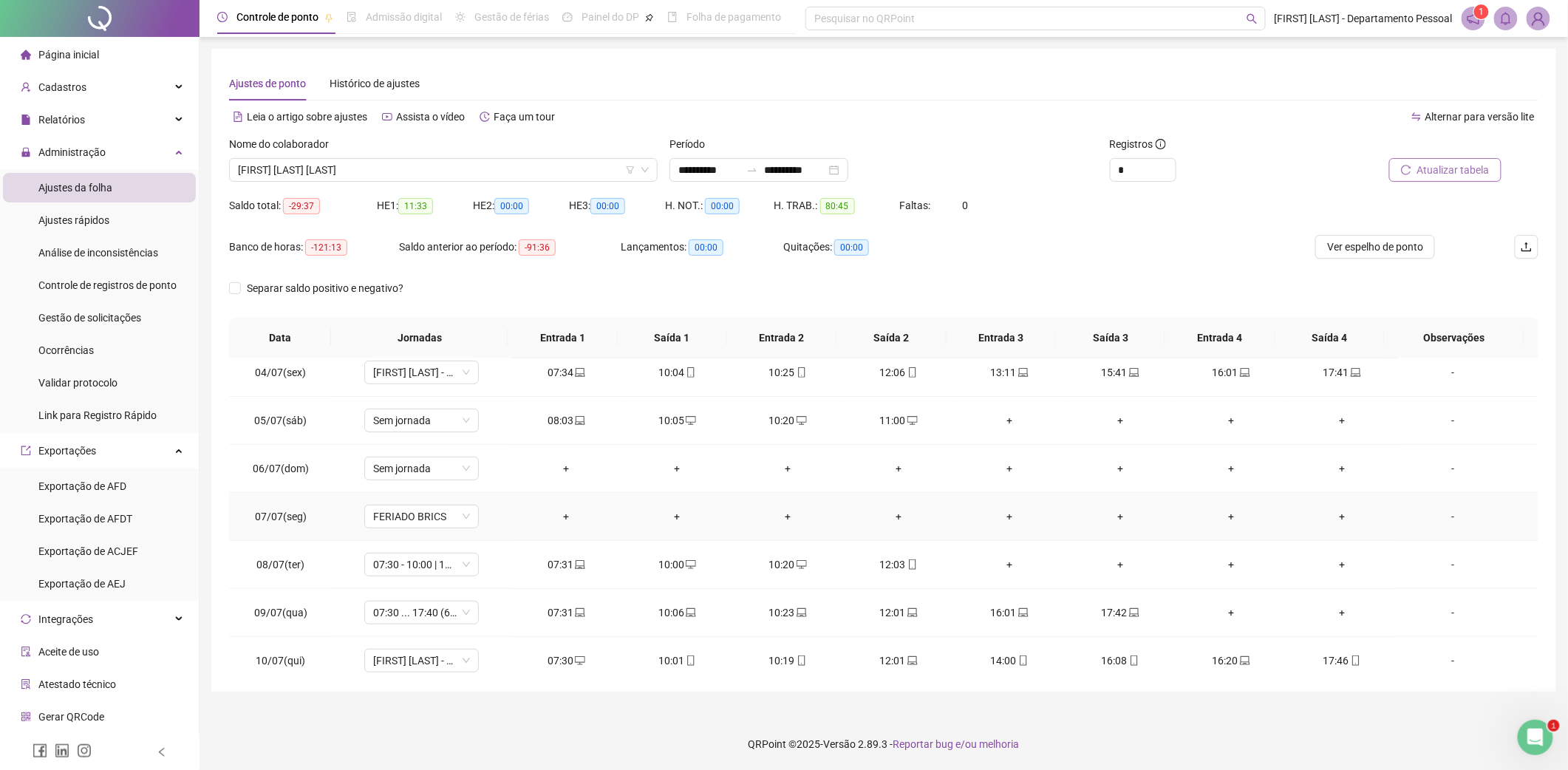 scroll, scrollTop: 0, scrollLeft: 0, axis: both 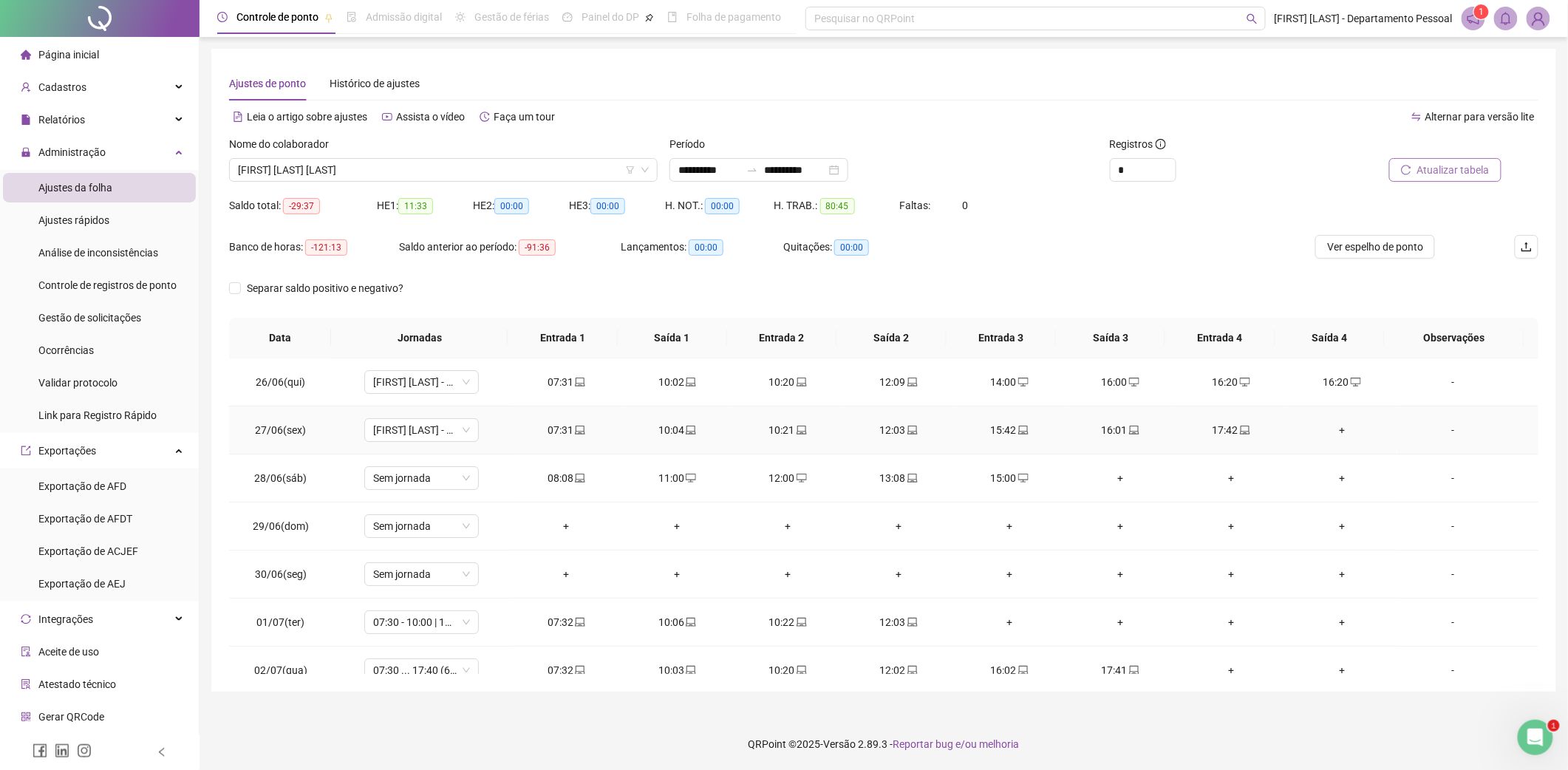click on "+" at bounding box center [1342, 430] 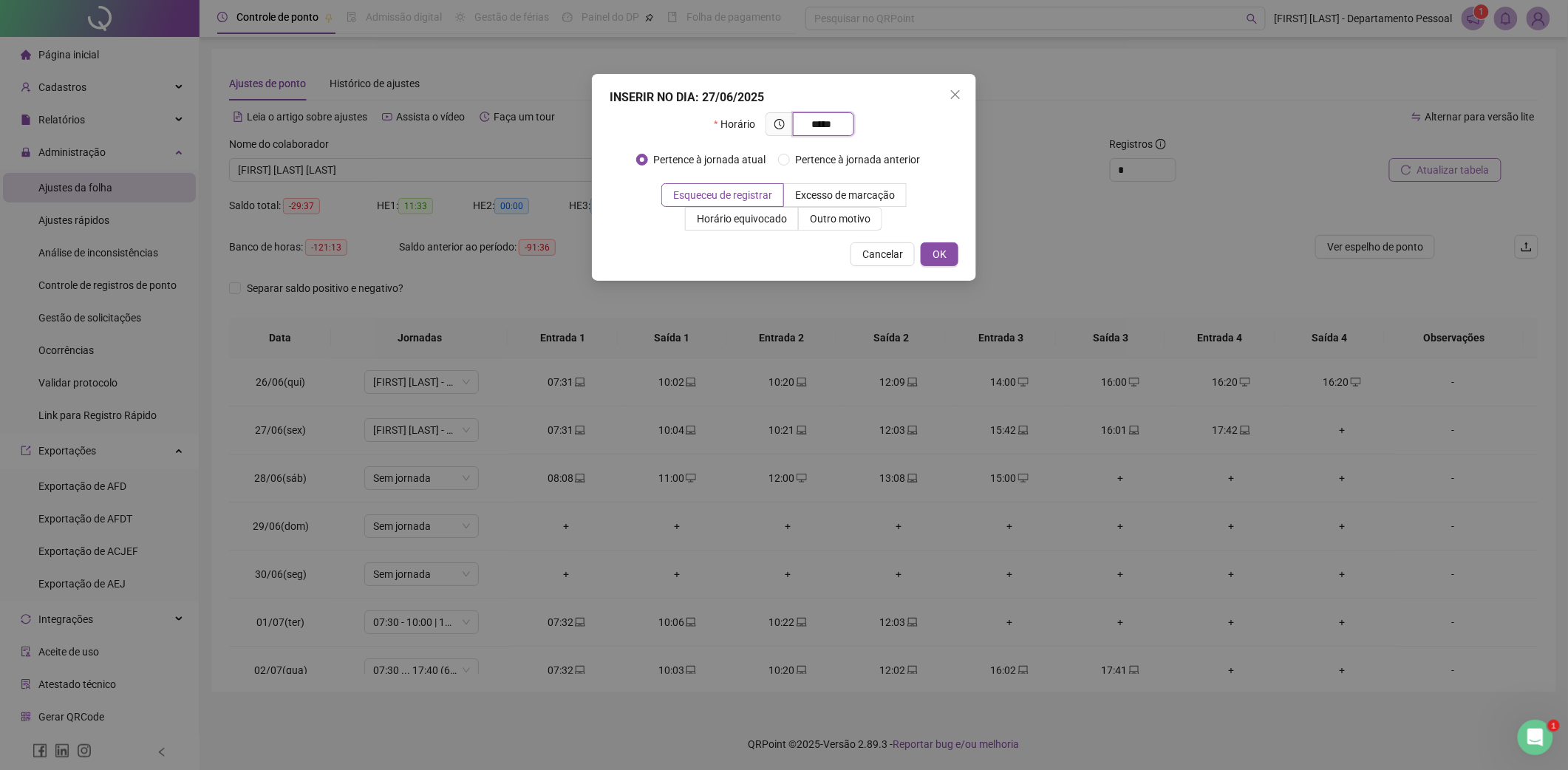 type on "*****" 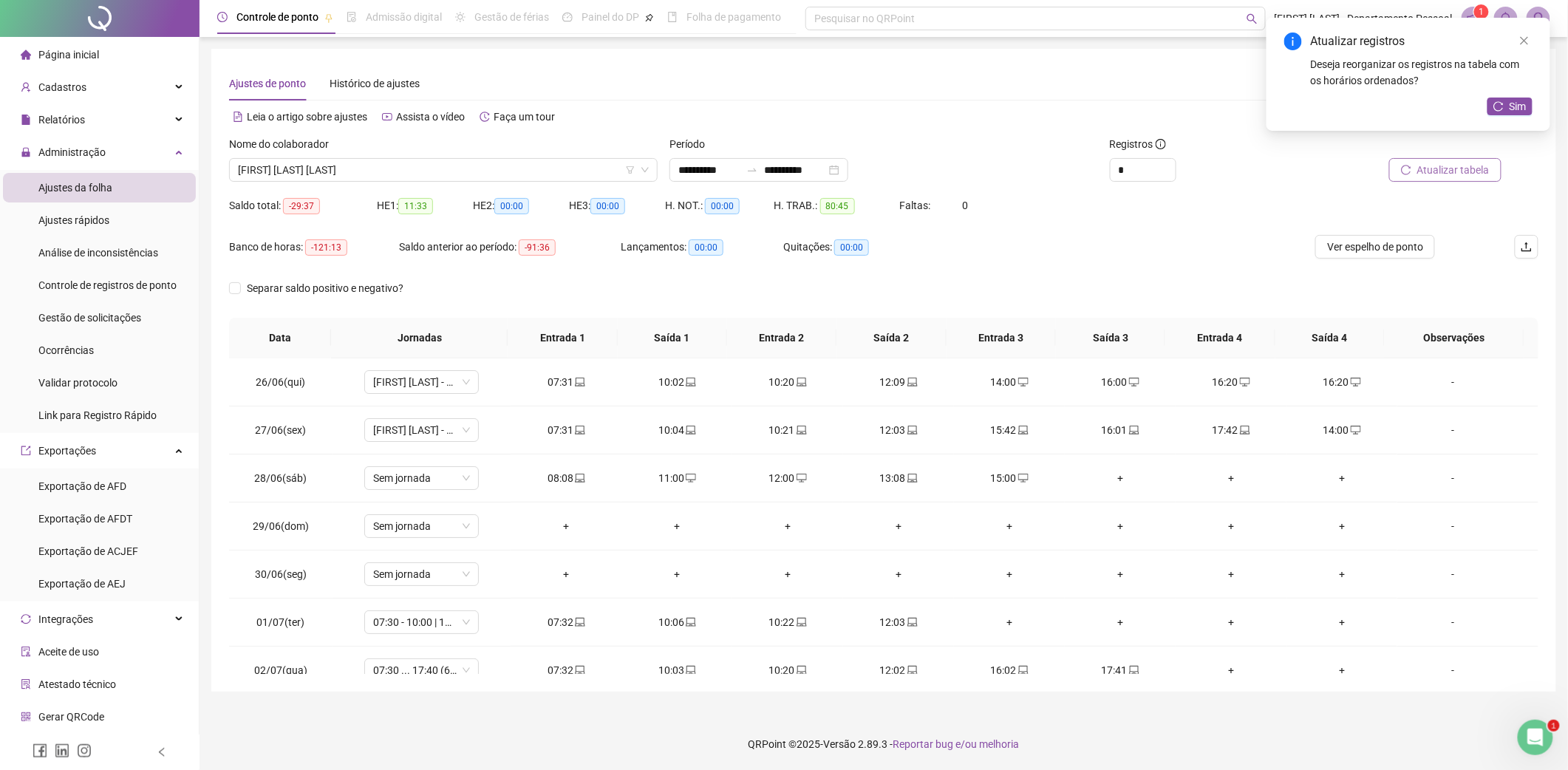 click on "Atualizar registros Deseja reorganizar os registros na tabela com os horários ordenados? Sim" at bounding box center (1408, 74) 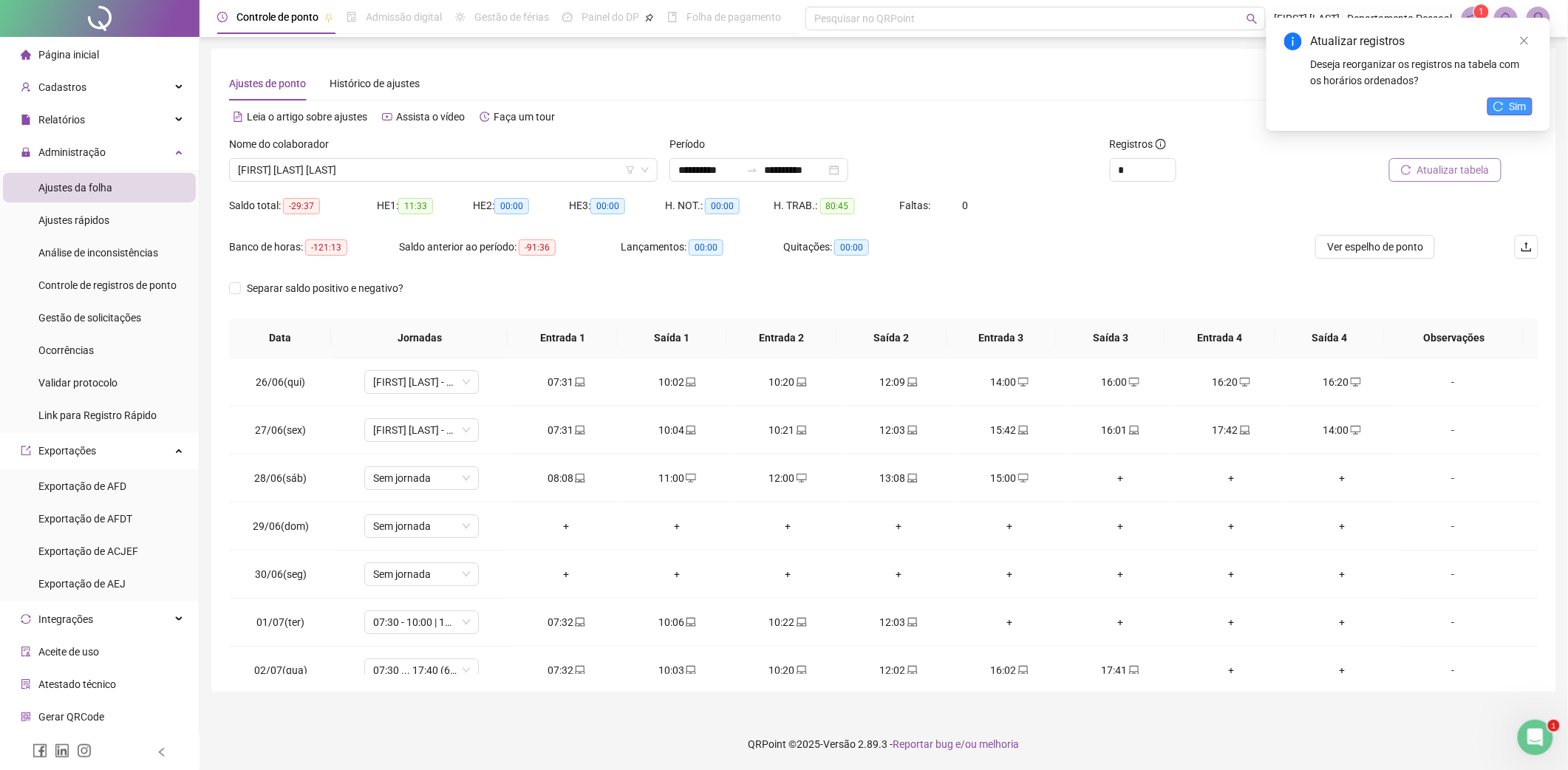 click on "Sim" at bounding box center (1518, 106) 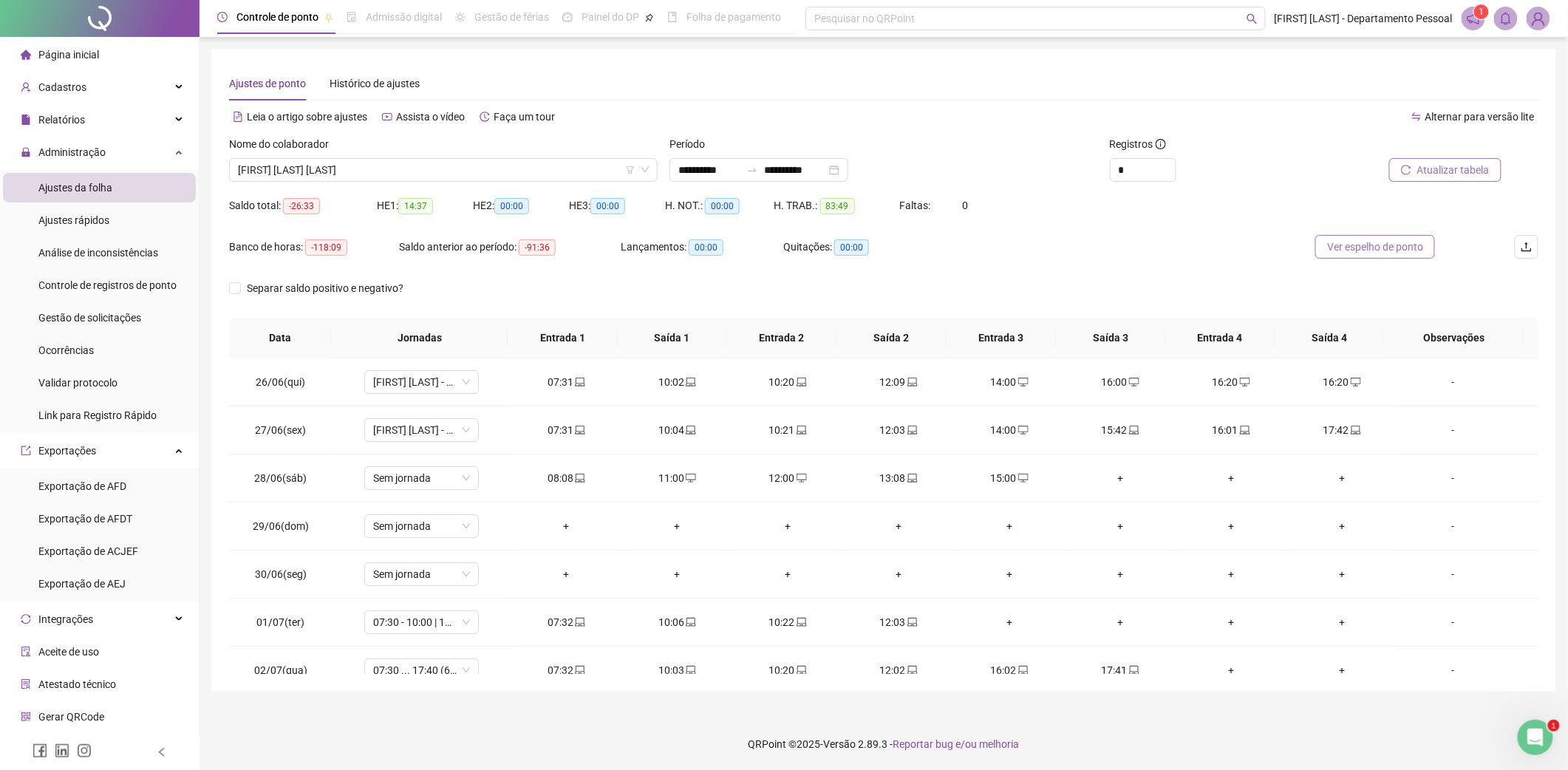 click on "Ver espelho de ponto" at bounding box center [1375, 247] 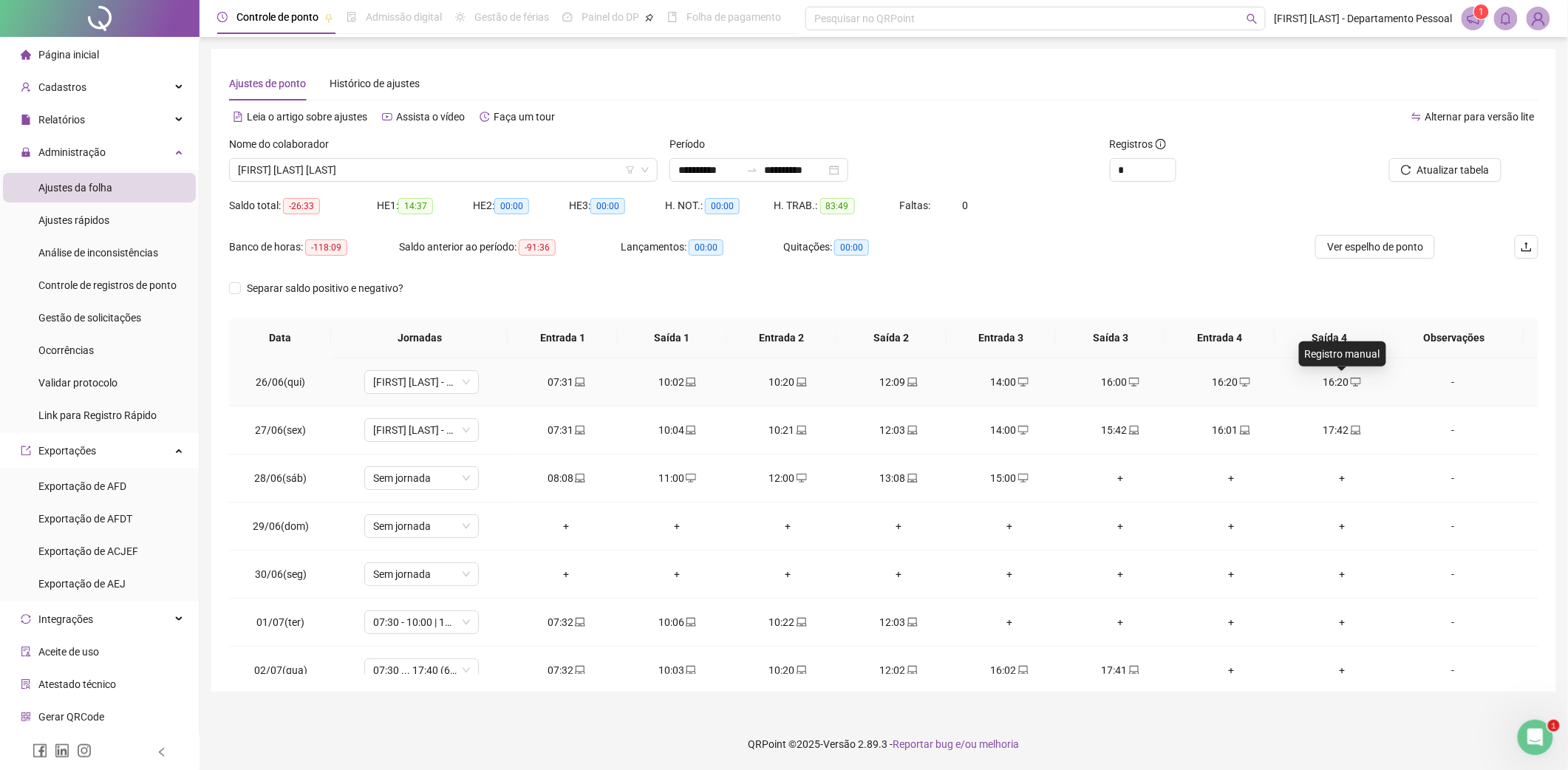 click 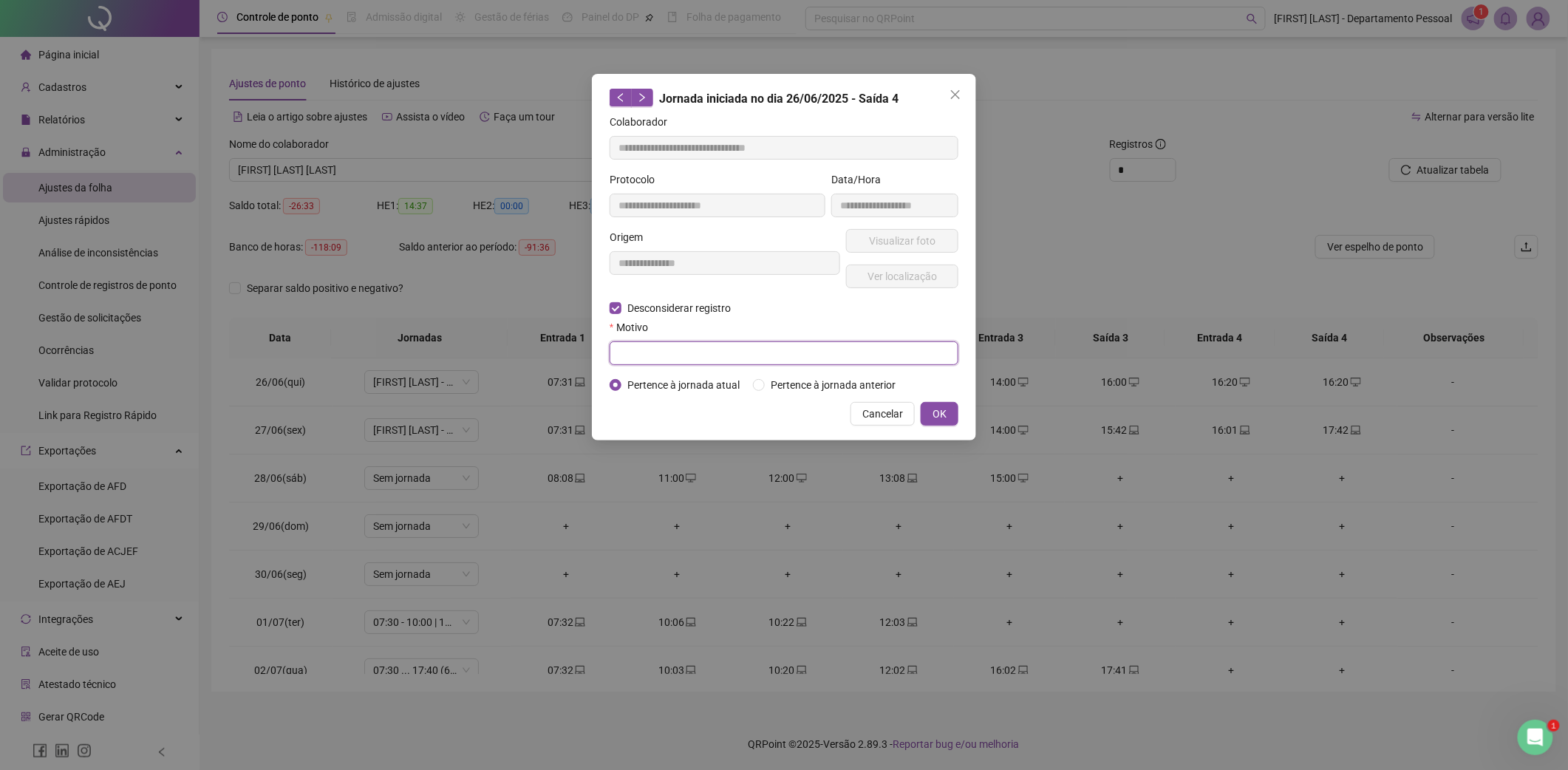 click at bounding box center (784, 353) 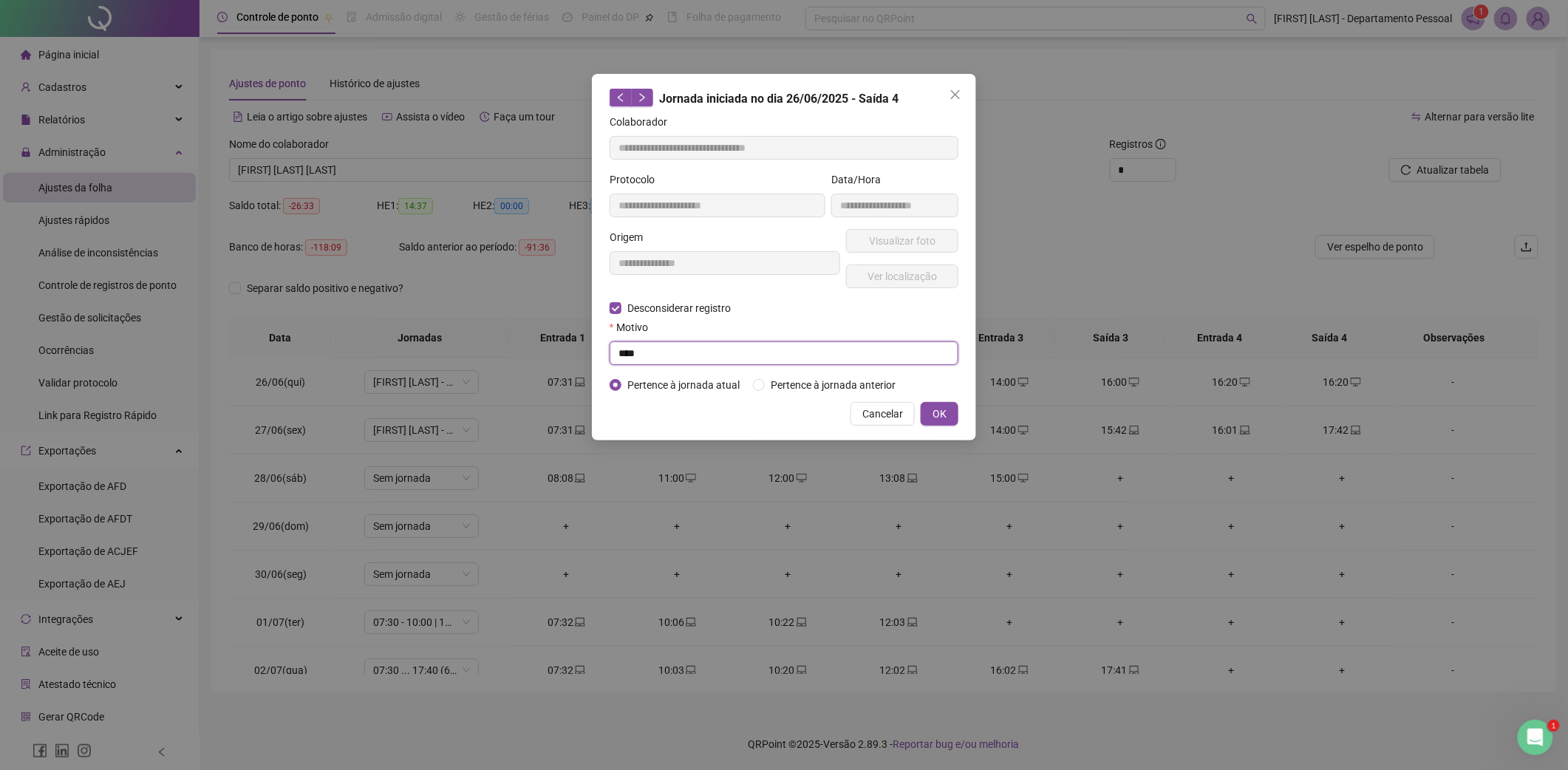 type on "****" 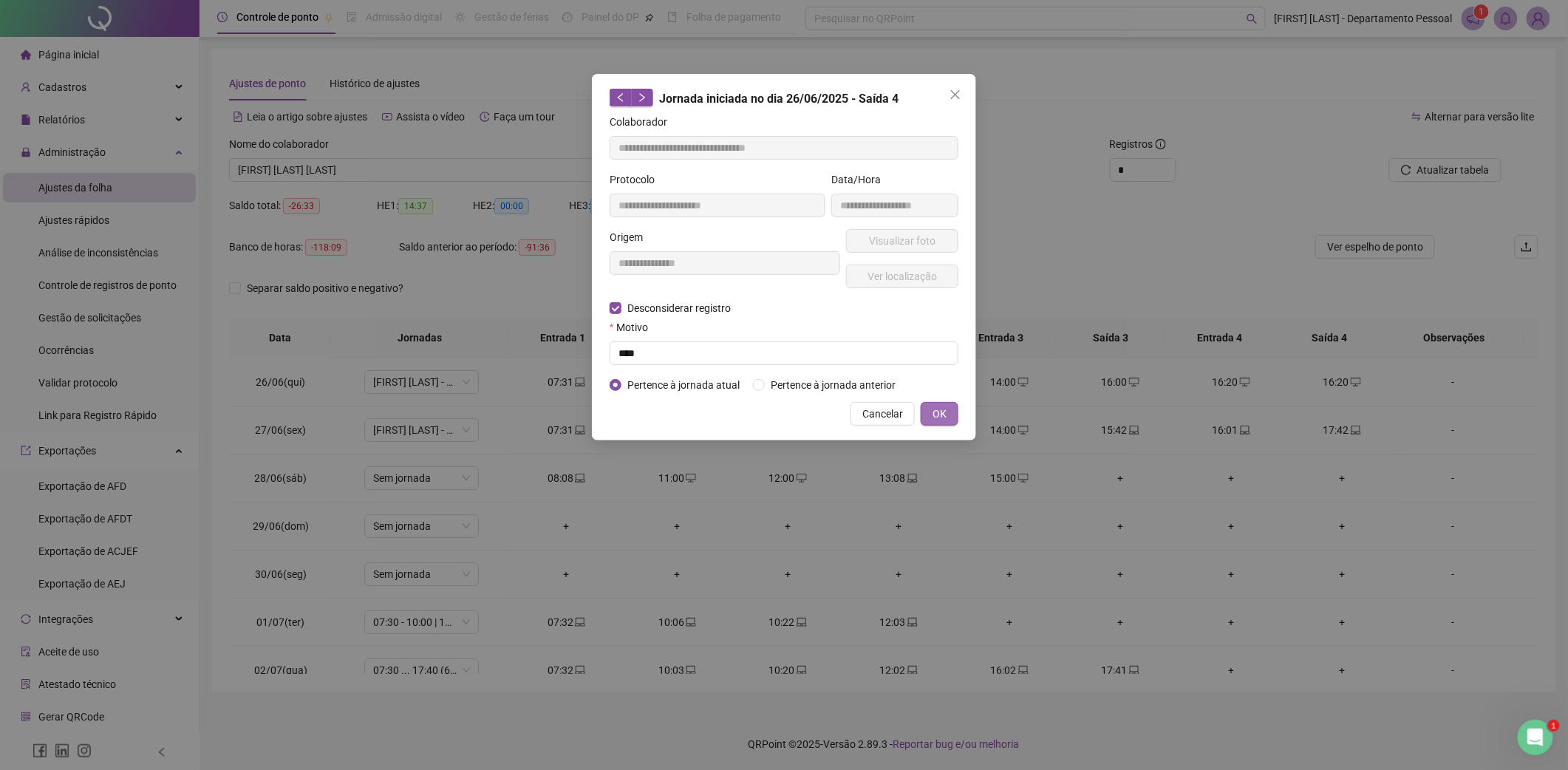 click on "OK" at bounding box center (939, 414) 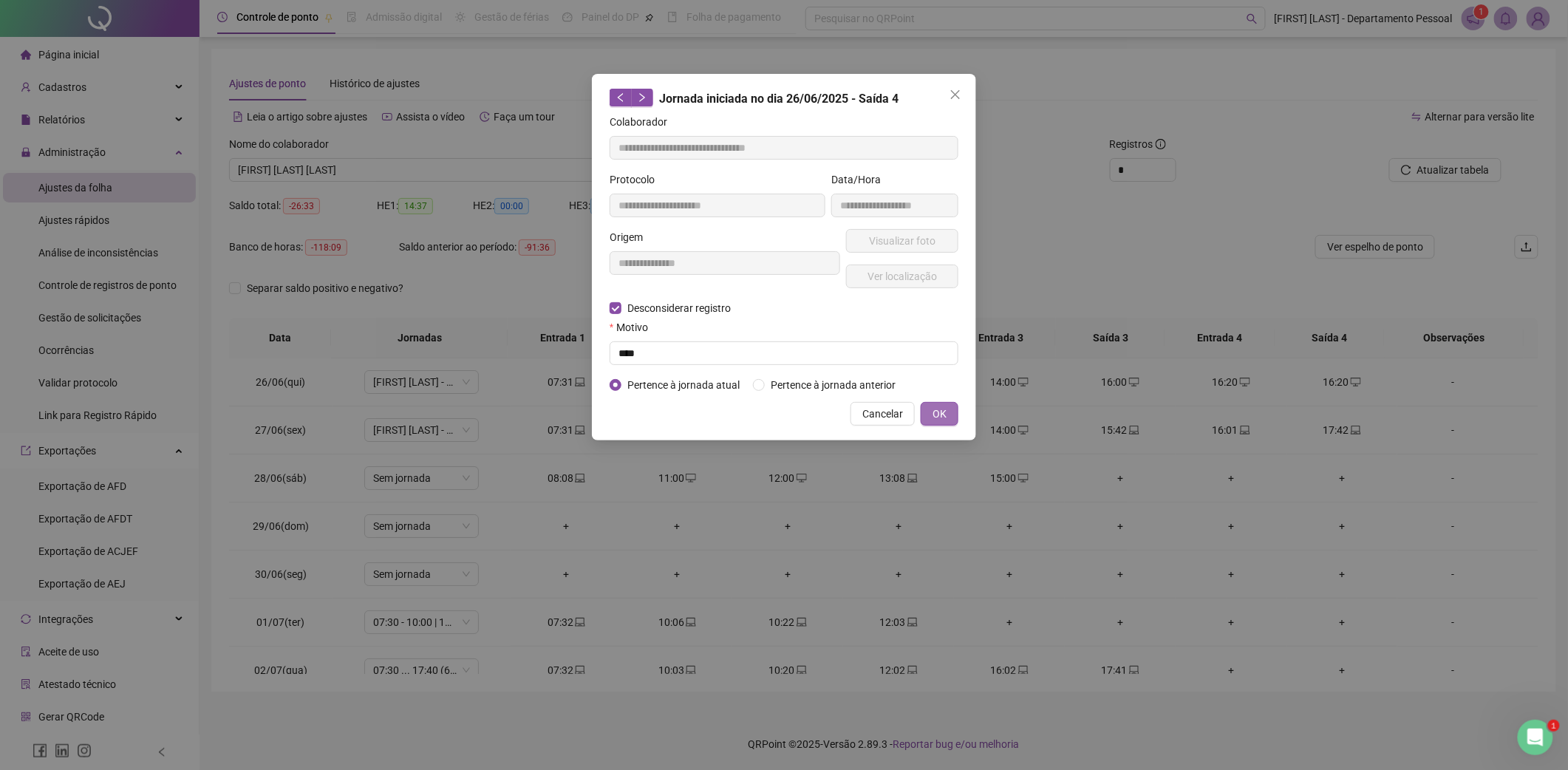 click on "OK" at bounding box center (939, 414) 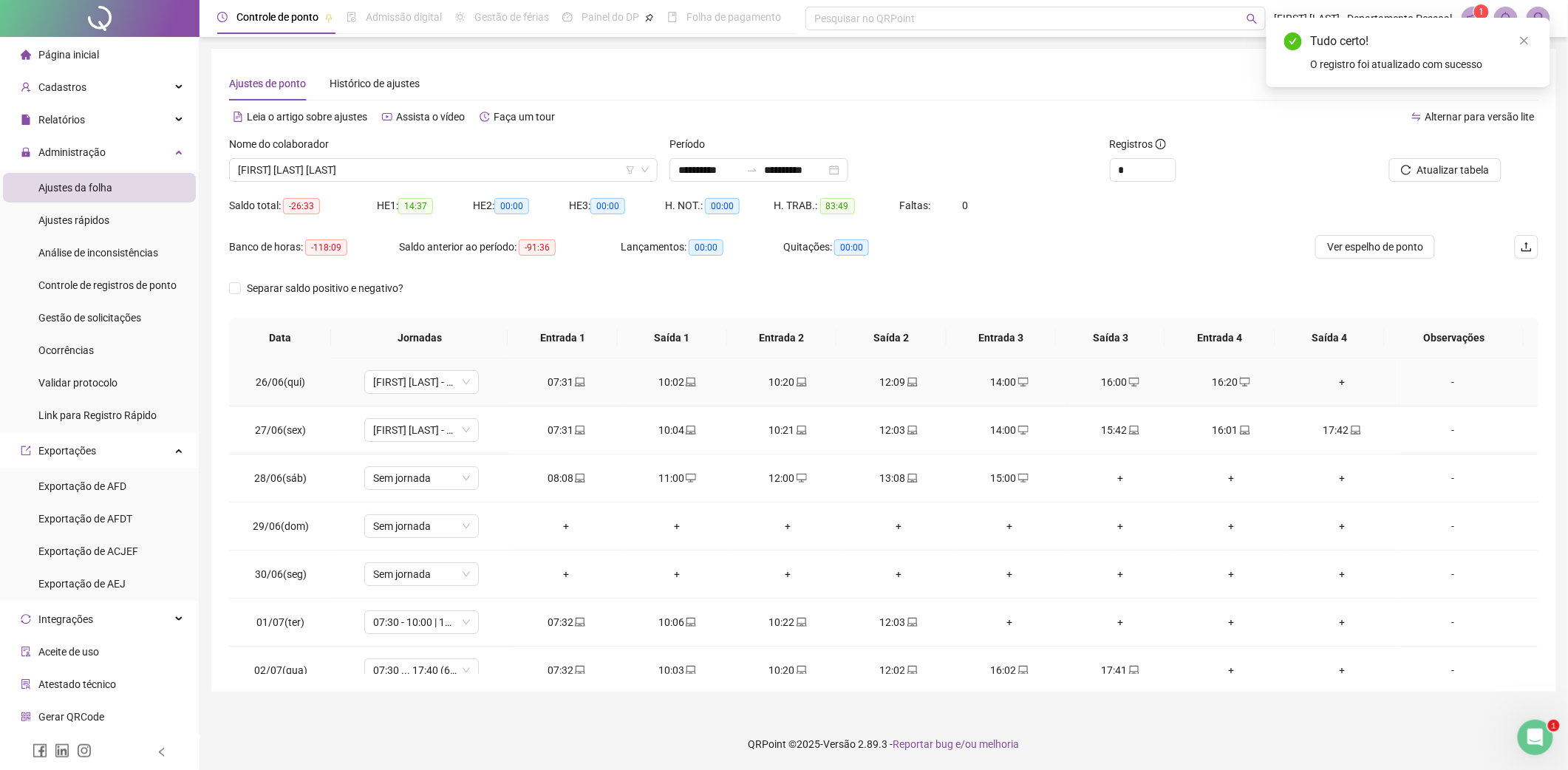 click on "+" at bounding box center [1342, 382] 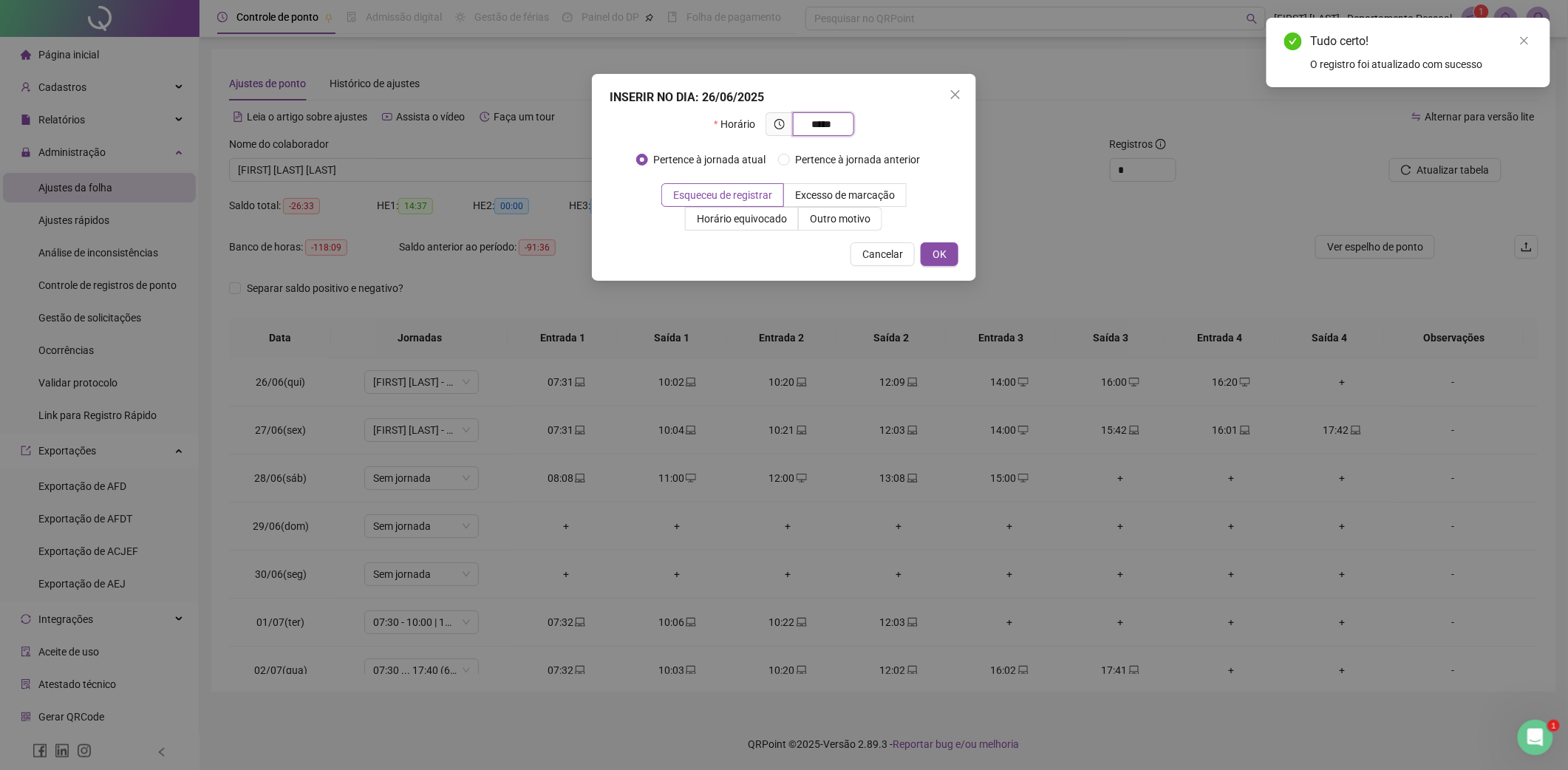 type on "*****" 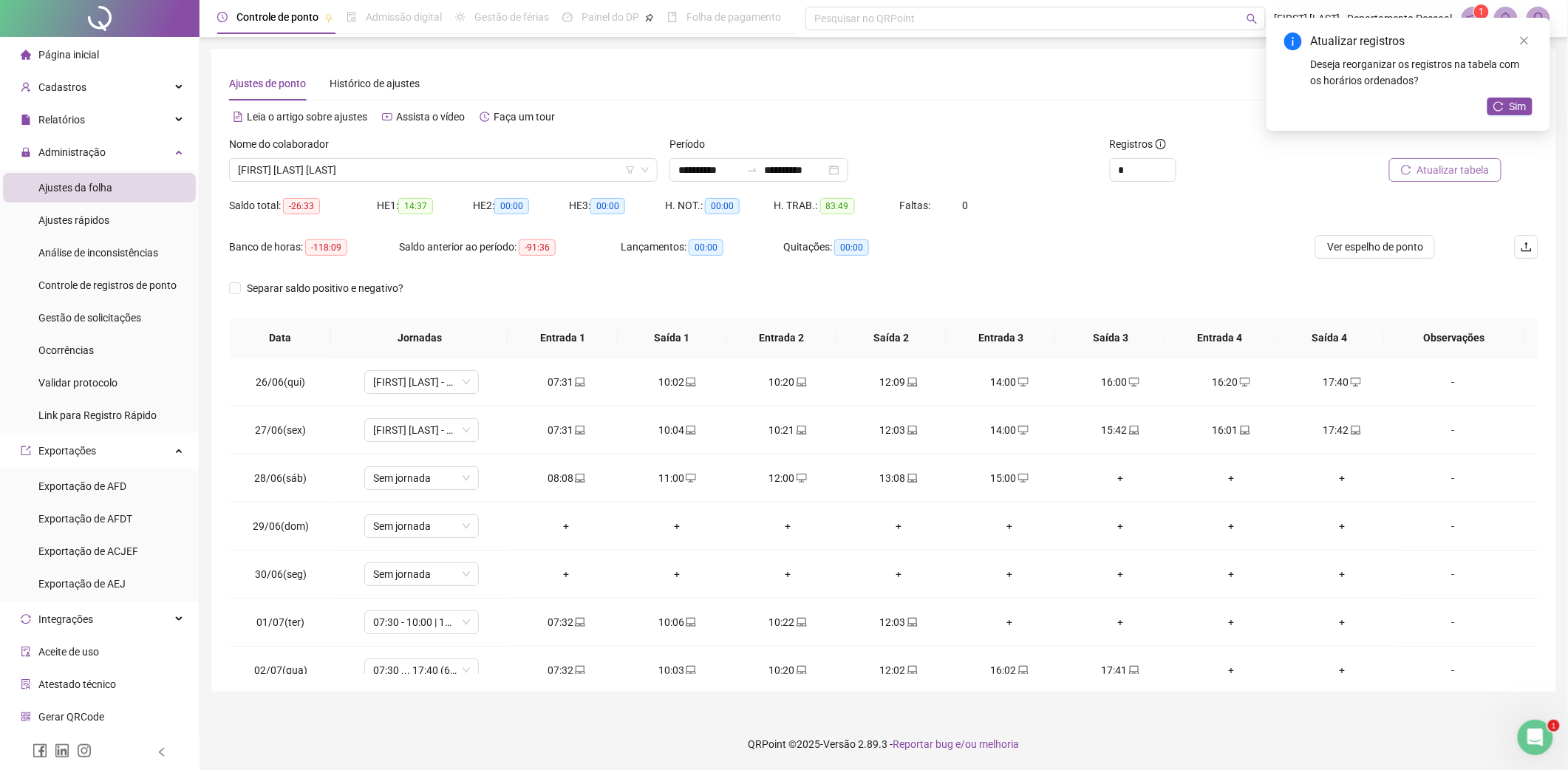click on "Atualizar tabela" at bounding box center [1453, 170] 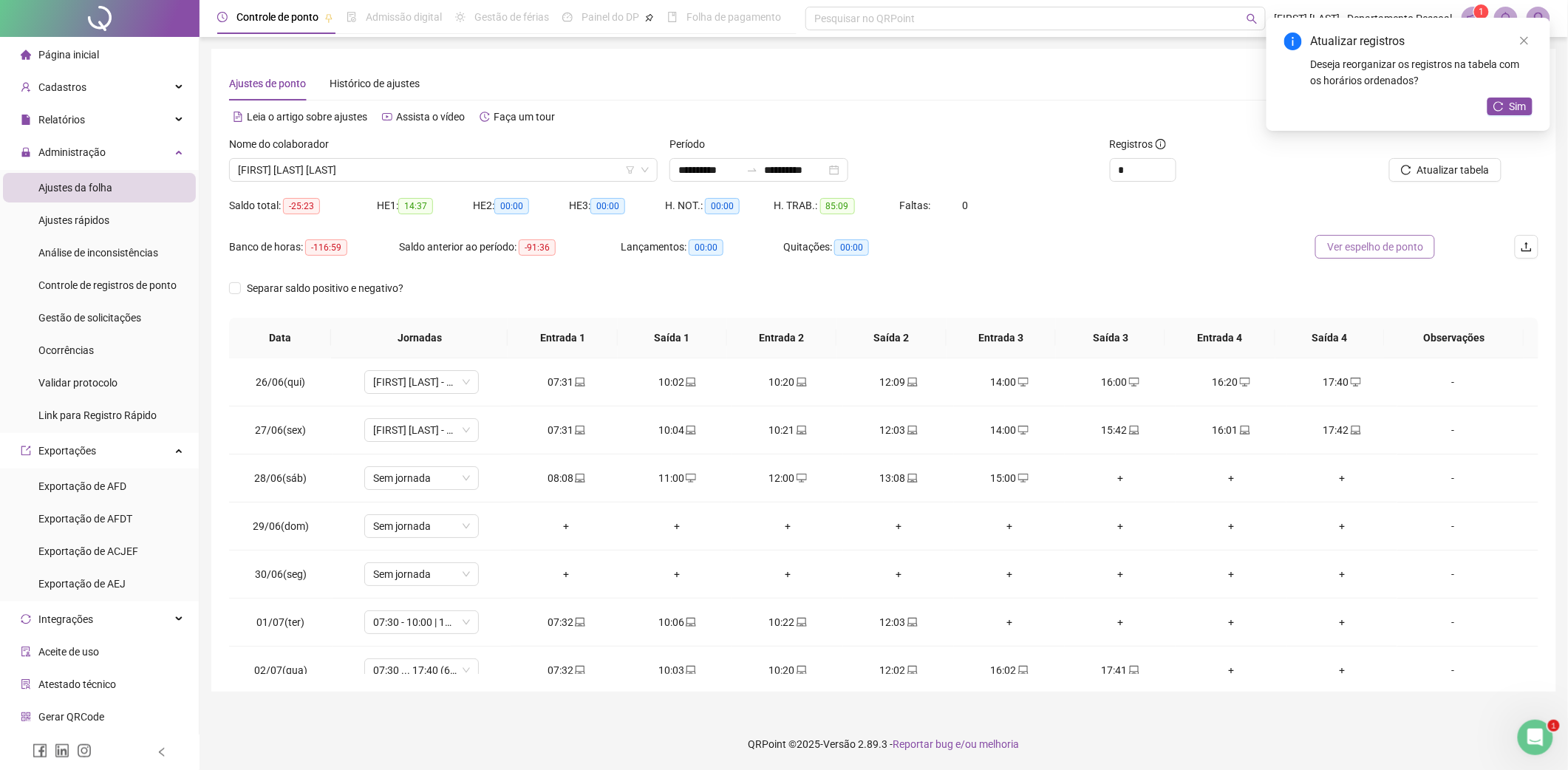 click on "Ver espelho de ponto" at bounding box center (1375, 247) 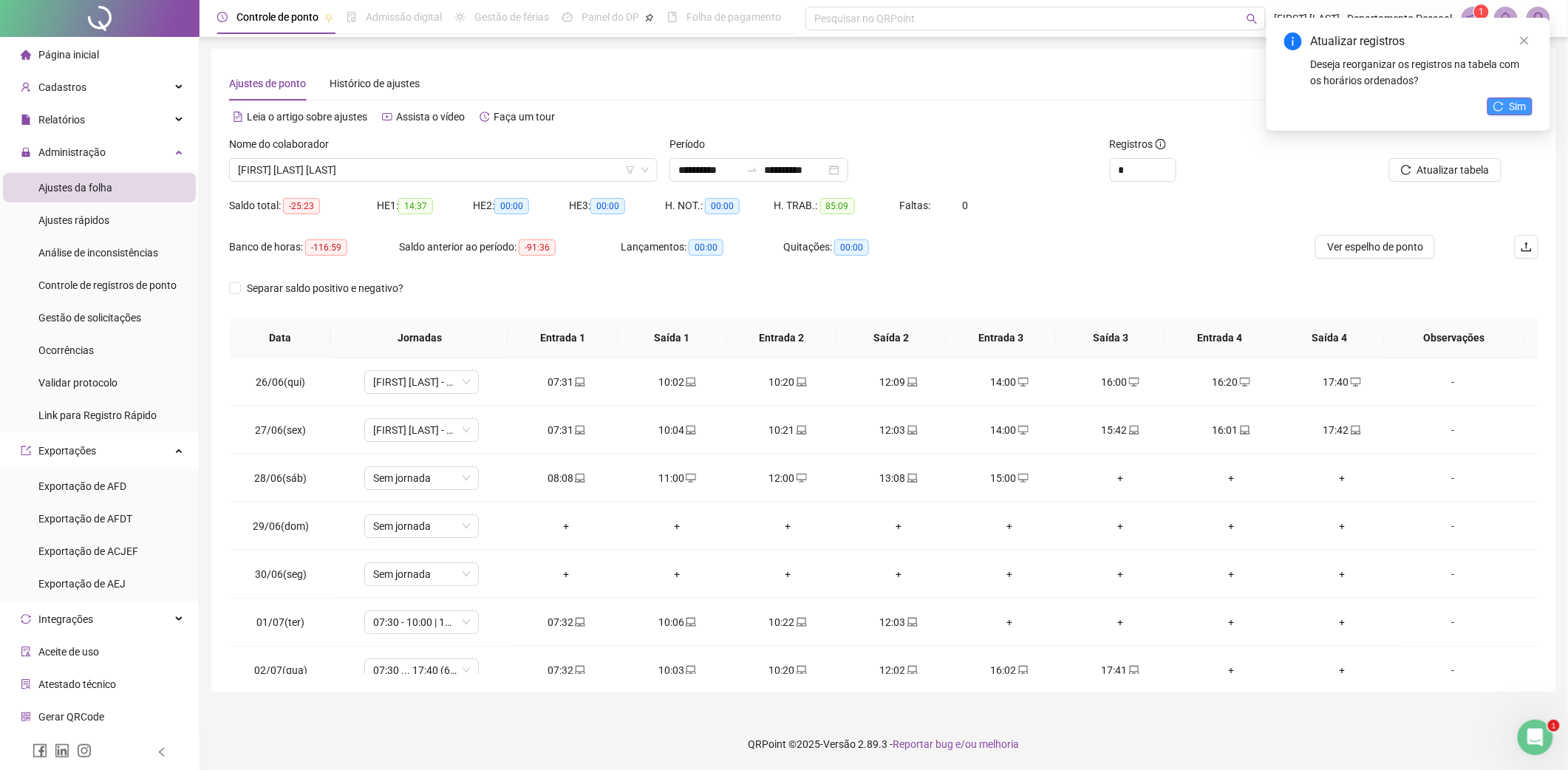 click 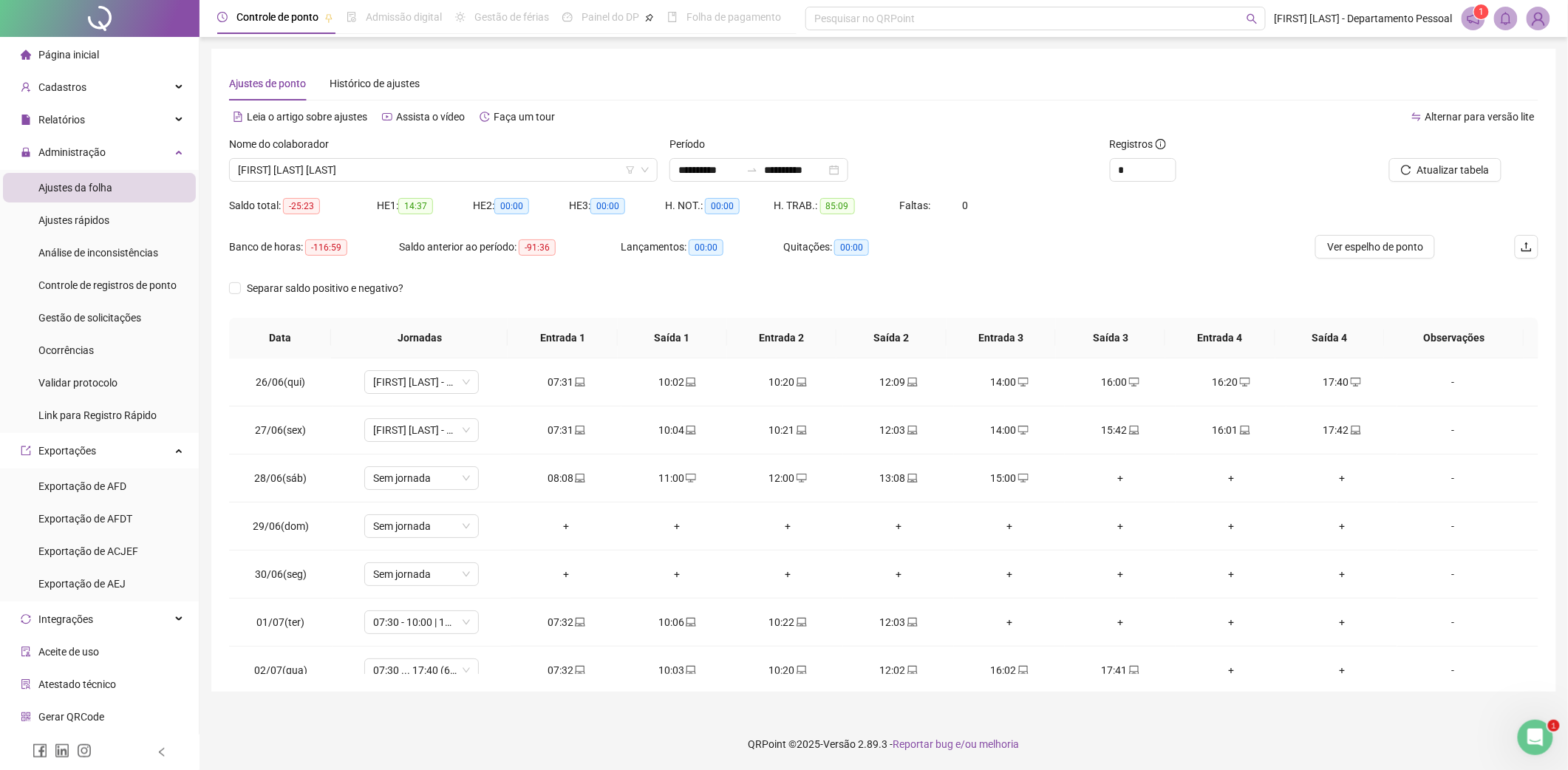 click on "Ver espelho de ponto" at bounding box center [1363, 256] 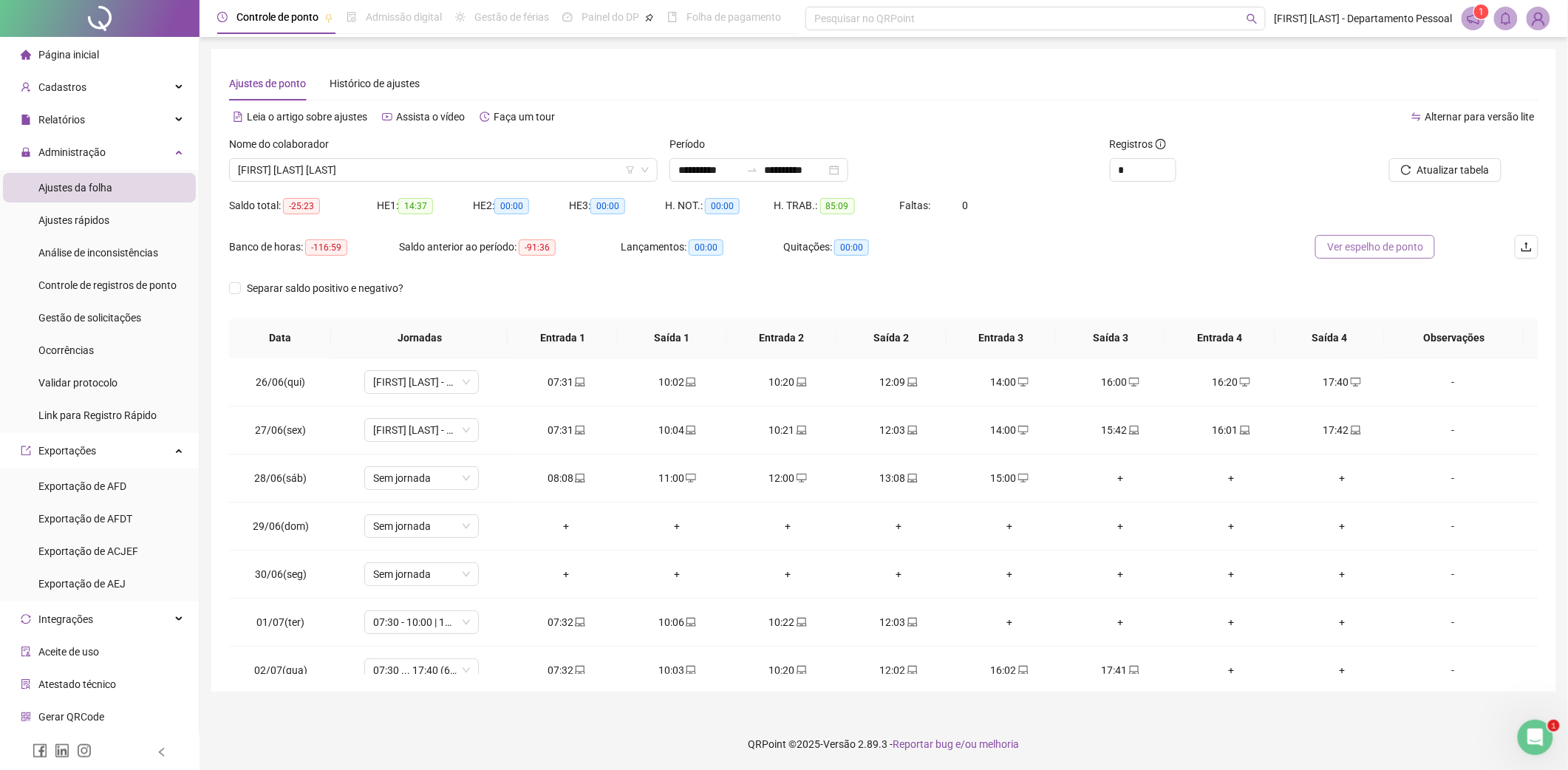 click on "Ver espelho de ponto" at bounding box center (1375, 247) 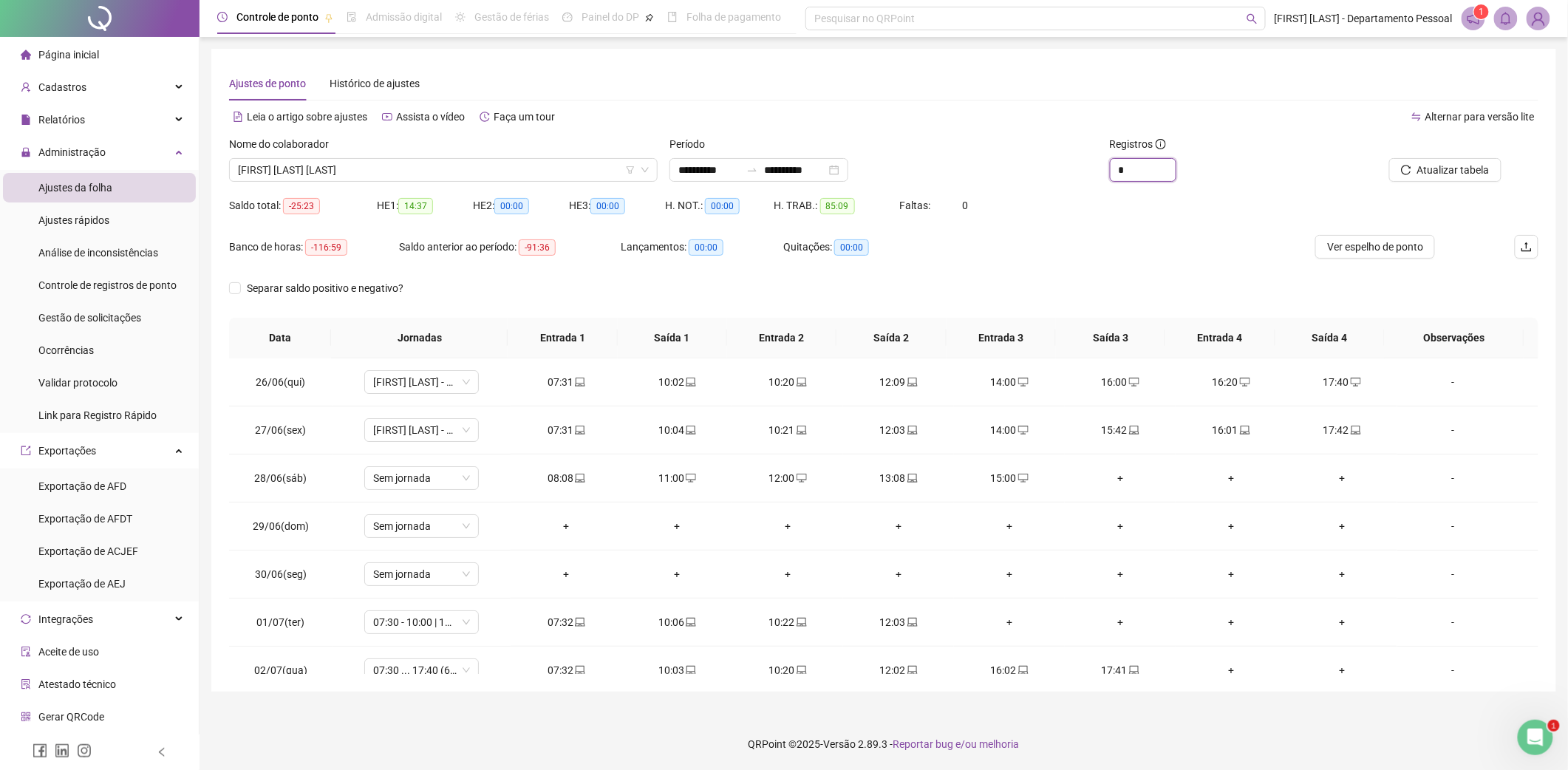drag, startPoint x: 1136, startPoint y: 170, endPoint x: 1097, endPoint y: 181, distance: 40.521599 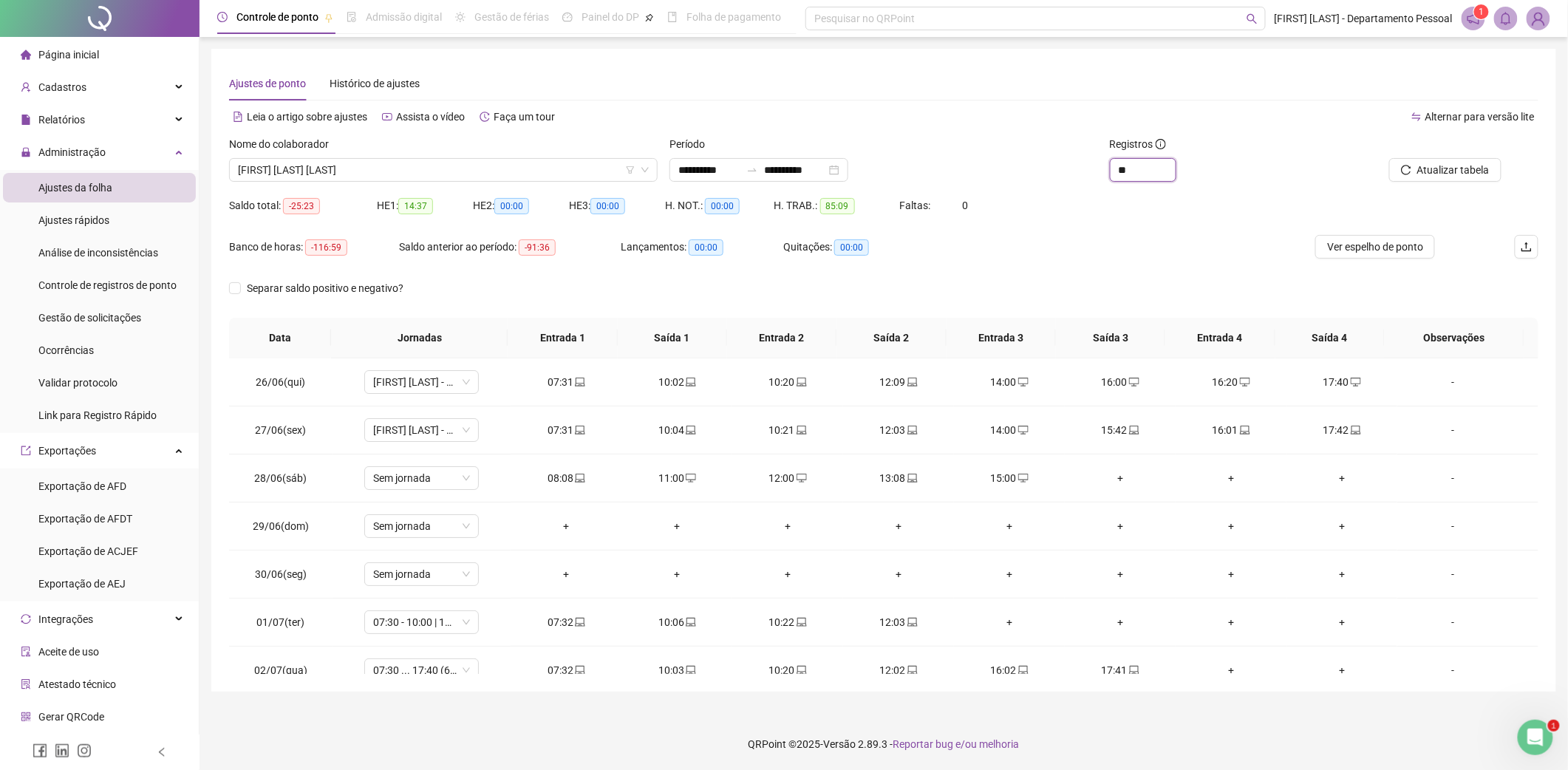 type on "**" 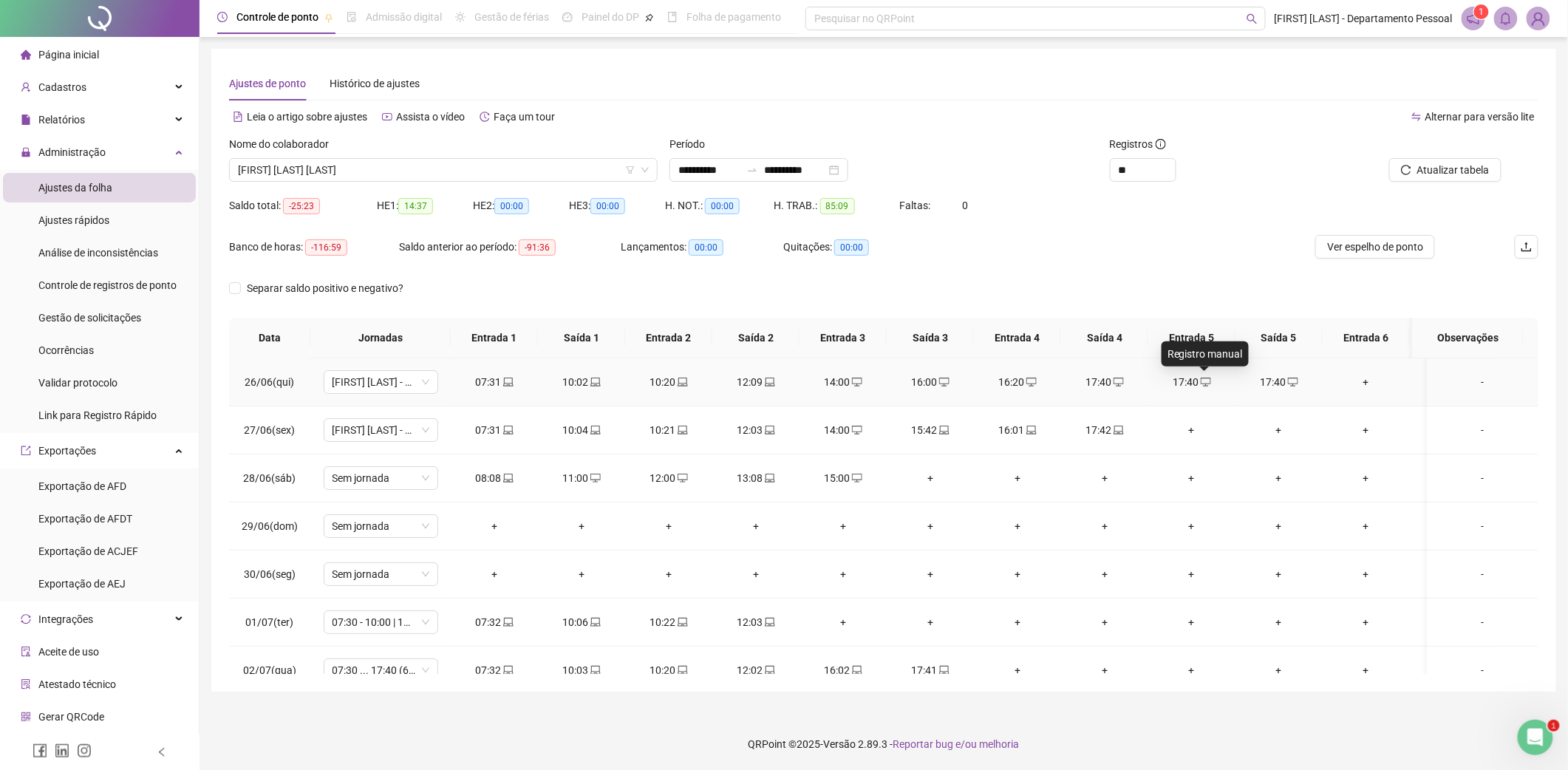 click 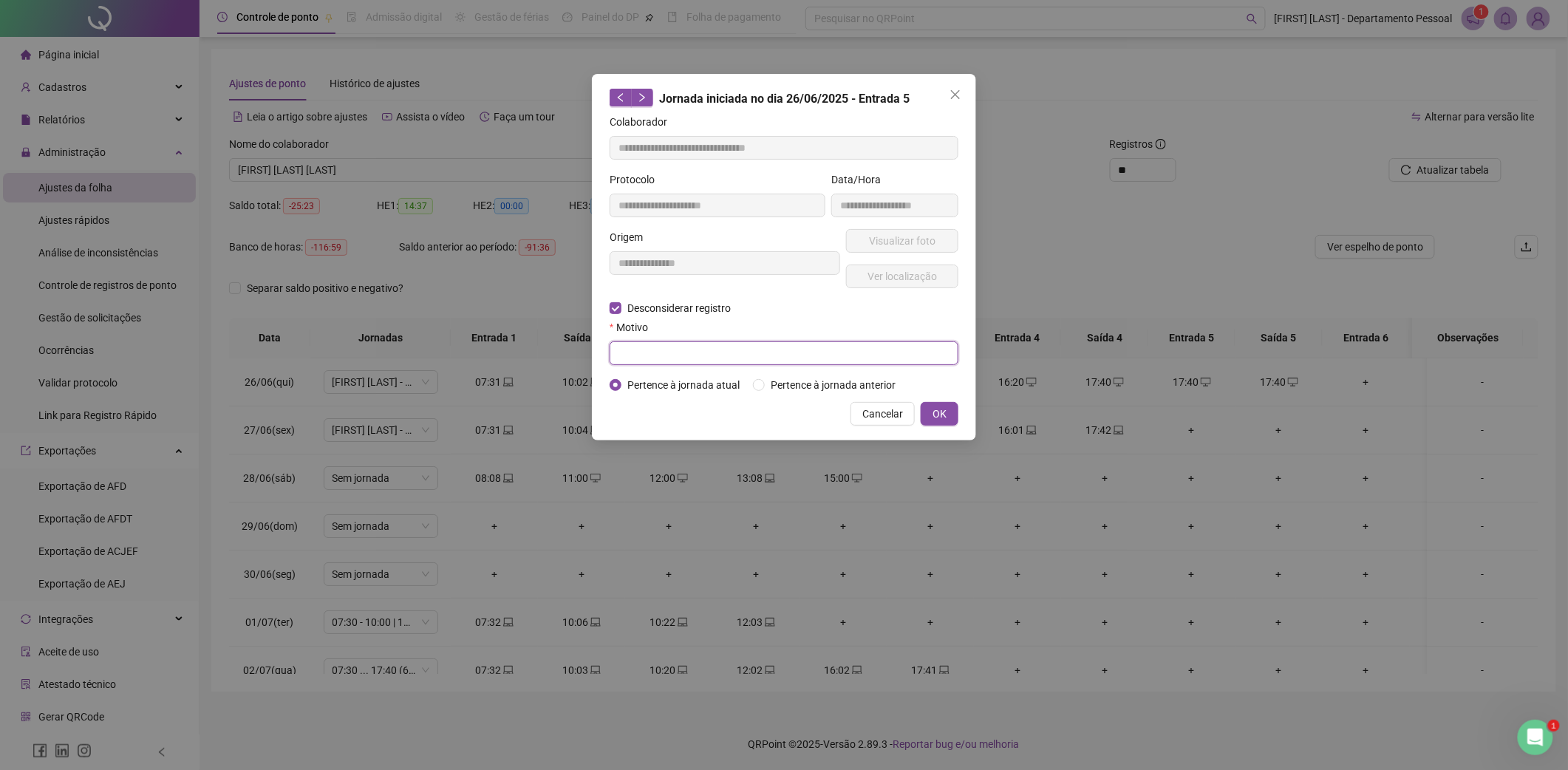 click at bounding box center [784, 353] 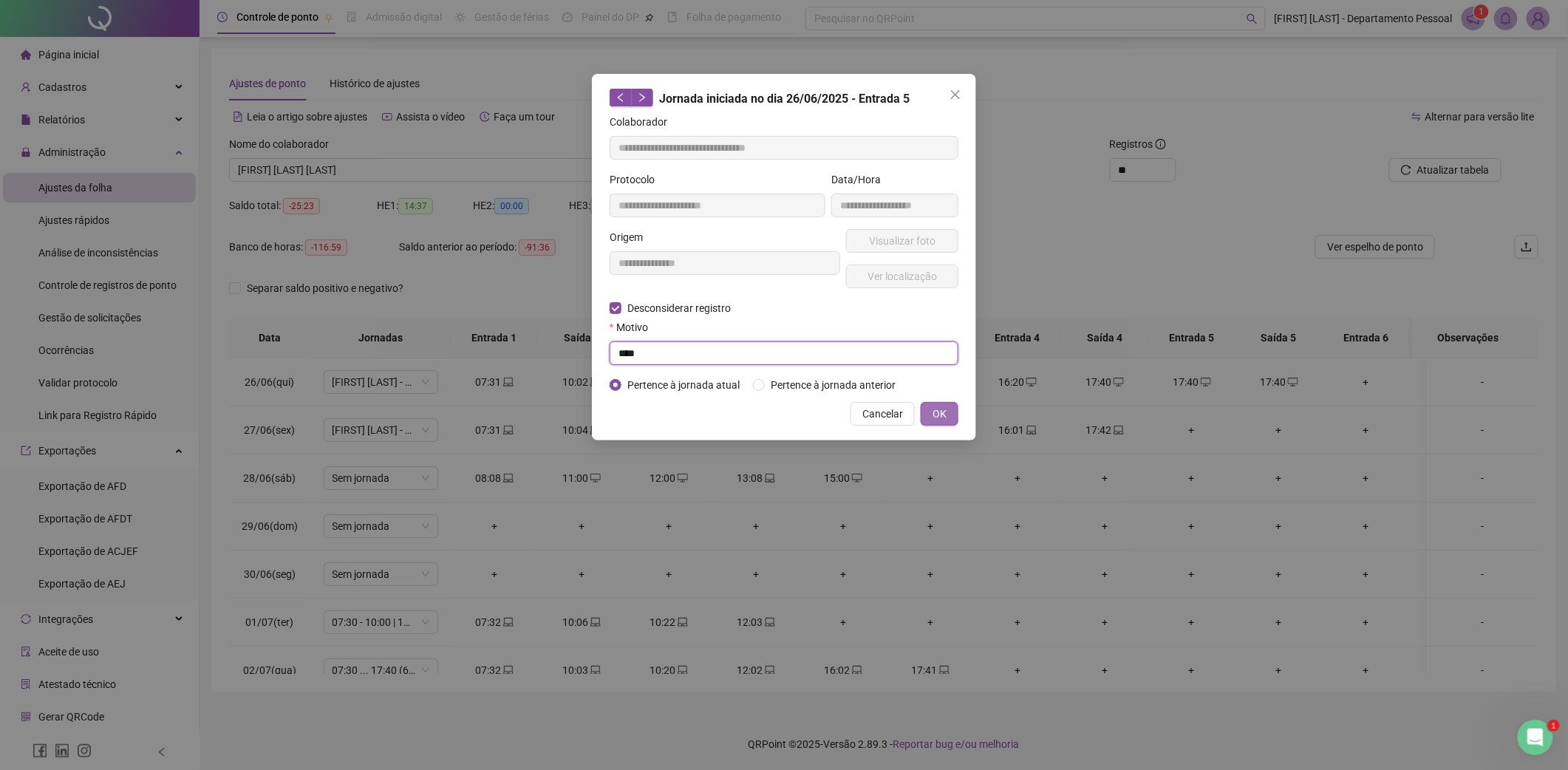 type on "****" 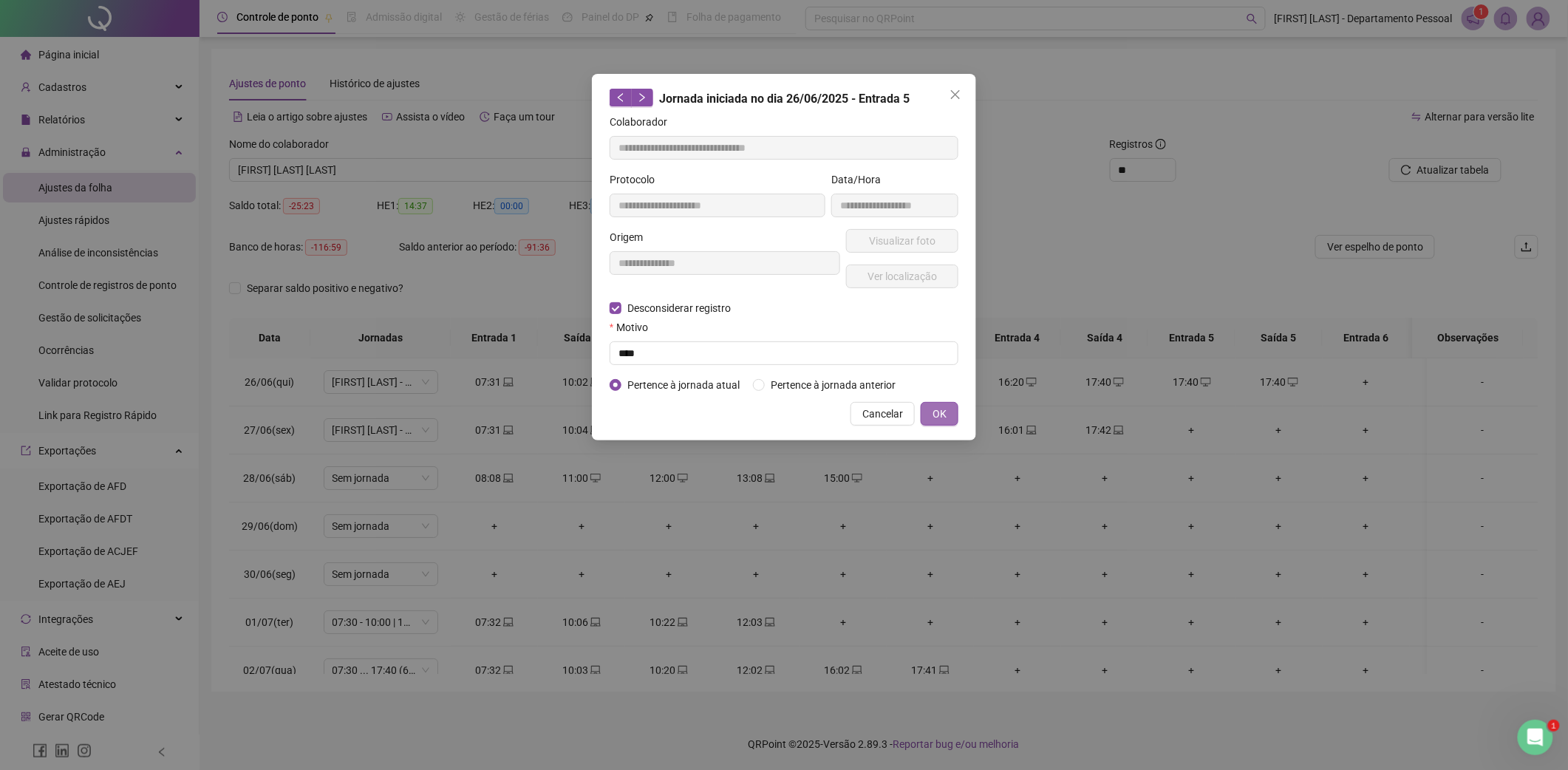 click on "OK" at bounding box center (939, 414) 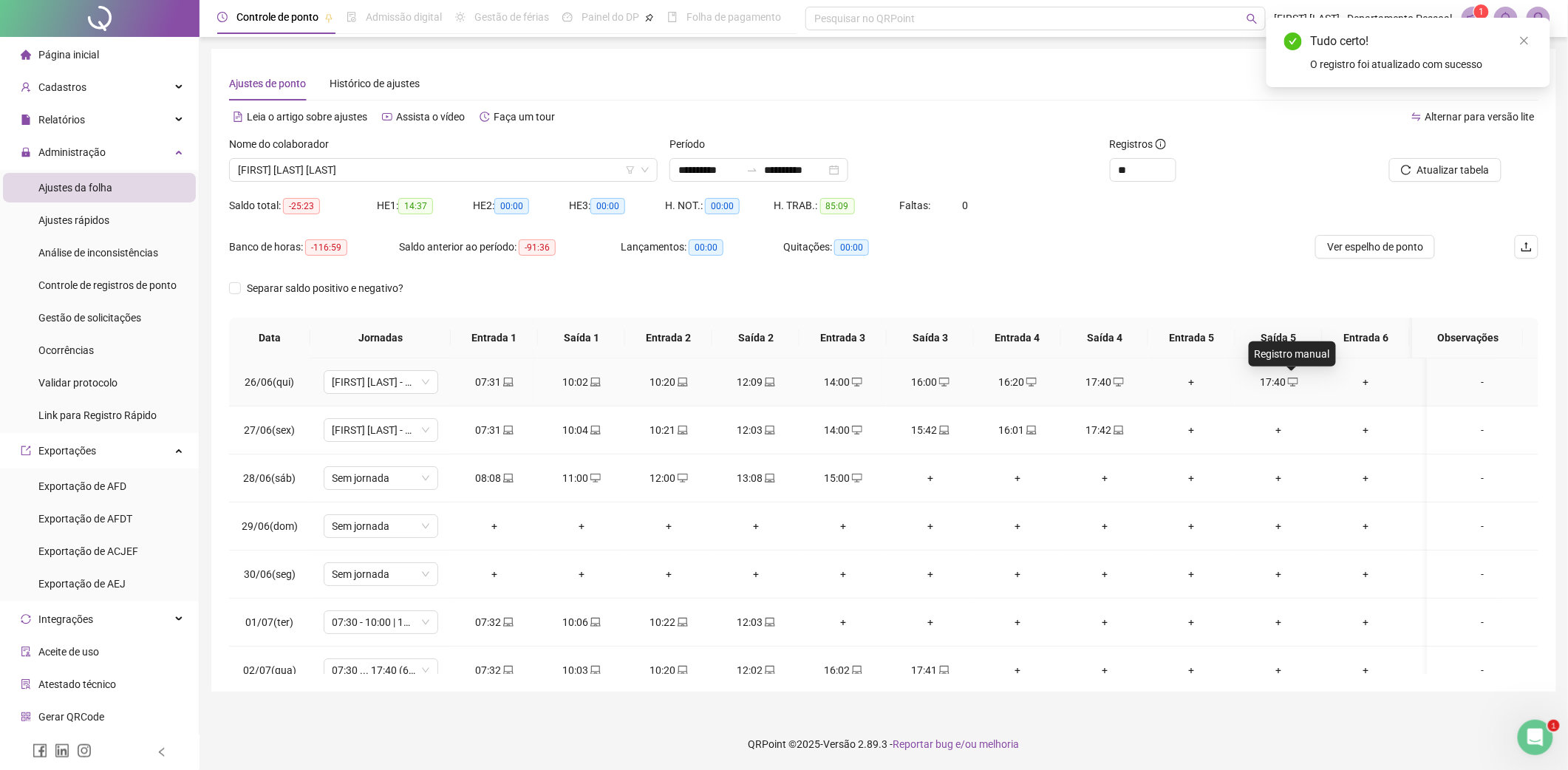 click 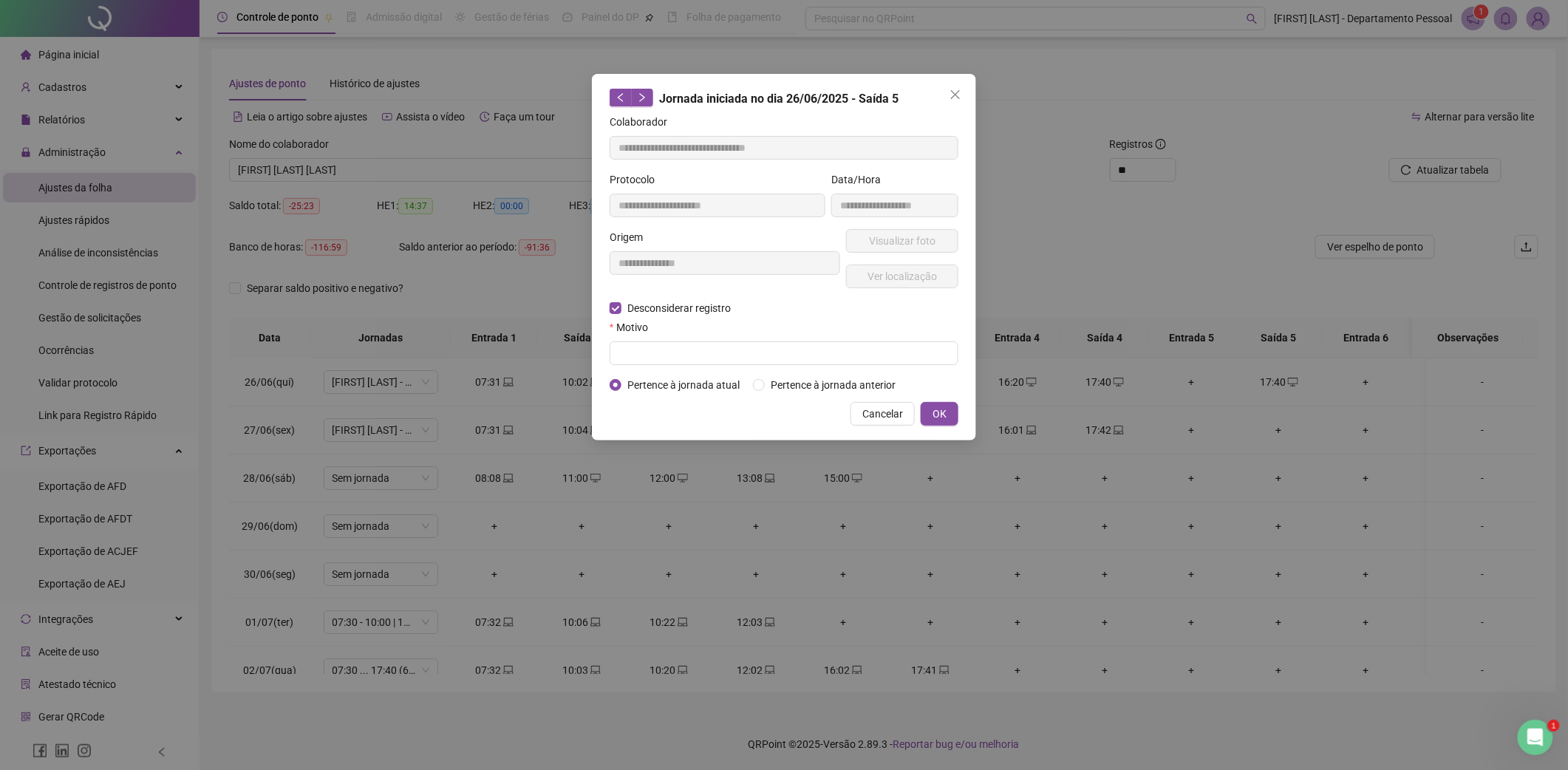 click on "**********" at bounding box center (784, 253) 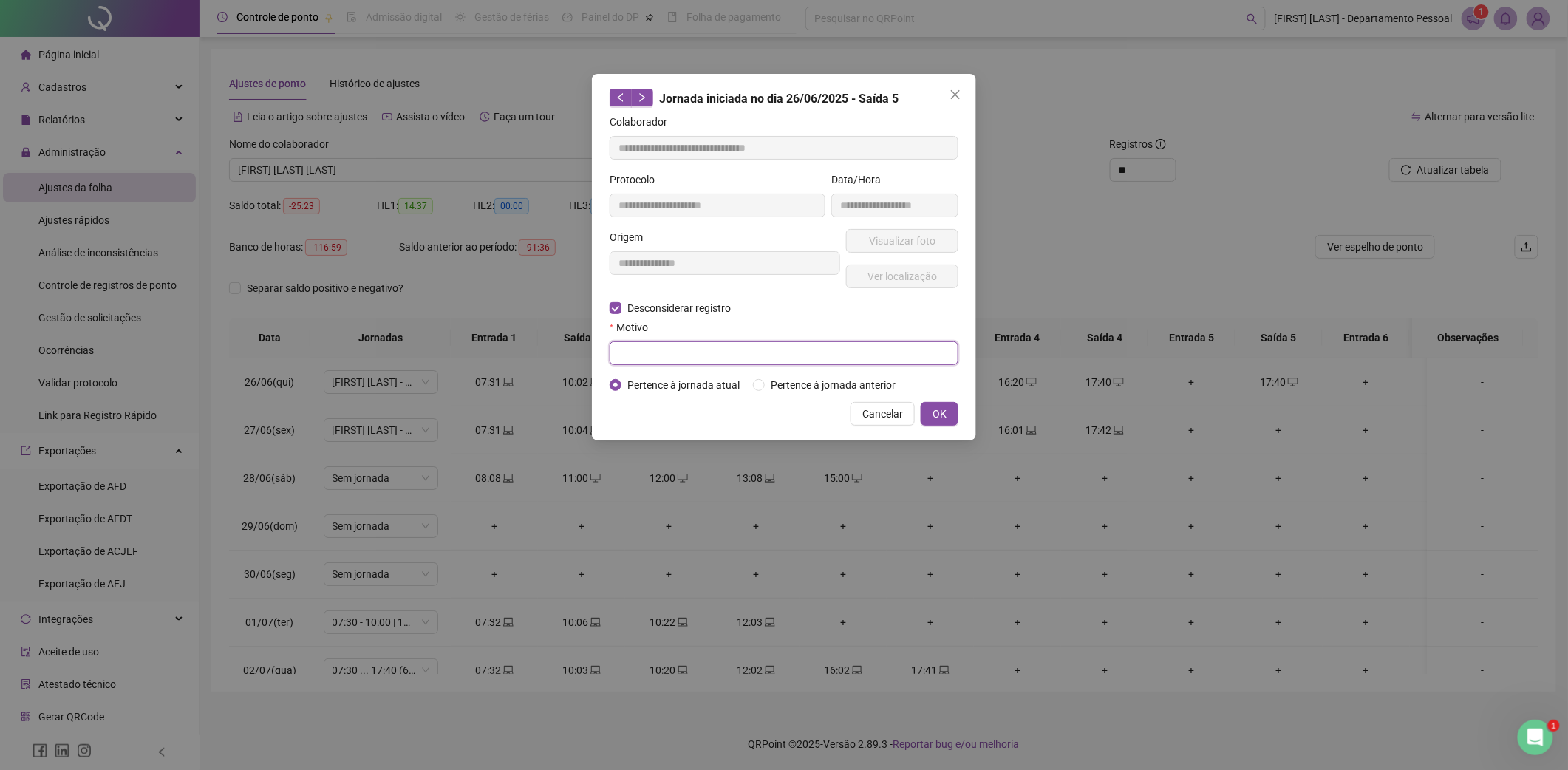 click at bounding box center [784, 353] 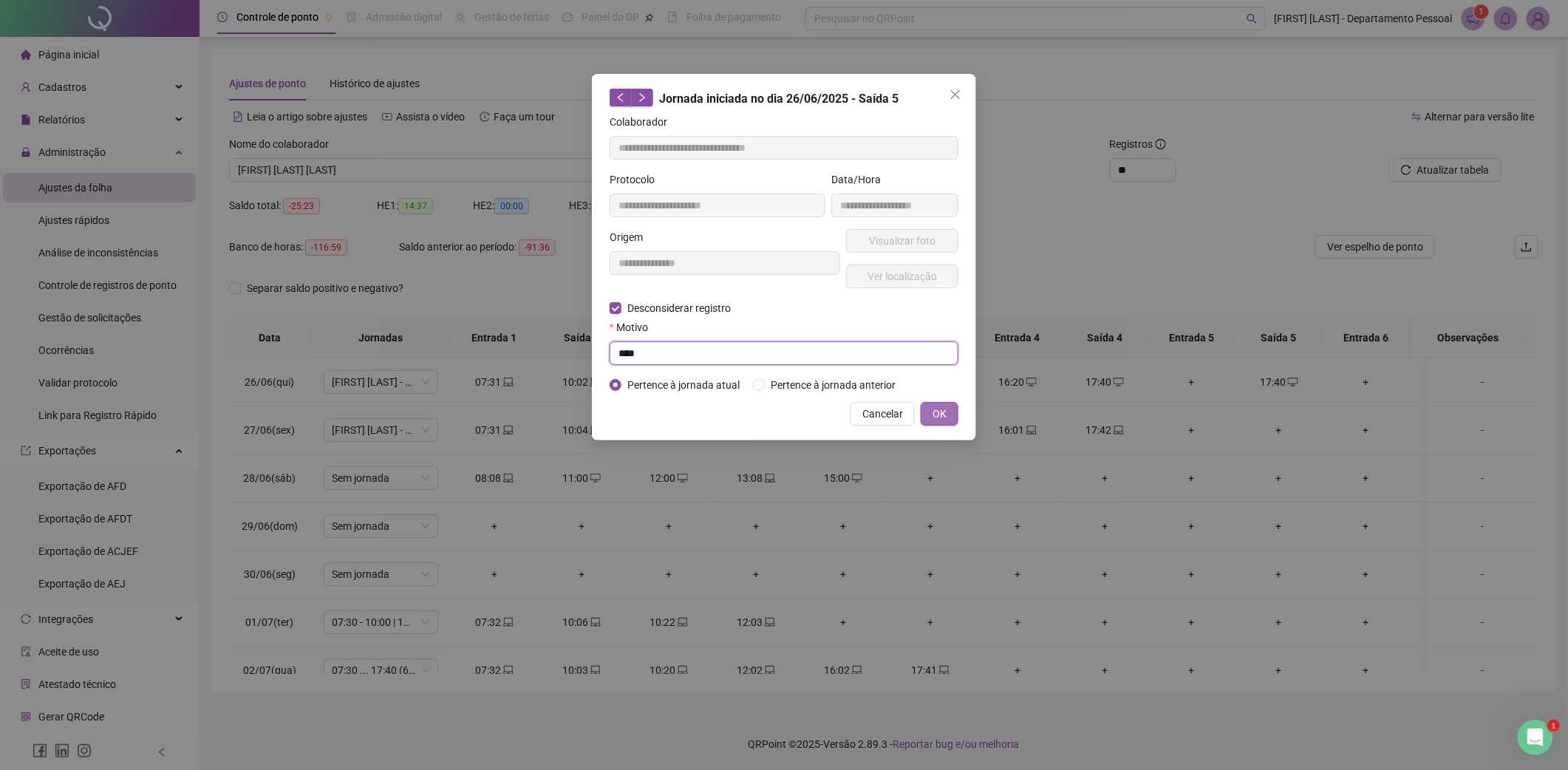 type on "****" 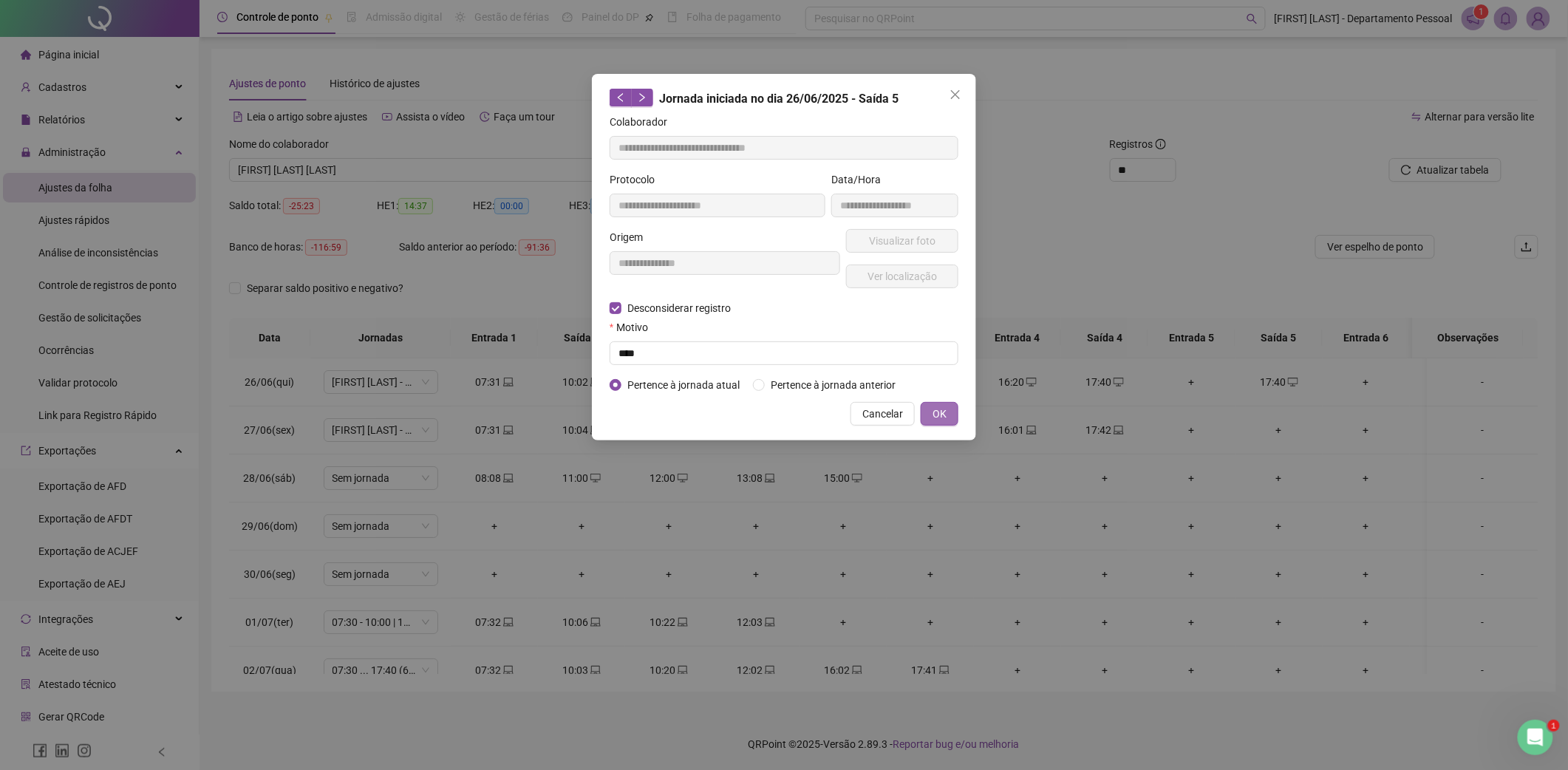 click on "OK" at bounding box center [939, 414] 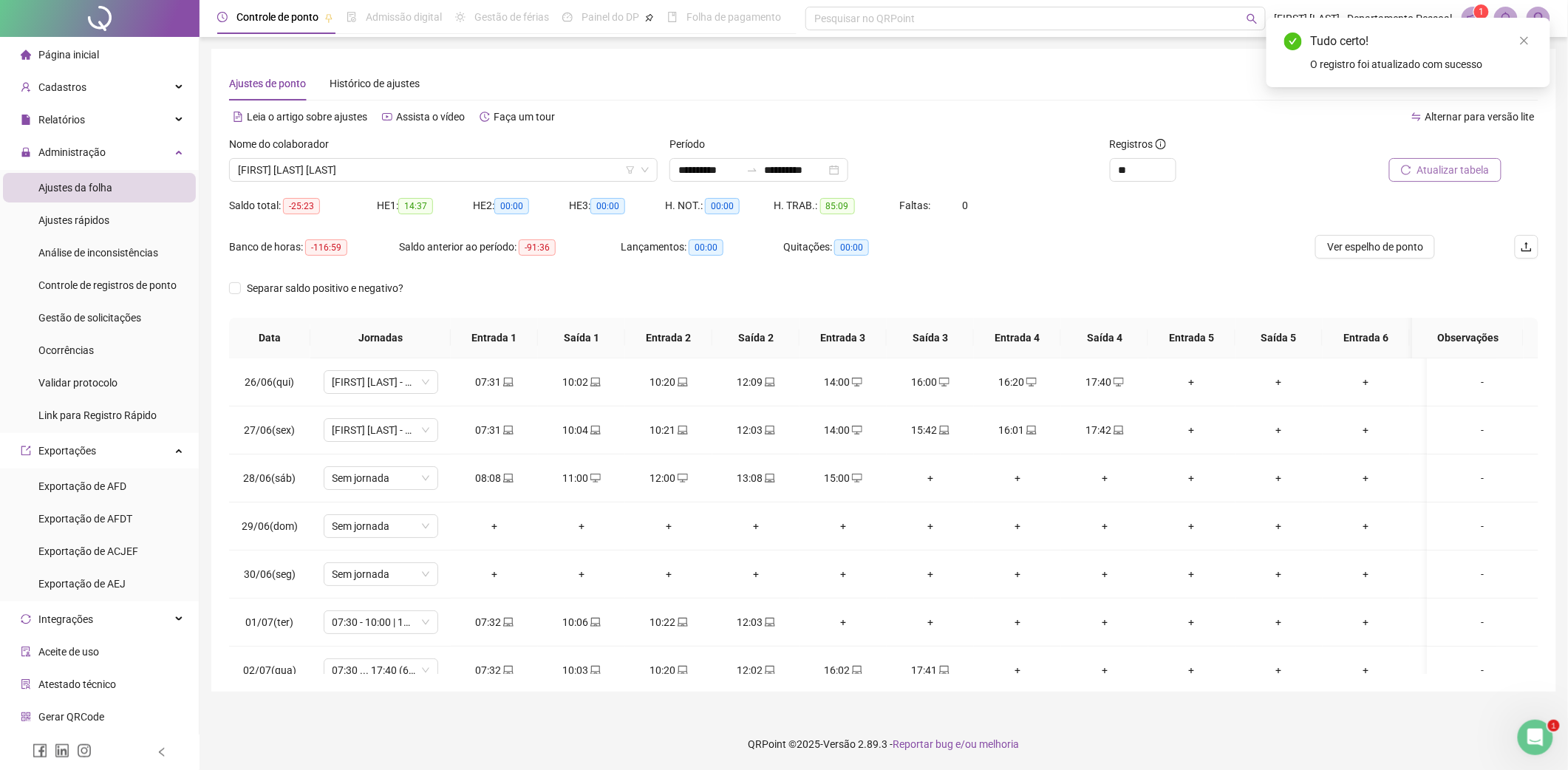 click on "Atualizar tabela" at bounding box center [1453, 170] 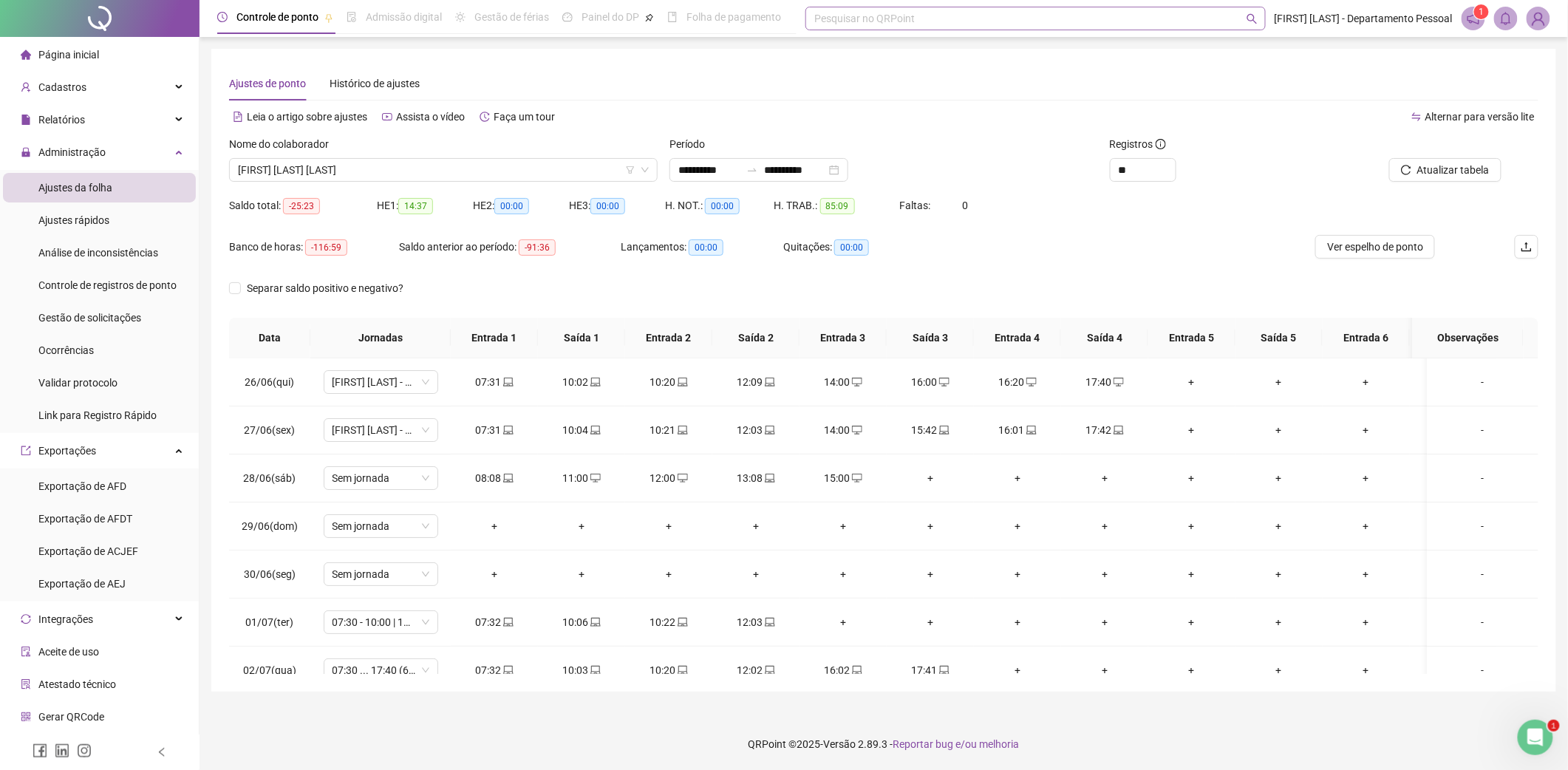 click on "Ver espelho de ponto" at bounding box center [1375, 247] 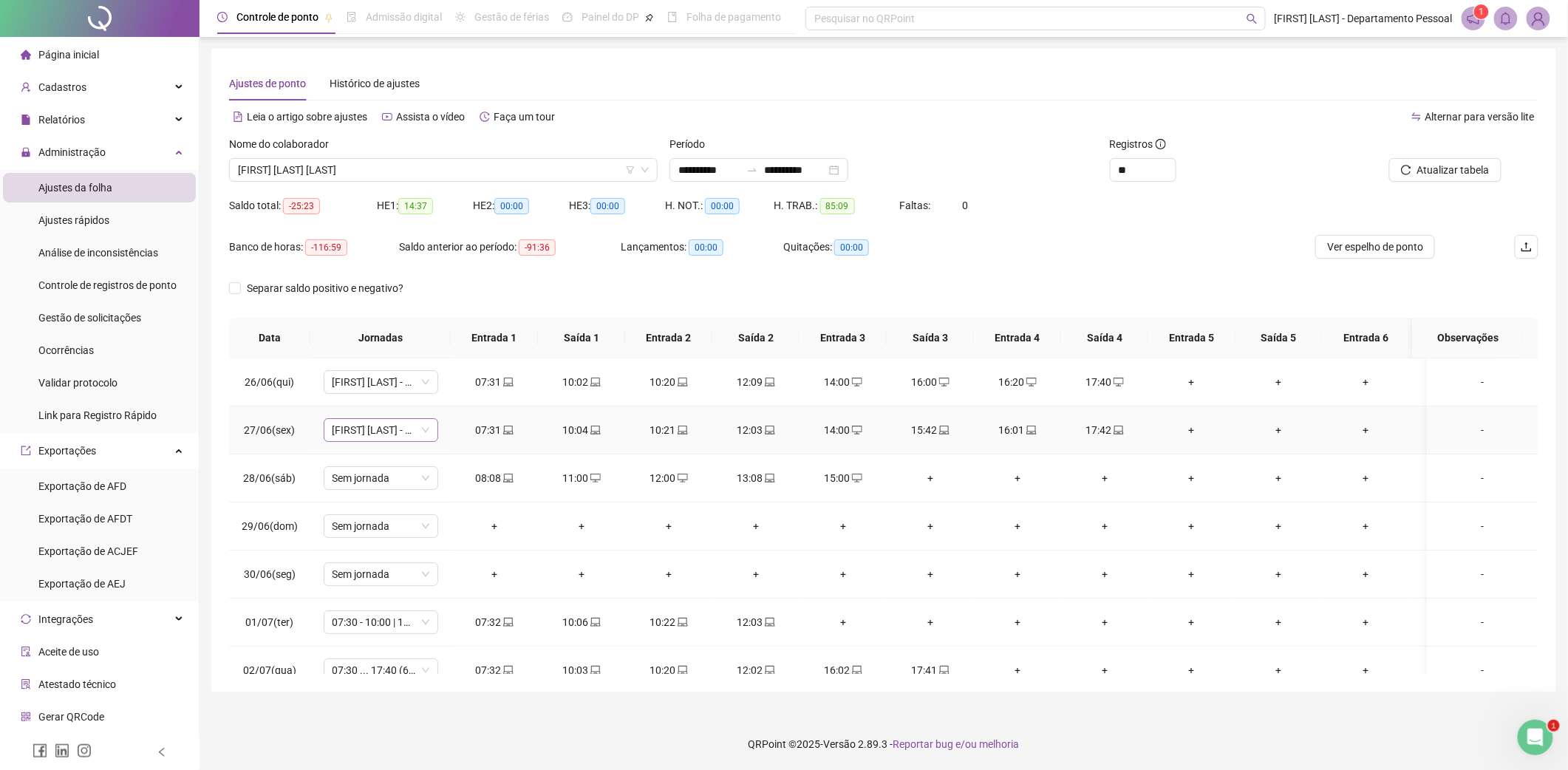 click on "[FIRST] [LAST] - 6ª FEIRA" at bounding box center (381, 430) 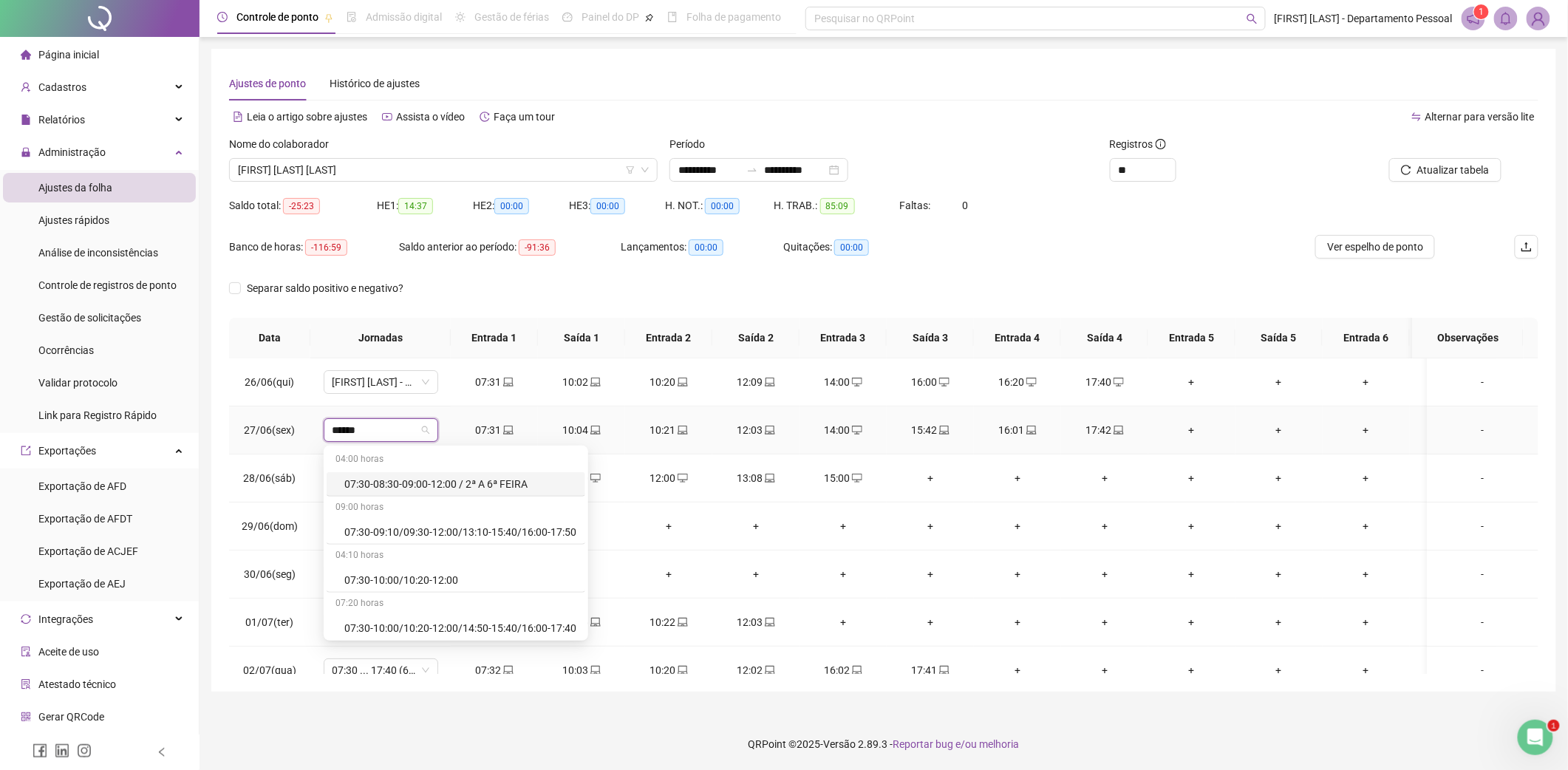type on "*****" 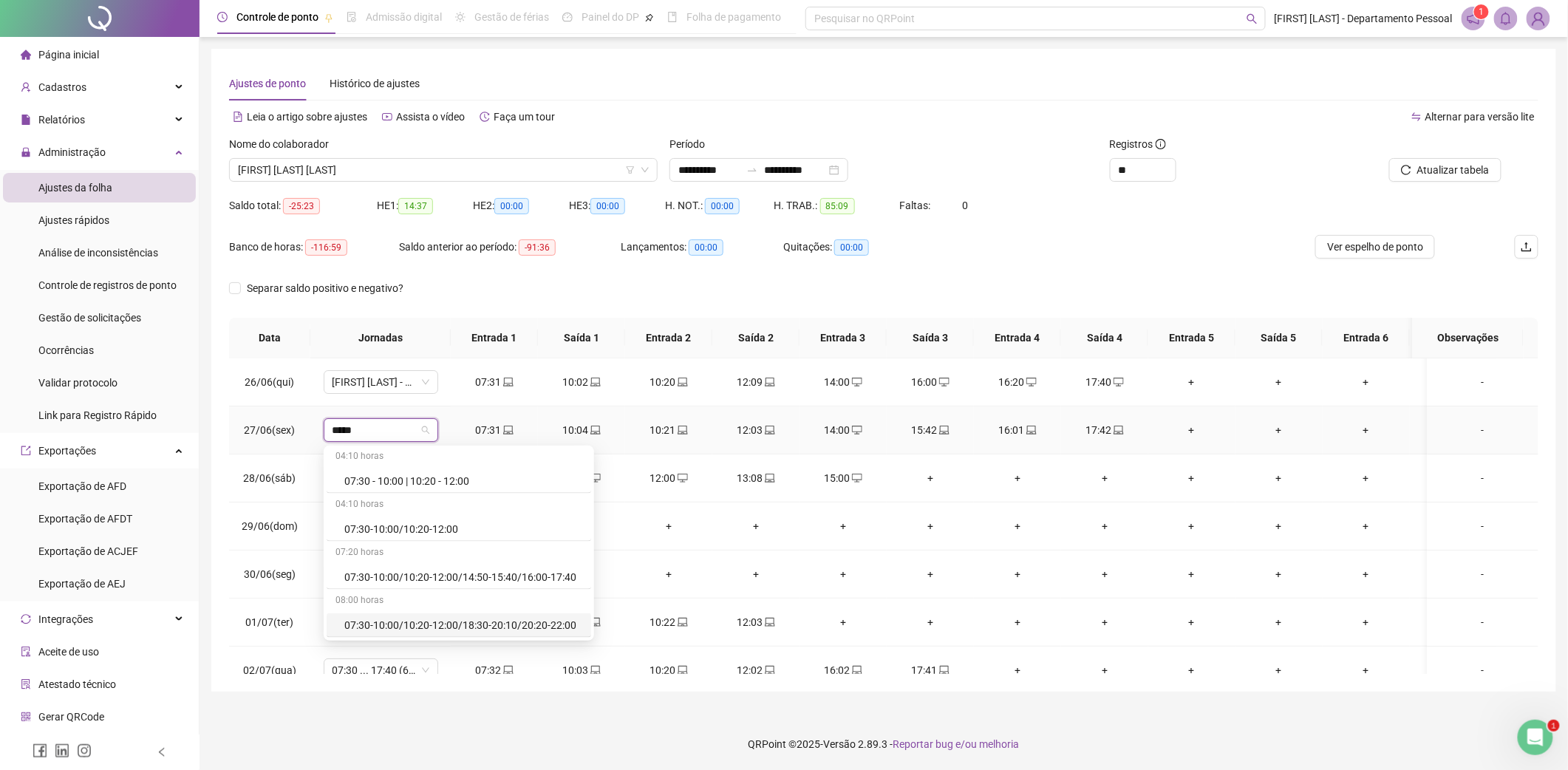 scroll, scrollTop: 1012, scrollLeft: 0, axis: vertical 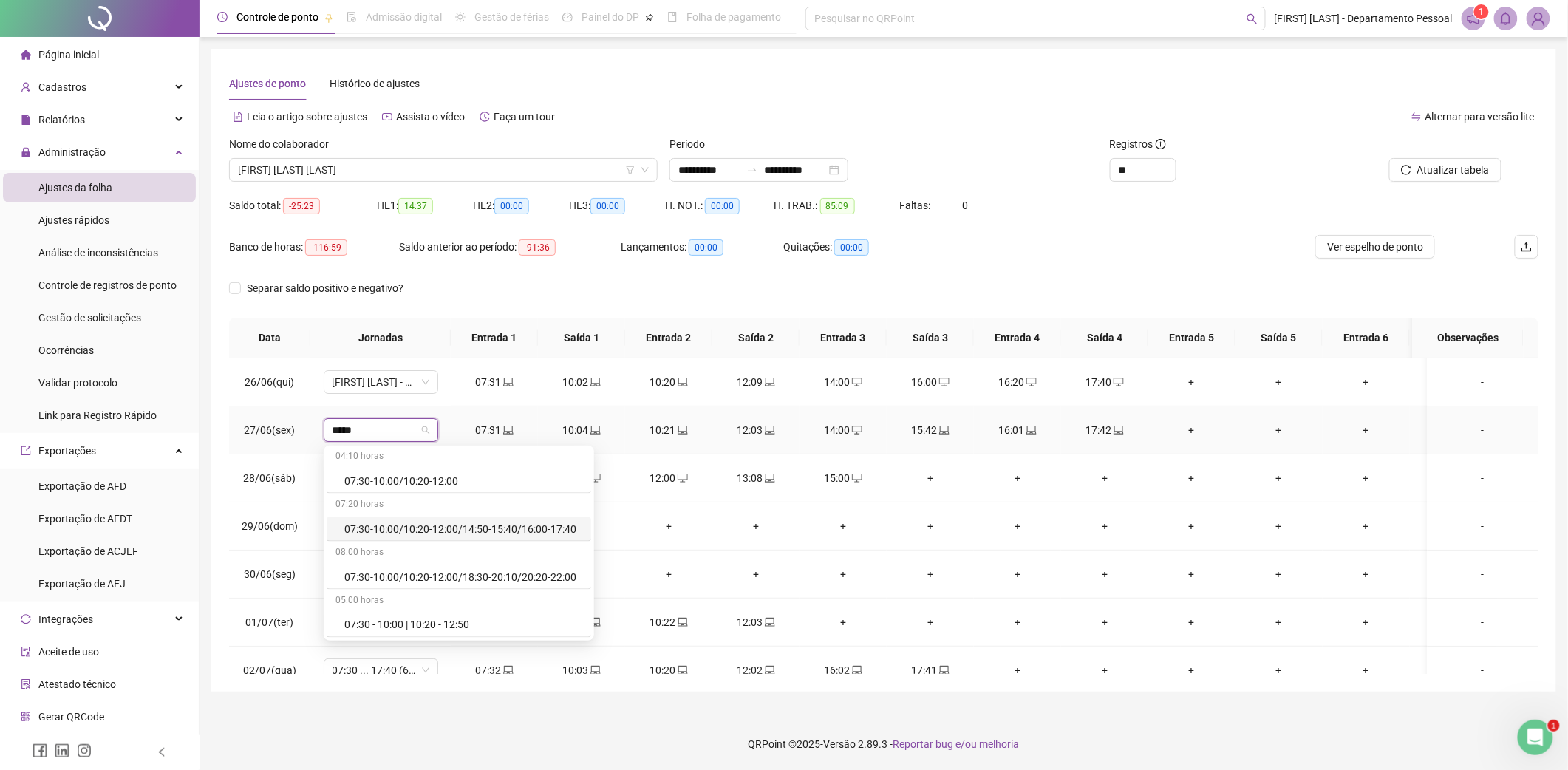 type 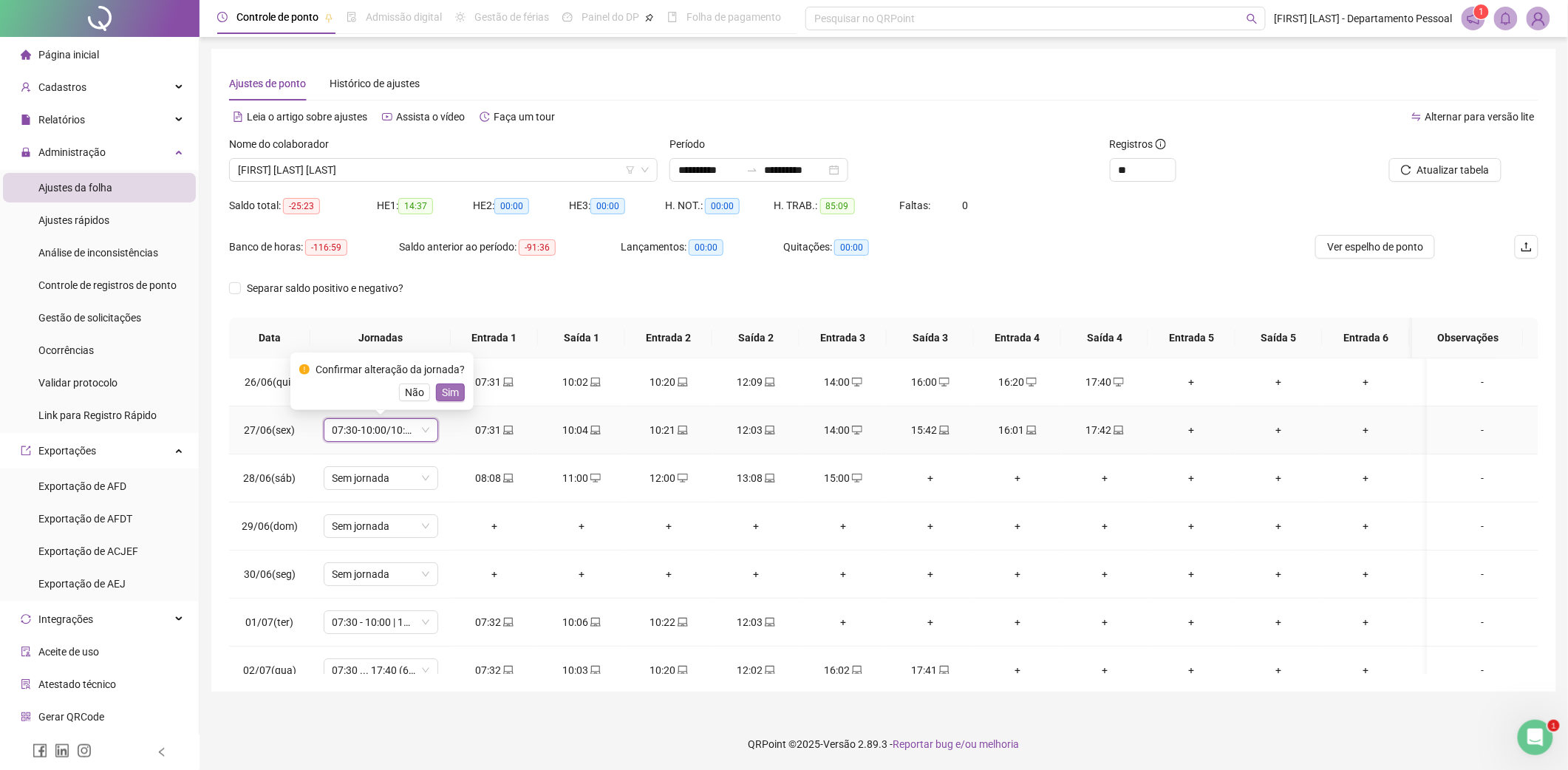 click on "Sim" at bounding box center (450, 392) 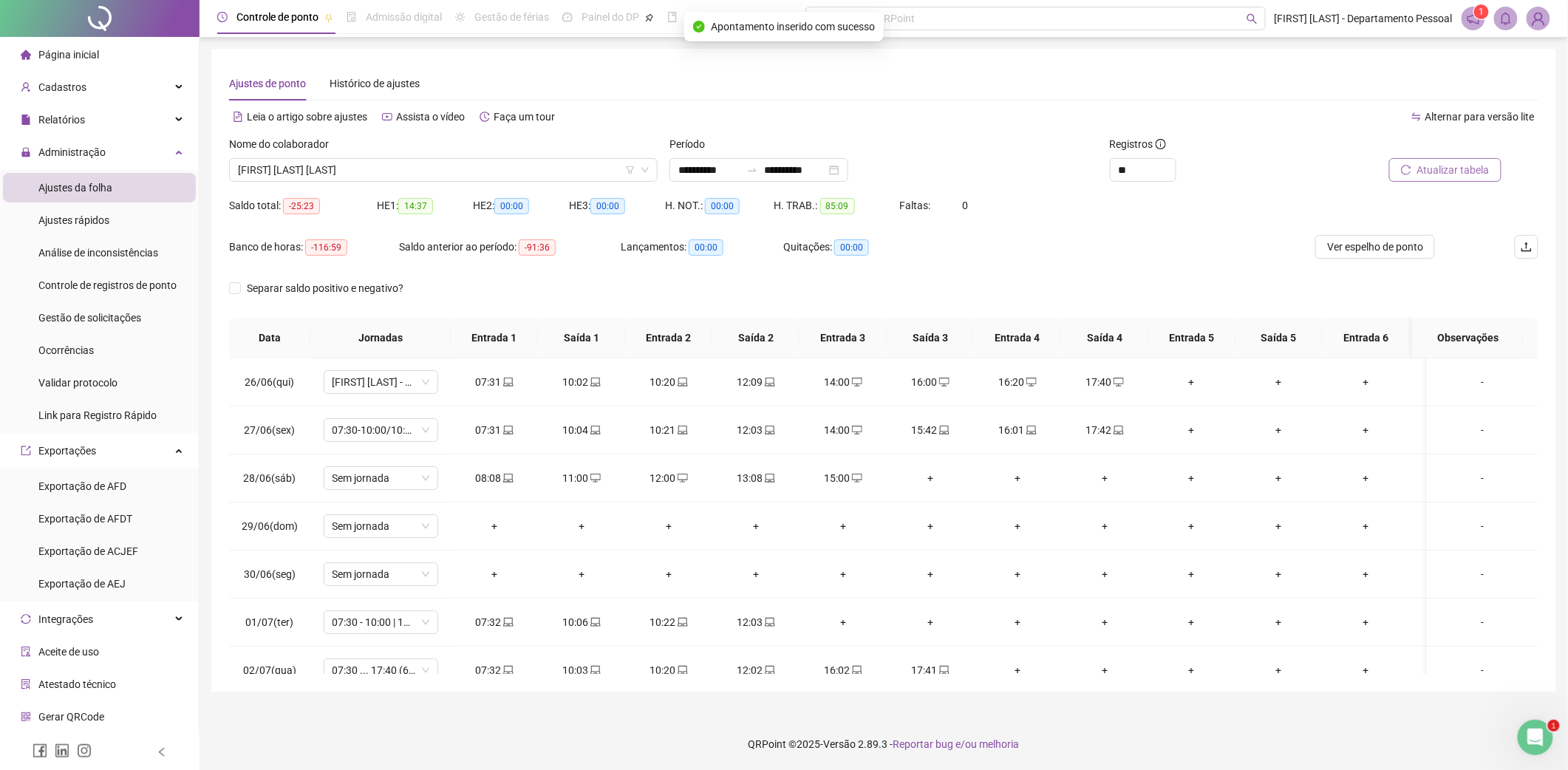 click on "Atualizar tabela" at bounding box center [1445, 170] 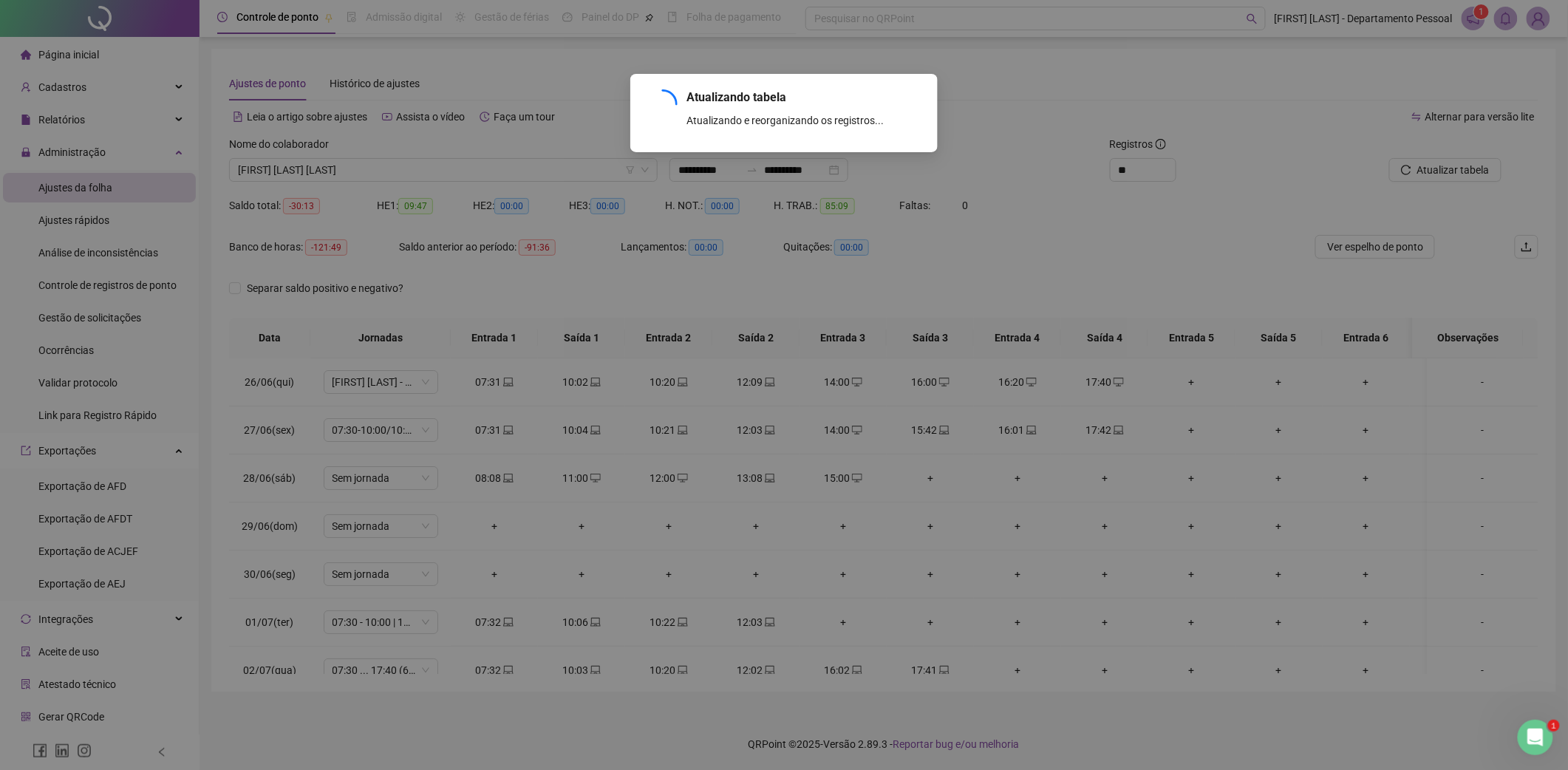 click on "Ver espelho de ponto" at bounding box center (1375, 247) 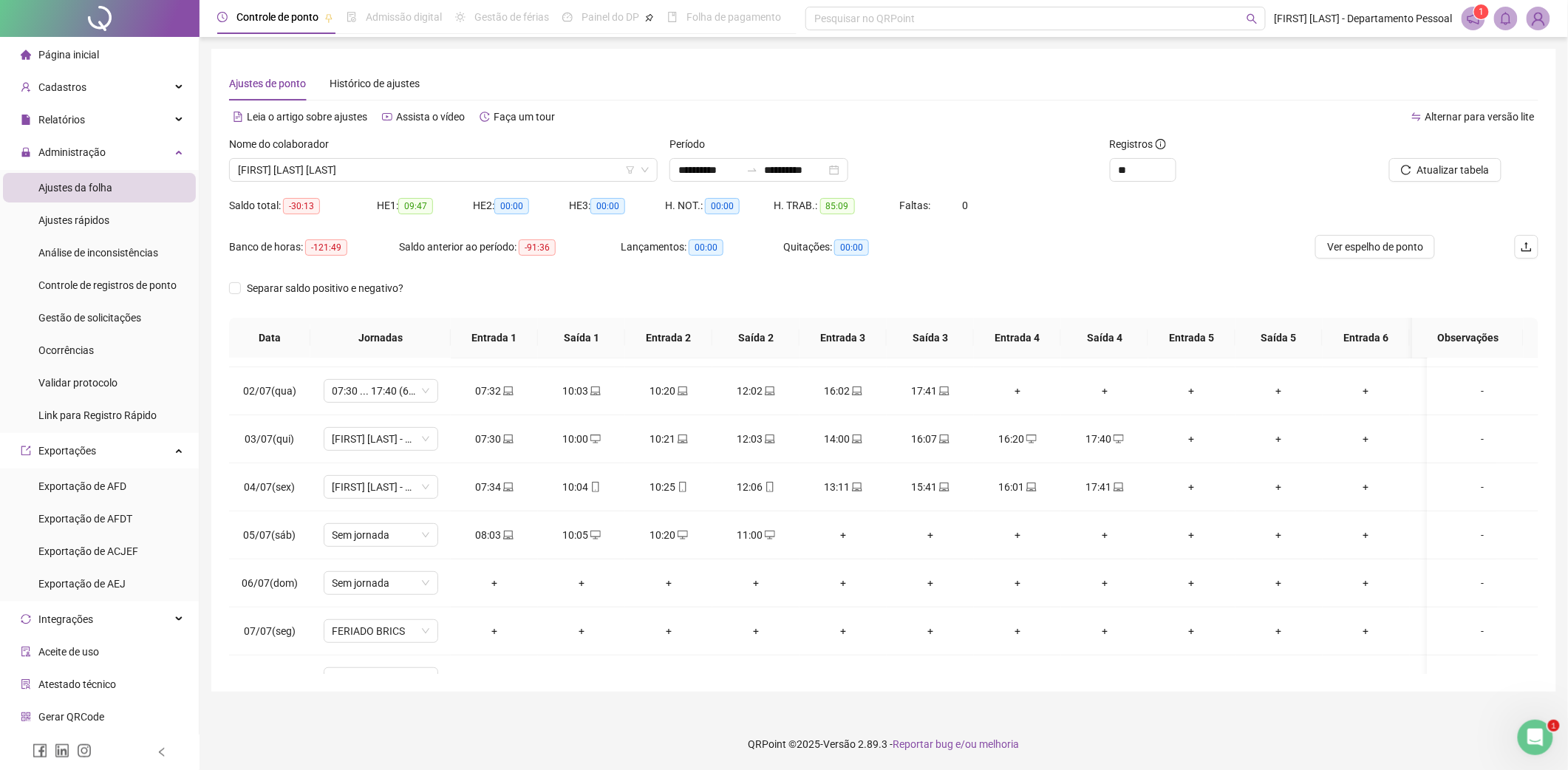 scroll, scrollTop: 296, scrollLeft: 0, axis: vertical 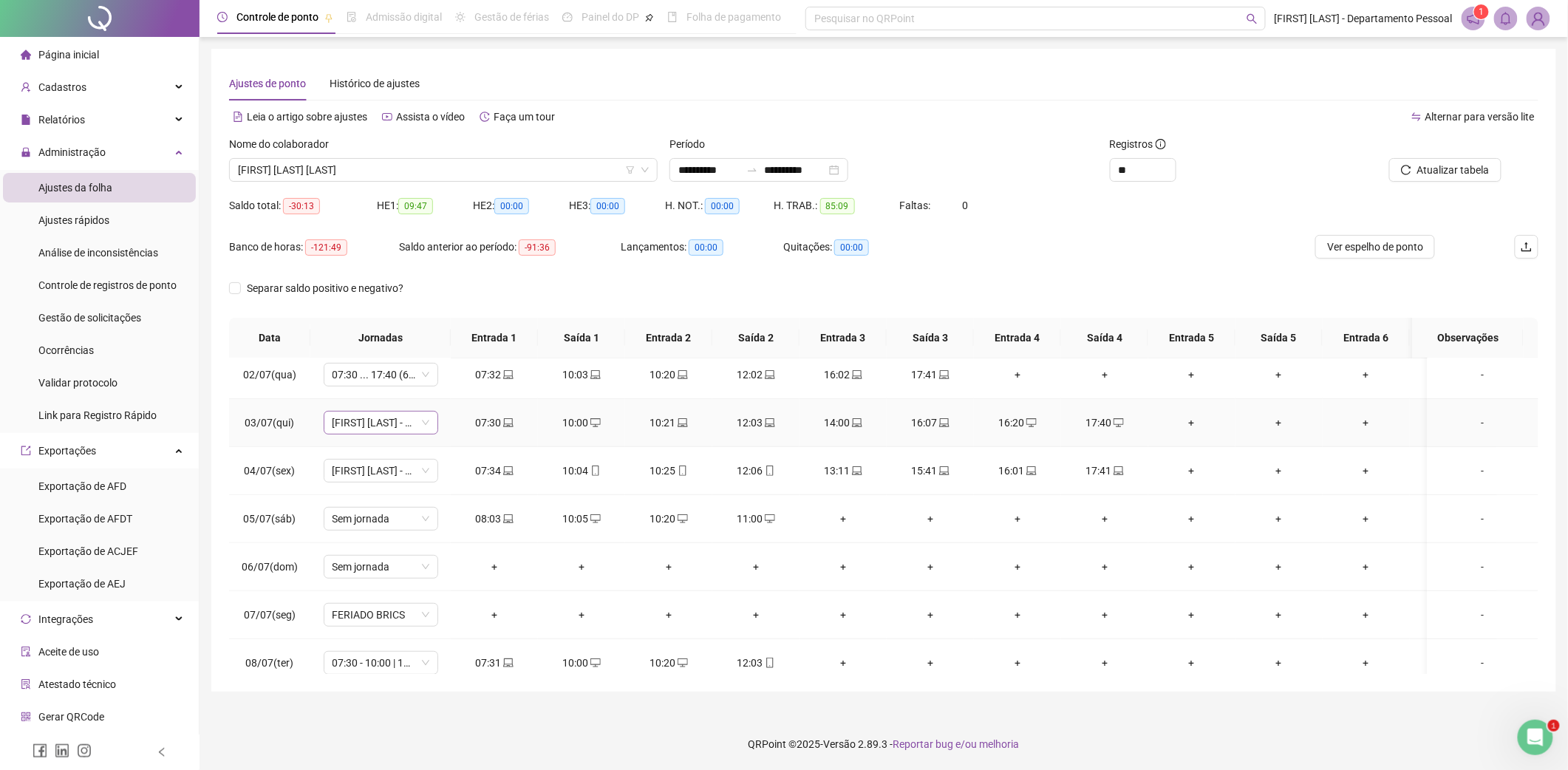 click on "[FIRST] [LAST] - 5ª FEIRA" at bounding box center (381, 423) 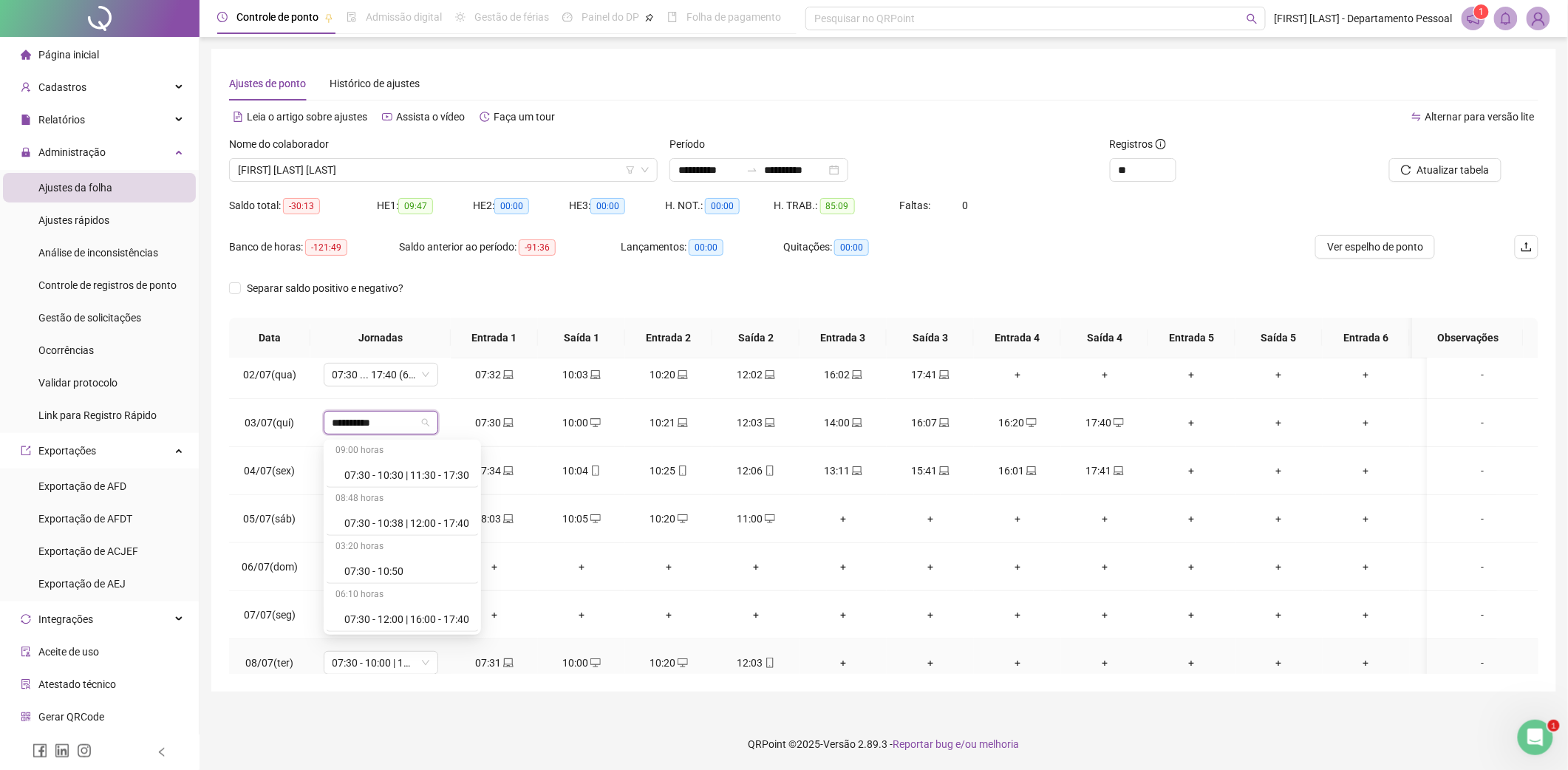 scroll, scrollTop: 535, scrollLeft: 0, axis: vertical 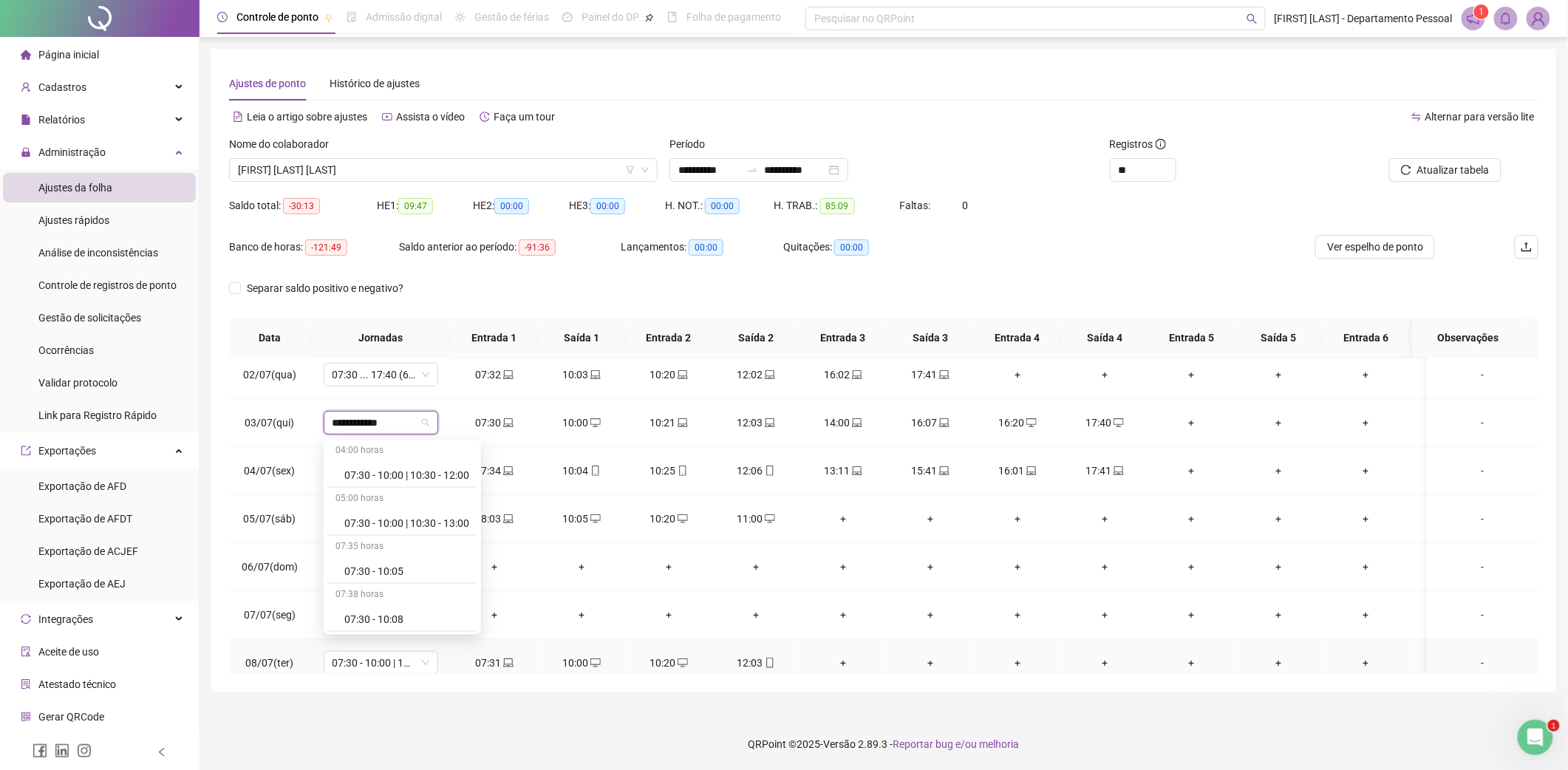 type on "**********" 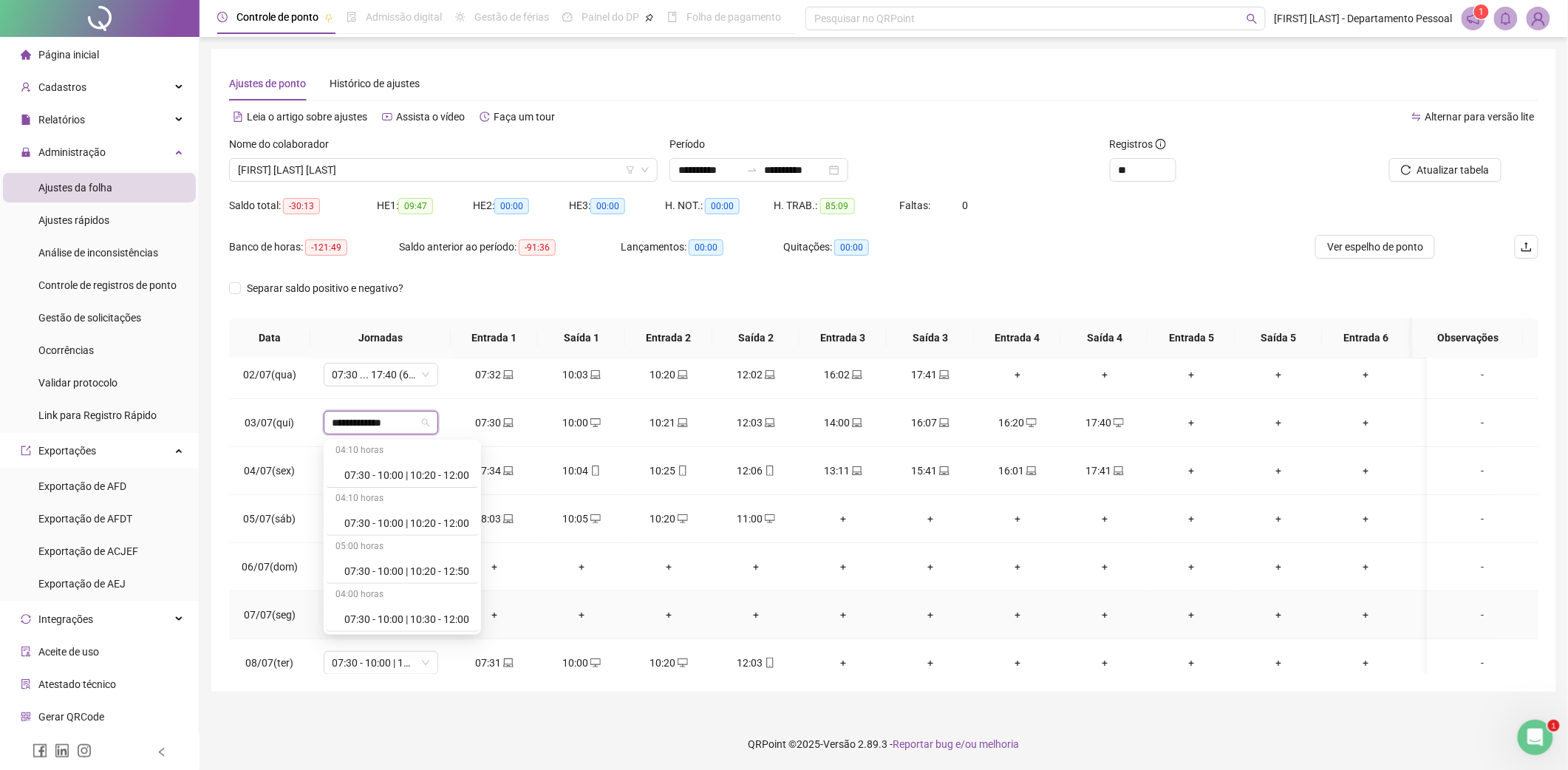 scroll, scrollTop: 291, scrollLeft: 0, axis: vertical 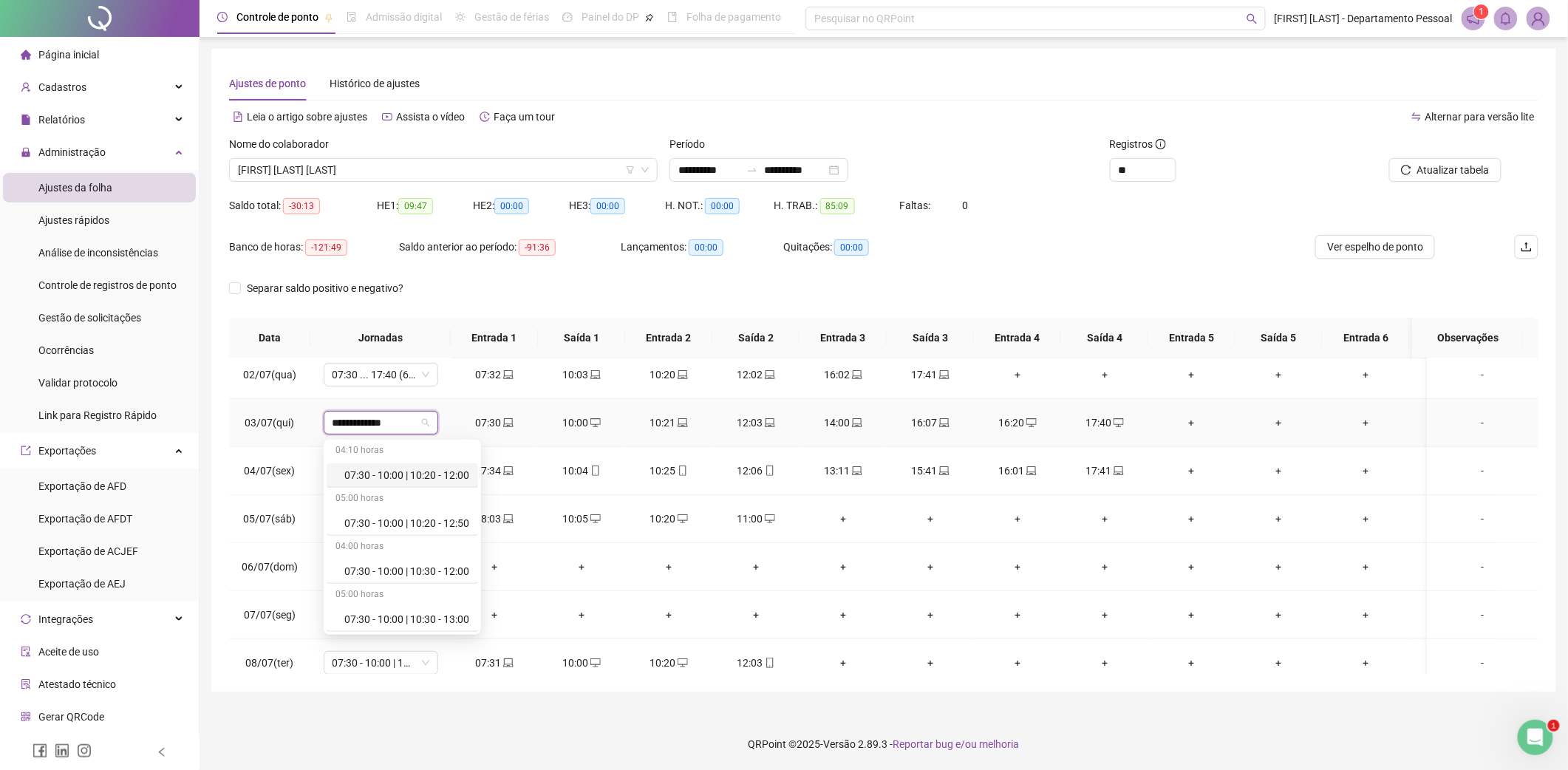 click on "07:30 - 10:00 | 10:20 - 12:00" at bounding box center [406, 475] 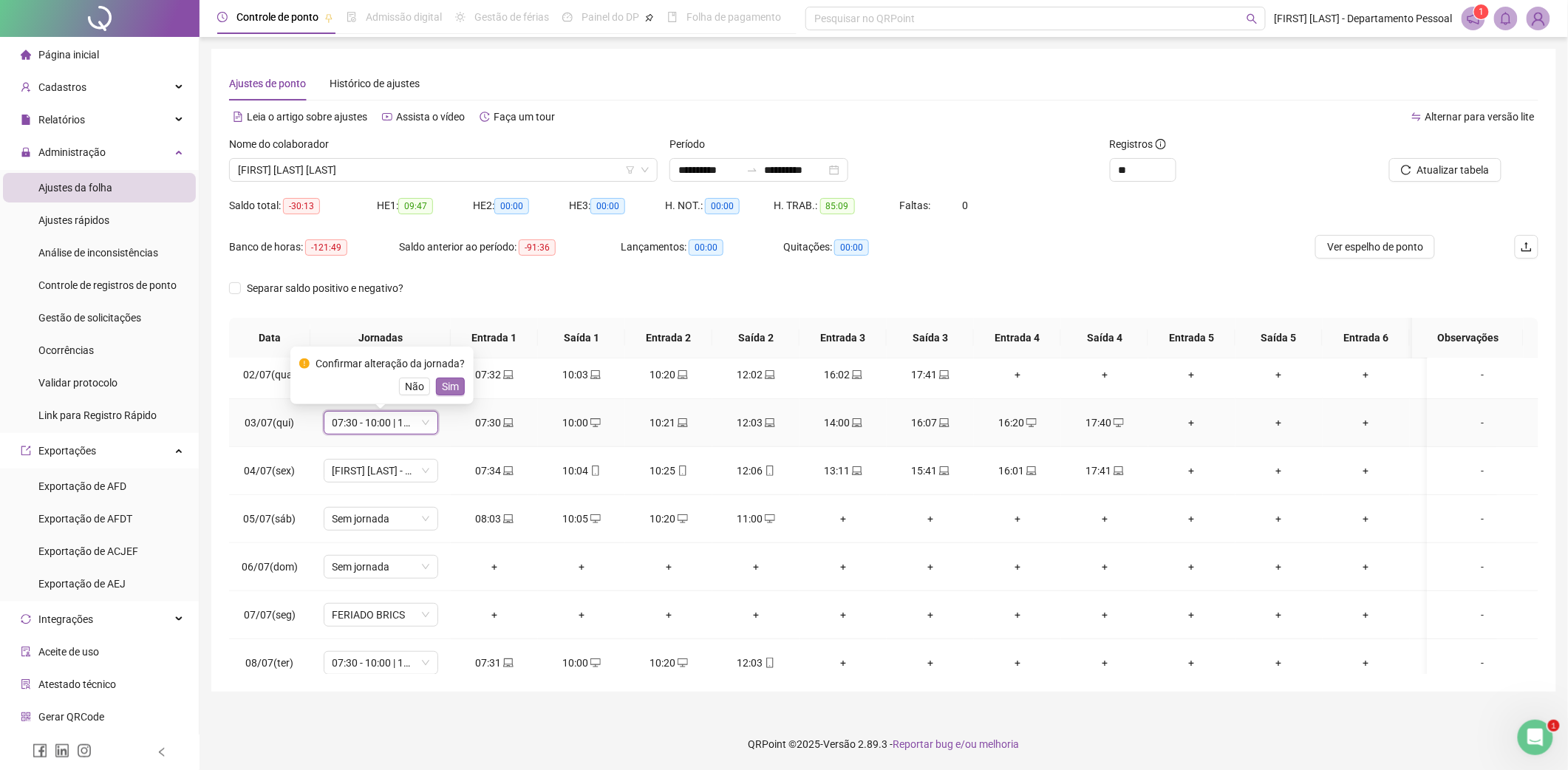 click on "Sim" at bounding box center [450, 386] 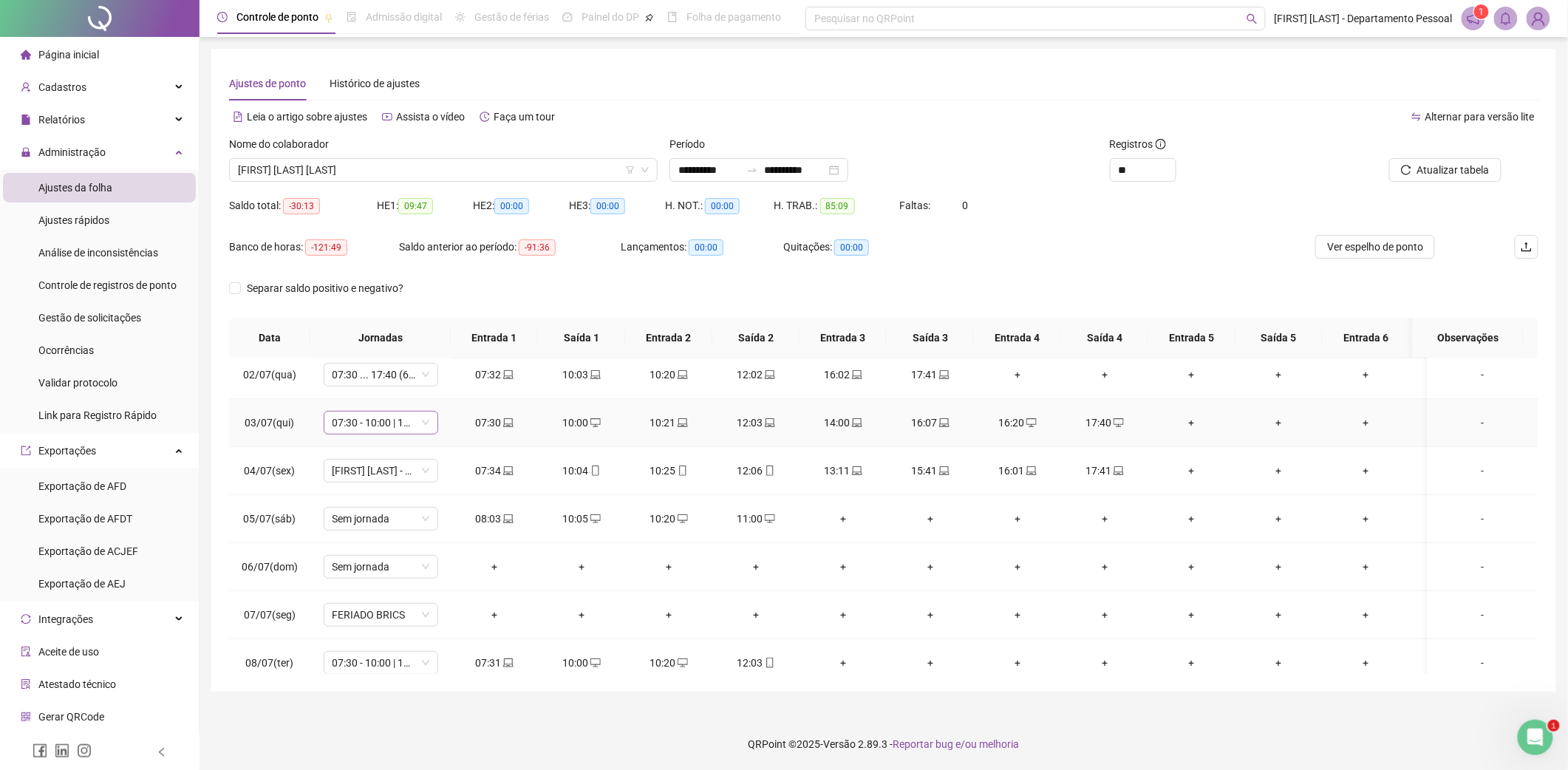 click on "07:30 - 10:00 | 10:20 - 12:00" at bounding box center [381, 423] 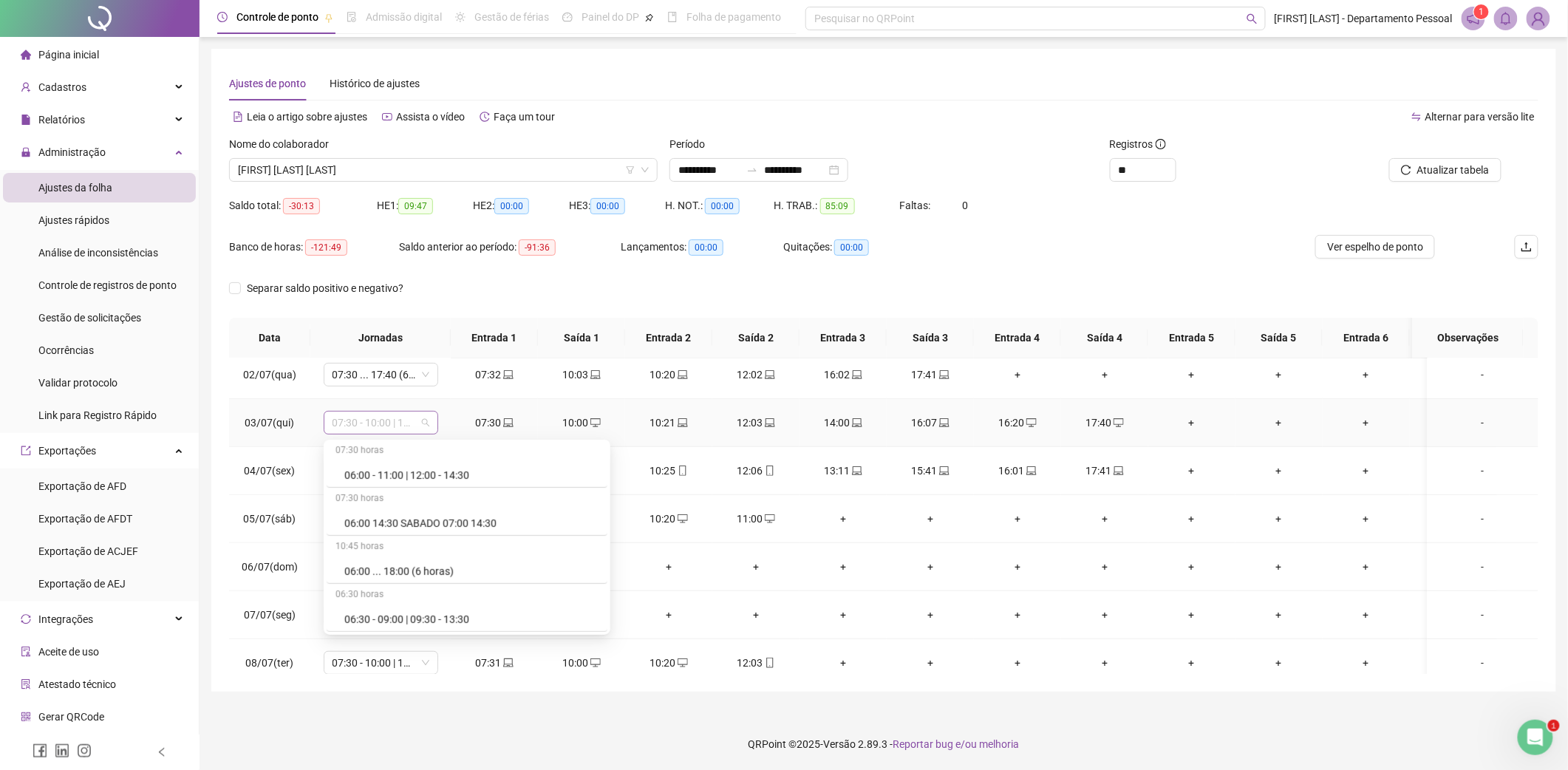 scroll, scrollTop: 5383, scrollLeft: 0, axis: vertical 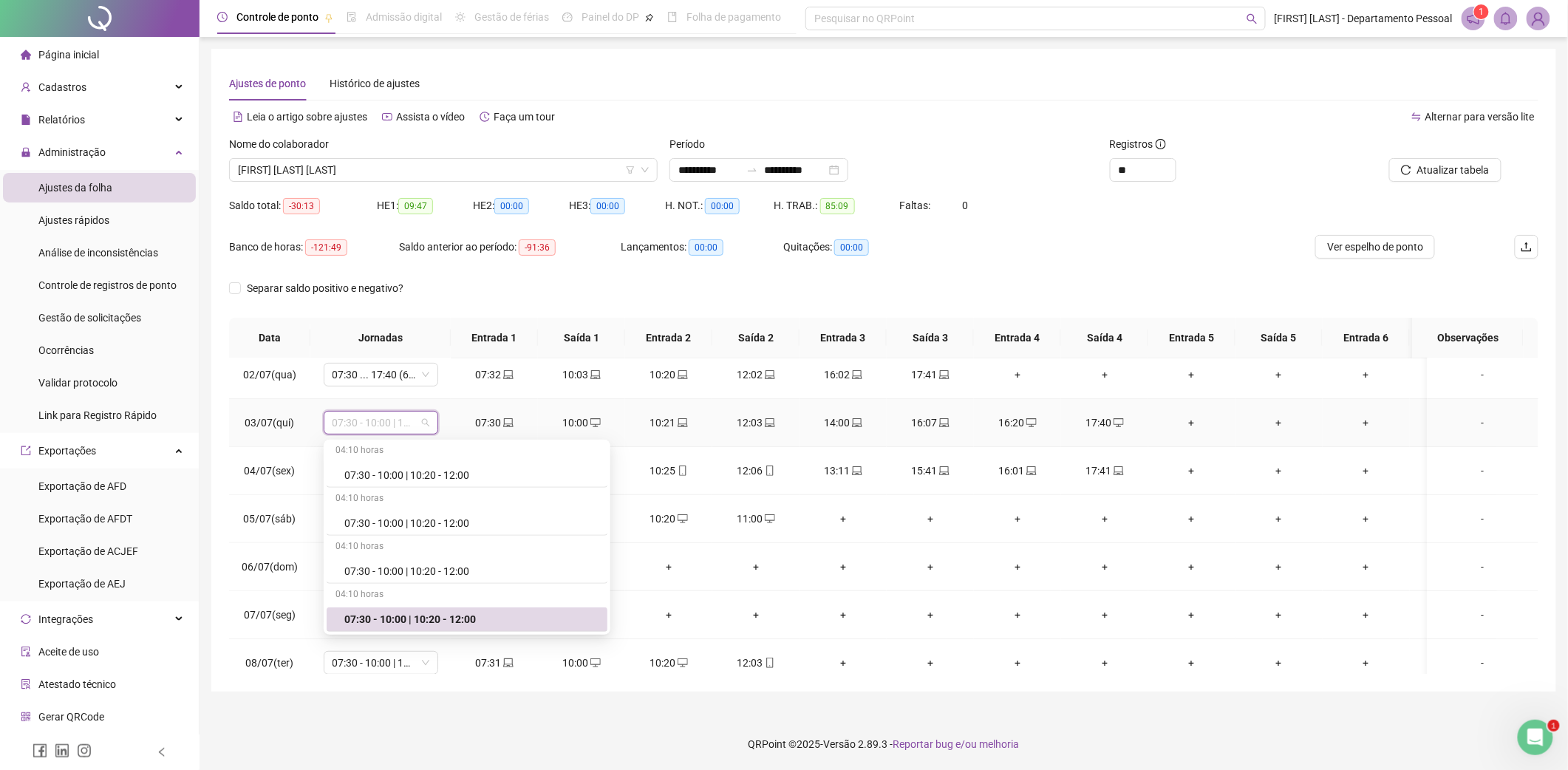 click on "07:30 - 10:00 | 10:20 - 12:00" at bounding box center (381, 423) 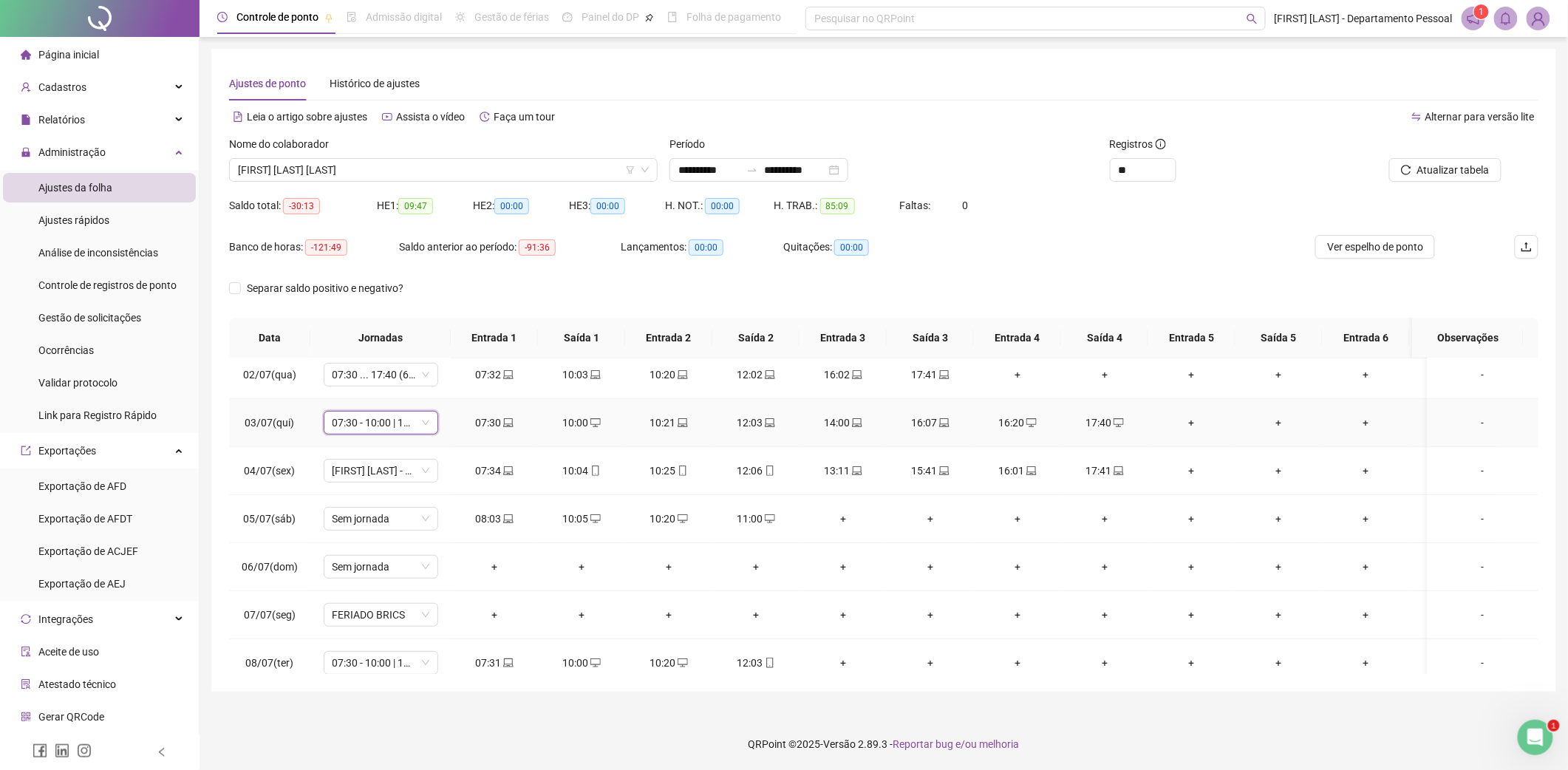 click on "07:30 - 10:00 | 10:20 - 12:00" at bounding box center (381, 423) 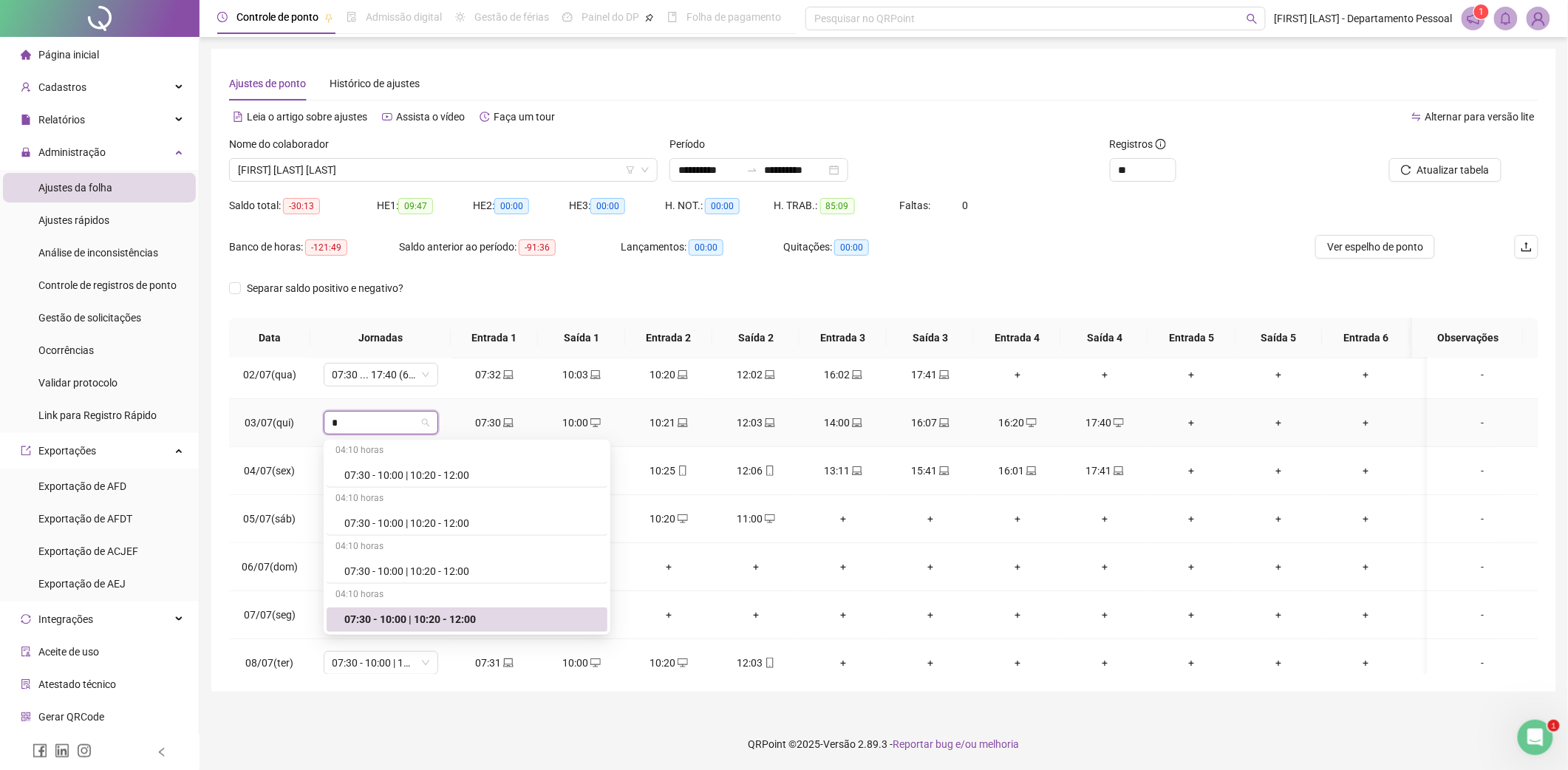 type on "**" 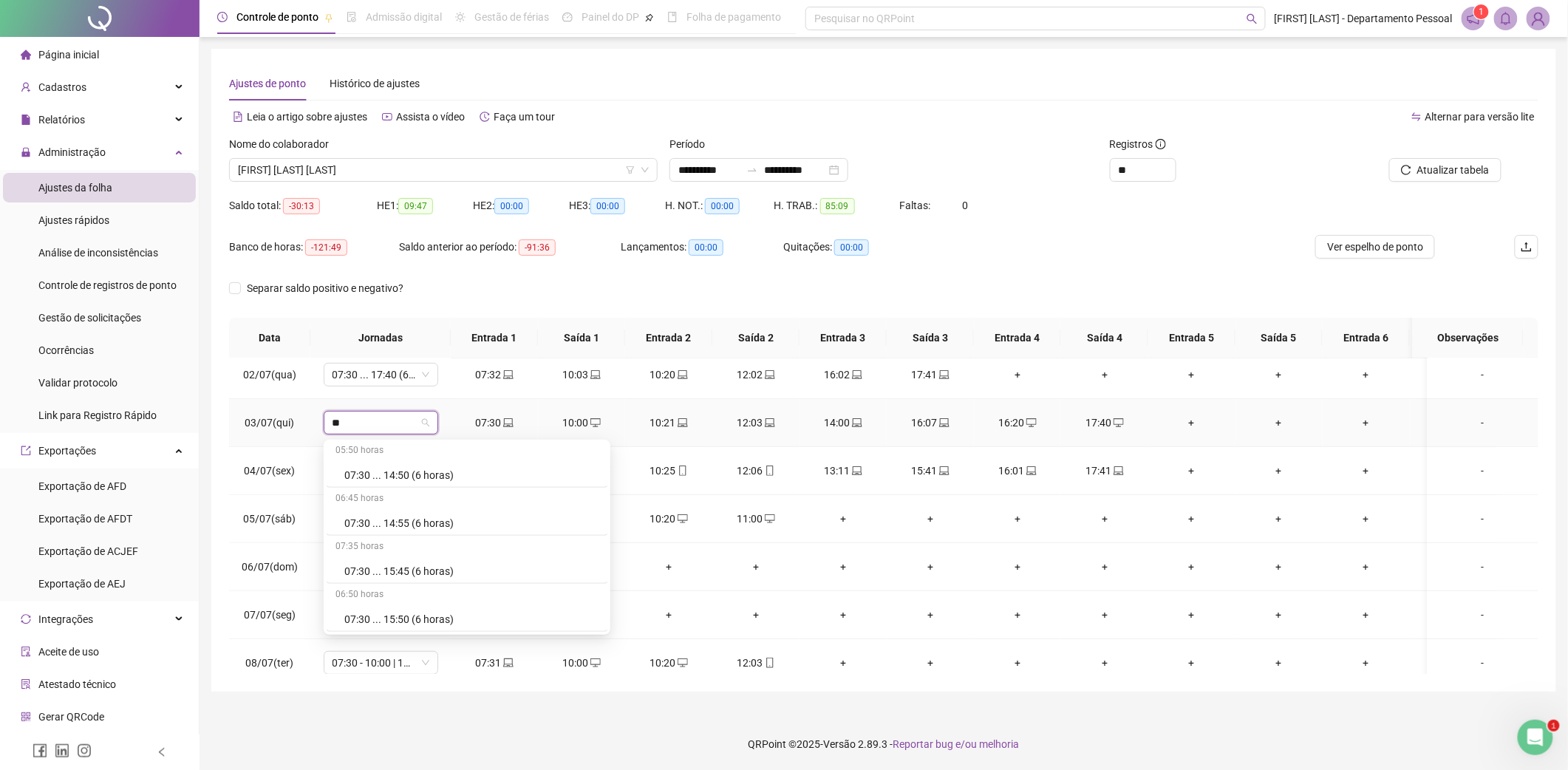 scroll, scrollTop: 4347, scrollLeft: 0, axis: vertical 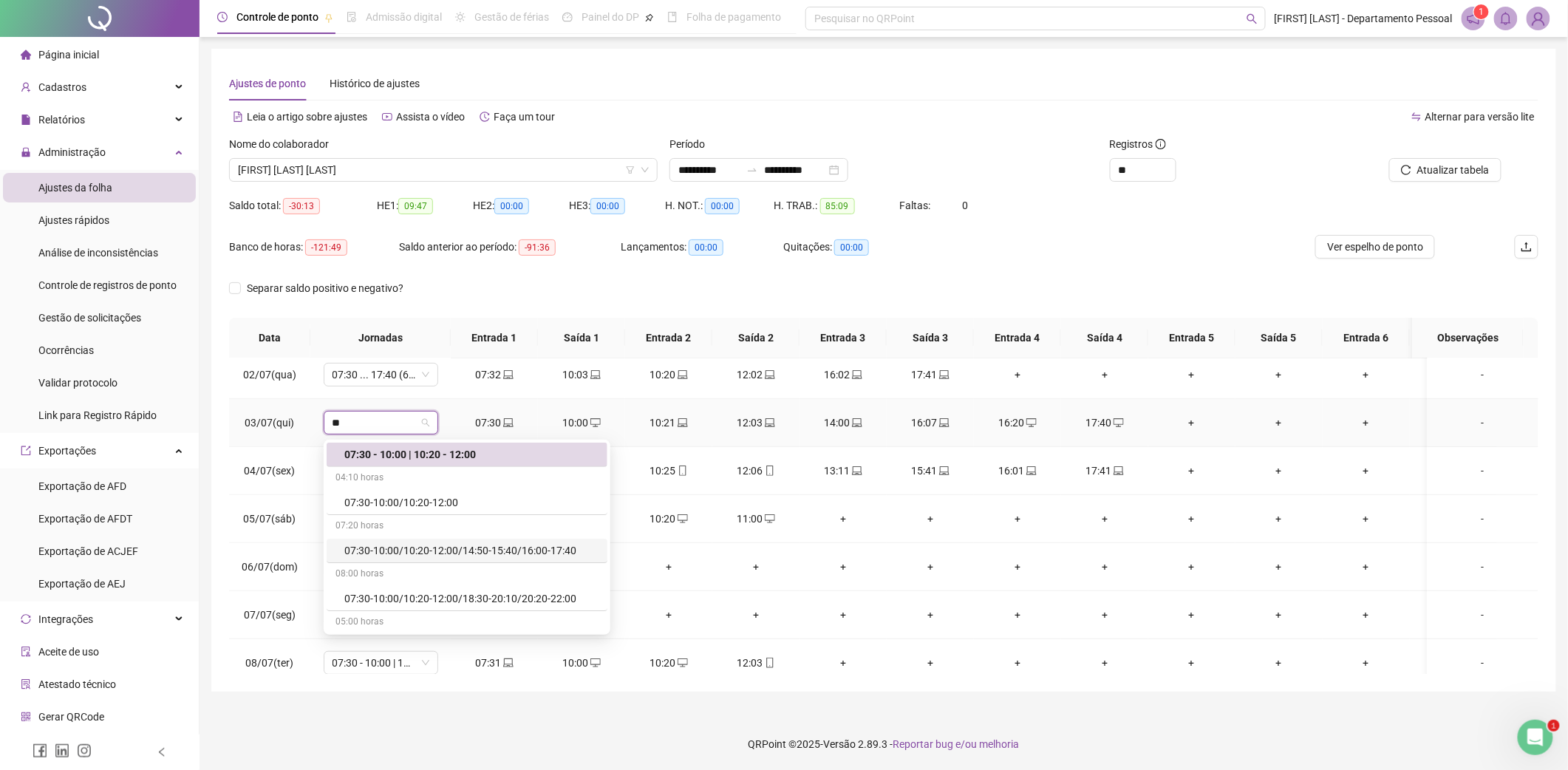 click on "07:30-10:00/10:20-12:00/14:50-15:40/16:00-17:40" at bounding box center (471, 551) 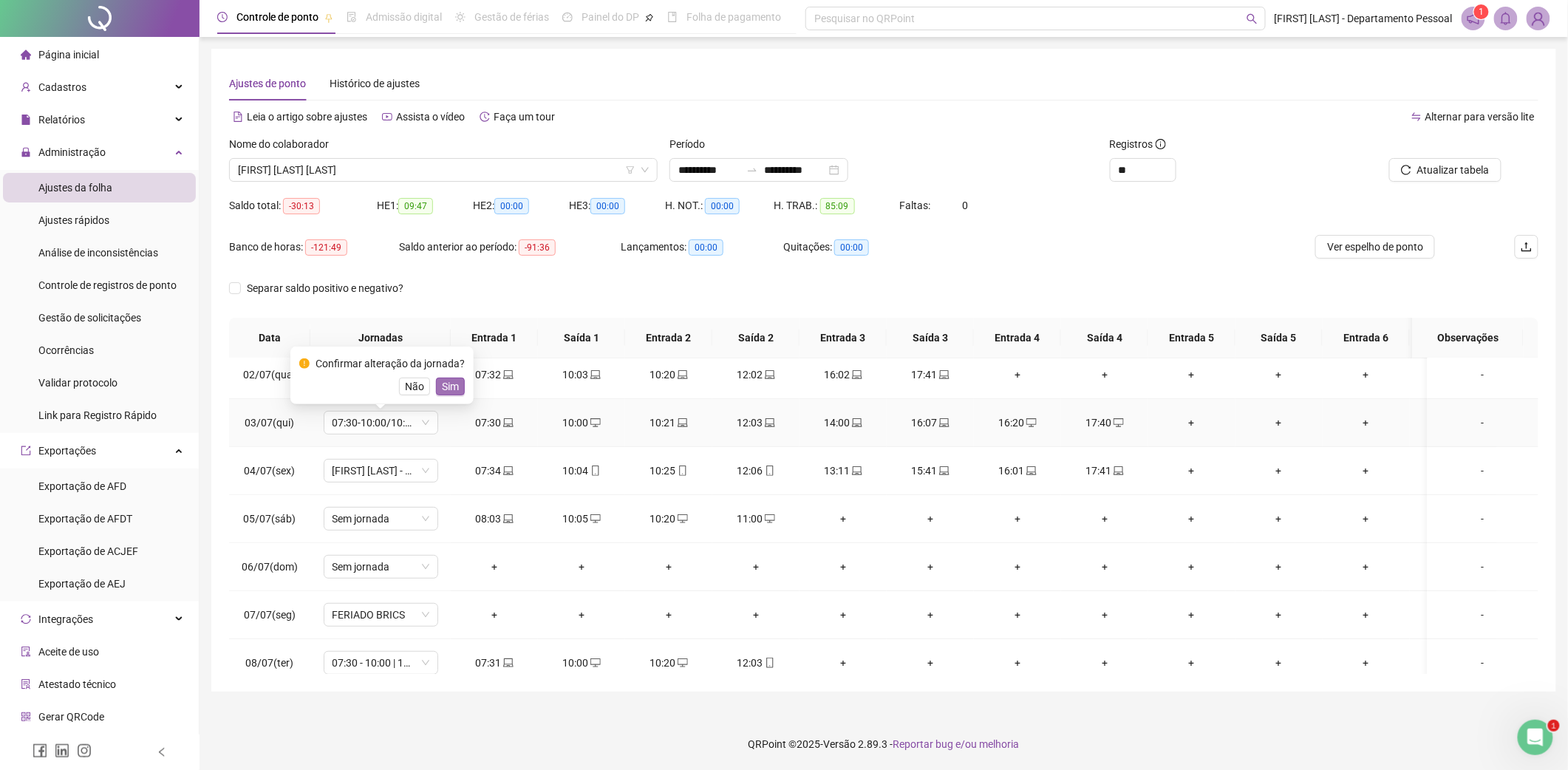 click on "Sim" at bounding box center (450, 386) 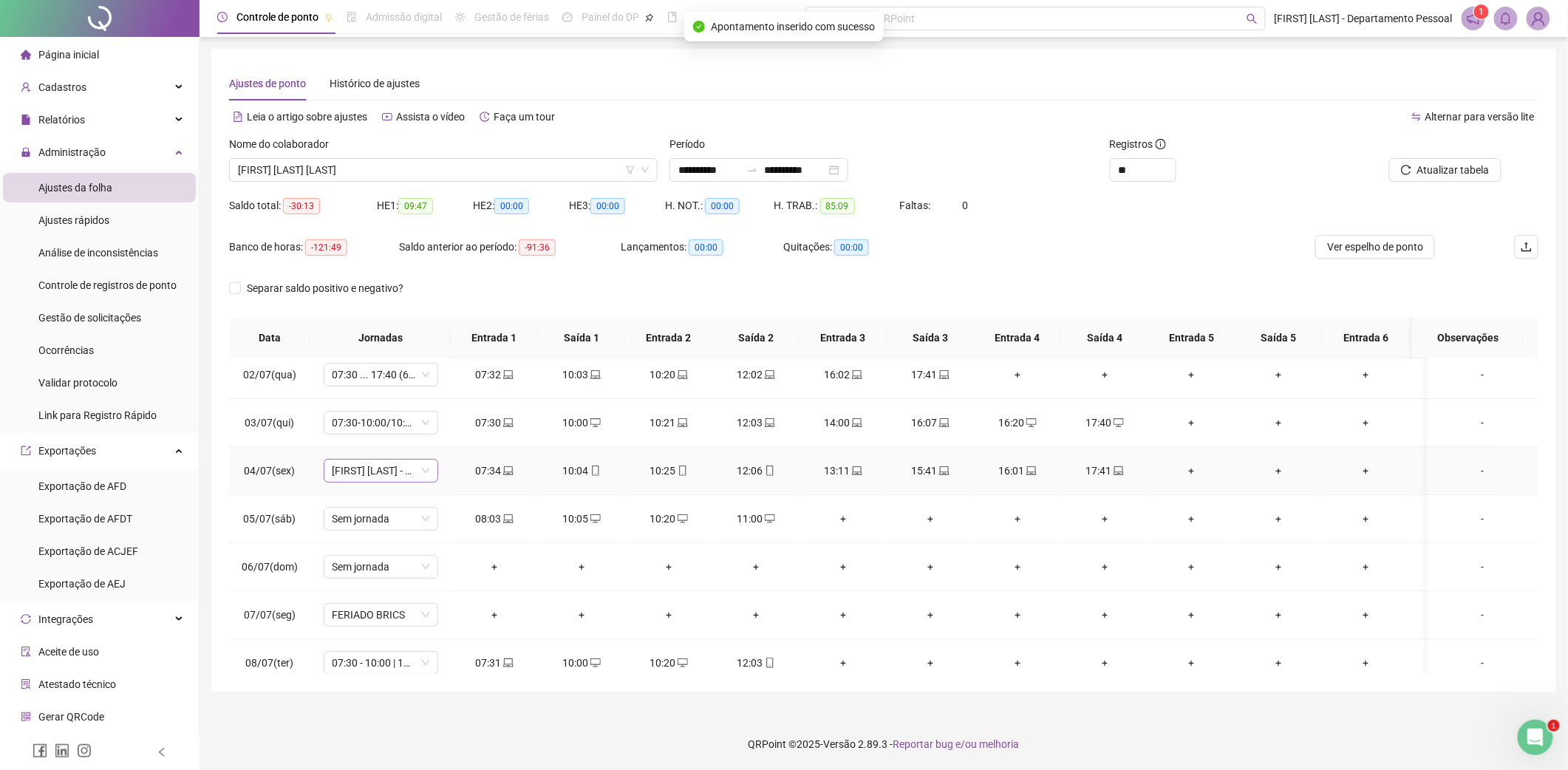 click on "[FIRST] [LAST] - 5 FEIRA" at bounding box center (381, 471) 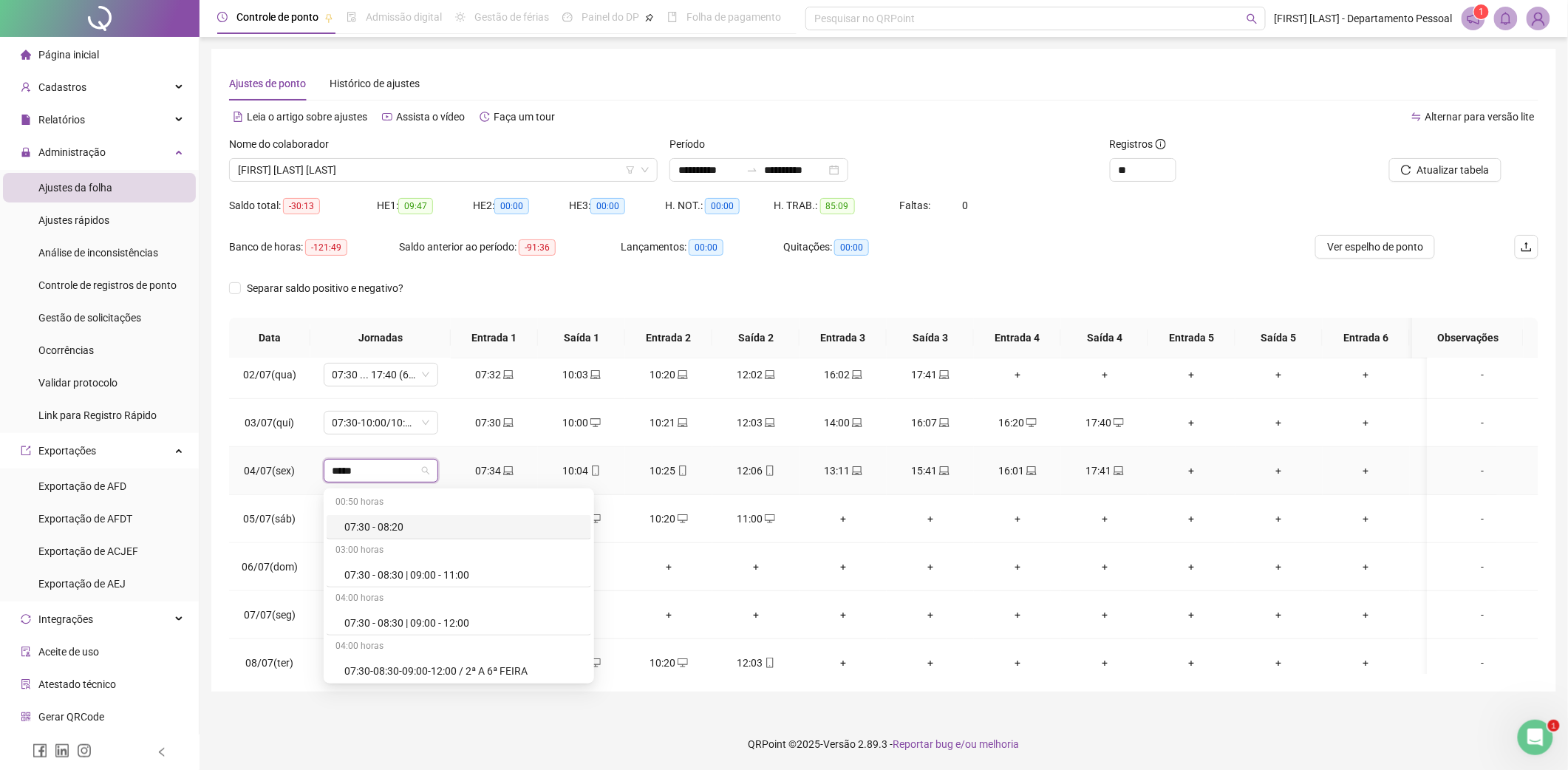 type on "******" 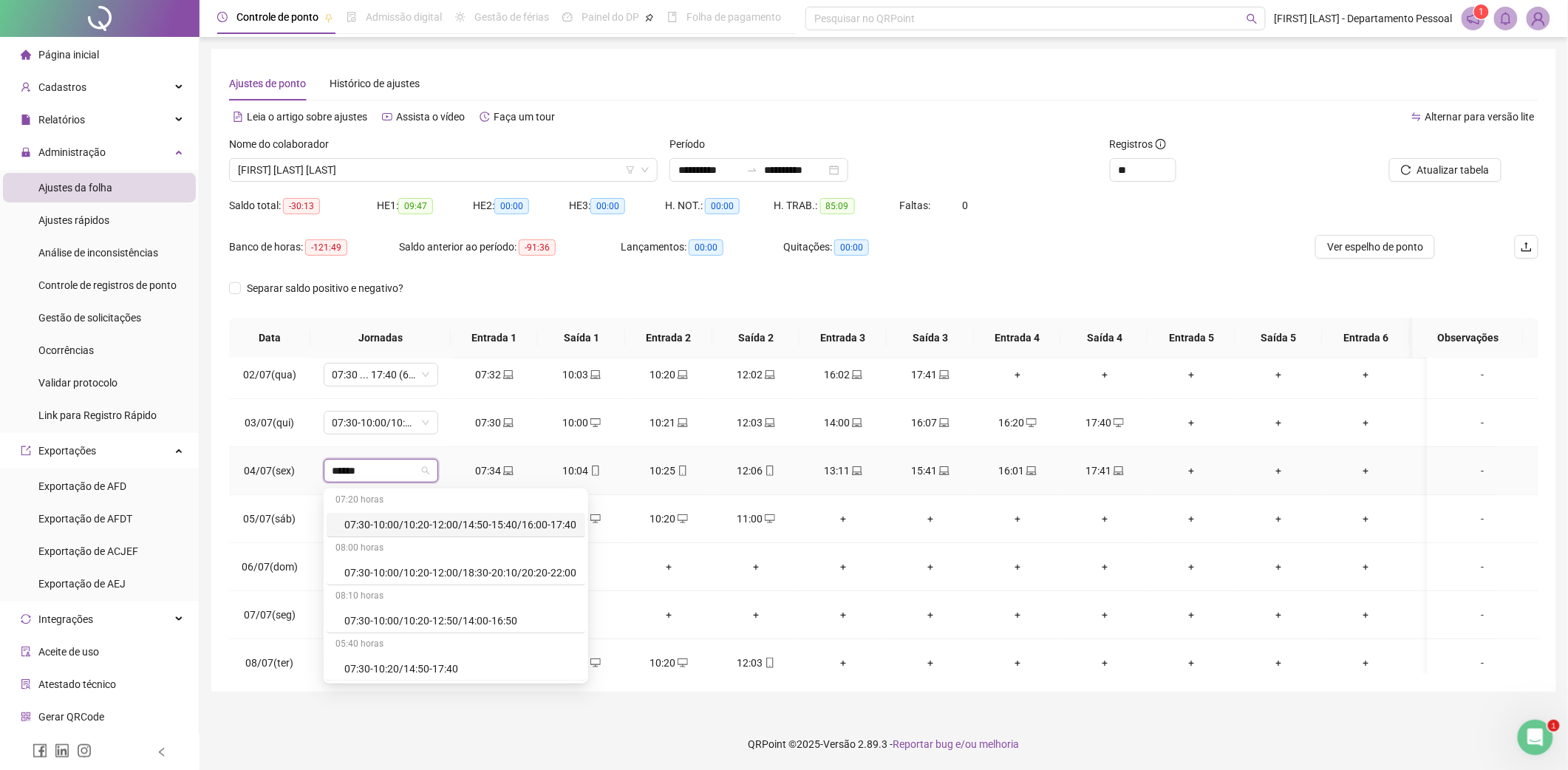 scroll, scrollTop: 120, scrollLeft: 0, axis: vertical 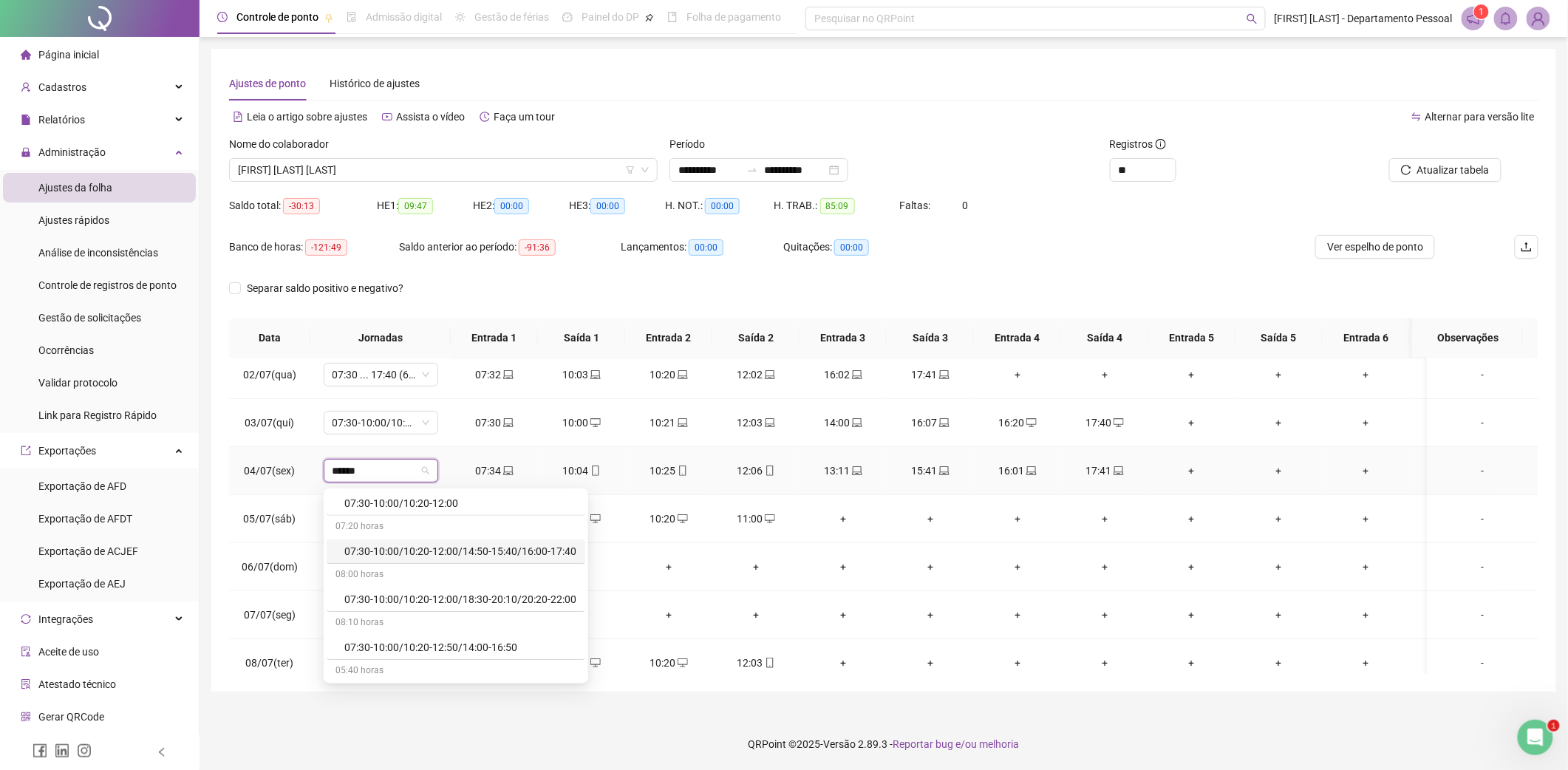 click on "07:30-10:00/10:20-12:00/14:50-15:40/16:00-17:40" at bounding box center [460, 551] 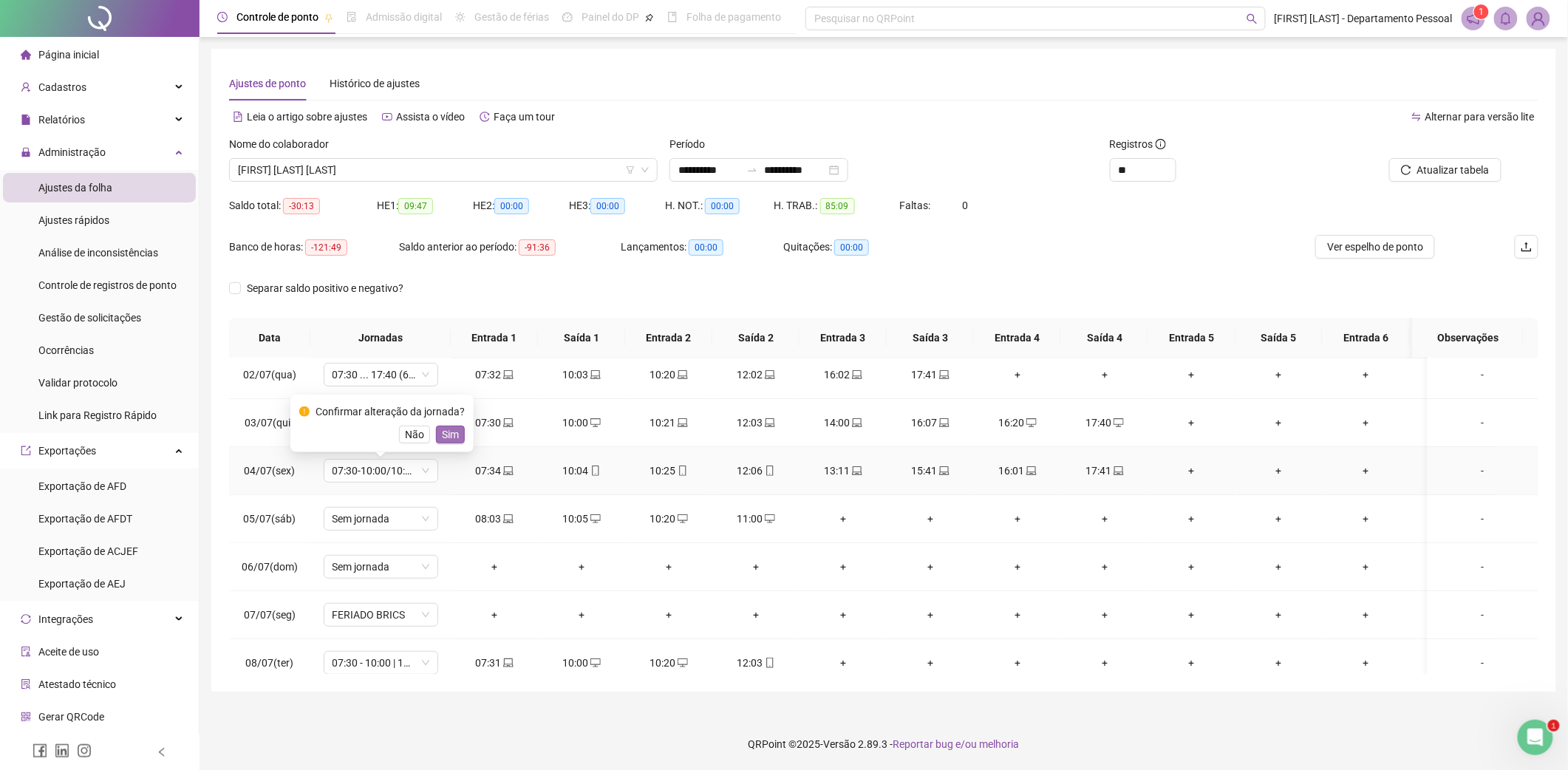 click on "Sim" at bounding box center [450, 435] 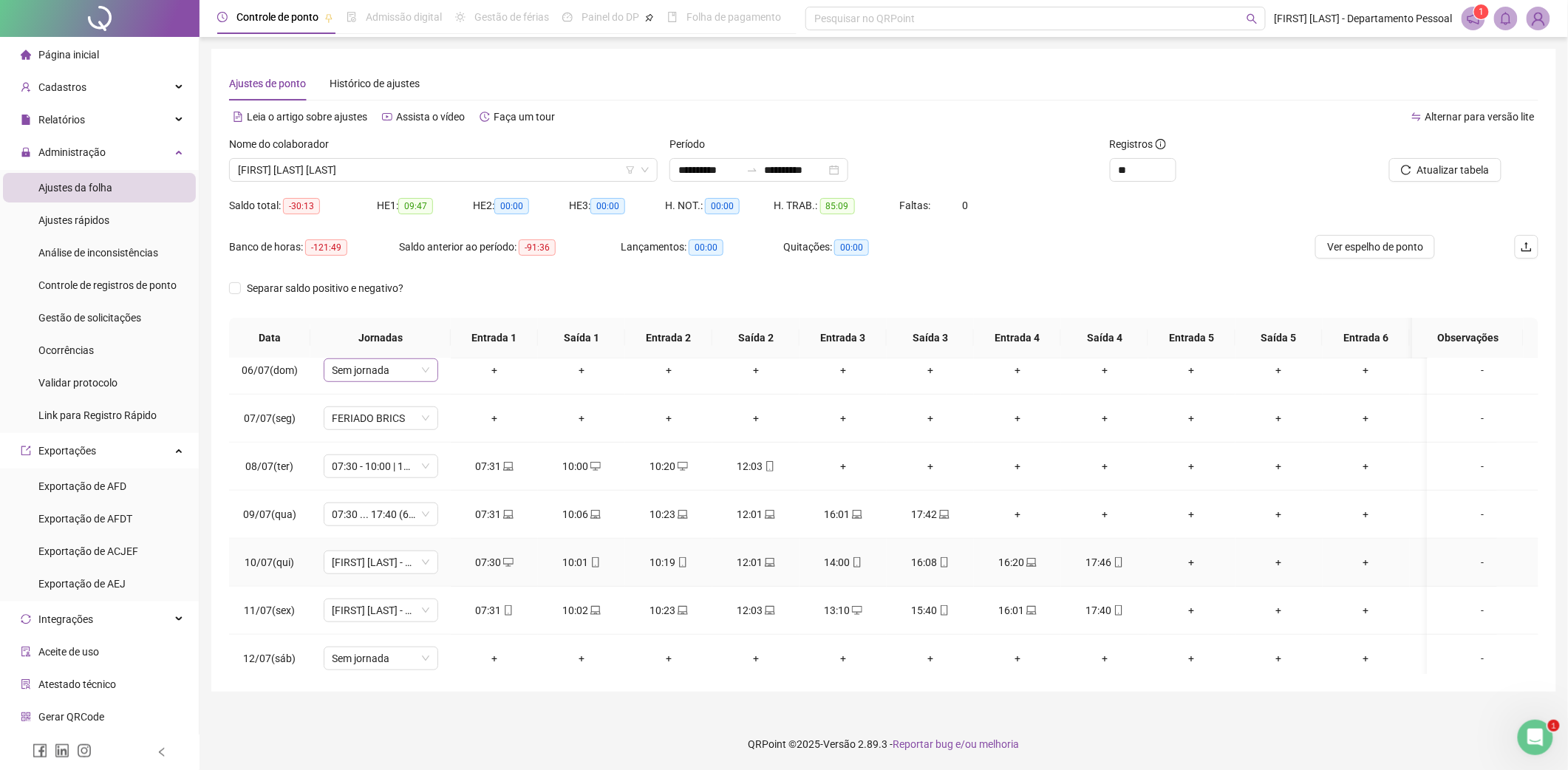 scroll, scrollTop: 591, scrollLeft: 0, axis: vertical 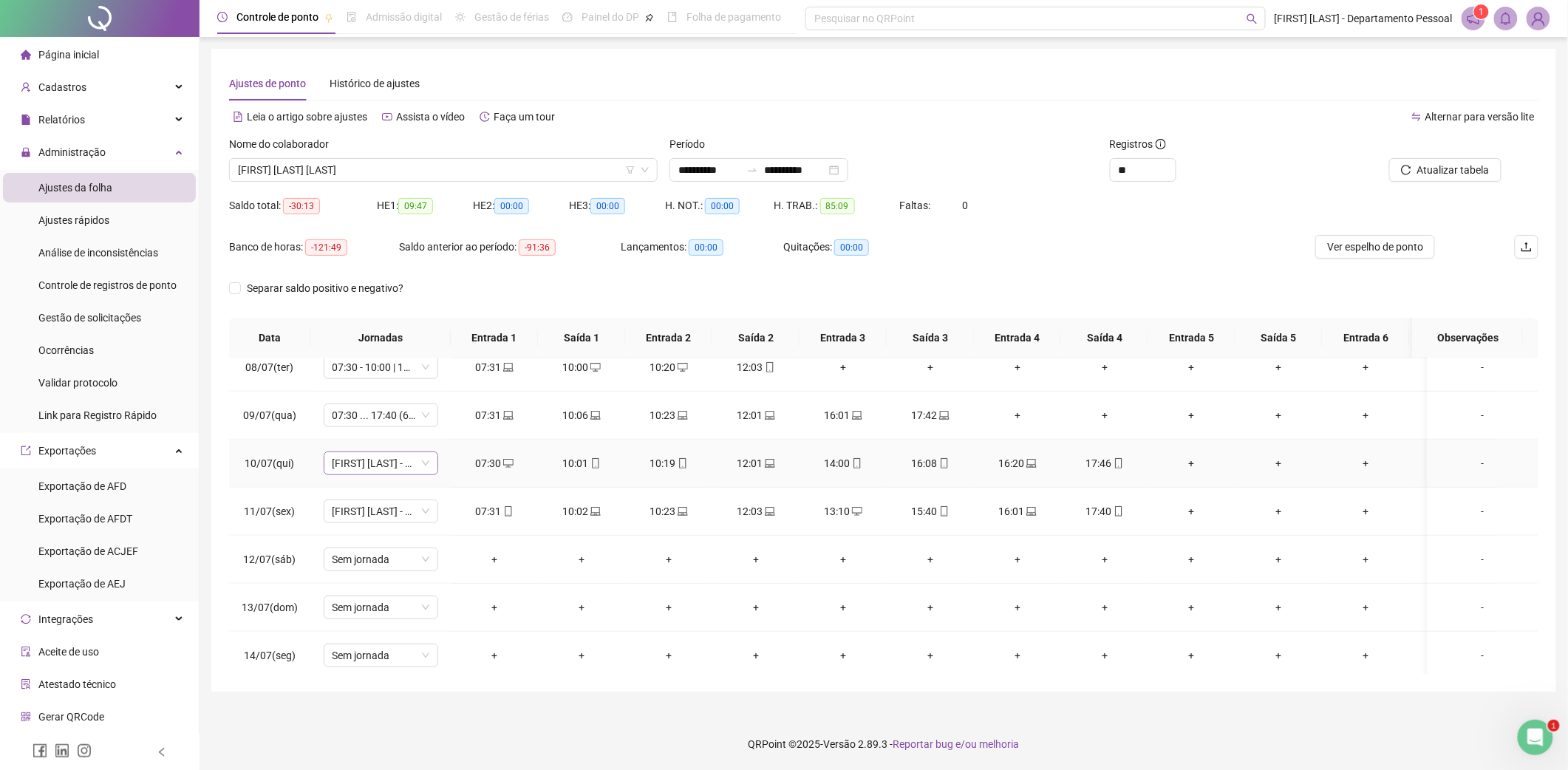 click on "[FIRST] [LAST] - 5ª FEIRA" at bounding box center [381, 463] 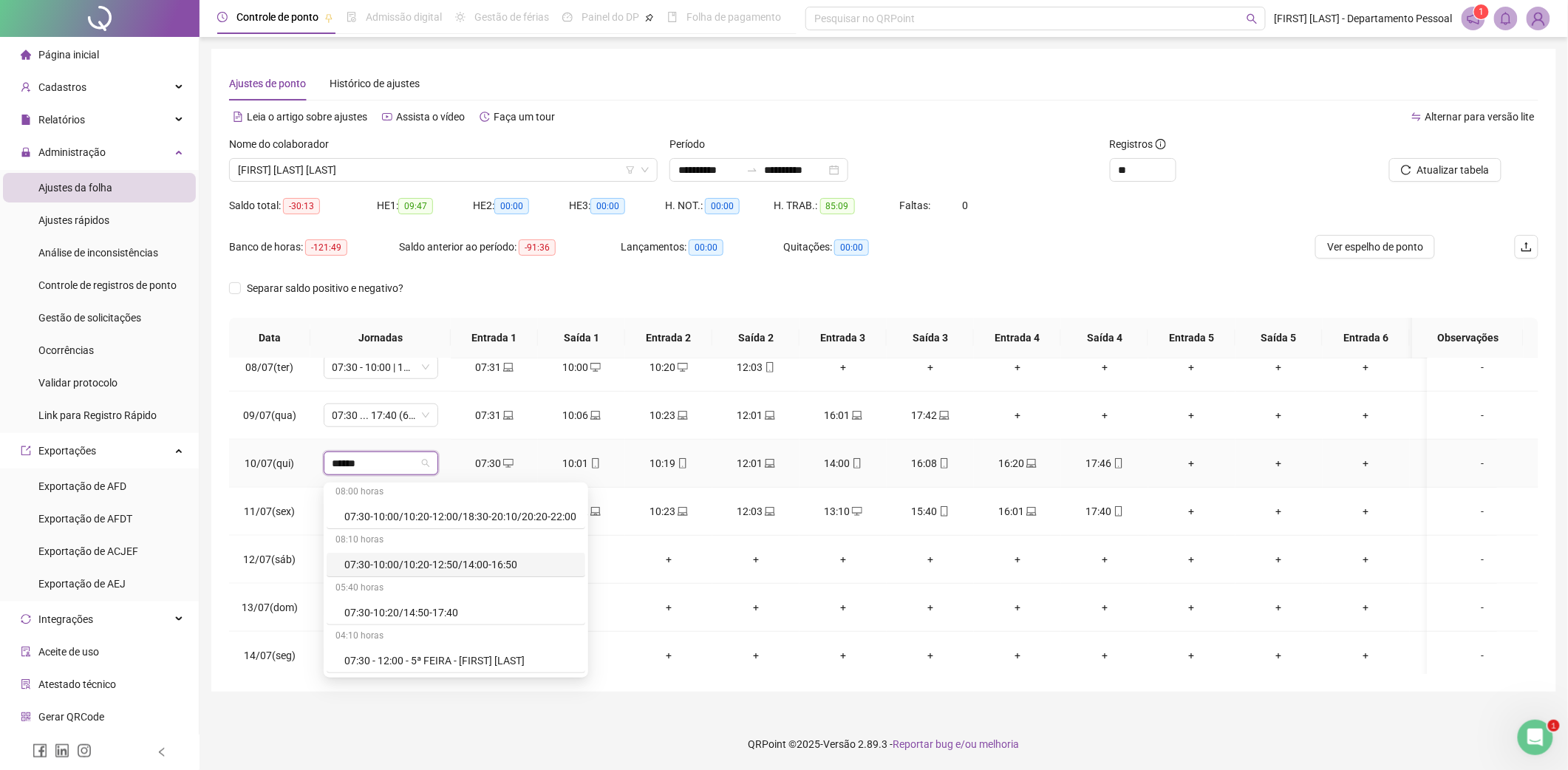 scroll, scrollTop: 98, scrollLeft: 0, axis: vertical 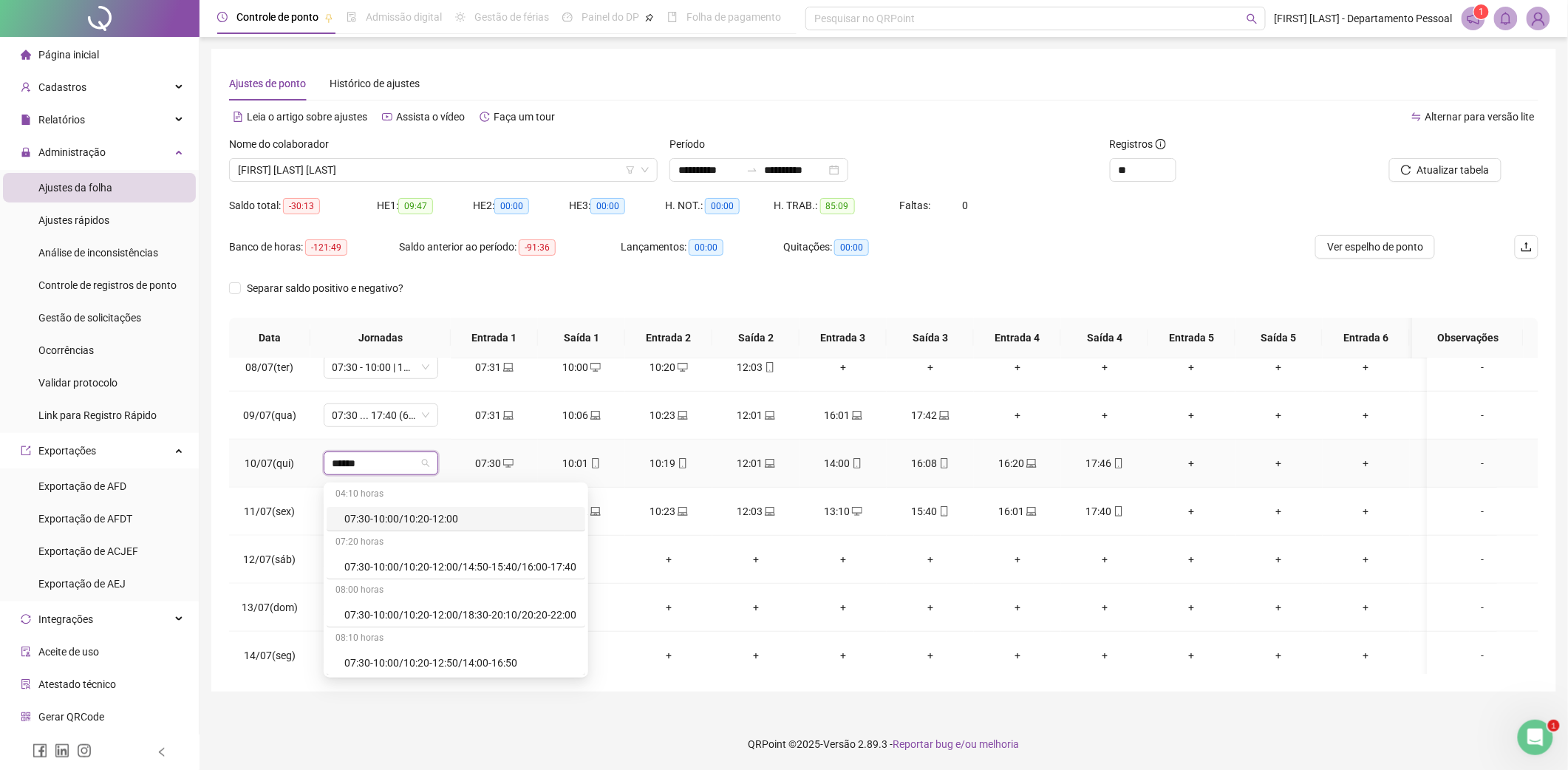click on "******" at bounding box center [374, 463] 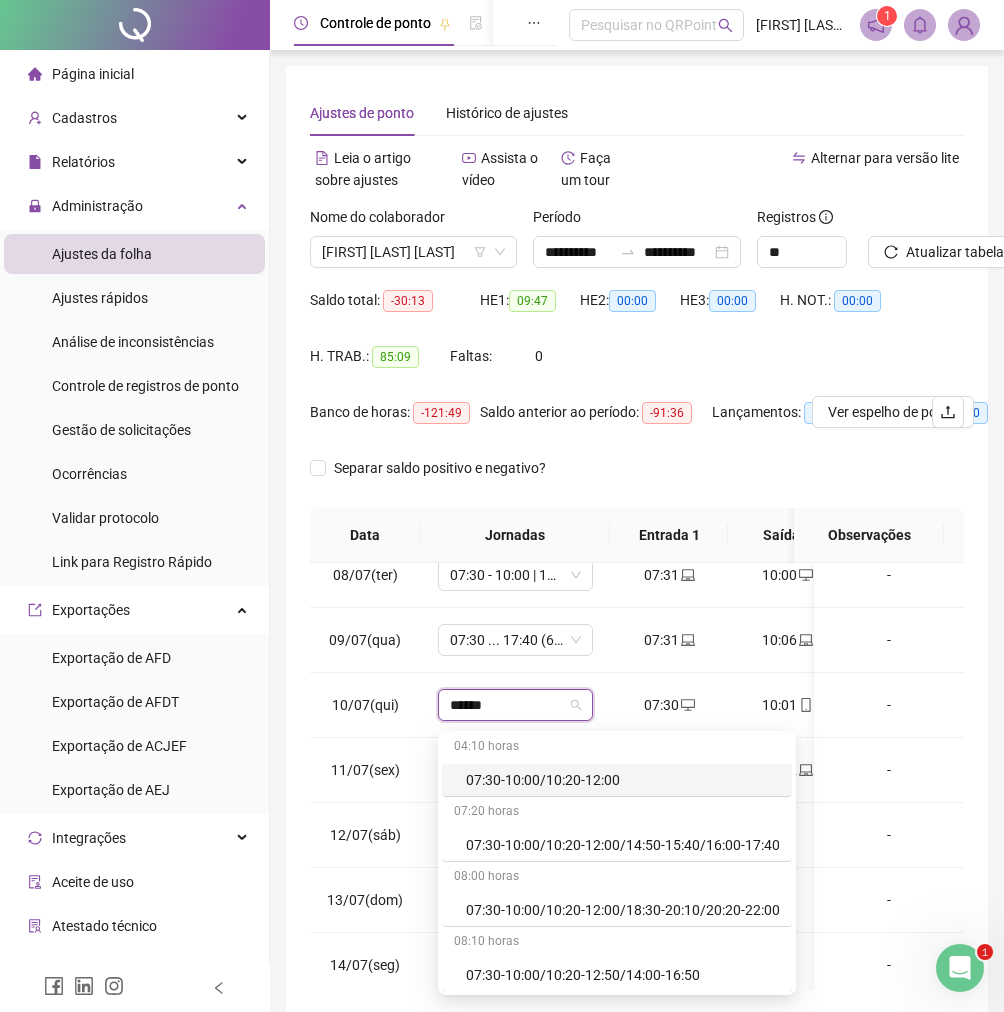 type on "******" 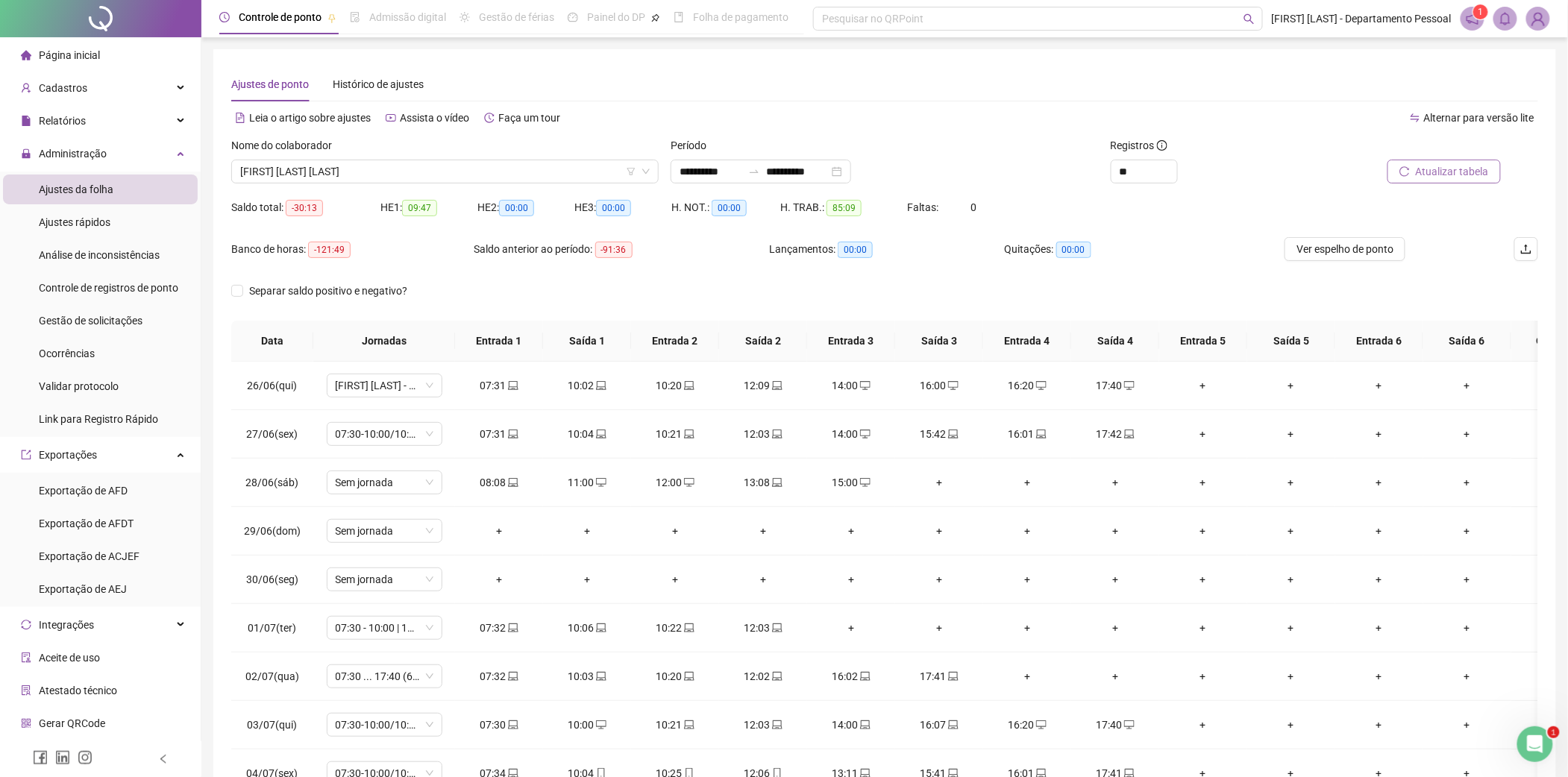 click on "Atualizar tabela" at bounding box center [1452, 172] 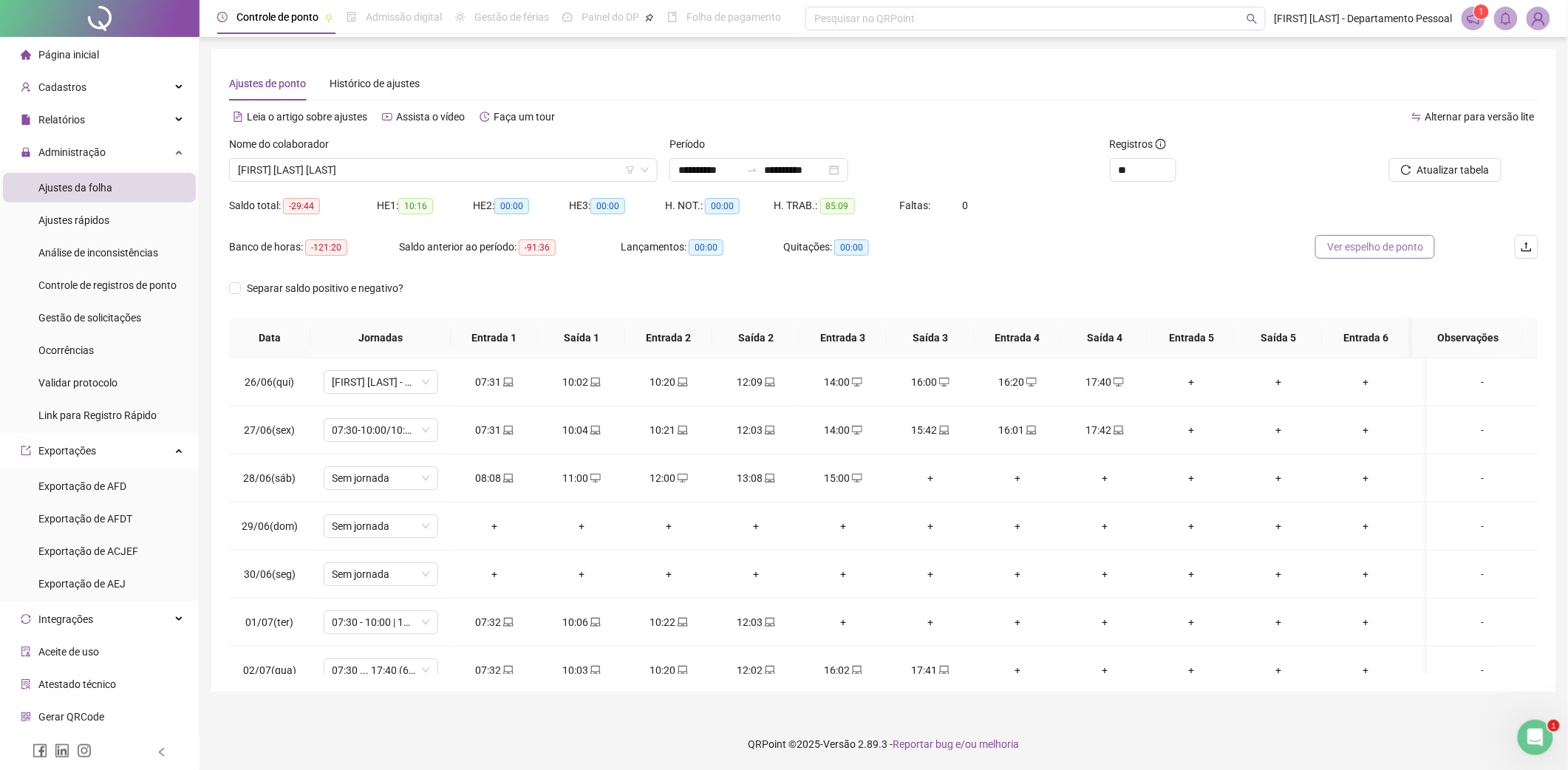 click on "Ver espelho de ponto" at bounding box center [1375, 247] 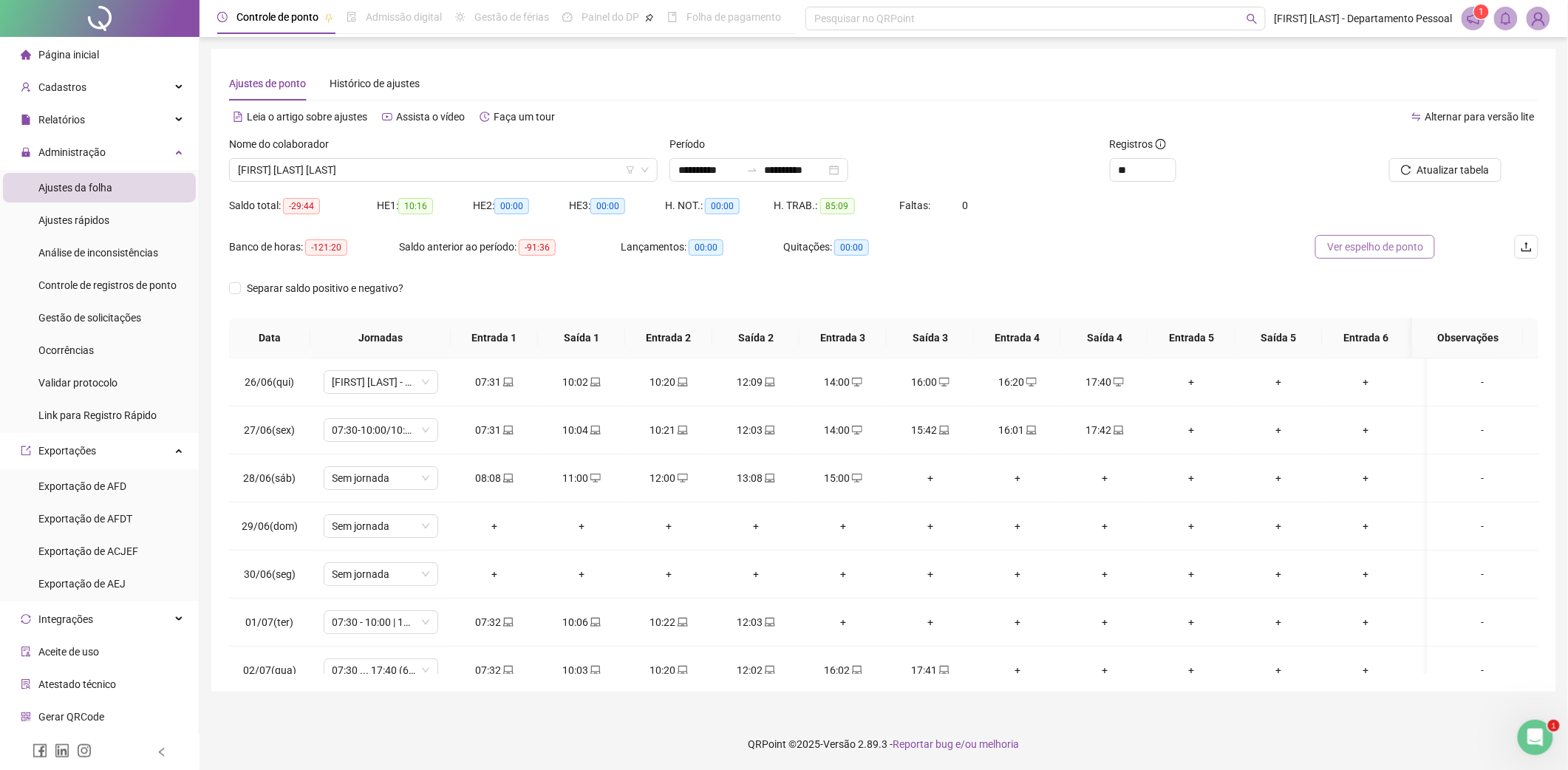 click on "Ver espelho de ponto" at bounding box center (1375, 247) 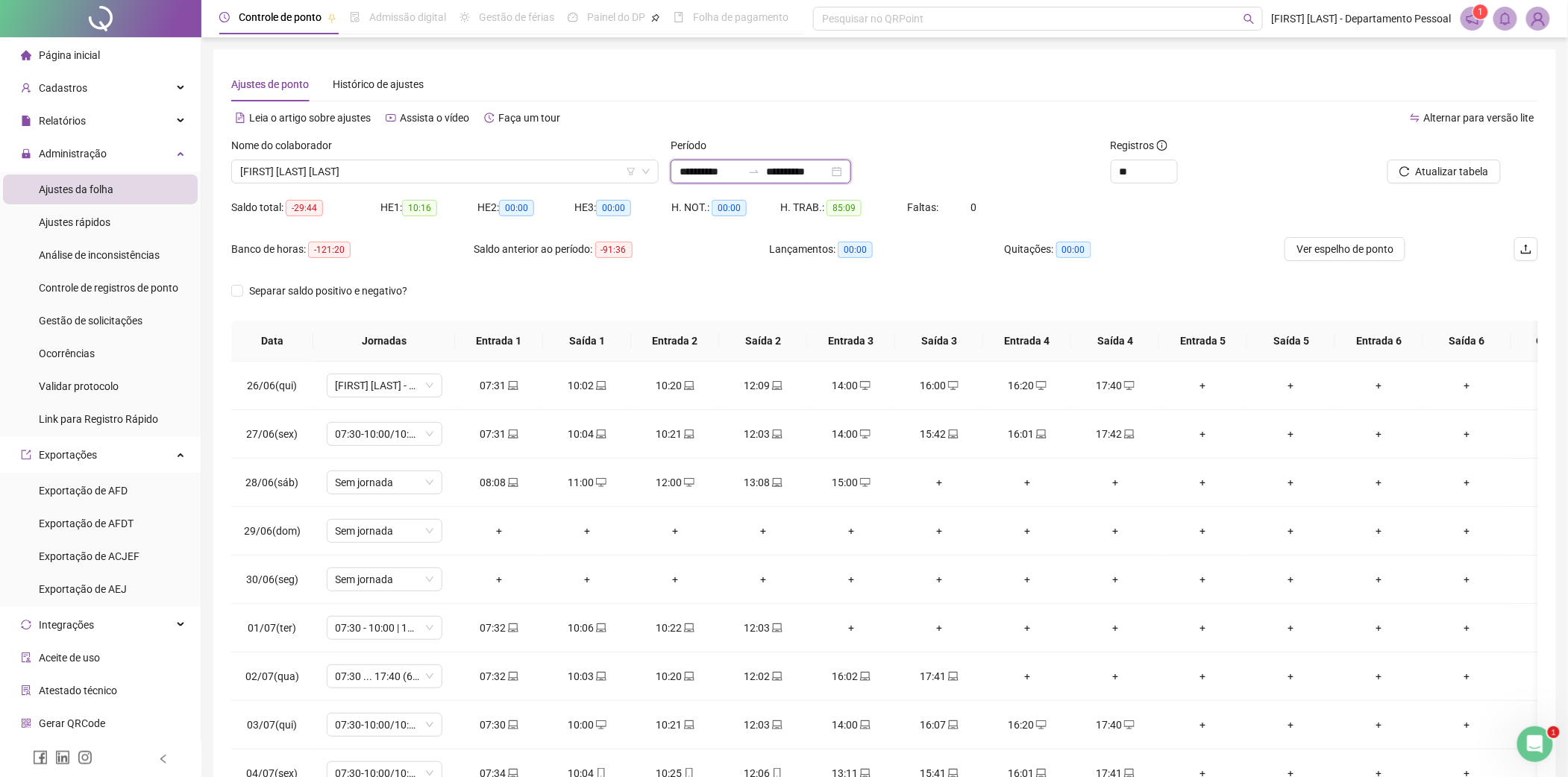 click on "**********" at bounding box center (711, 172) 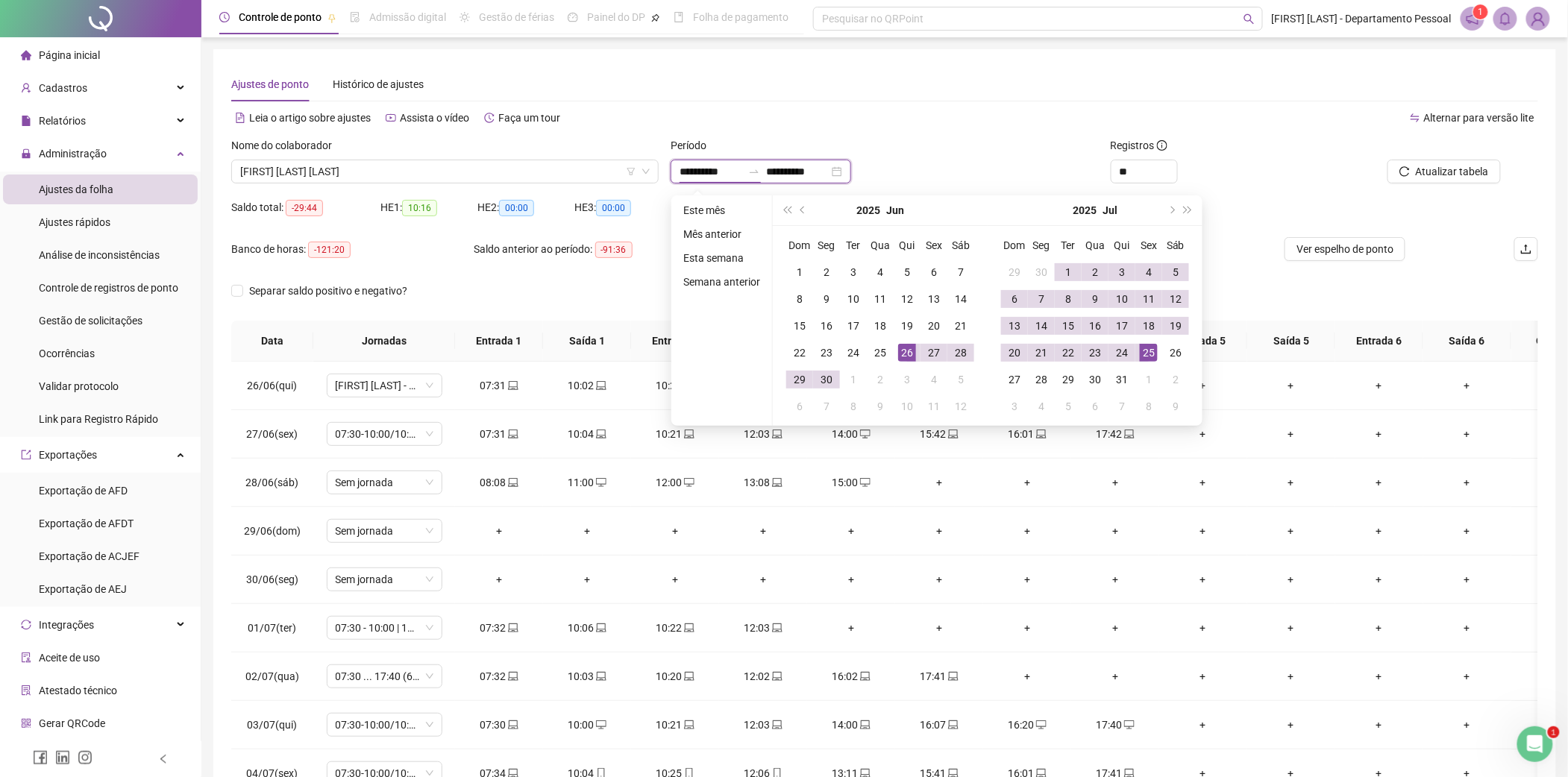 type on "**********" 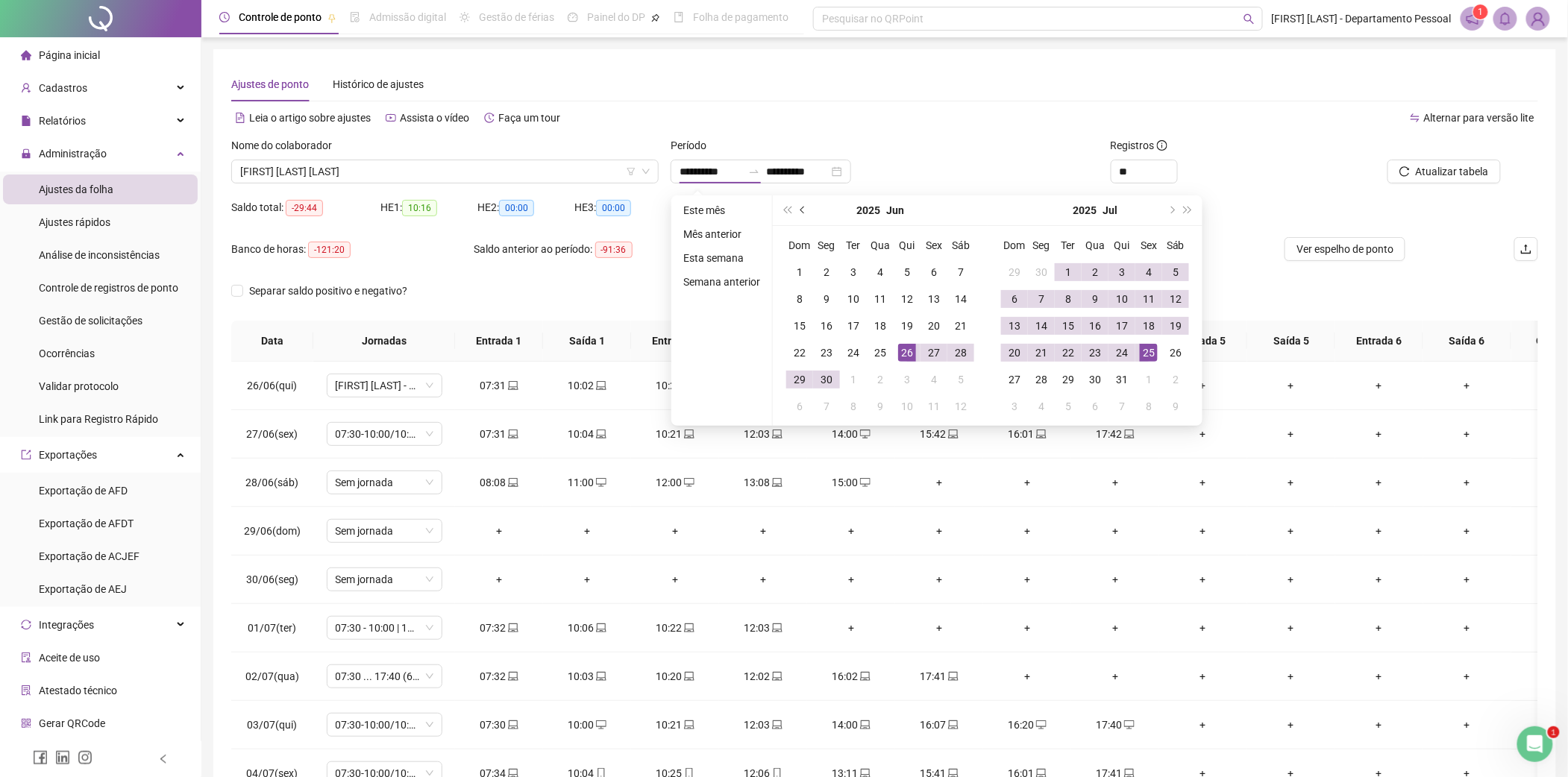 click at bounding box center [804, 210] 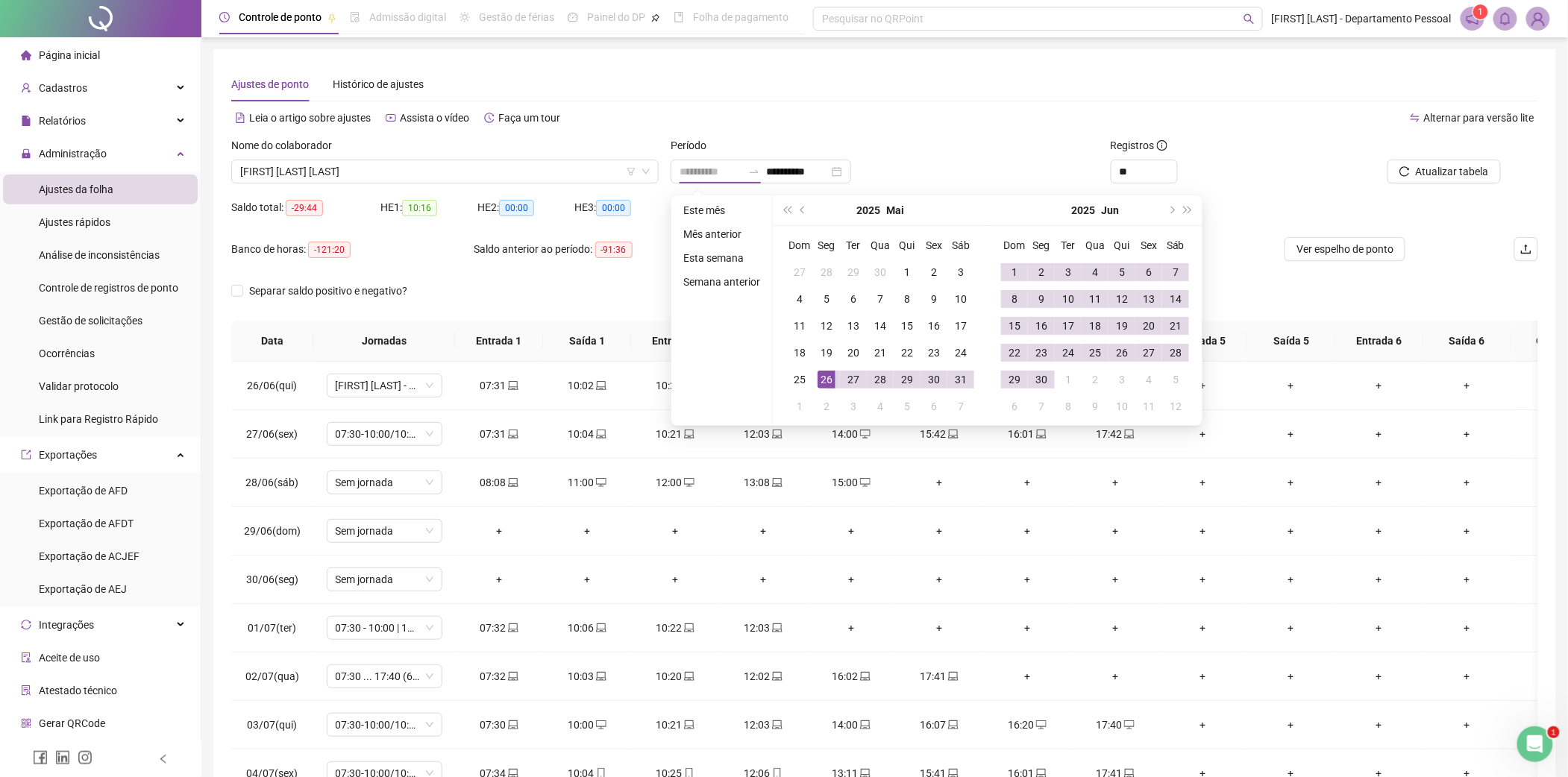type on "**********" 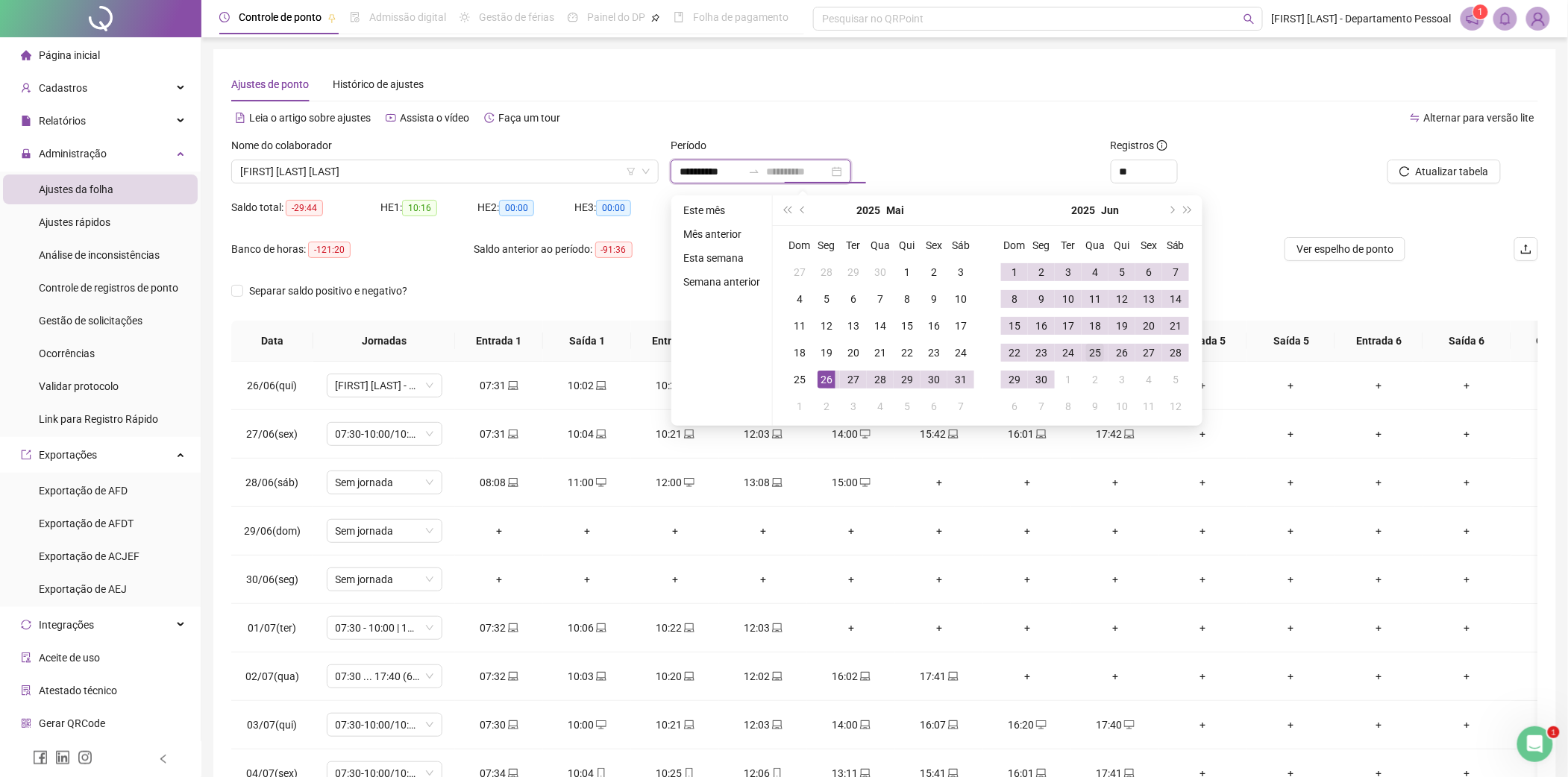 type on "**********" 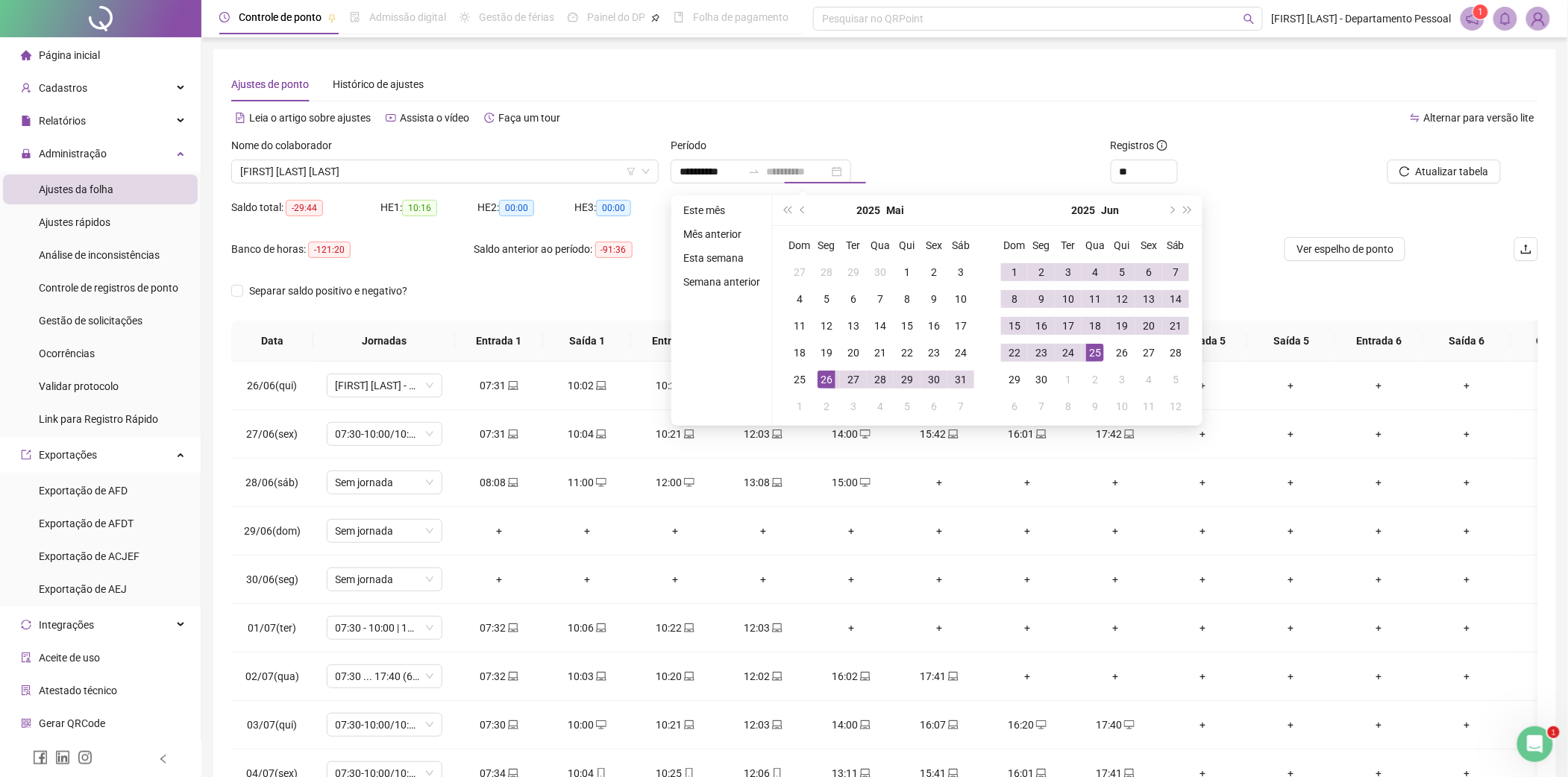 click on "25" at bounding box center [1095, 353] 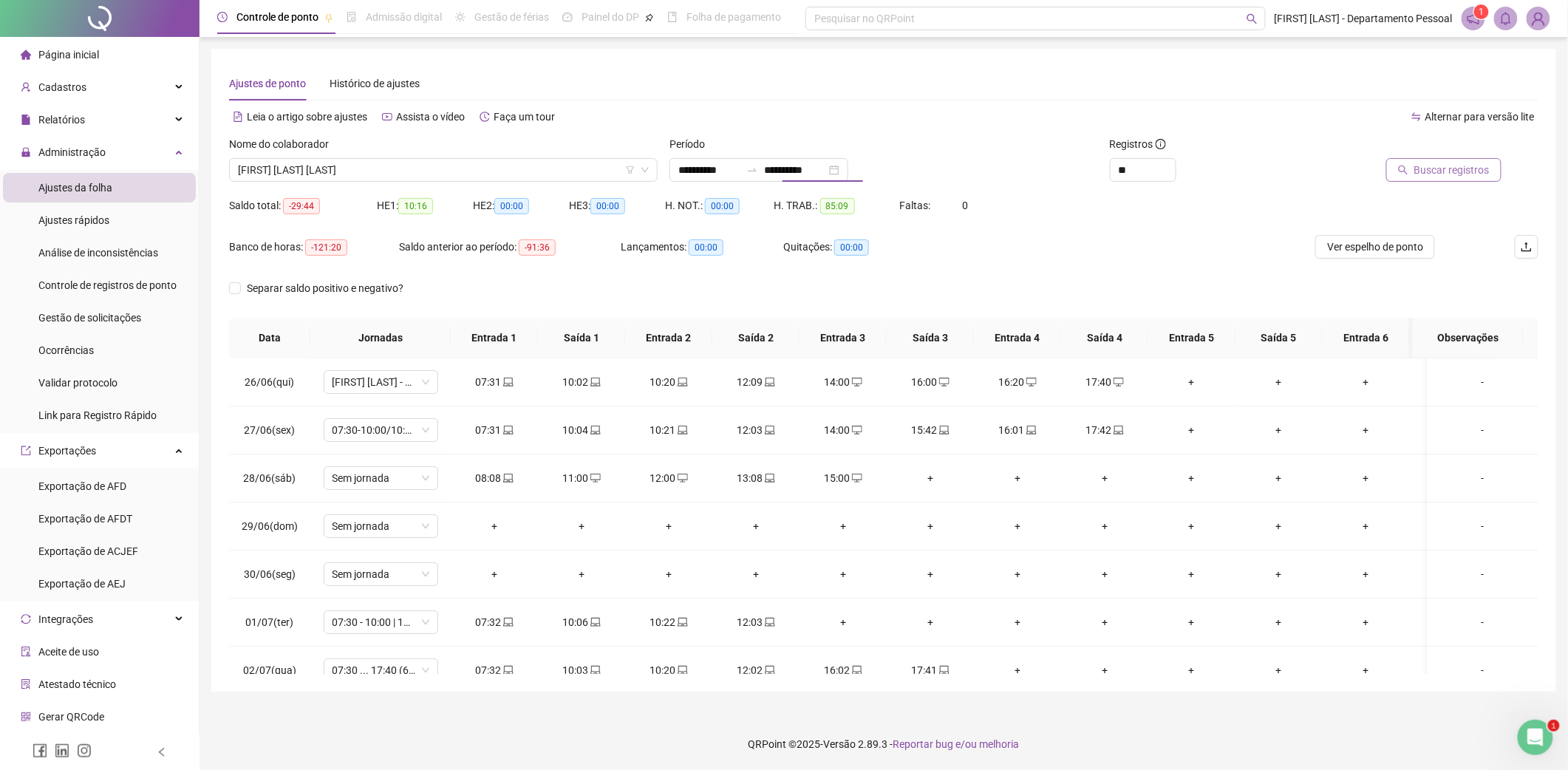 click on "Buscar registros" at bounding box center [1452, 170] 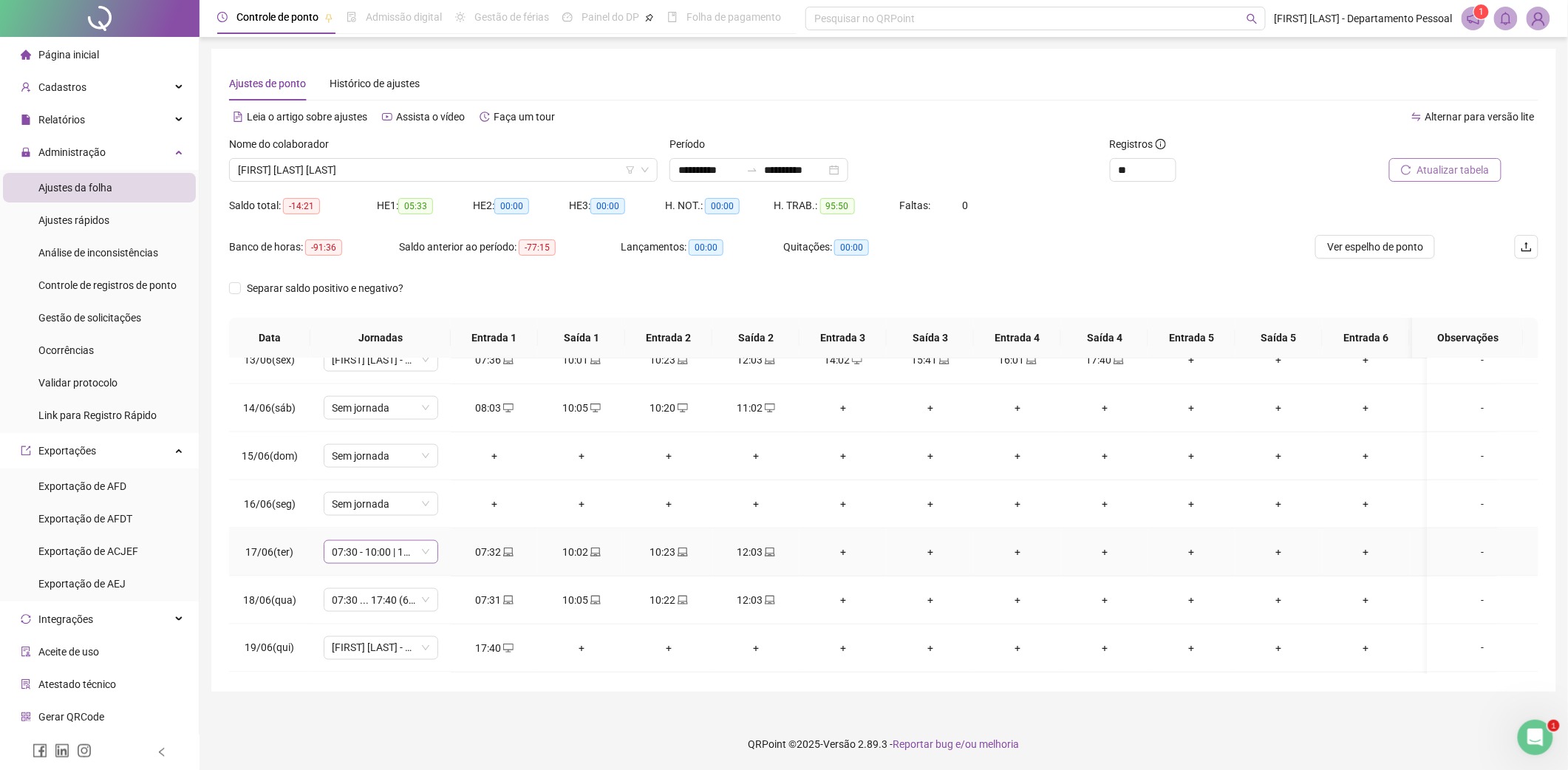 scroll, scrollTop: 985, scrollLeft: 0, axis: vertical 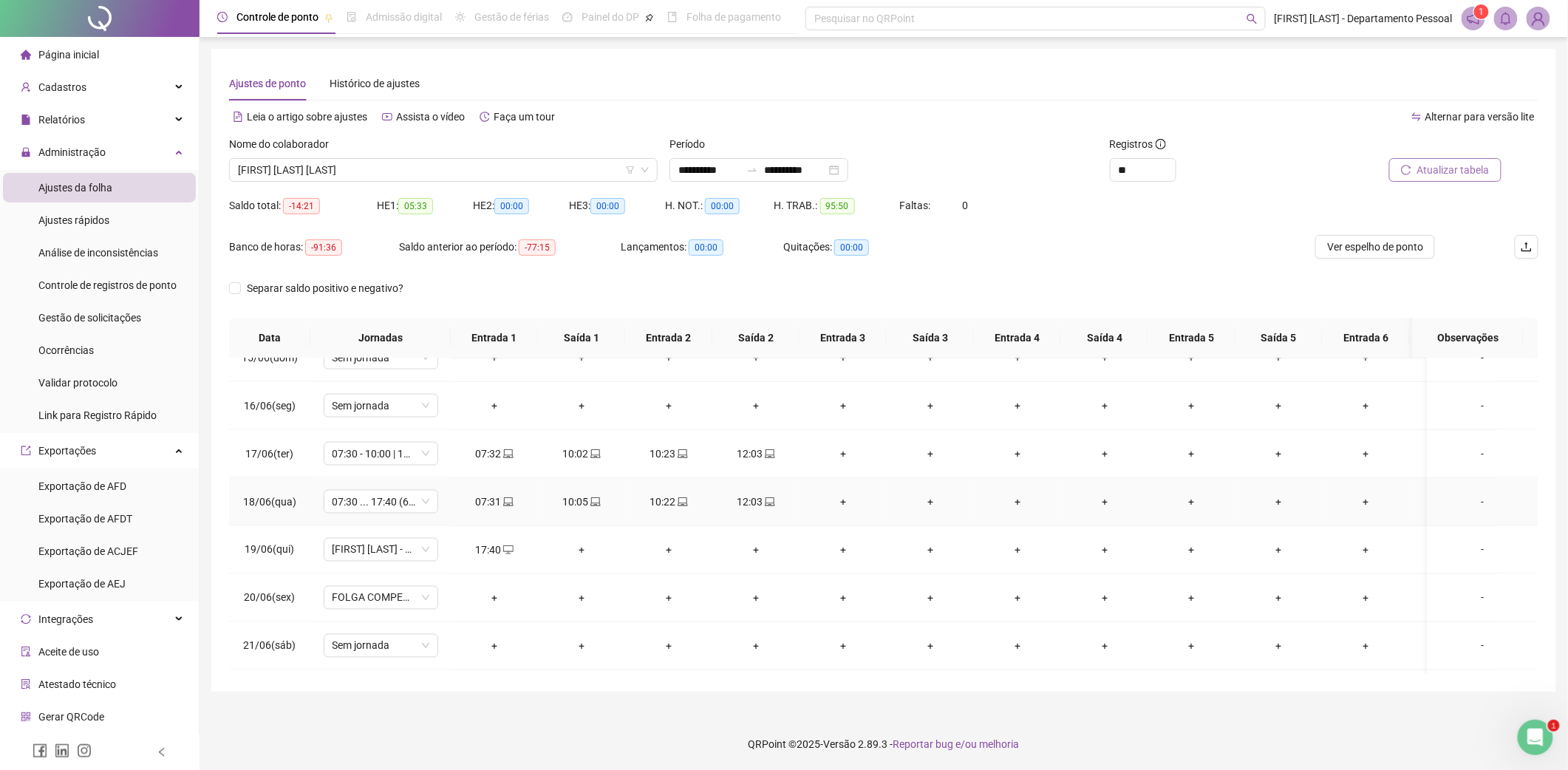 click on "+" at bounding box center [843, 502] 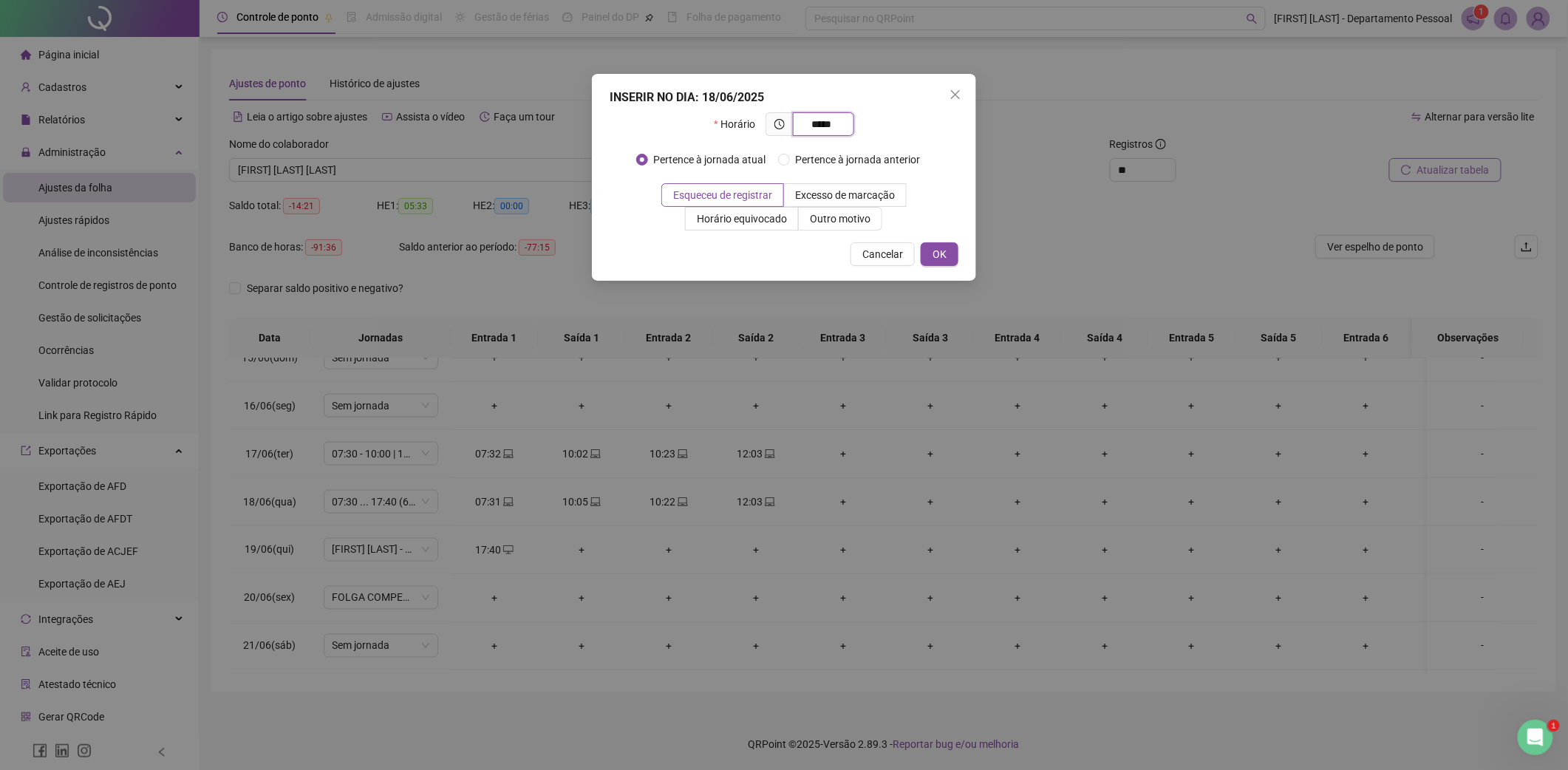 type on "*****" 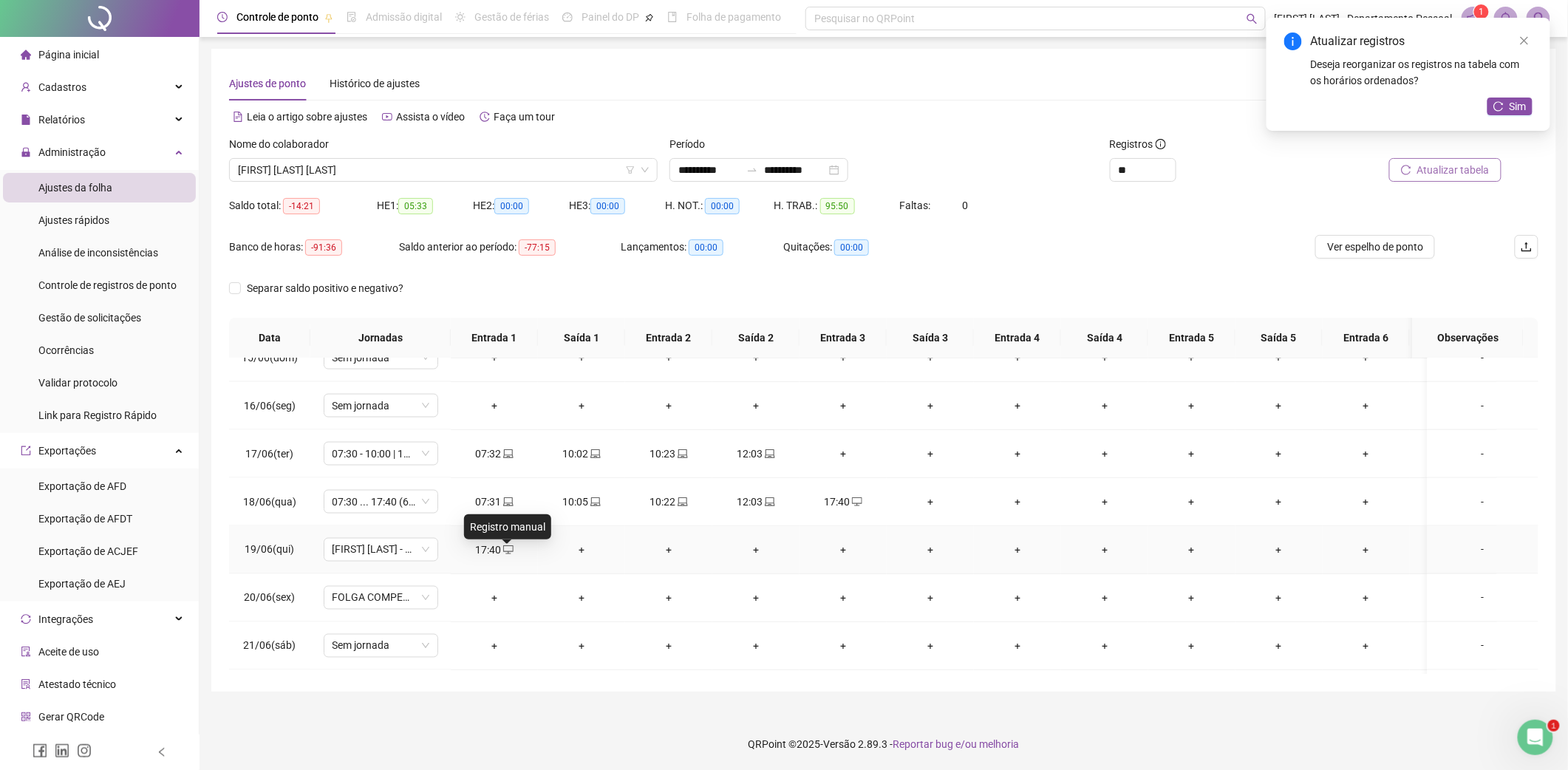 click 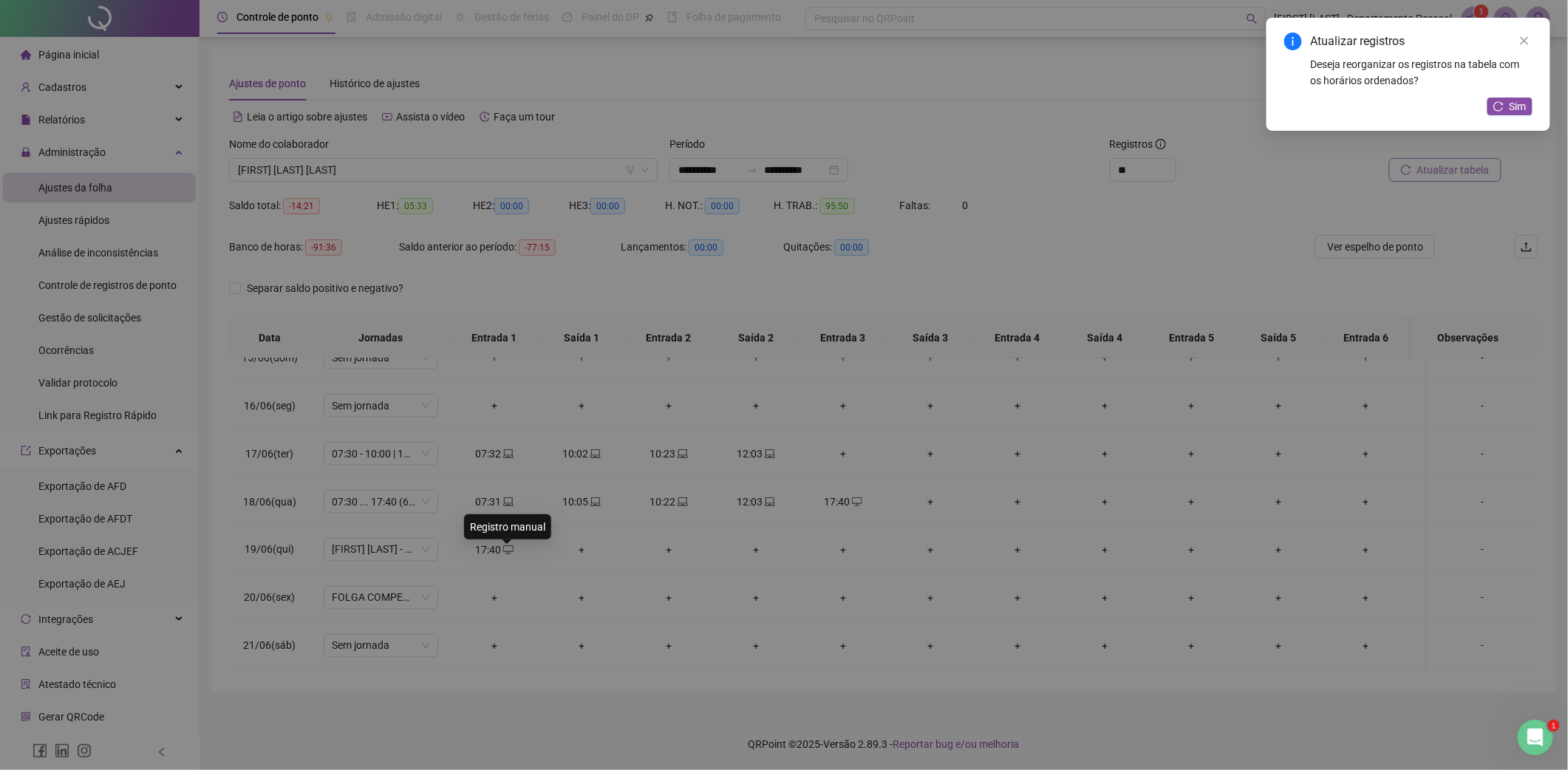 type on "**********" 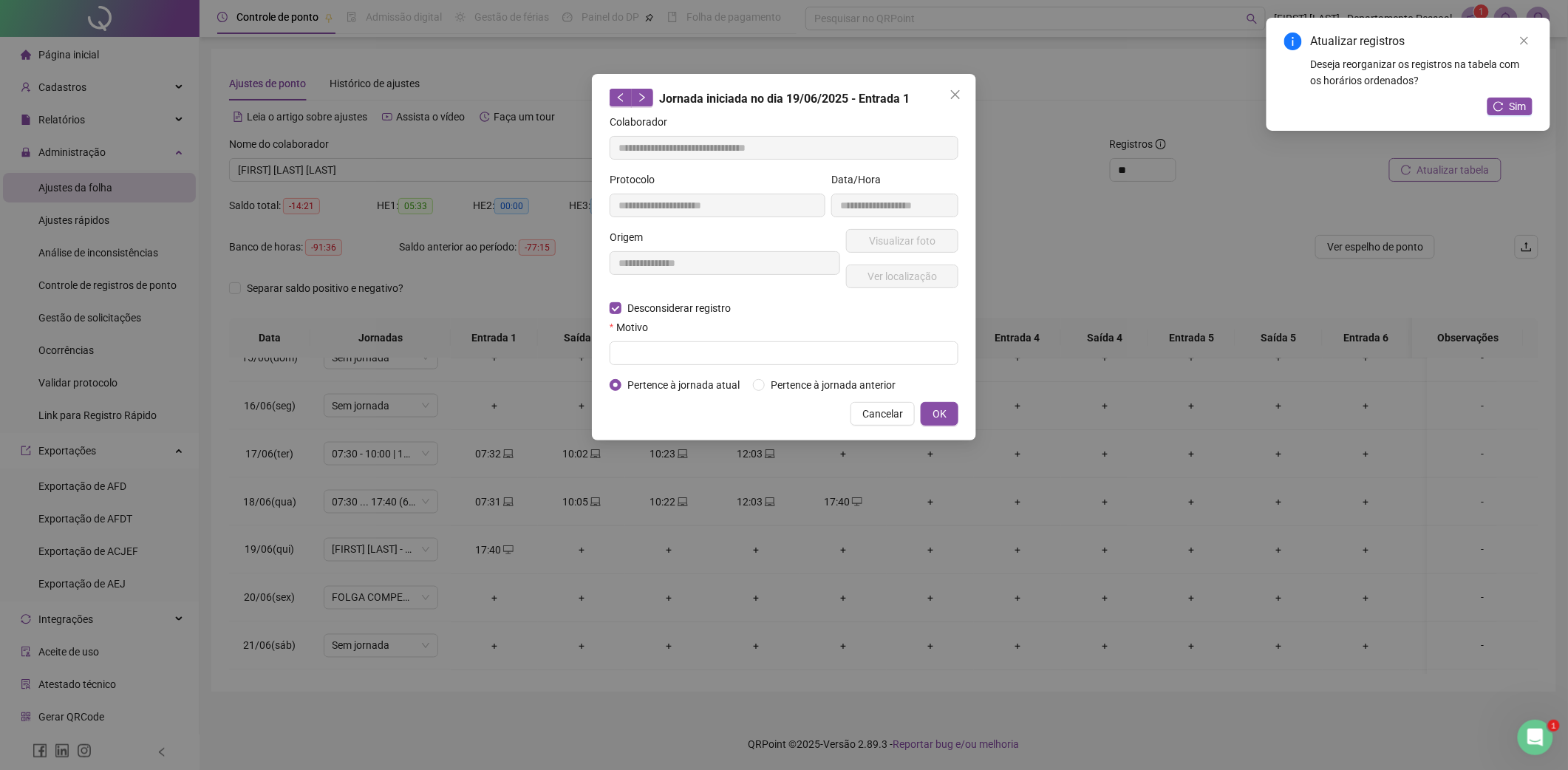 click on "Motivo" at bounding box center [784, 330] 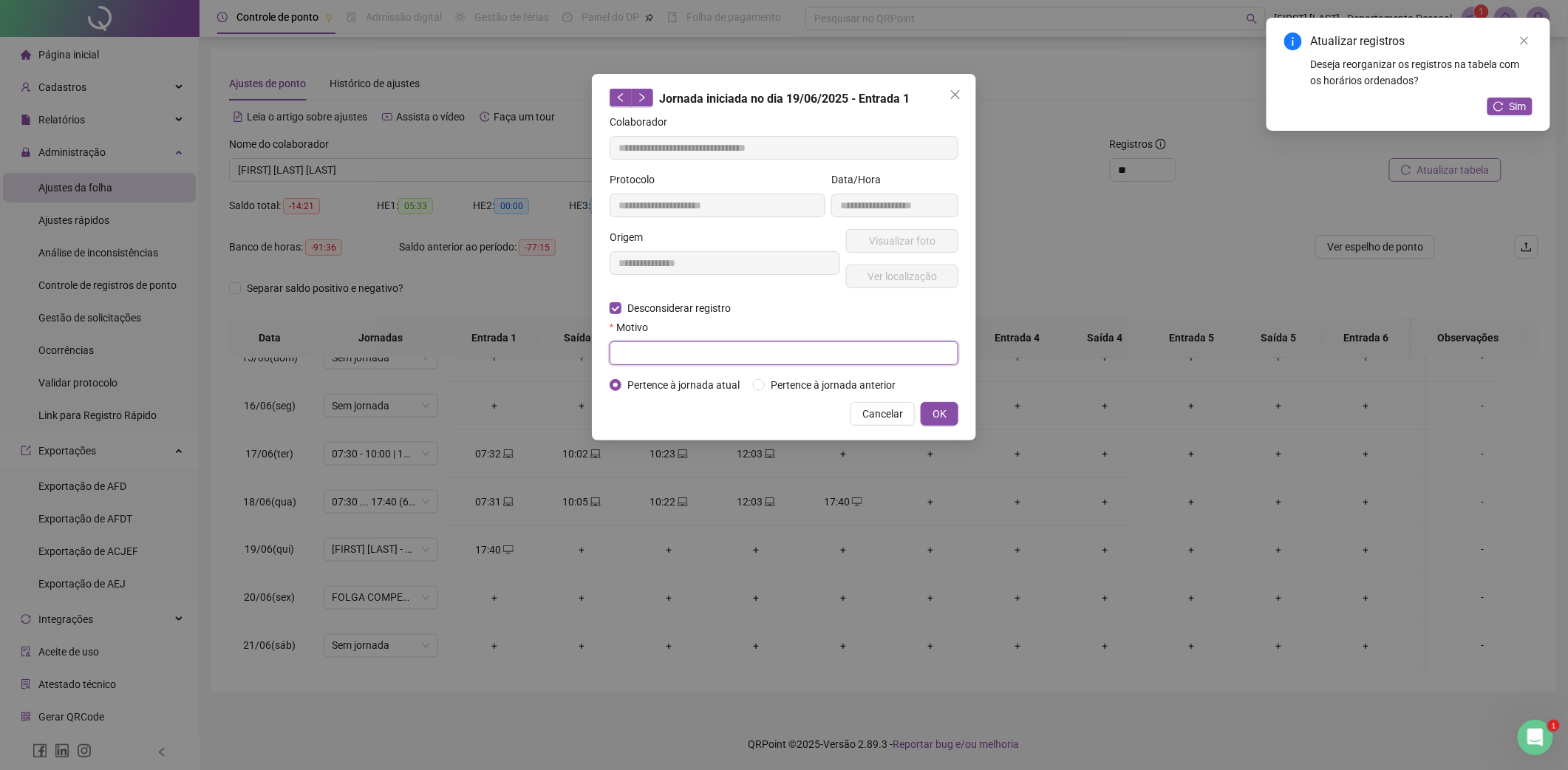click at bounding box center [784, 353] 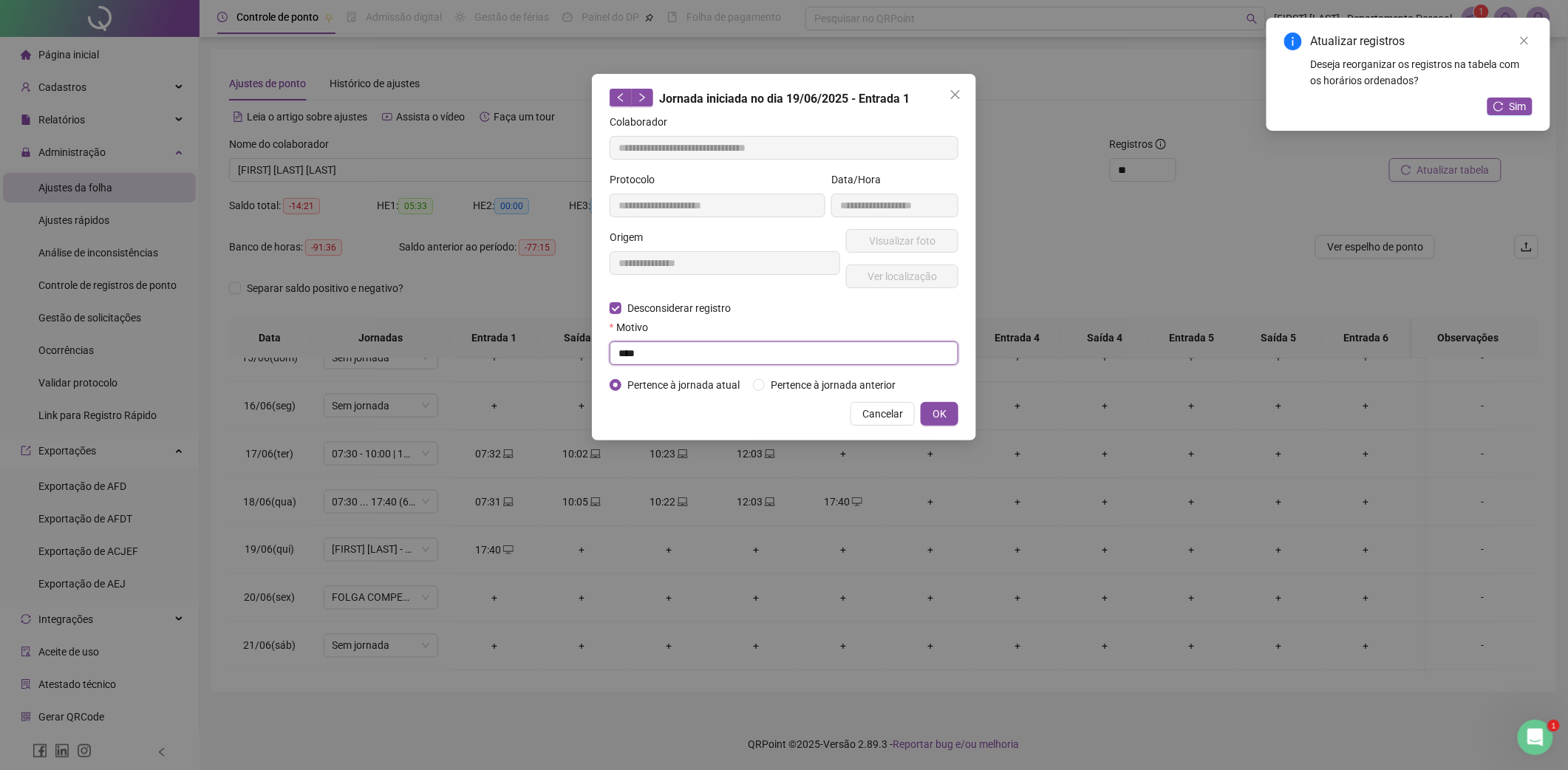 type on "****" 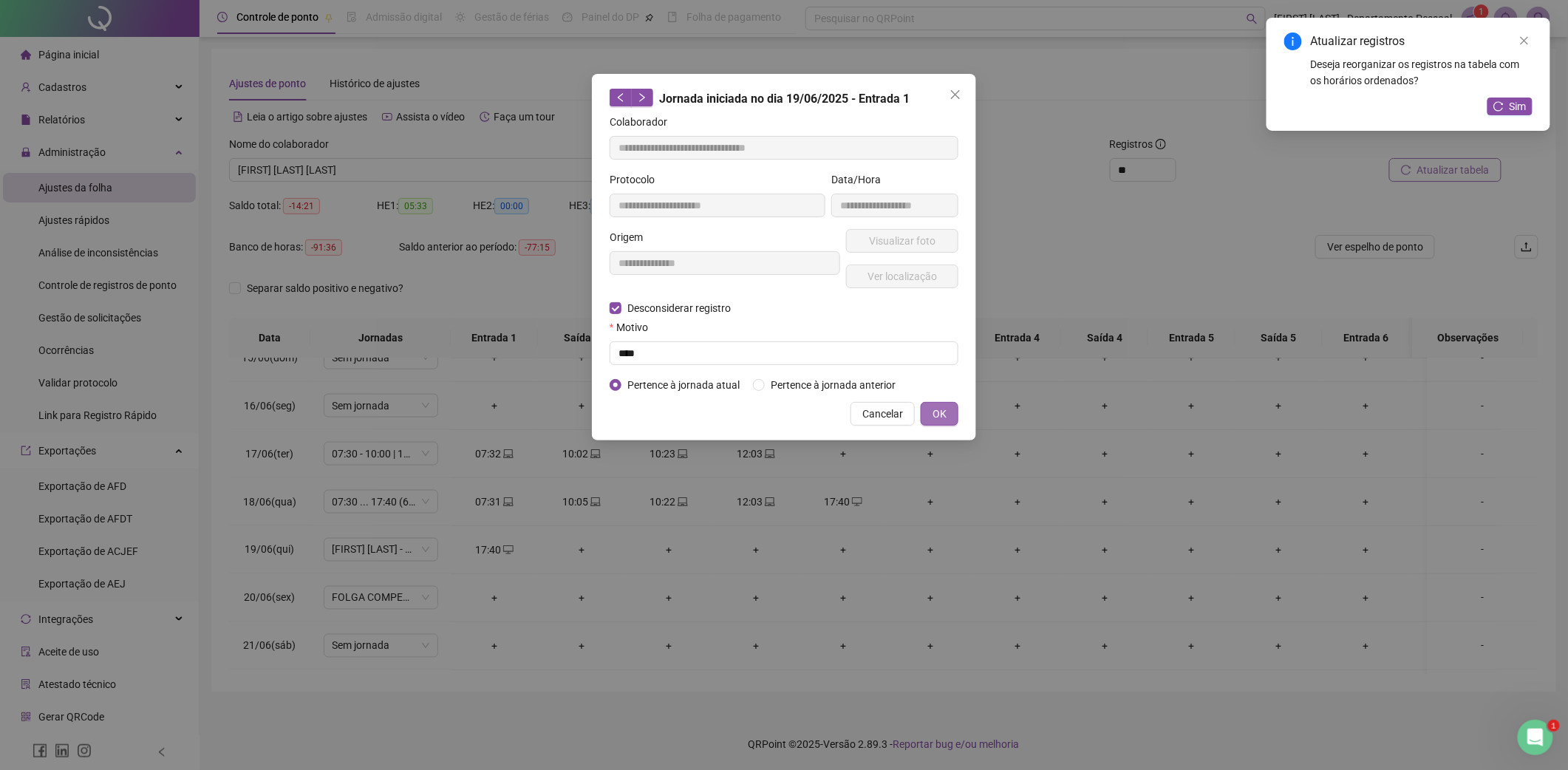 click on "OK" at bounding box center (939, 414) 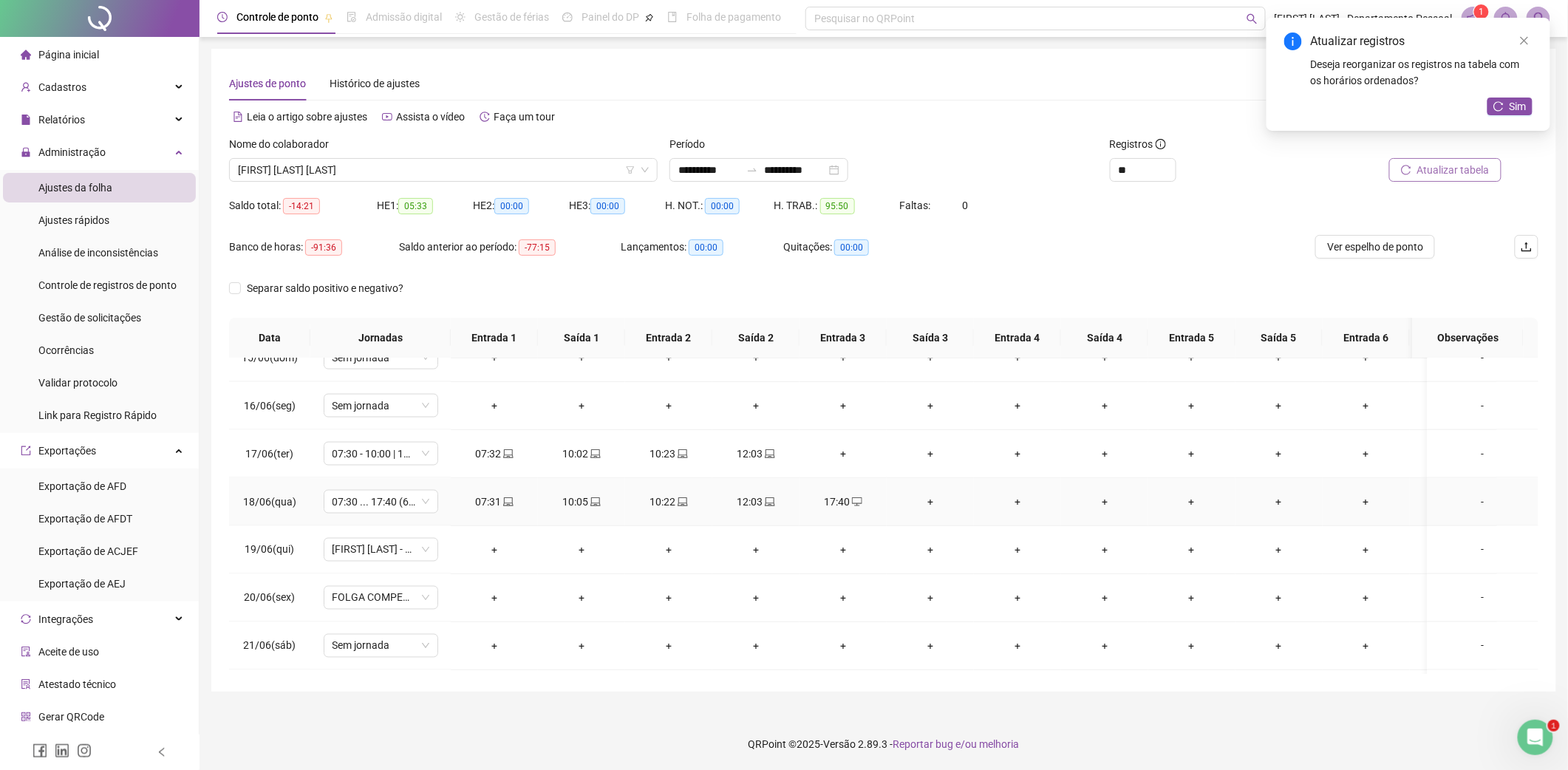 click on "+" at bounding box center (930, 502) 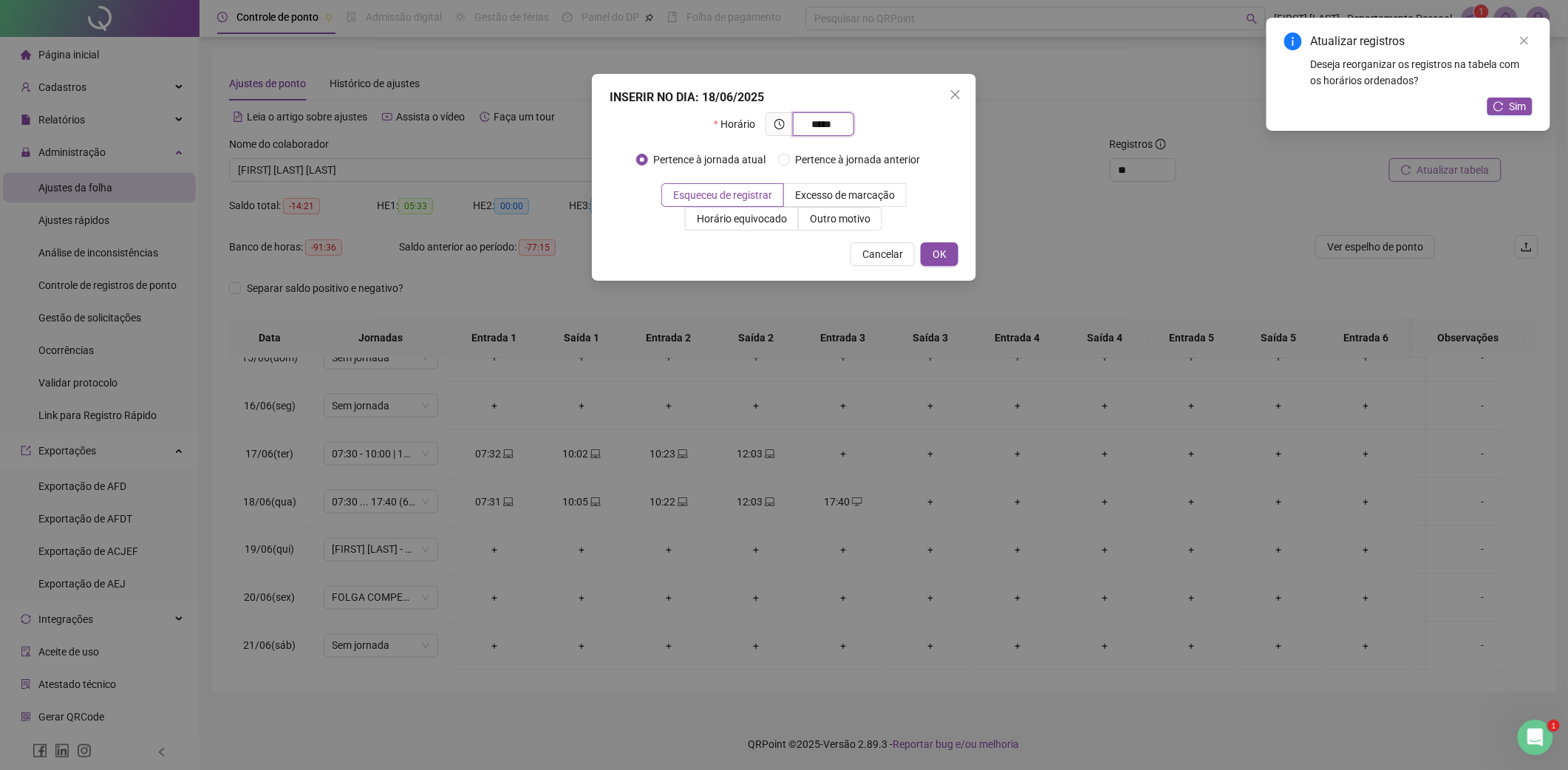 type on "*****" 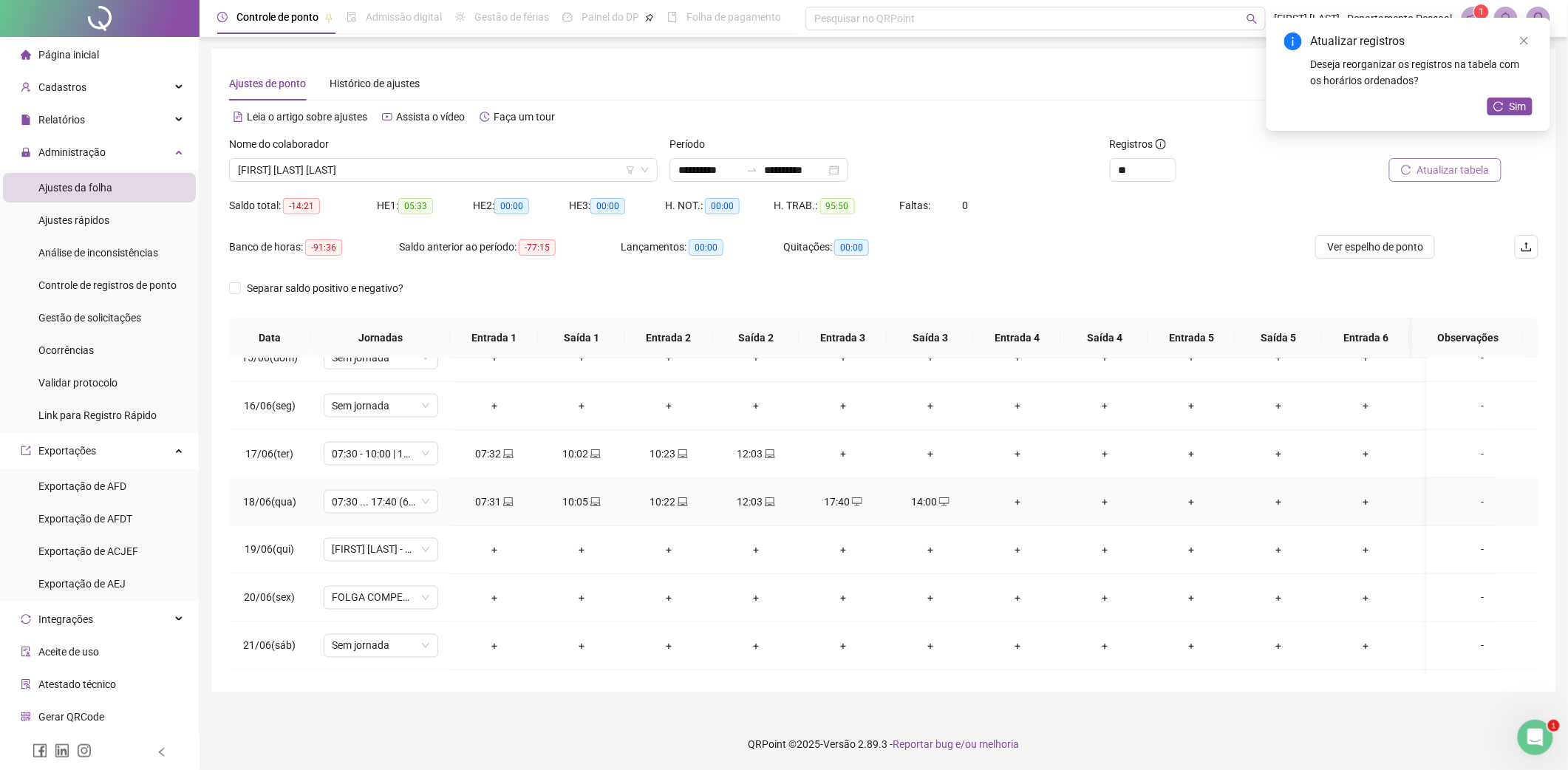 click on "+" at bounding box center [1018, 502] 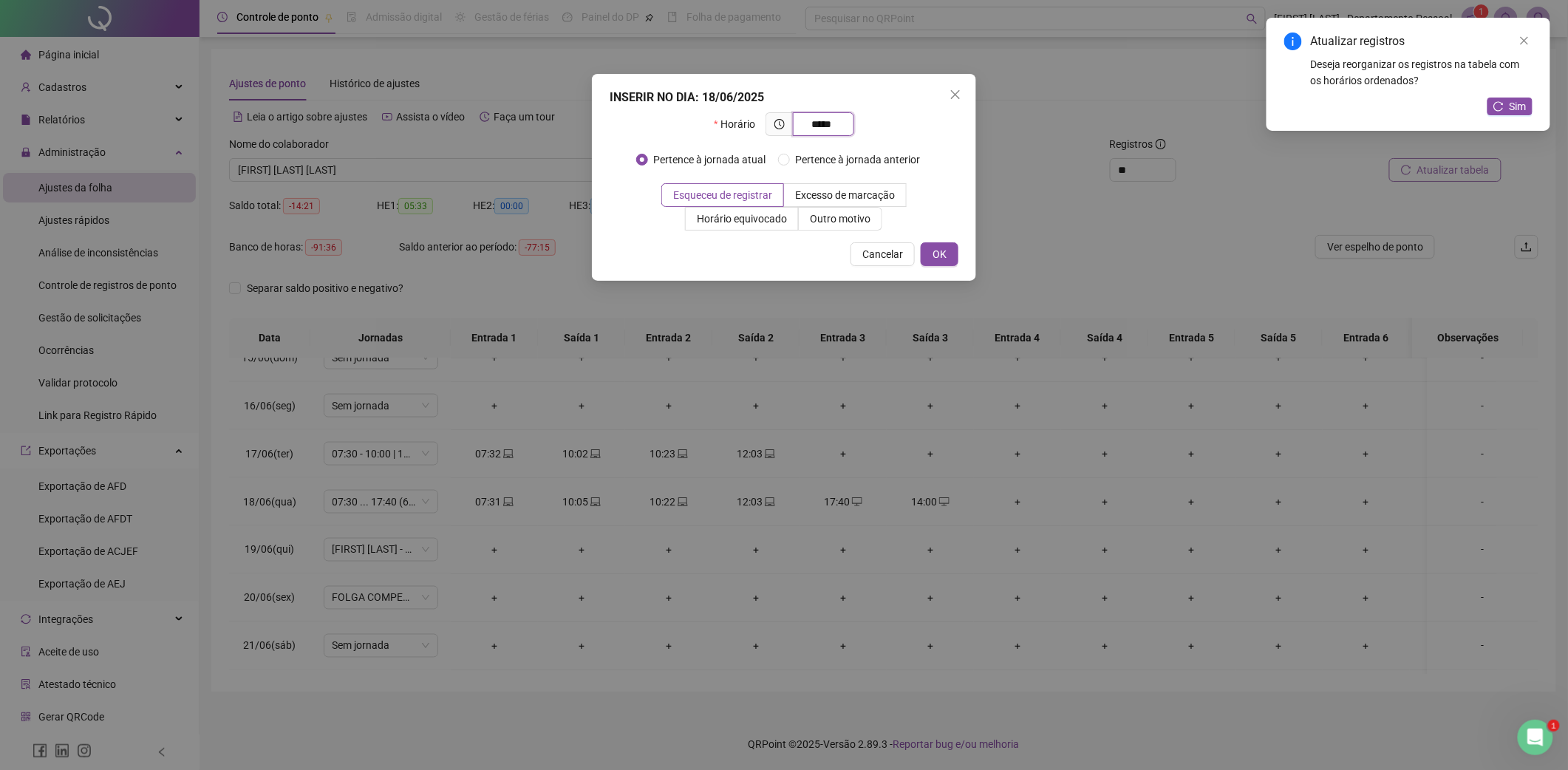 type on "*****" 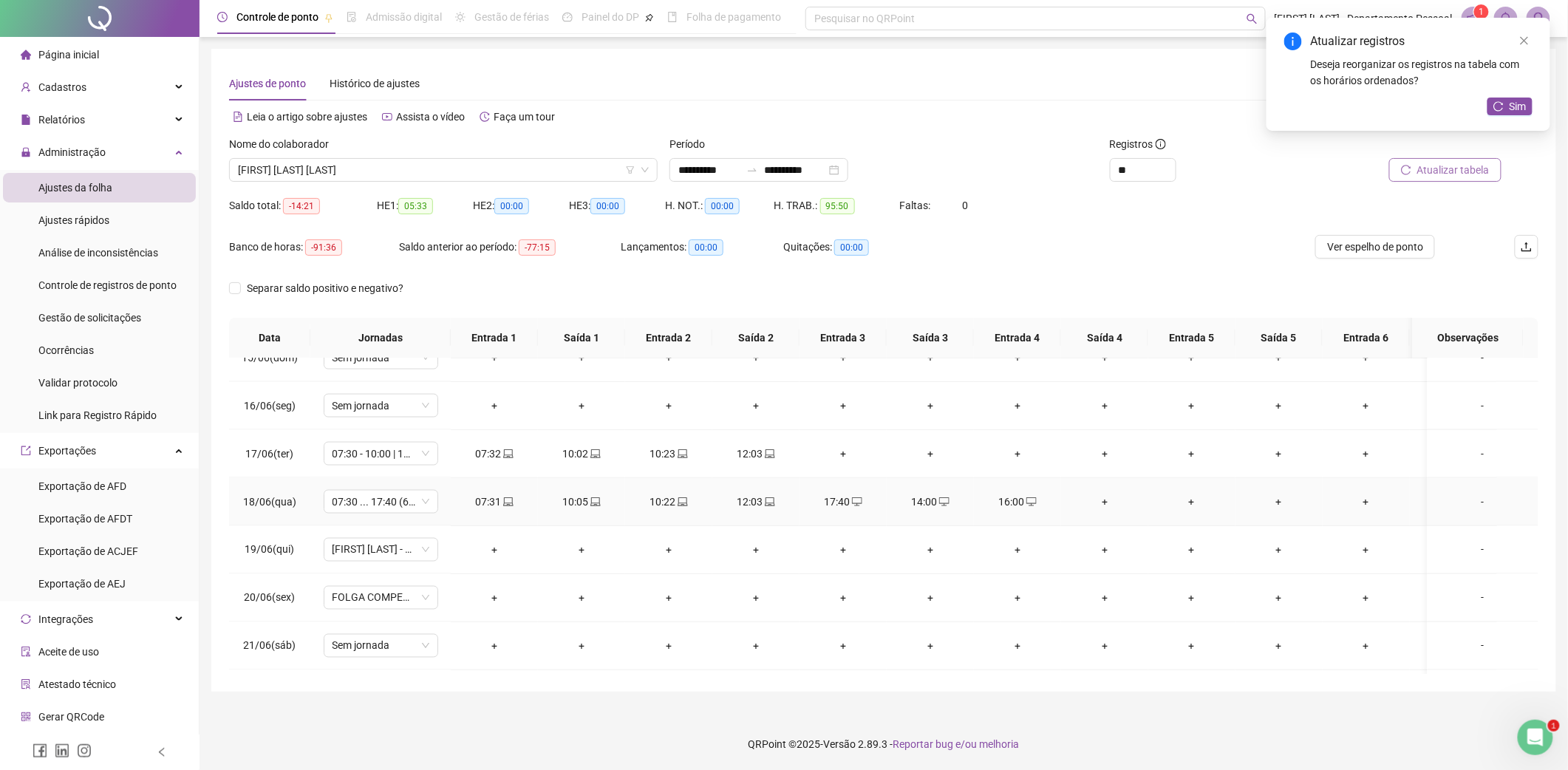 click on "+" at bounding box center [1105, 502] 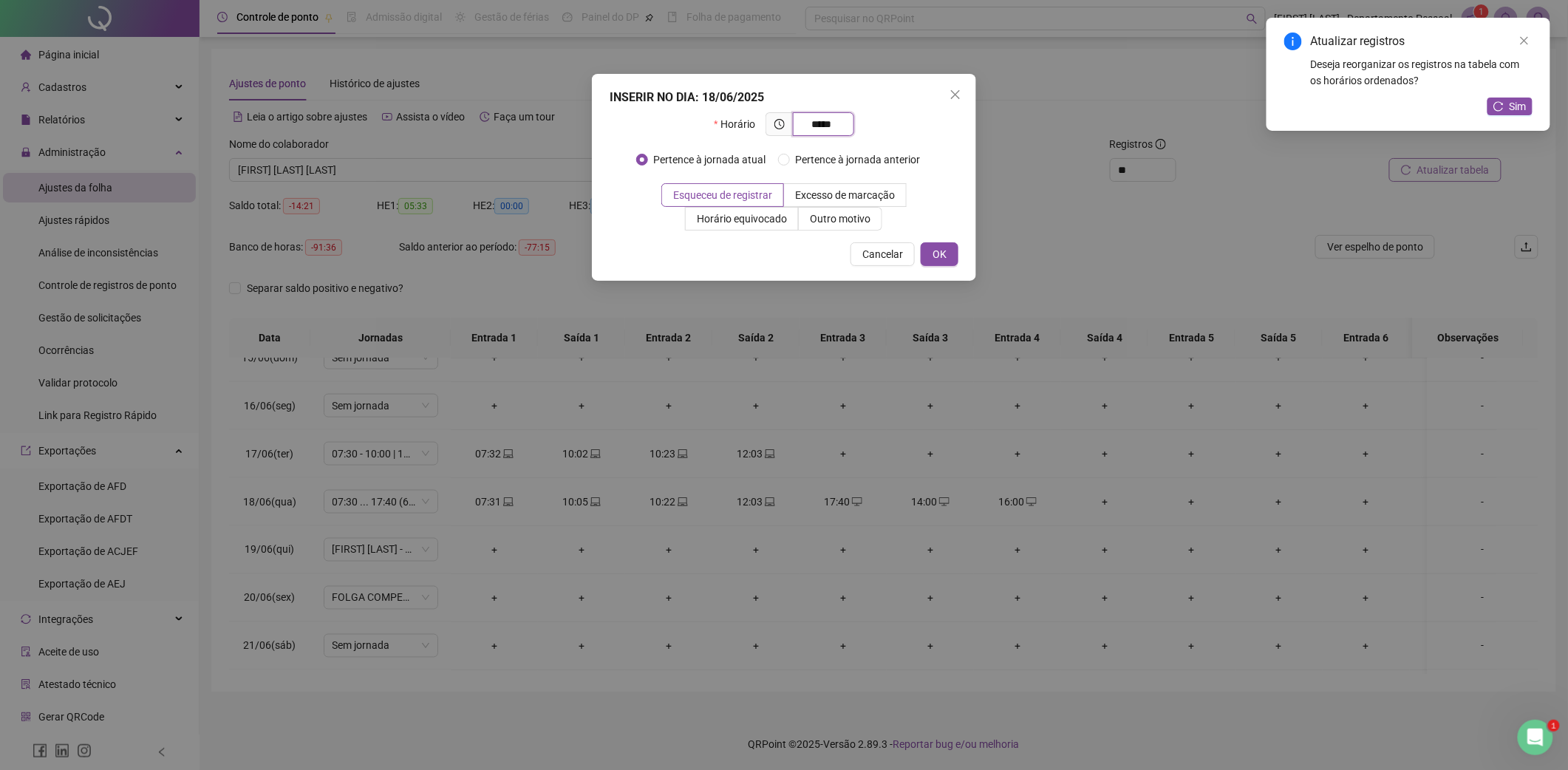 type on "*****" 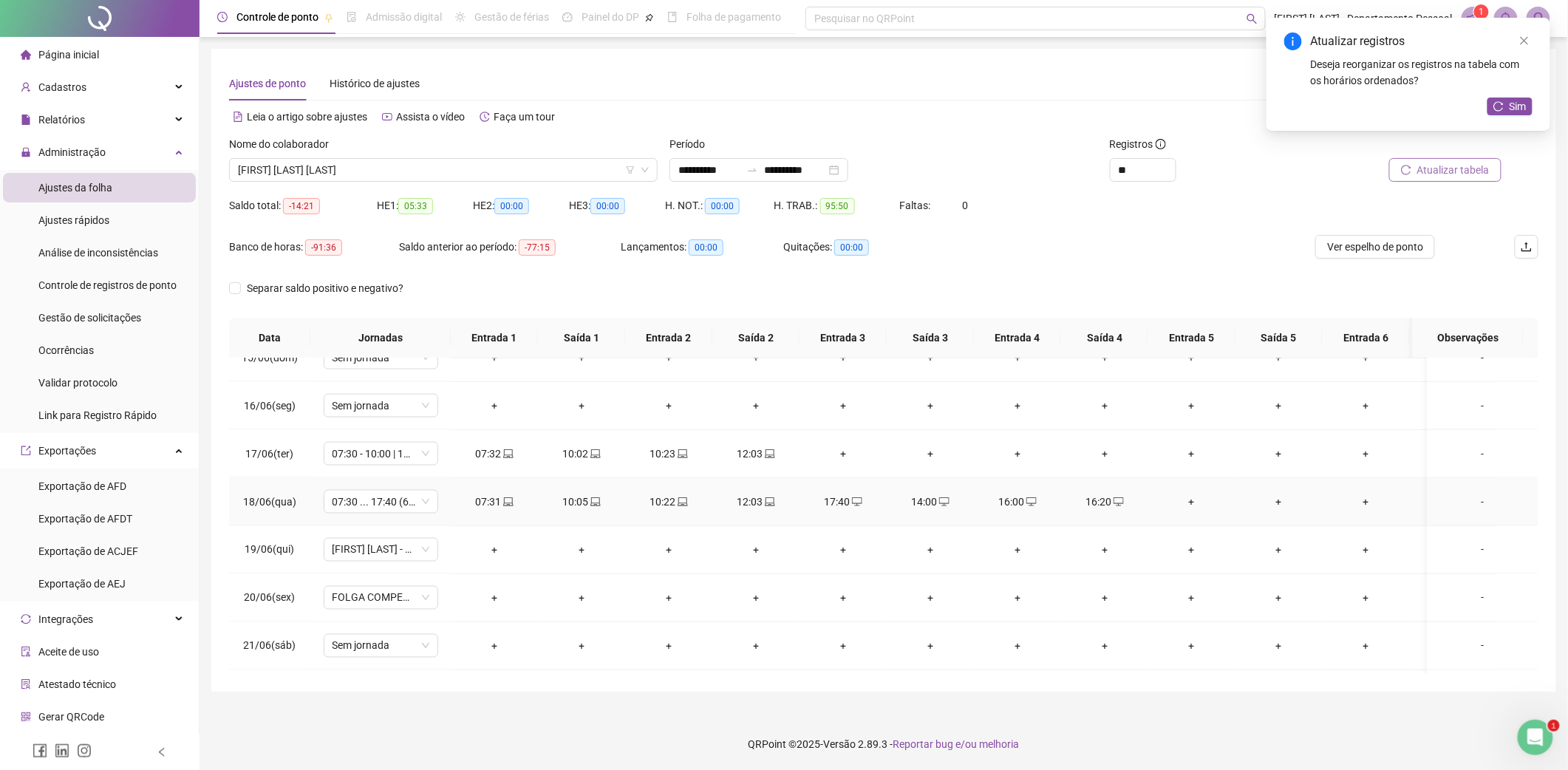 click on "+" at bounding box center (1192, 502) 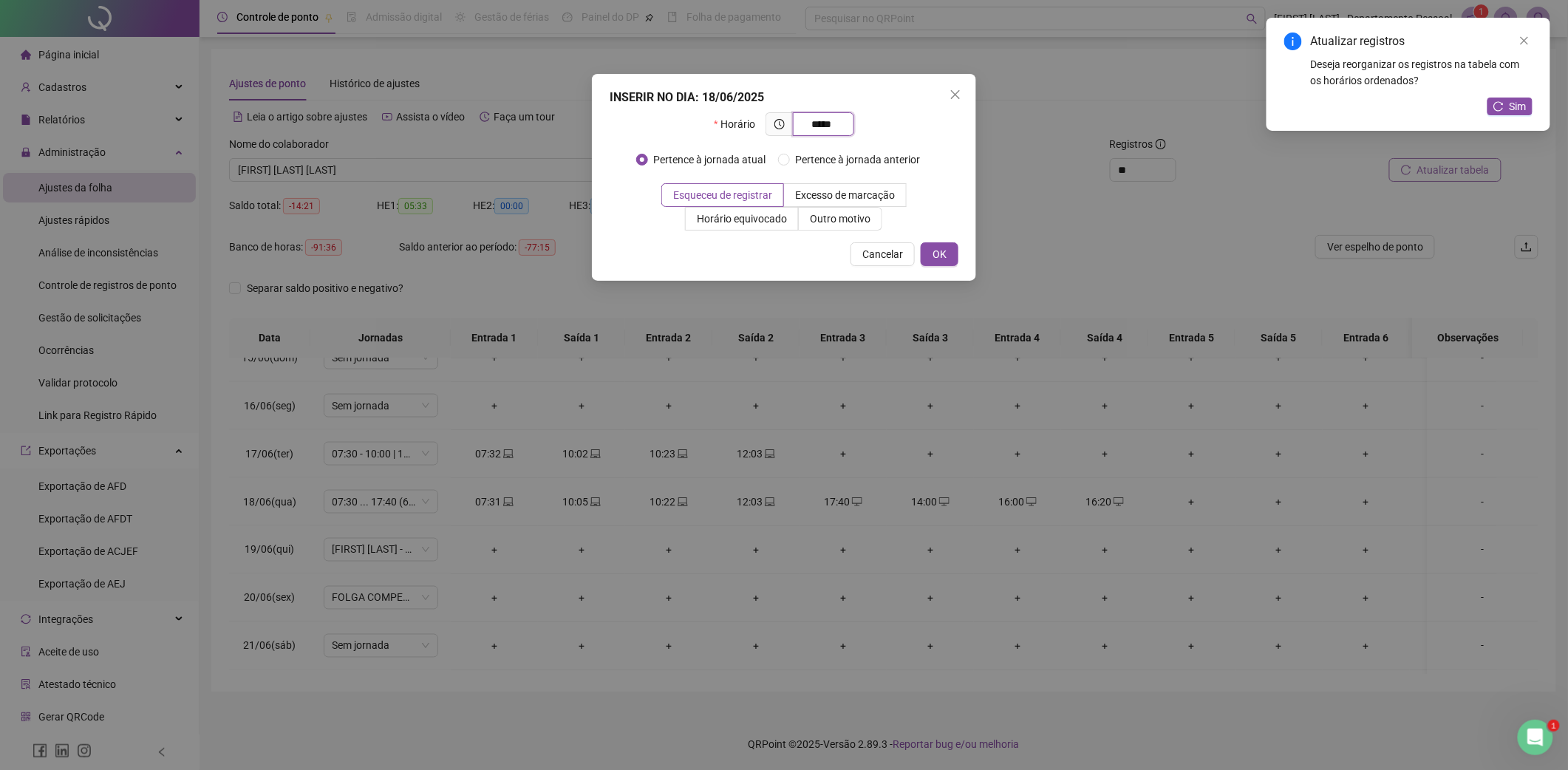 type on "*****" 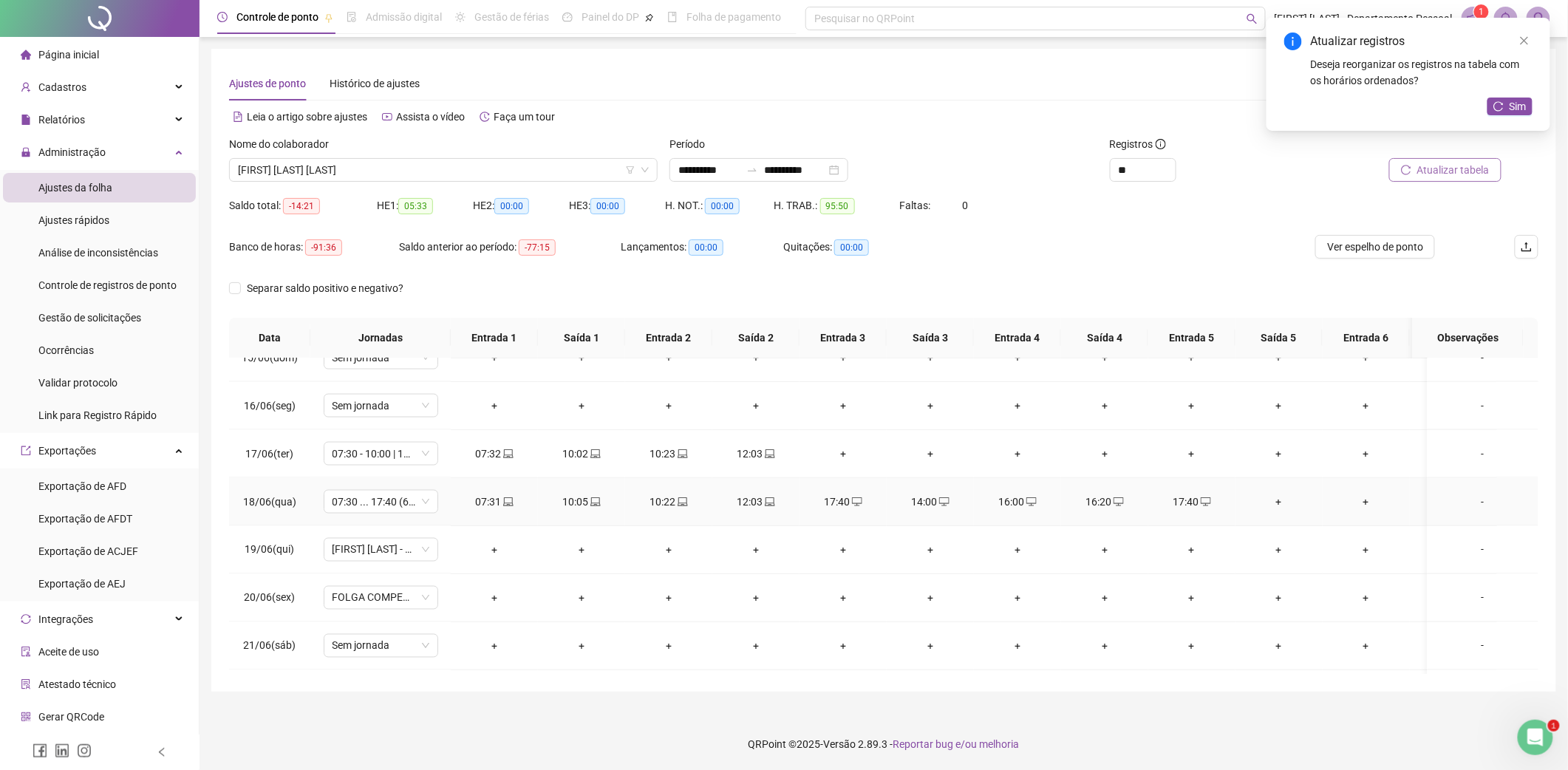 click 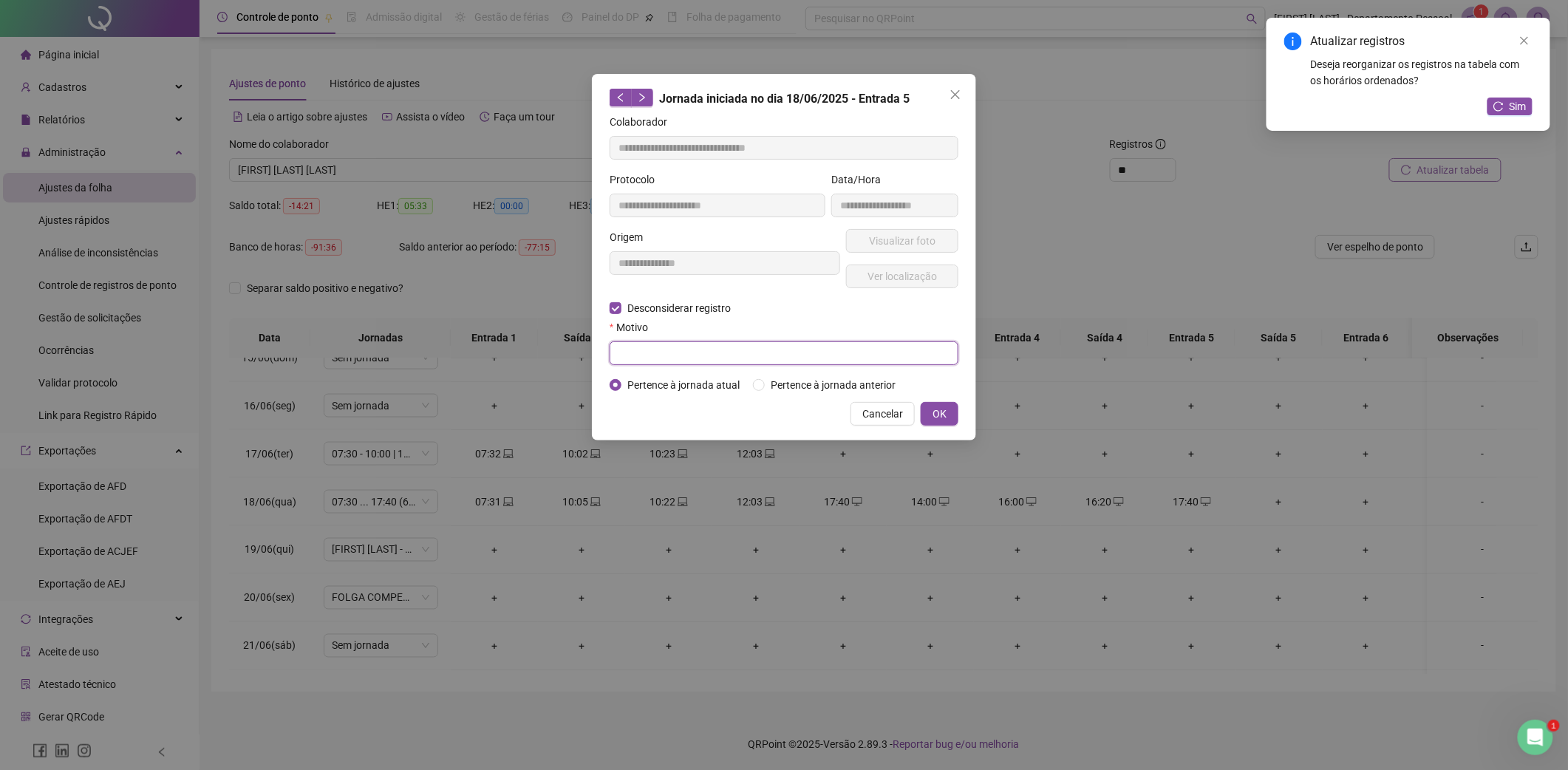 click at bounding box center (784, 353) 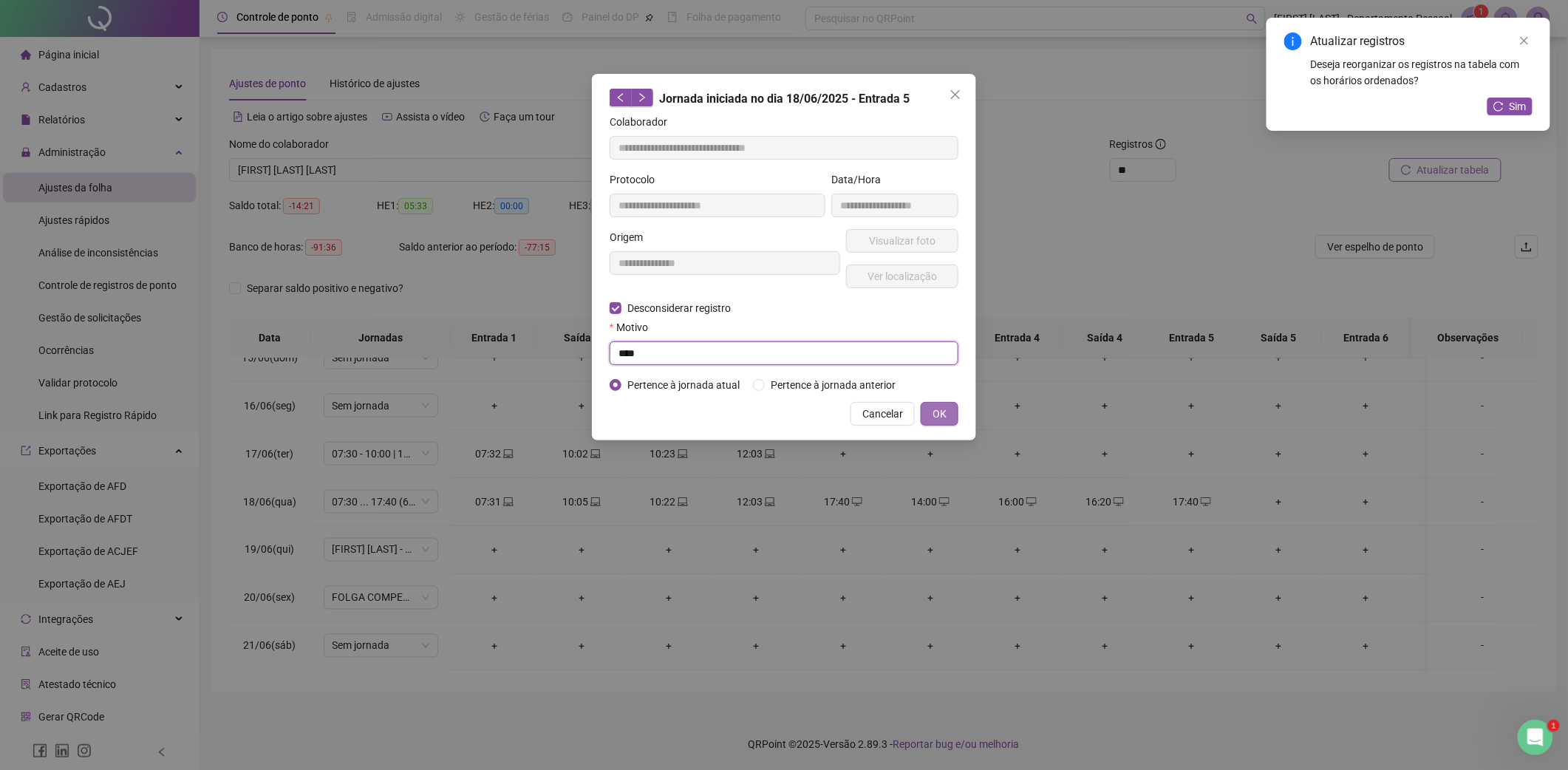 type on "****" 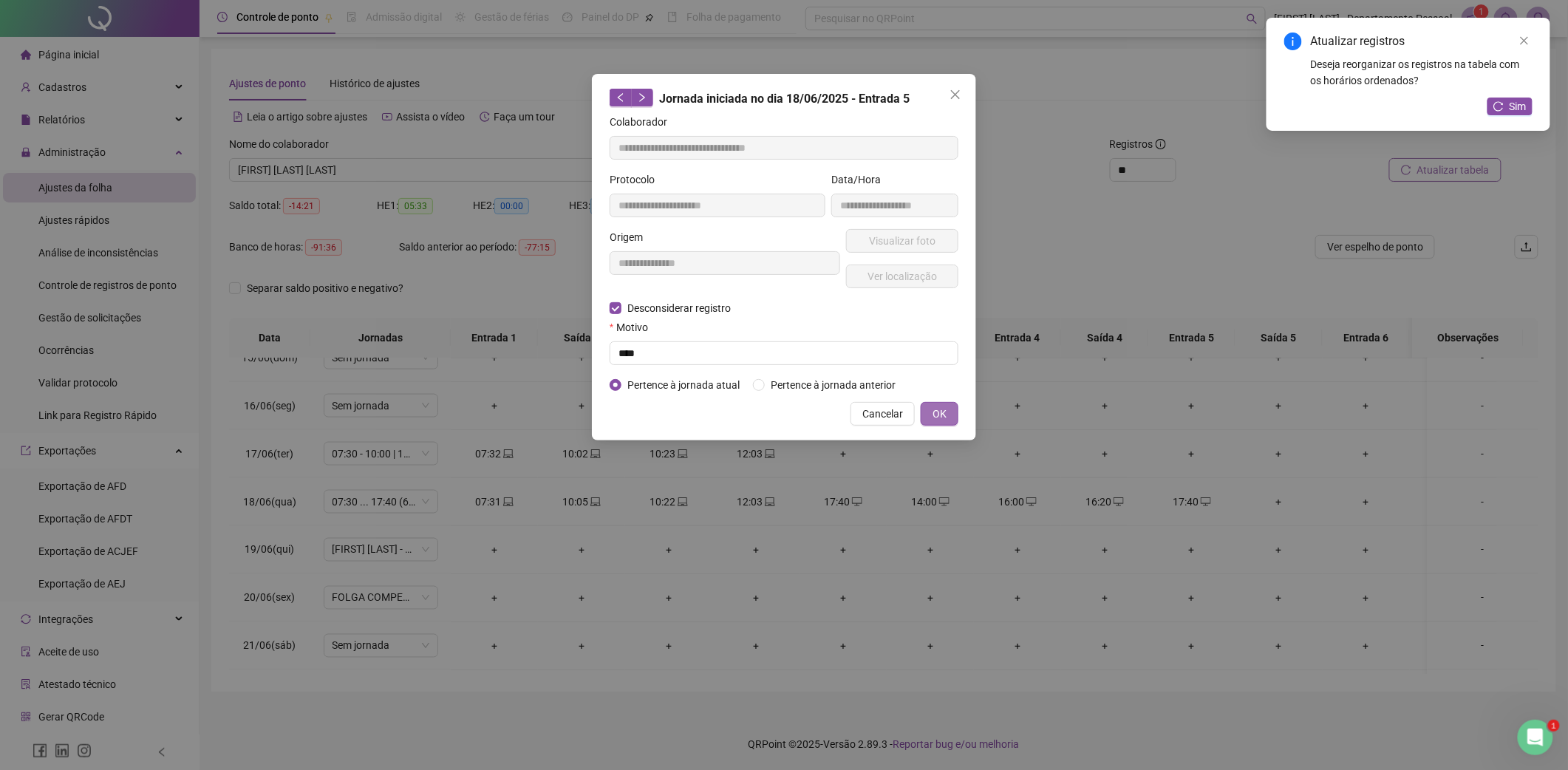 click on "OK" at bounding box center [939, 414] 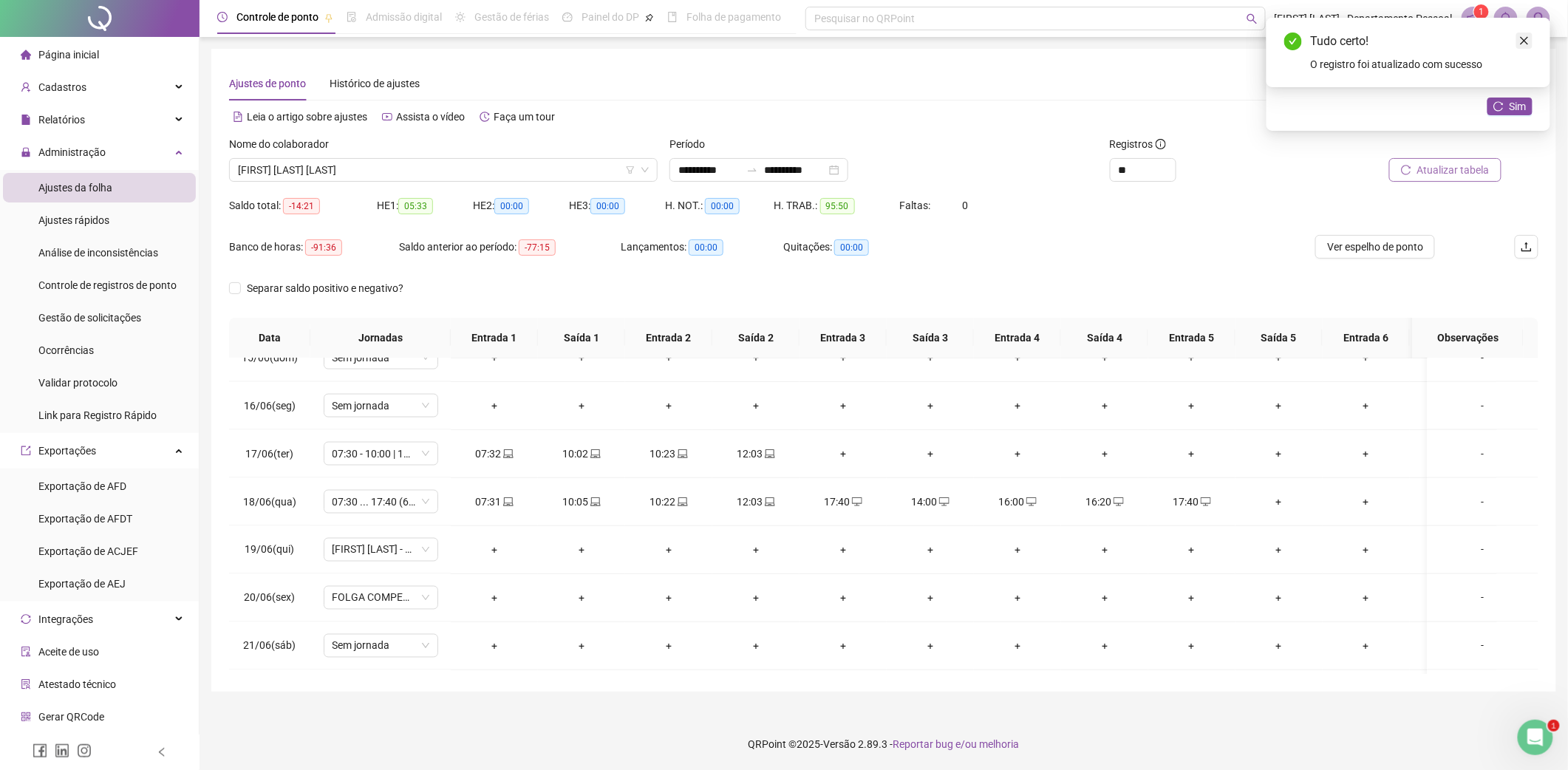 click 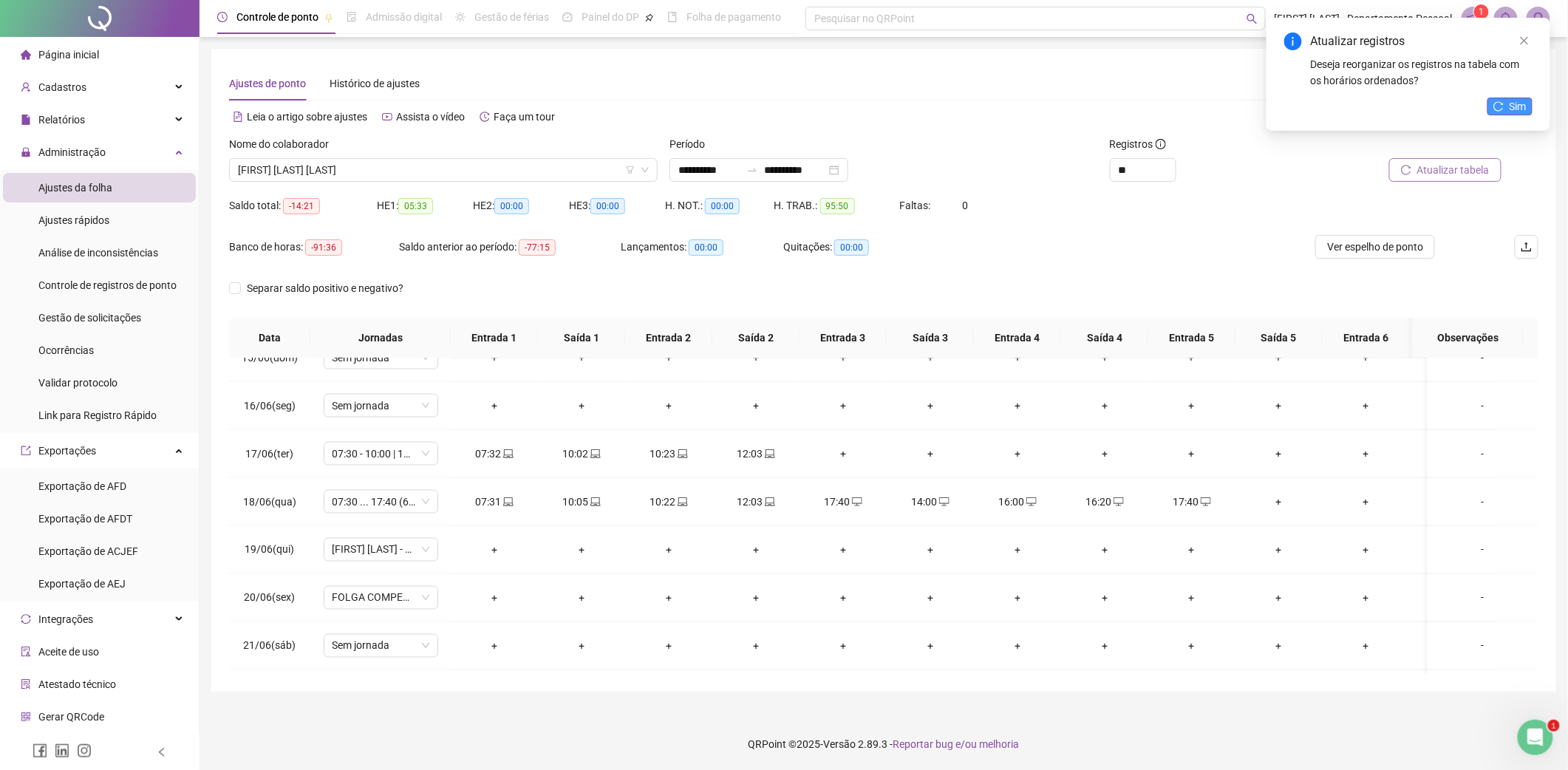 click on "Sim" at bounding box center (1518, 106) 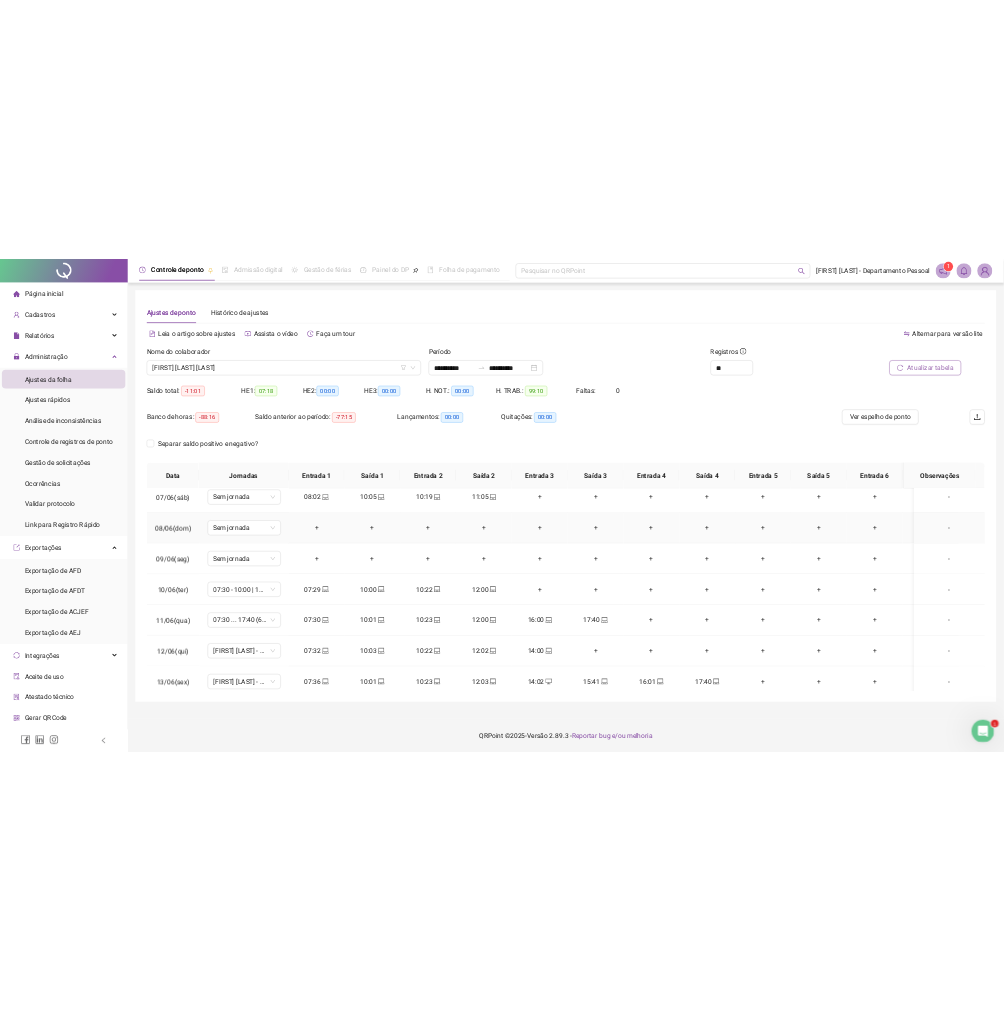 scroll, scrollTop: 666, scrollLeft: 0, axis: vertical 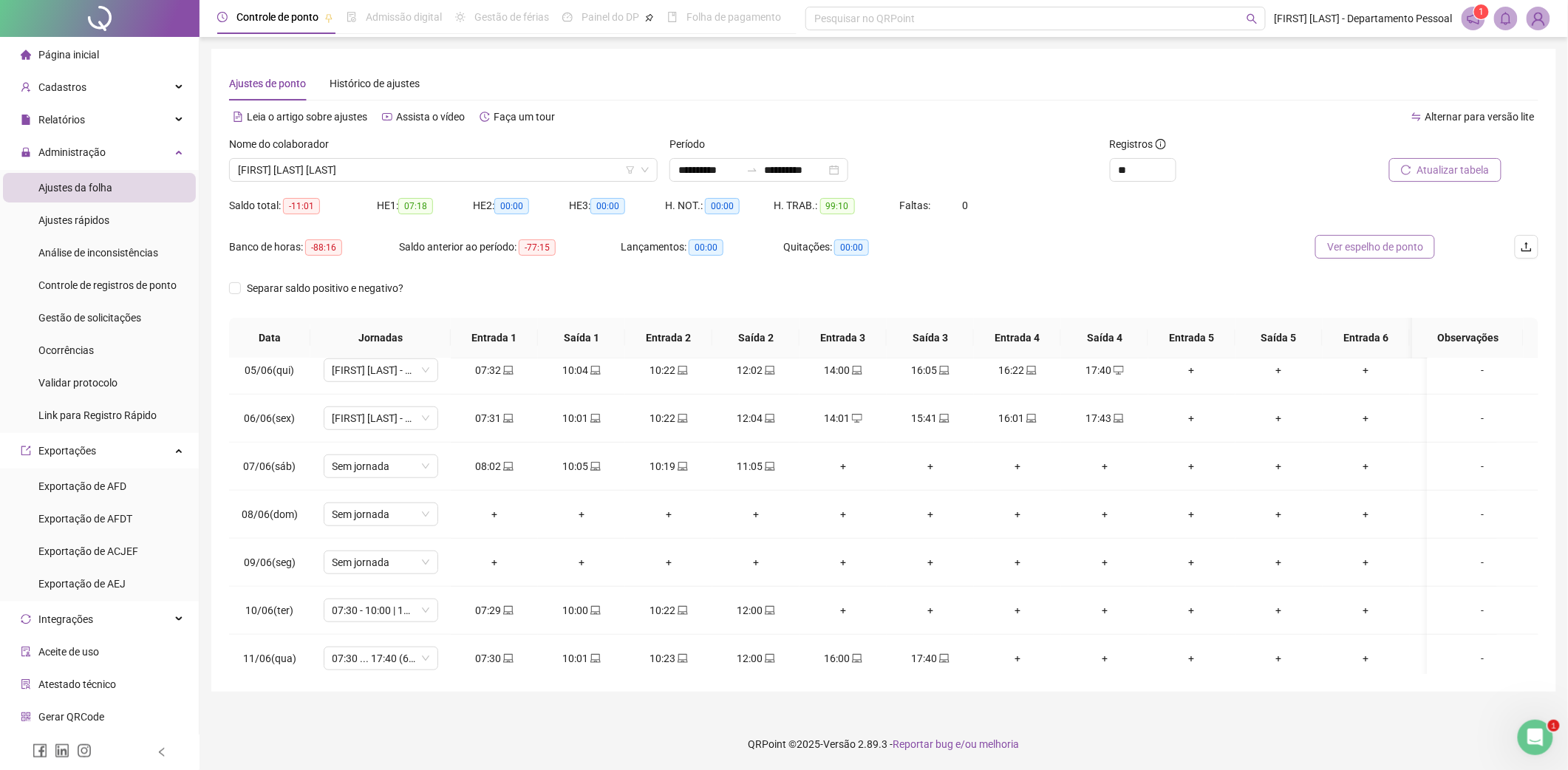 click on "Ver espelho de ponto" at bounding box center (1375, 247) 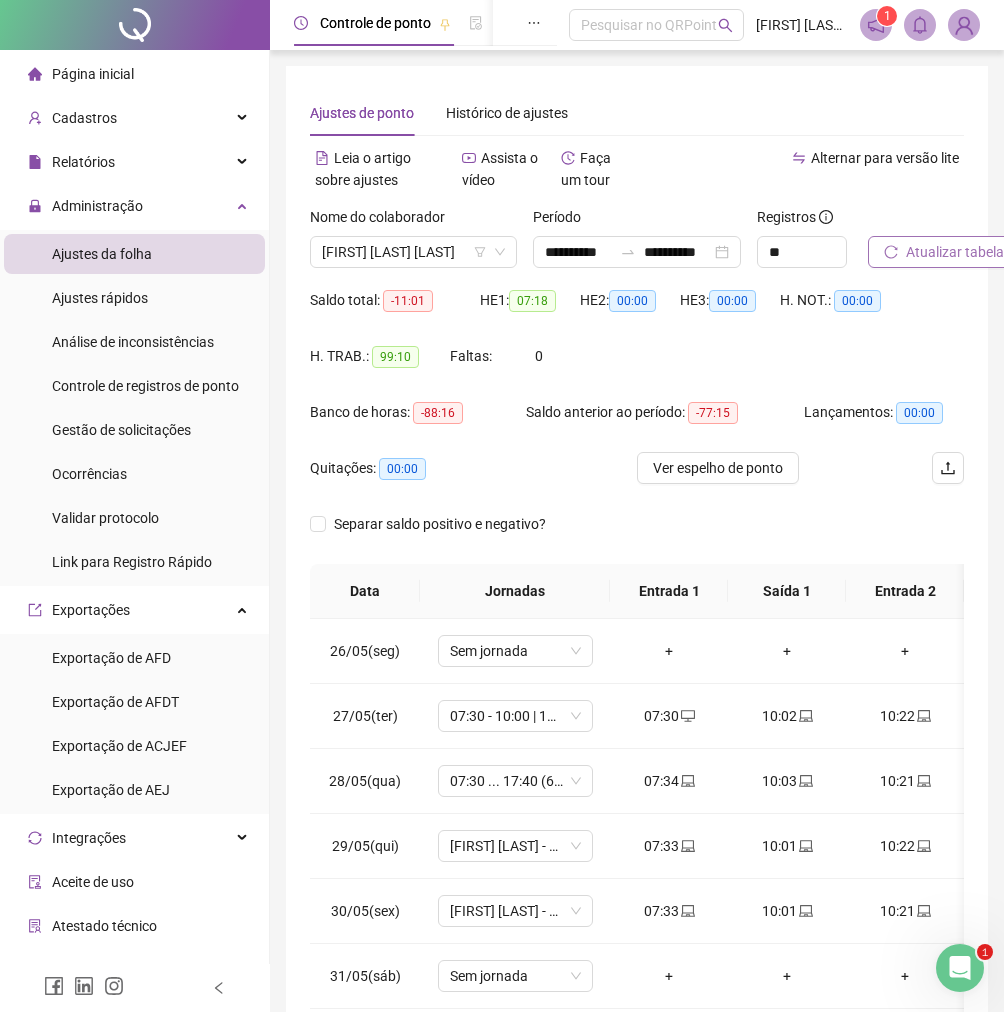 click on "Atualizar tabela" at bounding box center (955, 252) 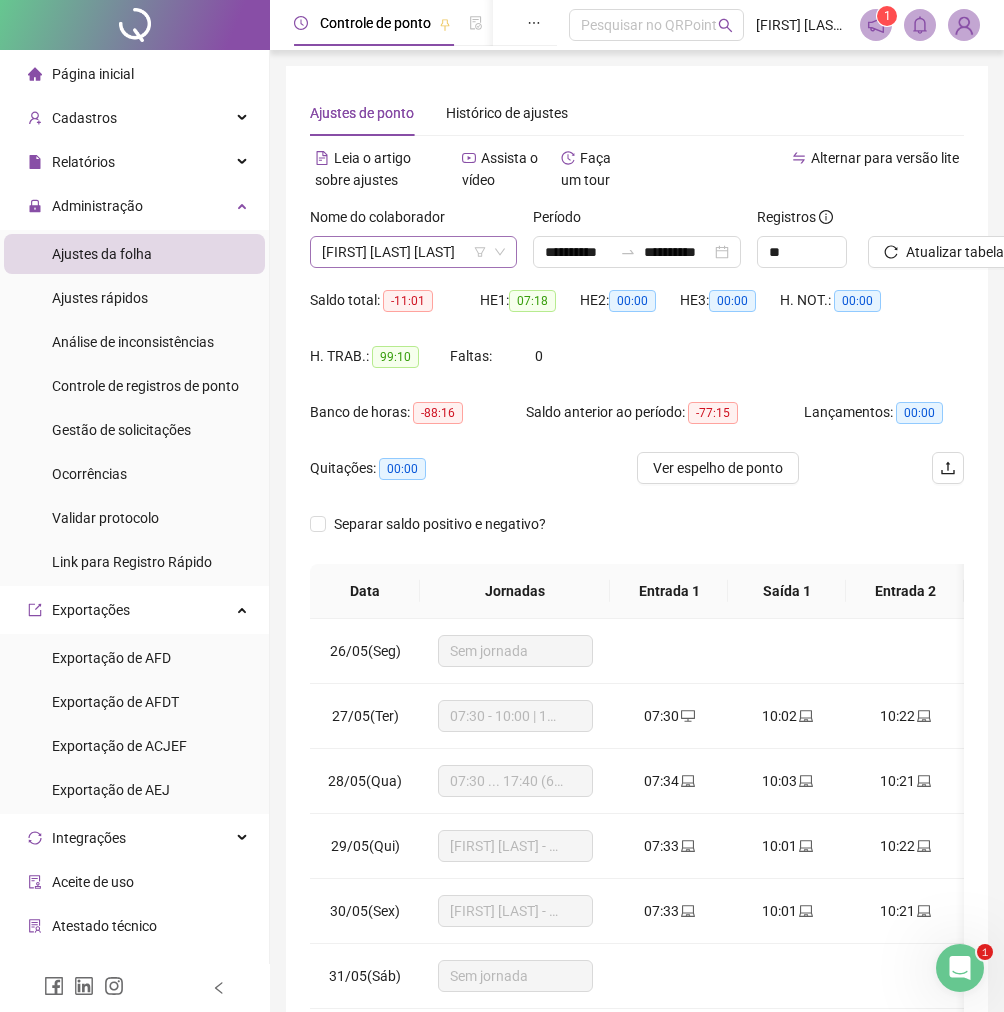 click on "[FIRST] [LAST] [LAST]" at bounding box center [413, 252] 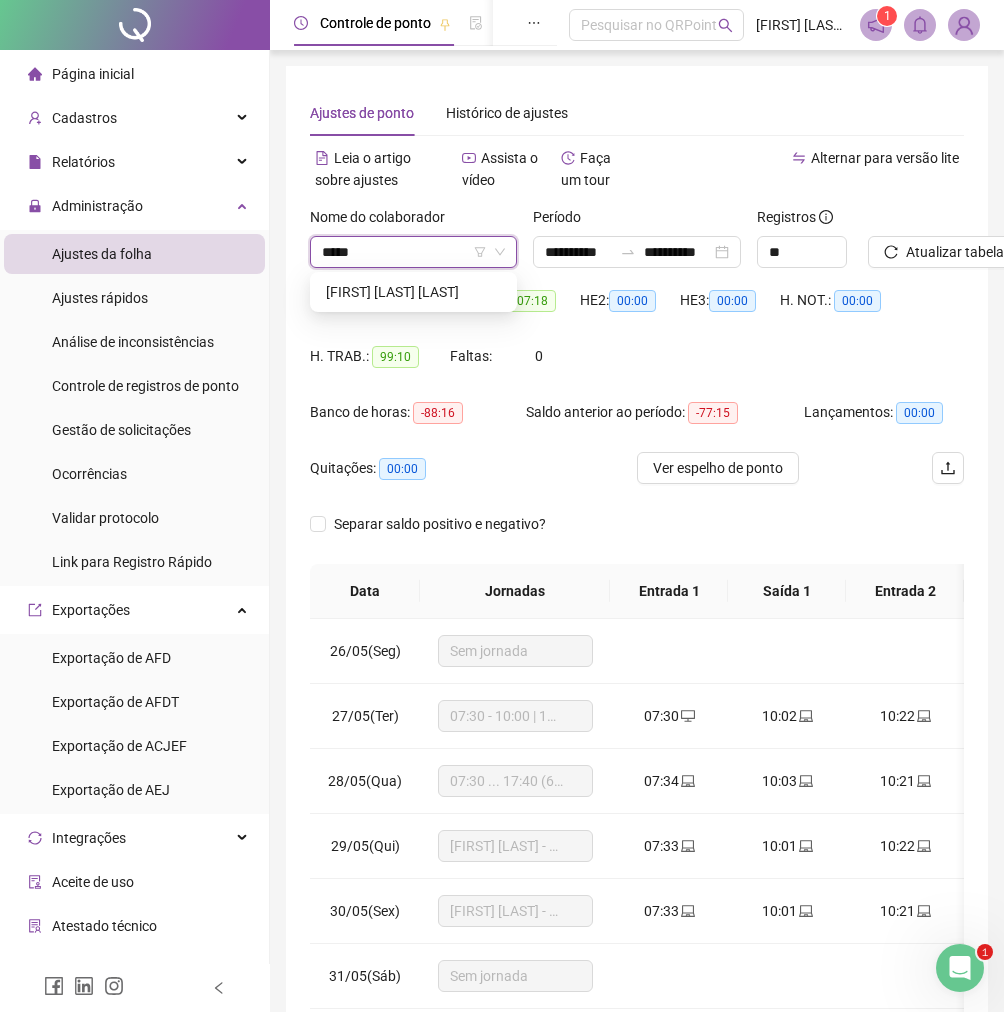 scroll, scrollTop: 0, scrollLeft: 0, axis: both 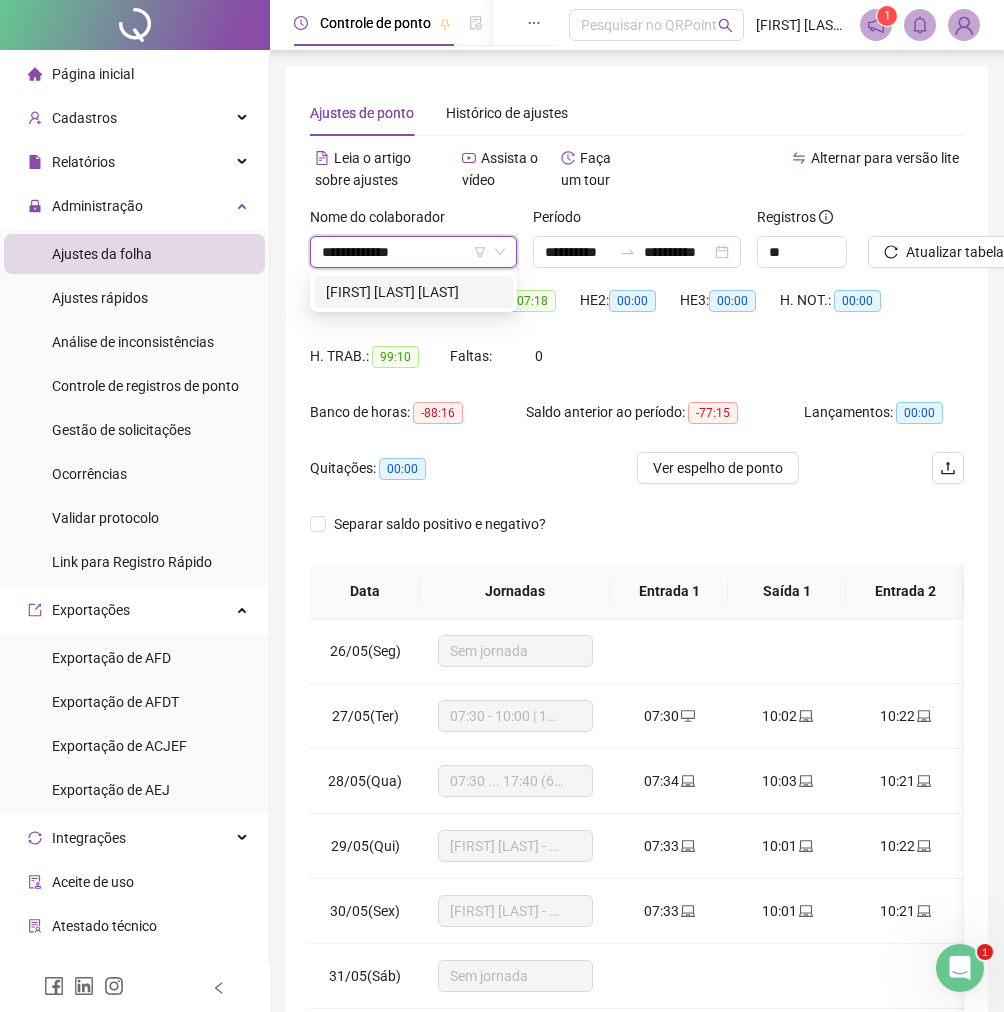 type on "**********" 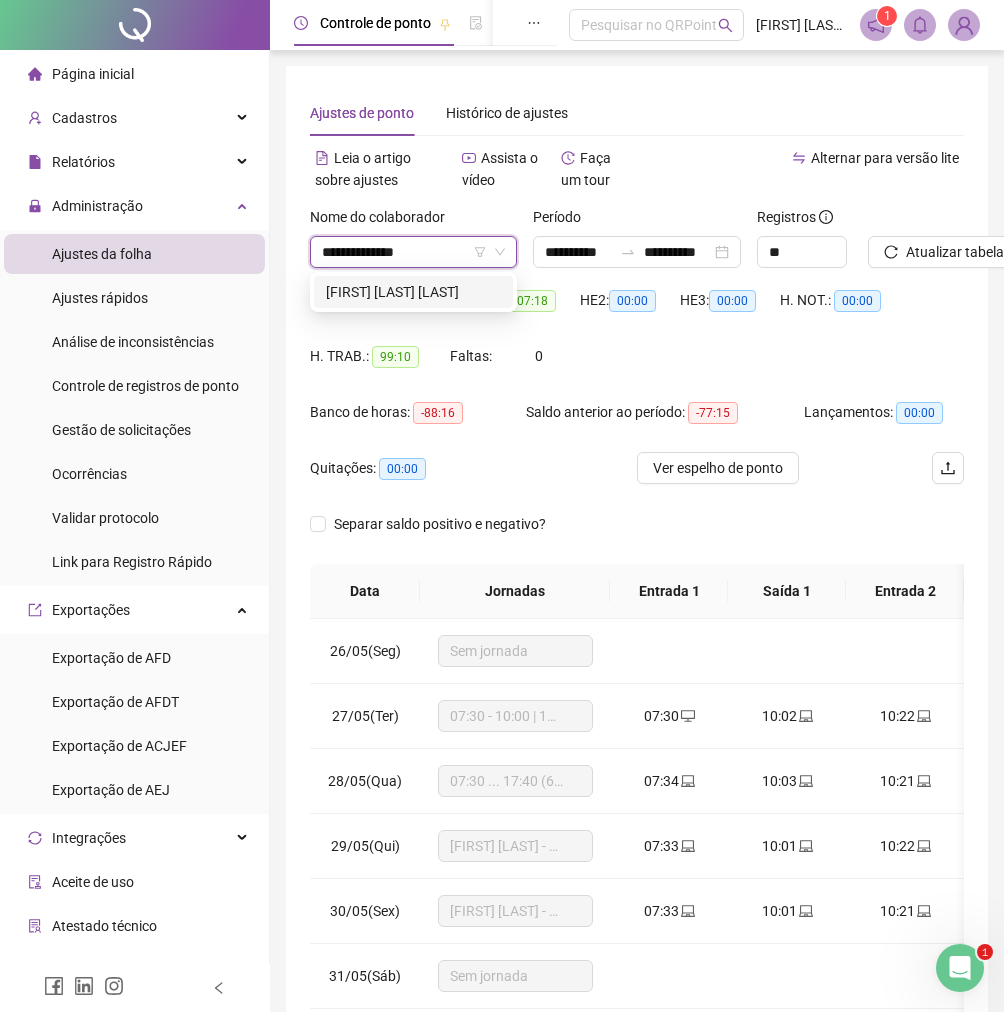 drag, startPoint x: 444, startPoint y: 292, endPoint x: 509, endPoint y: 290, distance: 65.03076 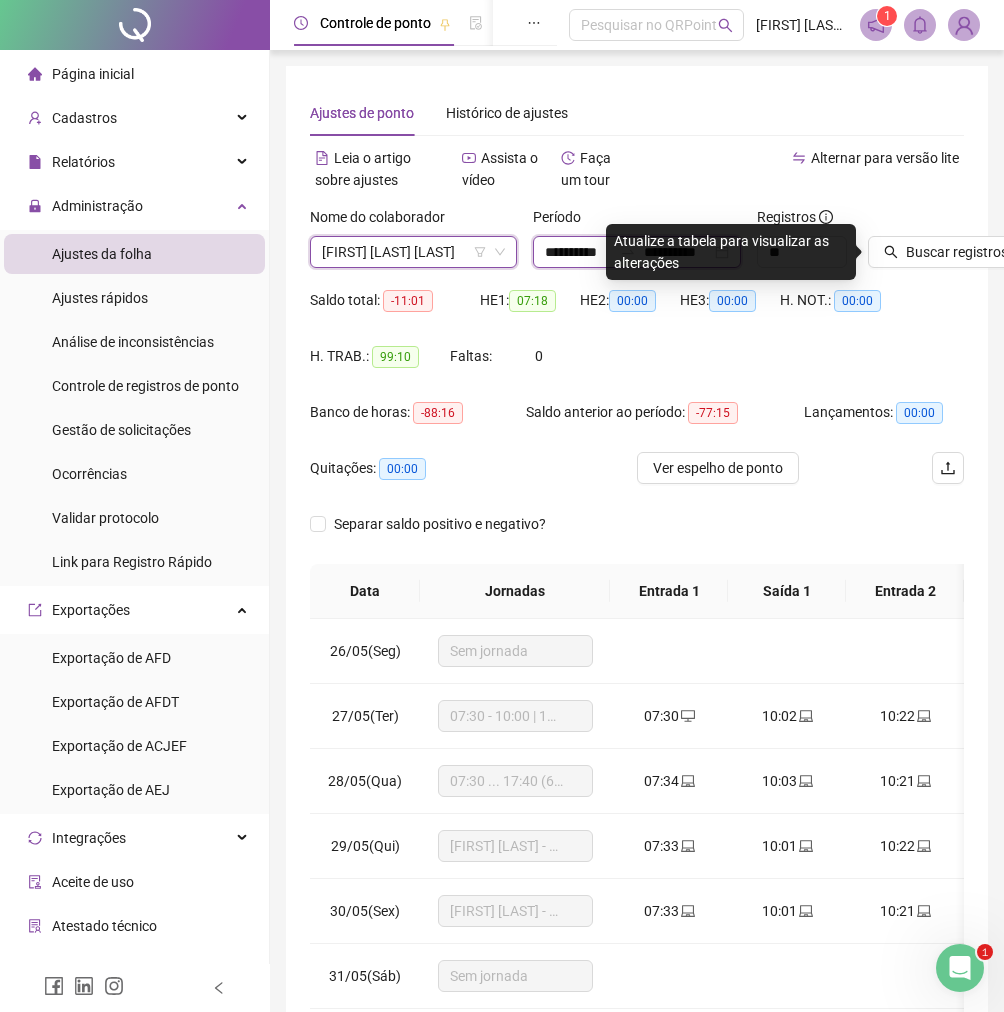 click on "**********" at bounding box center (578, 252) 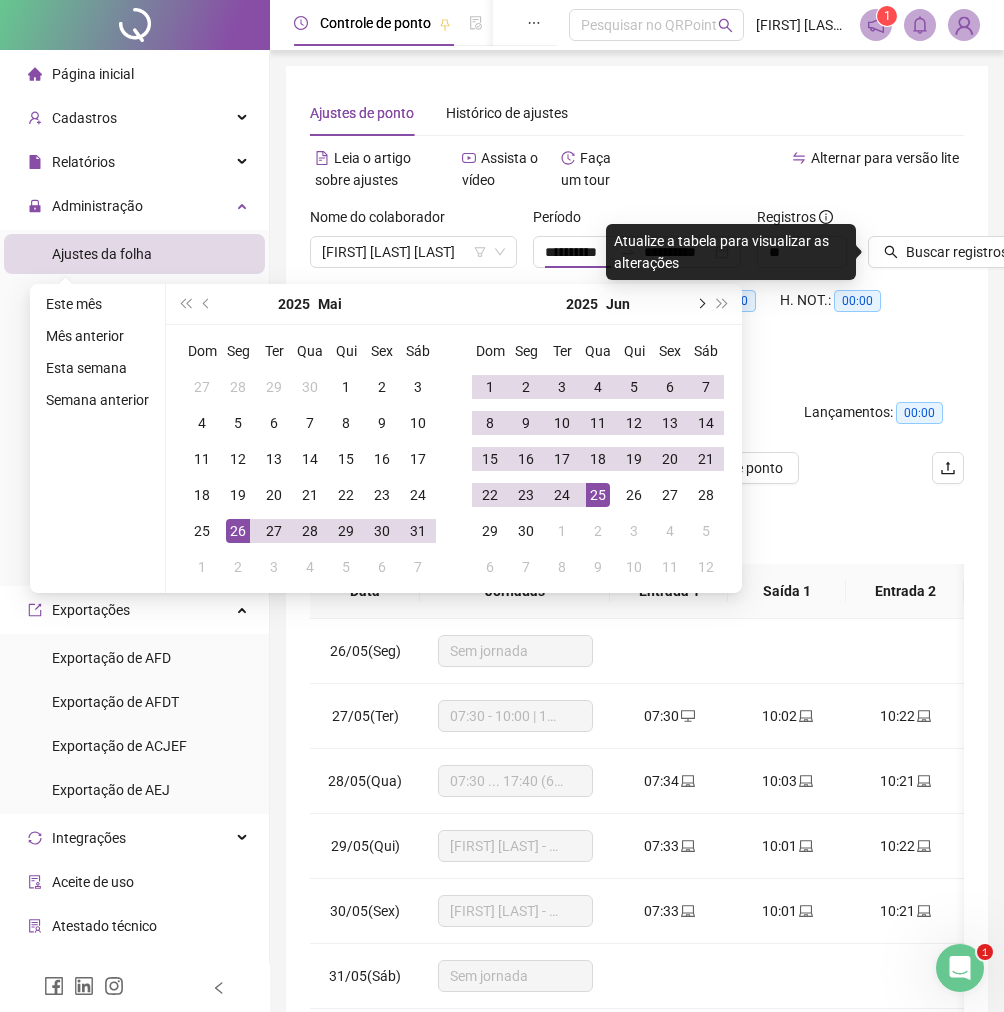 click at bounding box center [700, 304] 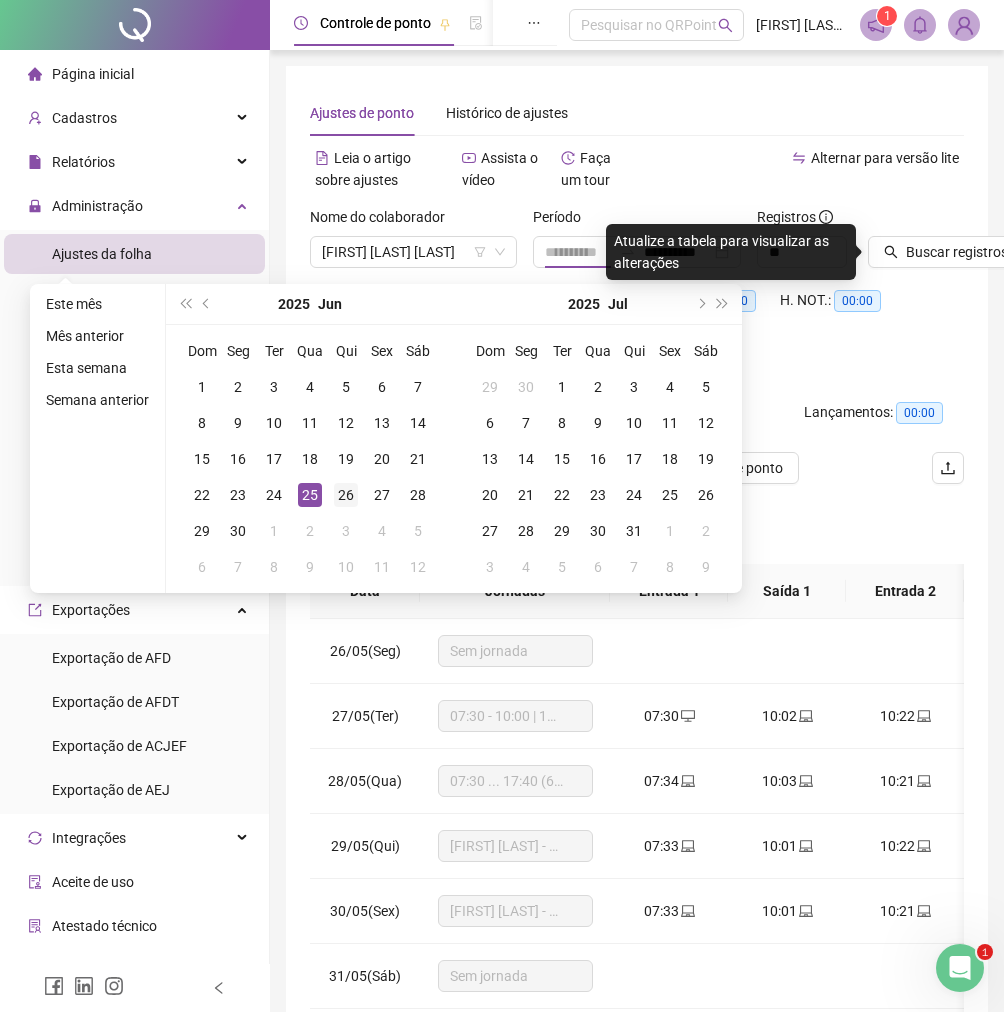 type on "**********" 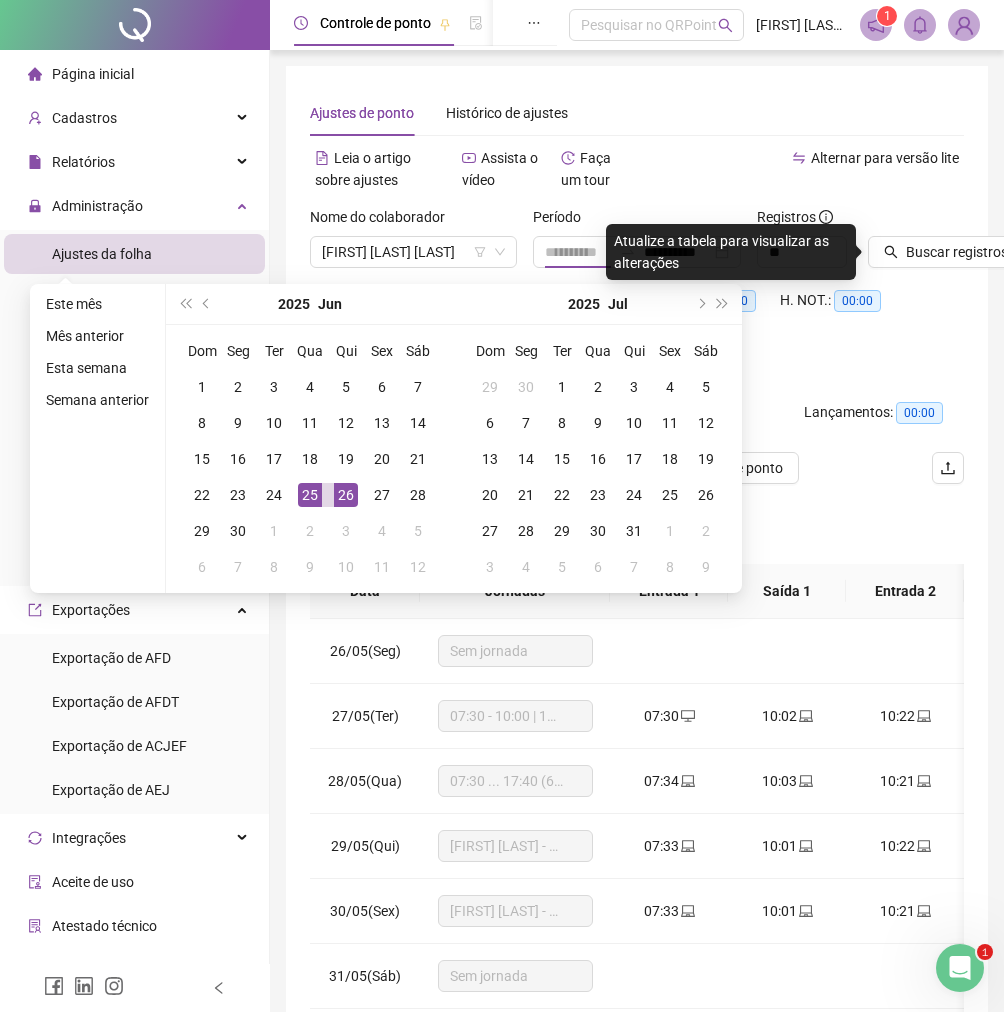 click on "26" at bounding box center (346, 495) 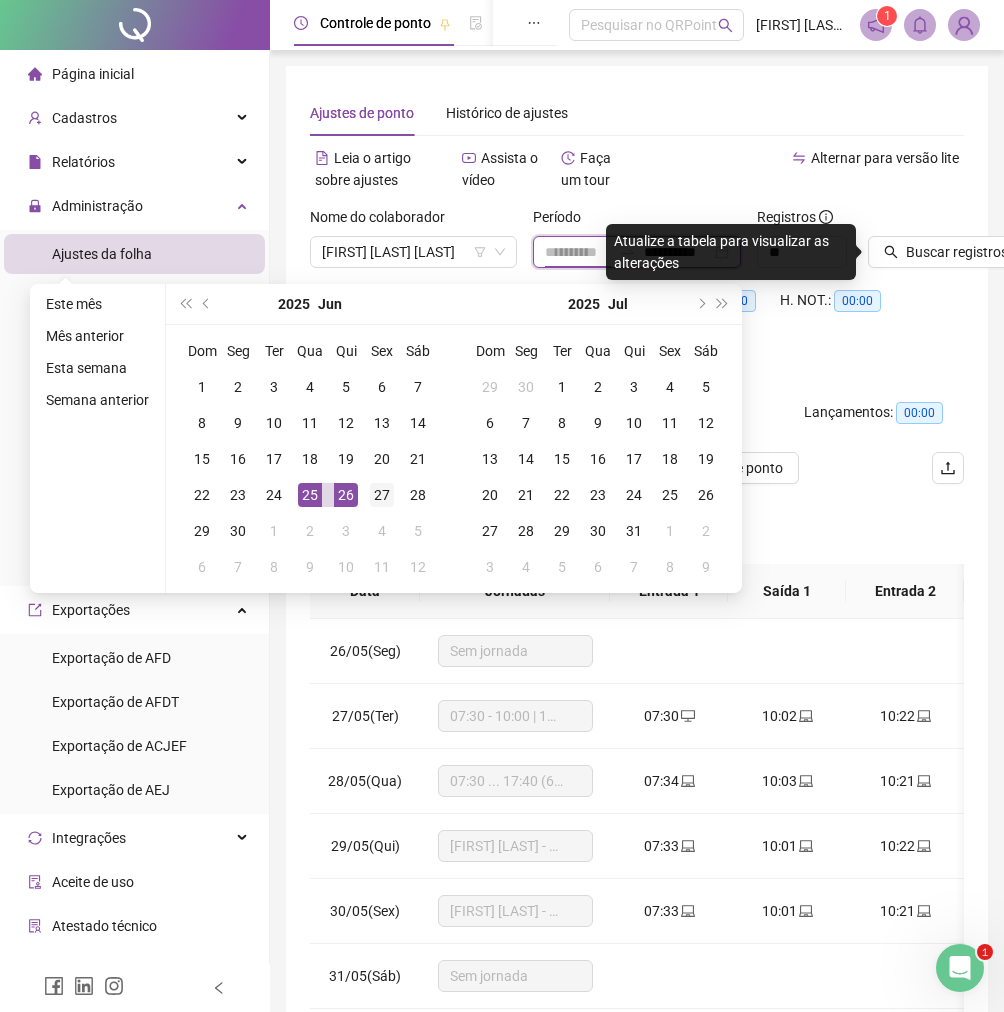 scroll, scrollTop: 0, scrollLeft: 4, axis: horizontal 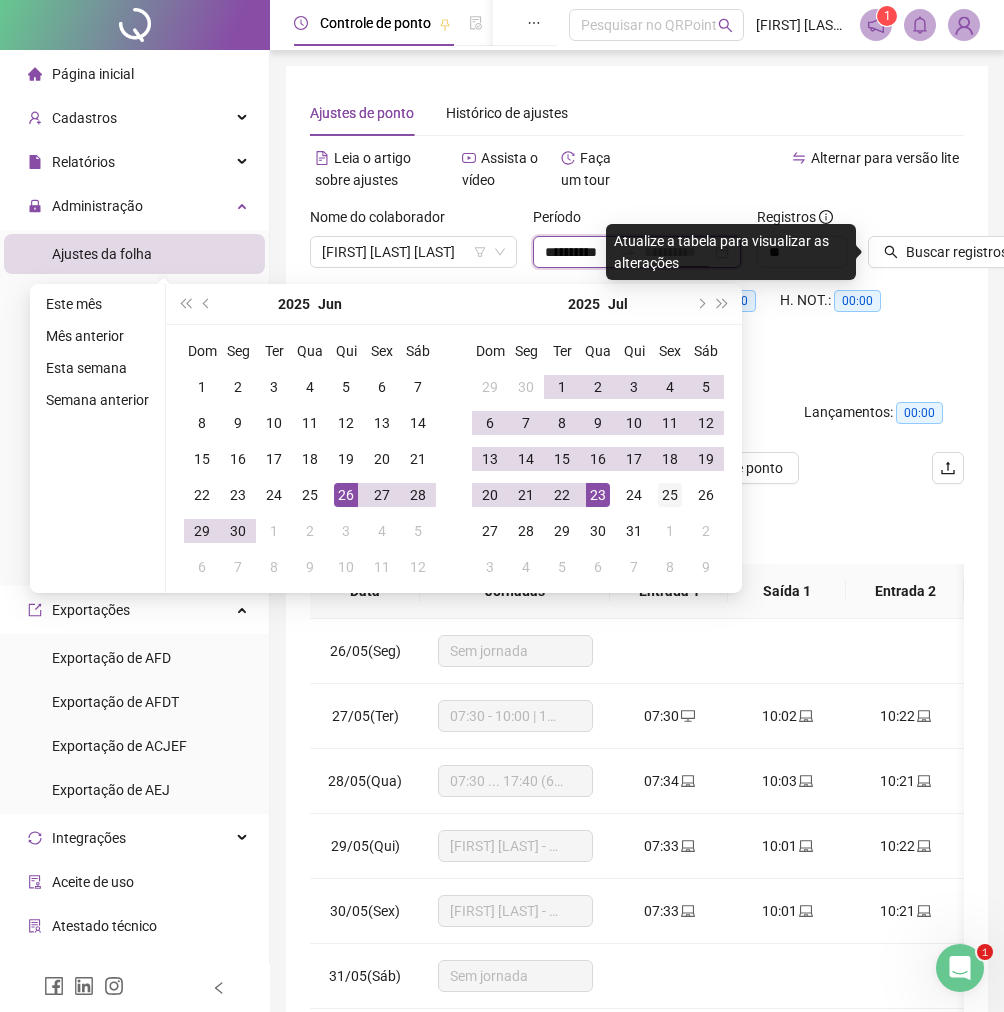 type on "**********" 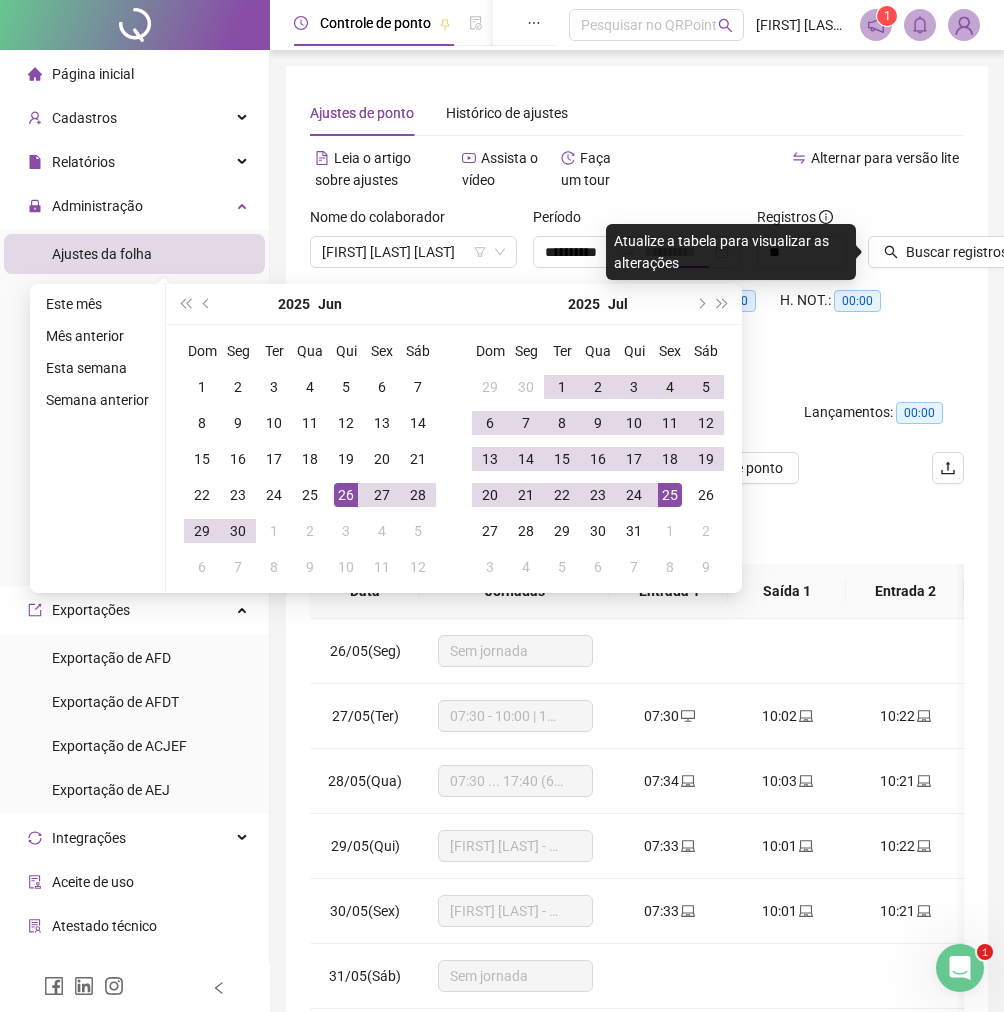 click on "25" at bounding box center [670, 495] 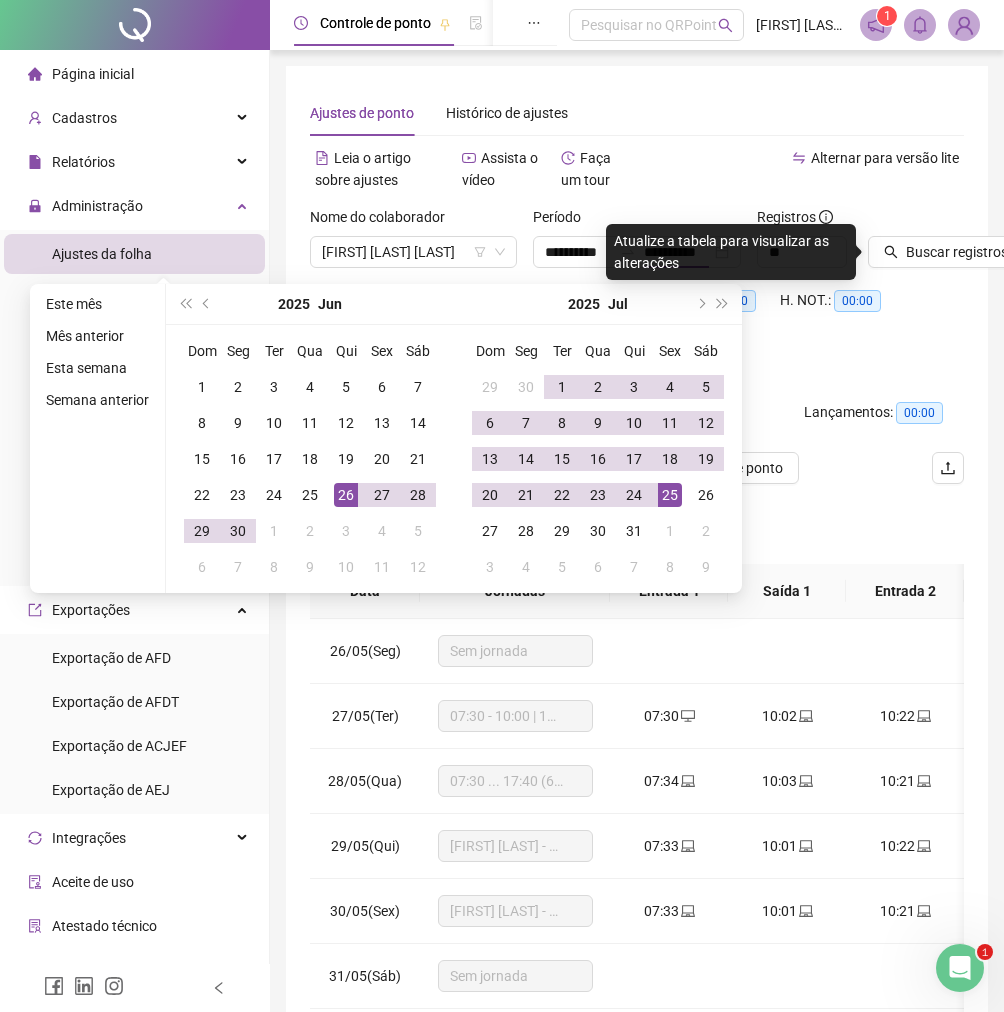 scroll, scrollTop: 0, scrollLeft: 0, axis: both 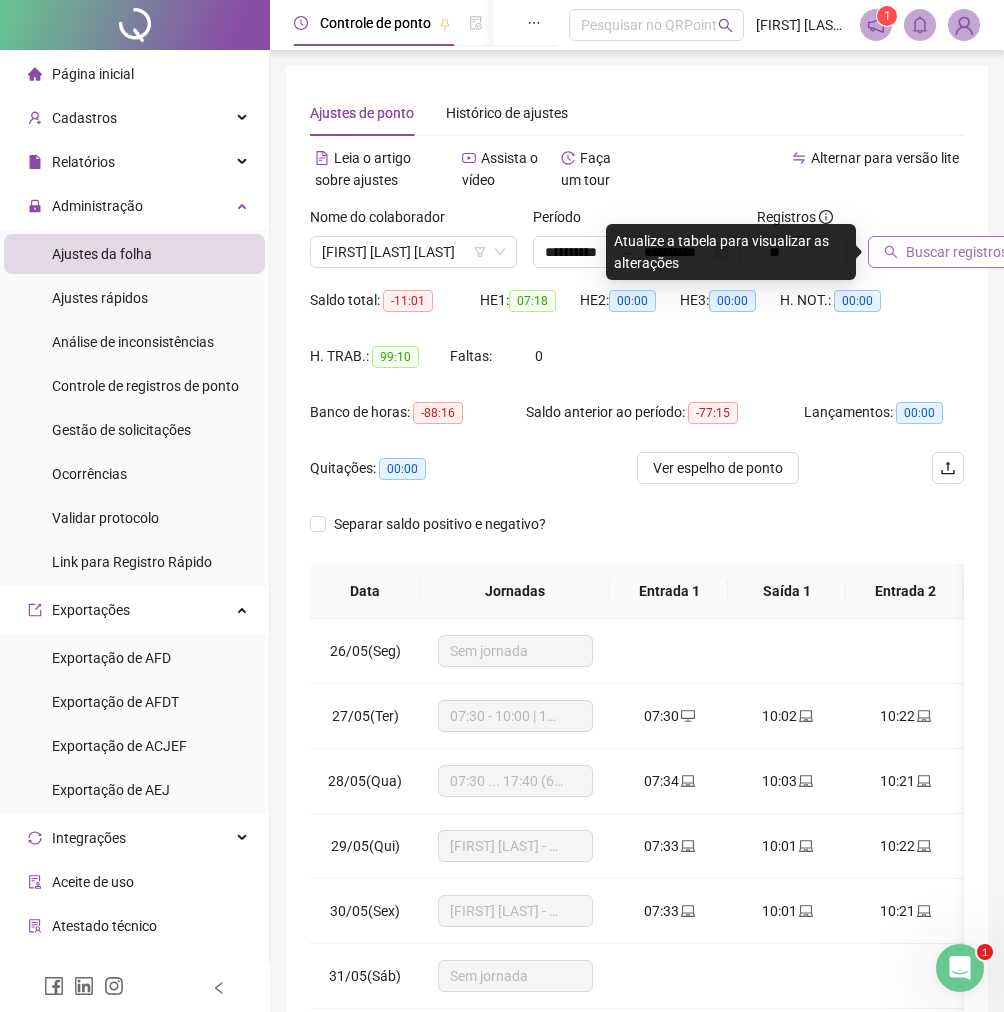 click on "Buscar registros" at bounding box center [957, 252] 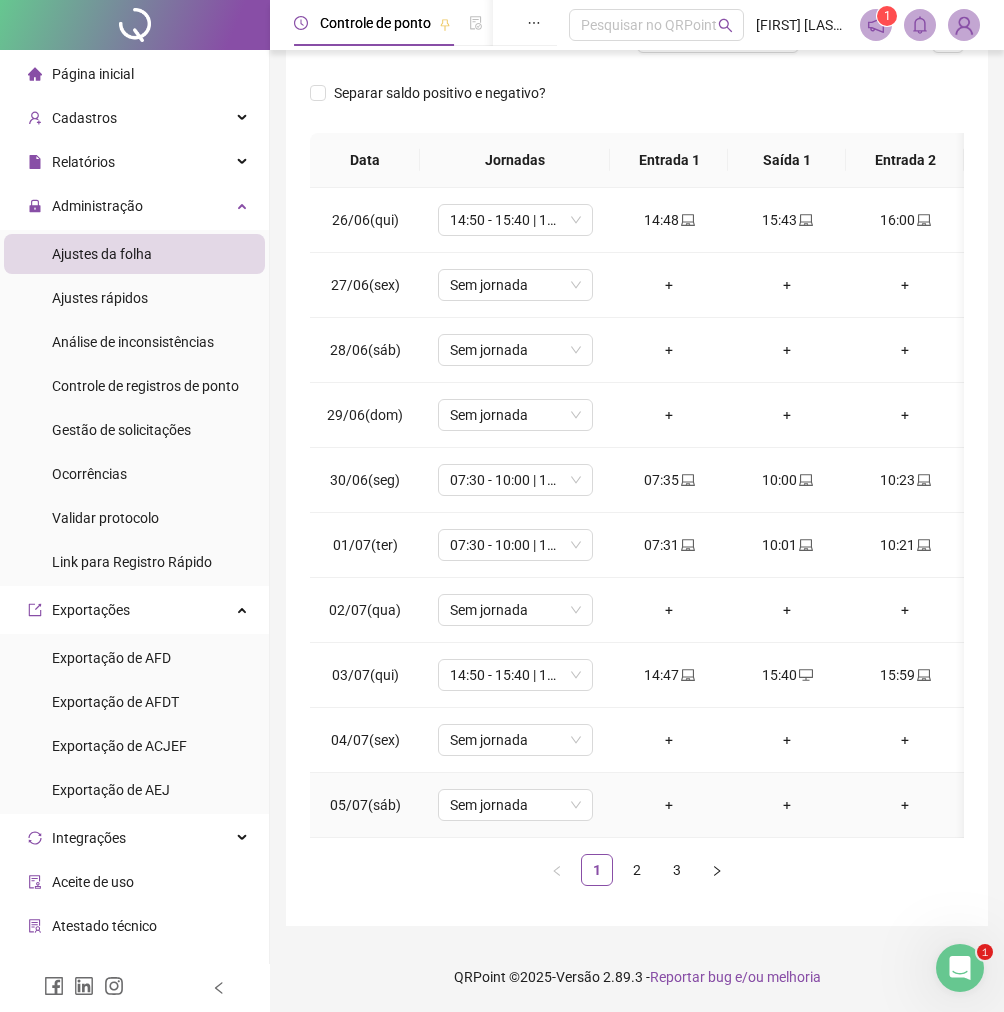 scroll, scrollTop: 456, scrollLeft: 0, axis: vertical 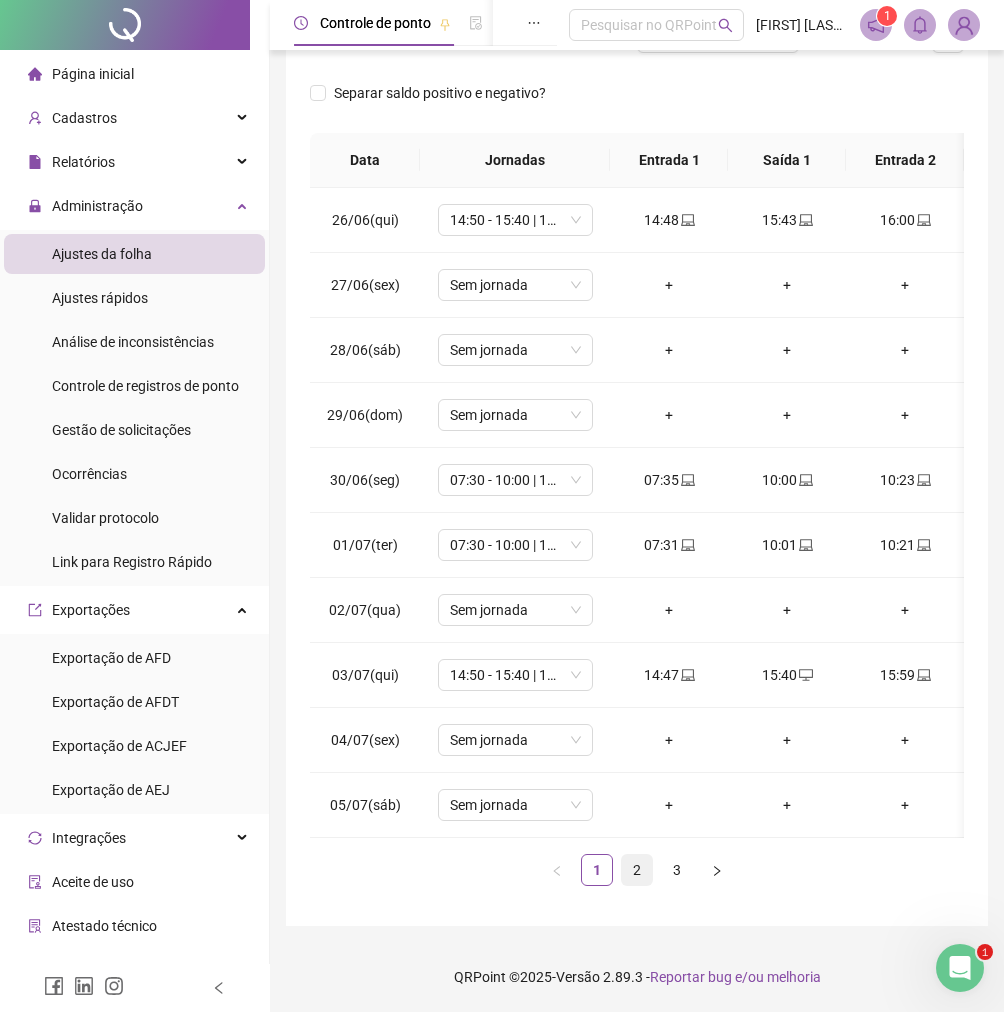 click on "2" at bounding box center [637, 870] 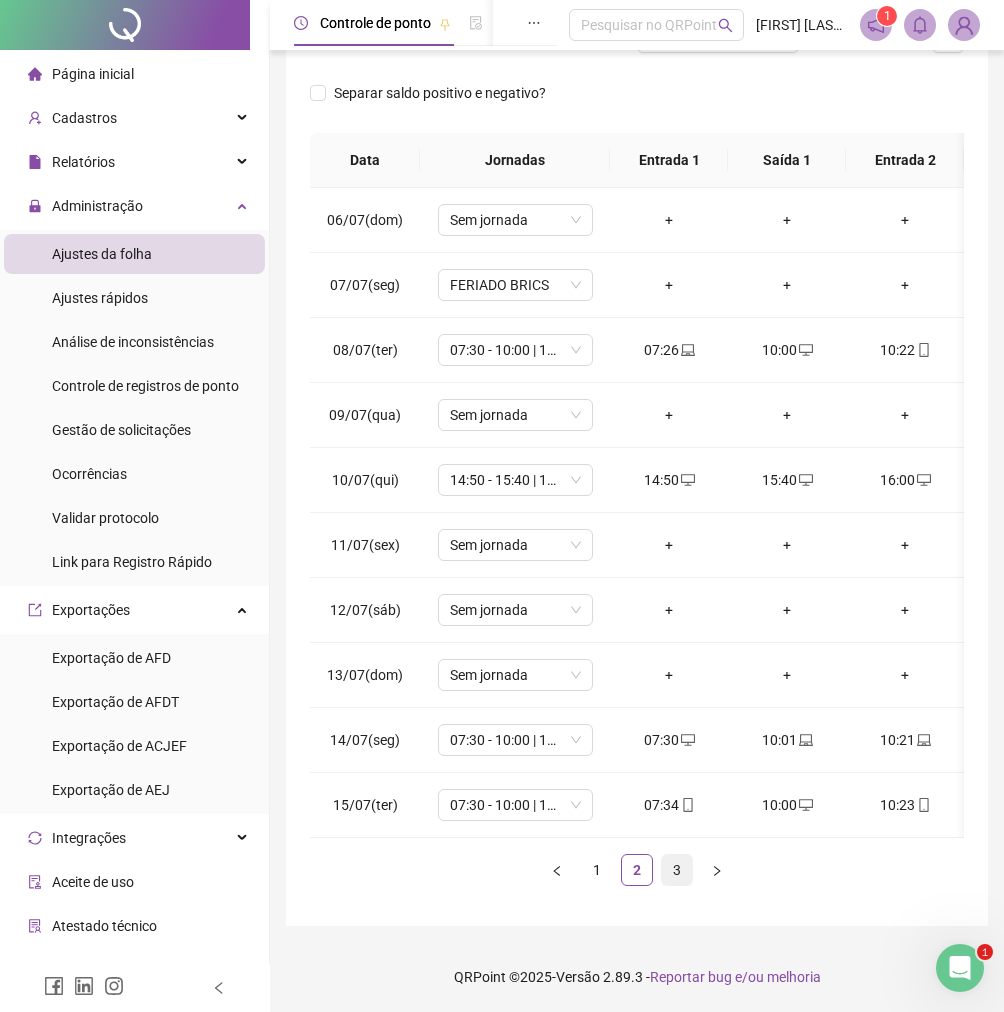 click on "3" at bounding box center [677, 870] 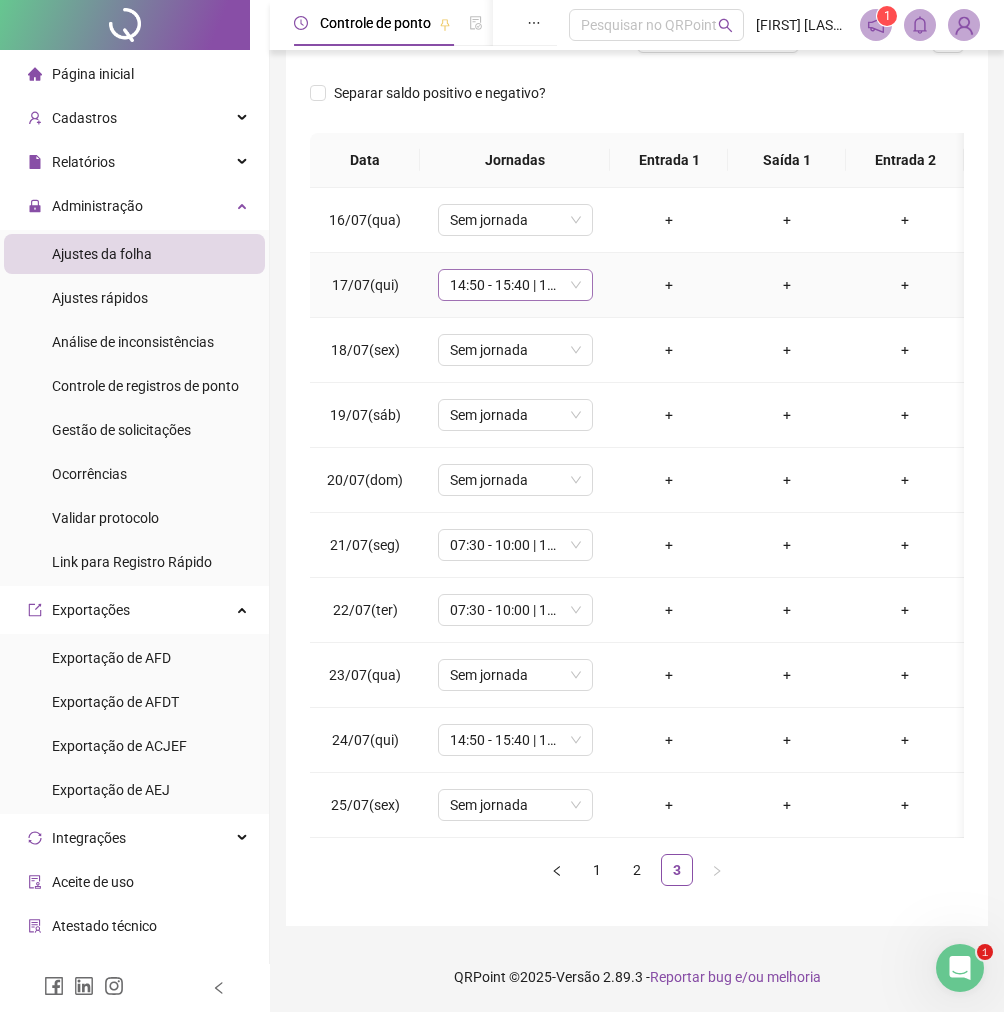 click on "14:50 - 15:40 | 16:00 - 17:40" at bounding box center (515, 285) 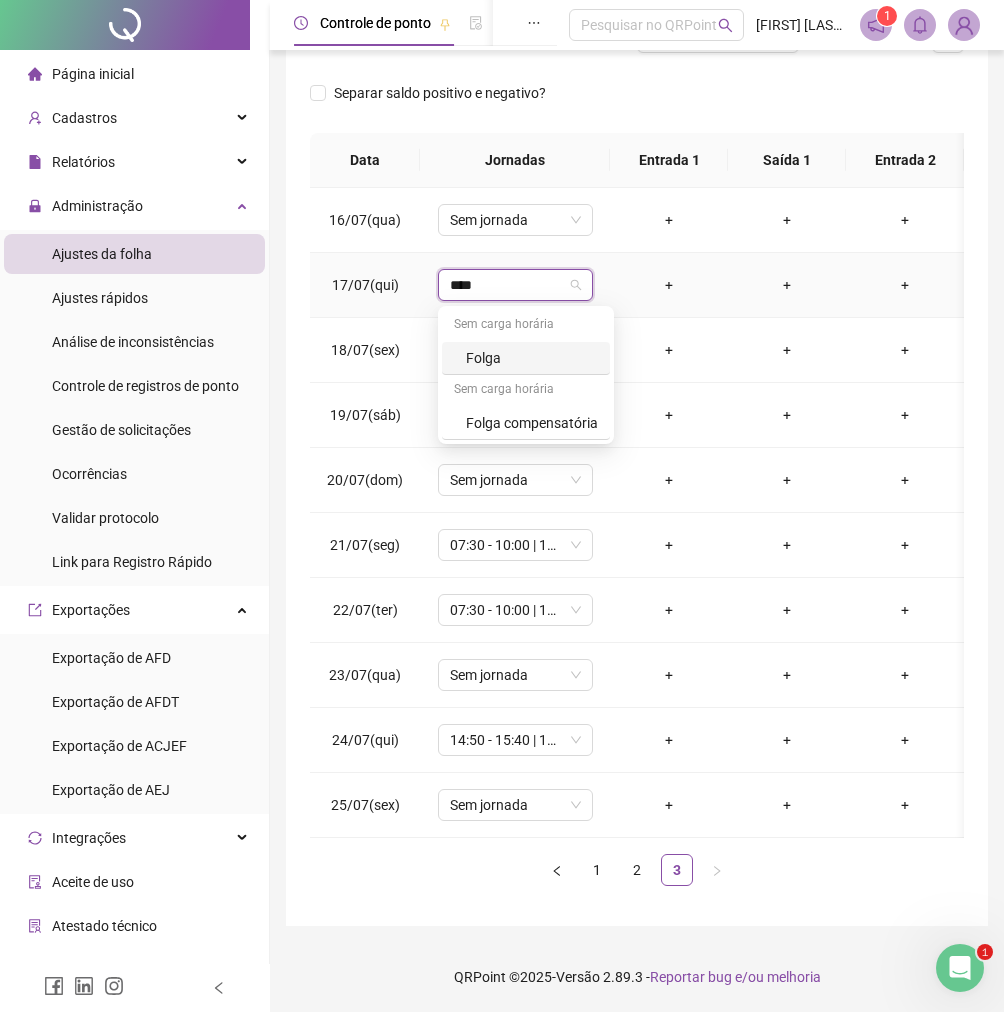 type on "*****" 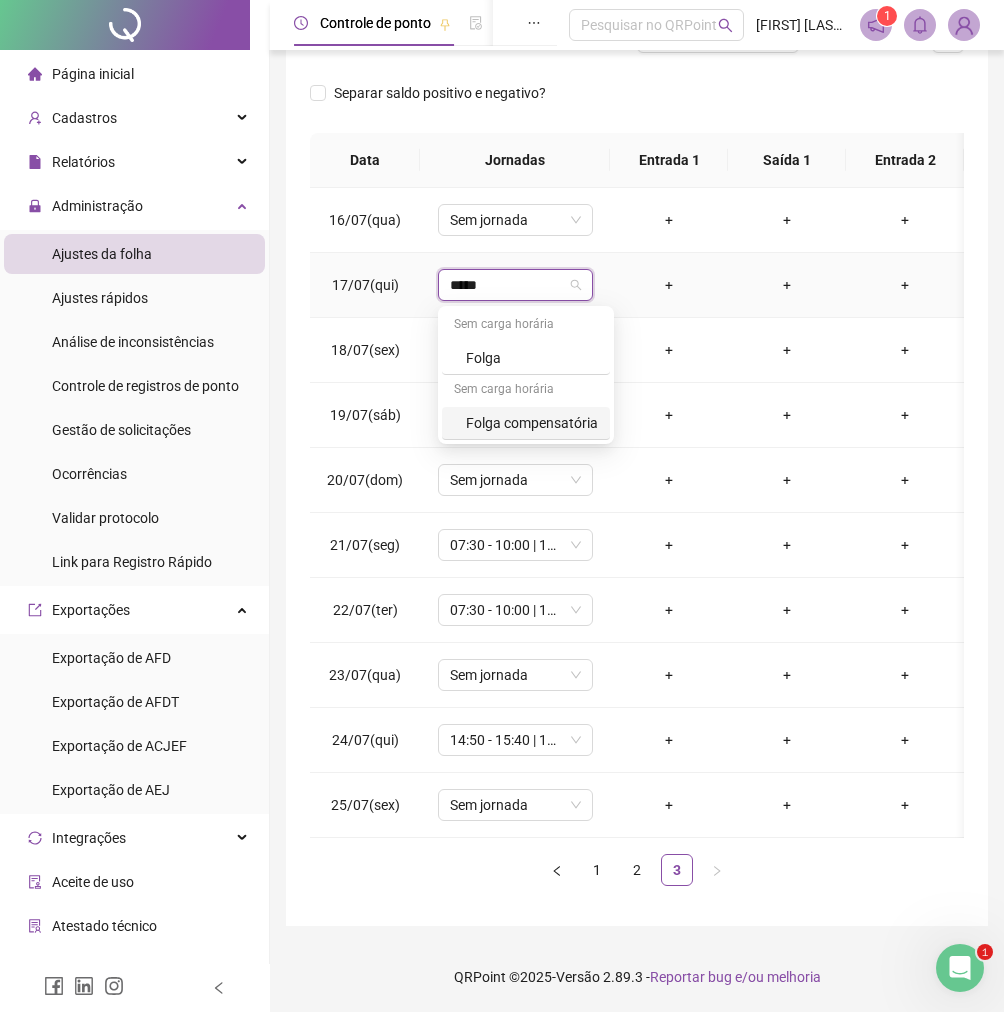 click on "Folga compensatória" at bounding box center [532, 423] 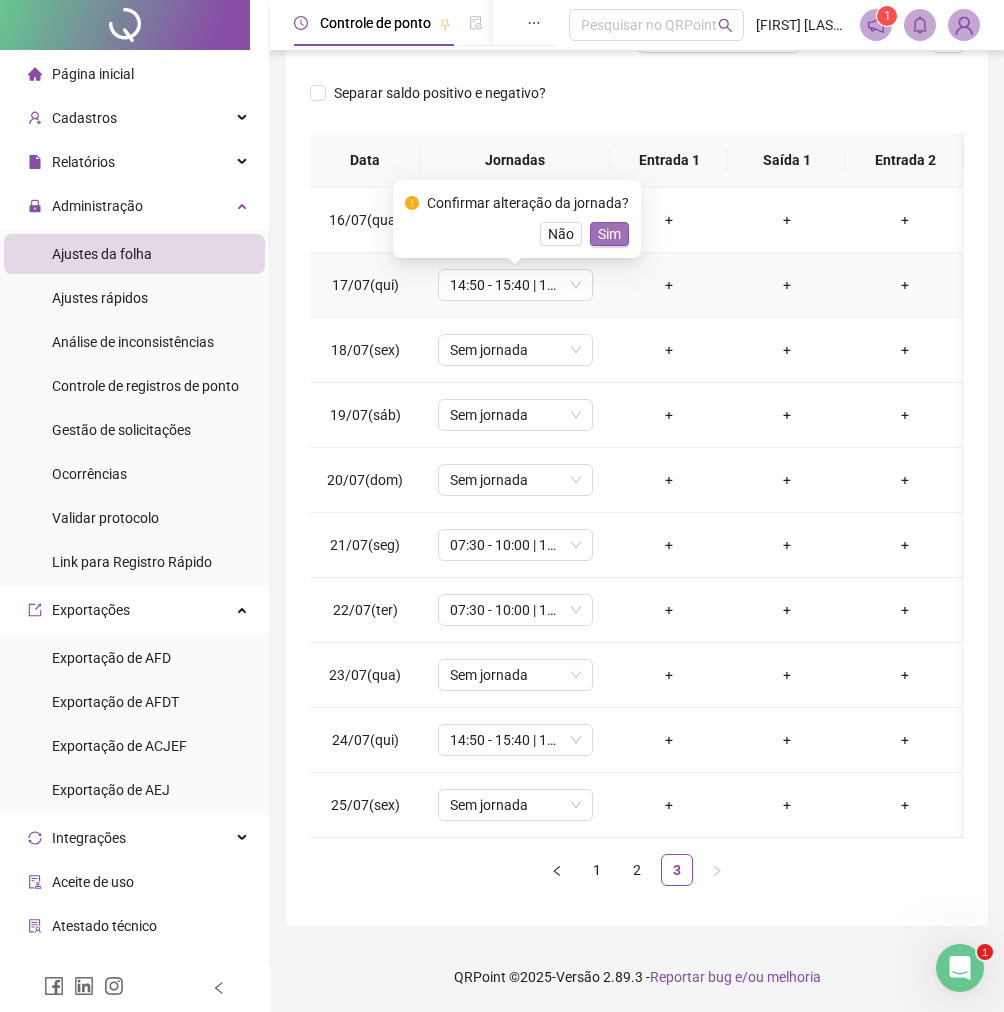 click on "Sim" at bounding box center [609, 234] 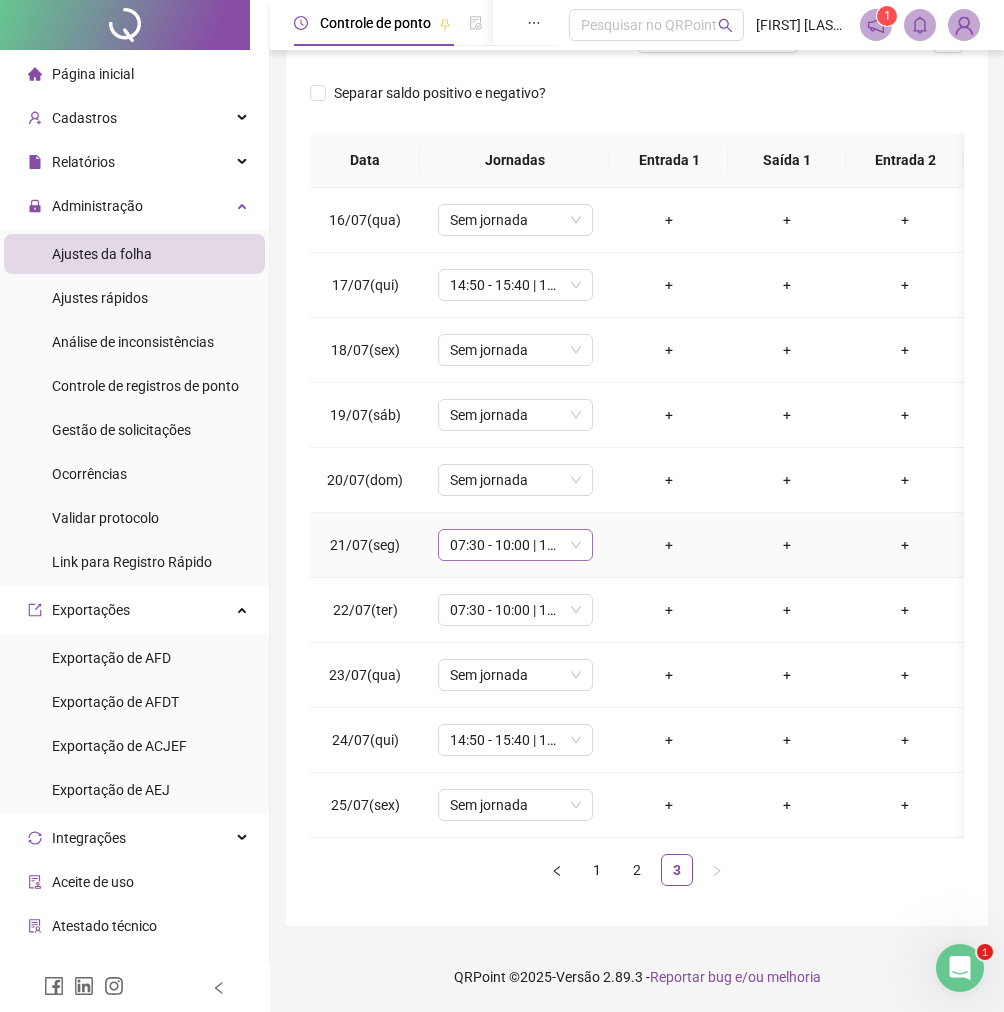 click on "07:30 - 10:00 | 10:20 - 12:00" at bounding box center (515, 545) 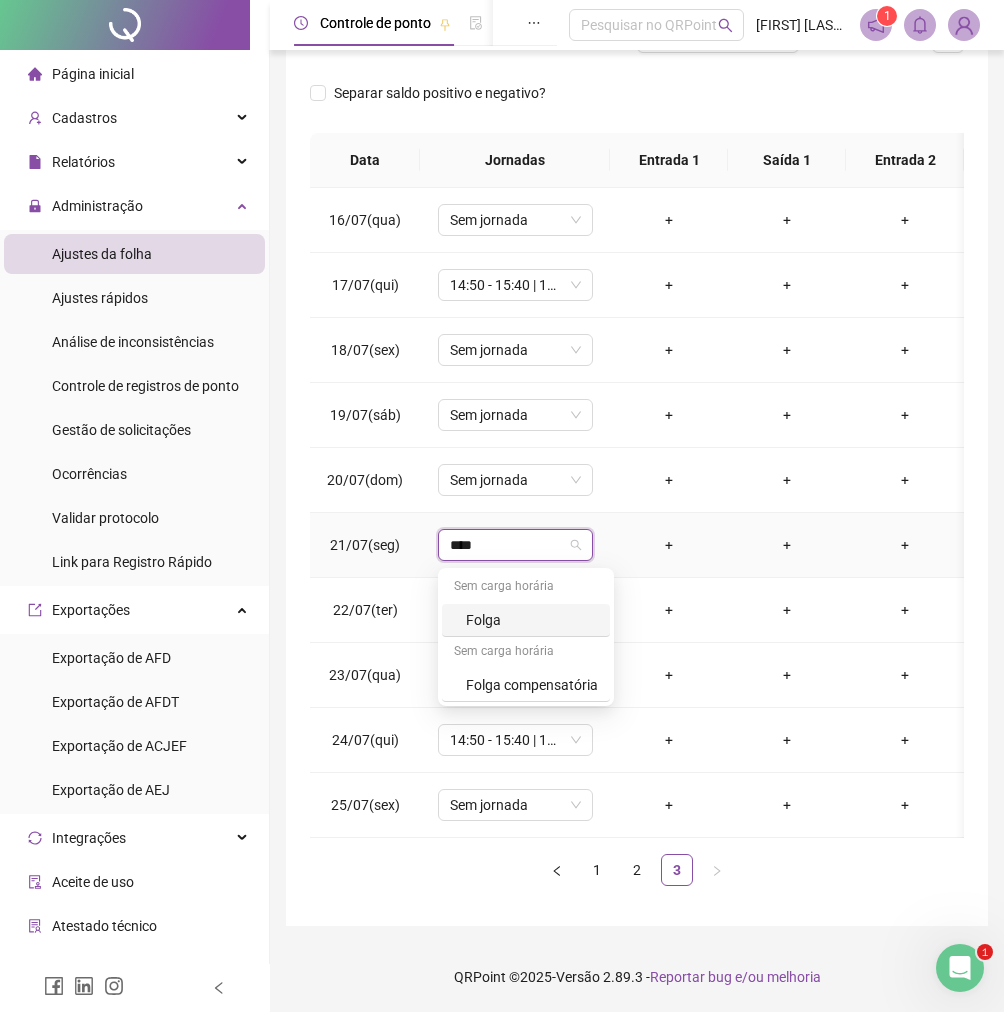 type on "*****" 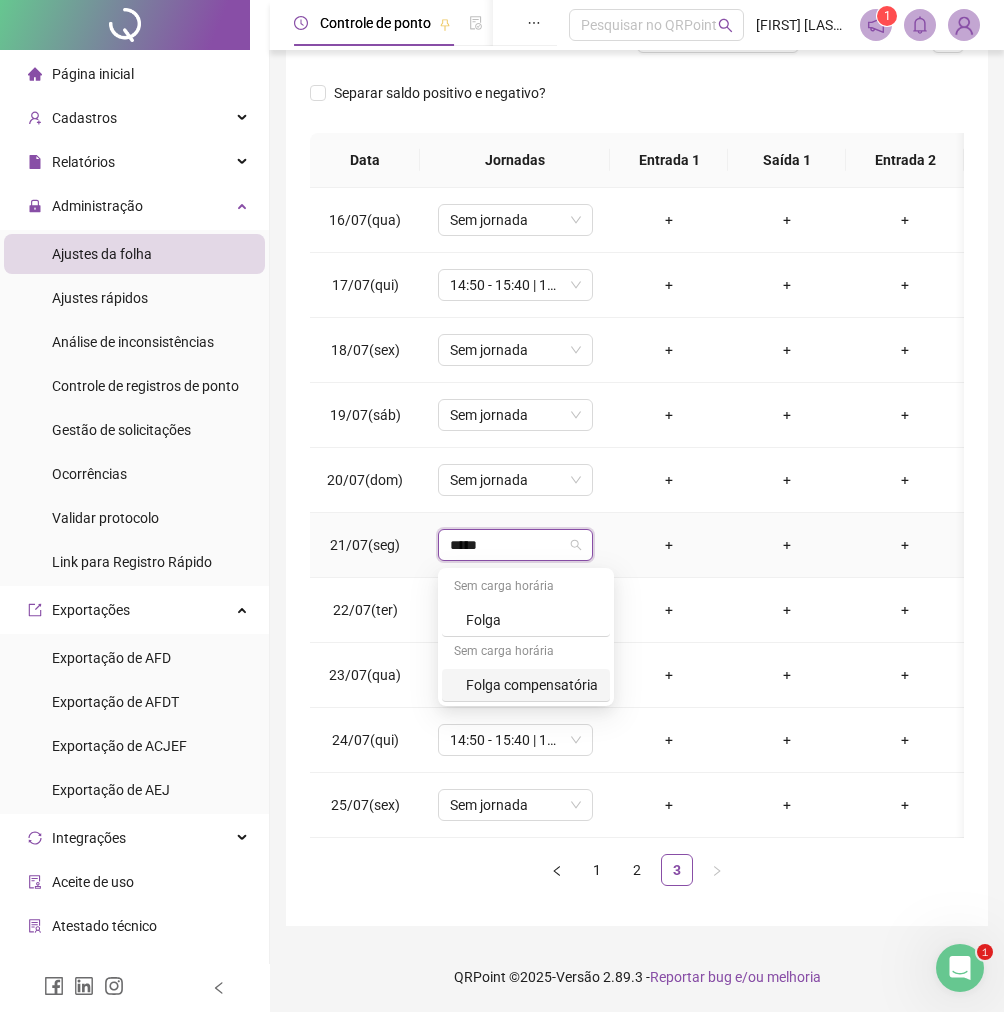 click on "Folga compensatória" at bounding box center [532, 685] 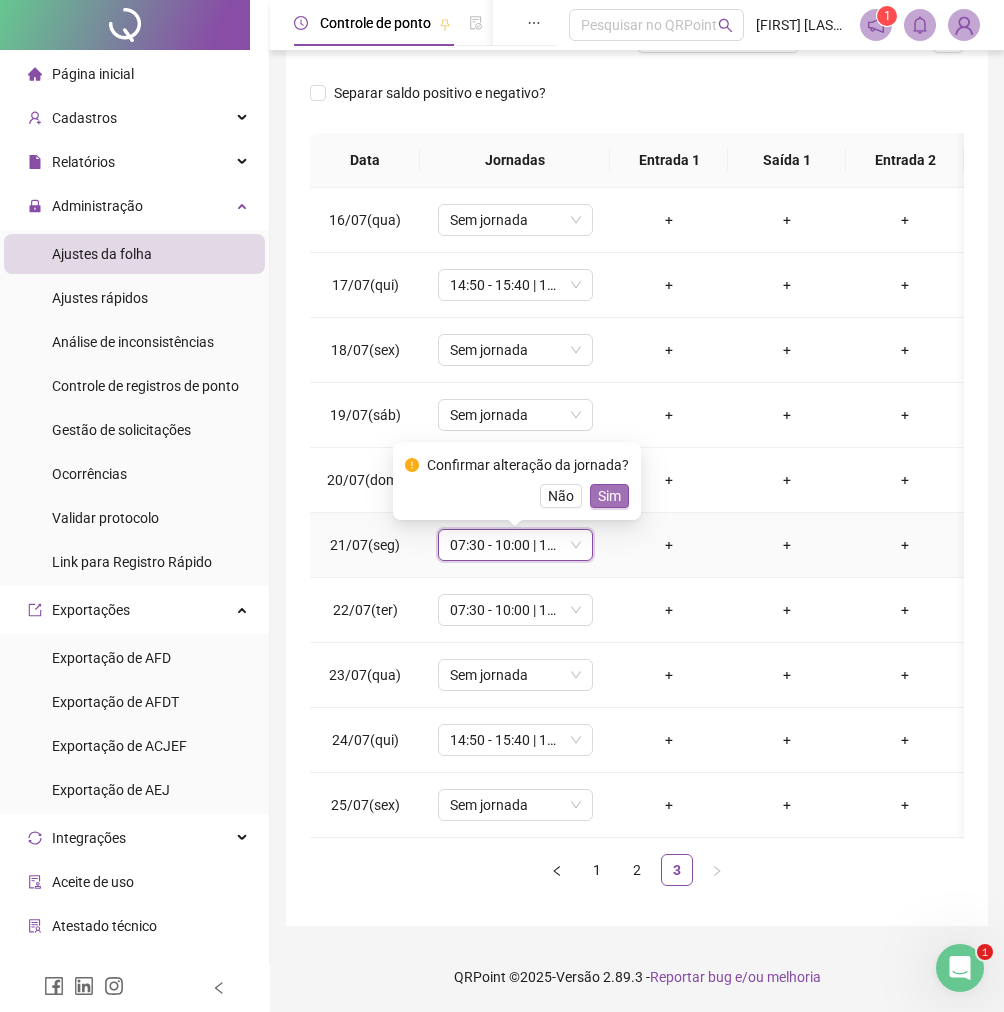 click on "Sim" at bounding box center (609, 496) 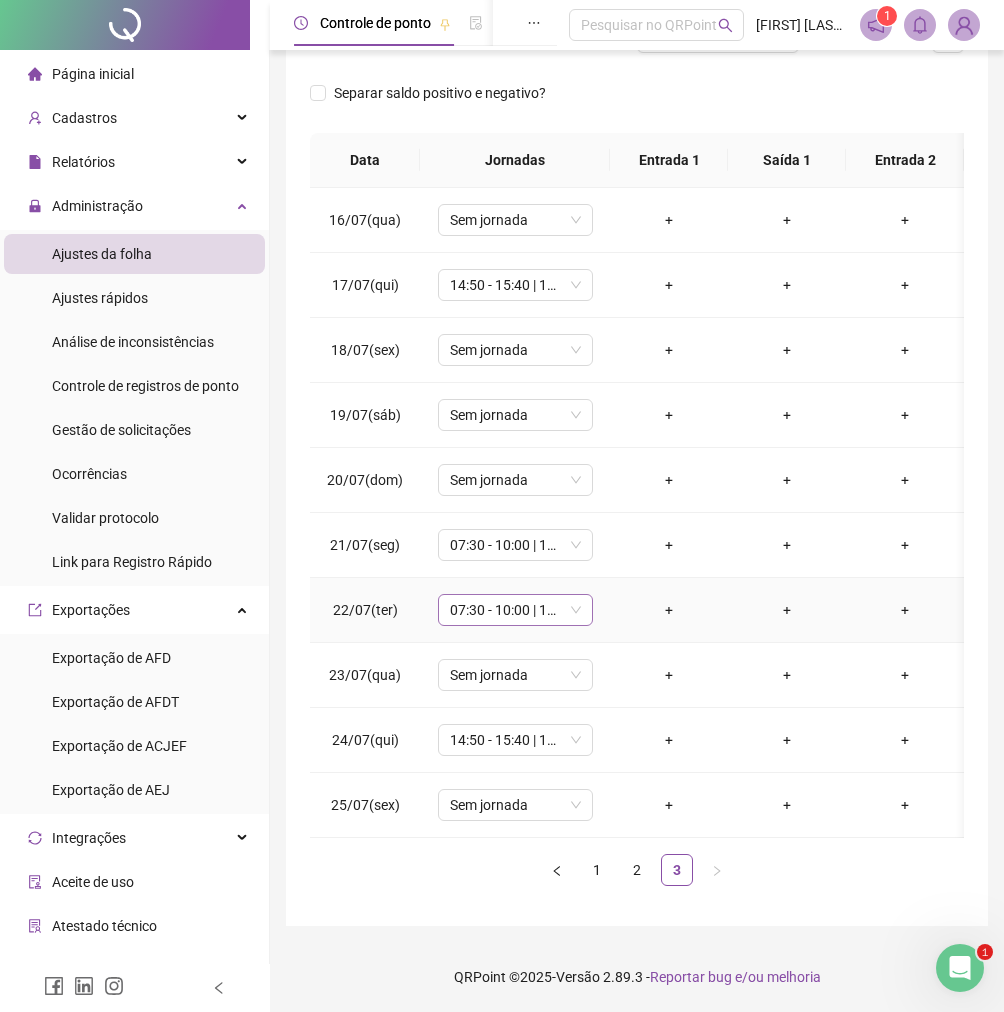 click on "07:30 - 10:00 | 10:20 - 12:00" at bounding box center [515, 610] 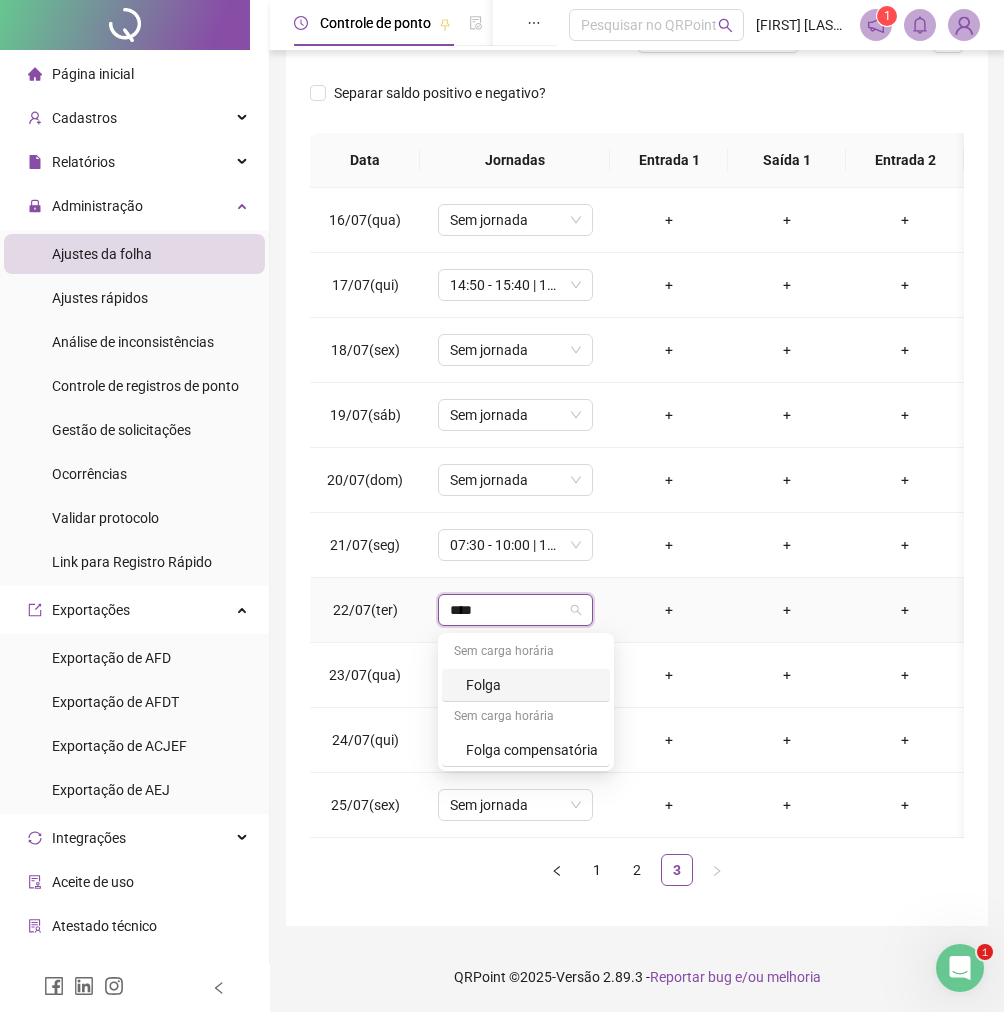 type on "*****" 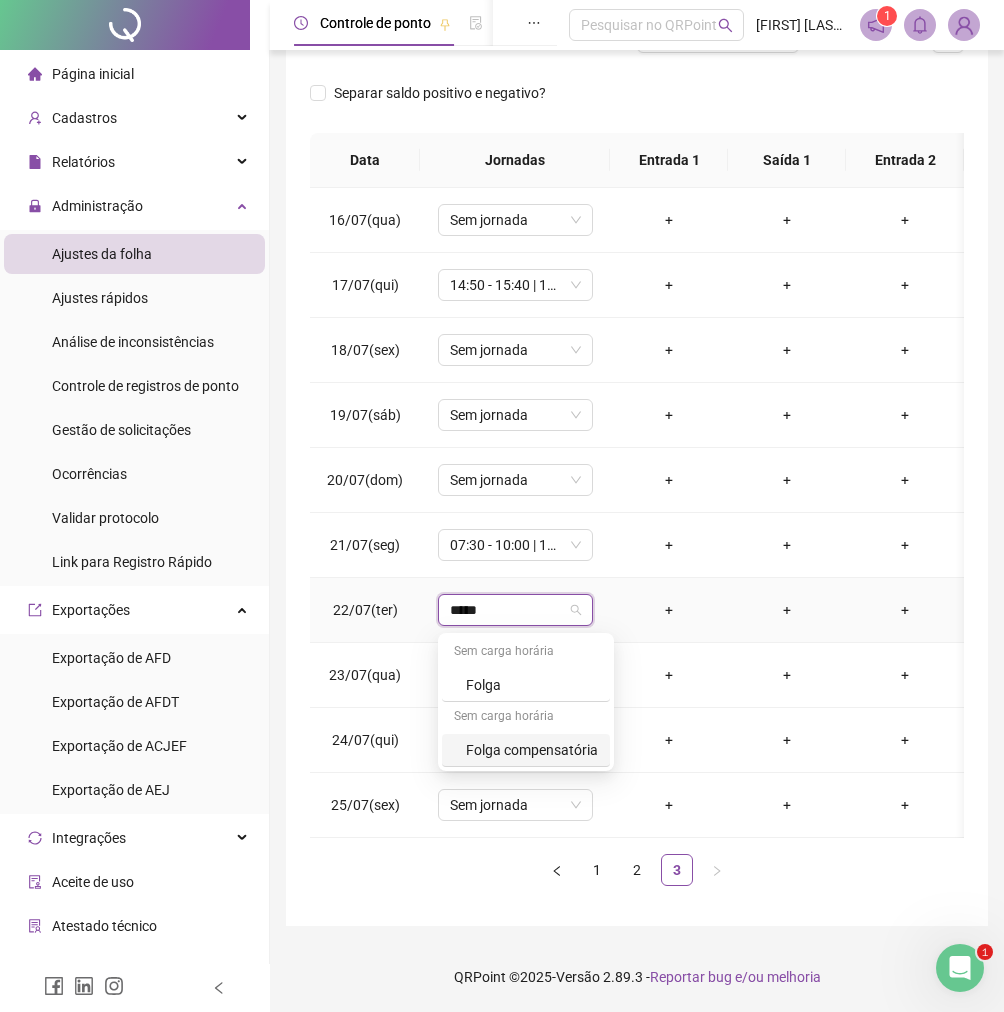 click on "Folga compensatória" at bounding box center [532, 750] 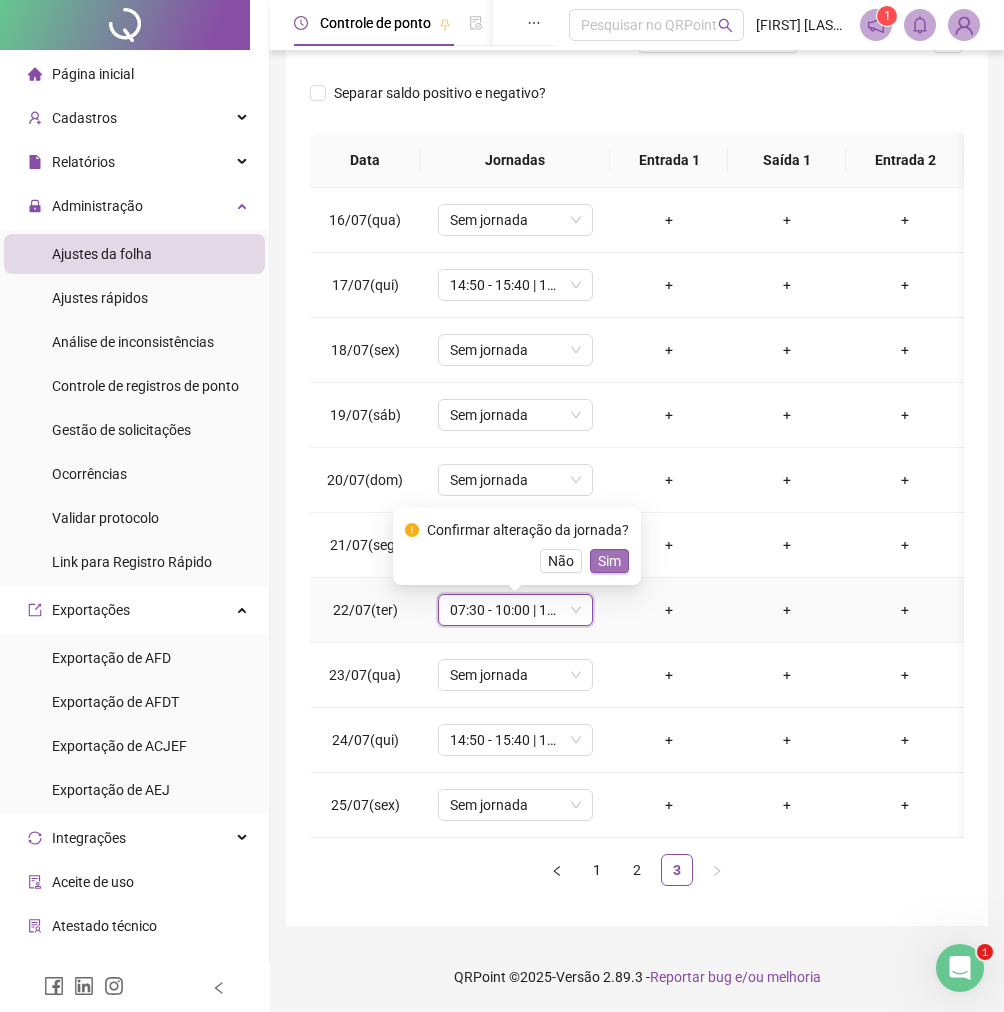 click on "Sim" at bounding box center (609, 561) 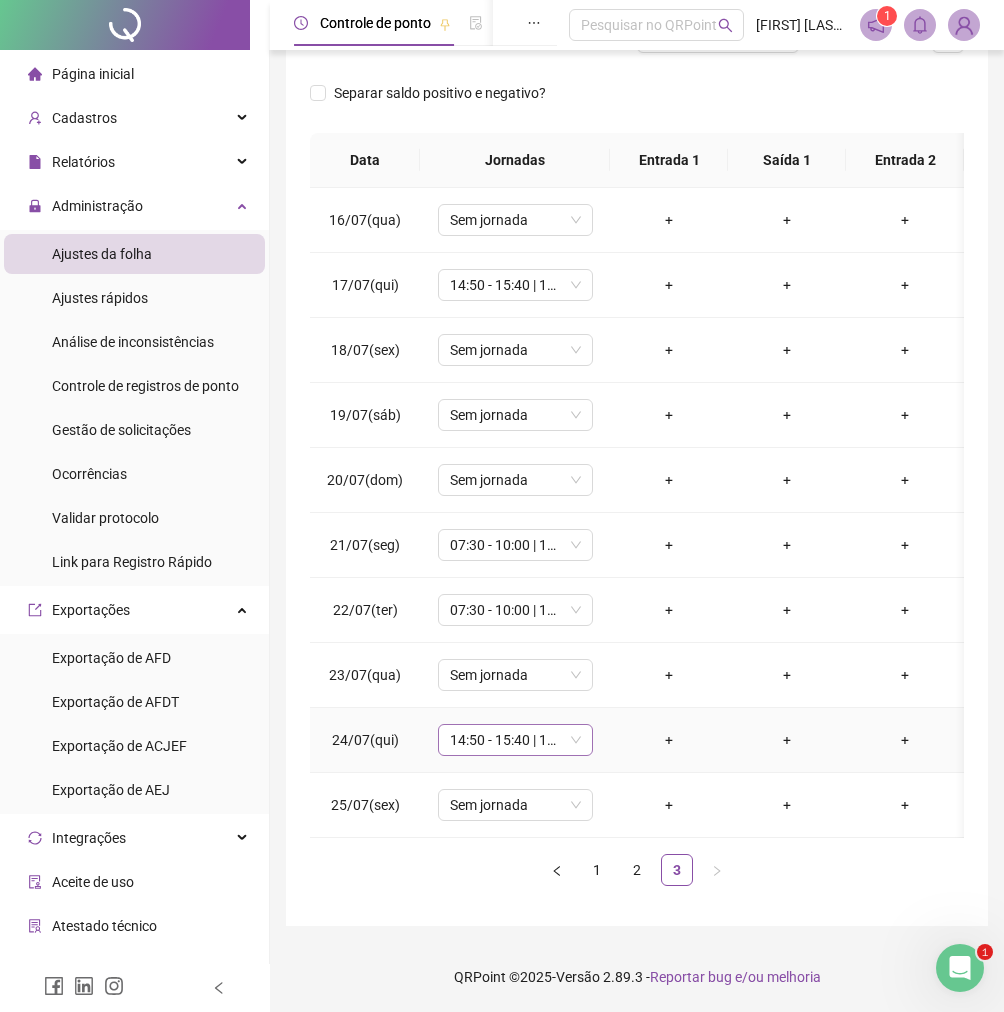 click on "14:50 - 15:40 | 16:00 - 17:40" at bounding box center [515, 740] 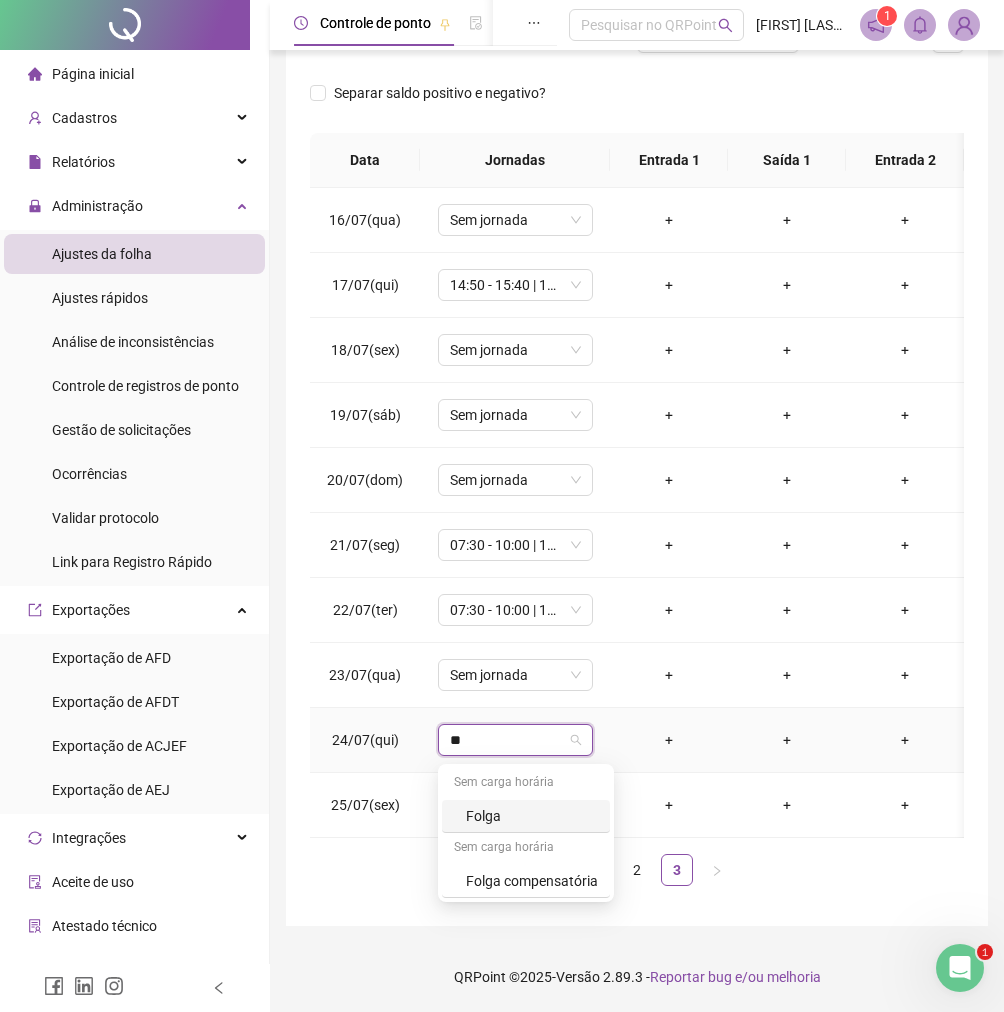 type on "***" 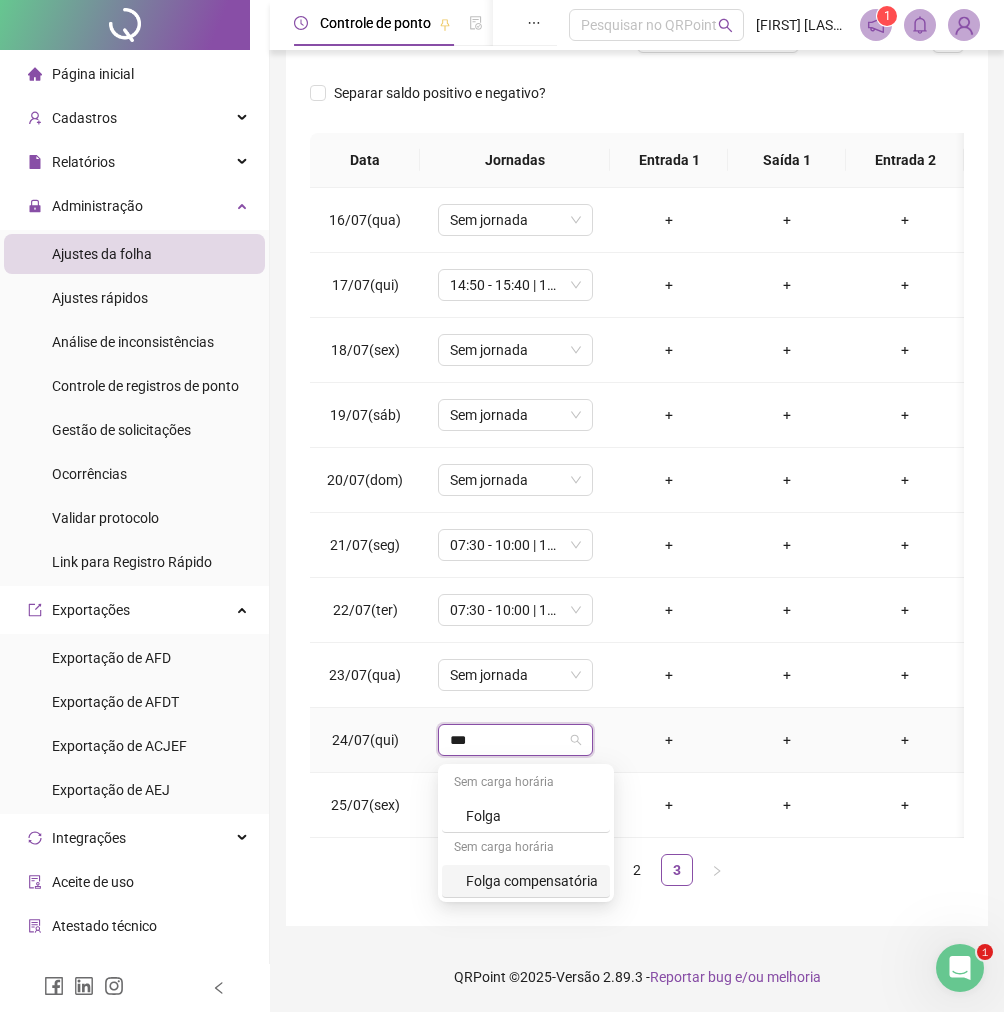 click on "Folga compensatória" at bounding box center [532, 881] 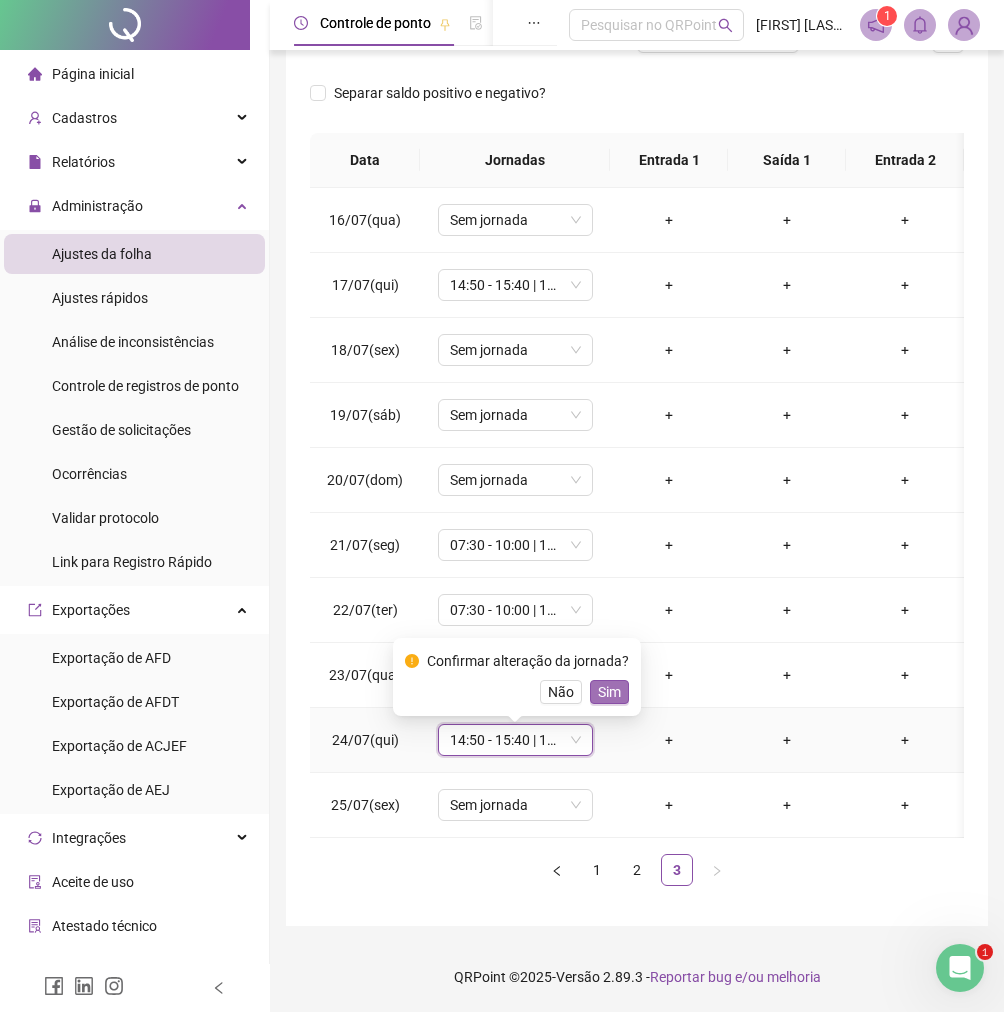 click on "Sim" at bounding box center [609, 692] 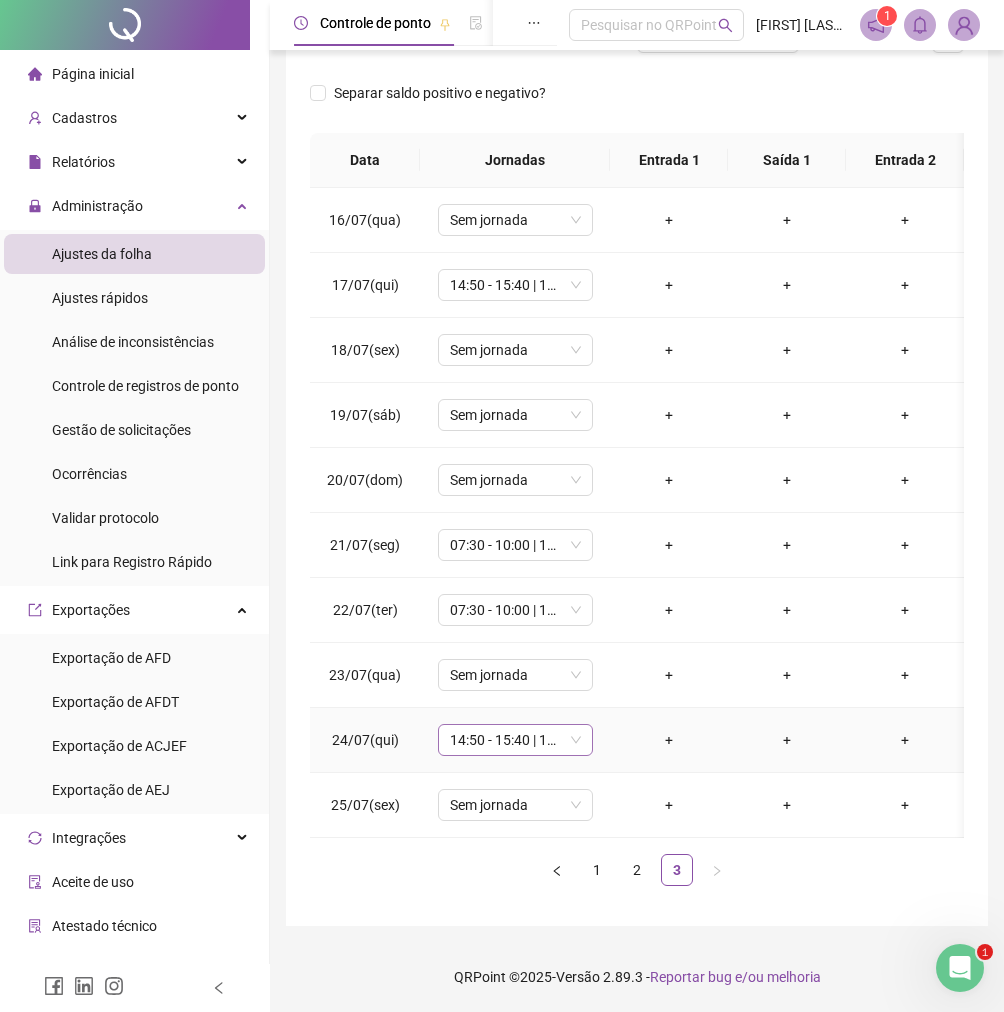 click on "14:50 - 15:40 | 16:00 - 17:40" at bounding box center (515, 740) 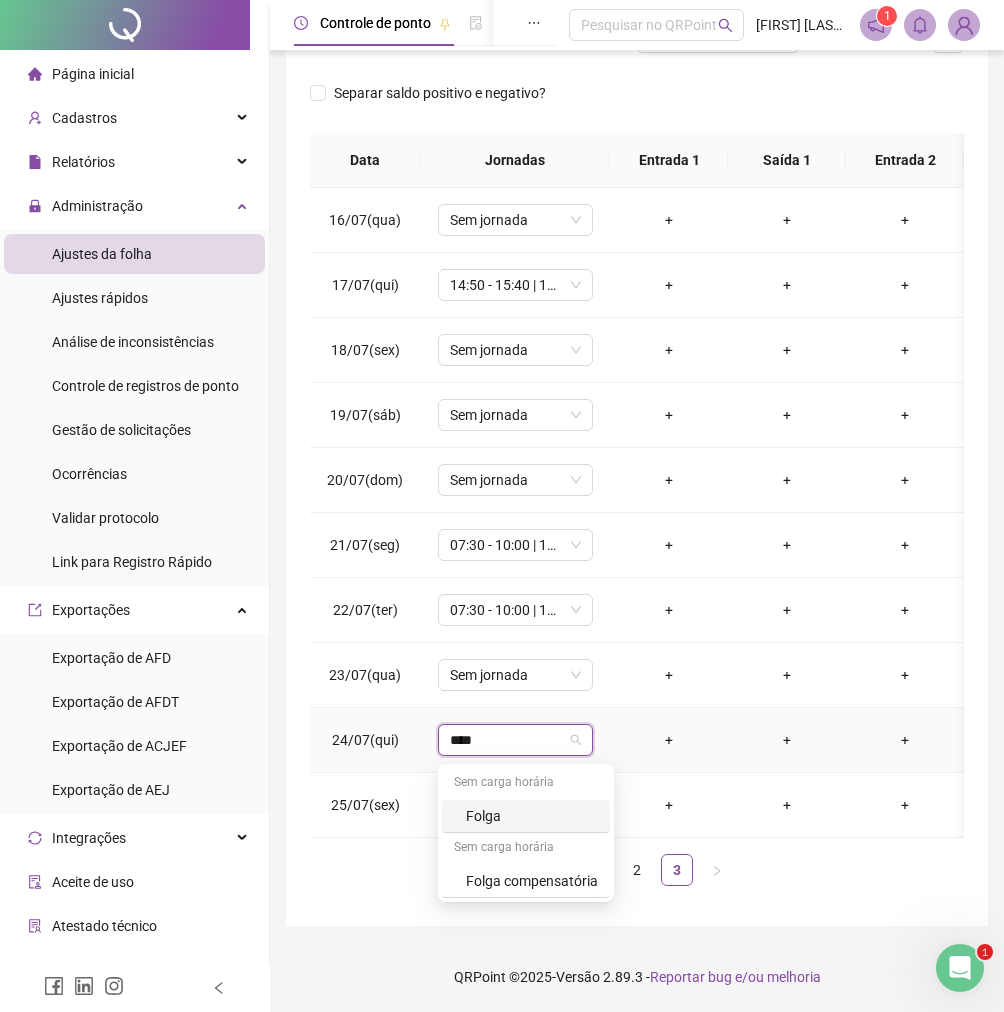 type on "*****" 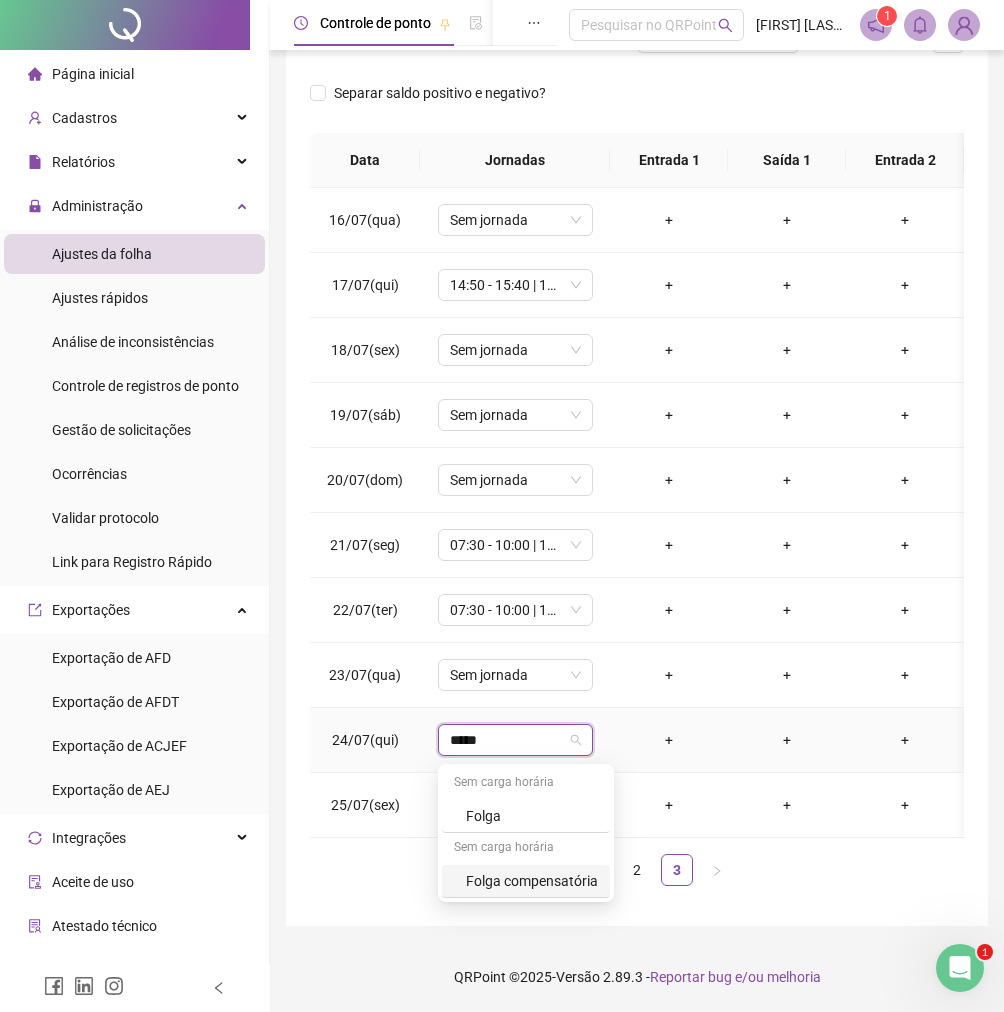 click on "Folga compensatória" at bounding box center [532, 881] 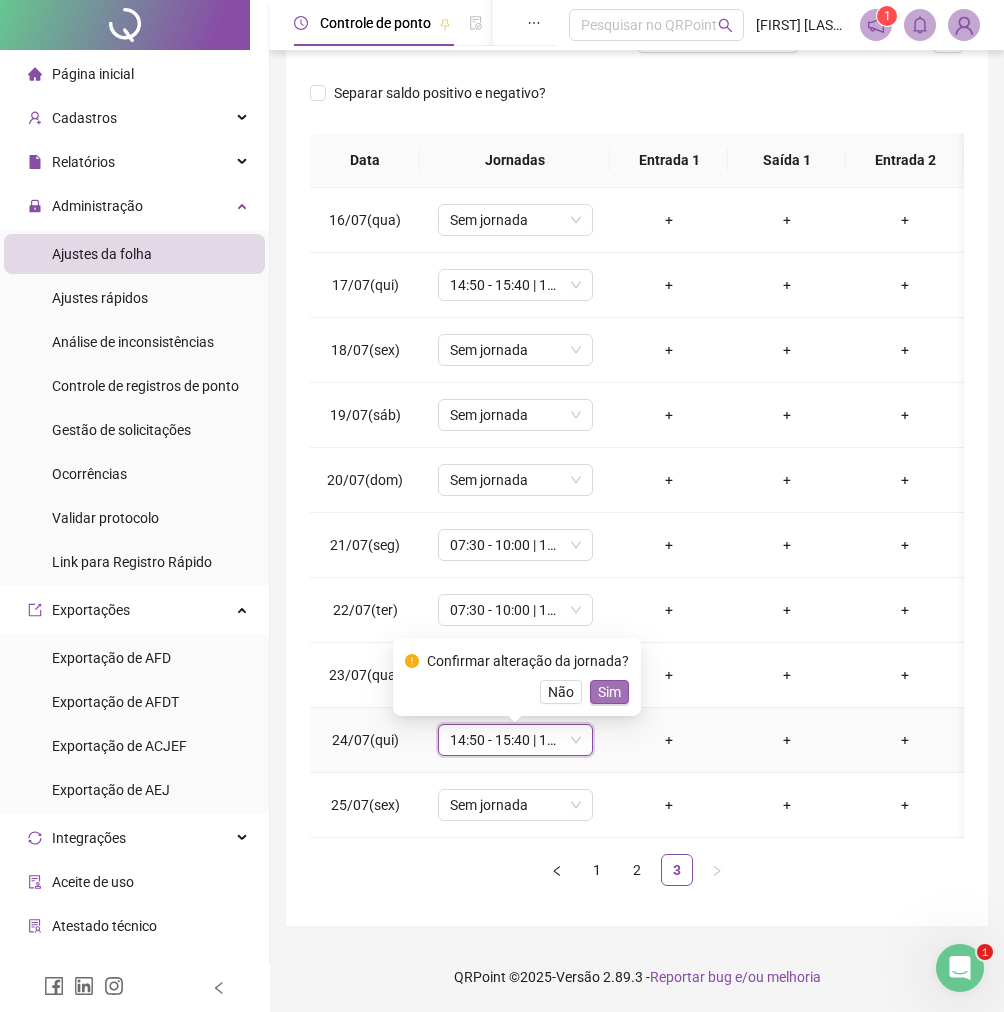 click on "Sim" at bounding box center (609, 692) 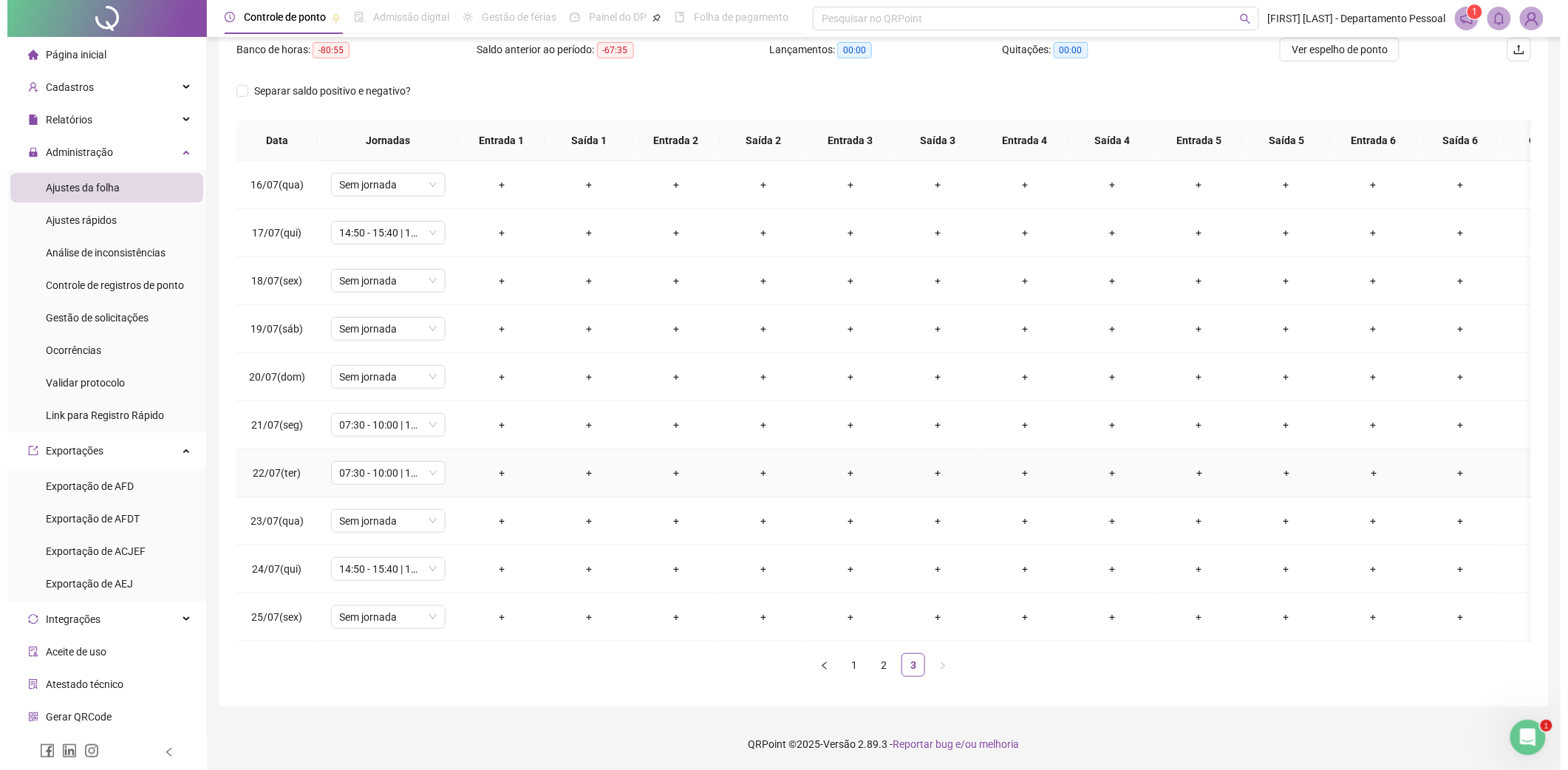 scroll, scrollTop: 0, scrollLeft: 0, axis: both 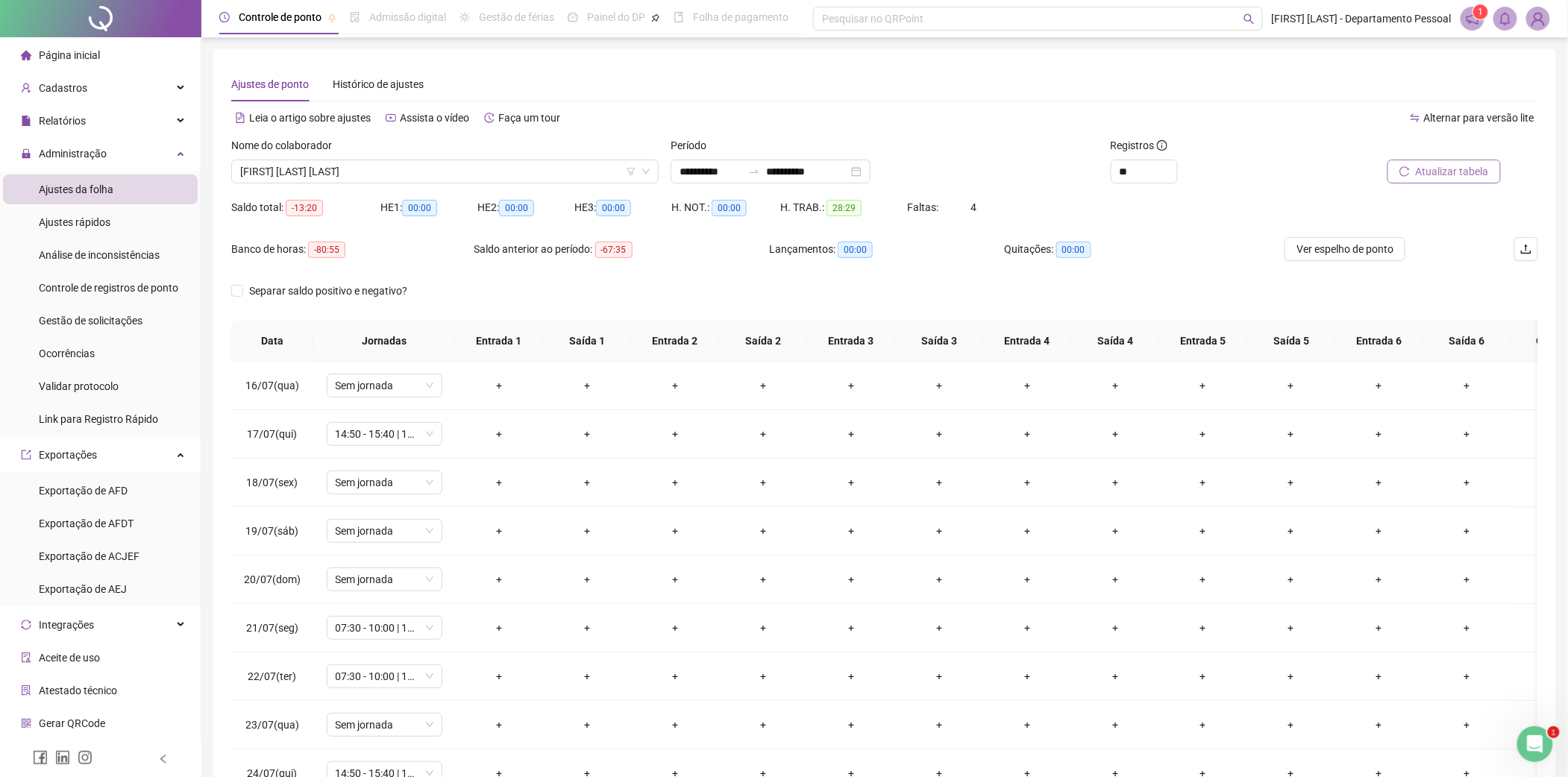 click on "Atualizar tabela" at bounding box center (1452, 172) 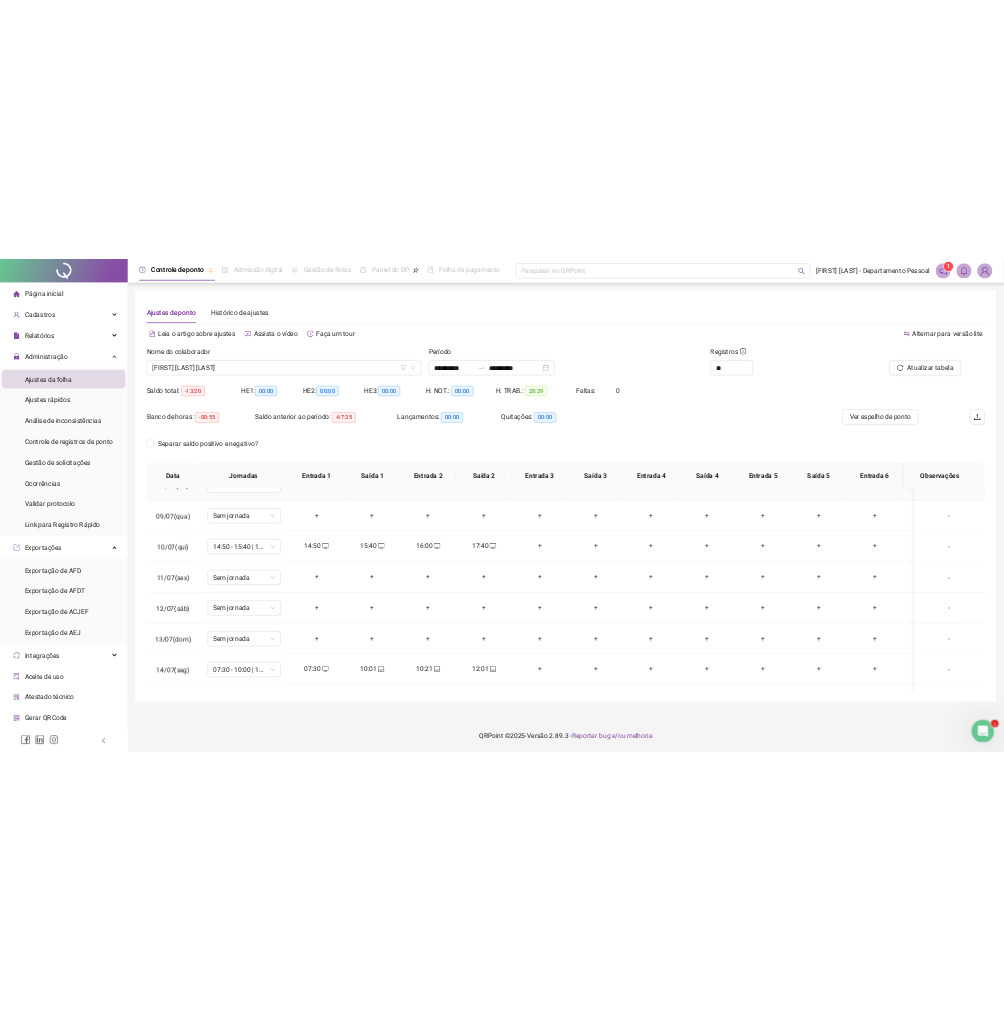 scroll, scrollTop: 620, scrollLeft: 0, axis: vertical 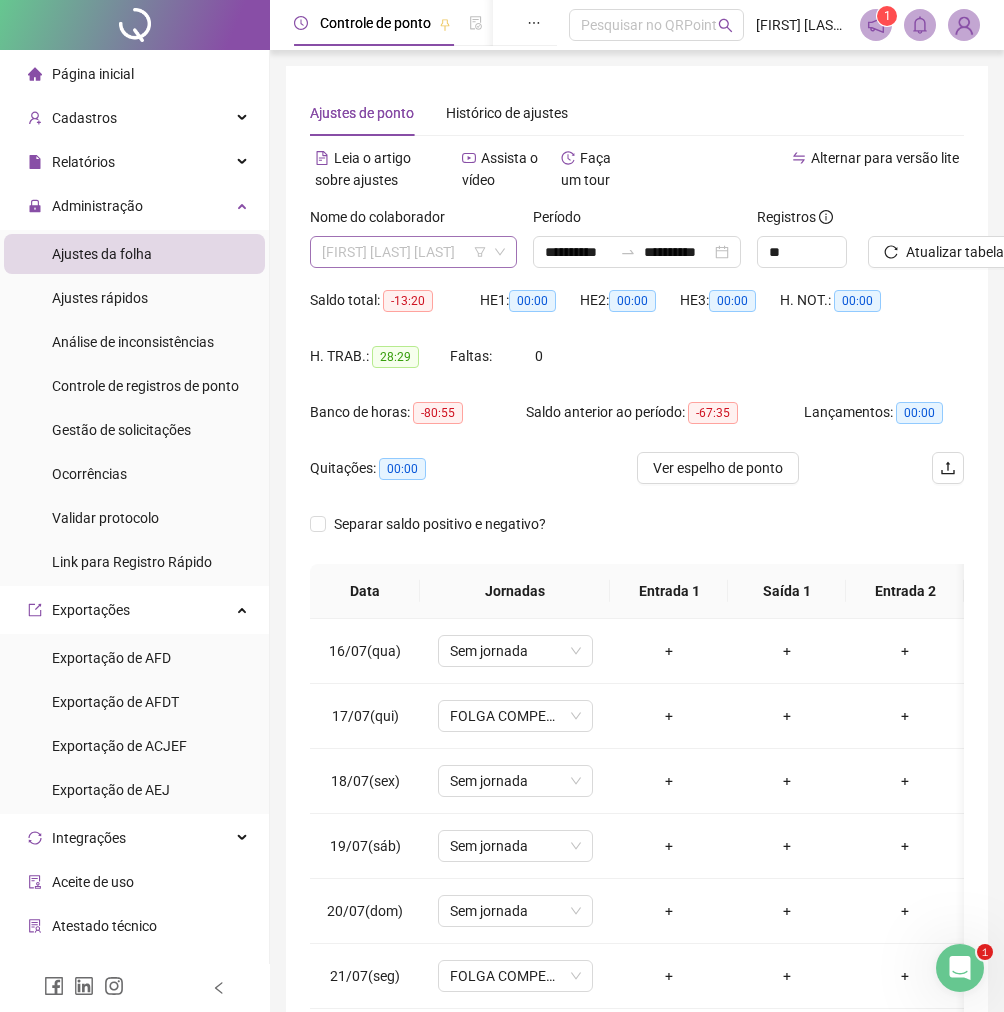 click on "[FIRST] [LAST] [LAST]" at bounding box center (413, 252) 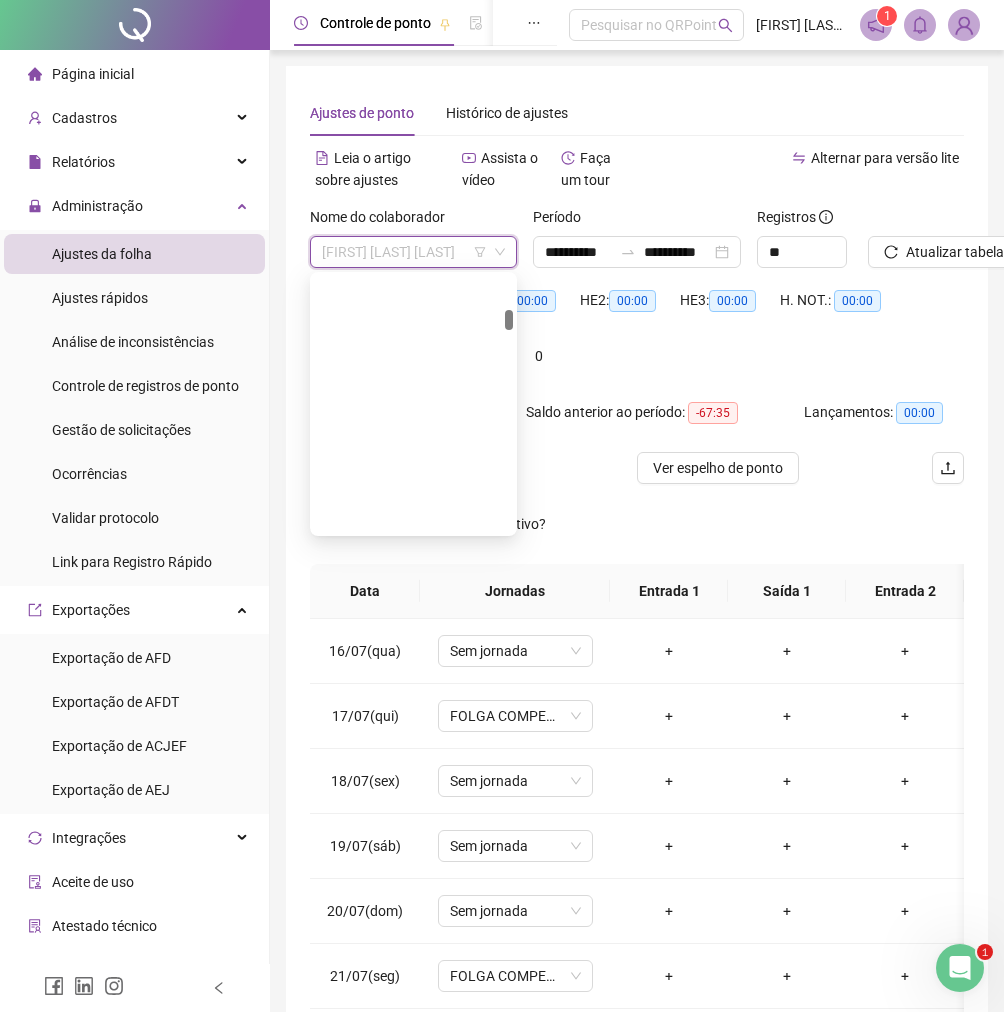 scroll, scrollTop: 426, scrollLeft: 0, axis: vertical 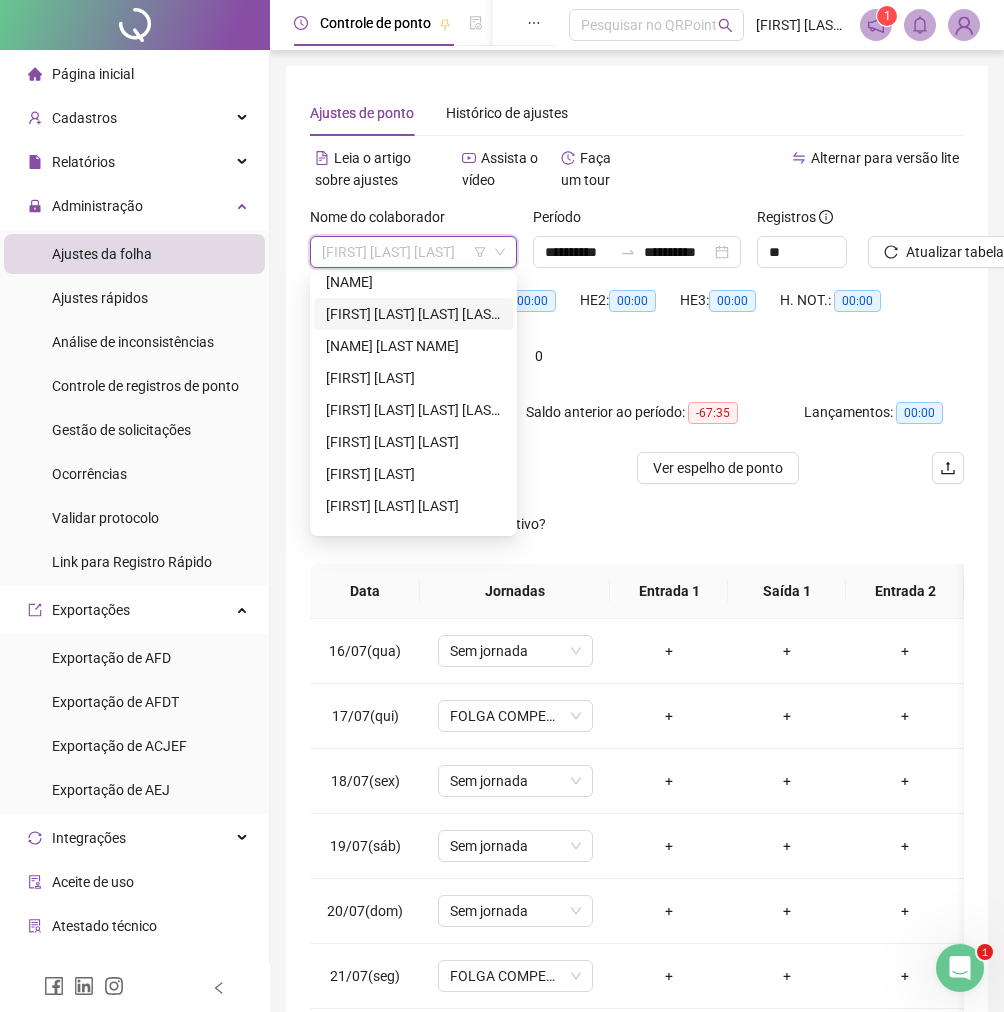 click on "[FIRST] [LAST] [LAST] [LAST]" at bounding box center (413, 314) 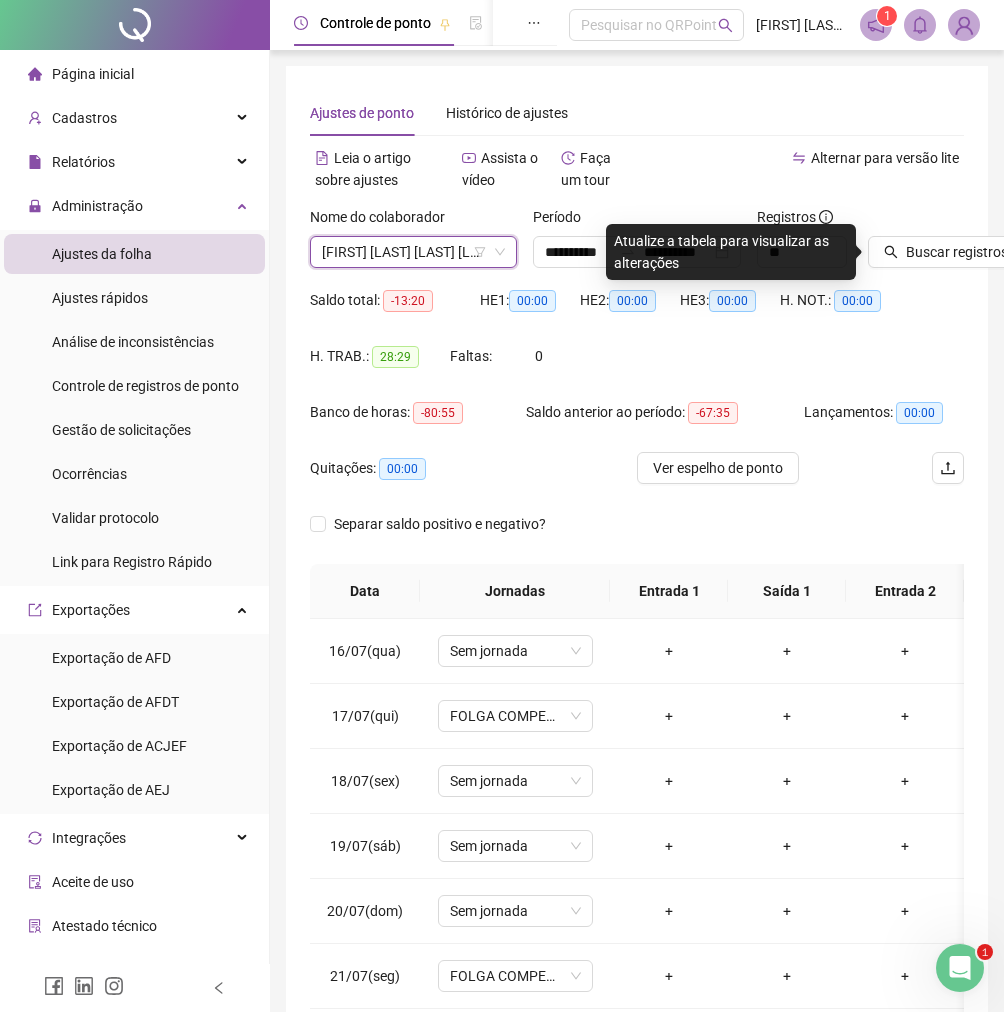 click on "Alternar para versão lite" at bounding box center (800, 179) 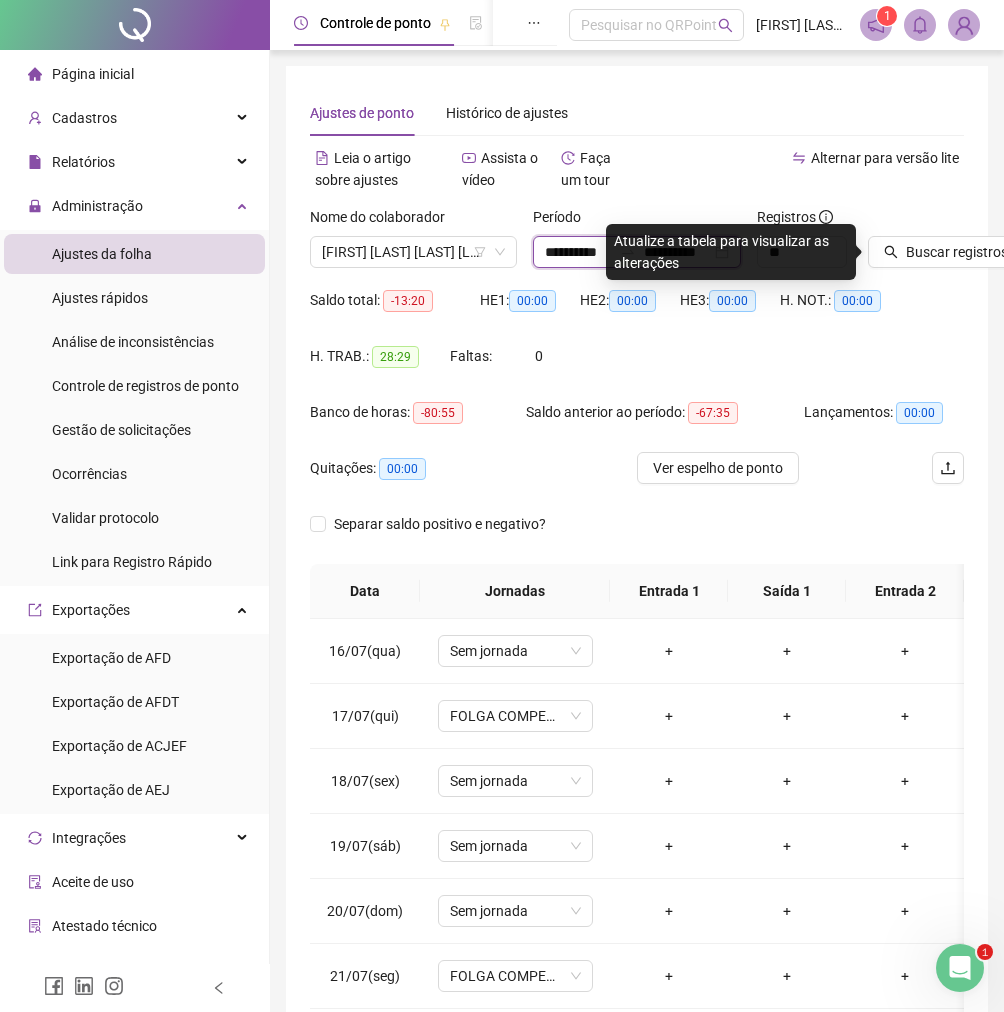 click on "**********" at bounding box center [578, 252] 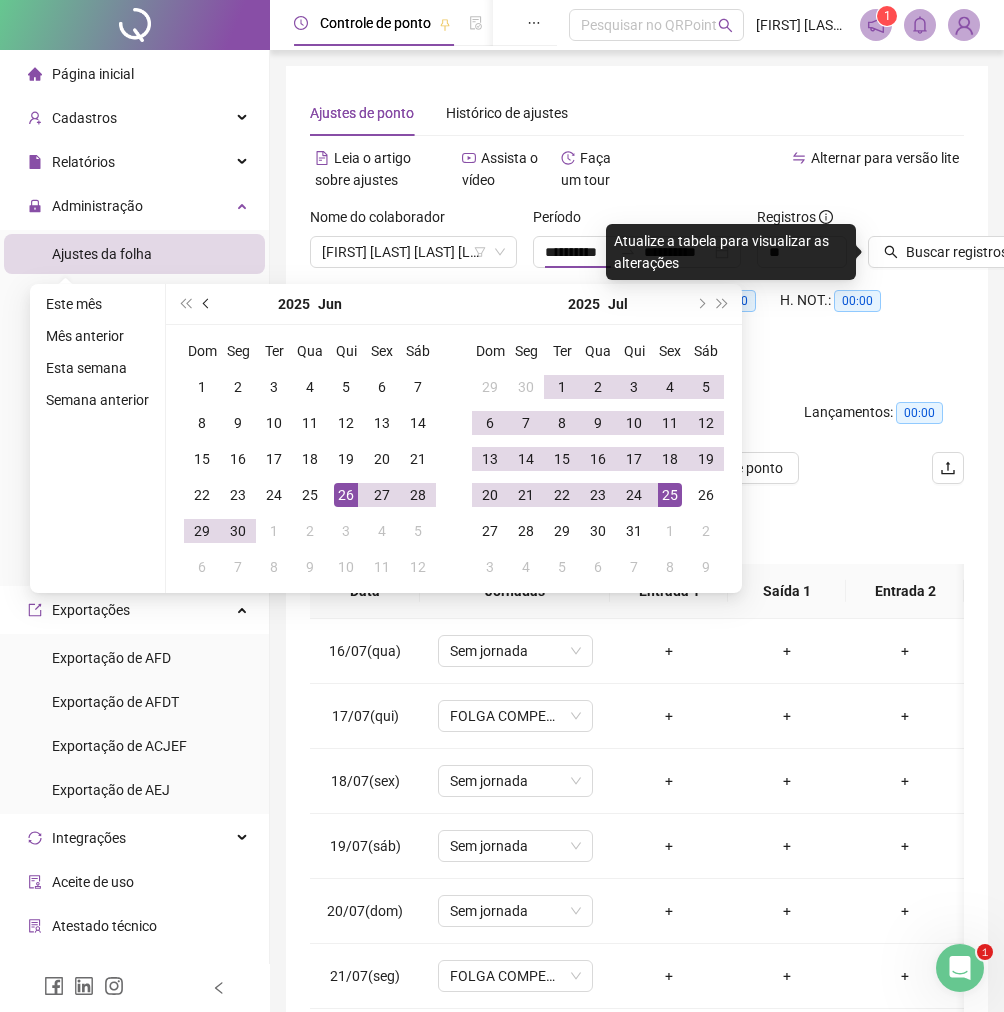 click at bounding box center (207, 304) 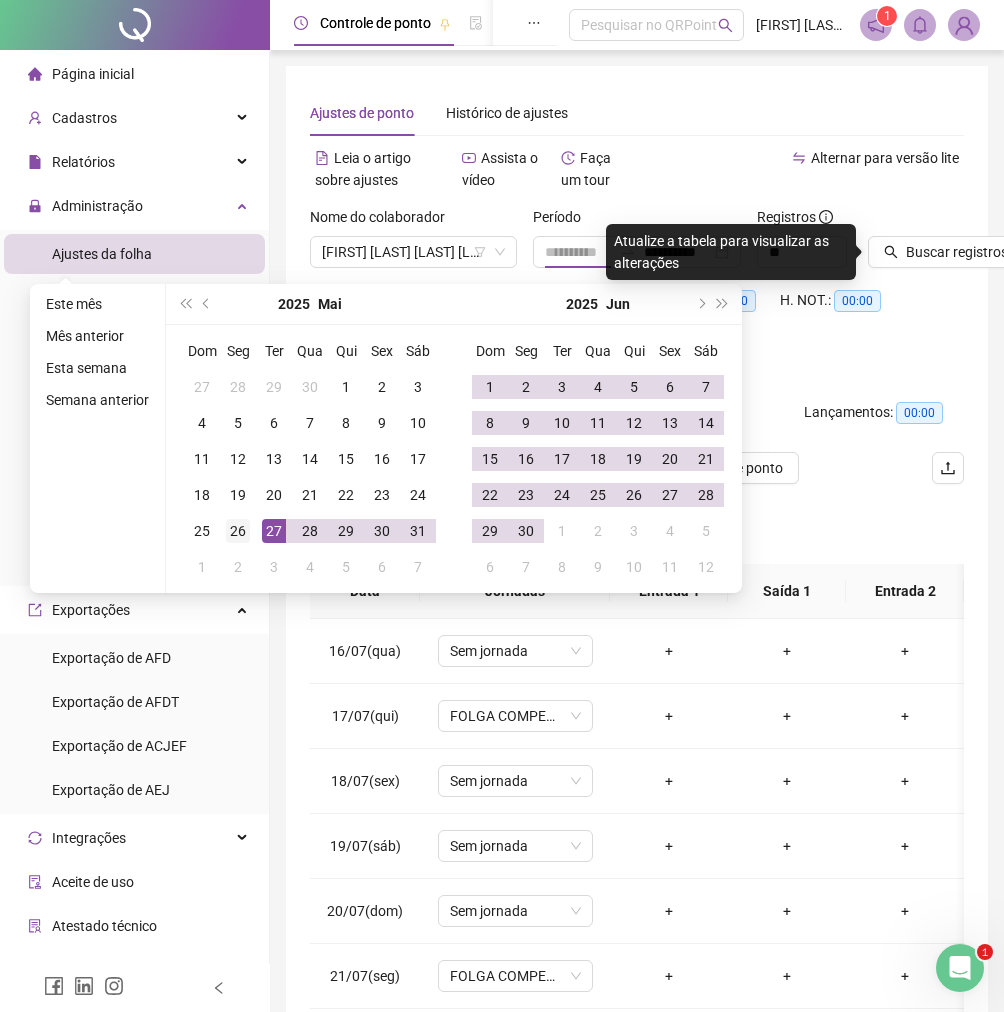 type on "**********" 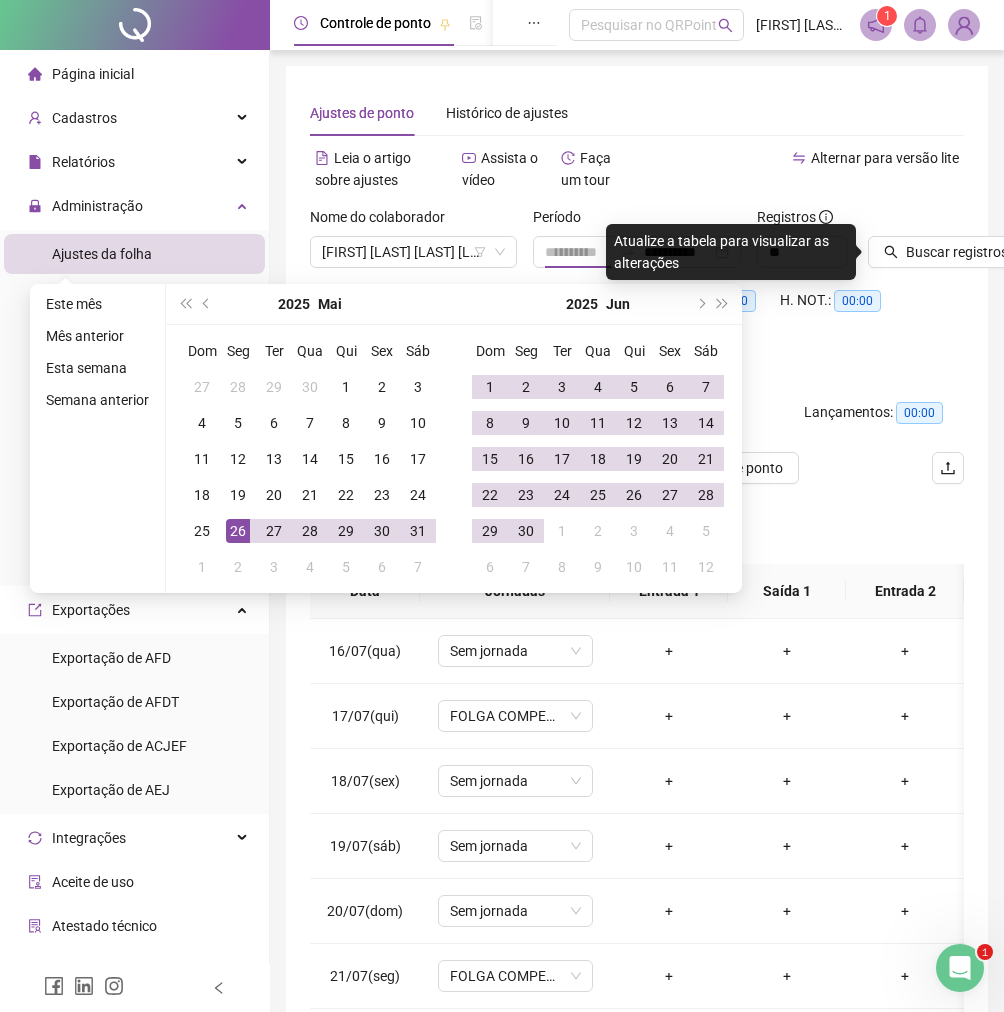 click on "26" at bounding box center [238, 531] 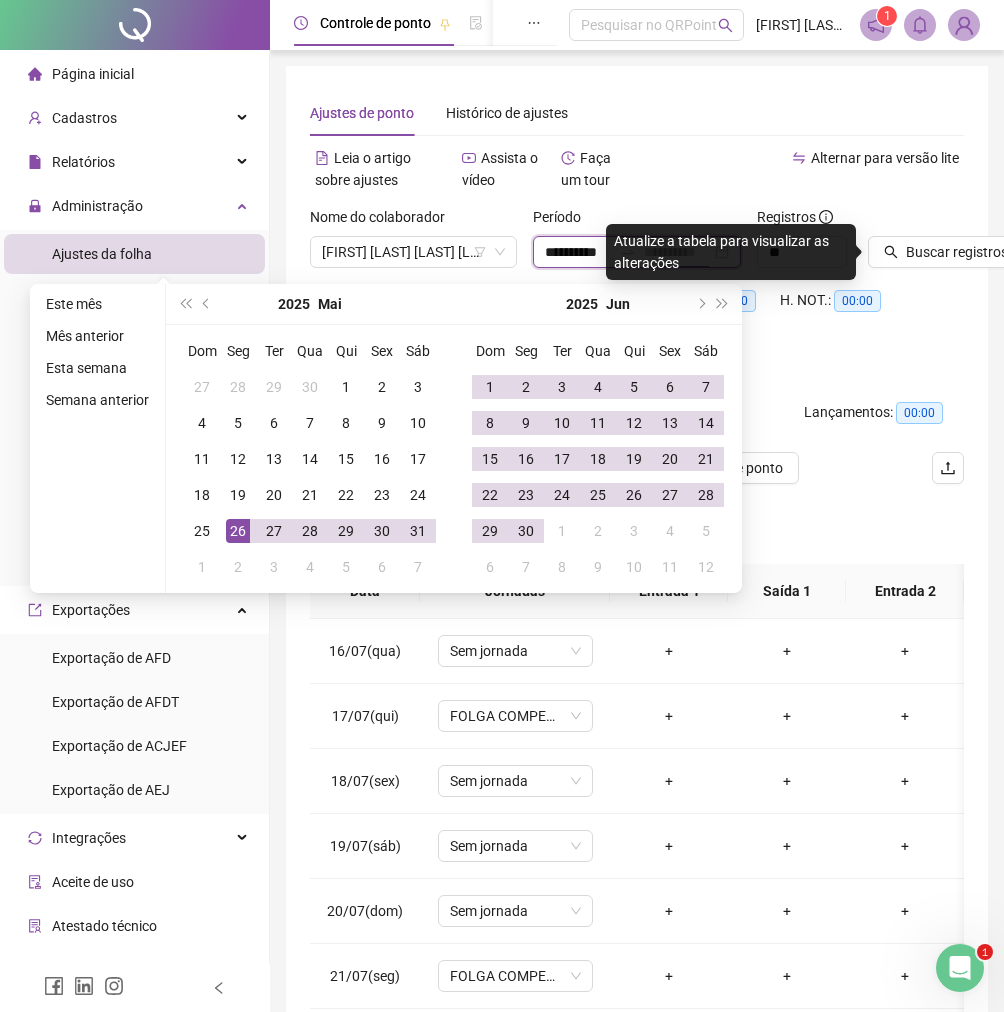scroll, scrollTop: 0, scrollLeft: 4, axis: horizontal 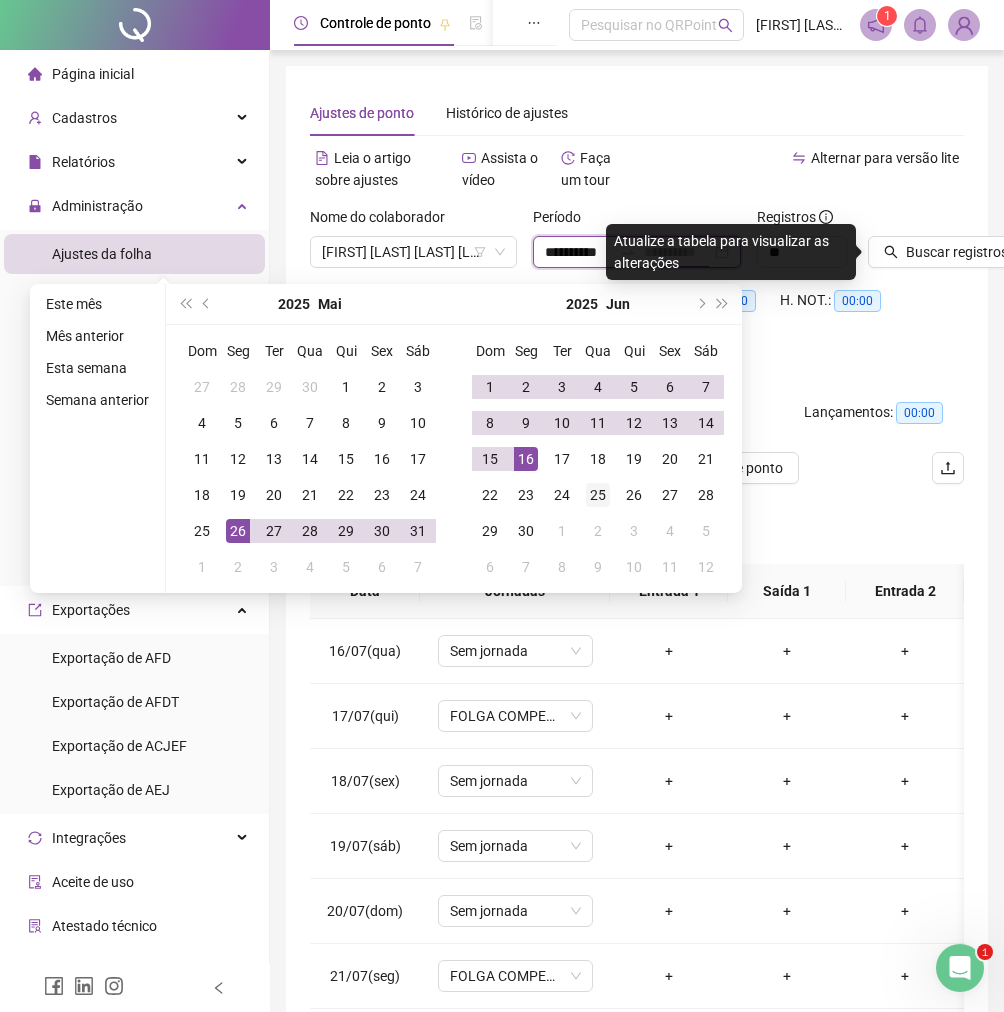 type on "**********" 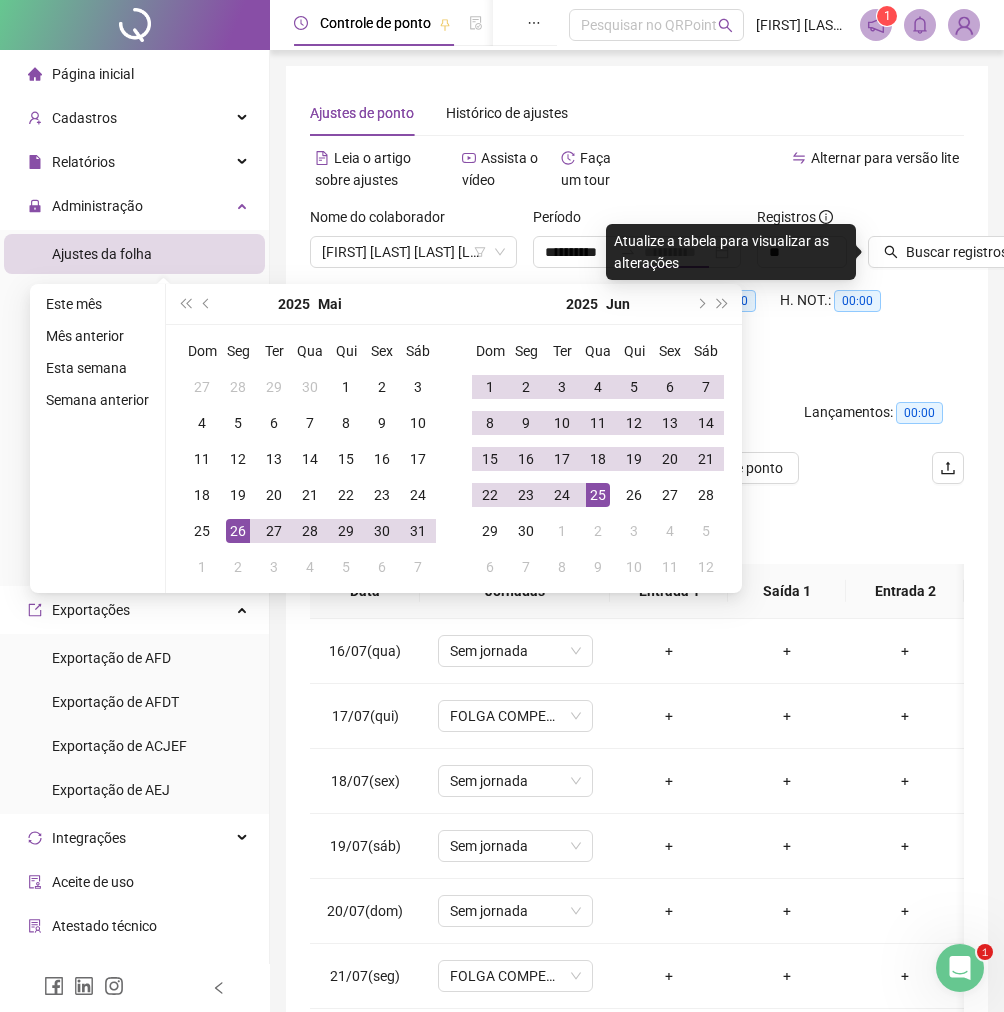 click on "25" at bounding box center [598, 495] 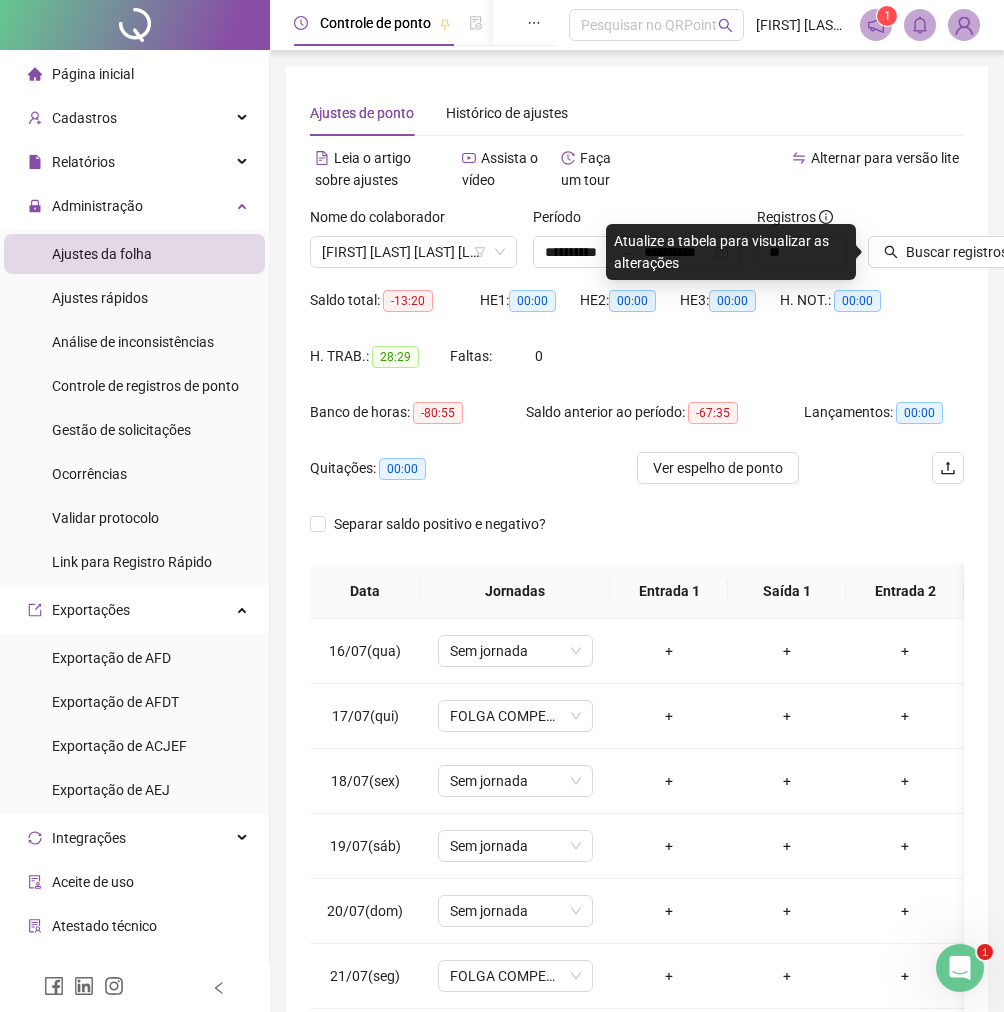 click on "Saldo total:   -13:20 HE 1:   00:00 HE 2:   00:00 HE 3:   00:00 H. NOT.:   00:00 H. TRAB.:   28:29 Faltas:   0" at bounding box center [637, 340] 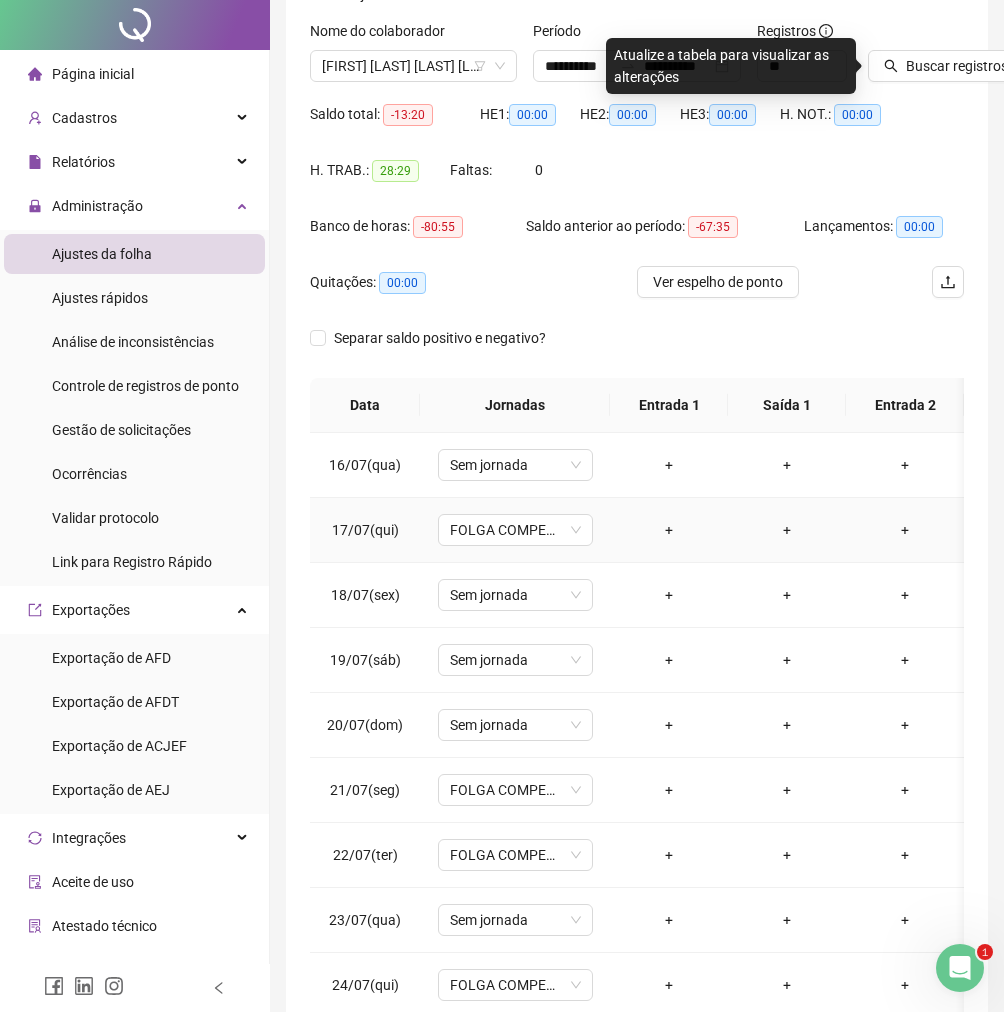 scroll, scrollTop: 0, scrollLeft: 0, axis: both 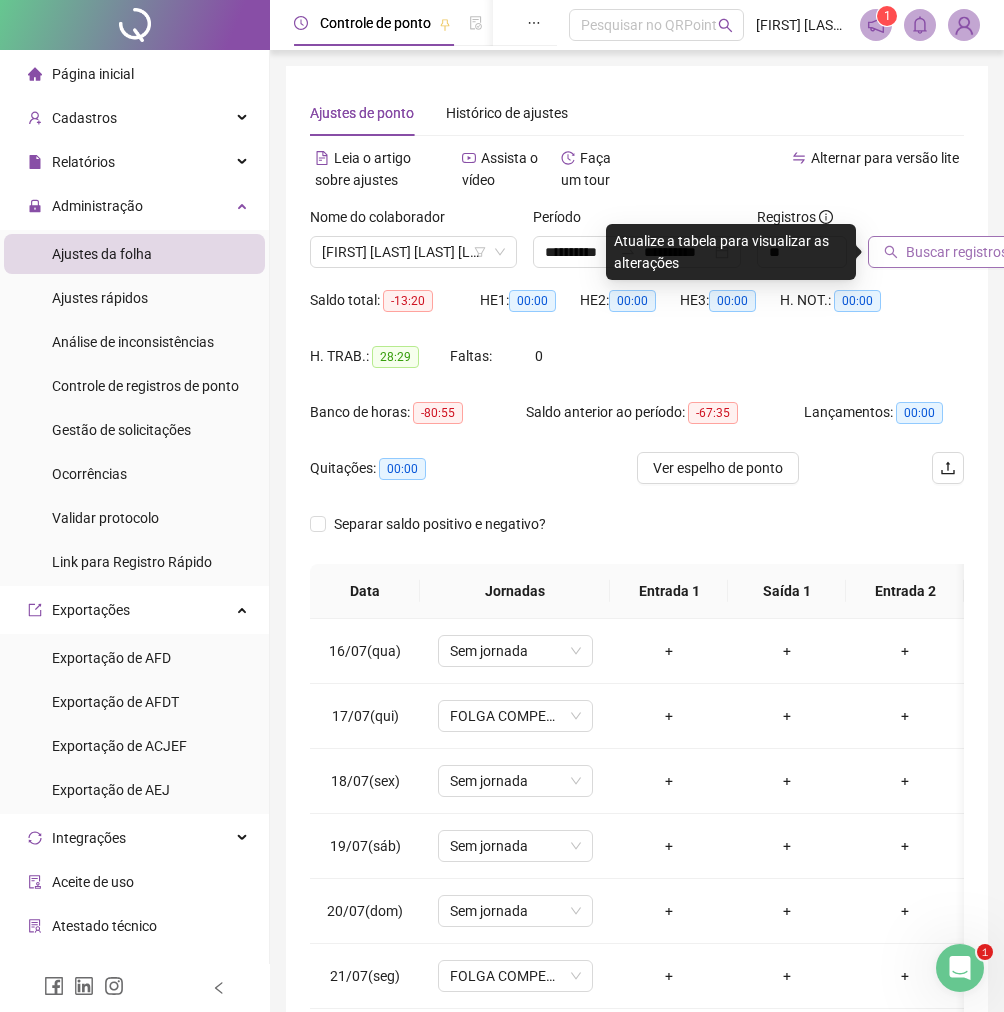 click on "Buscar registros" at bounding box center (957, 252) 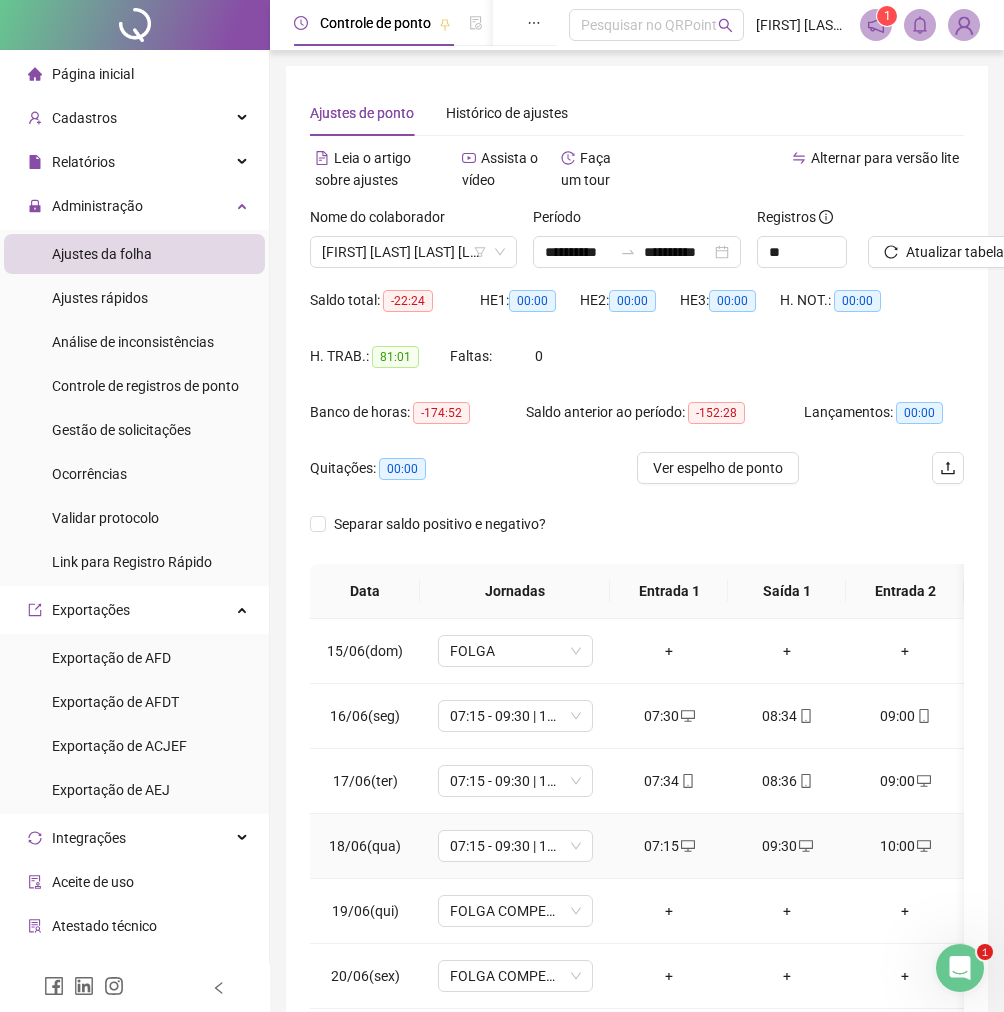 scroll, scrollTop: 456, scrollLeft: 0, axis: vertical 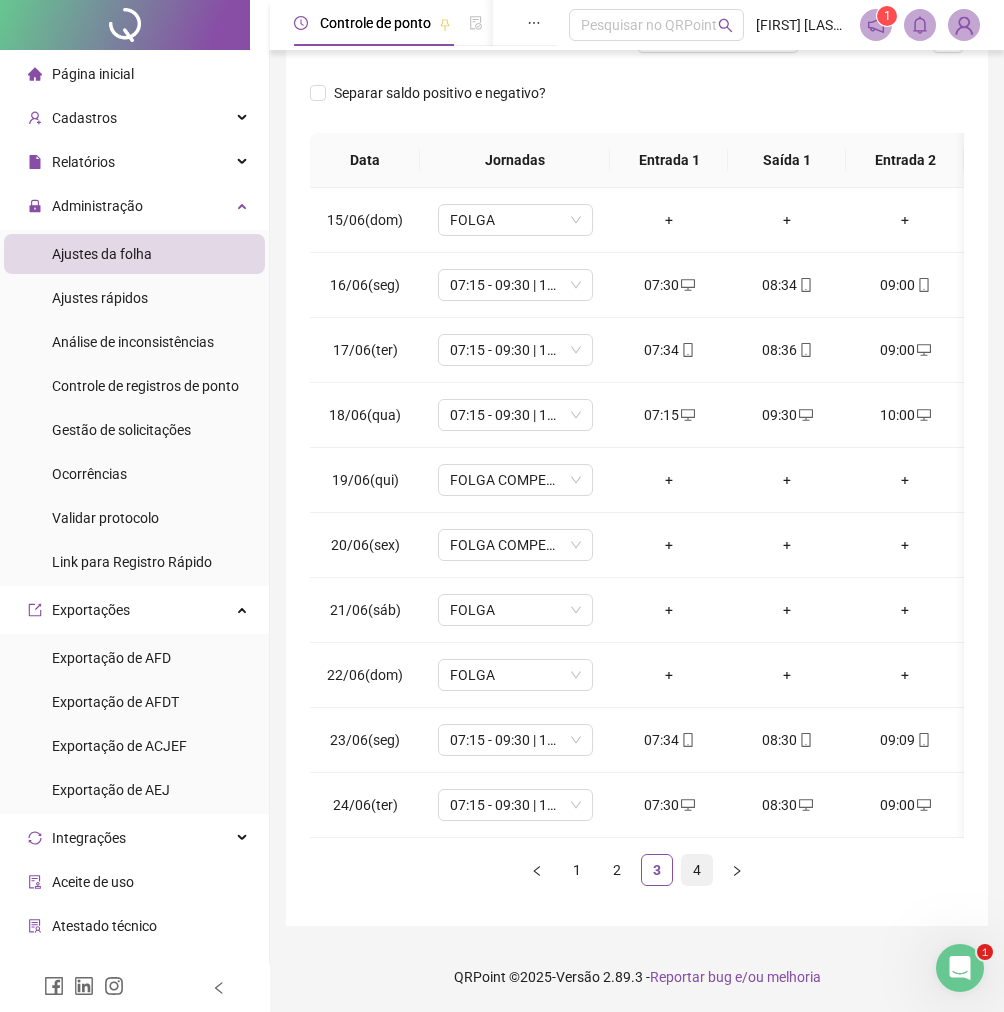 click on "4" at bounding box center (697, 870) 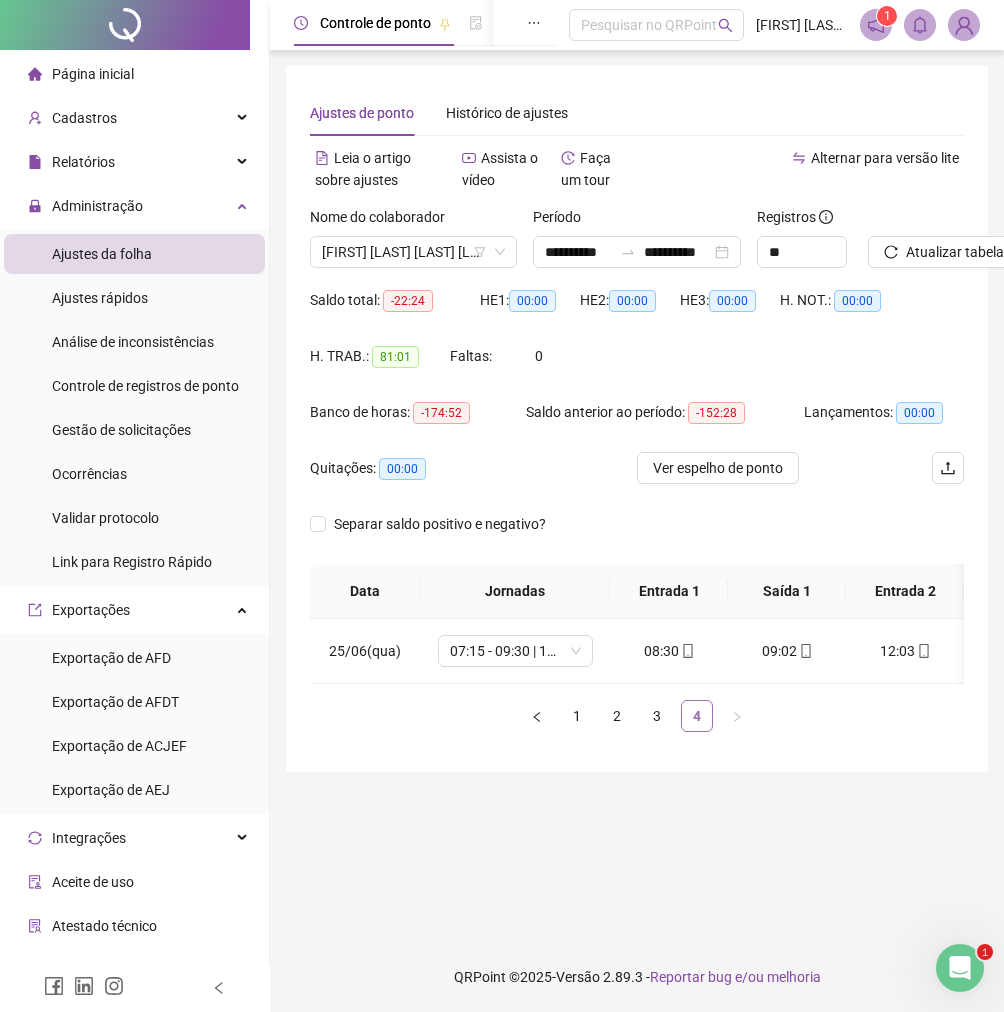 scroll, scrollTop: 20, scrollLeft: 0, axis: vertical 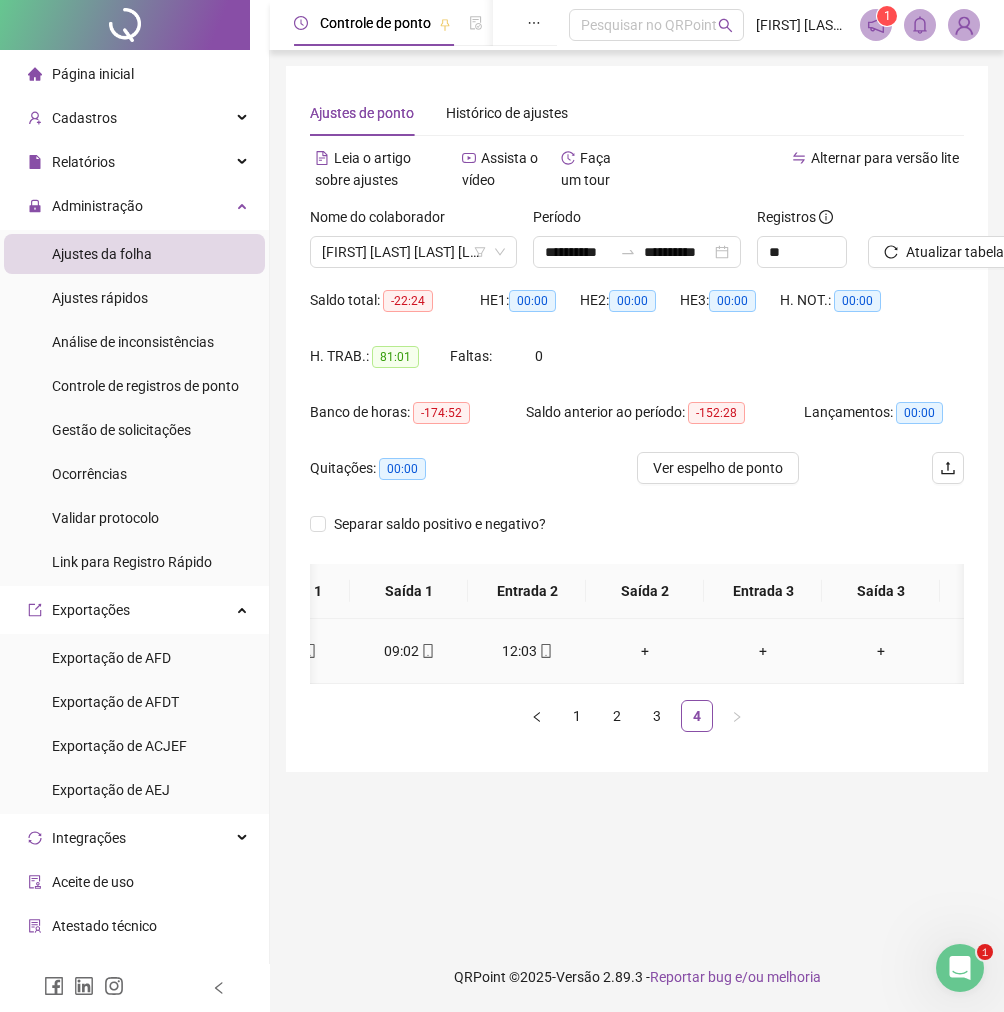 click on "+" at bounding box center (645, 651) 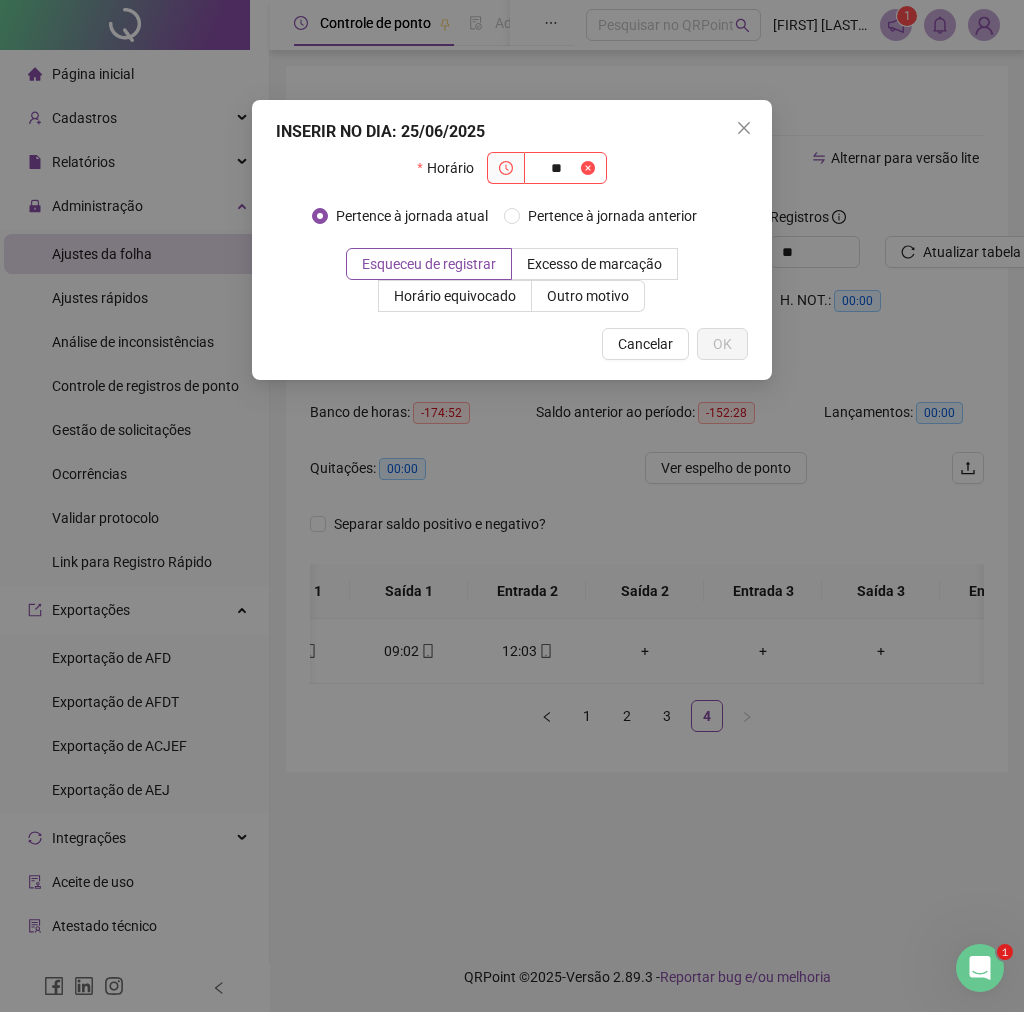 type on "*" 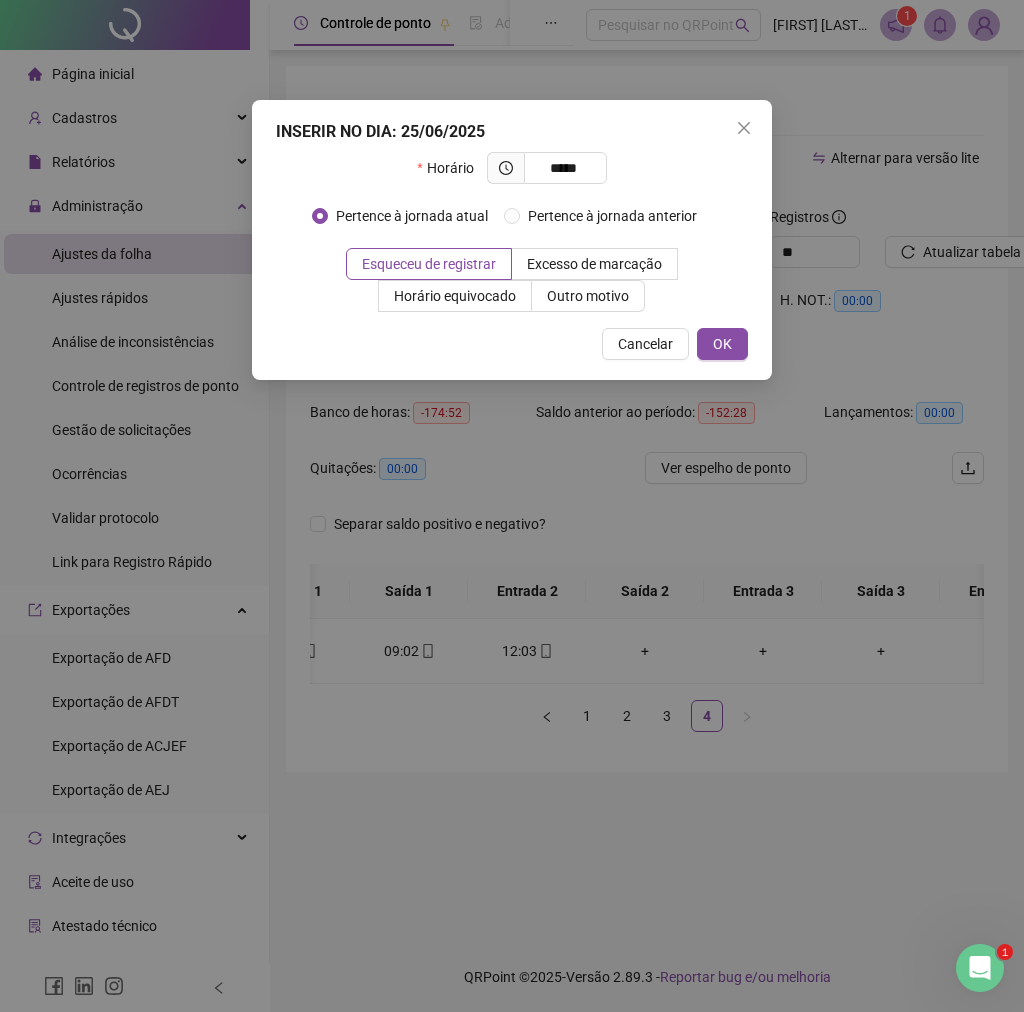 type on "*****" 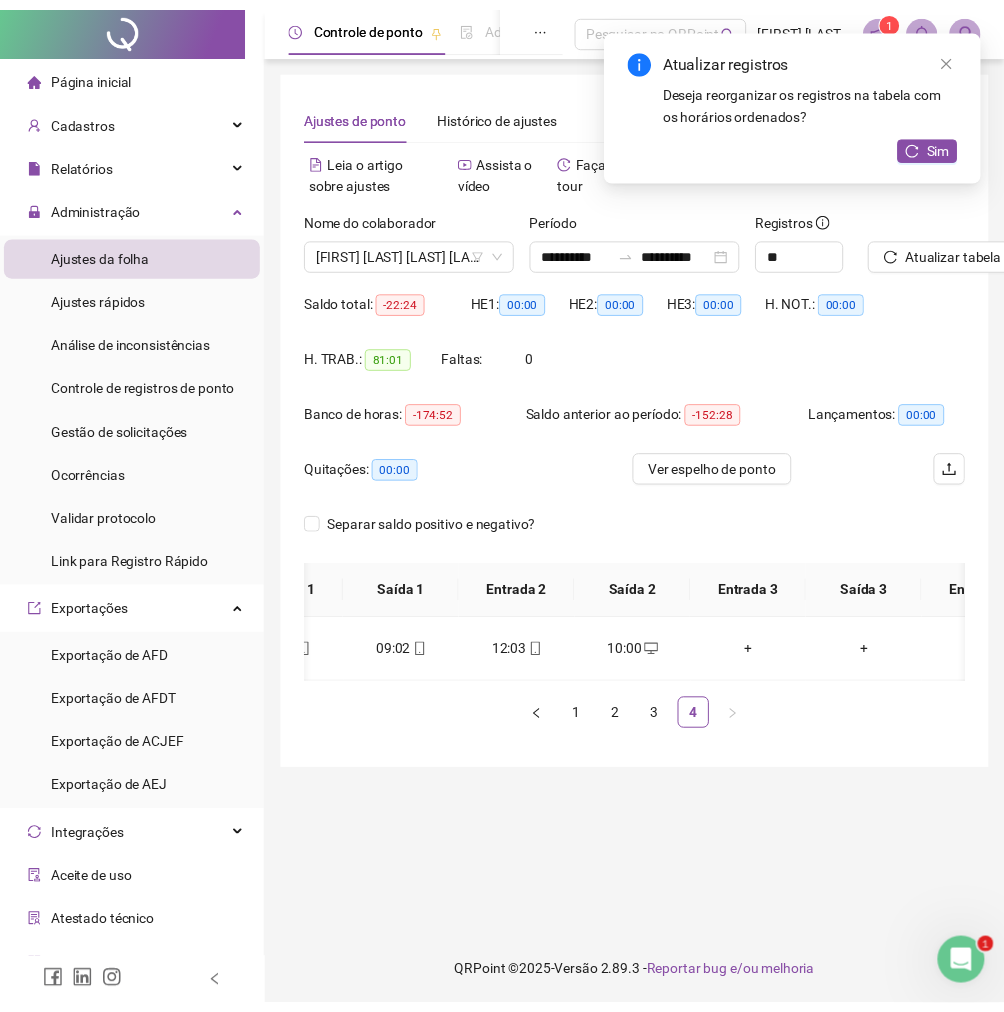 scroll, scrollTop: 0, scrollLeft: 0, axis: both 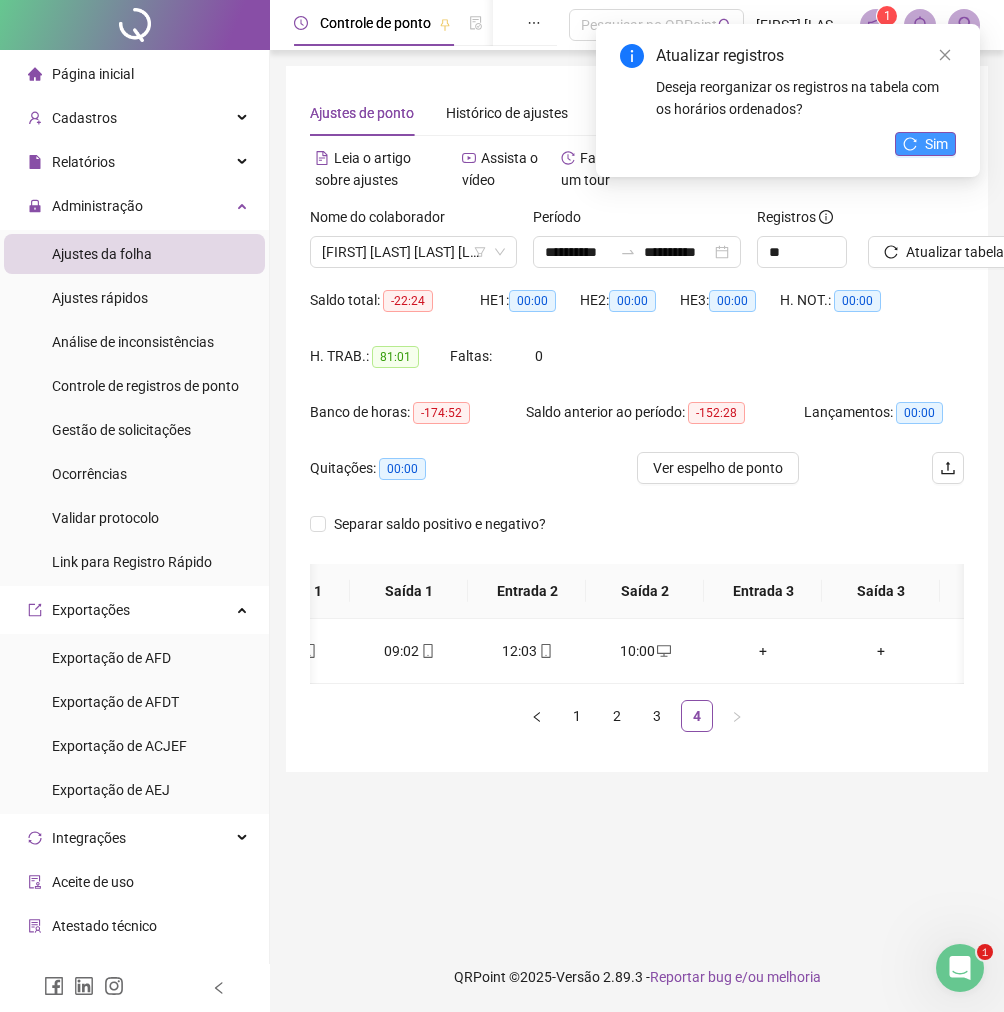 click 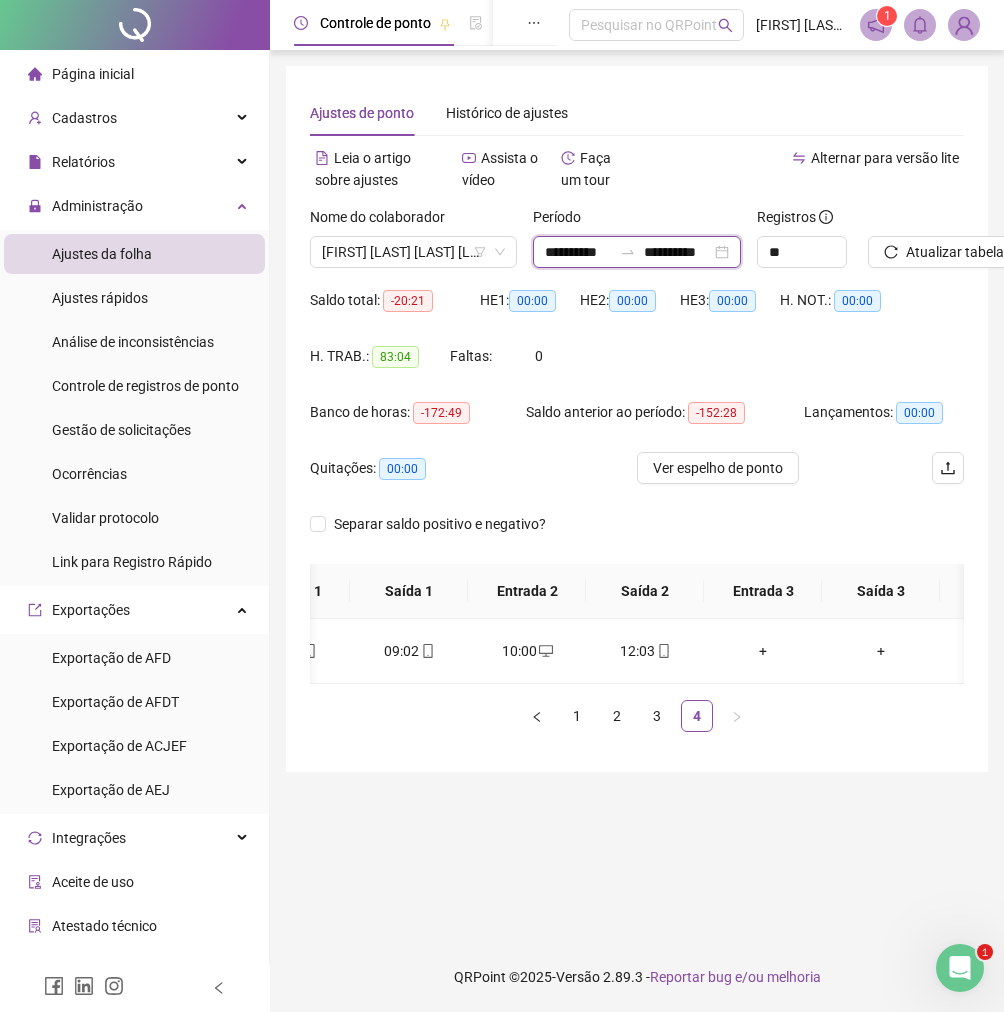 click on "**********" at bounding box center [578, 252] 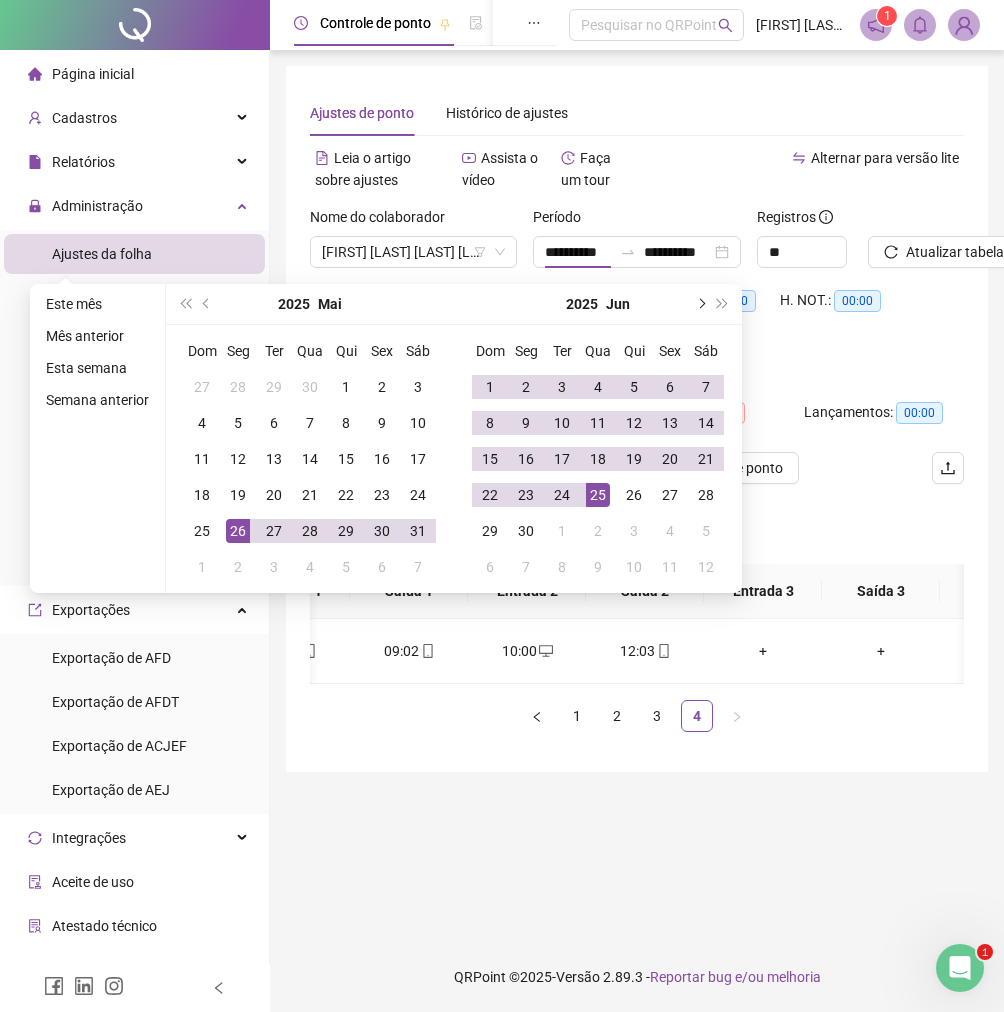 click at bounding box center [700, 304] 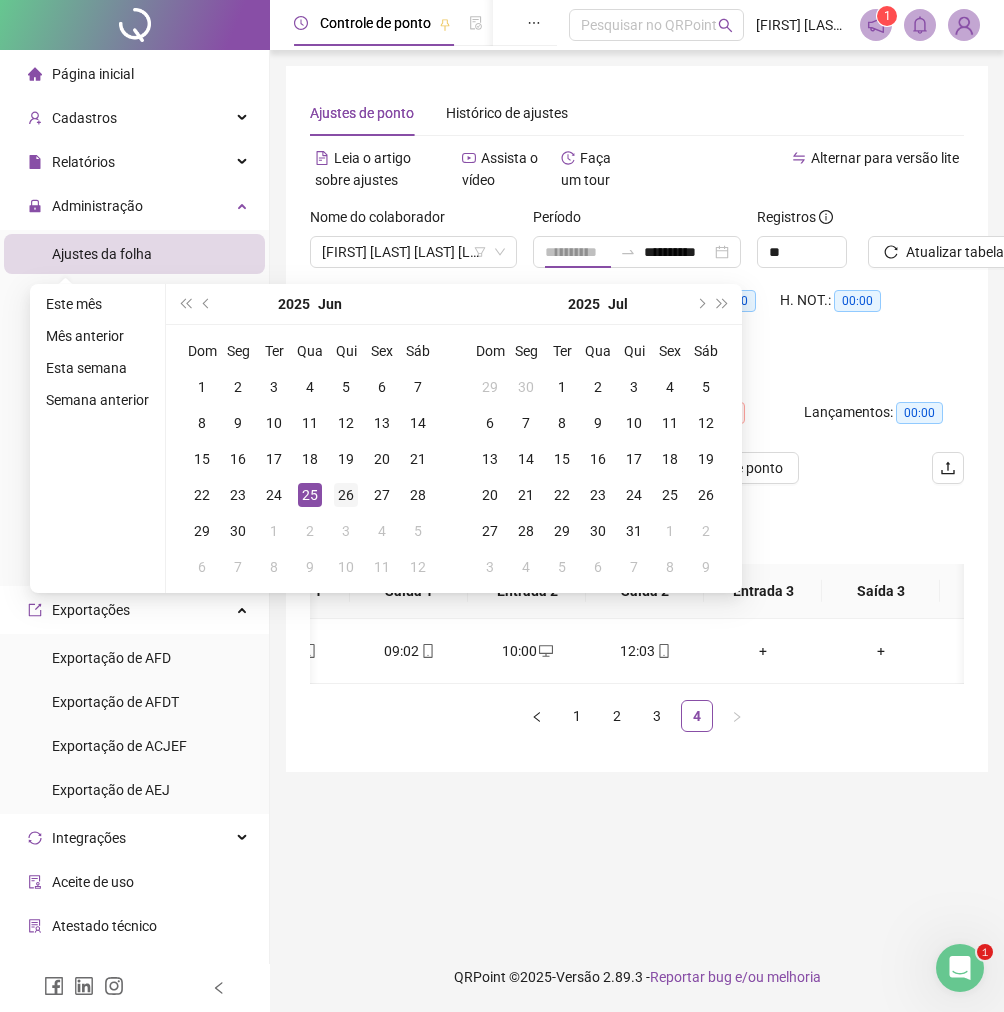 type on "**********" 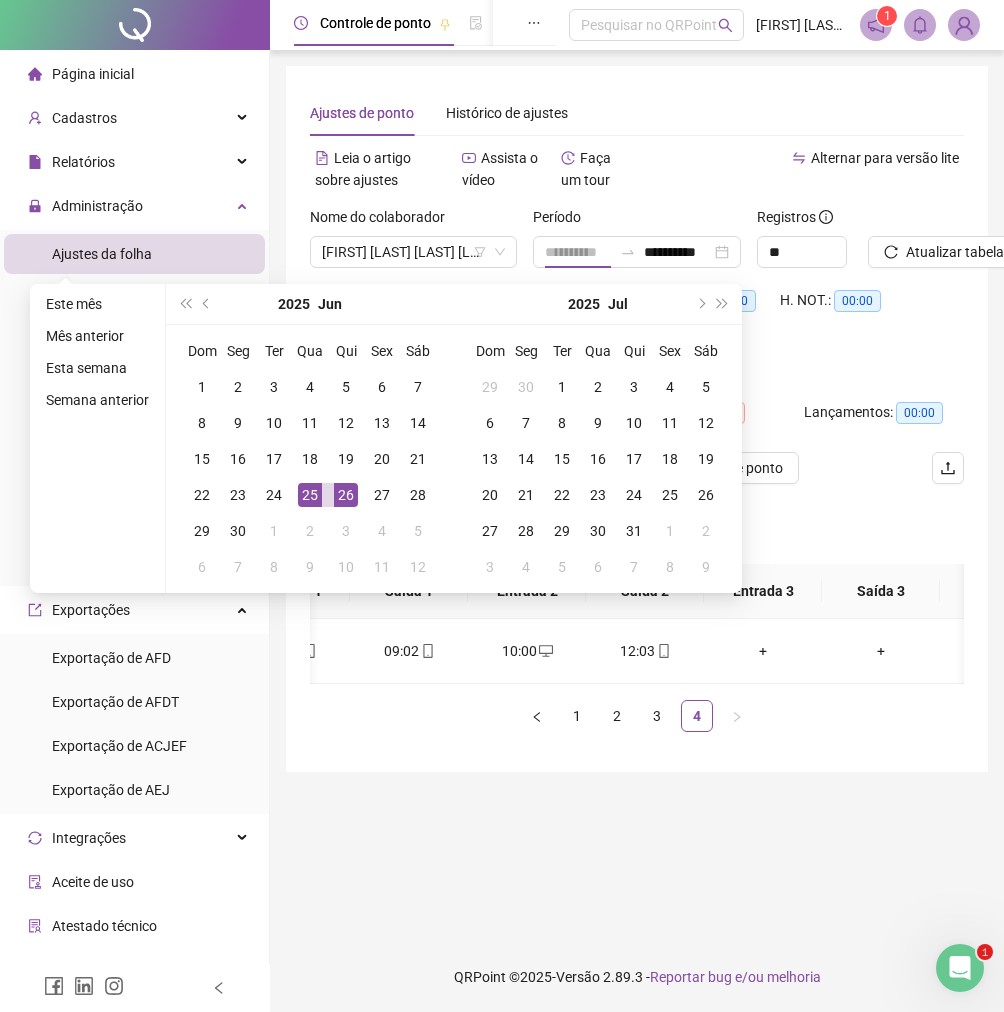 click on "26" at bounding box center (346, 495) 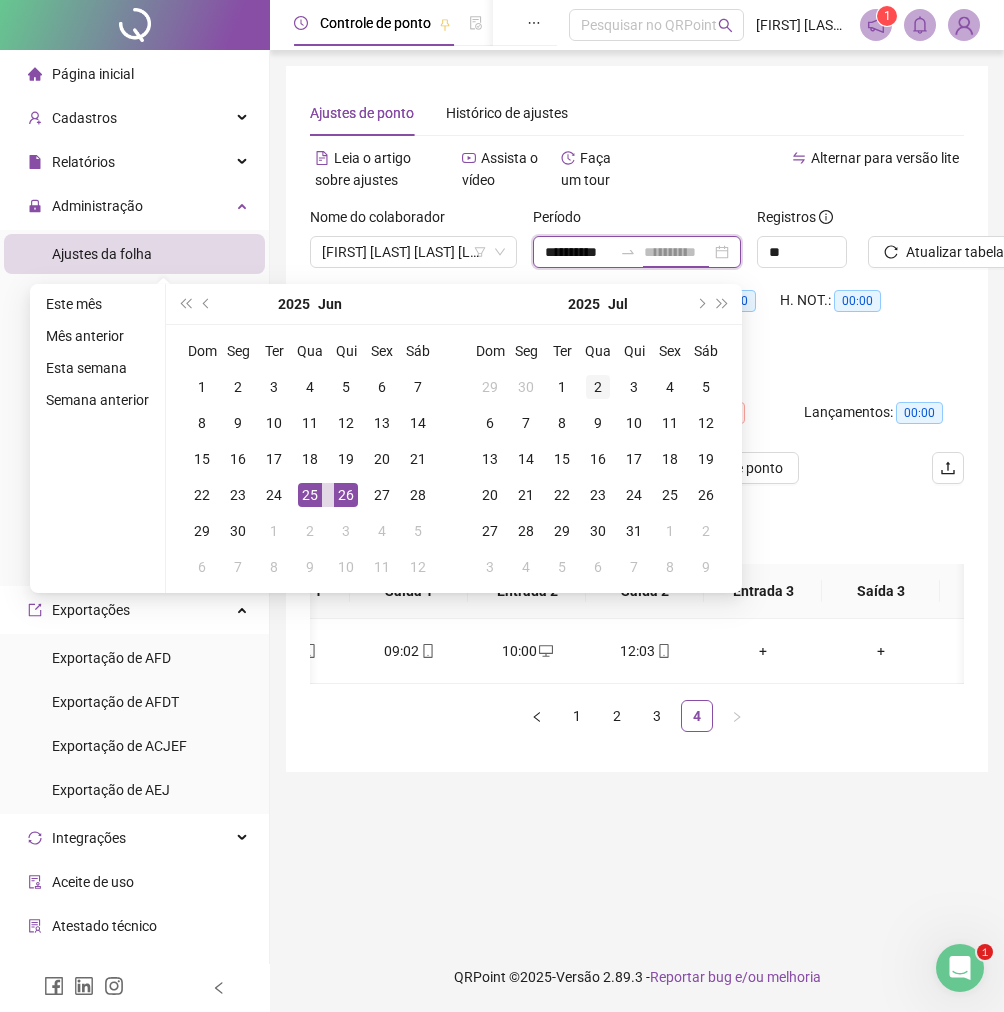 scroll, scrollTop: 0, scrollLeft: 4, axis: horizontal 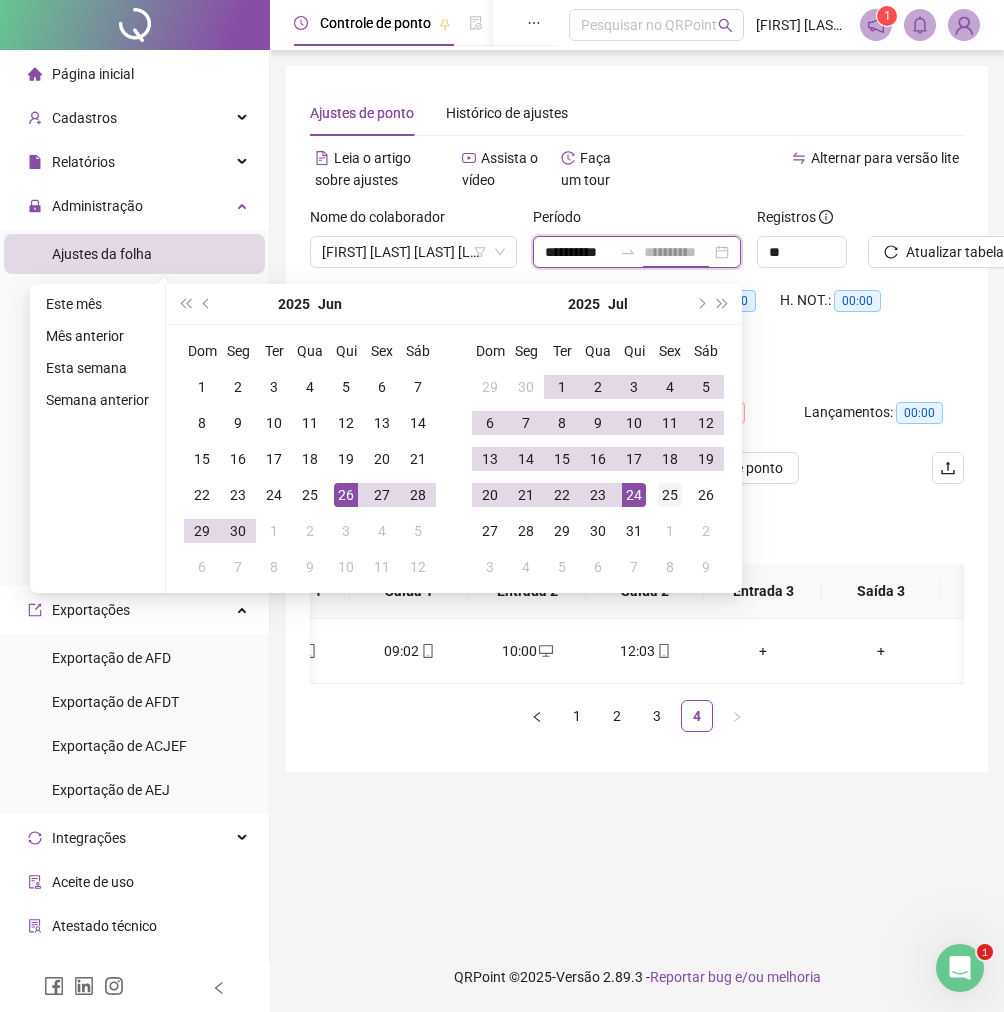 type on "**********" 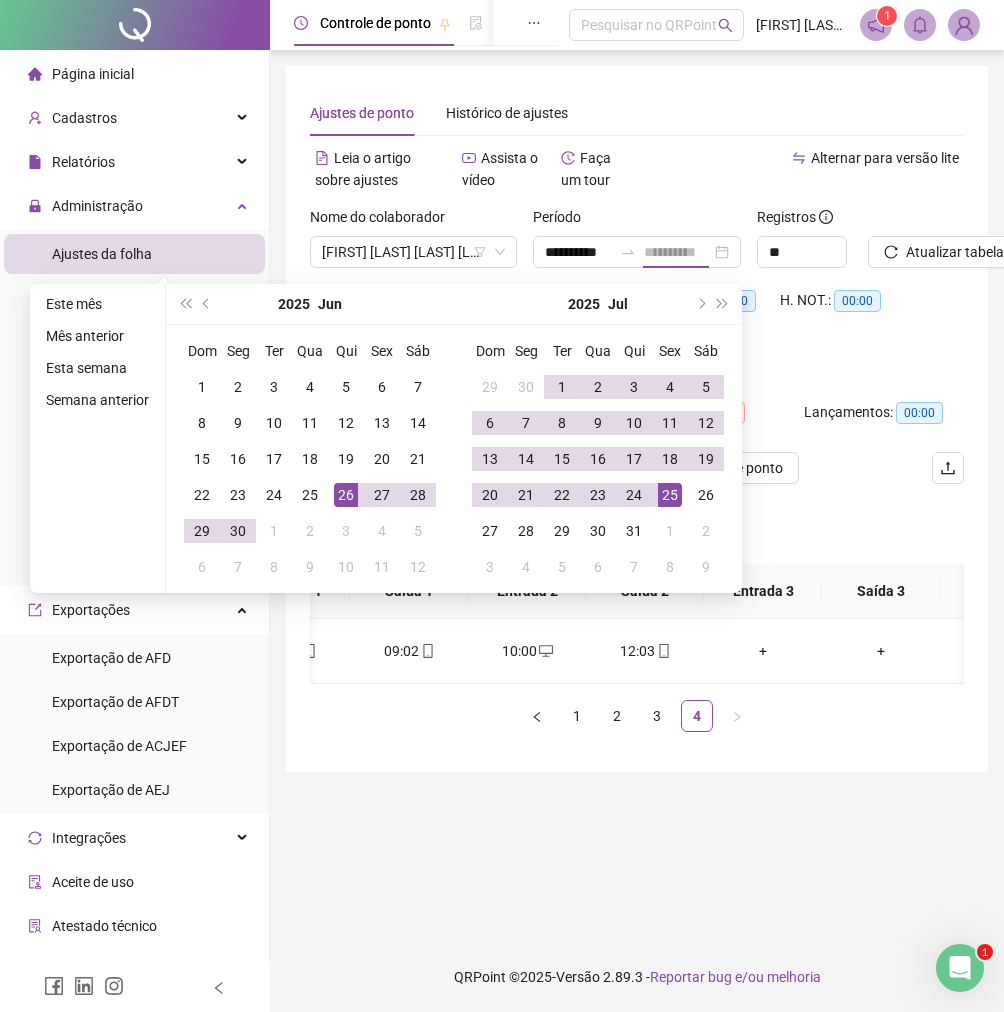 click on "25" at bounding box center [670, 495] 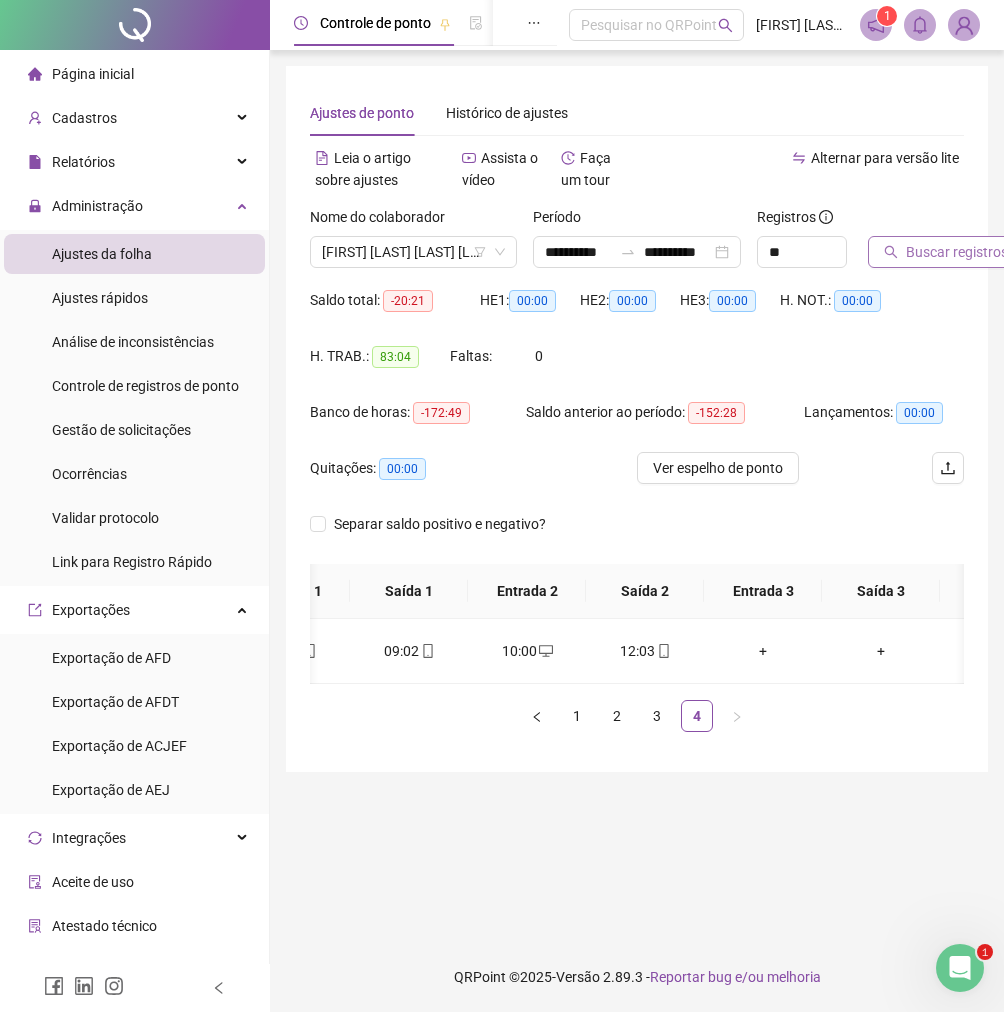 click on "Buscar registros" at bounding box center (957, 252) 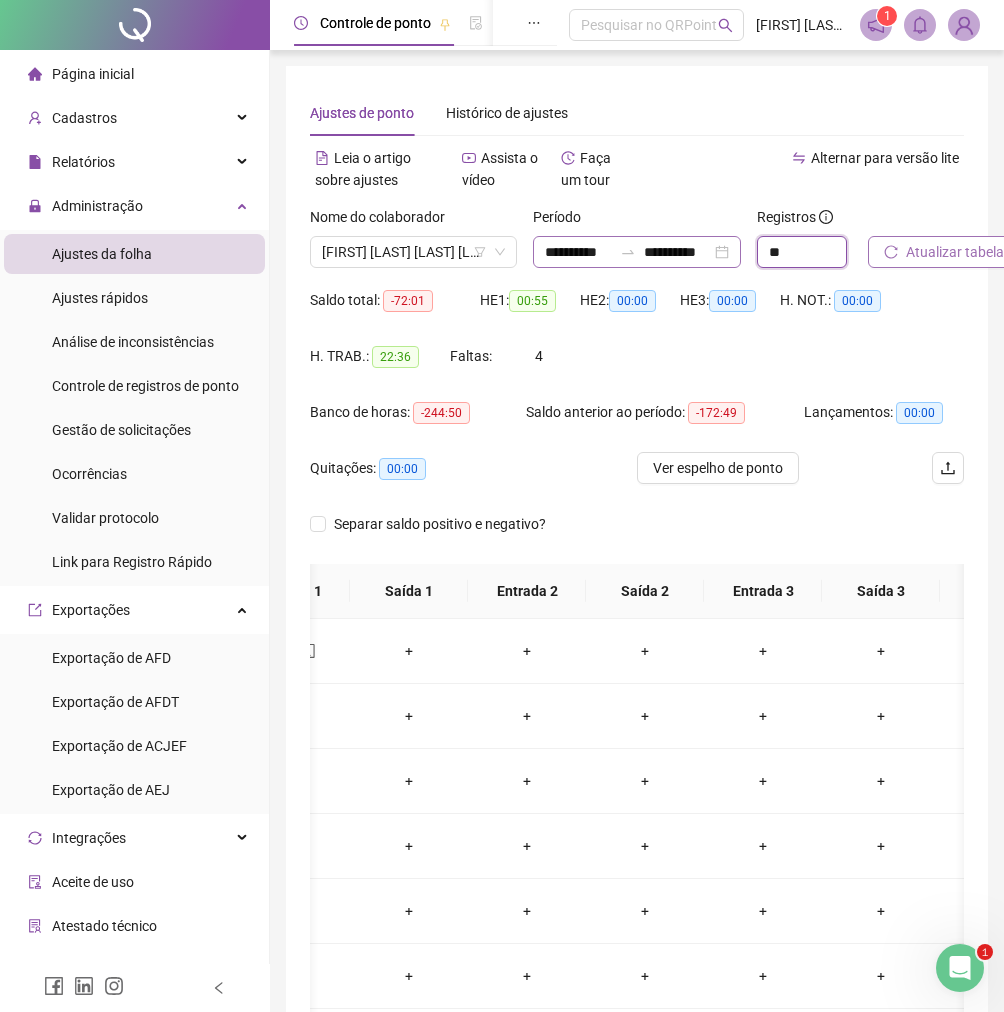 drag, startPoint x: 797, startPoint y: 252, endPoint x: 693, endPoint y: 249, distance: 104.04326 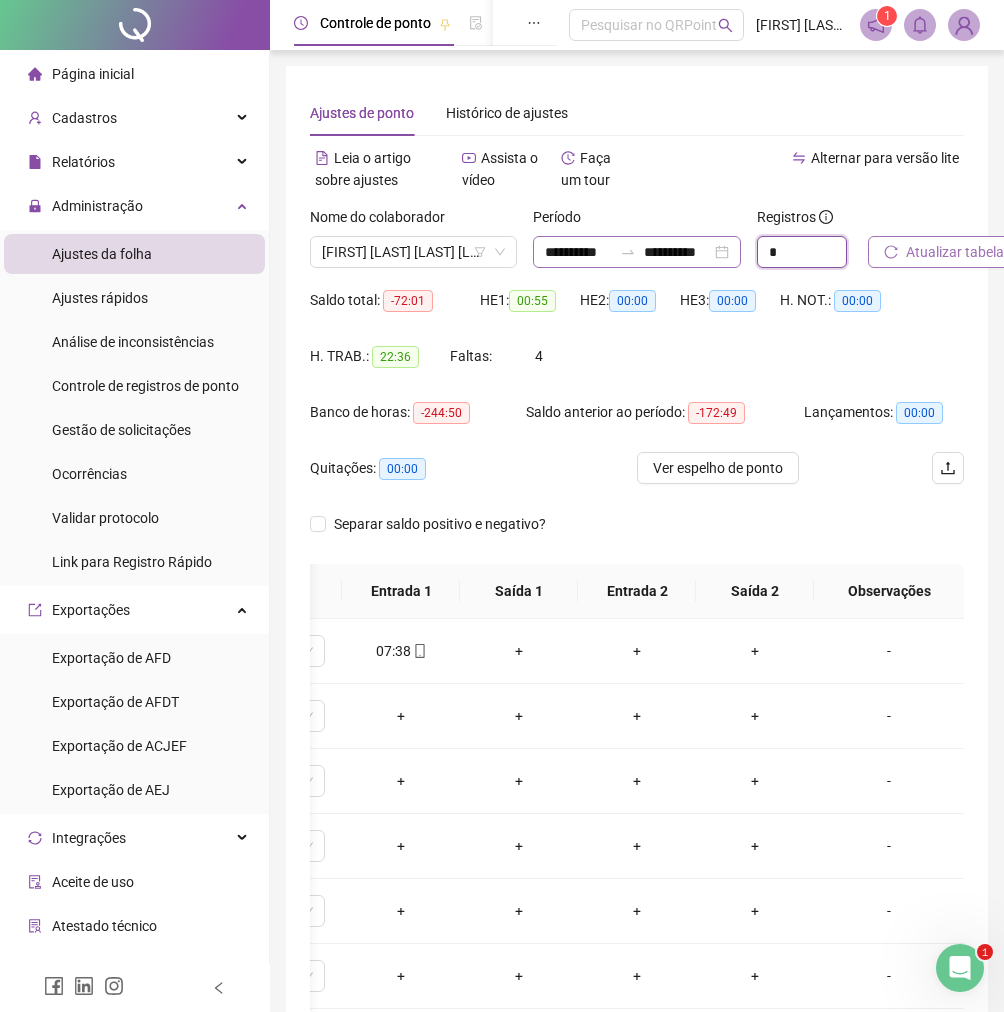 scroll, scrollTop: 0, scrollLeft: 268, axis: horizontal 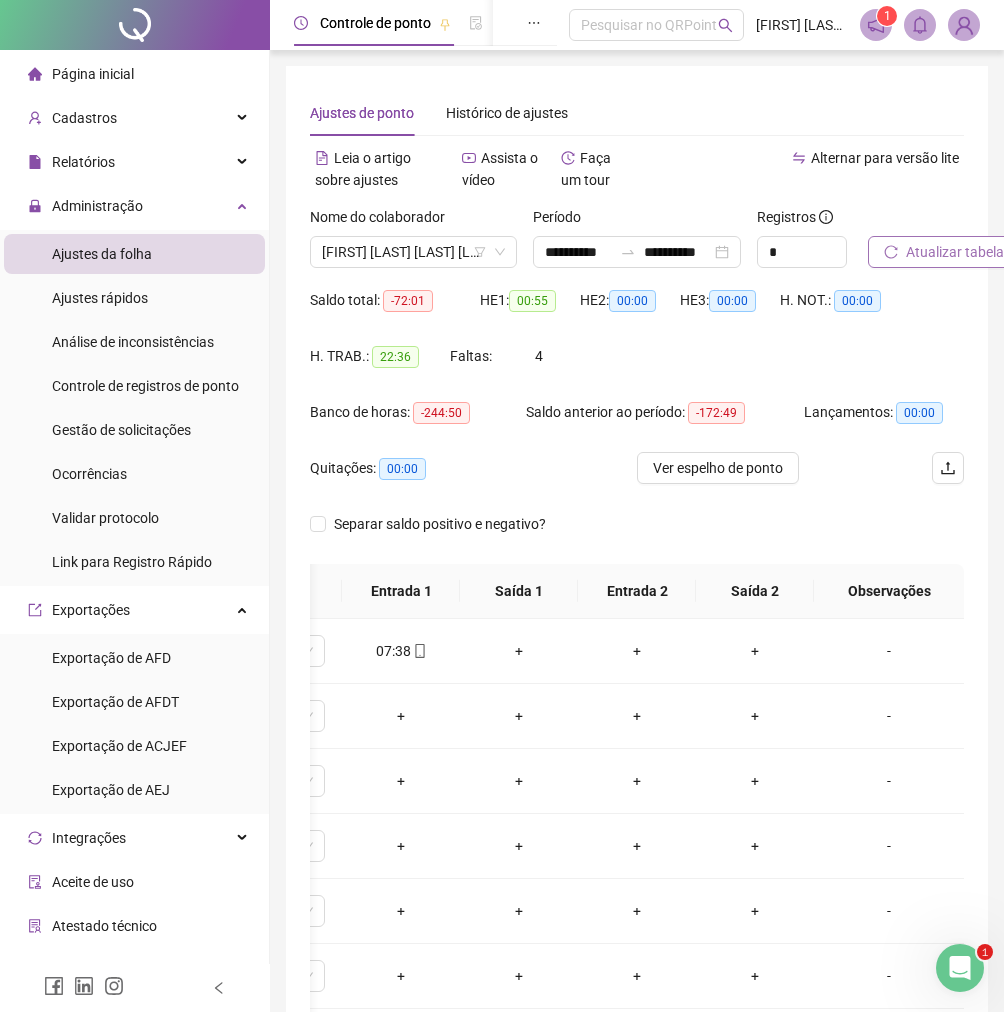 click on "Atualizar tabela" at bounding box center [955, 252] 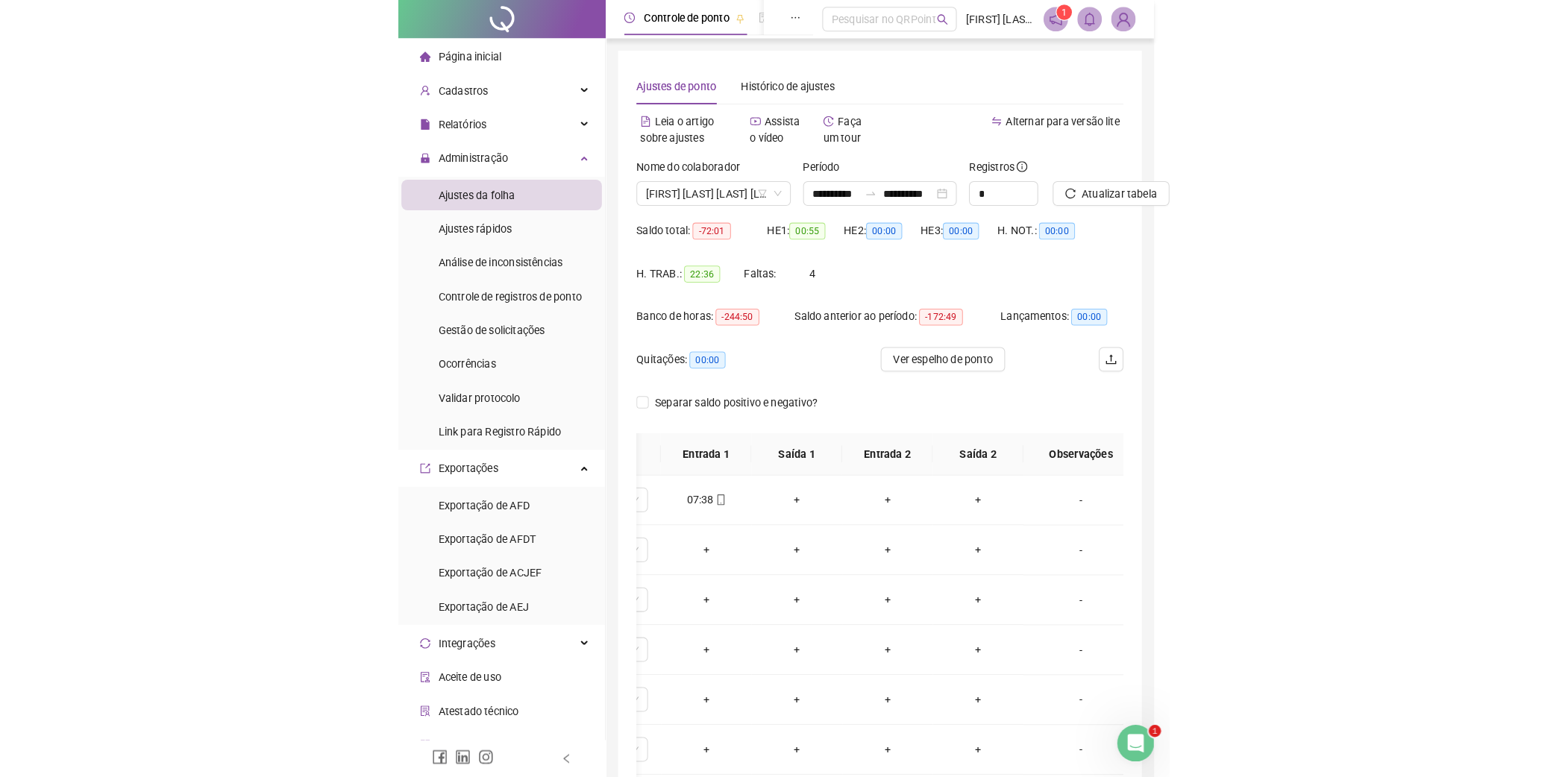 scroll, scrollTop: 0, scrollLeft: 185, axis: horizontal 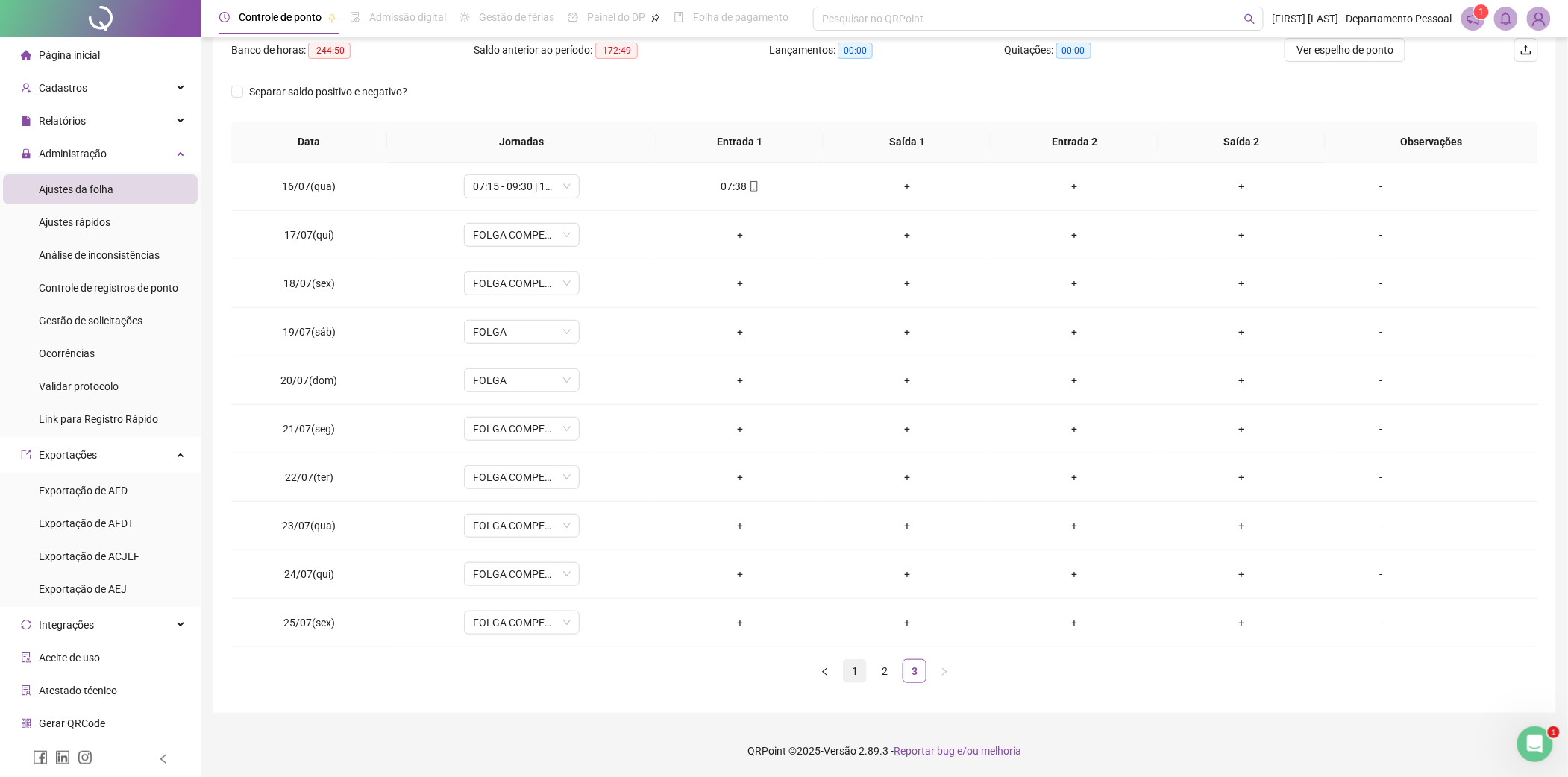click on "1" at bounding box center (855, 671) 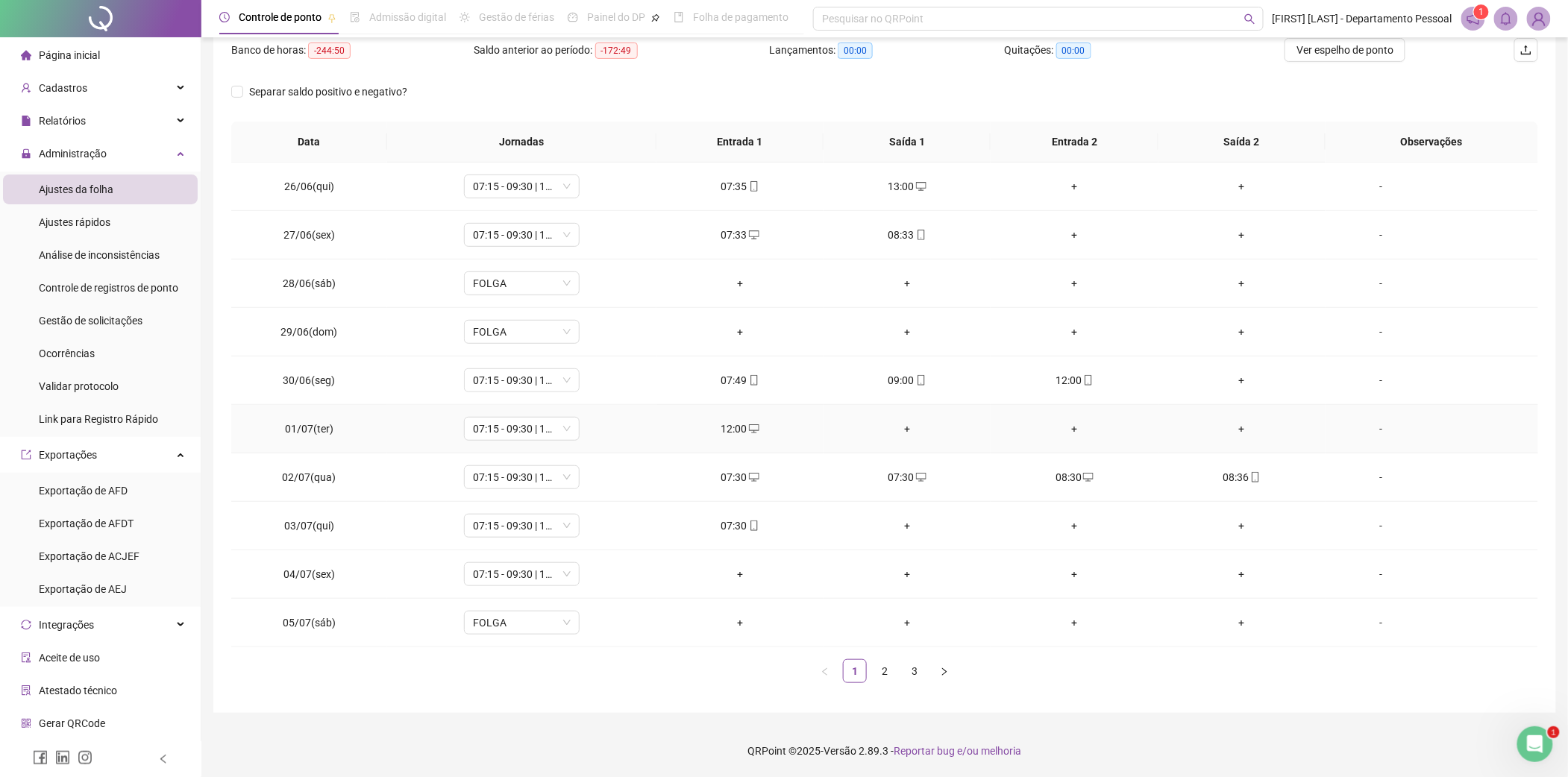 click on "+" at bounding box center (907, 429) 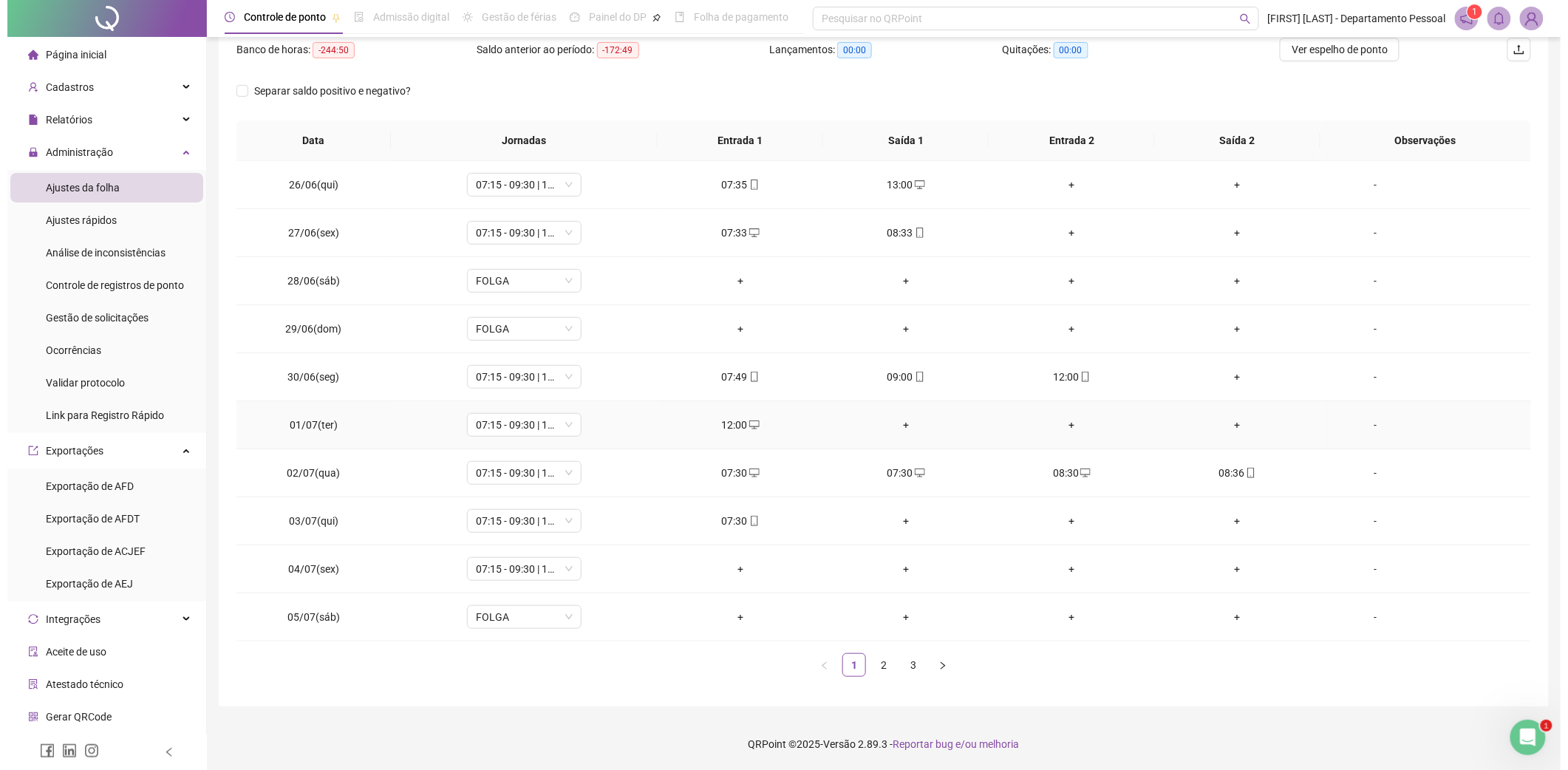 scroll, scrollTop: 0, scrollLeft: 0, axis: both 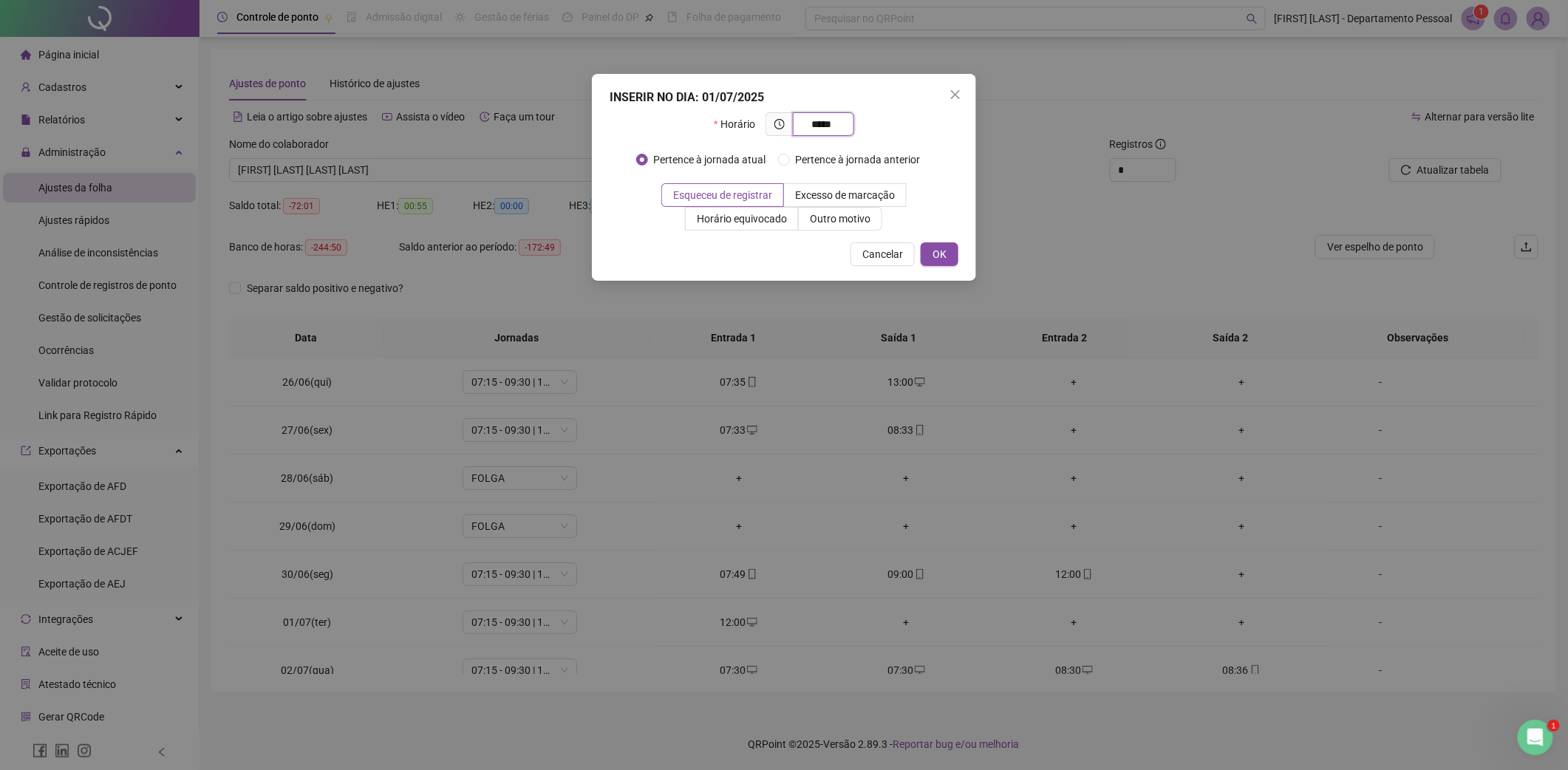 type on "*****" 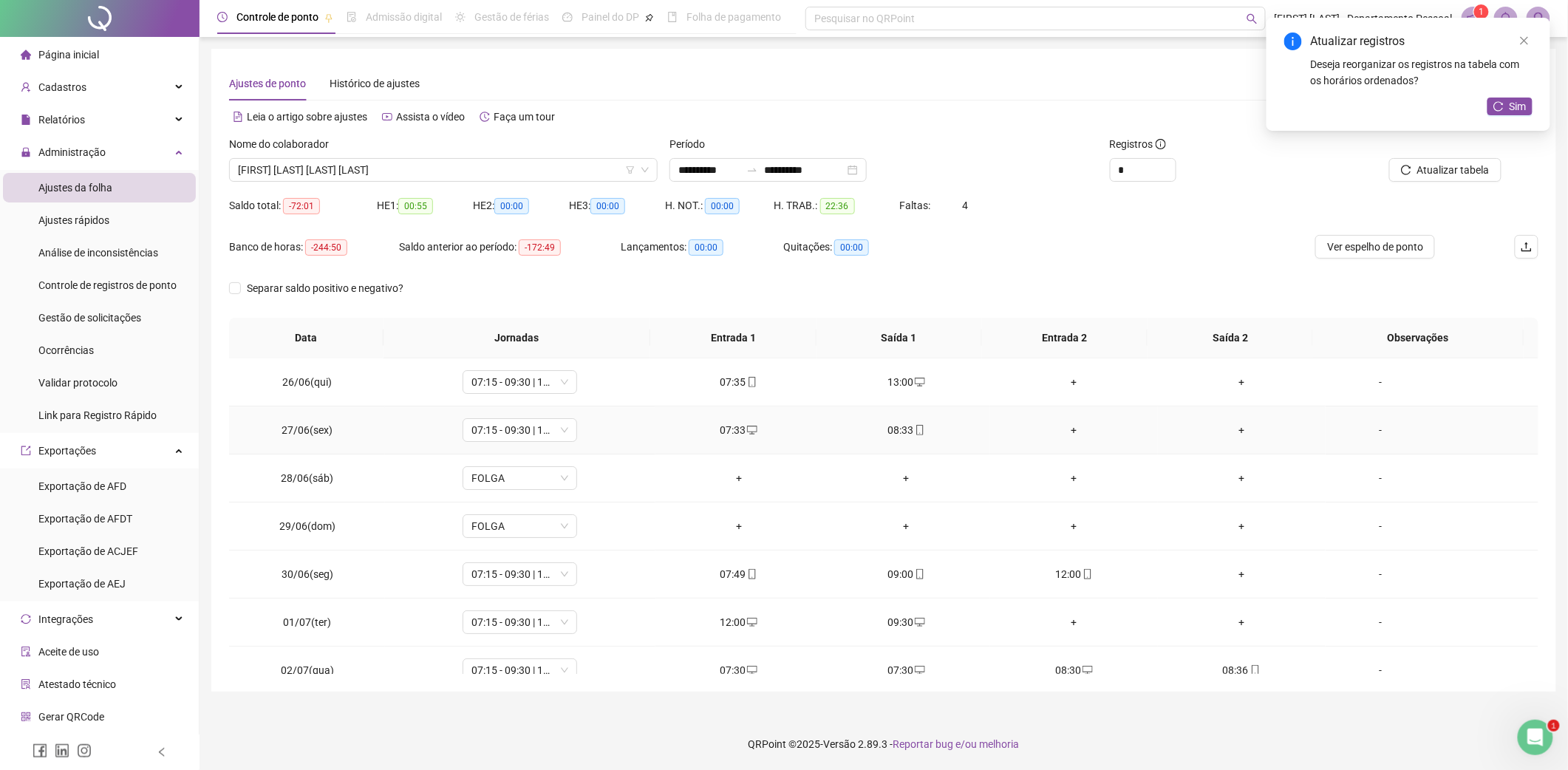 click on "+" at bounding box center (1074, 430) 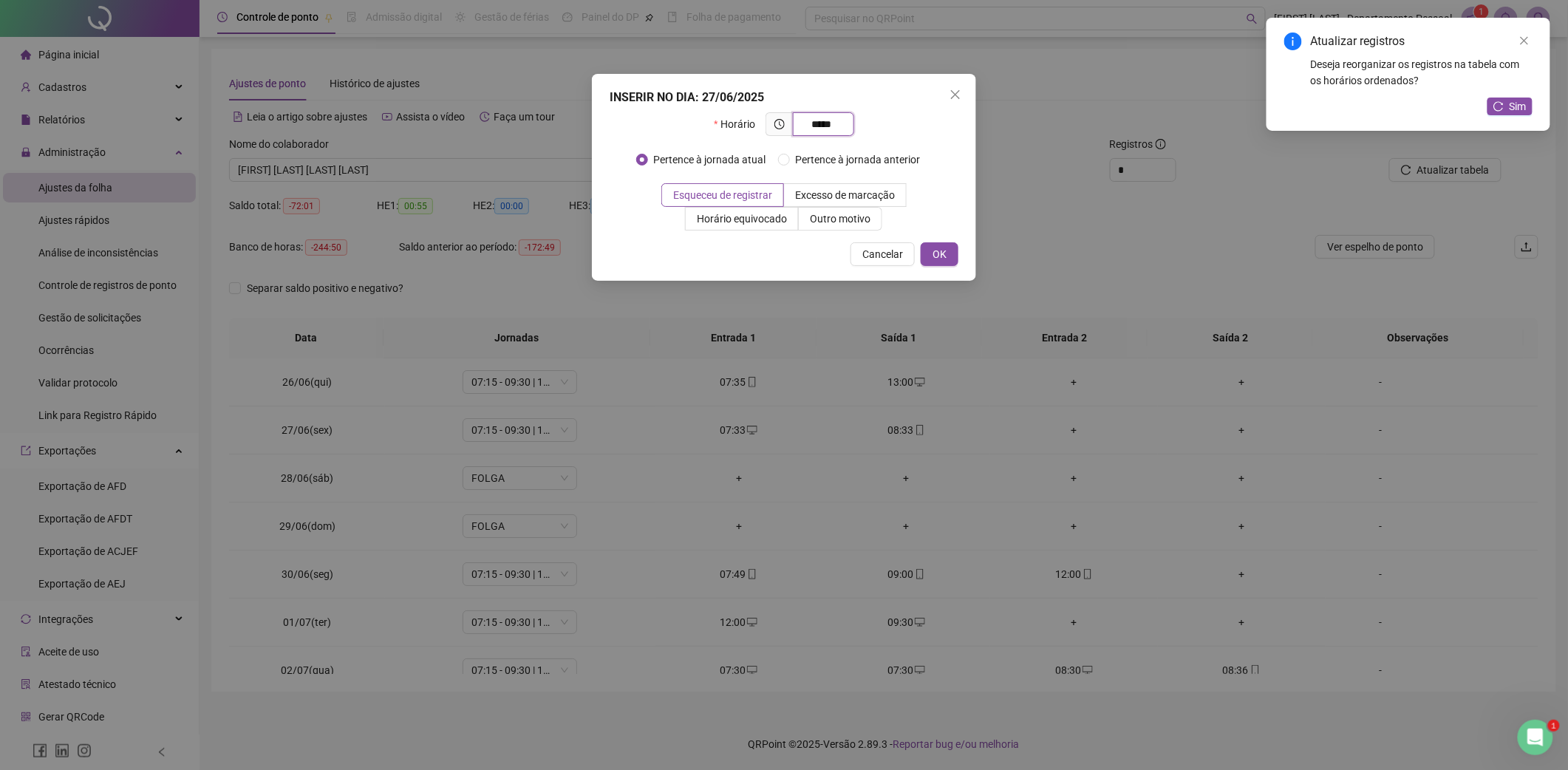 type on "*****" 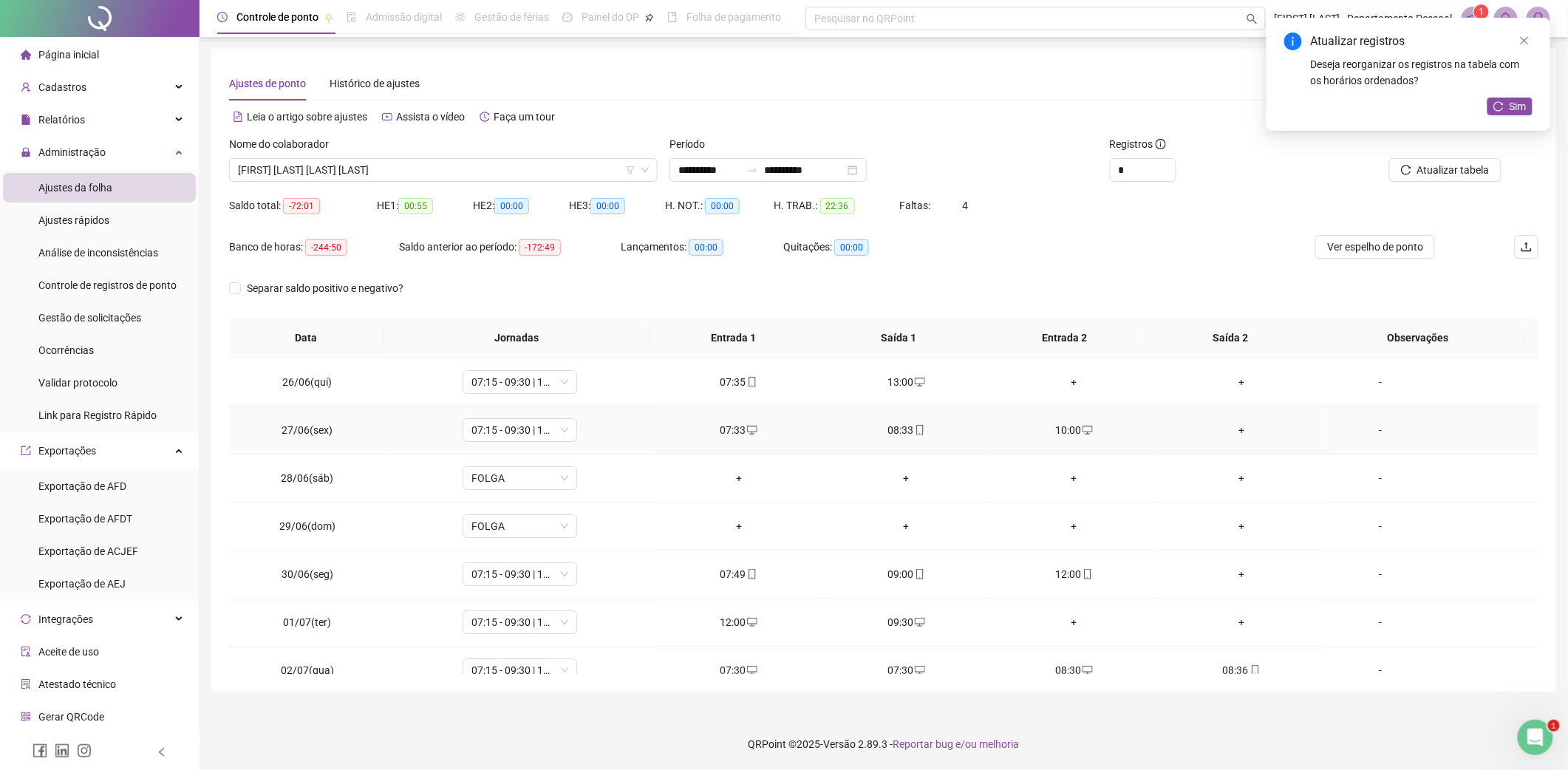 click on "+" at bounding box center (1241, 430) 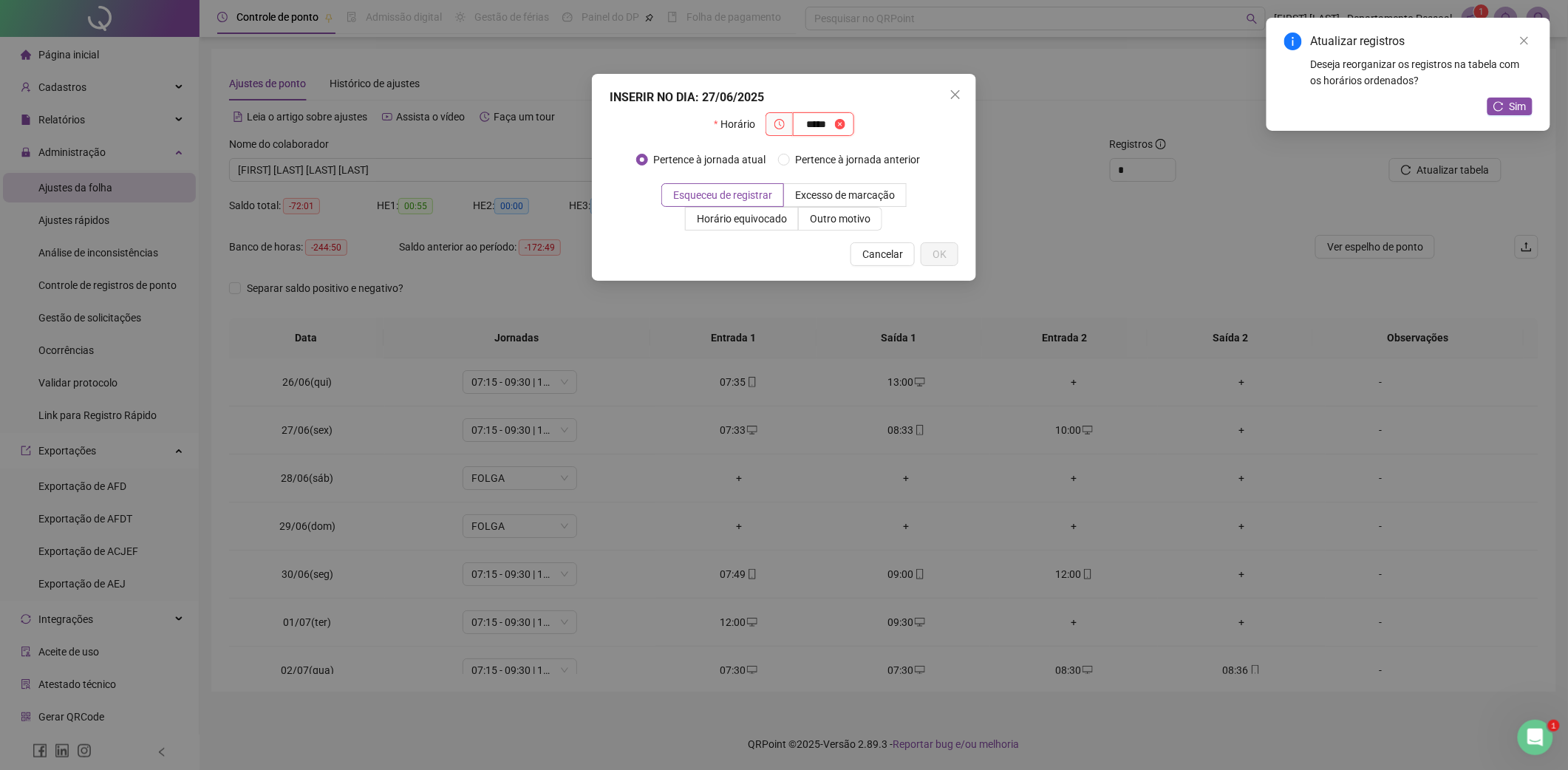 type on "*****" 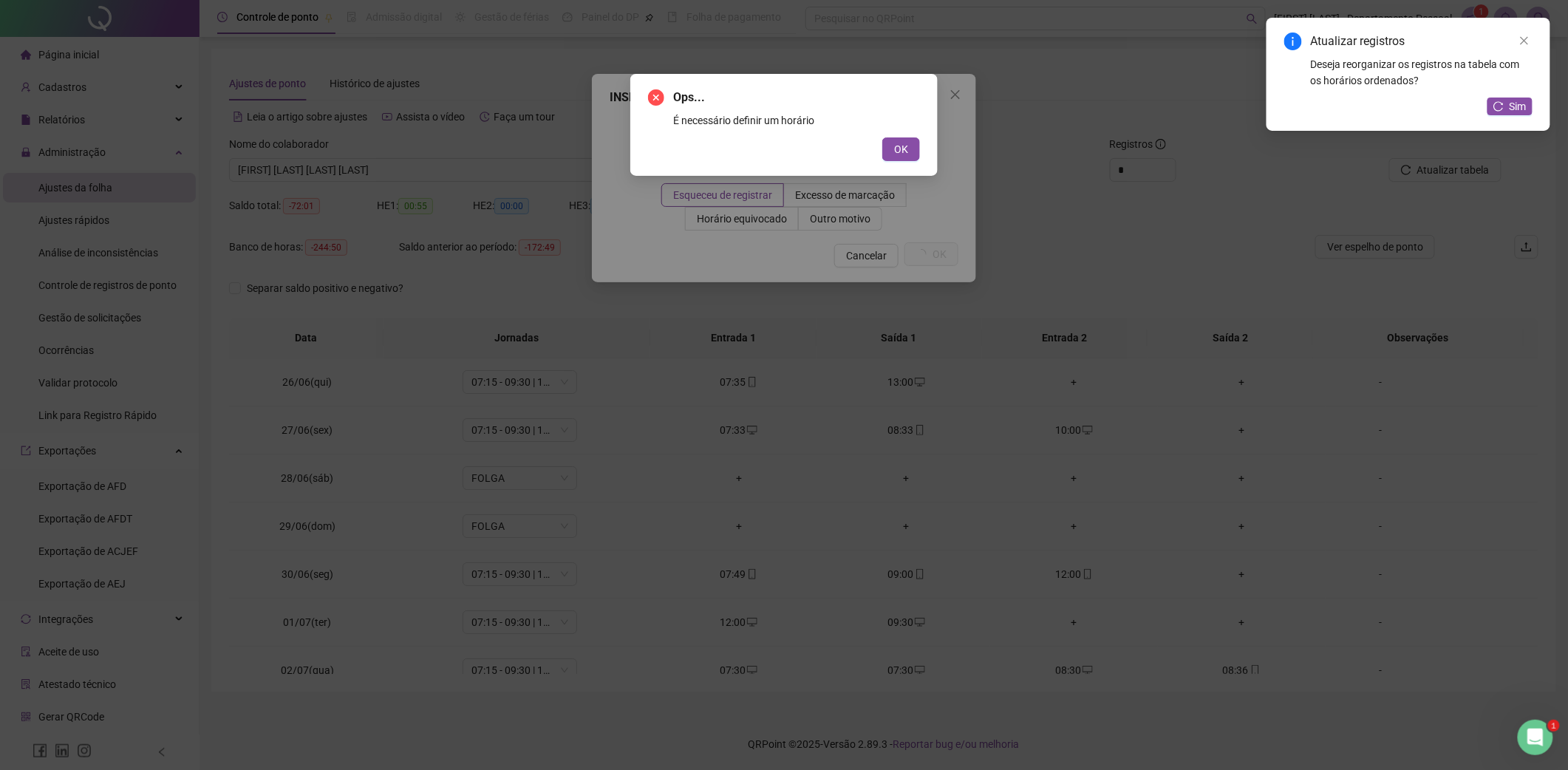 type 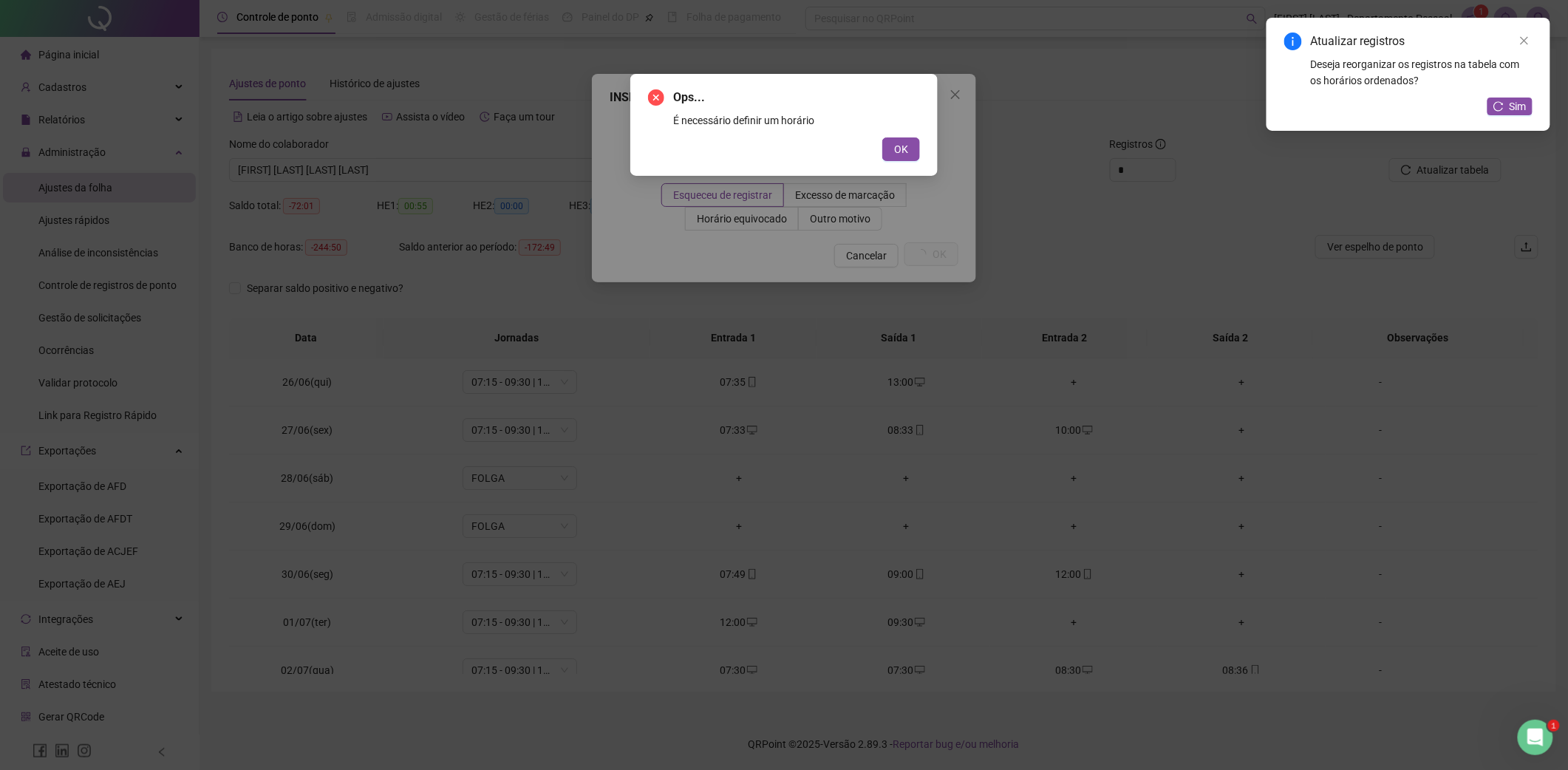 click on "OK" at bounding box center [901, 149] 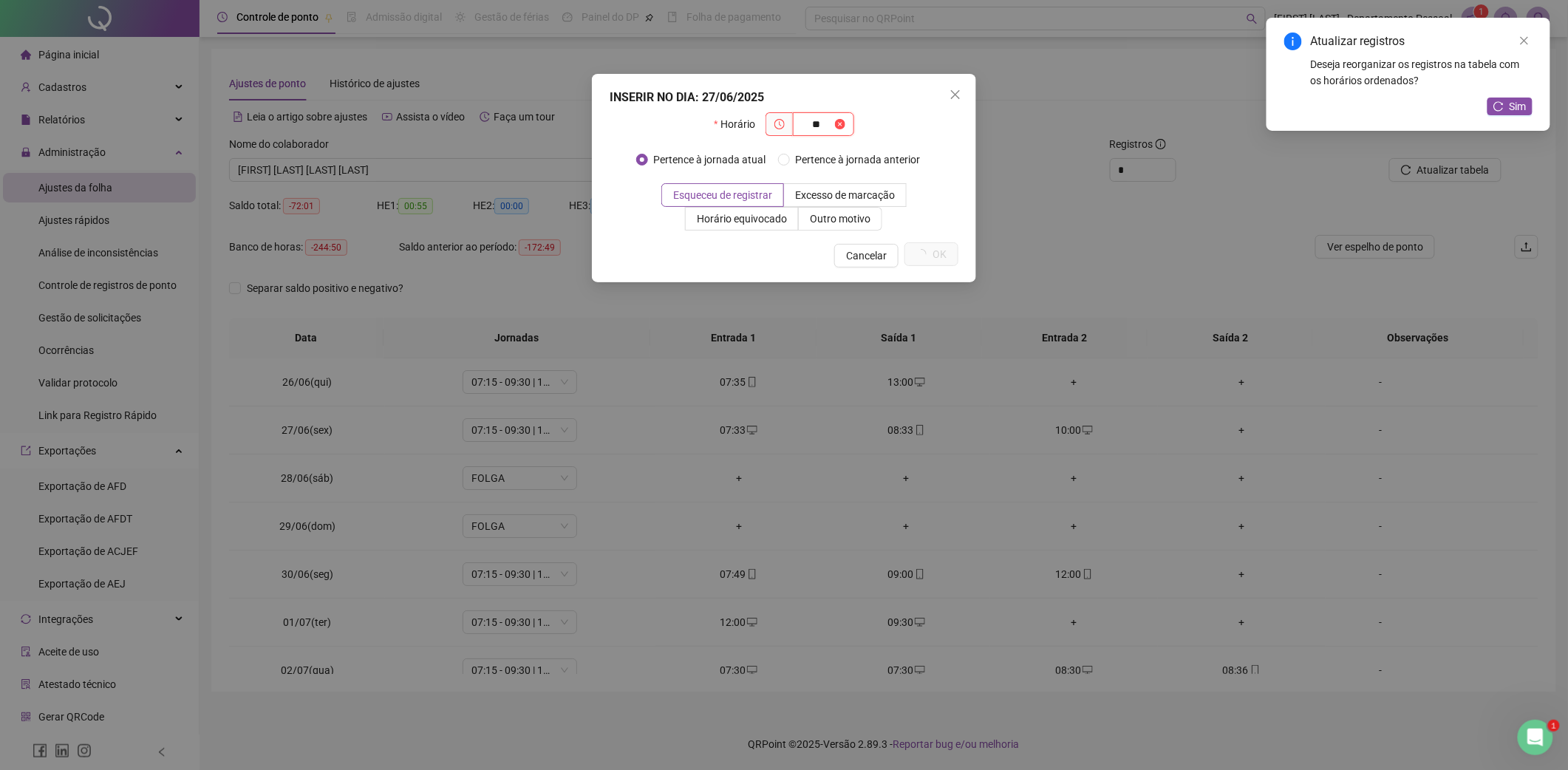 type on "*" 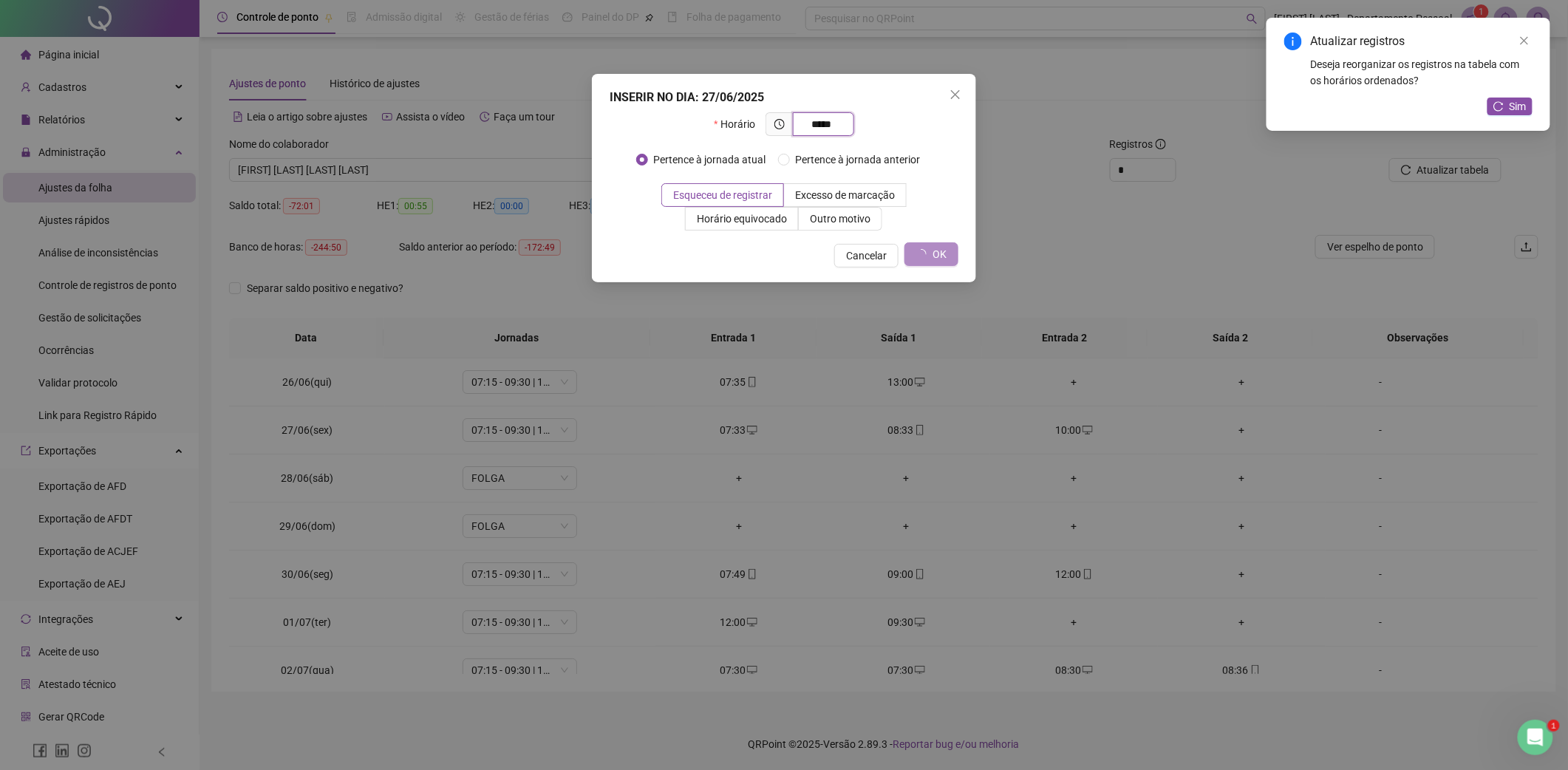 type on "*****" 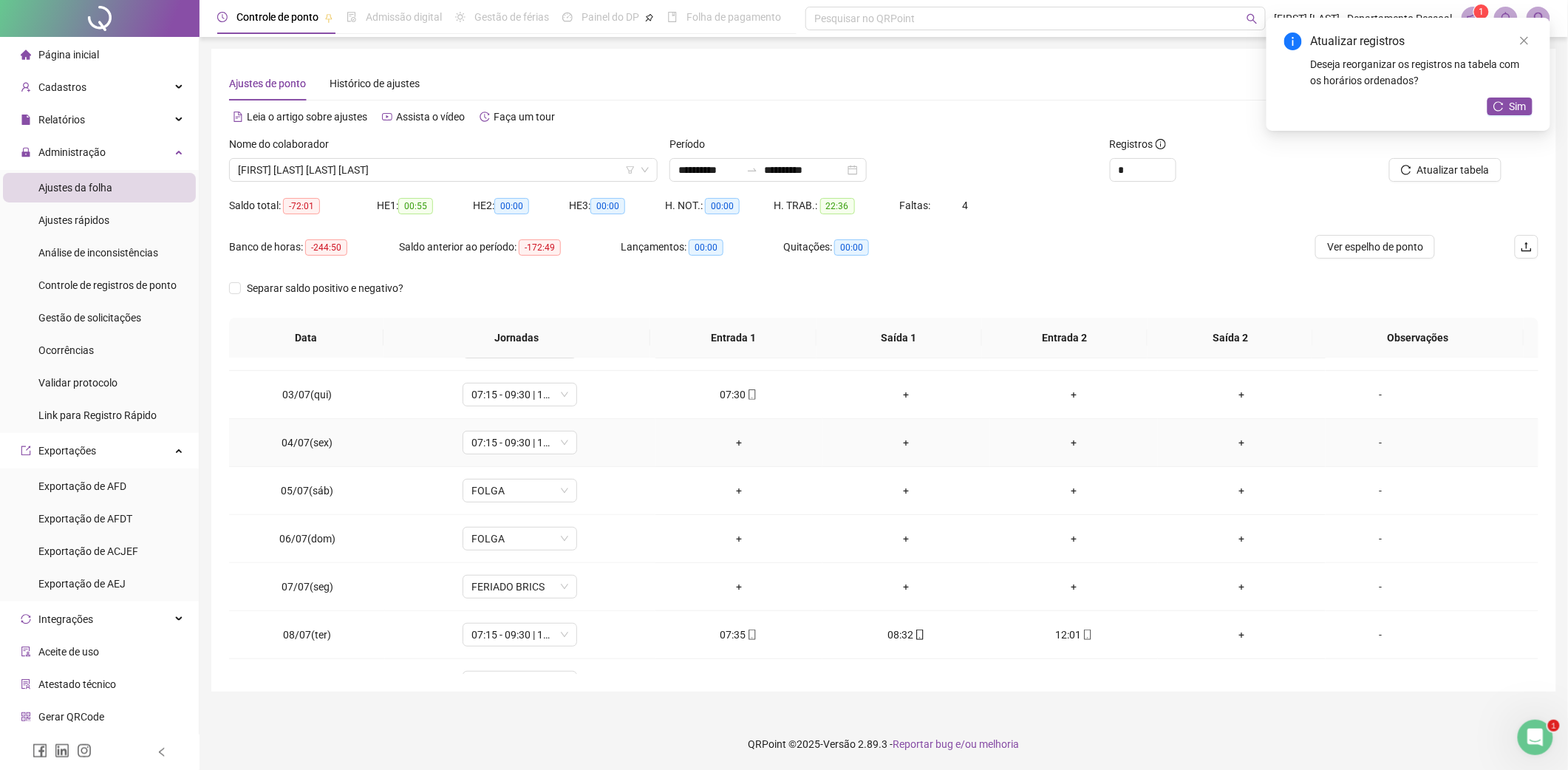 scroll, scrollTop: 296, scrollLeft: 0, axis: vertical 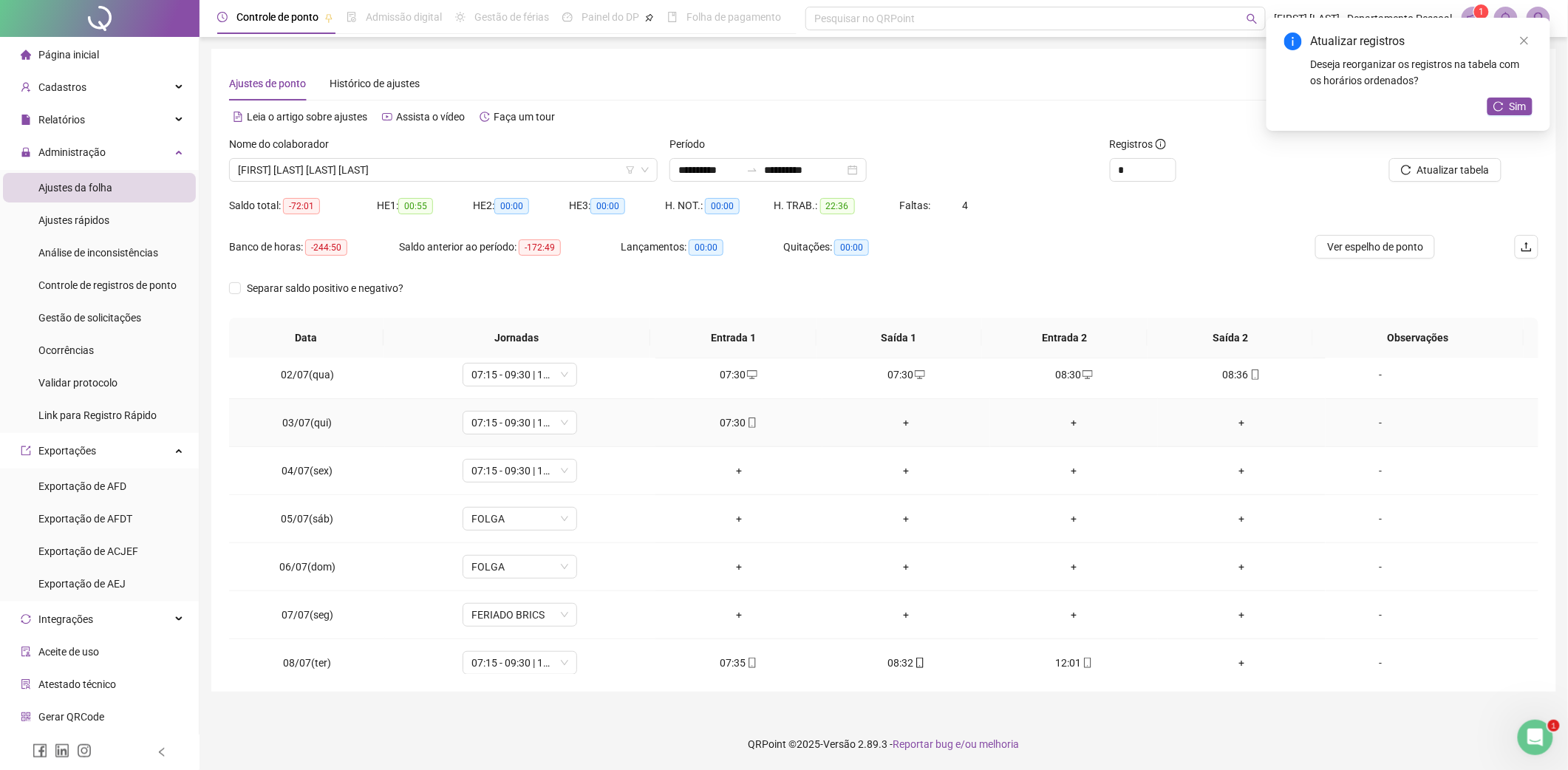click on "+" at bounding box center [906, 423] 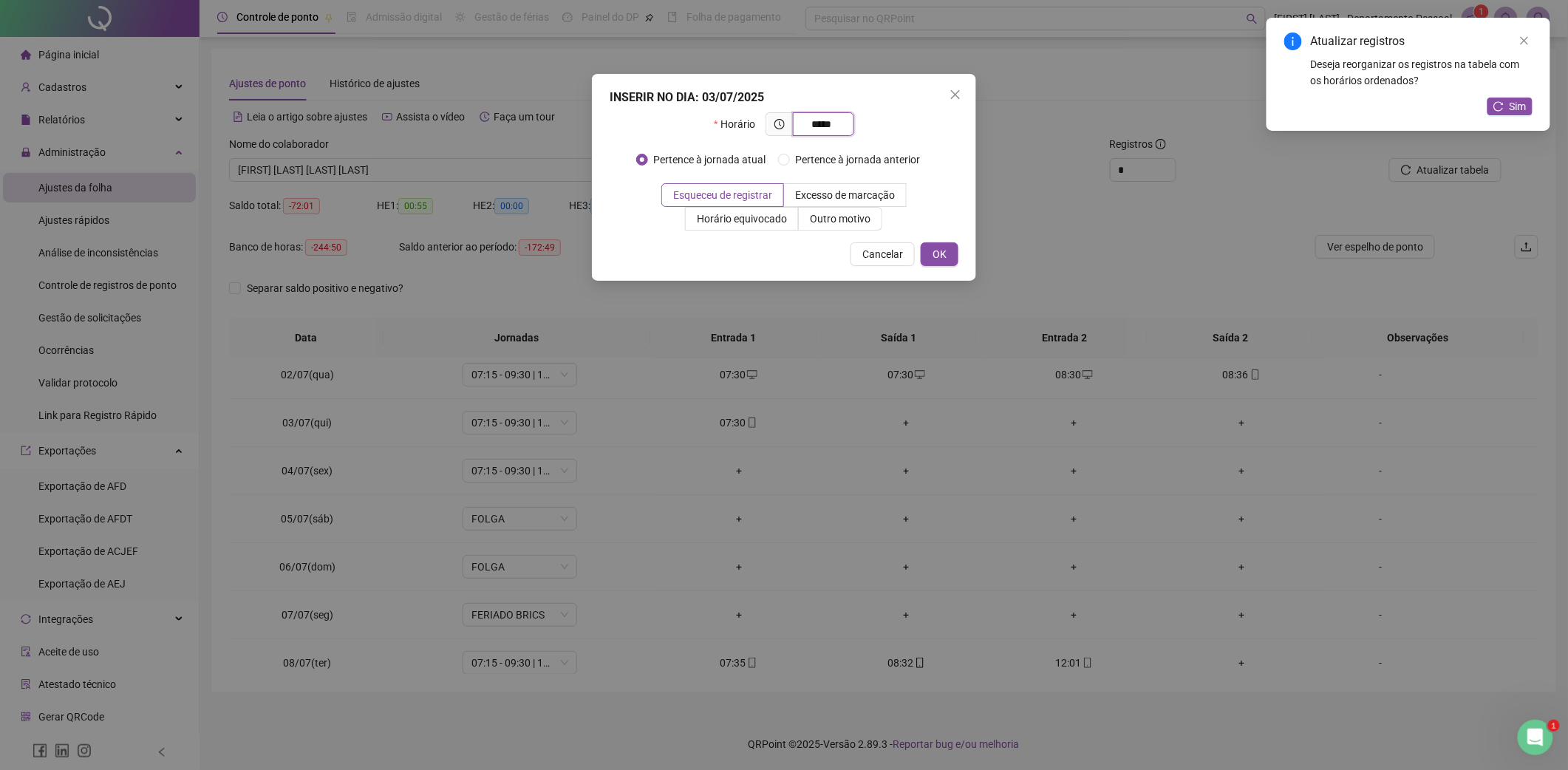 type on "*****" 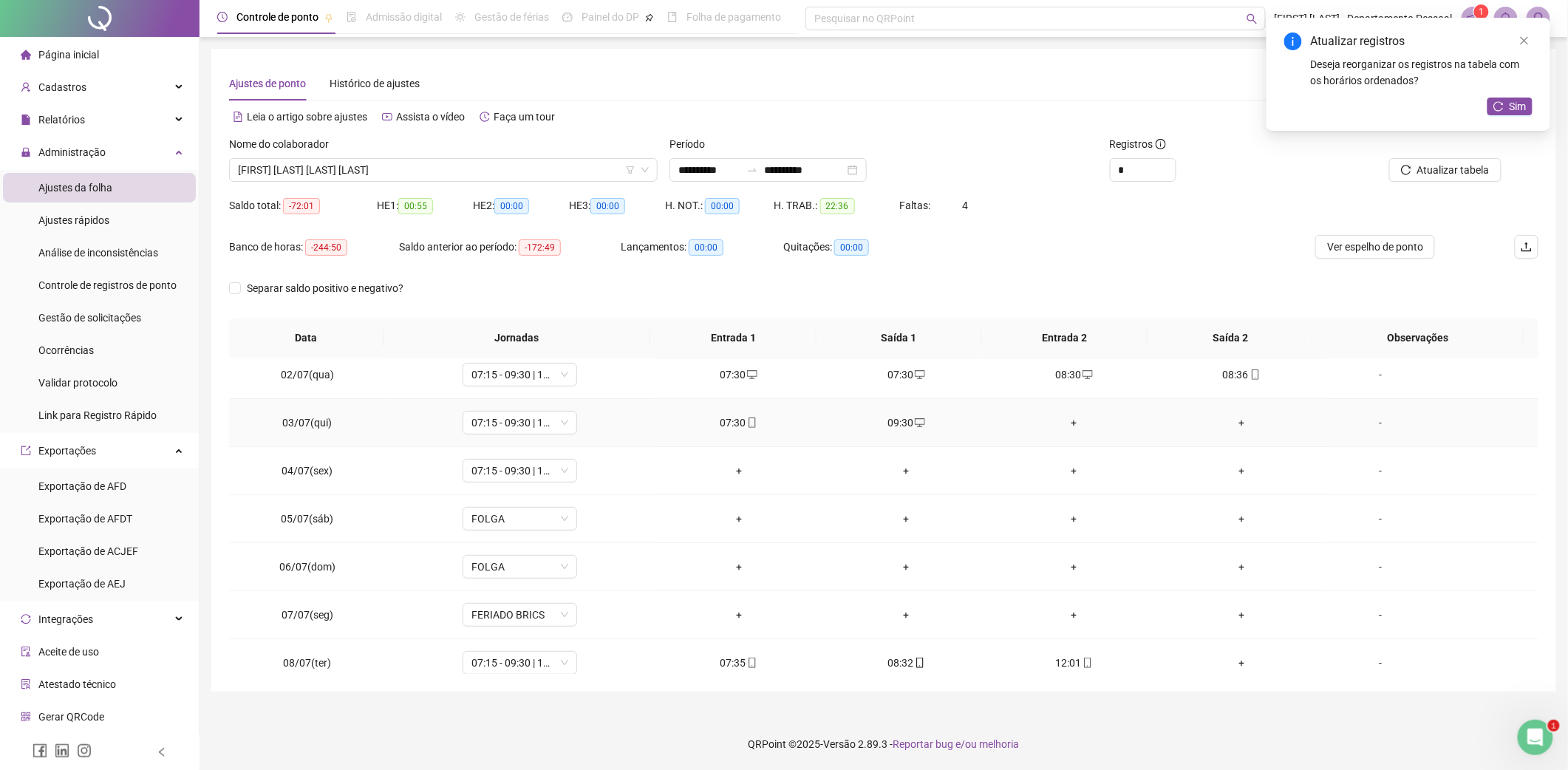click on "+" at bounding box center [1074, 423] 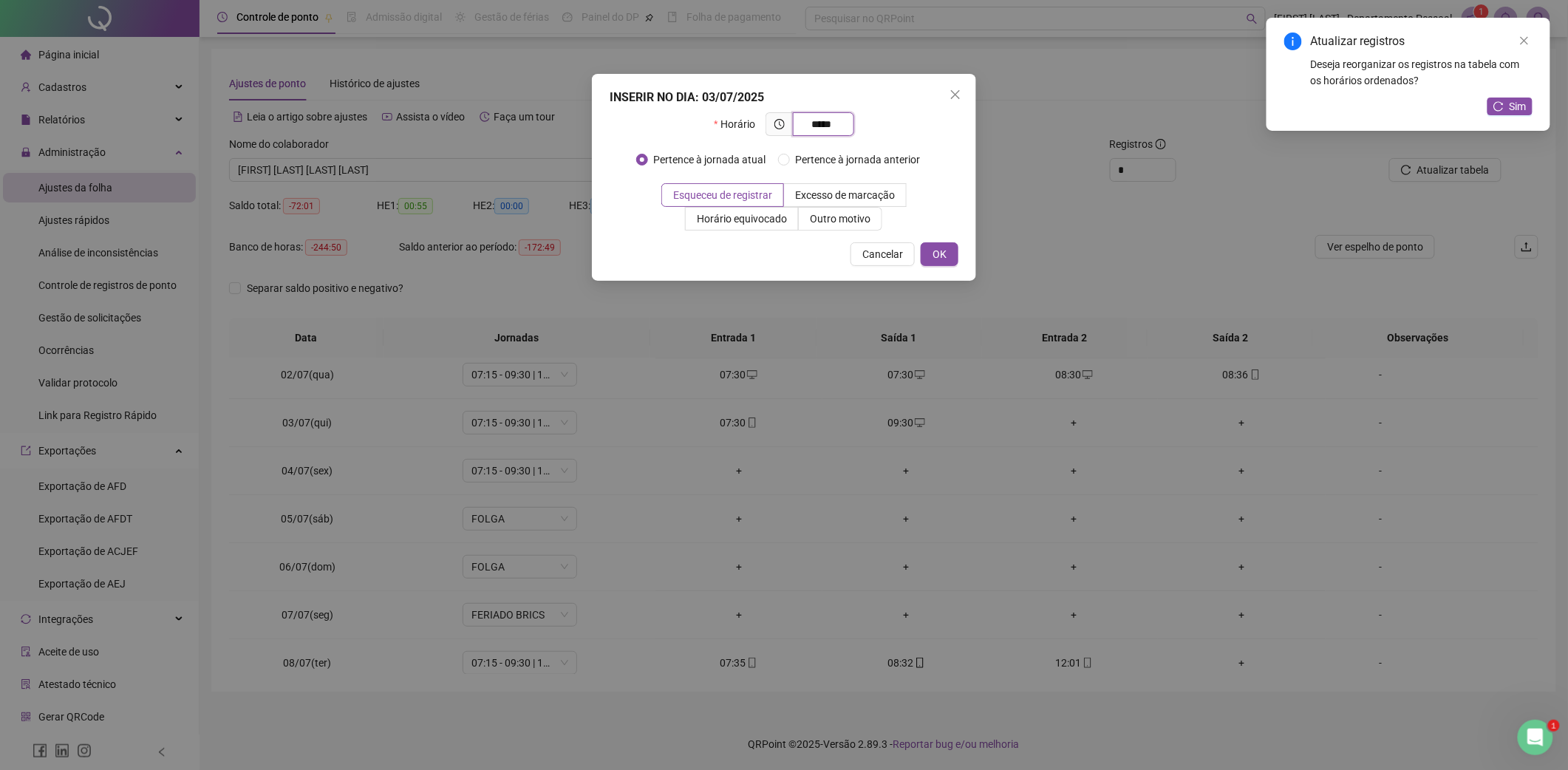 type on "*****" 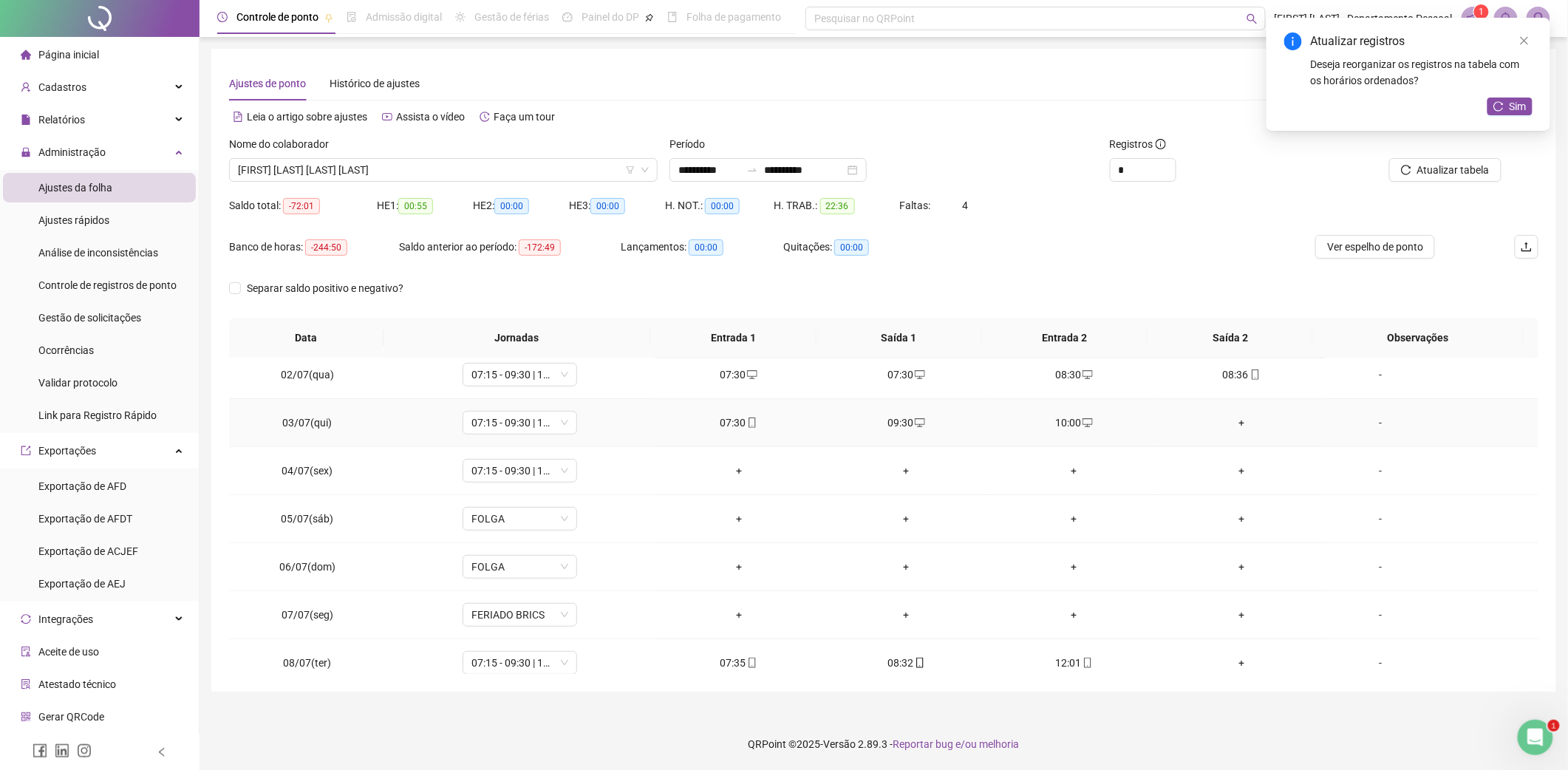 click on "+" at bounding box center (1241, 423) 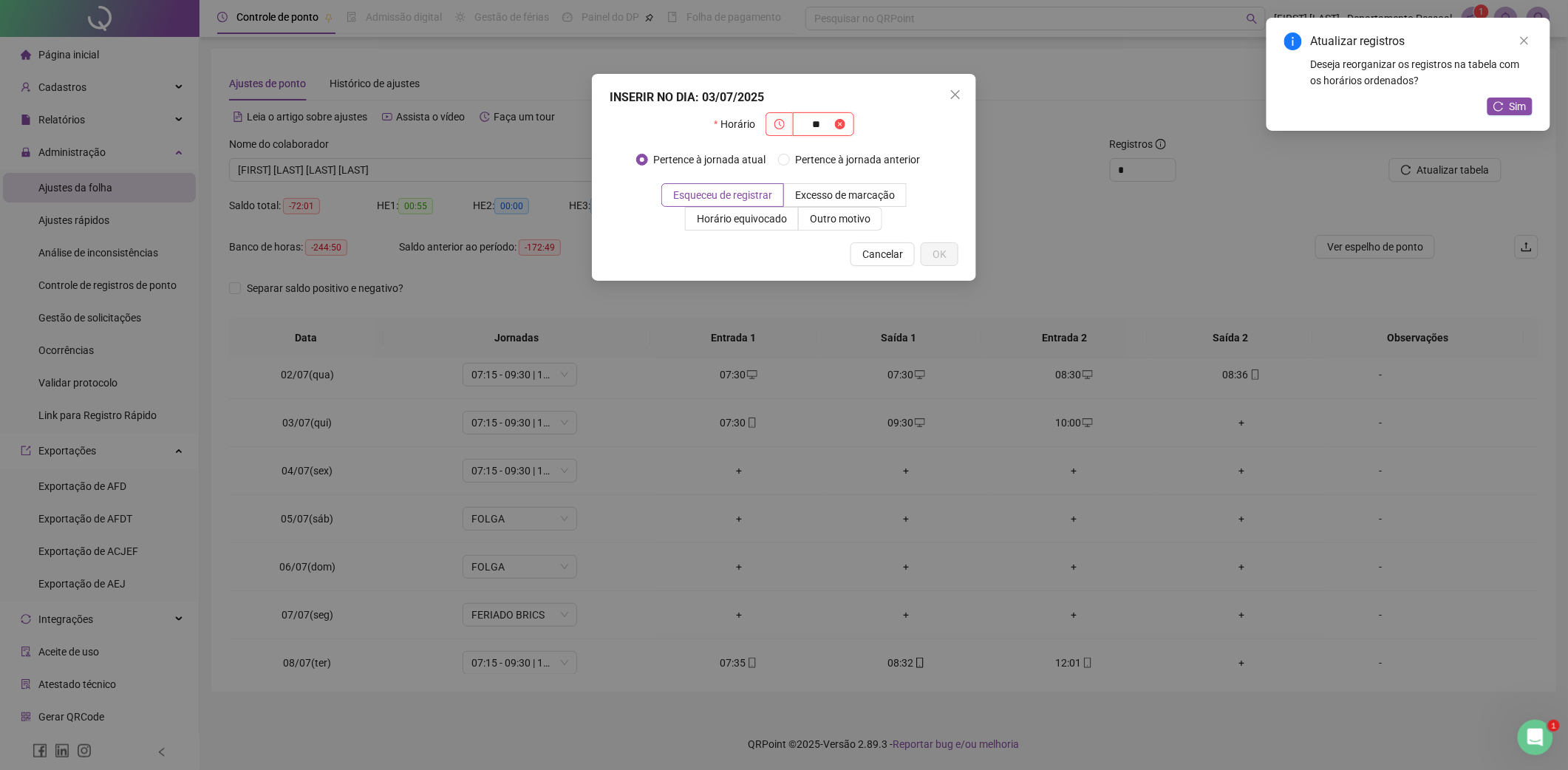 type on "*" 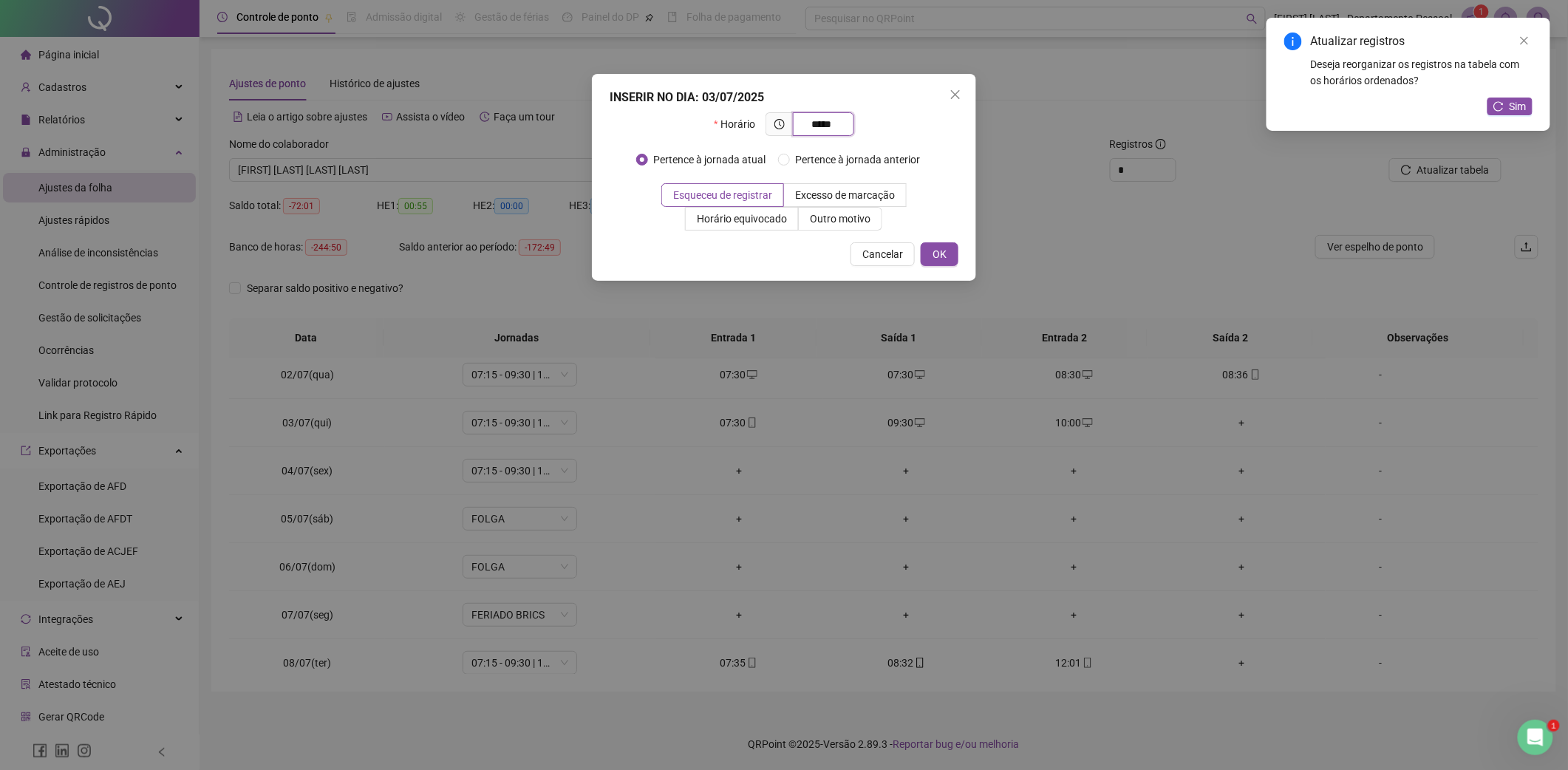 type on "*****" 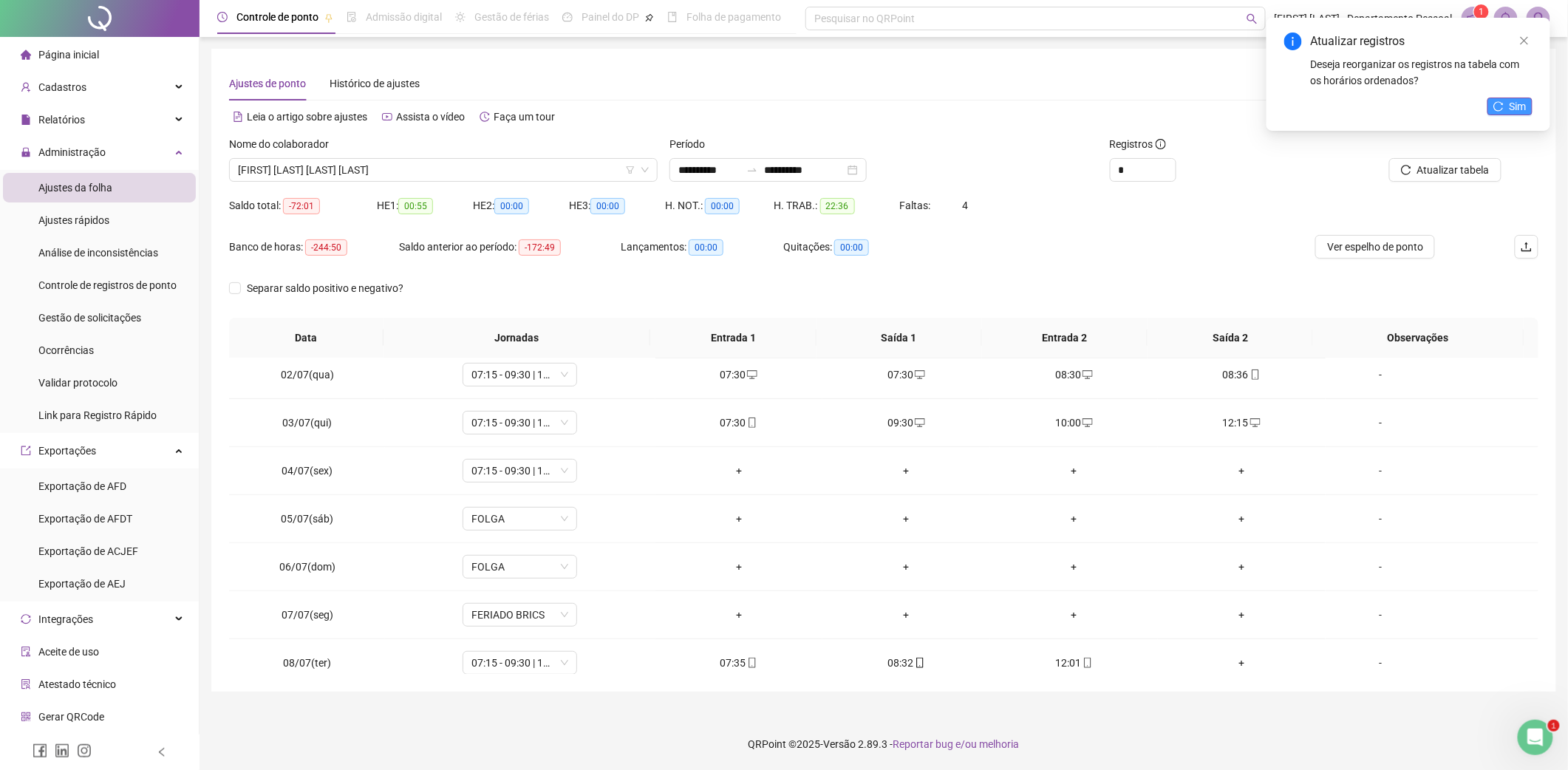 click on "Sim" at bounding box center (1518, 106) 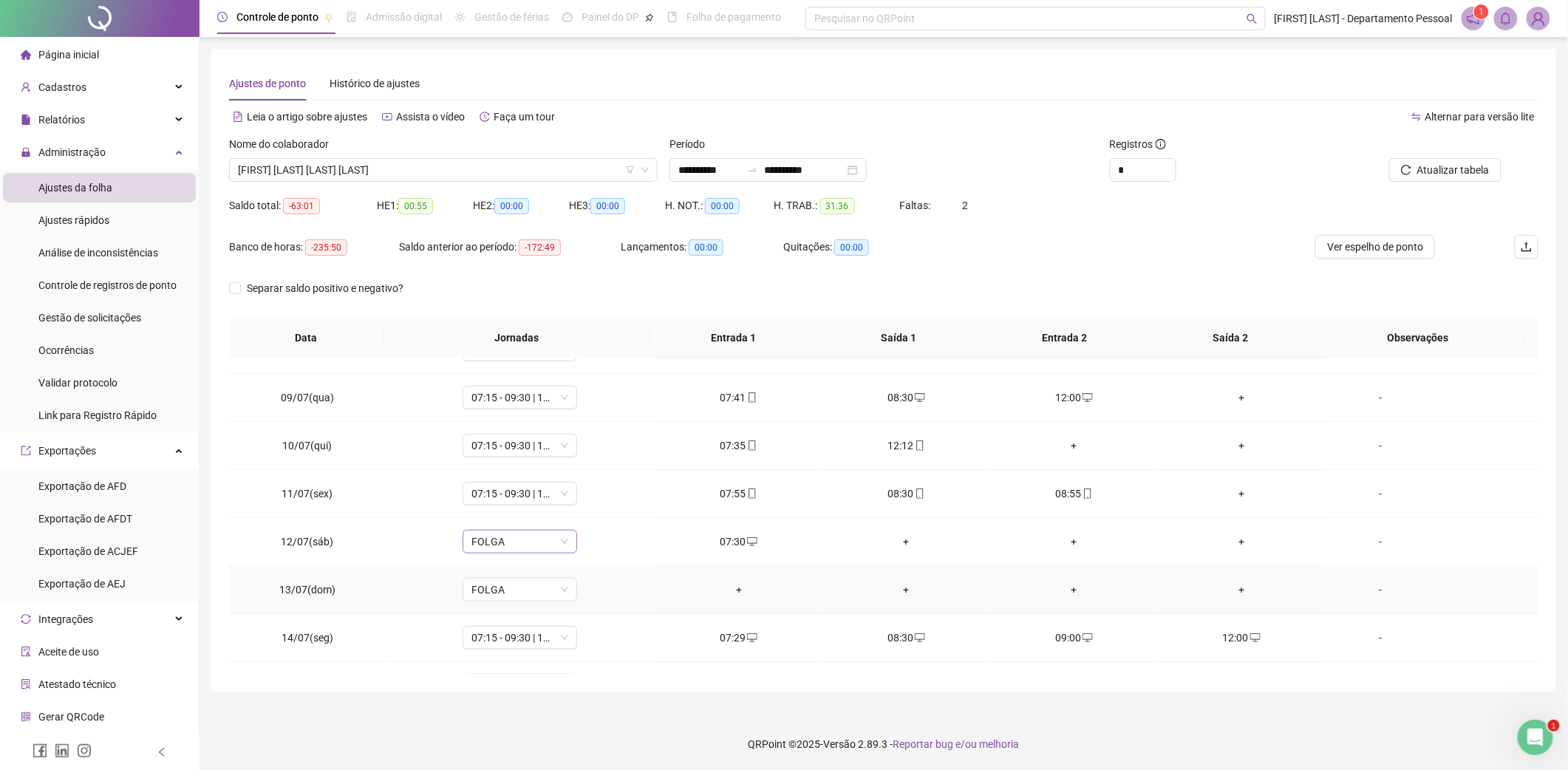 scroll, scrollTop: 591, scrollLeft: 0, axis: vertical 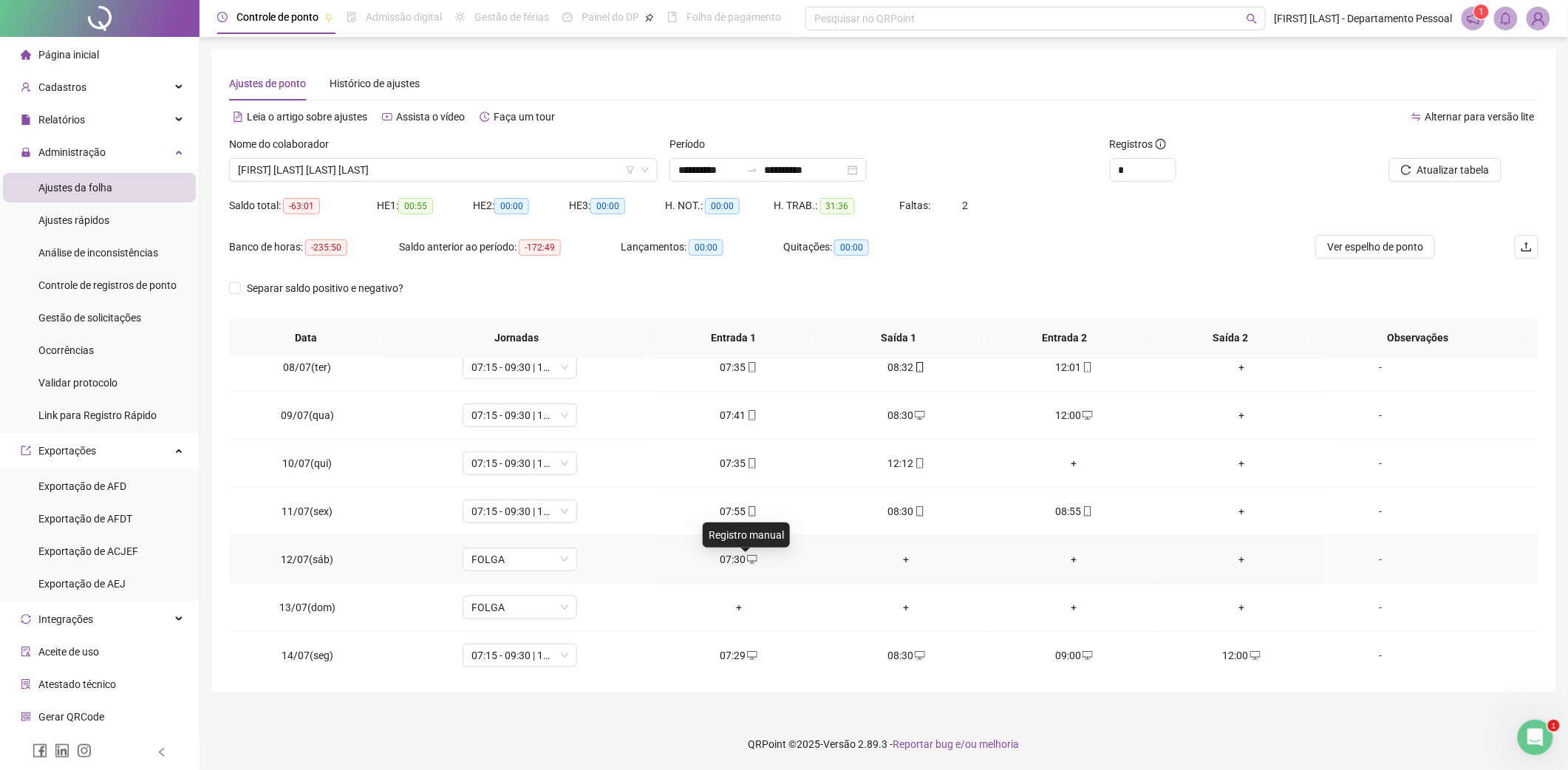 click 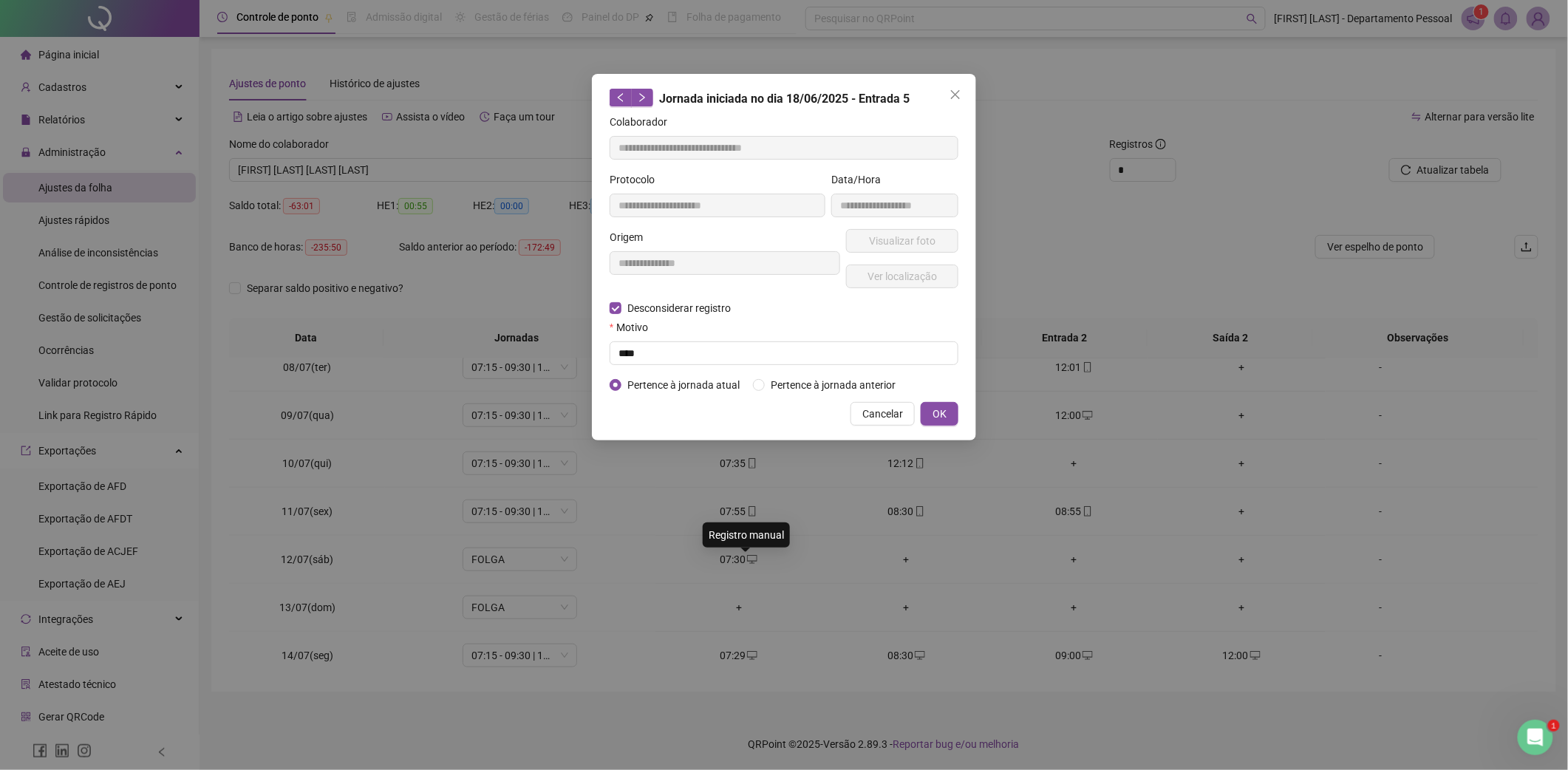 type on "**********" 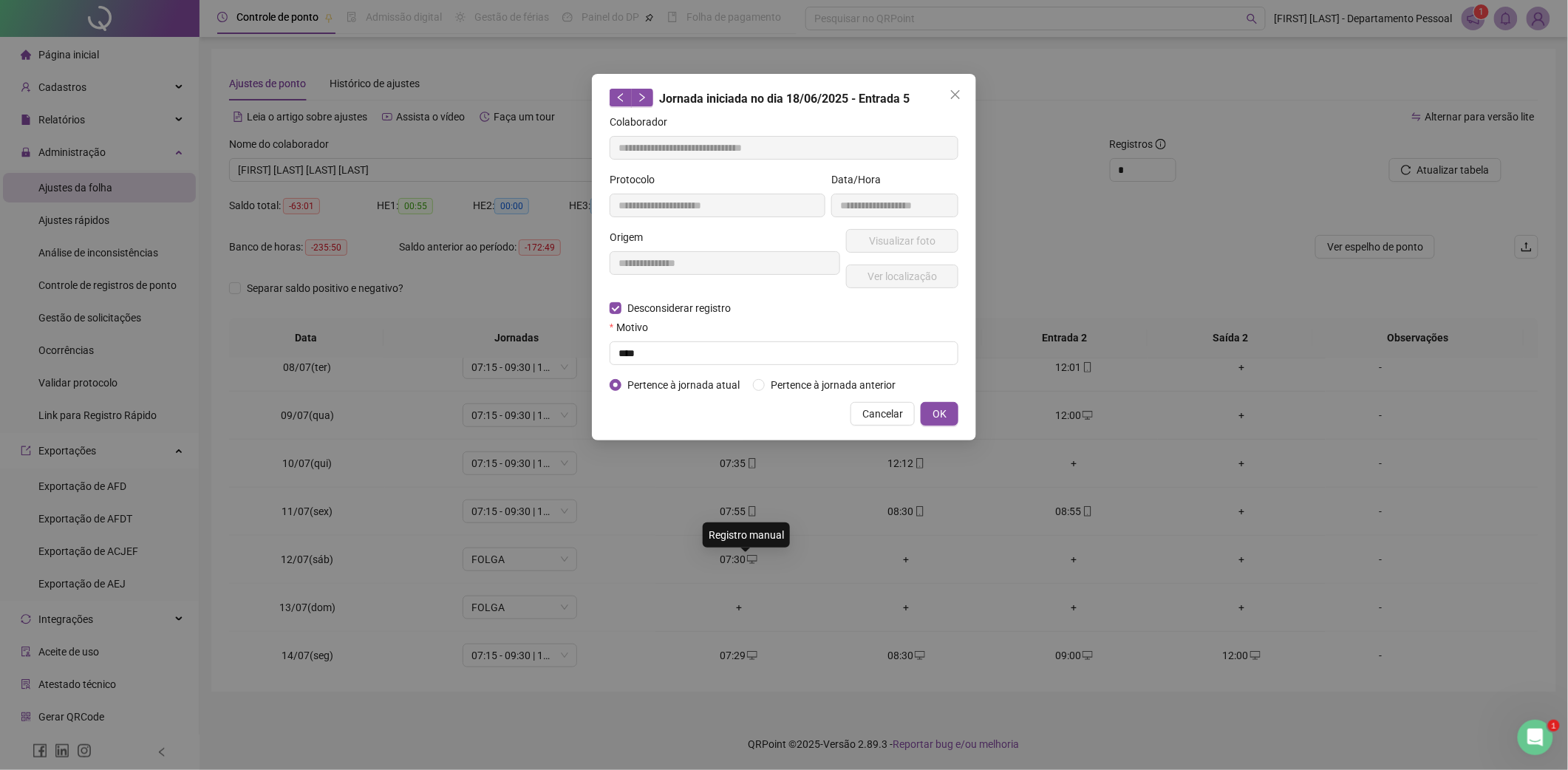 type on "**********" 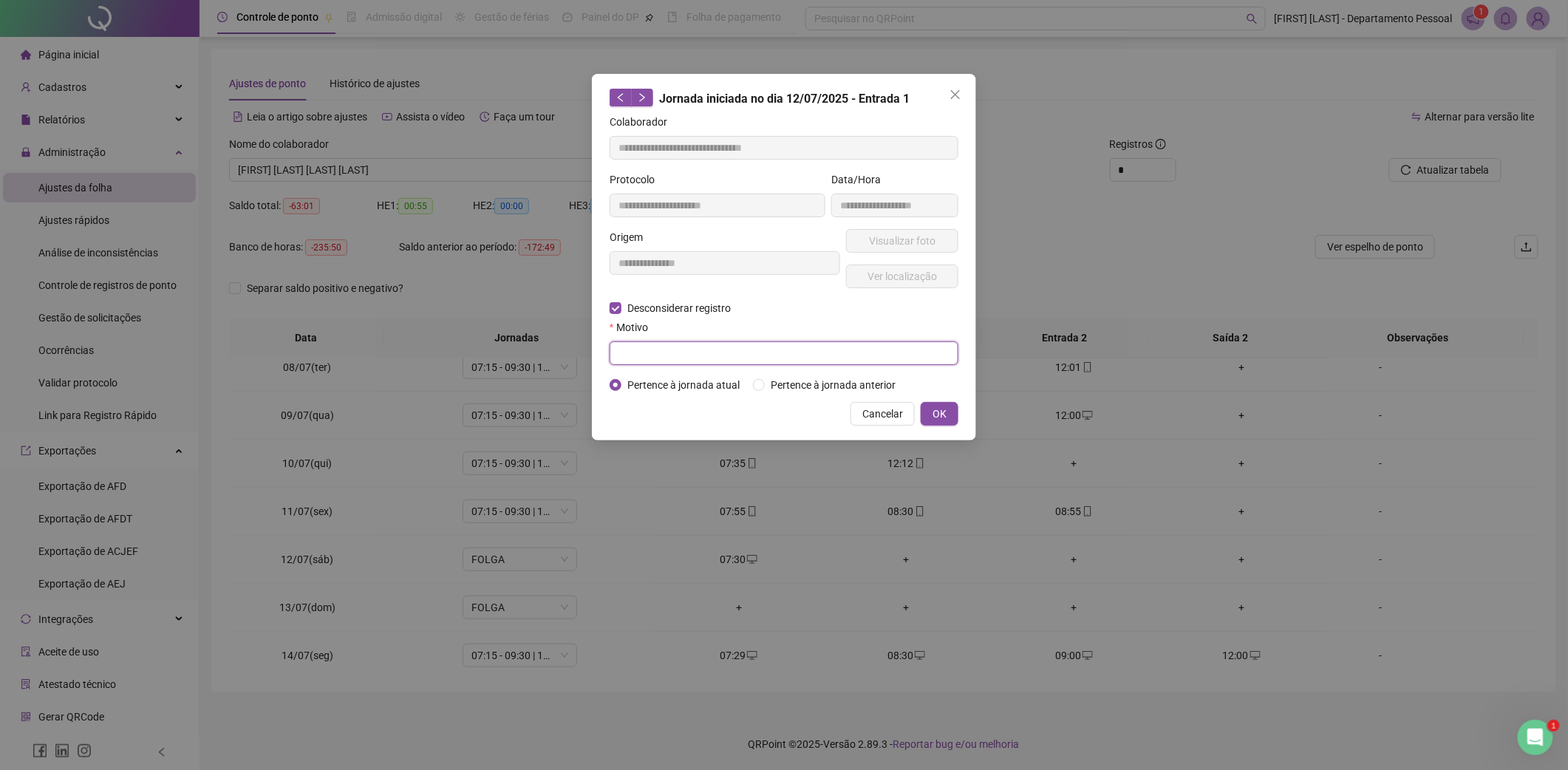click at bounding box center [784, 353] 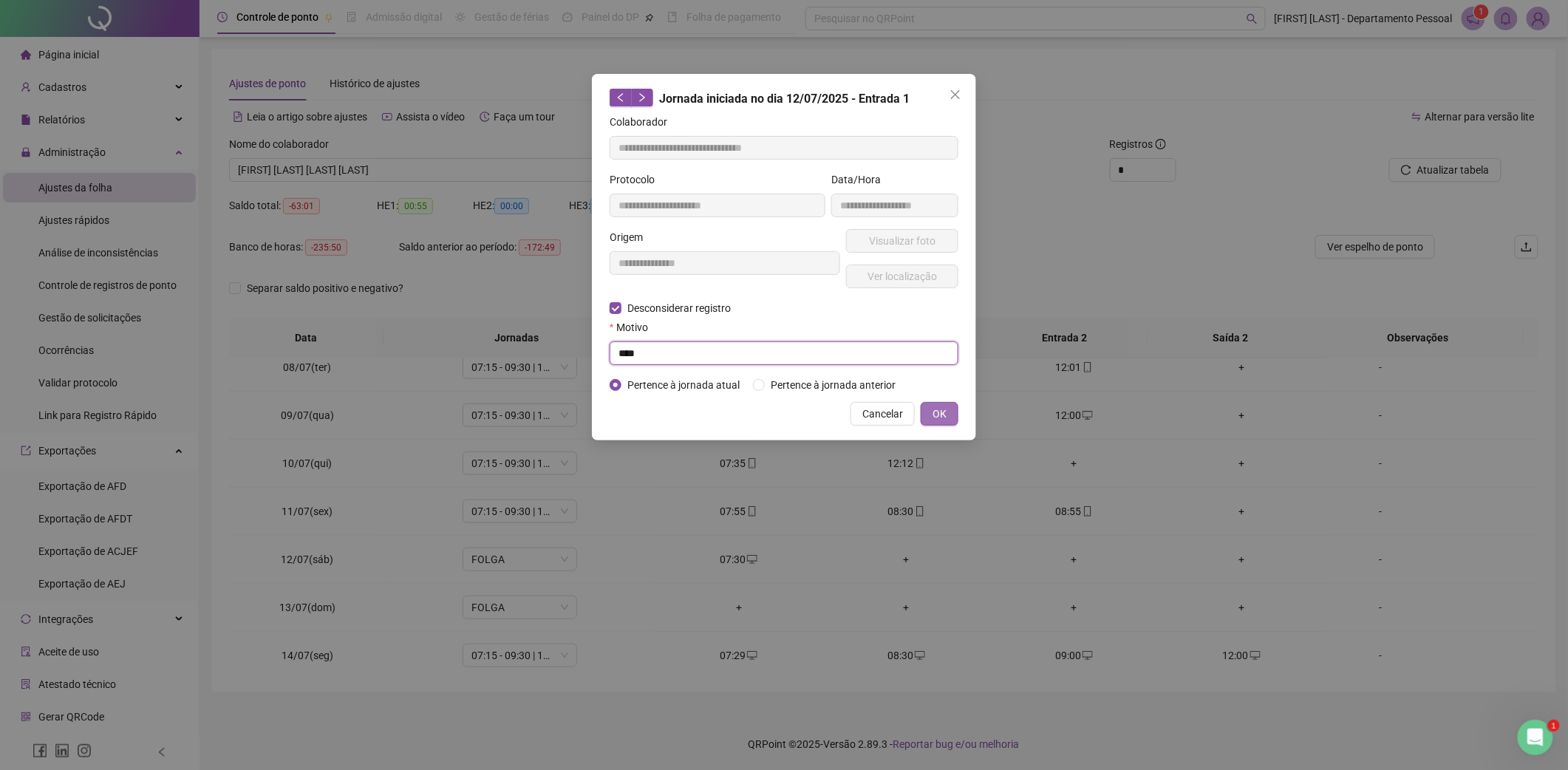 type on "****" 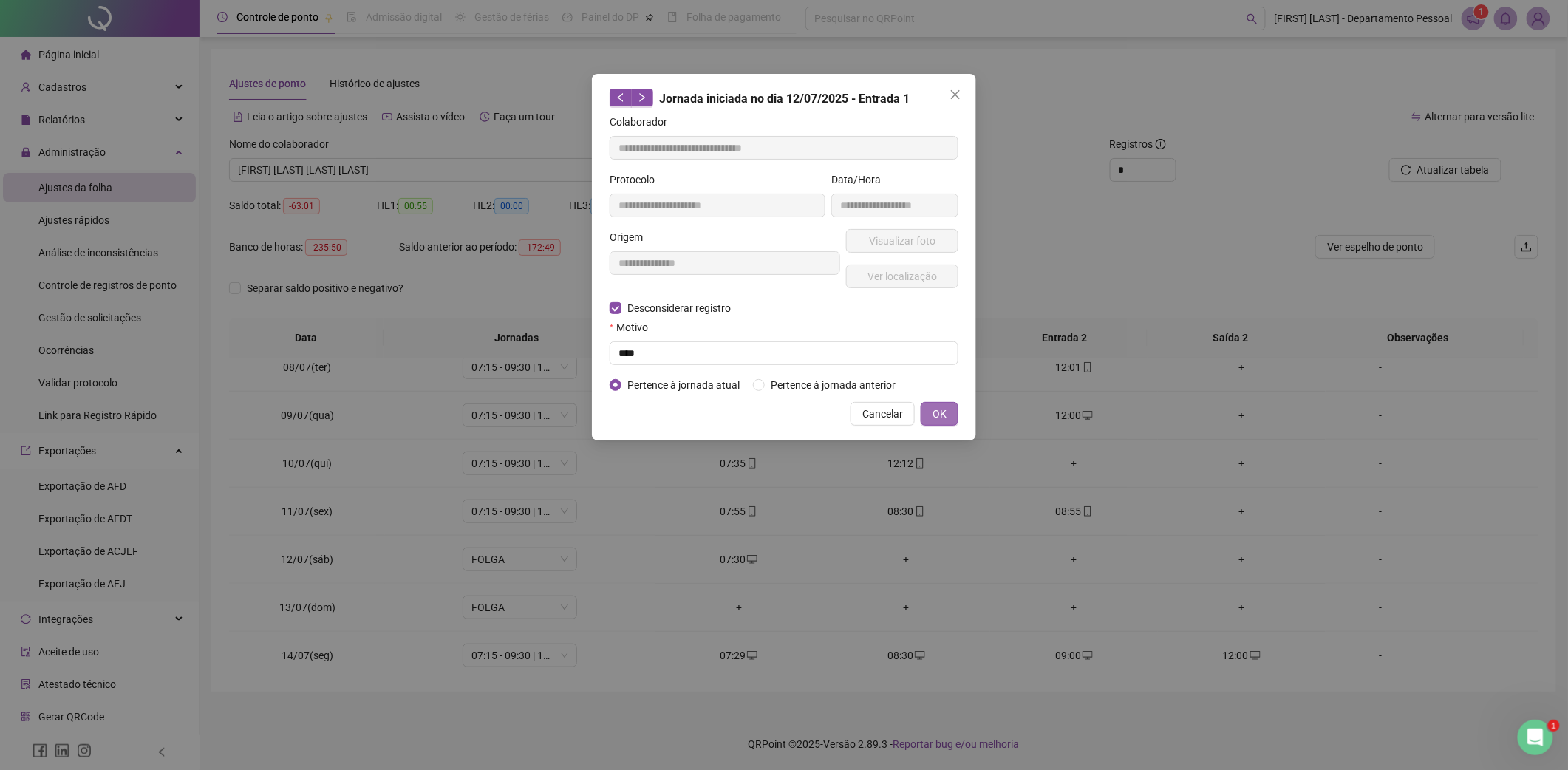 click on "OK" at bounding box center (939, 414) 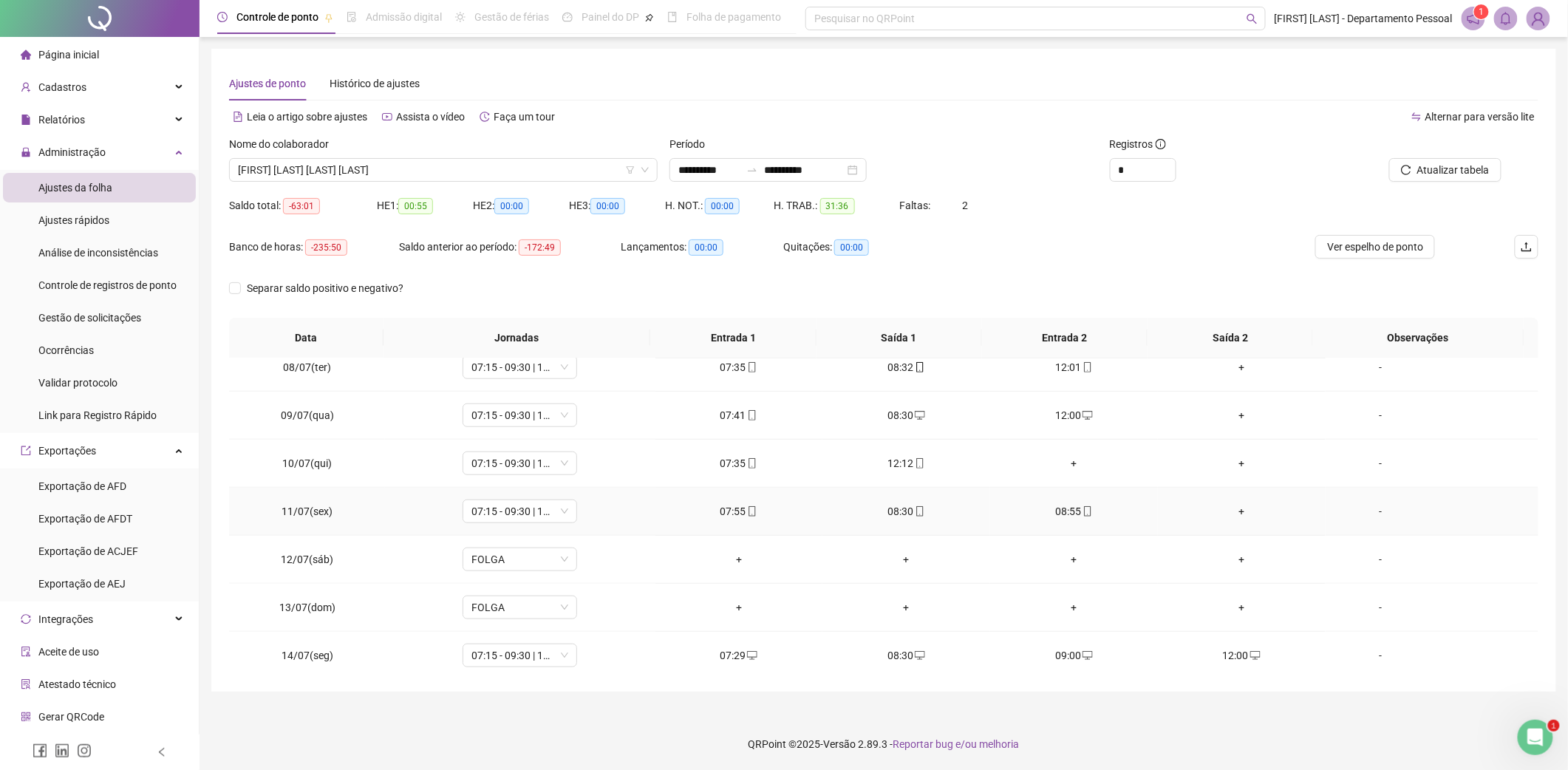 click on "+" at bounding box center (1241, 511) 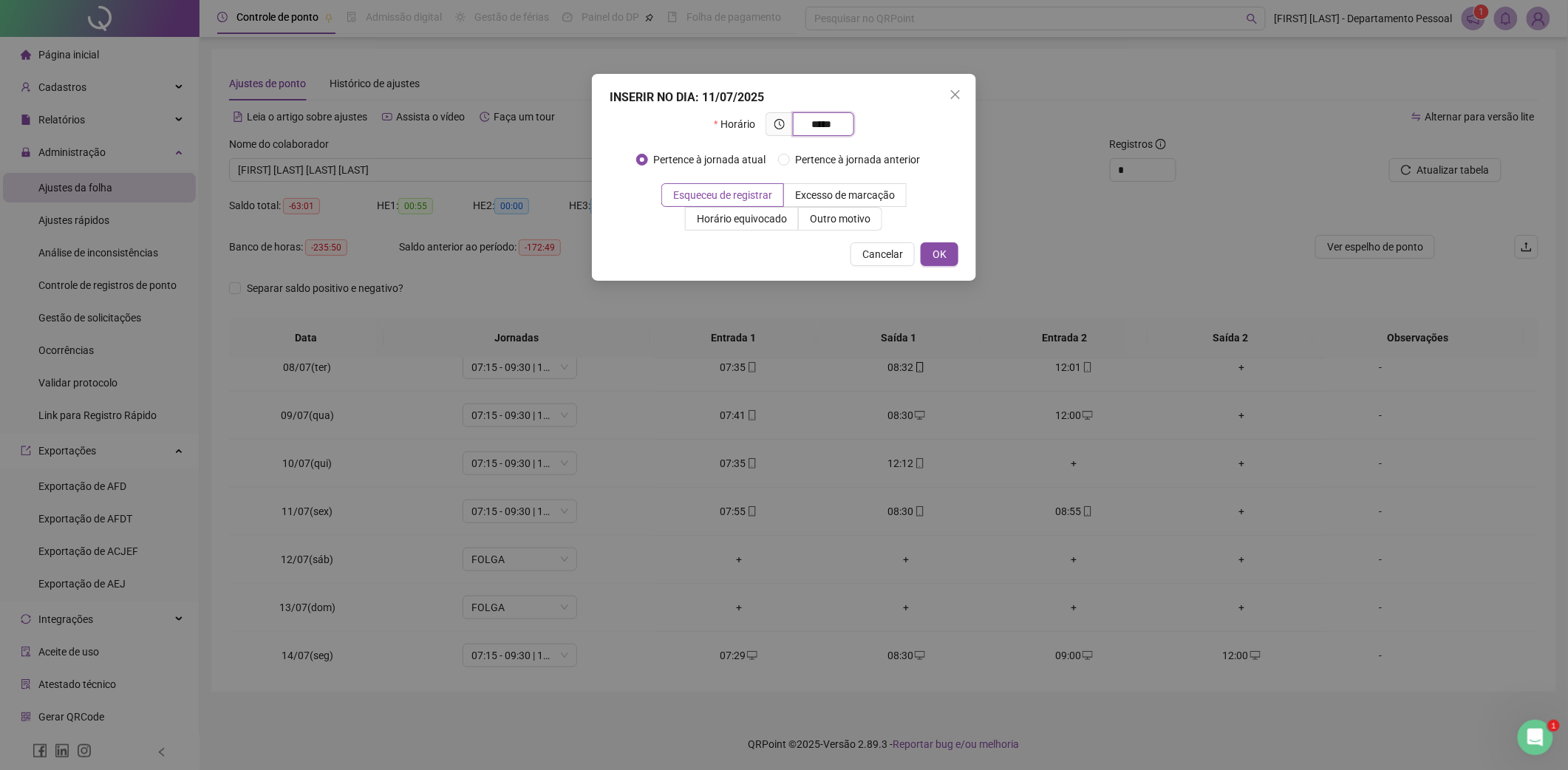 type on "*****" 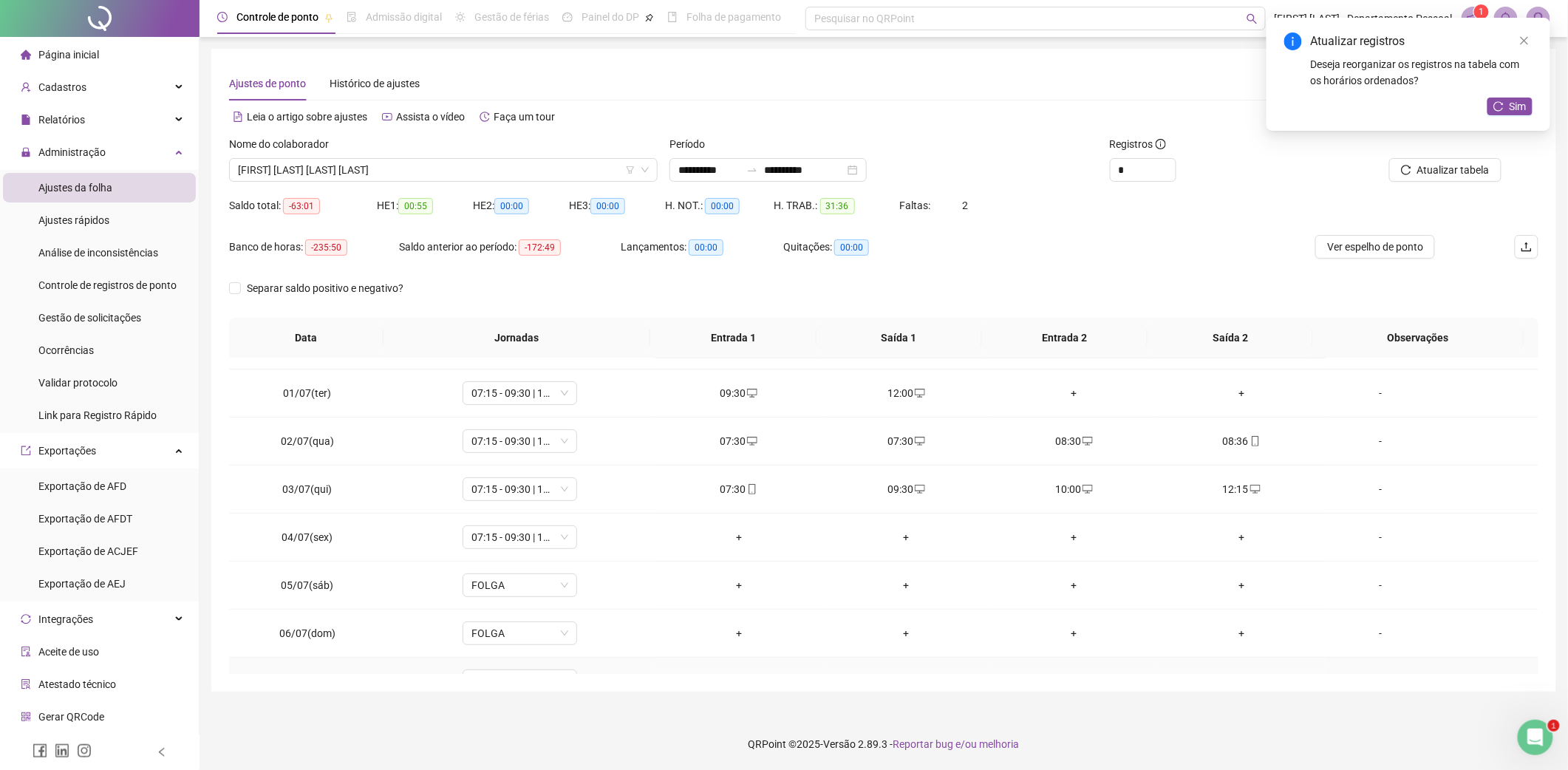 scroll, scrollTop: 0, scrollLeft: 0, axis: both 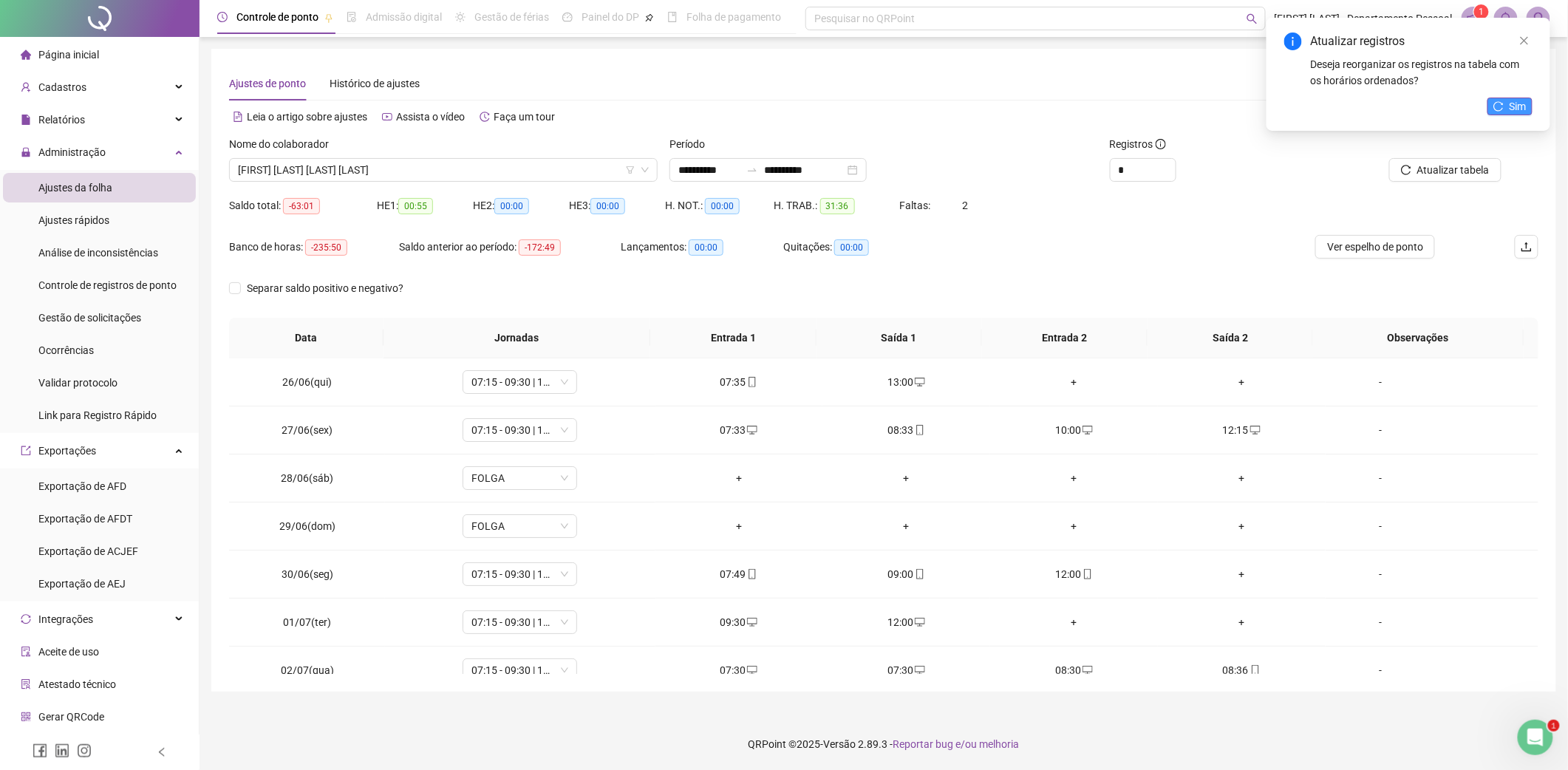 click on "Sim" at bounding box center [1518, 106] 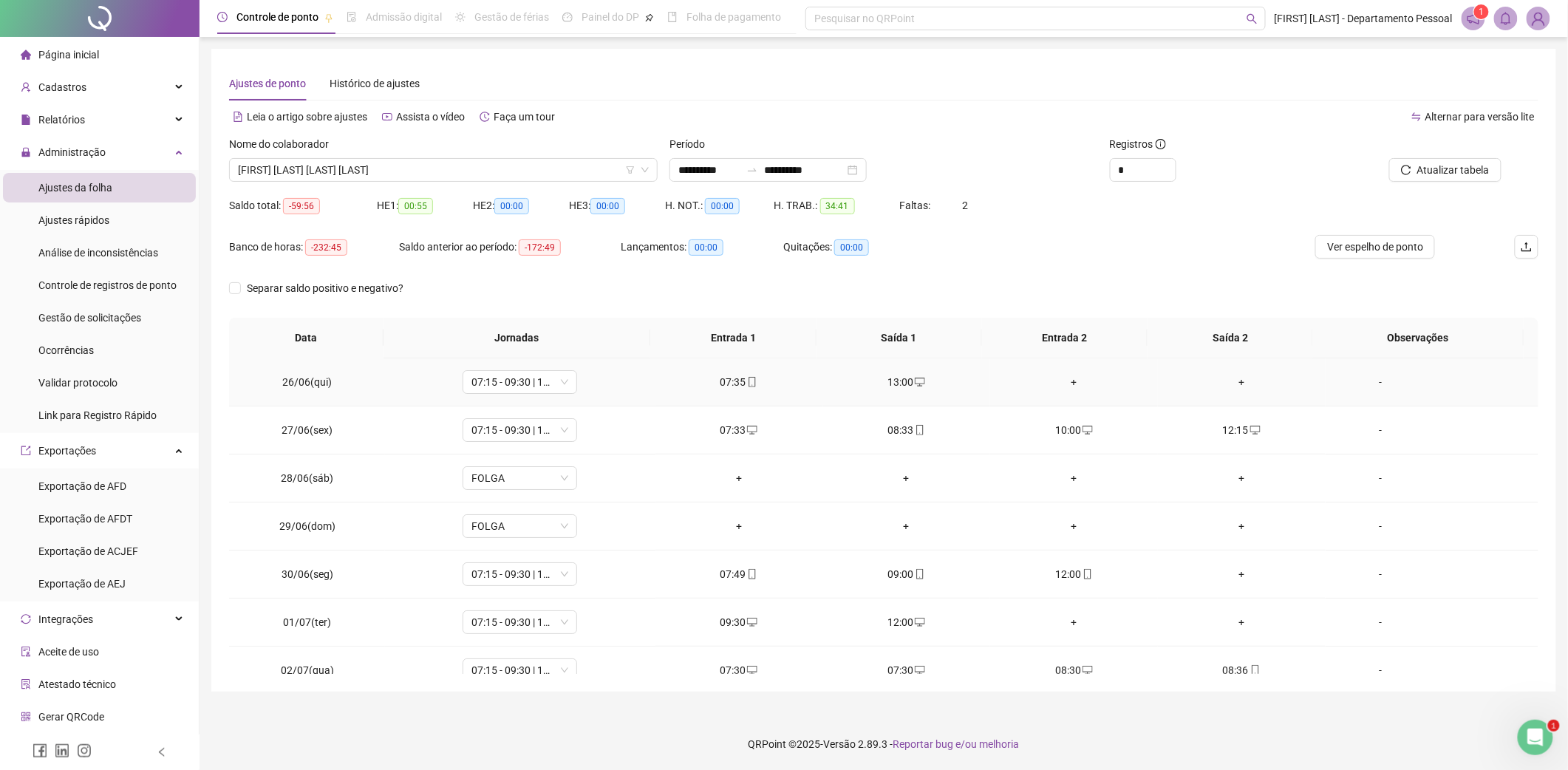 click on "+" at bounding box center [1074, 382] 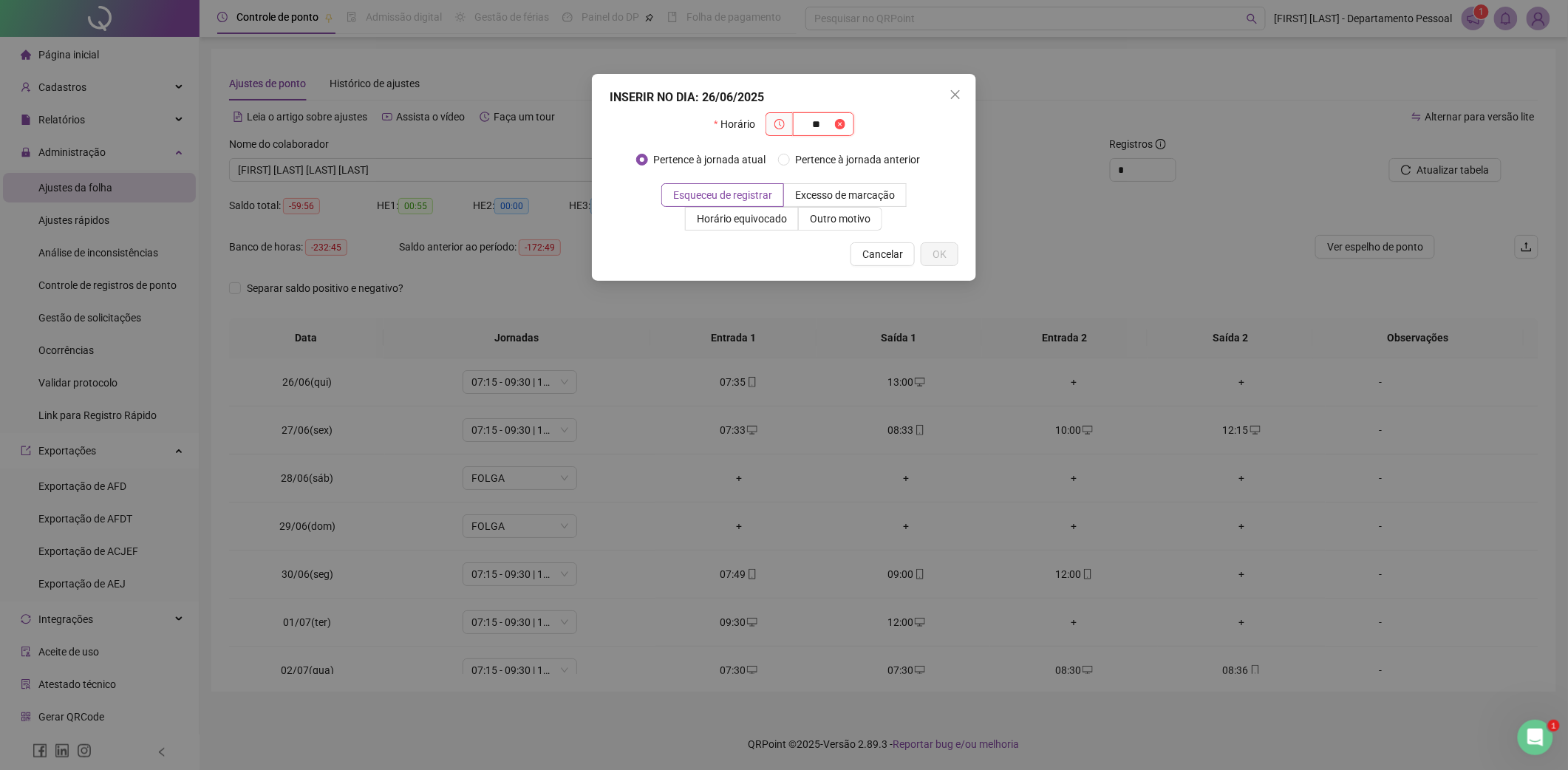 type on "*" 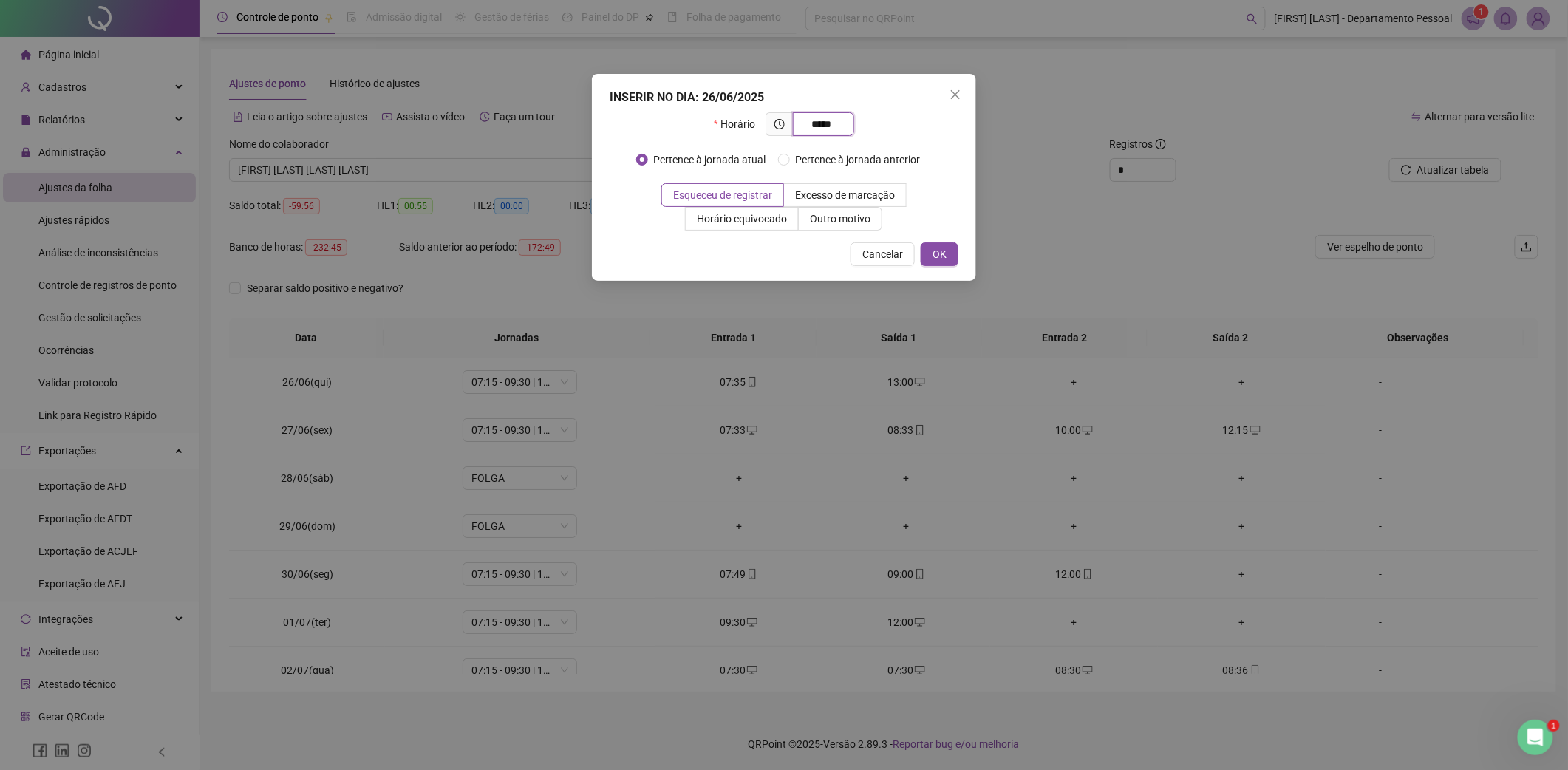 type on "*****" 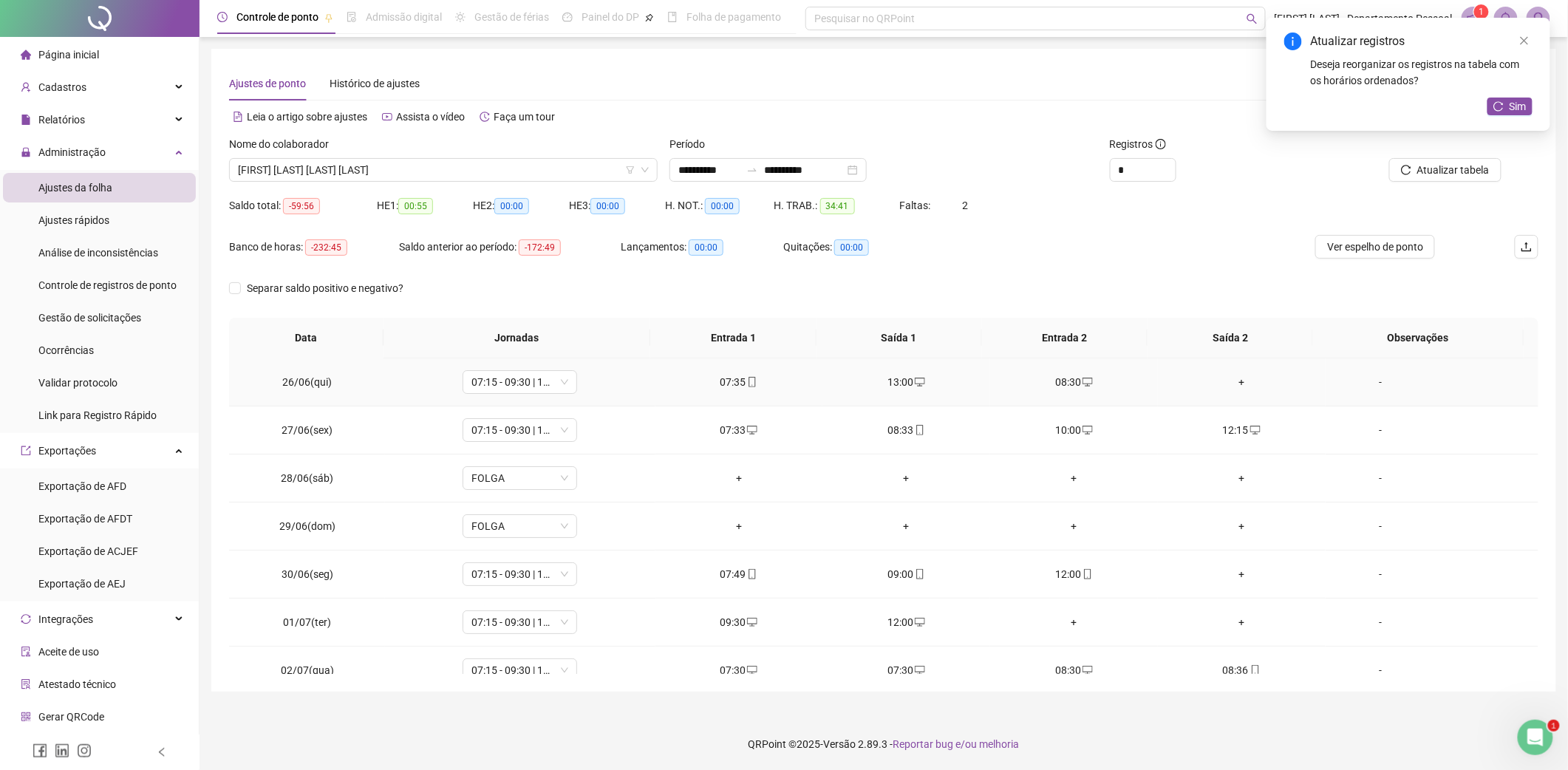 click on "+" at bounding box center (1241, 382) 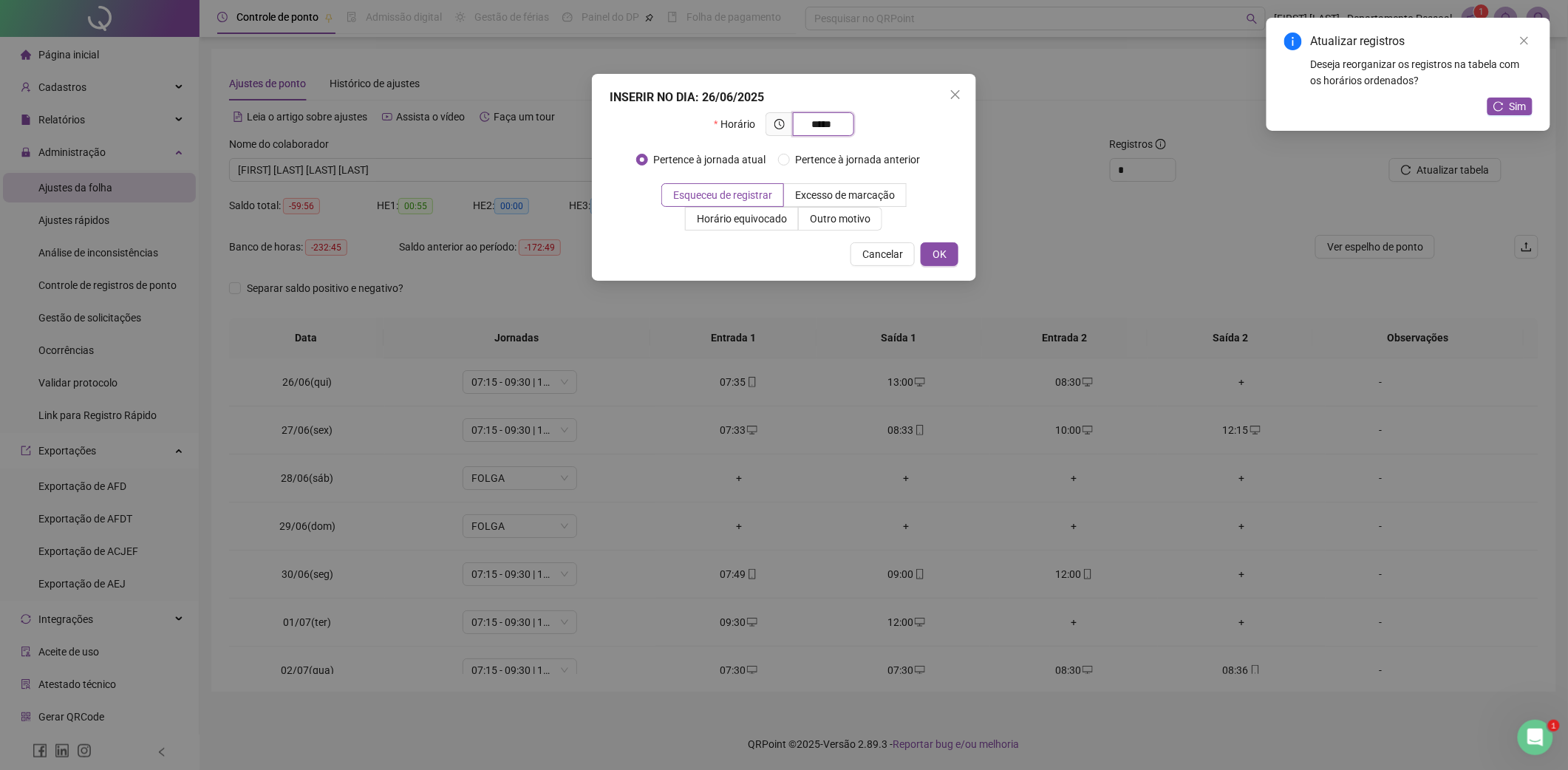 type on "*****" 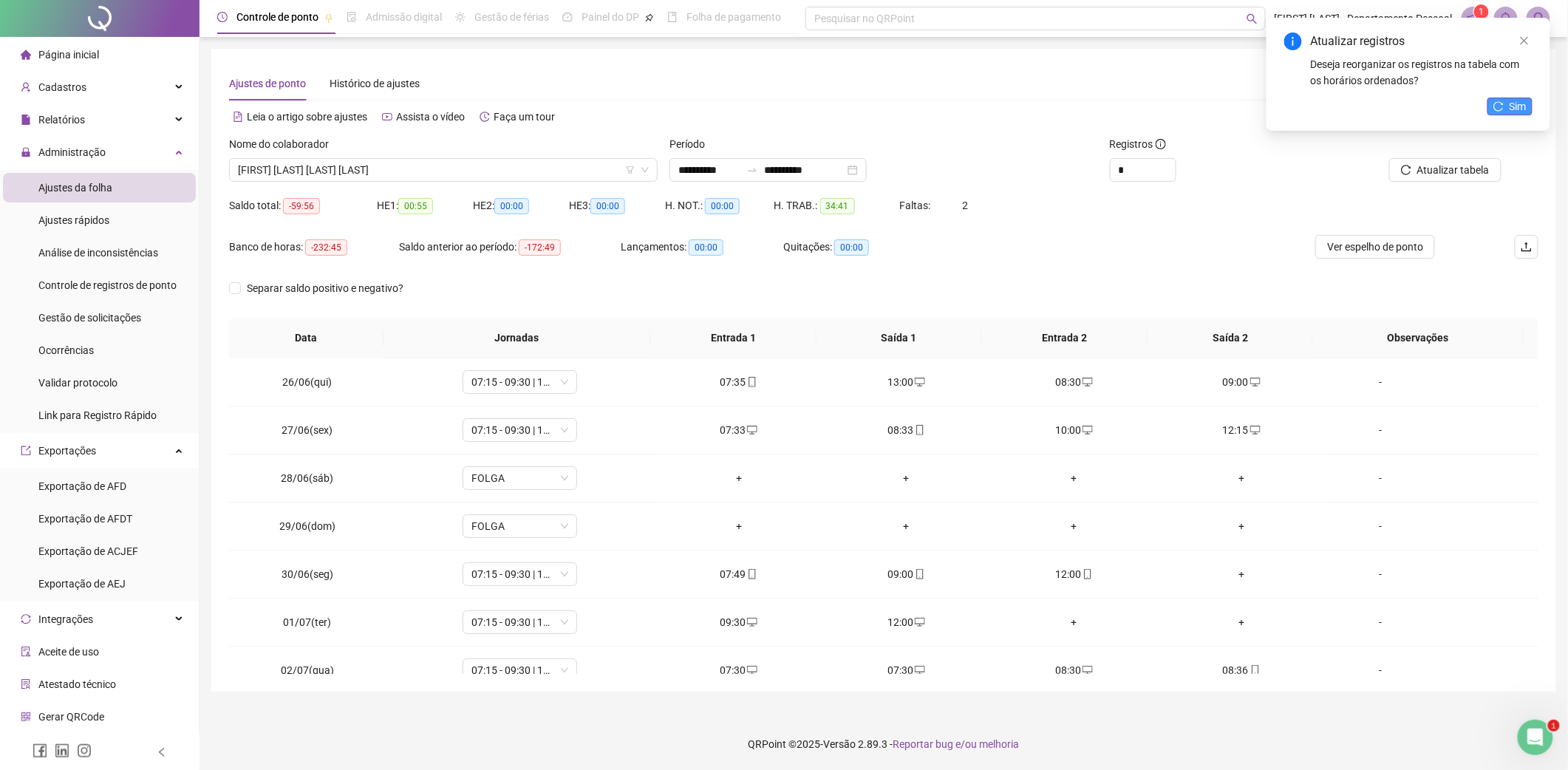 click on "Sim" at bounding box center [1510, 106] 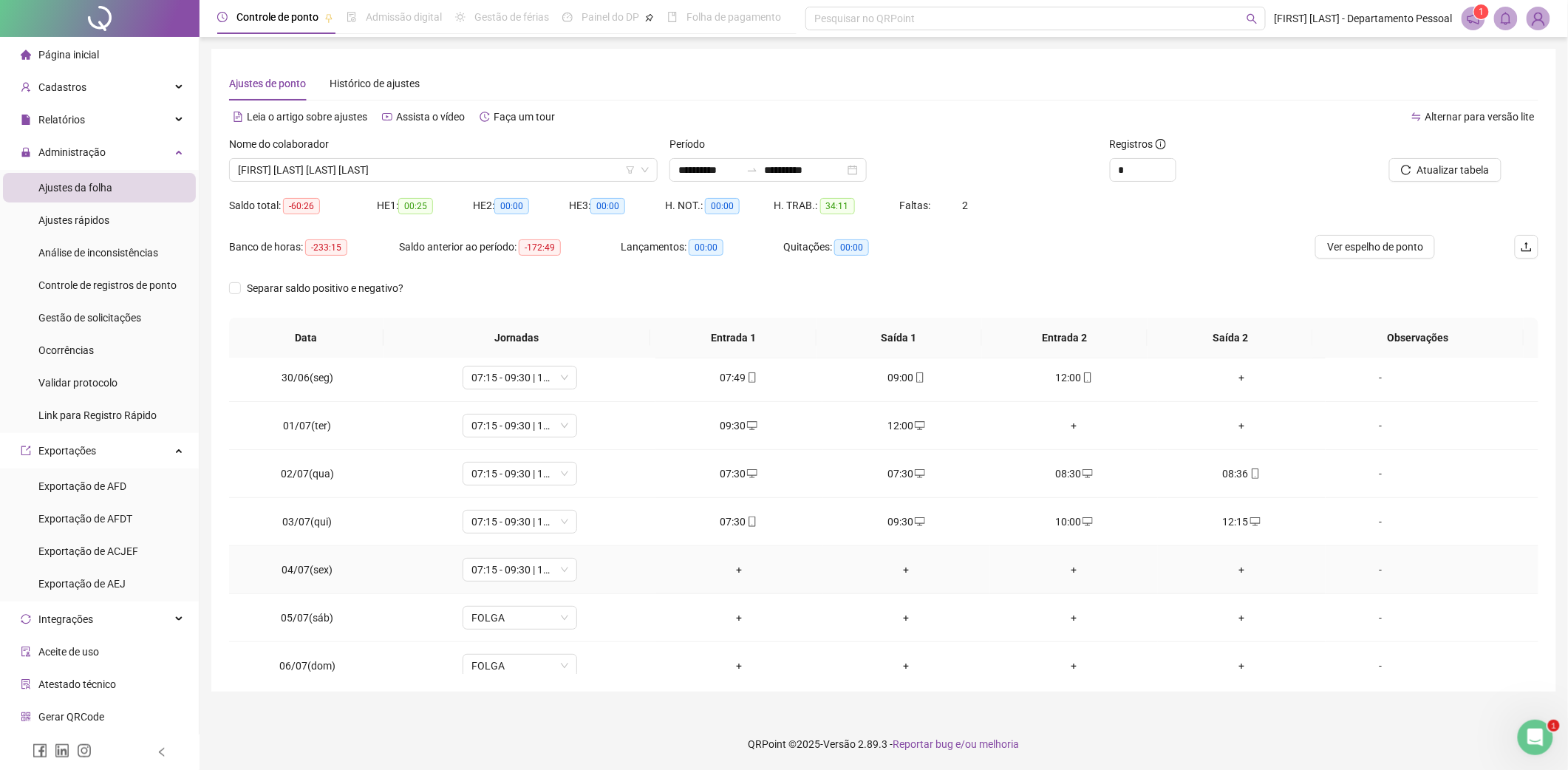 scroll, scrollTop: 98, scrollLeft: 0, axis: vertical 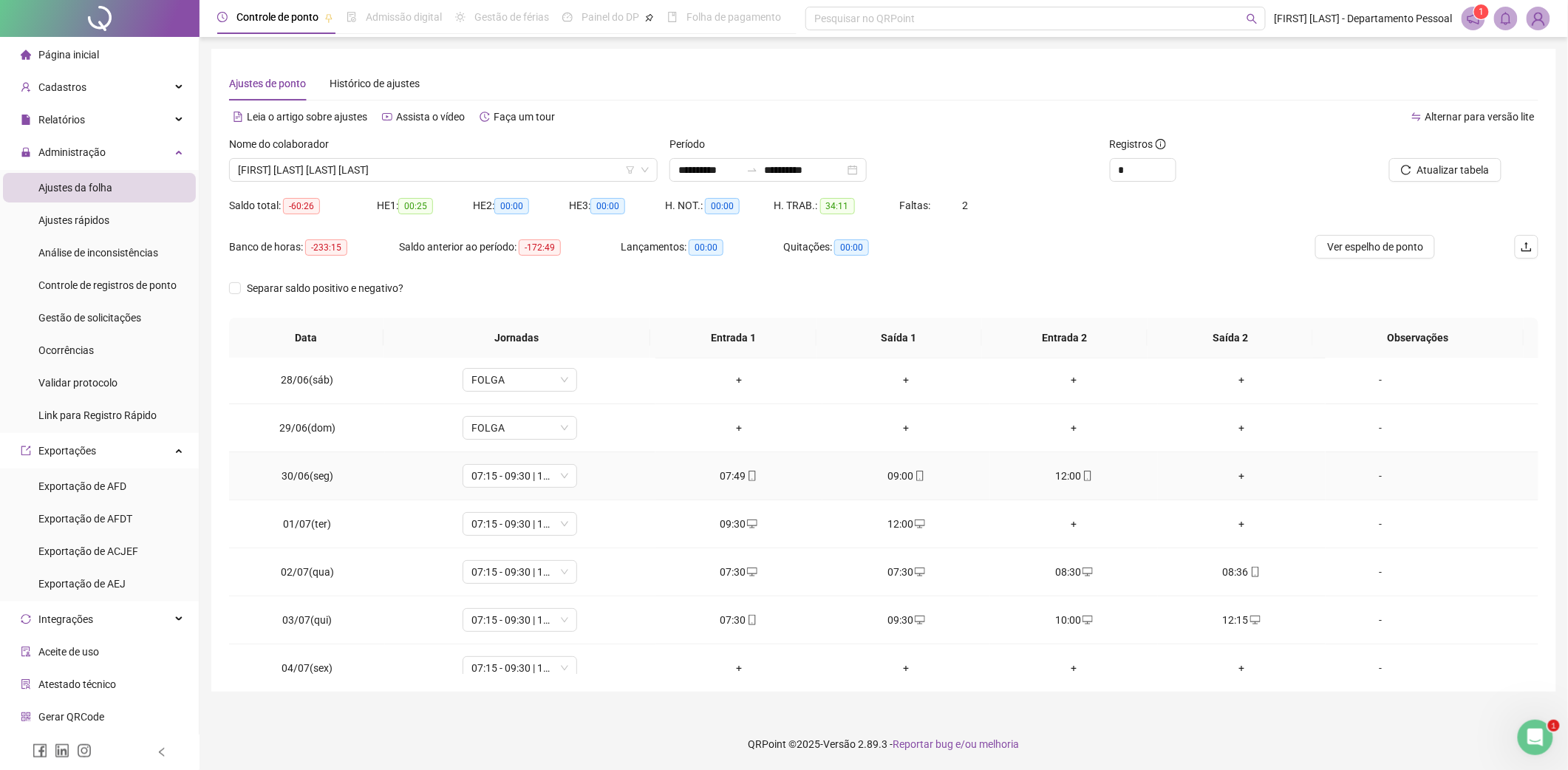click on "+" at bounding box center (1241, 476) 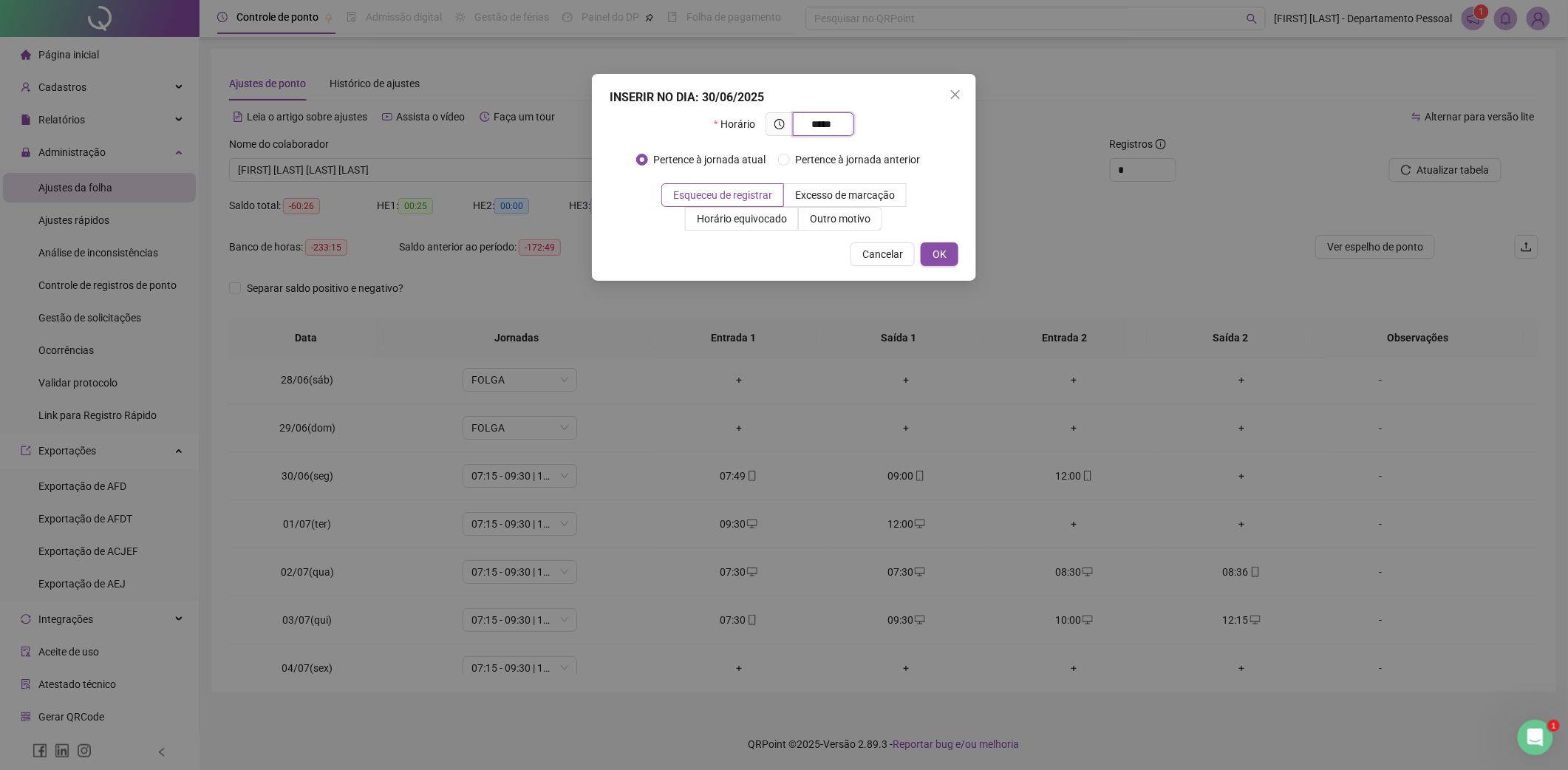 type on "*****" 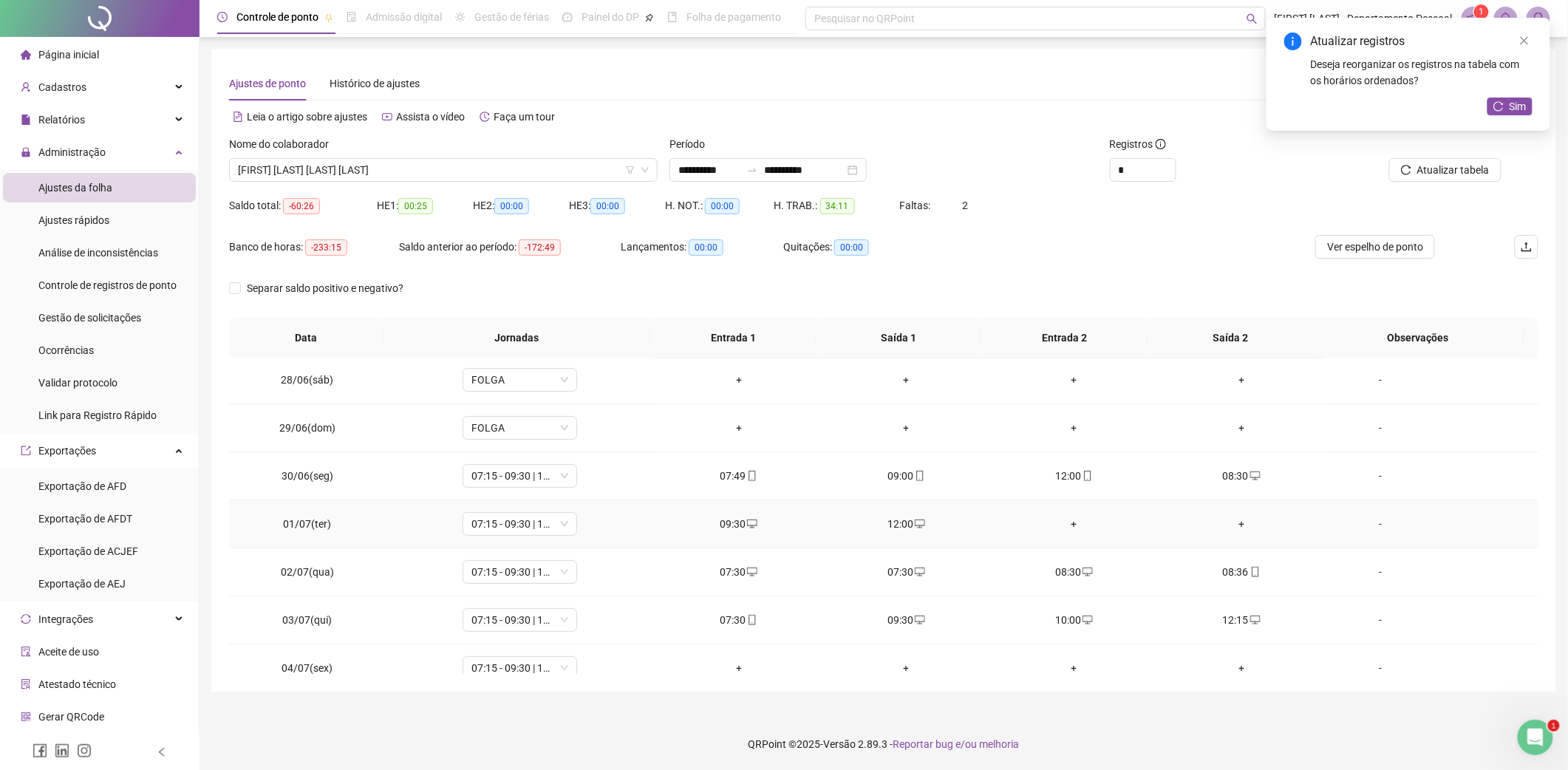 click on "+" at bounding box center (1074, 524) 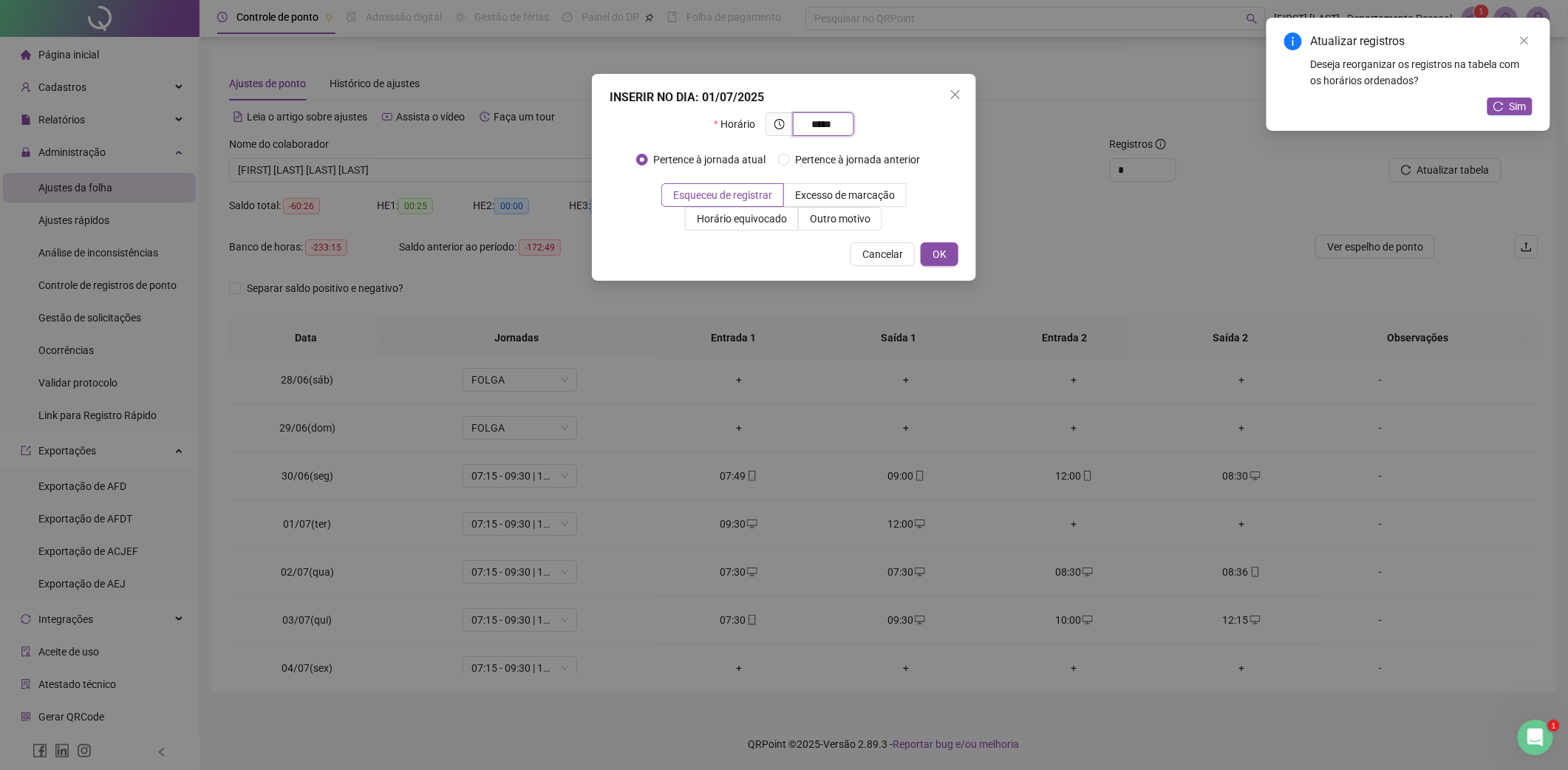 type on "*****" 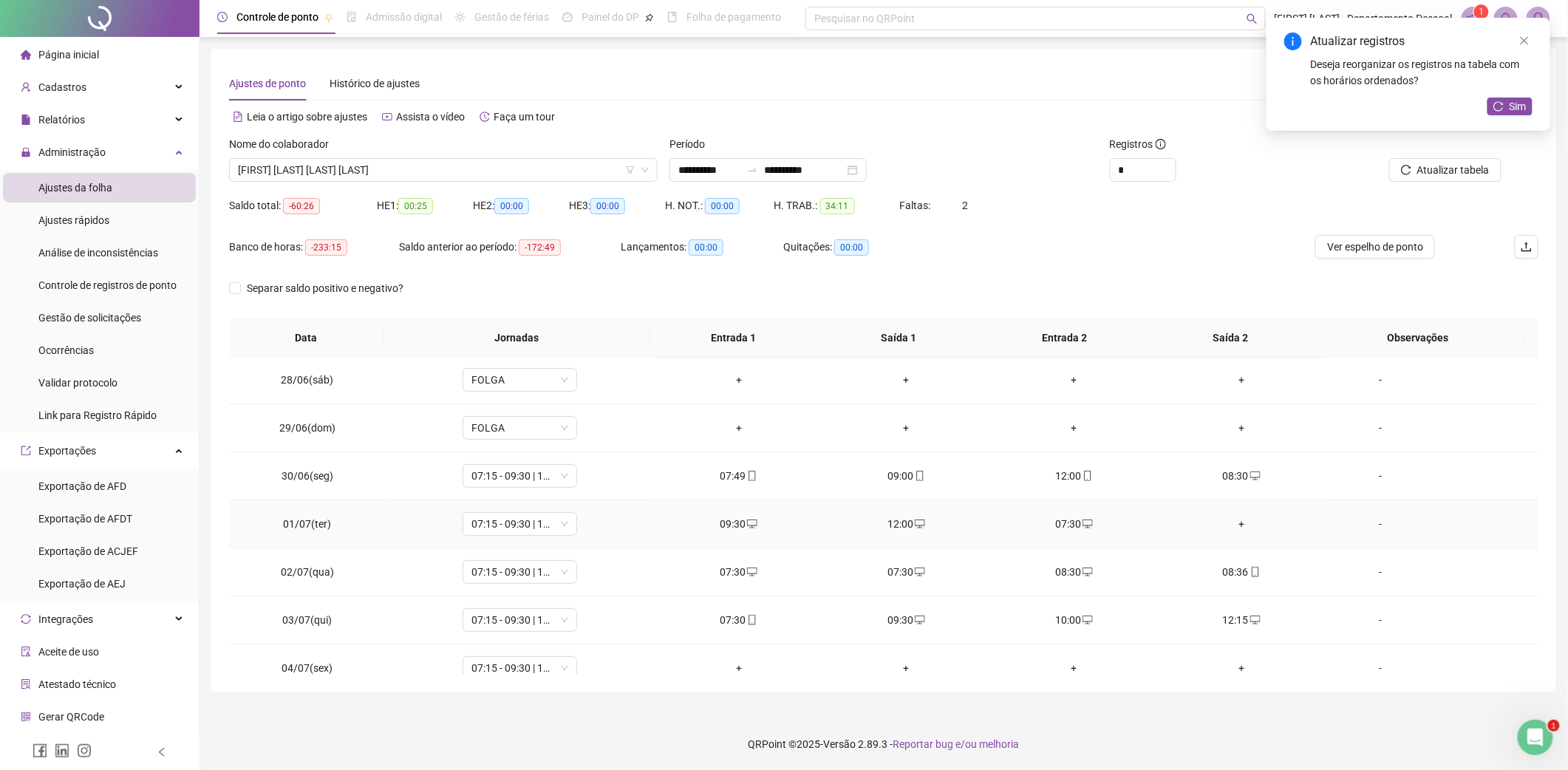 click on "+" at bounding box center [1241, 524] 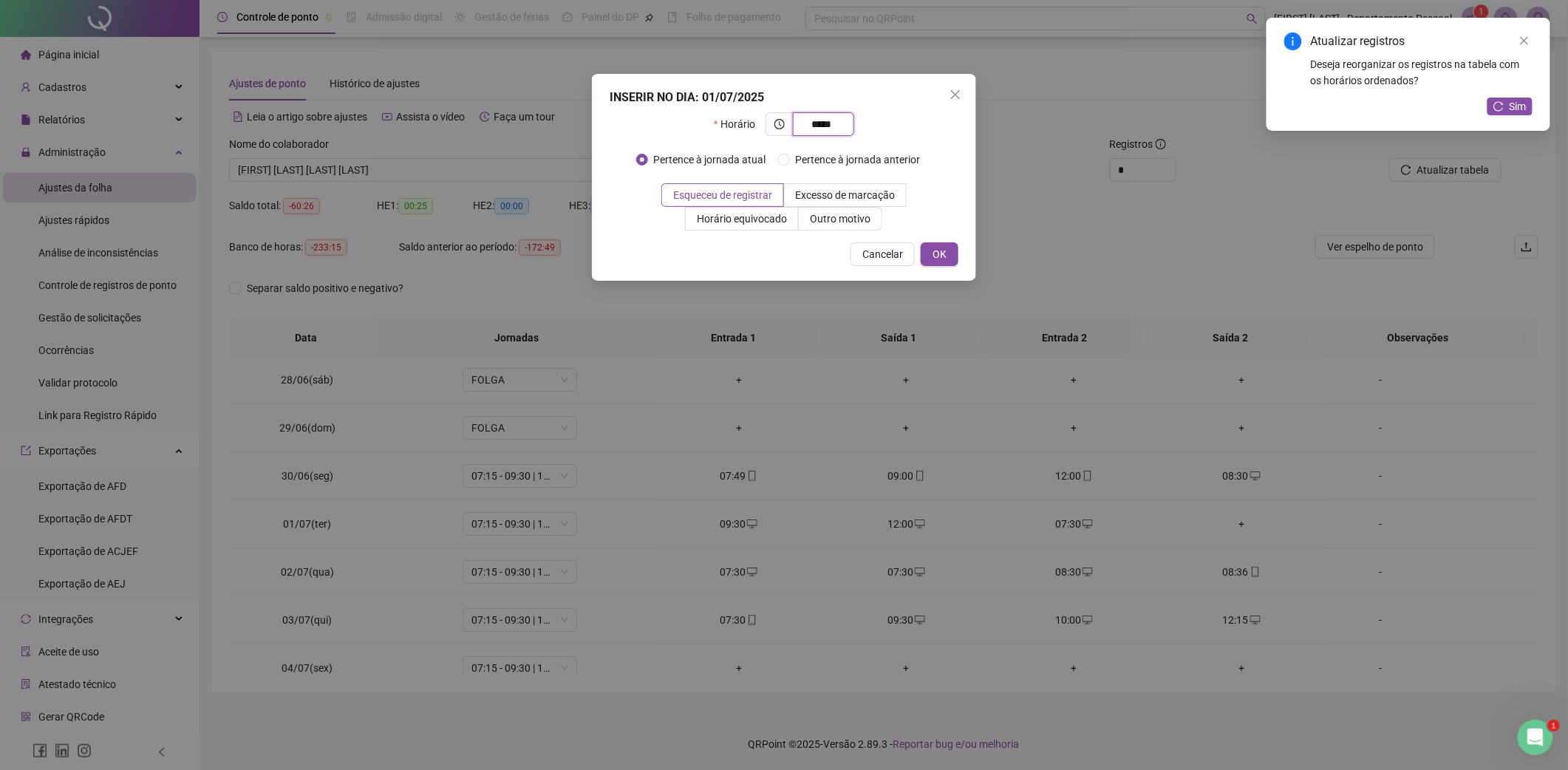 type on "*****" 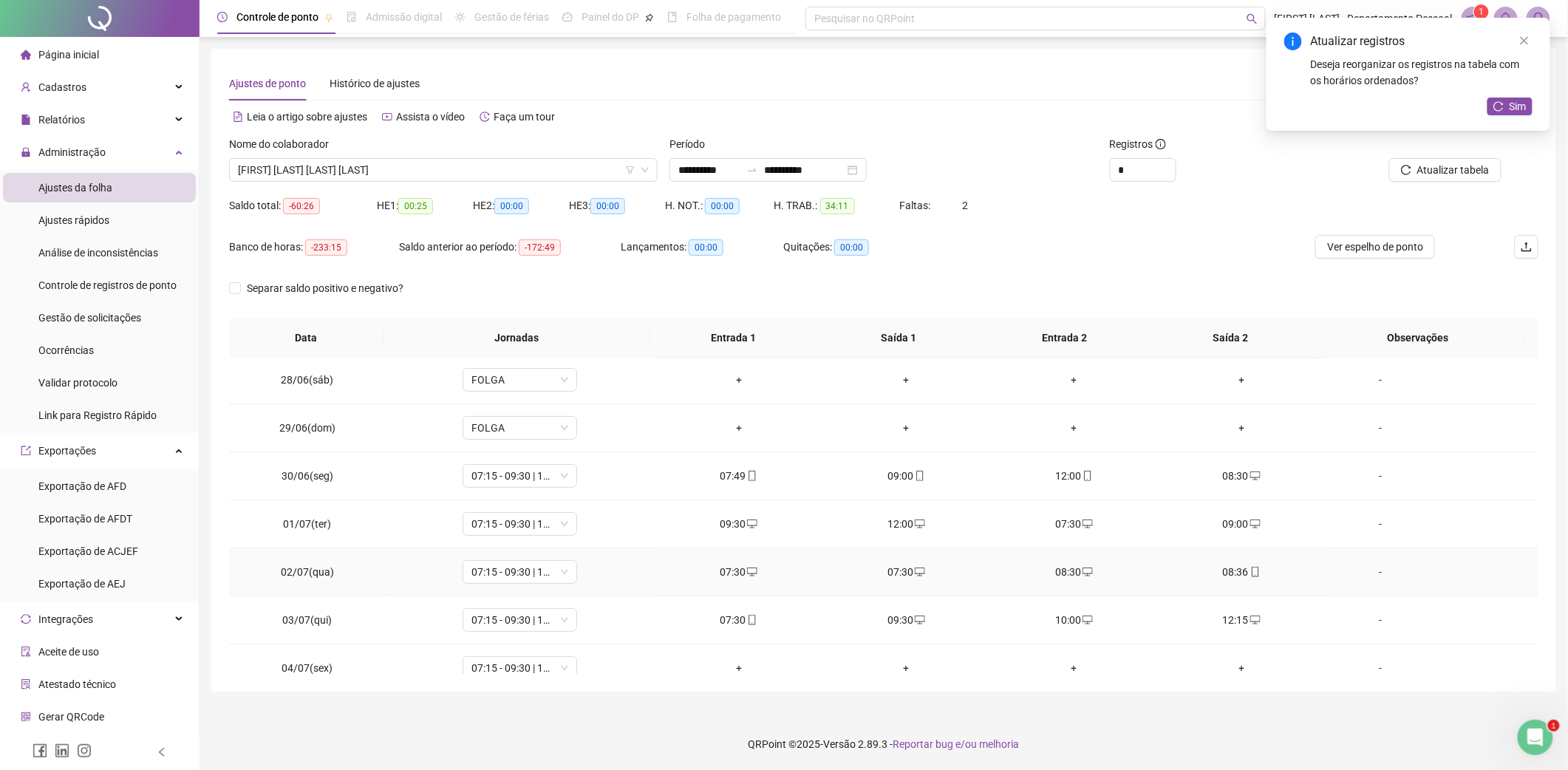 click on "07:30" at bounding box center (906, 572) 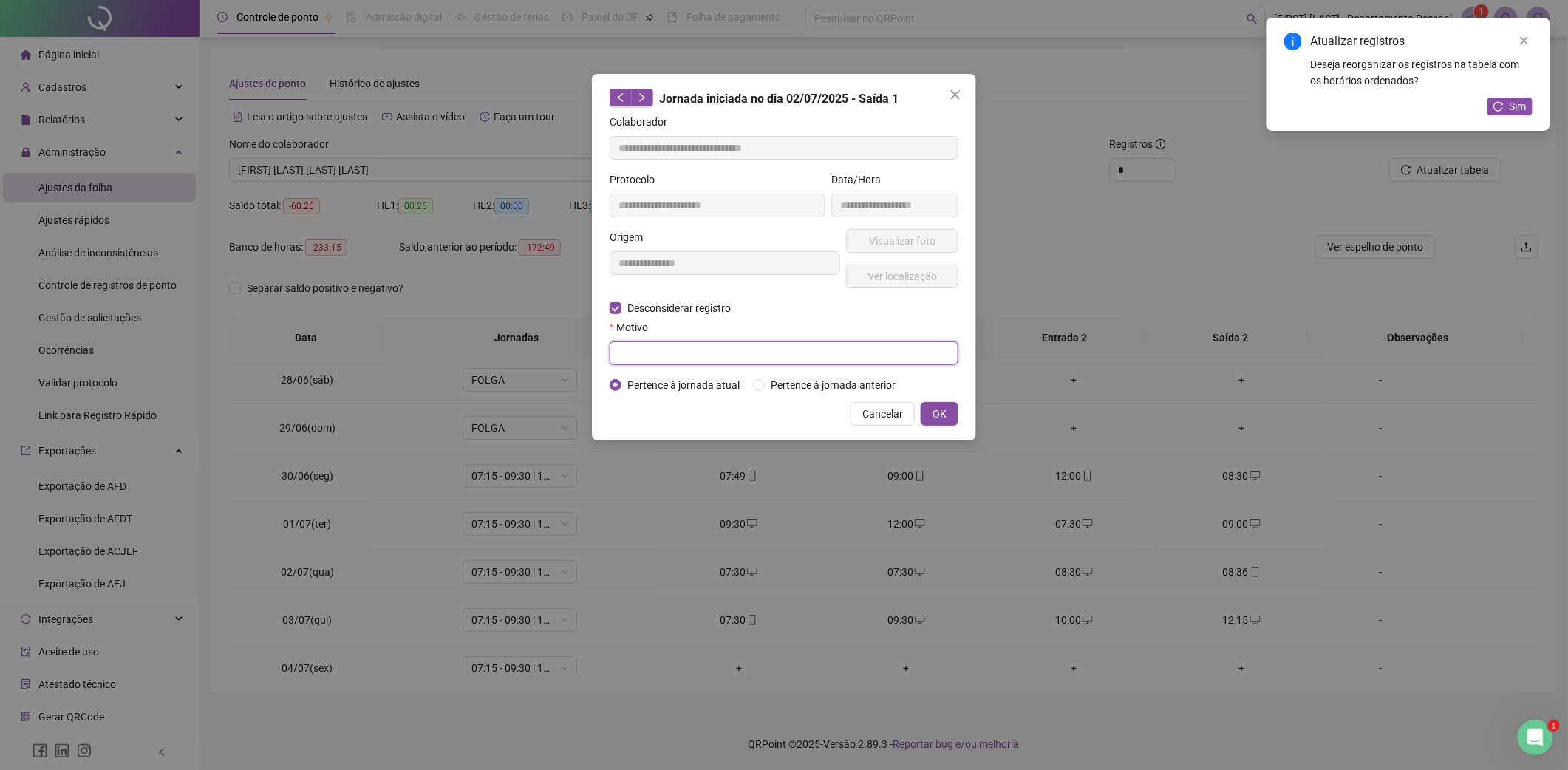 click at bounding box center (784, 353) 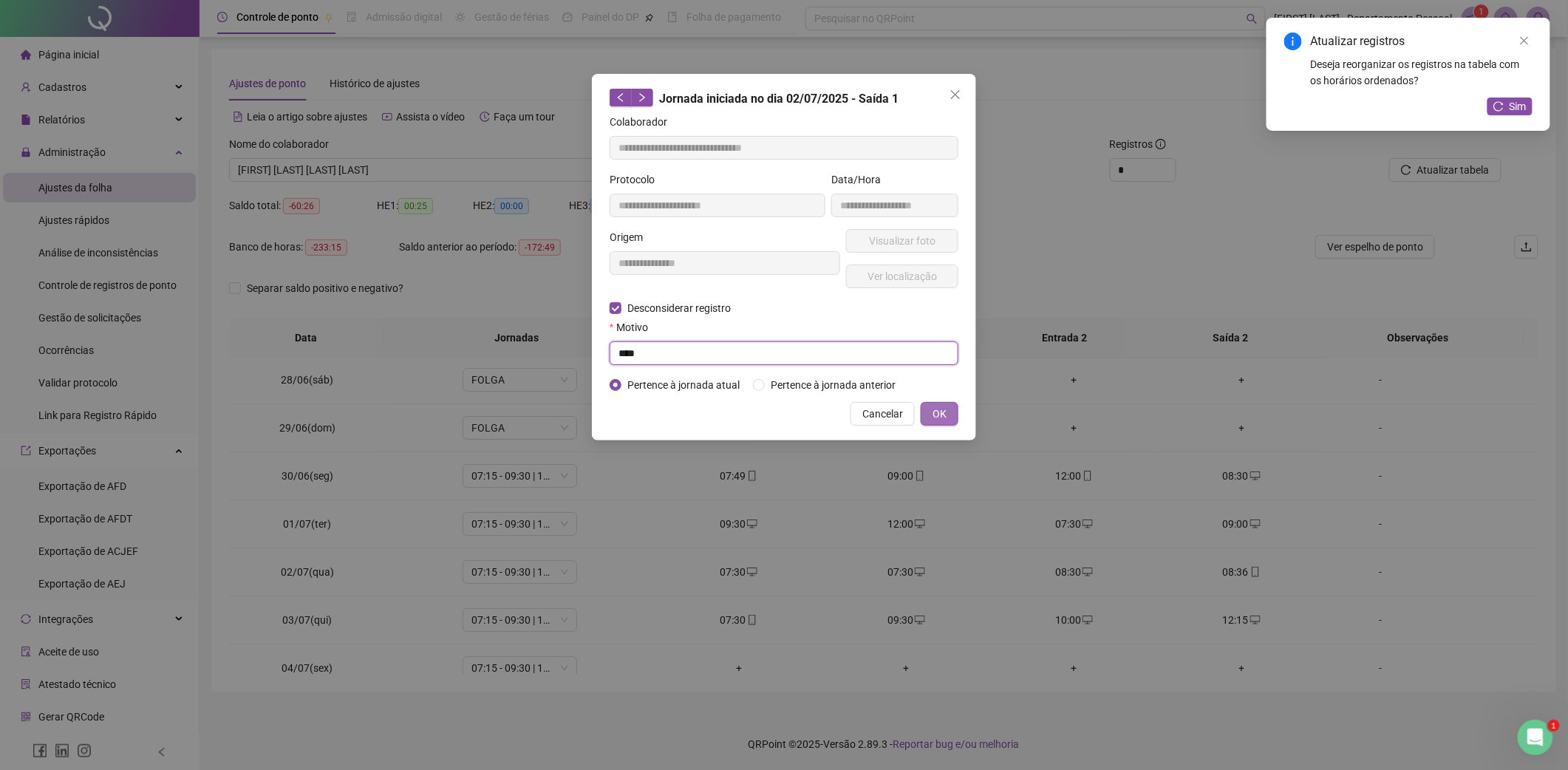 type on "****" 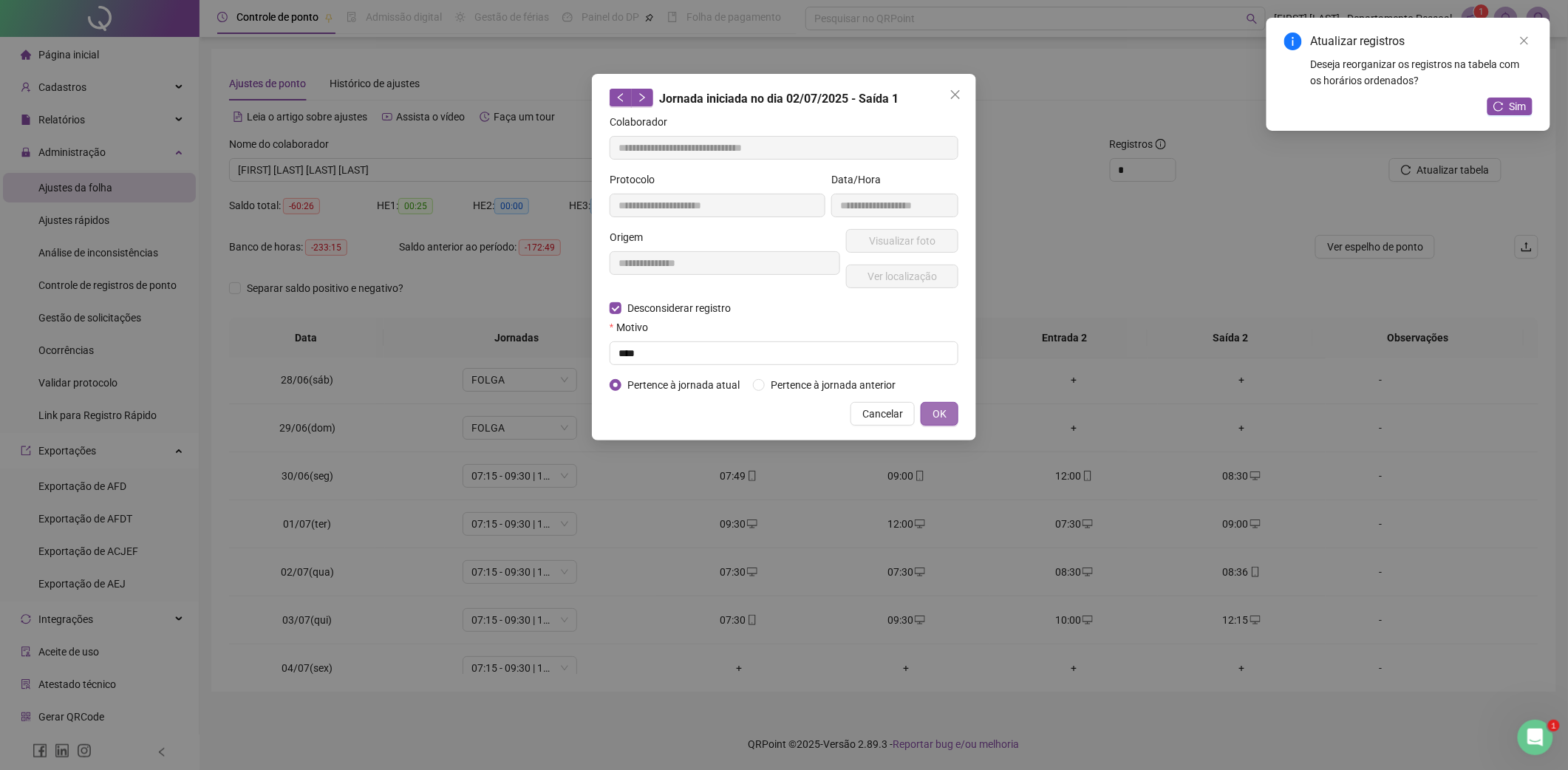 click on "OK" at bounding box center [939, 414] 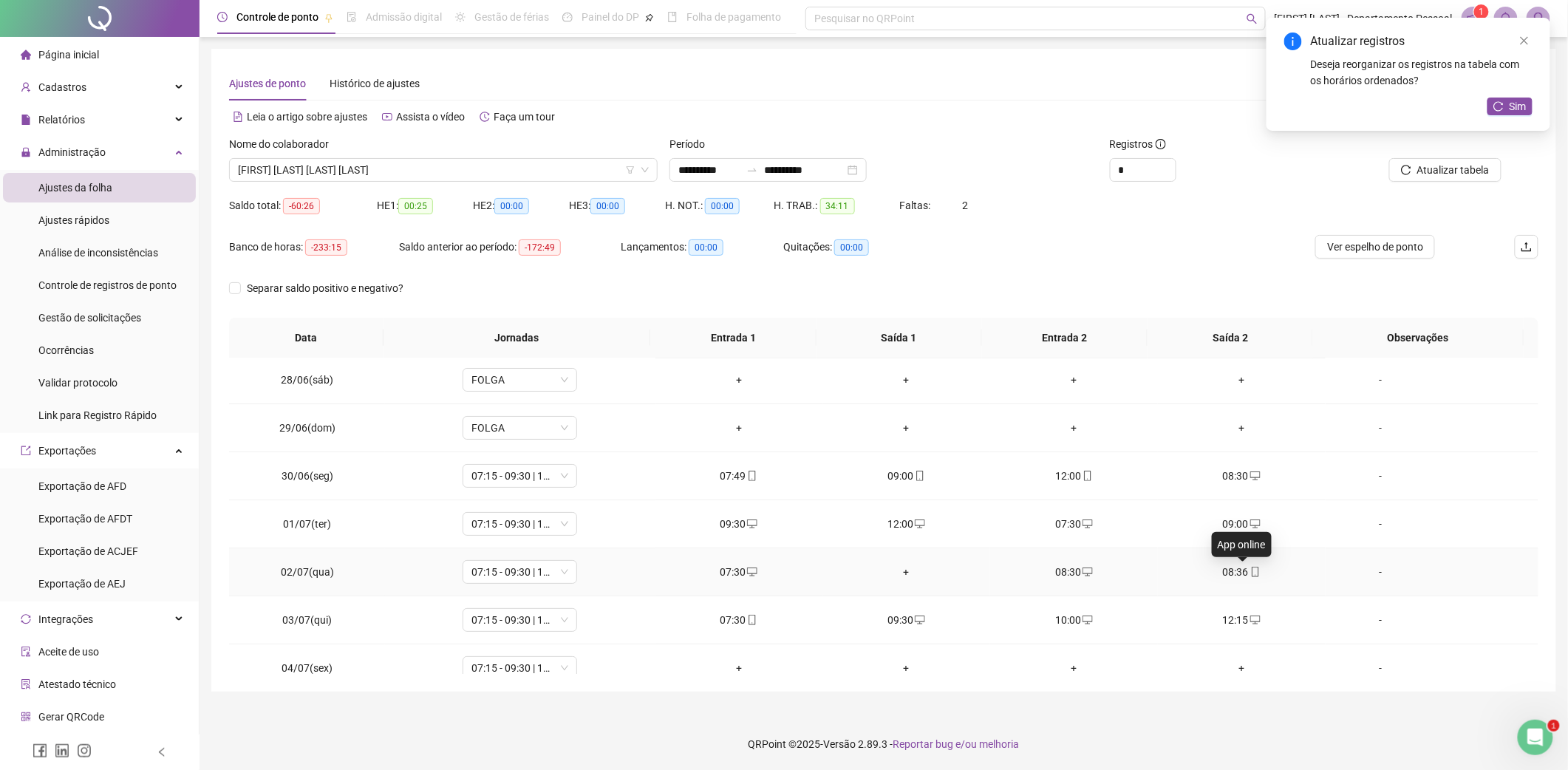click 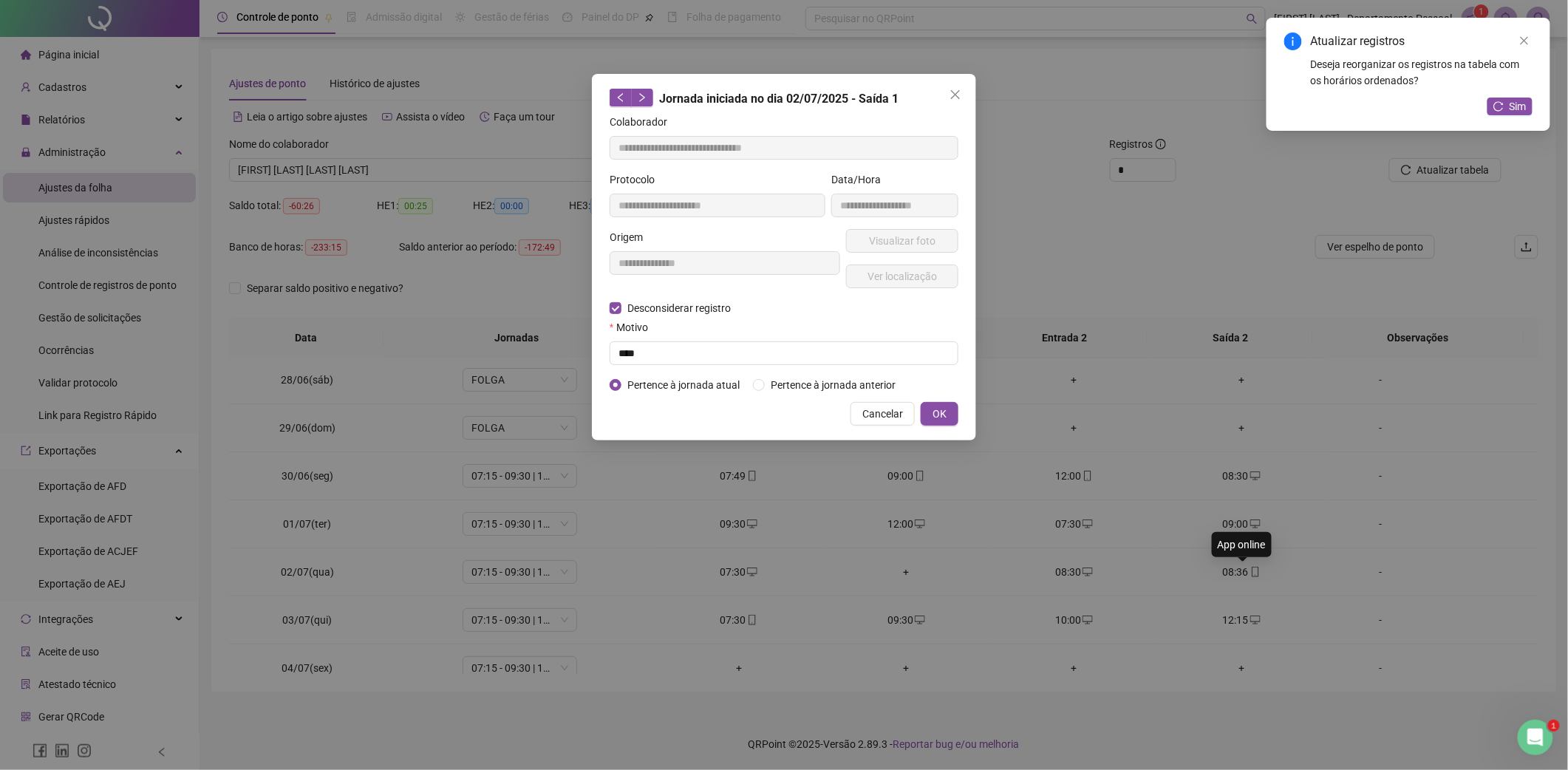 type on "**********" 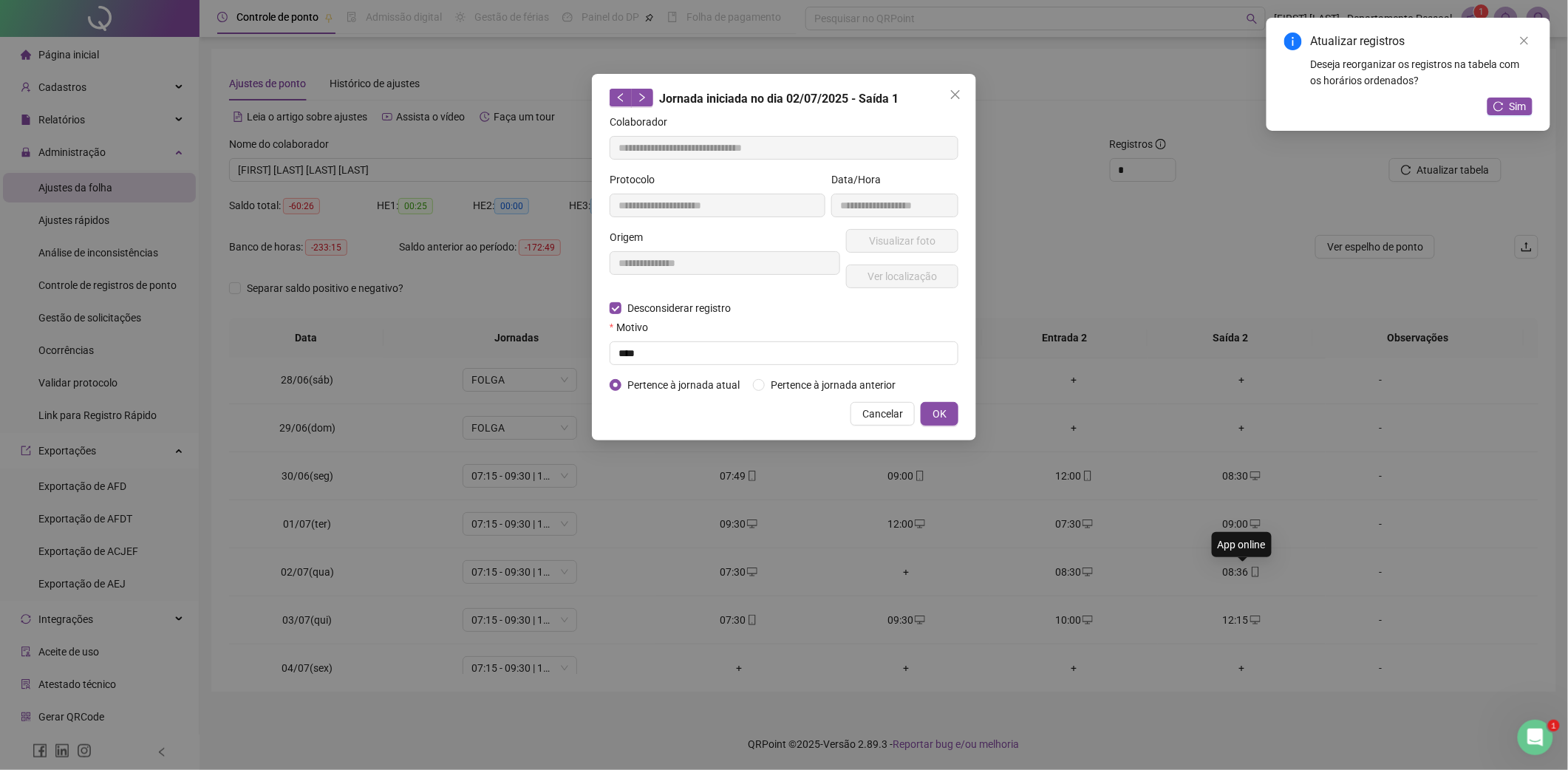 type on "**********" 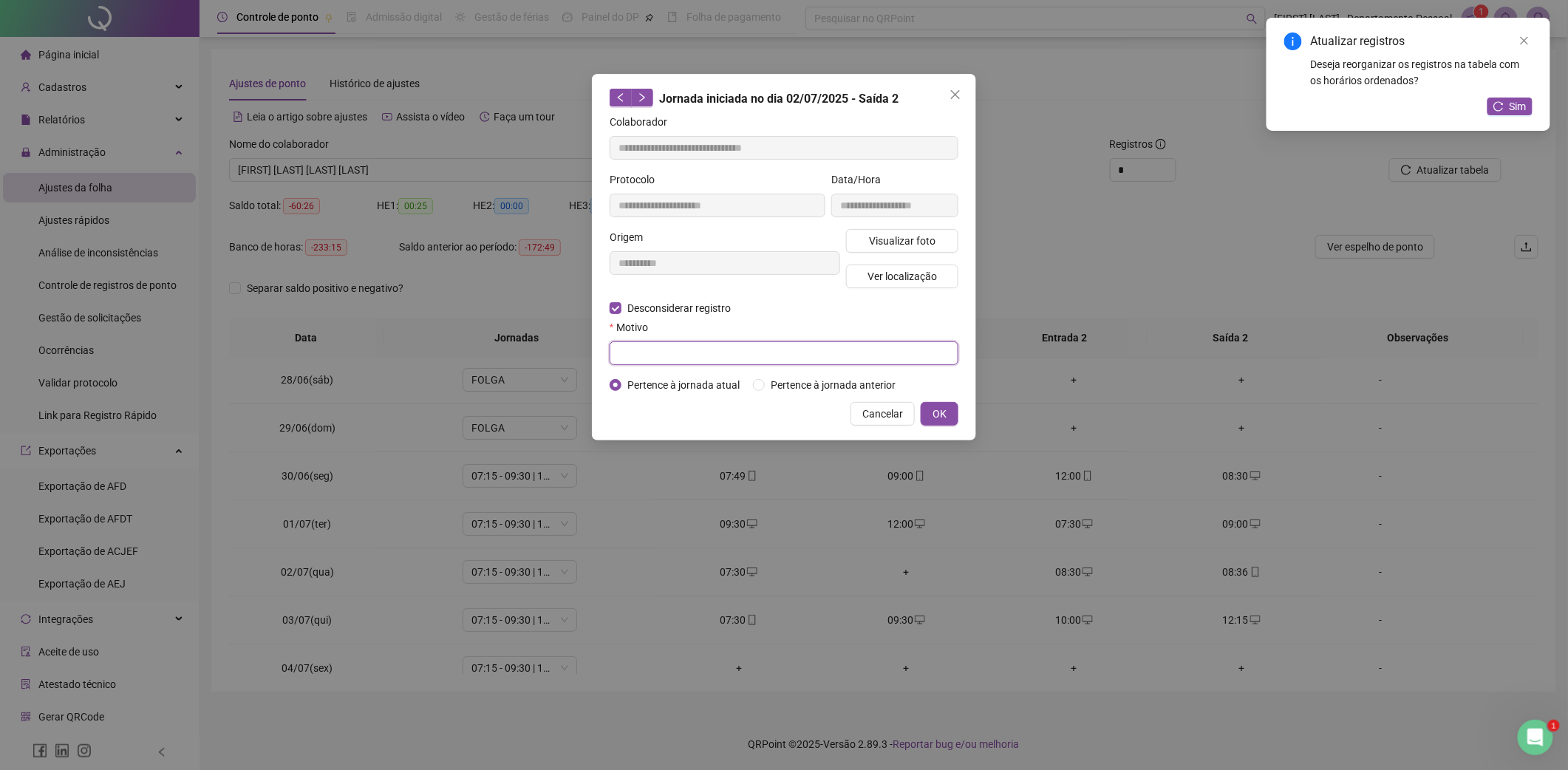 click at bounding box center [784, 353] 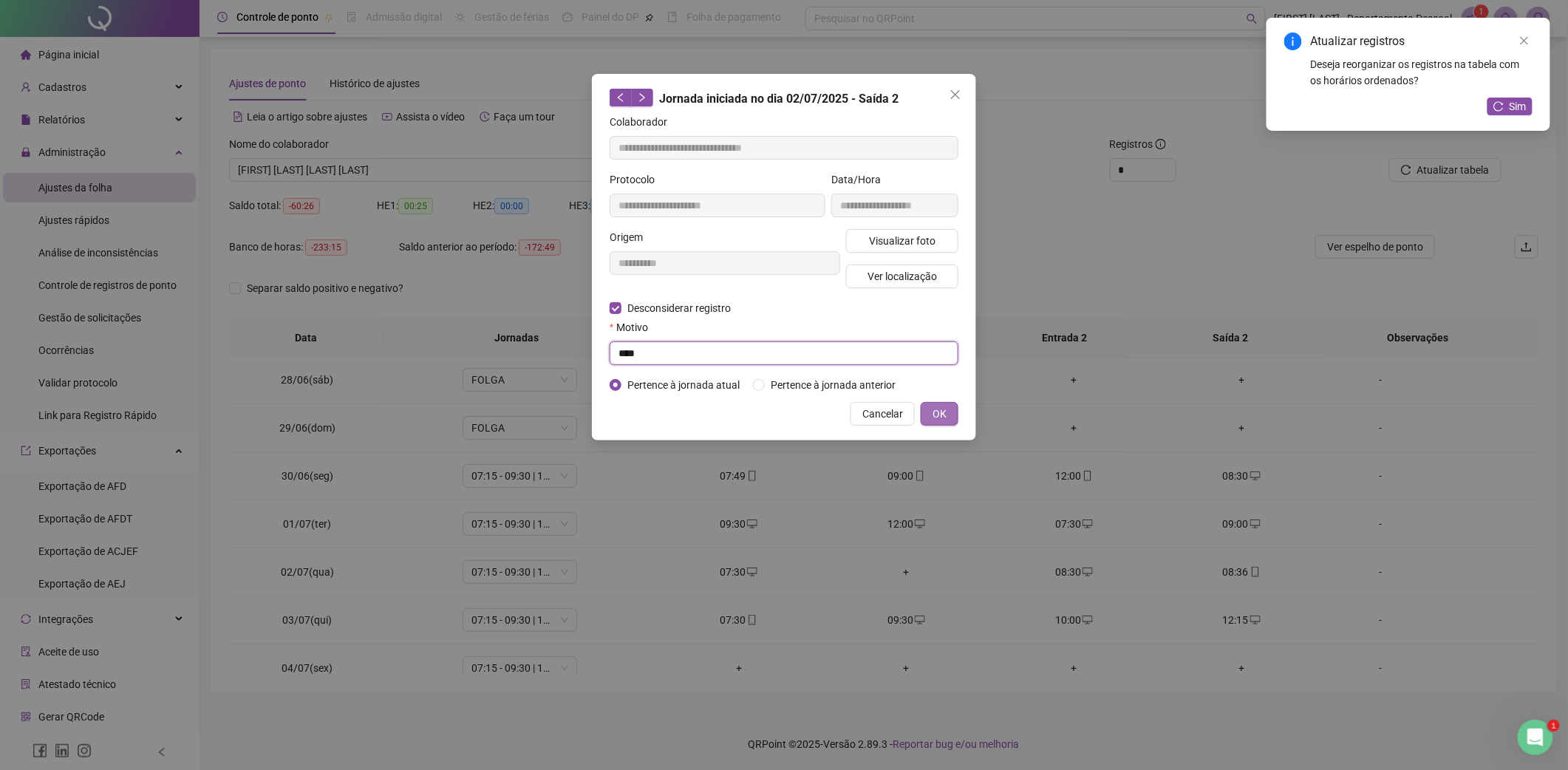 type on "****" 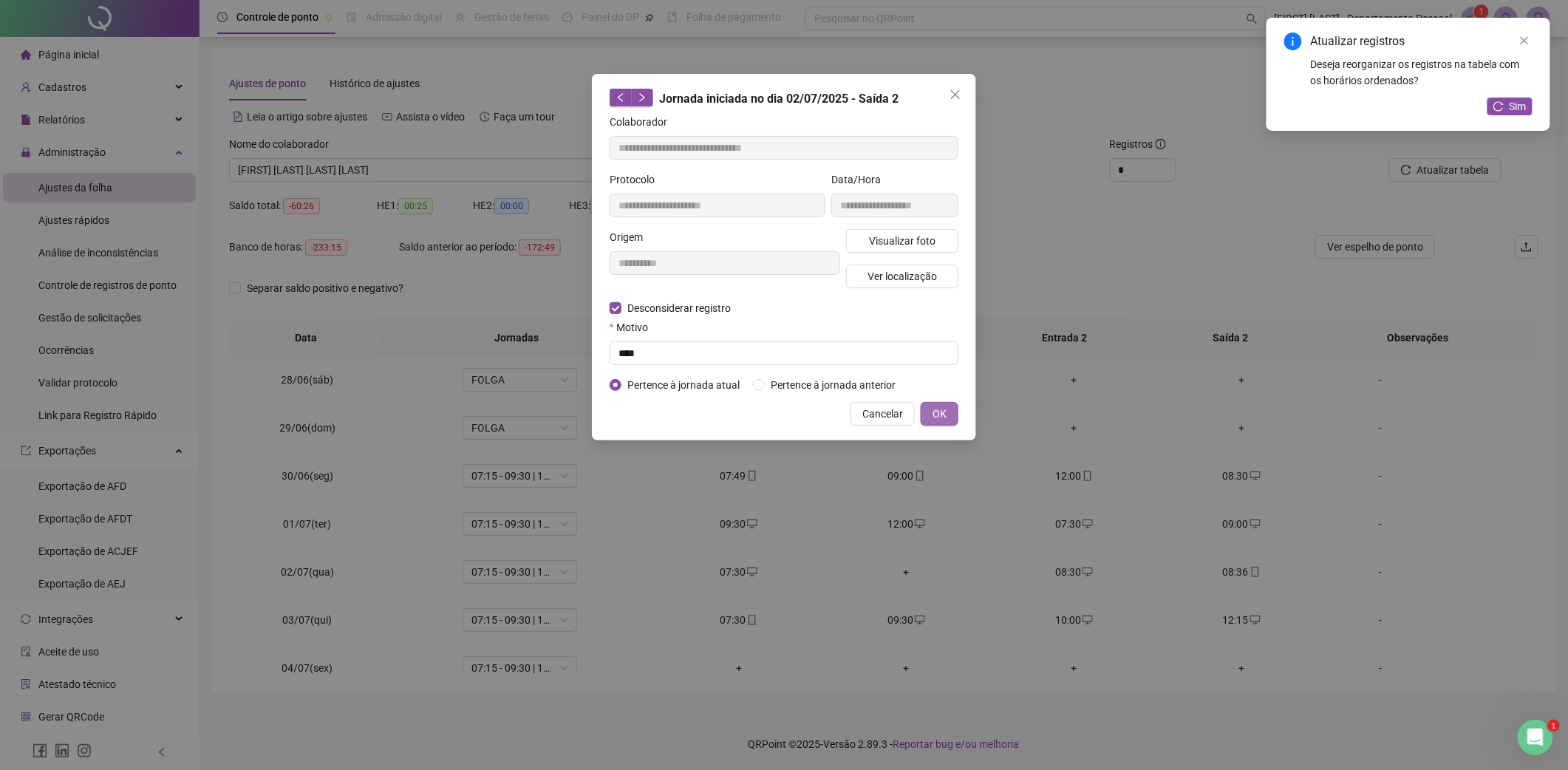 click on "OK" at bounding box center (939, 414) 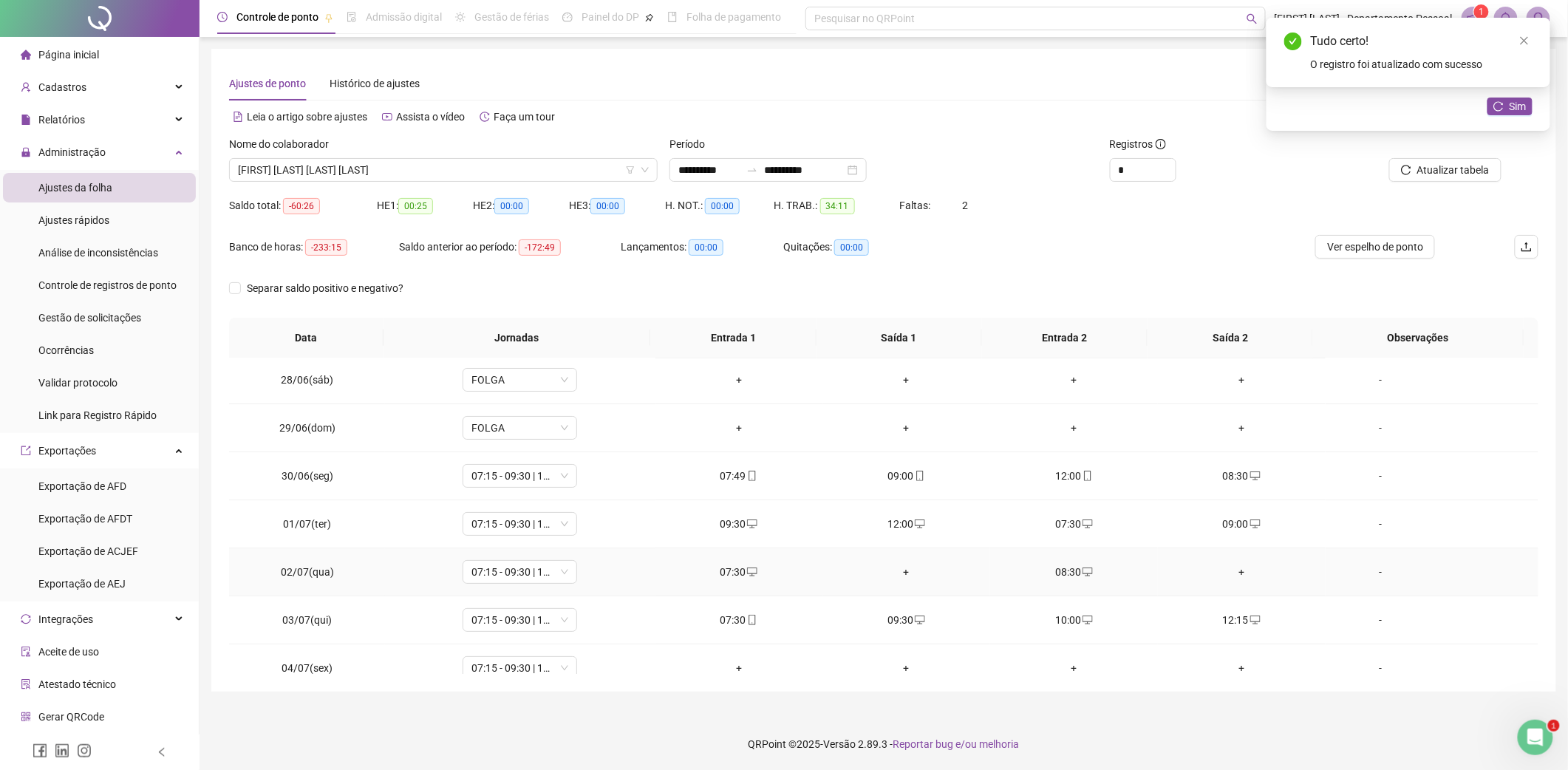 click on "+" at bounding box center [906, 572] 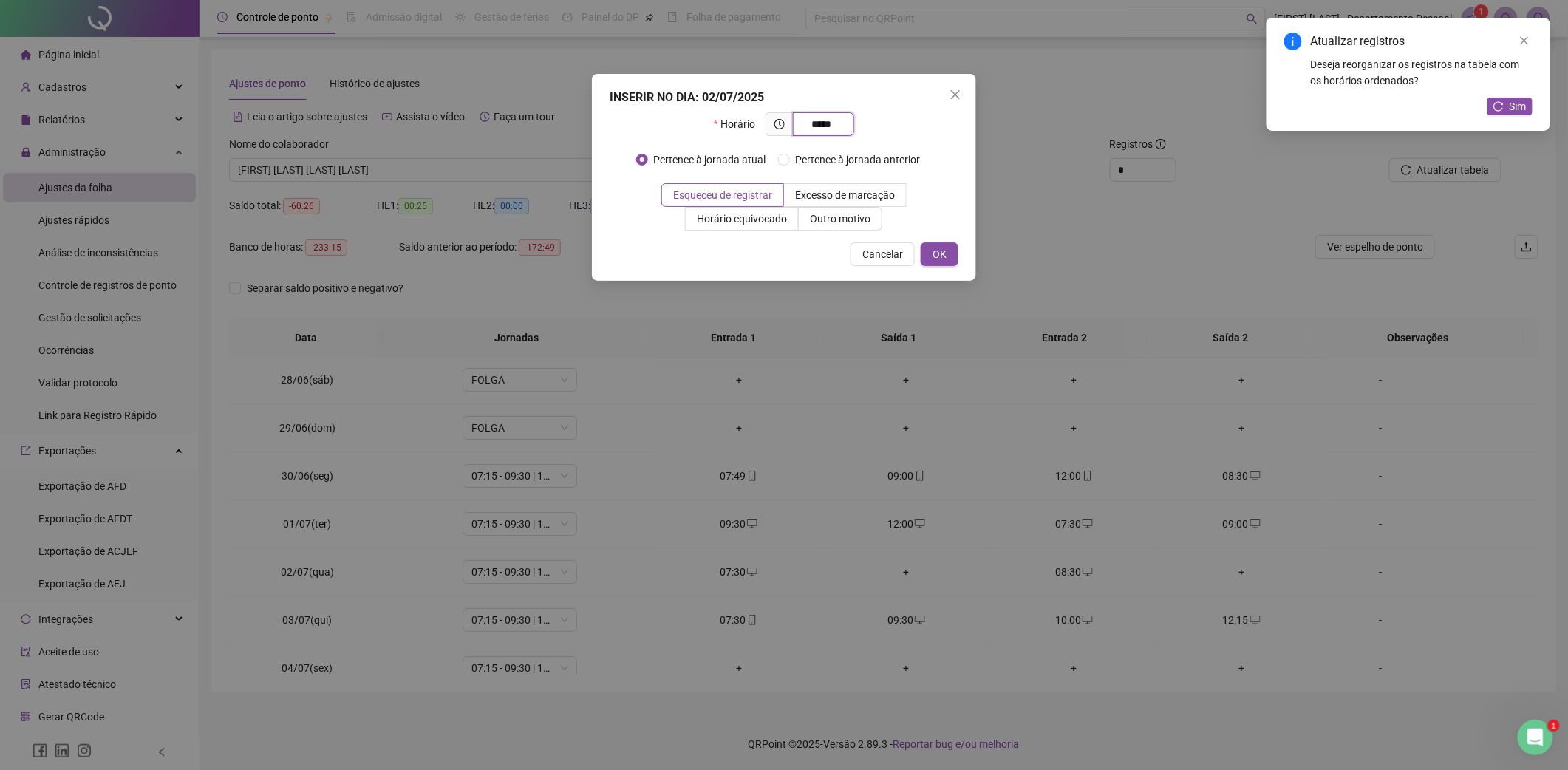 type on "*****" 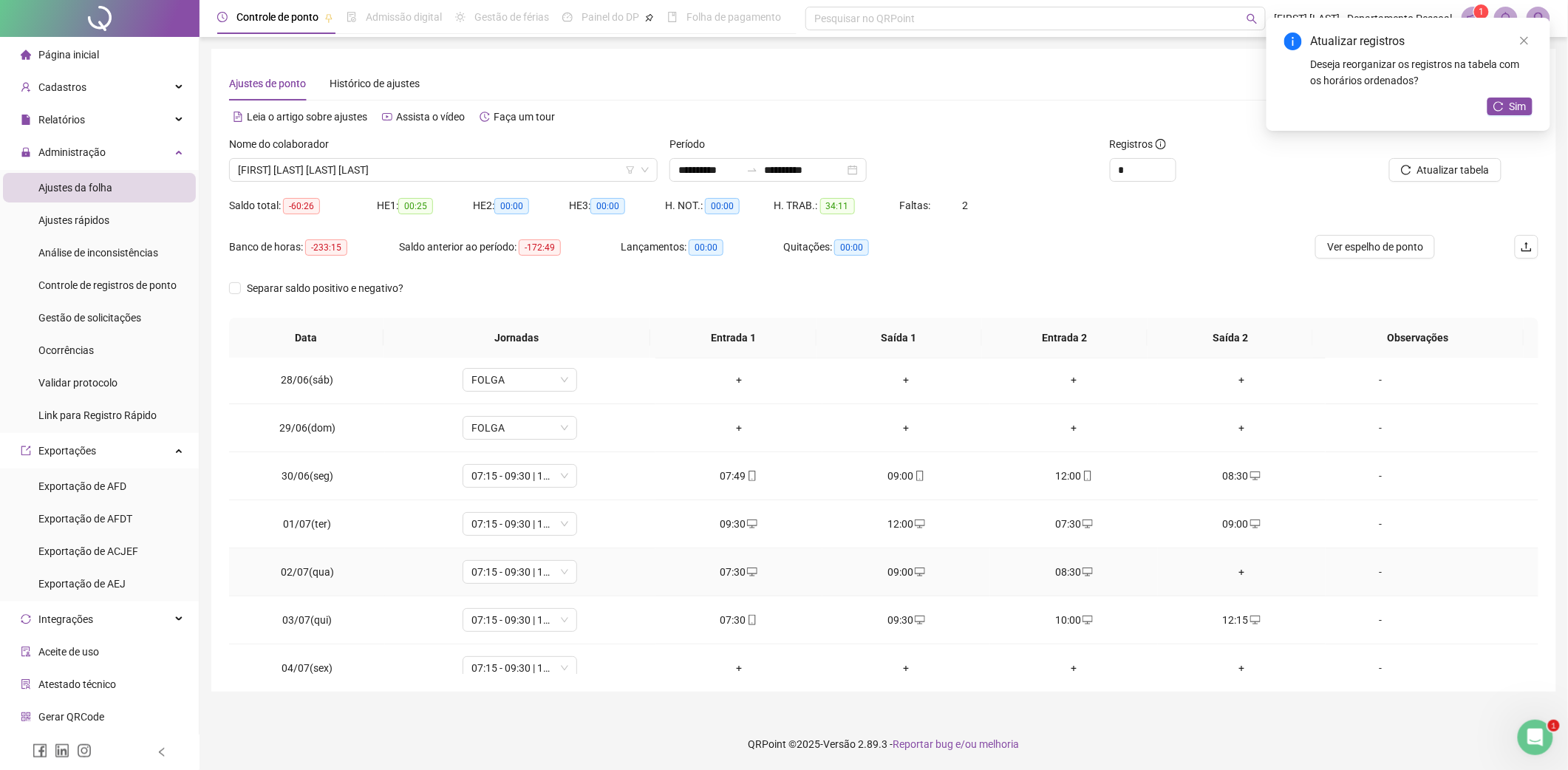 click on "+" at bounding box center (1241, 572) 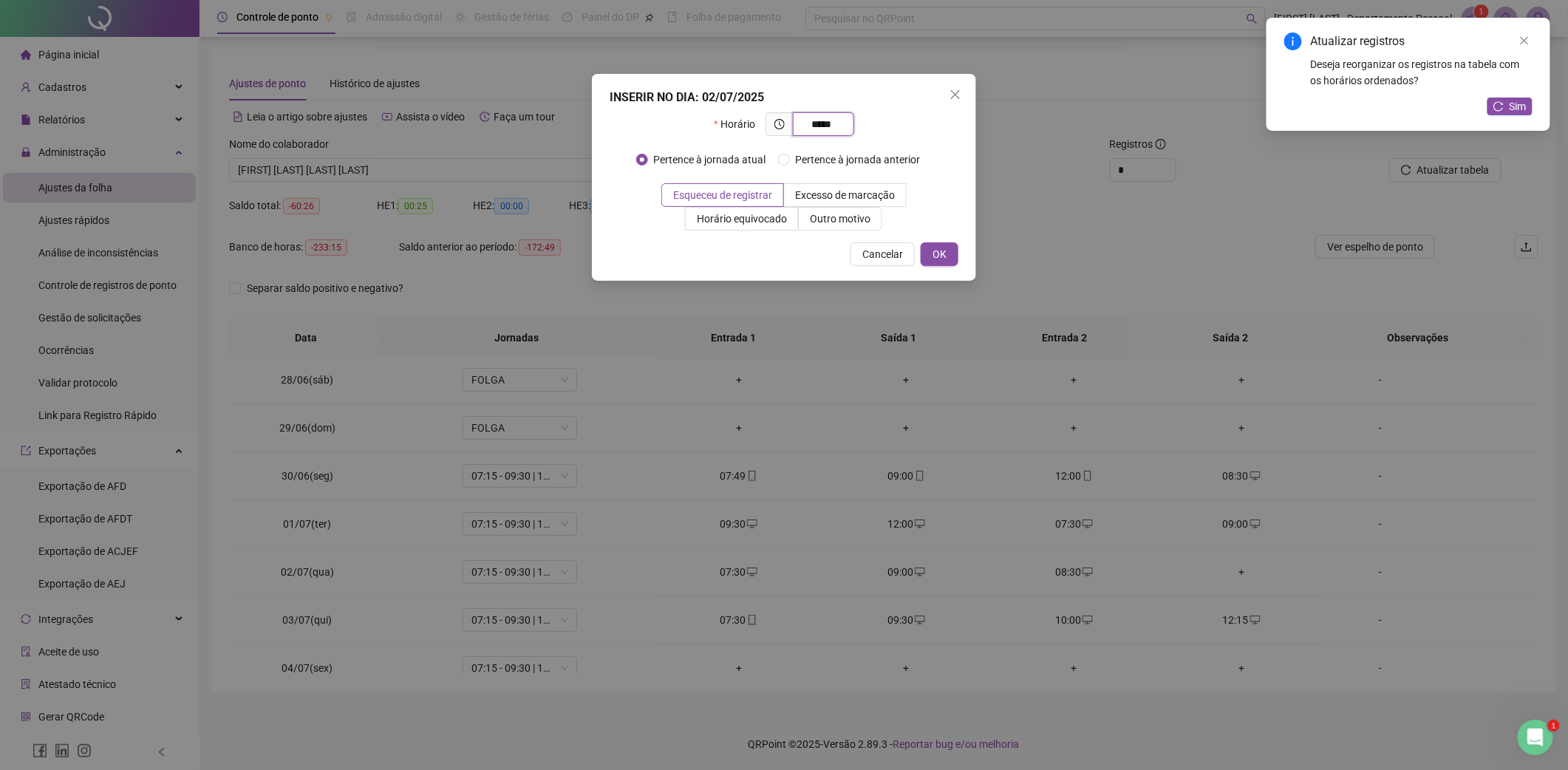 type on "*****" 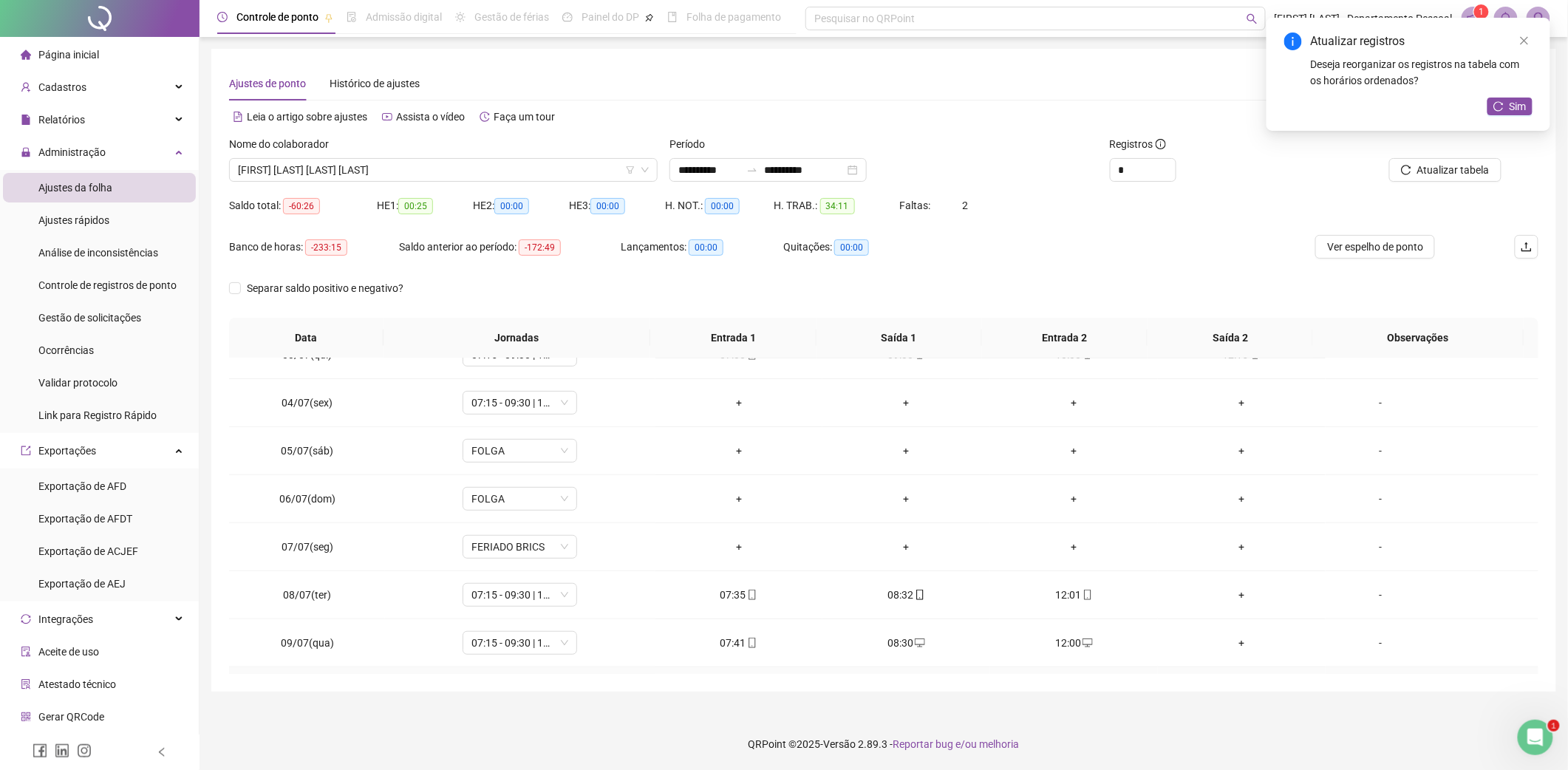 scroll, scrollTop: 394, scrollLeft: 0, axis: vertical 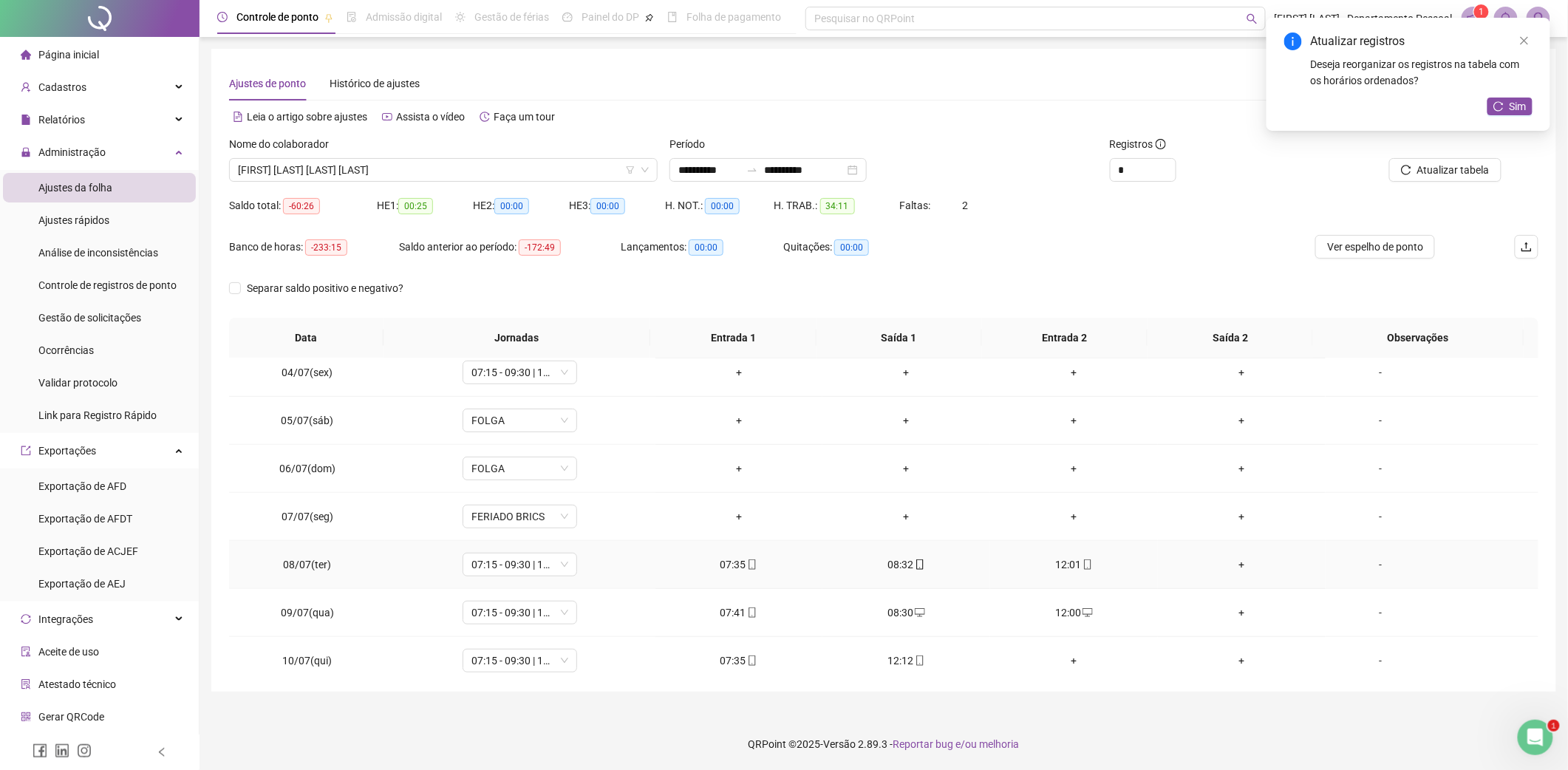click on "+" at bounding box center [1241, 565] 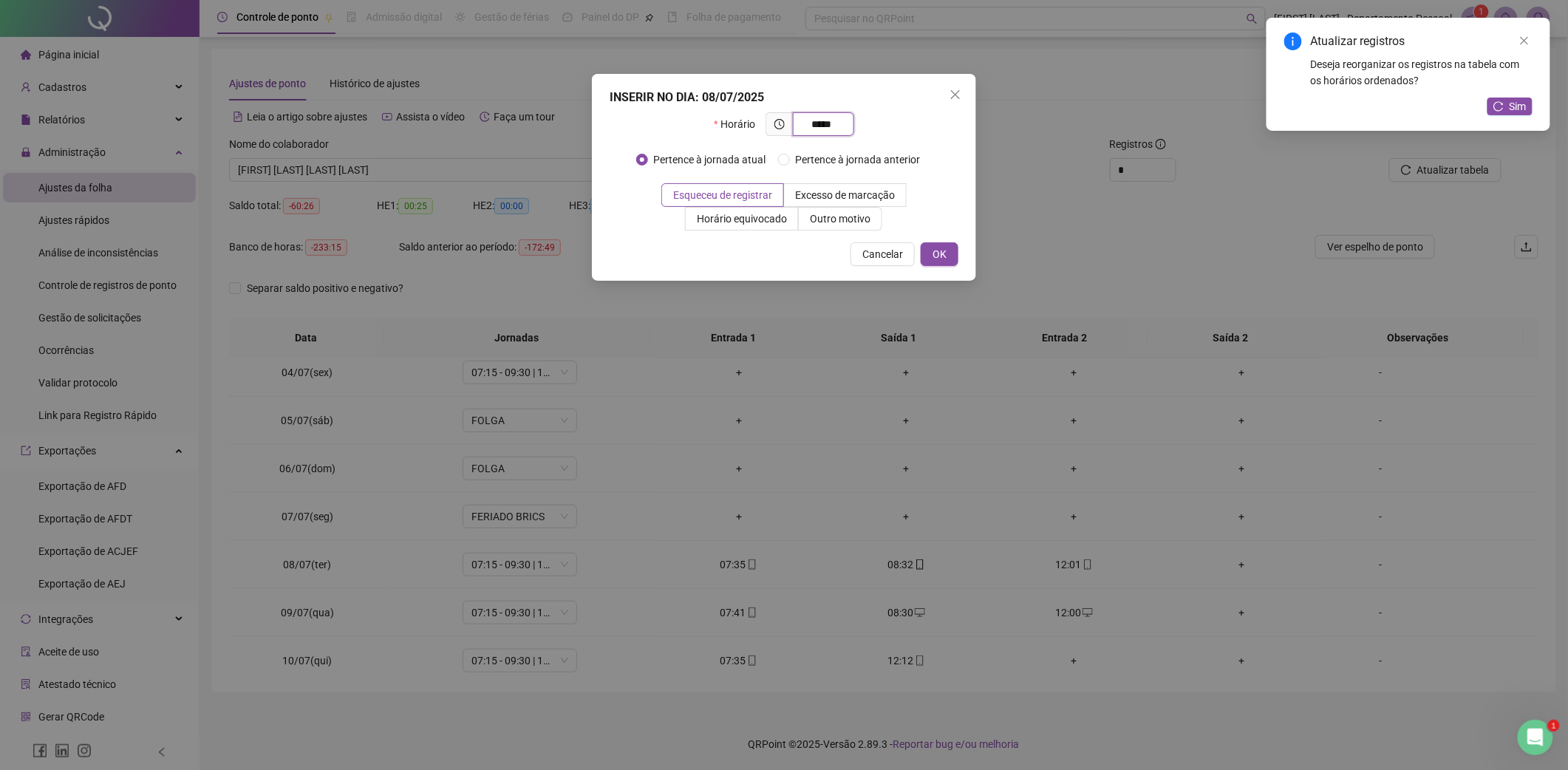 type on "*****" 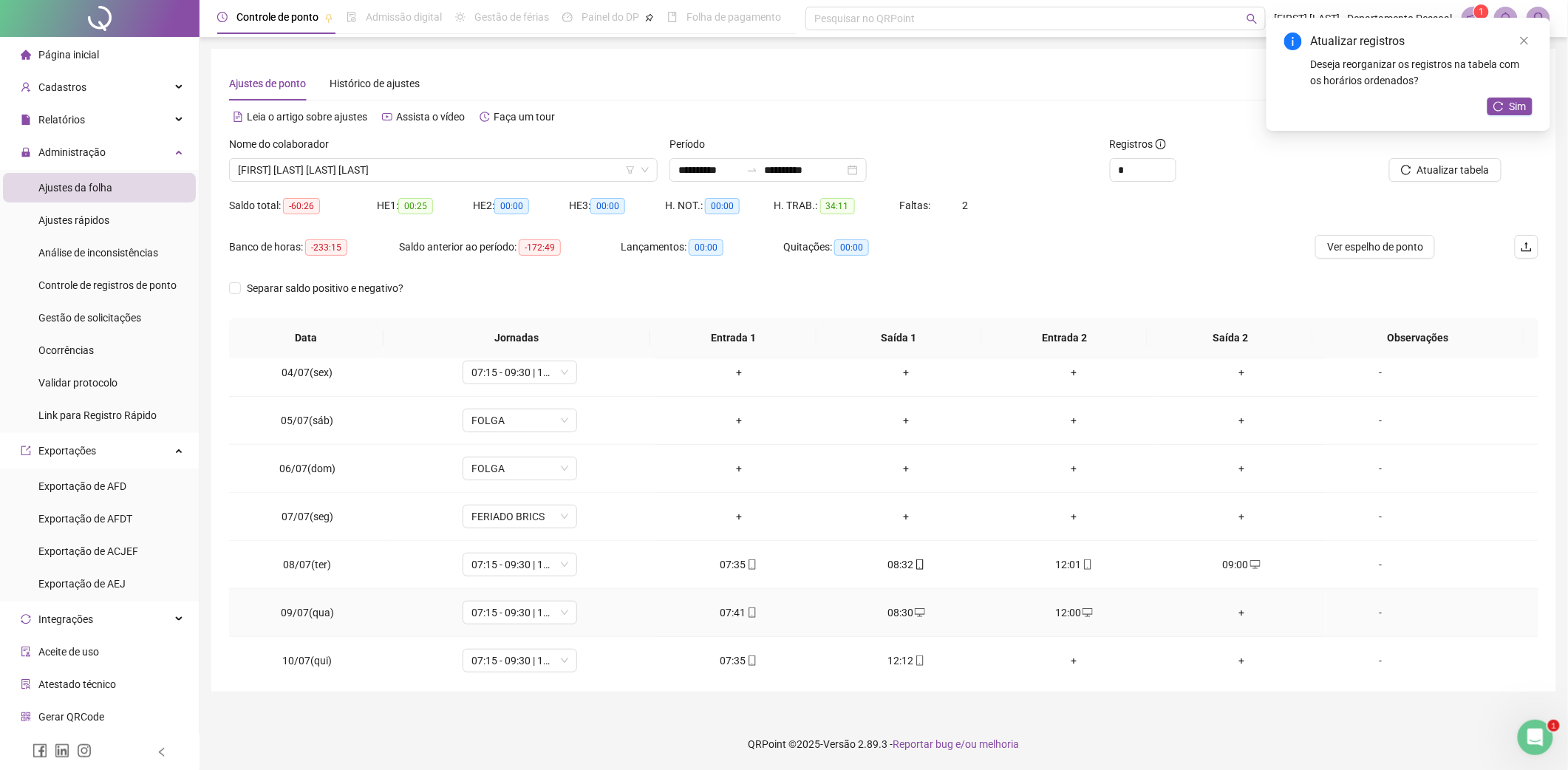 click on "+" at bounding box center [1241, 613] 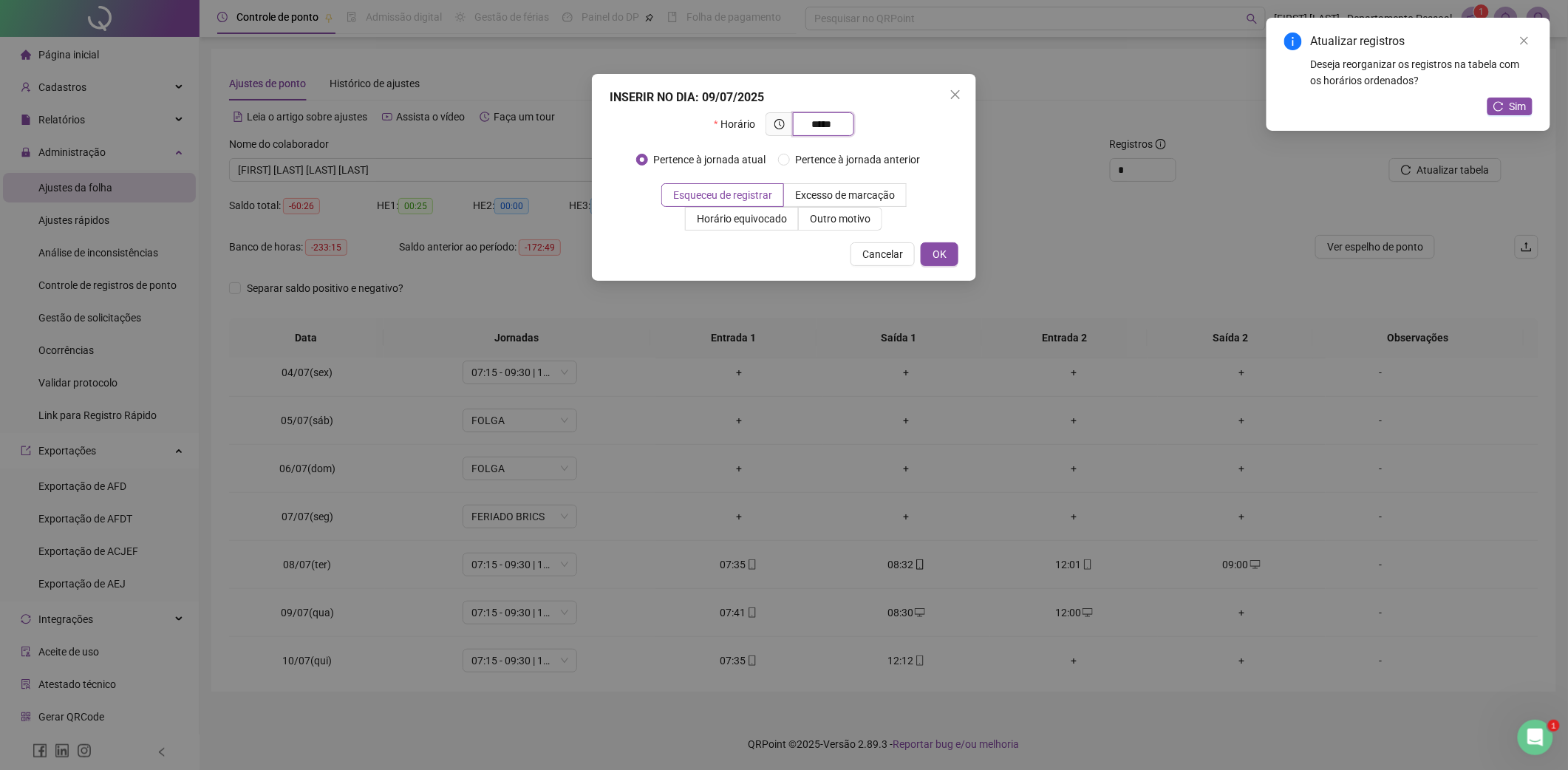 type on "*****" 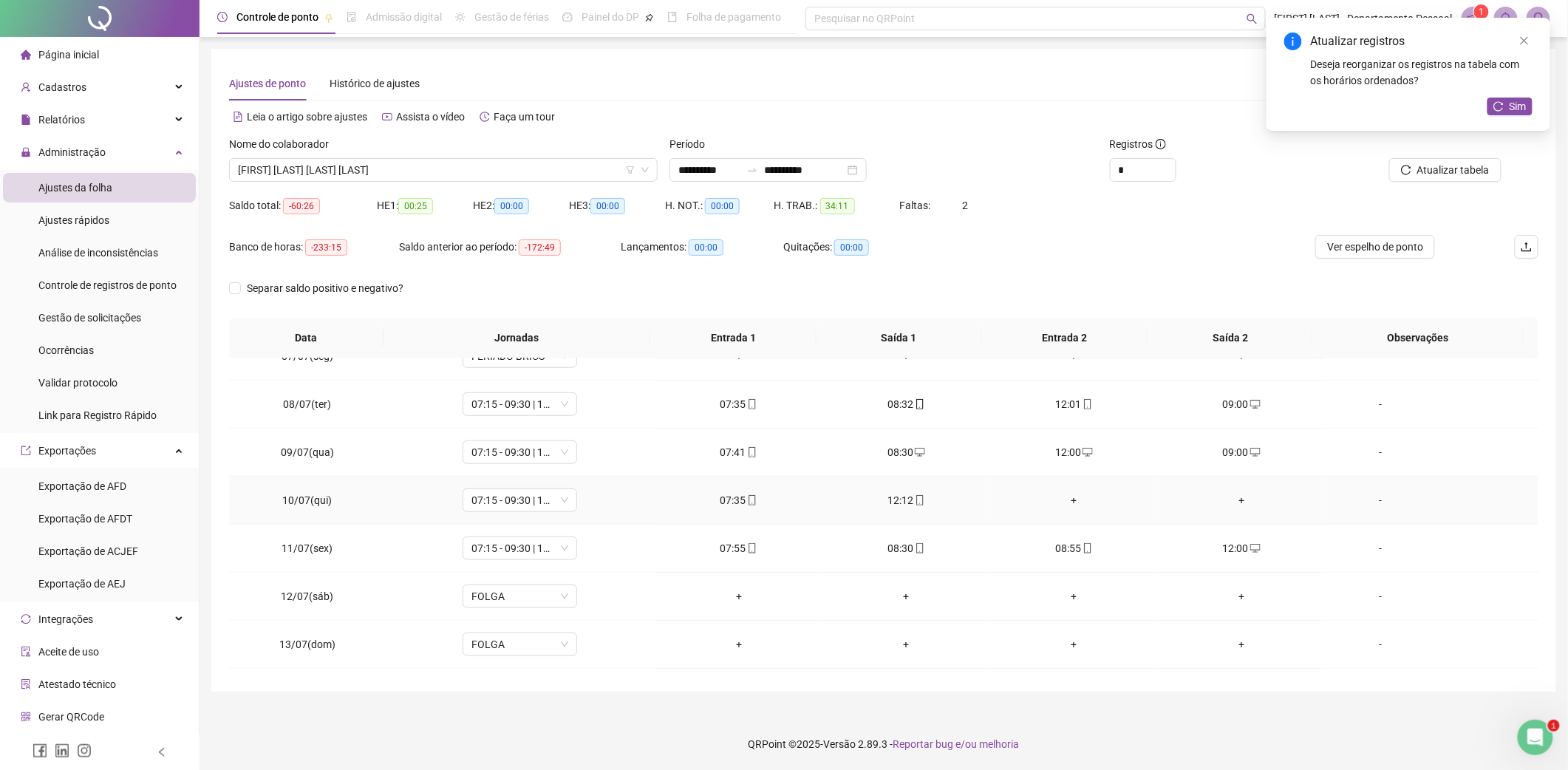 scroll, scrollTop: 591, scrollLeft: 0, axis: vertical 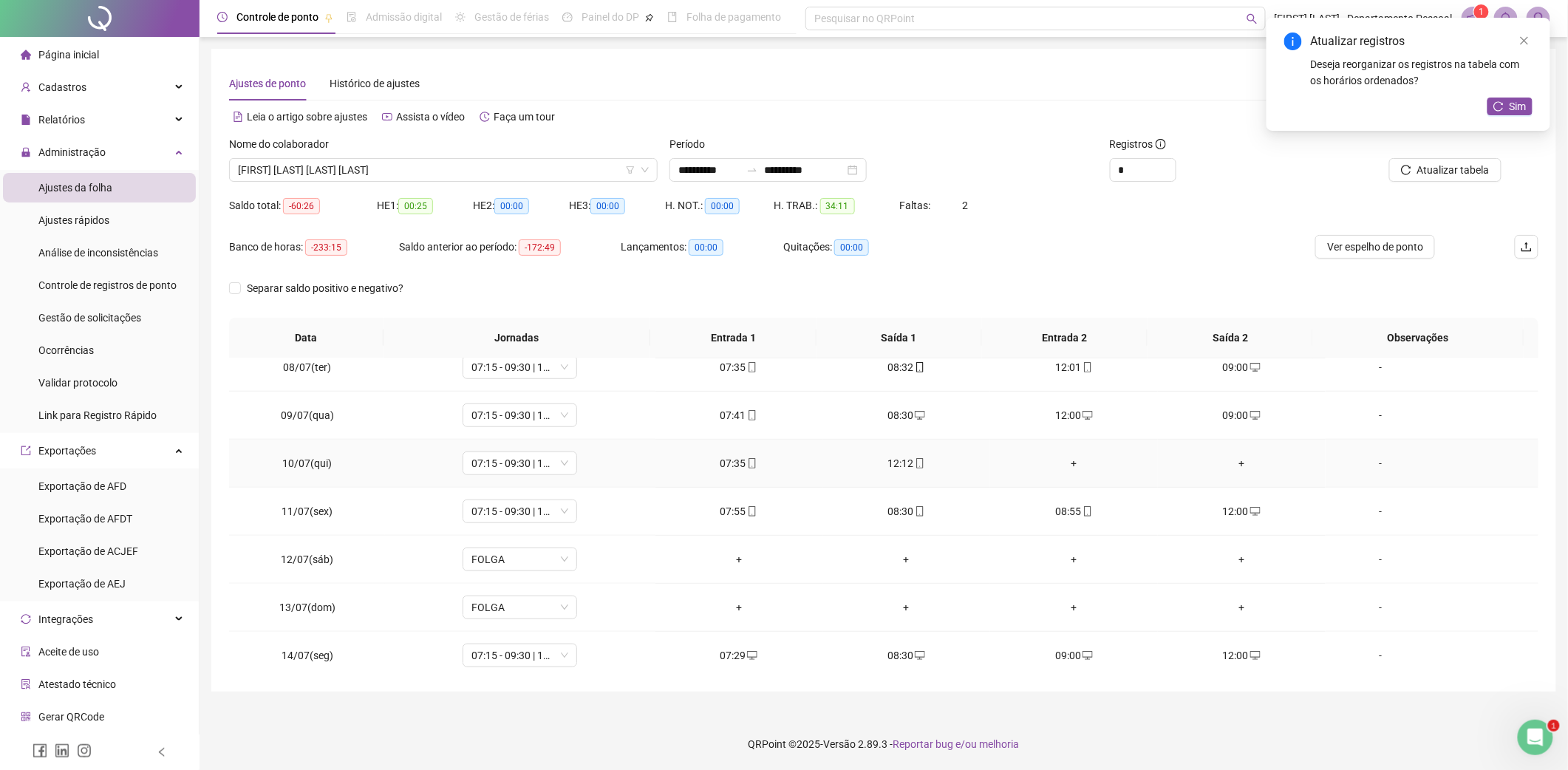 click on "+" at bounding box center (1074, 463) 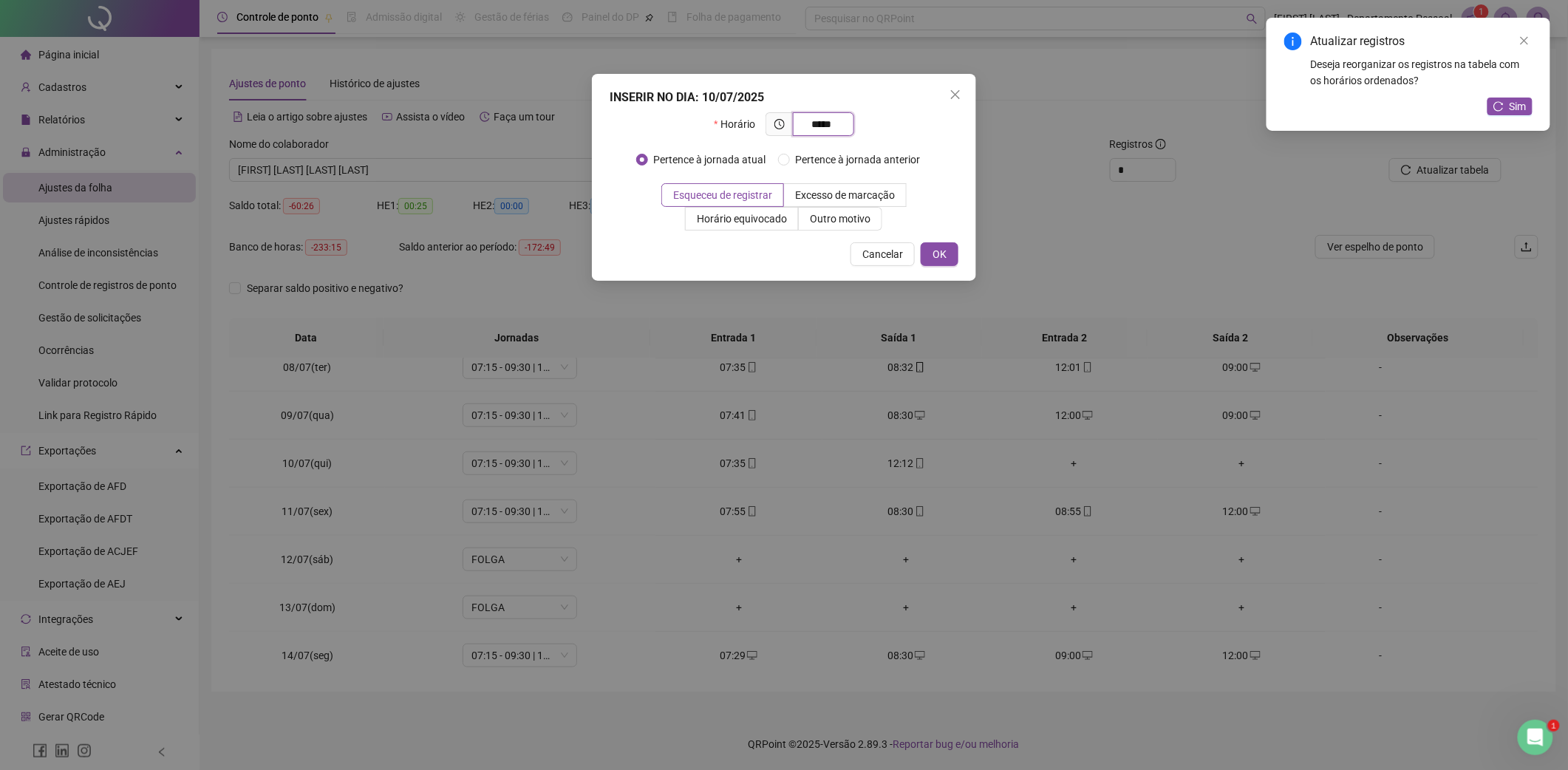type on "*****" 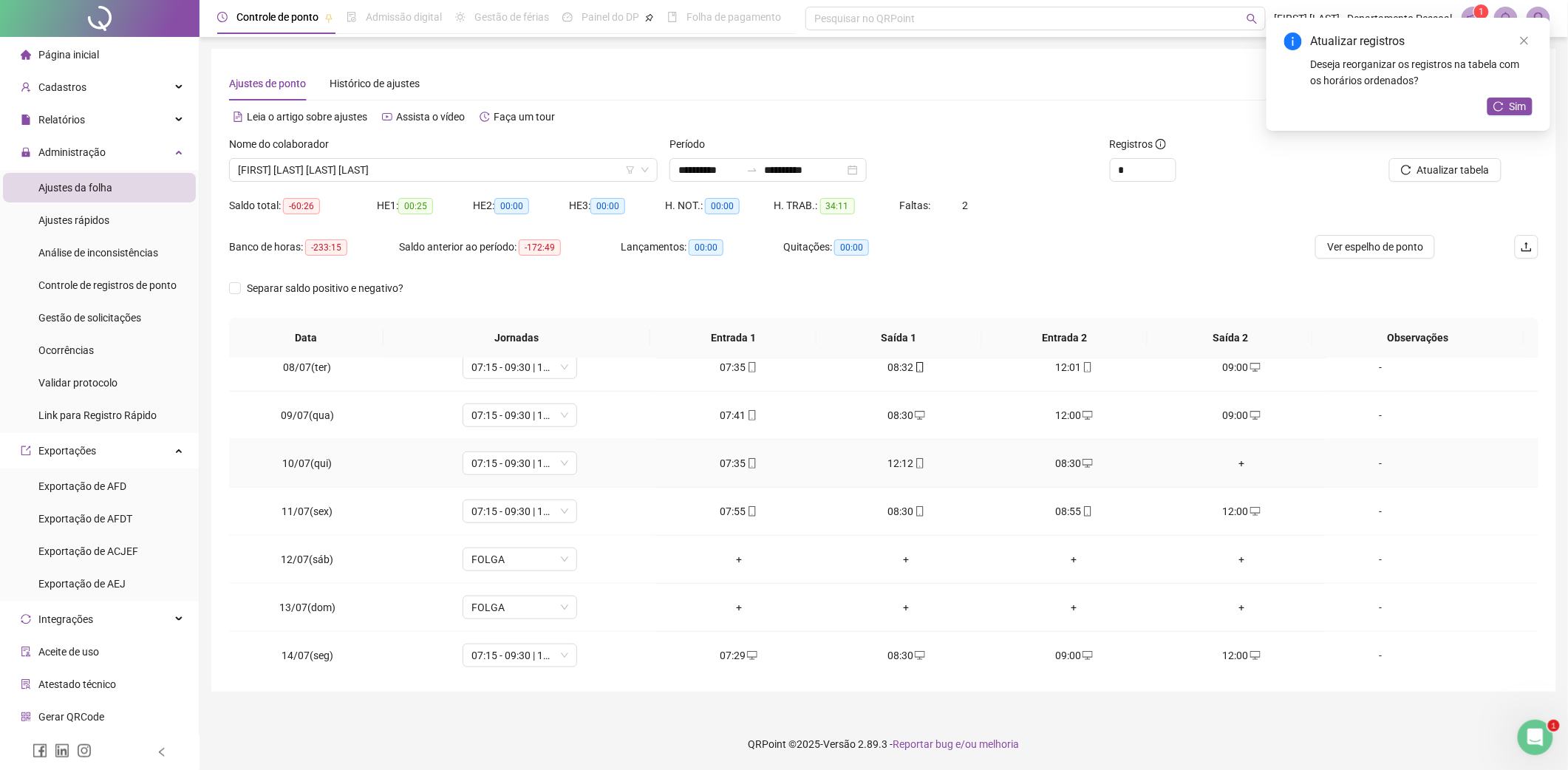 click on "+" at bounding box center [1241, 463] 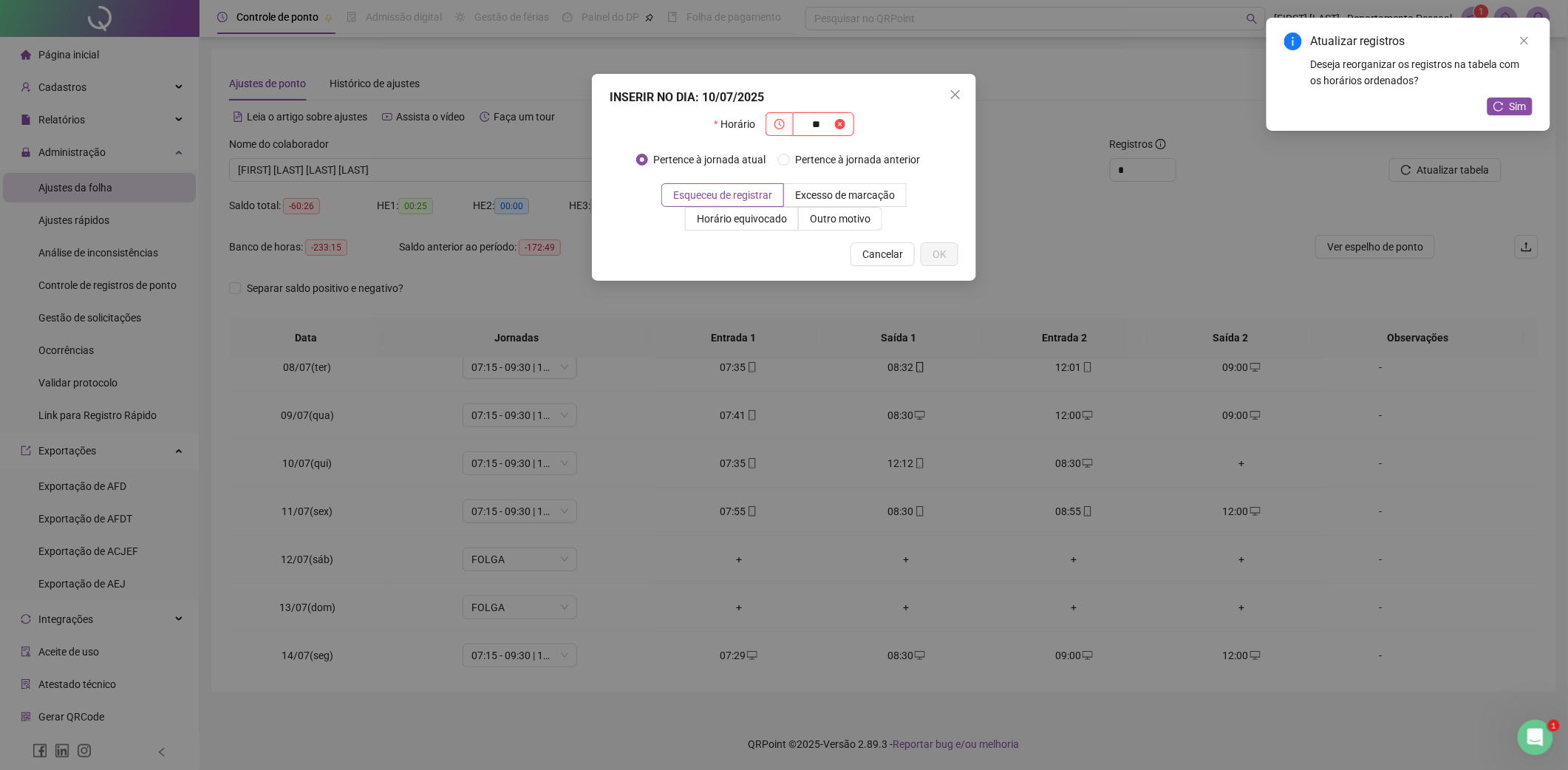 type on "**" 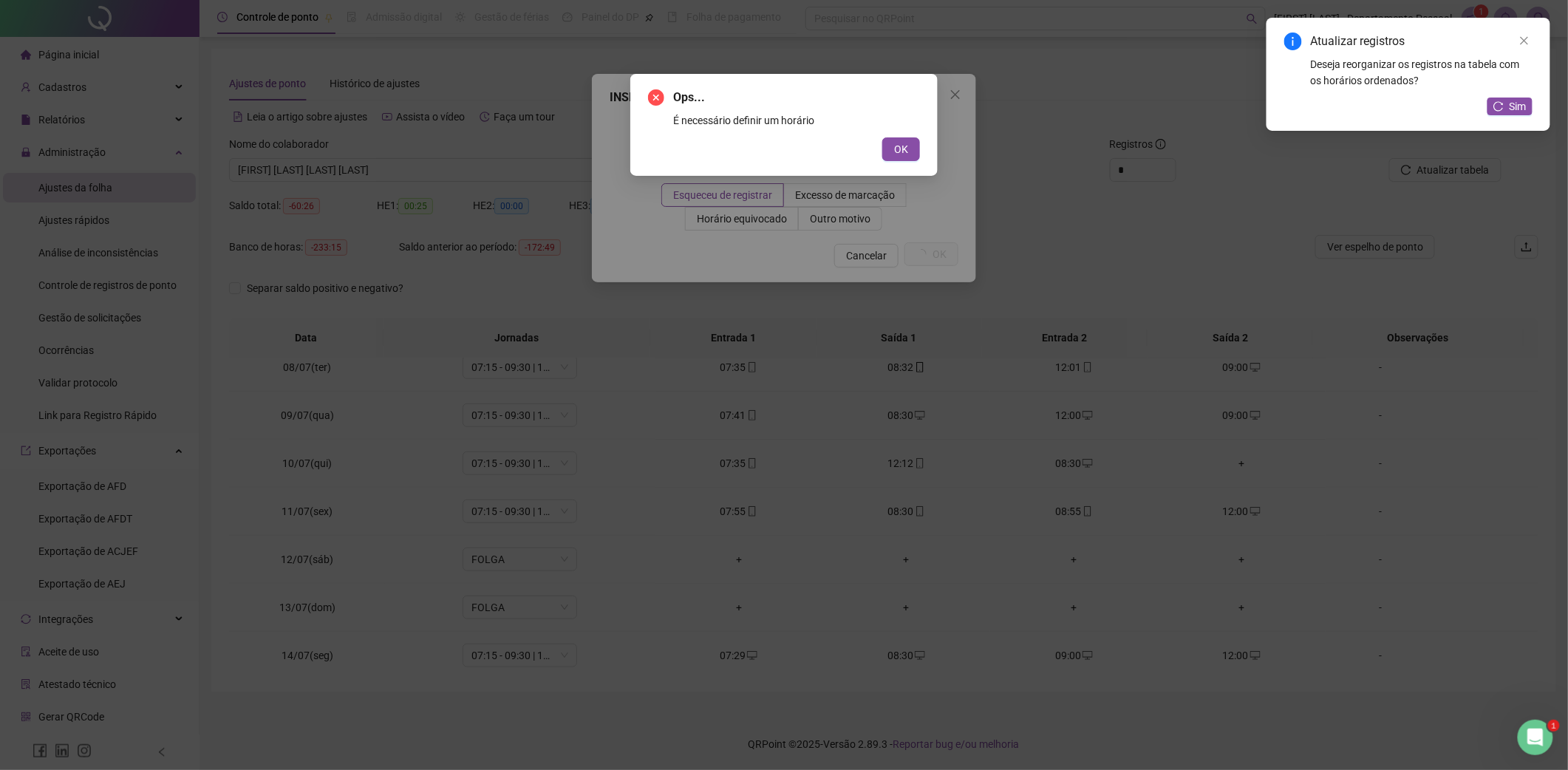 type 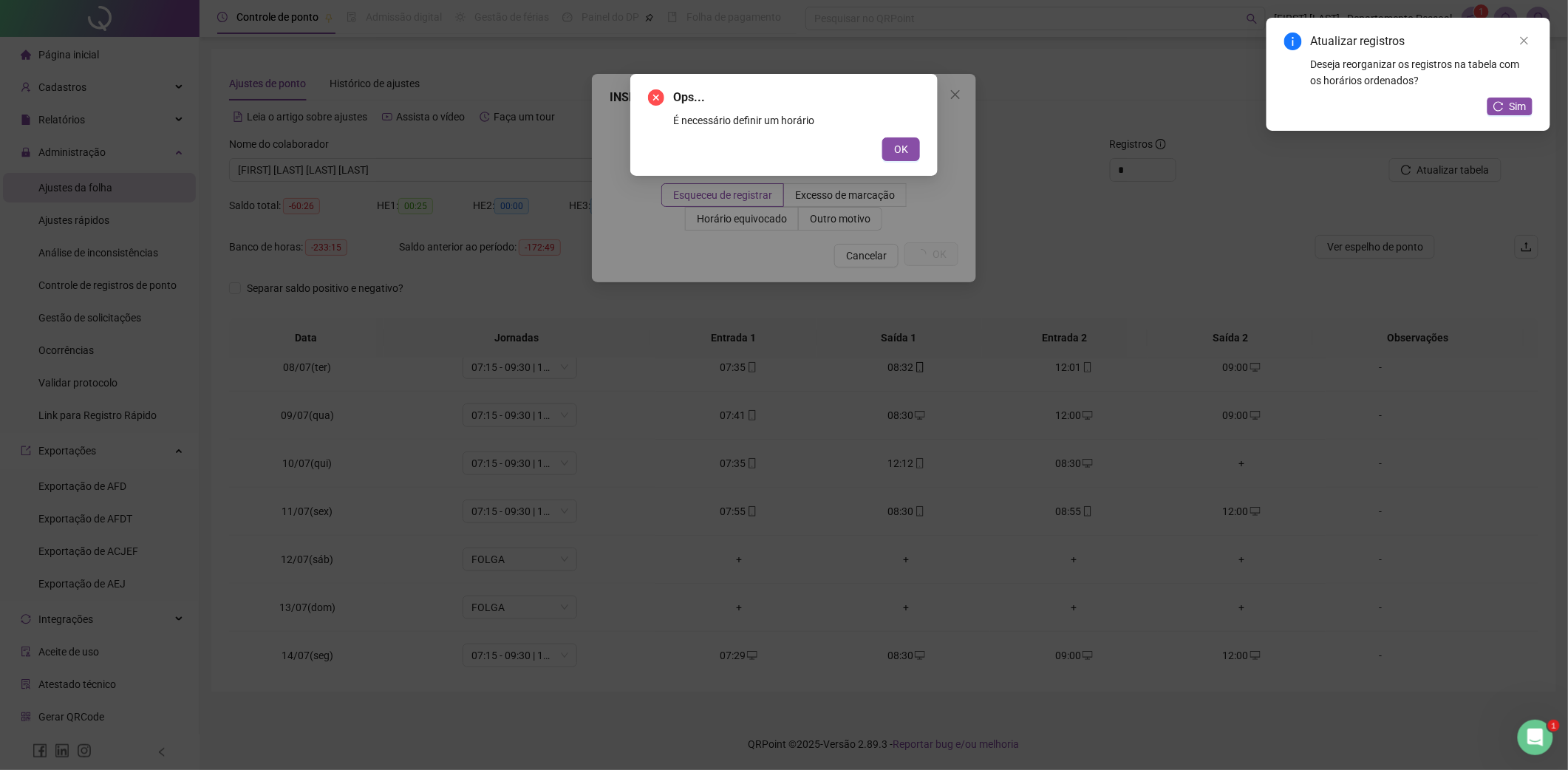 click on "OK" at bounding box center [901, 149] 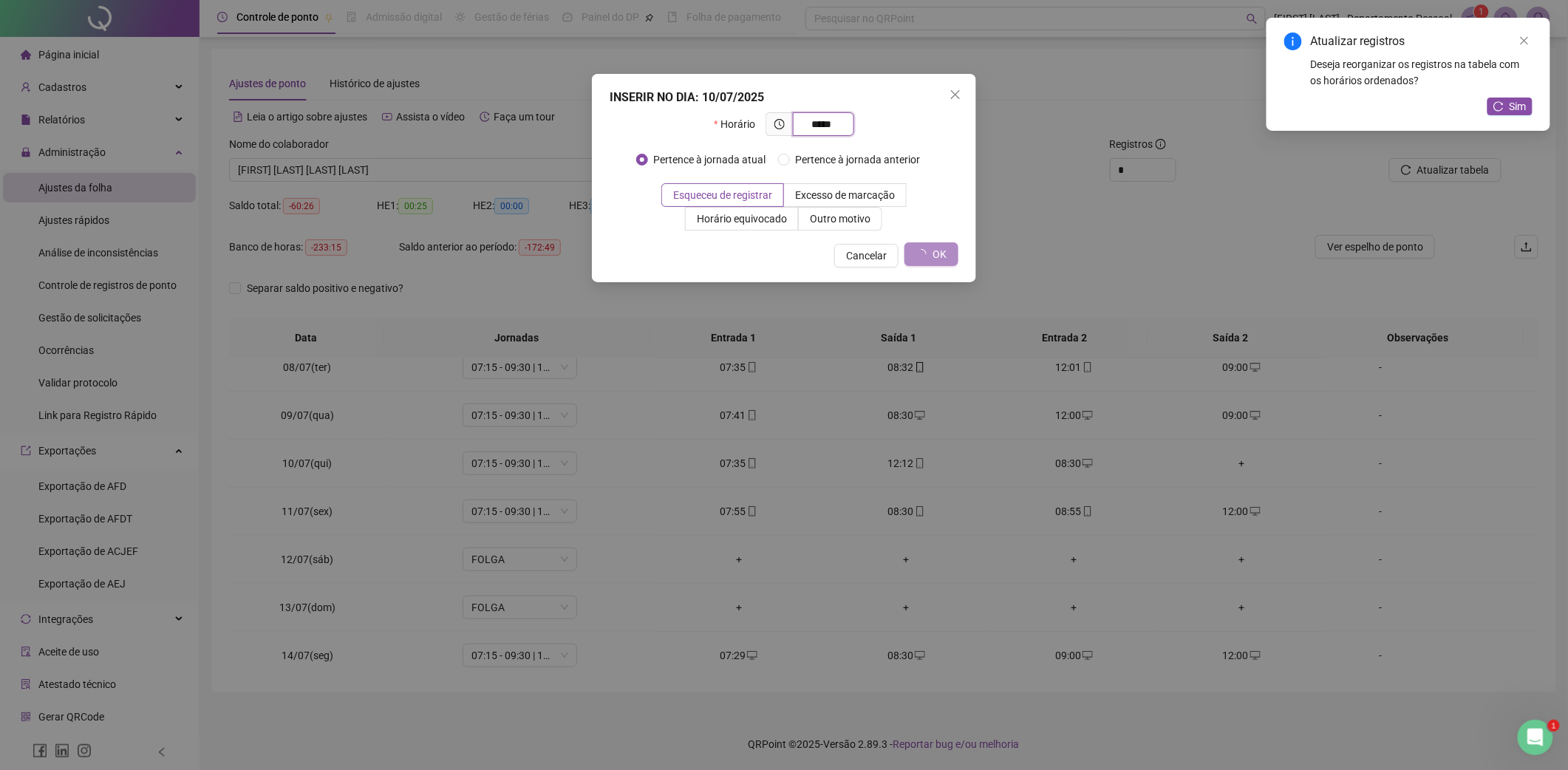 type on "*****" 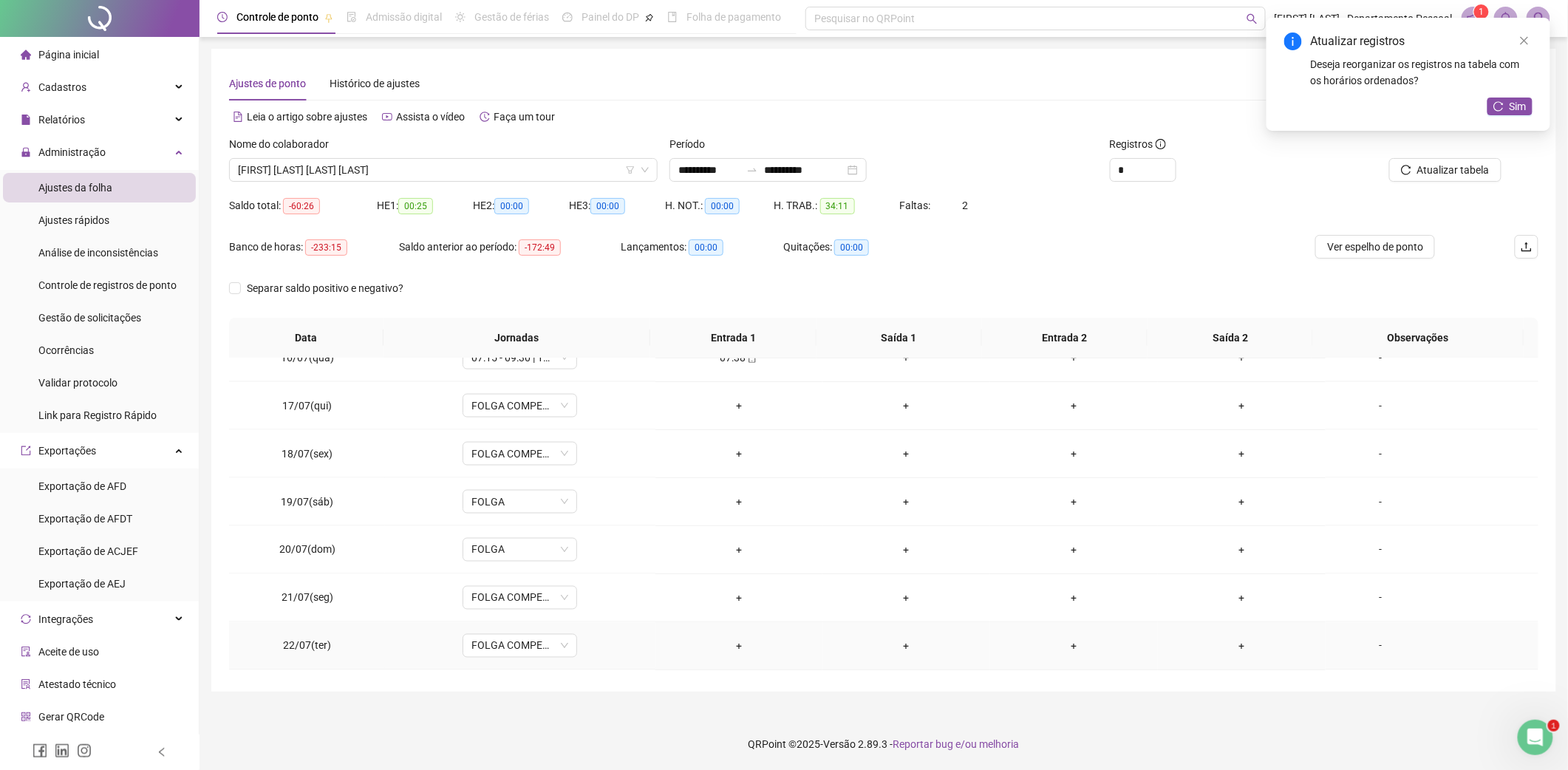 scroll, scrollTop: 788, scrollLeft: 0, axis: vertical 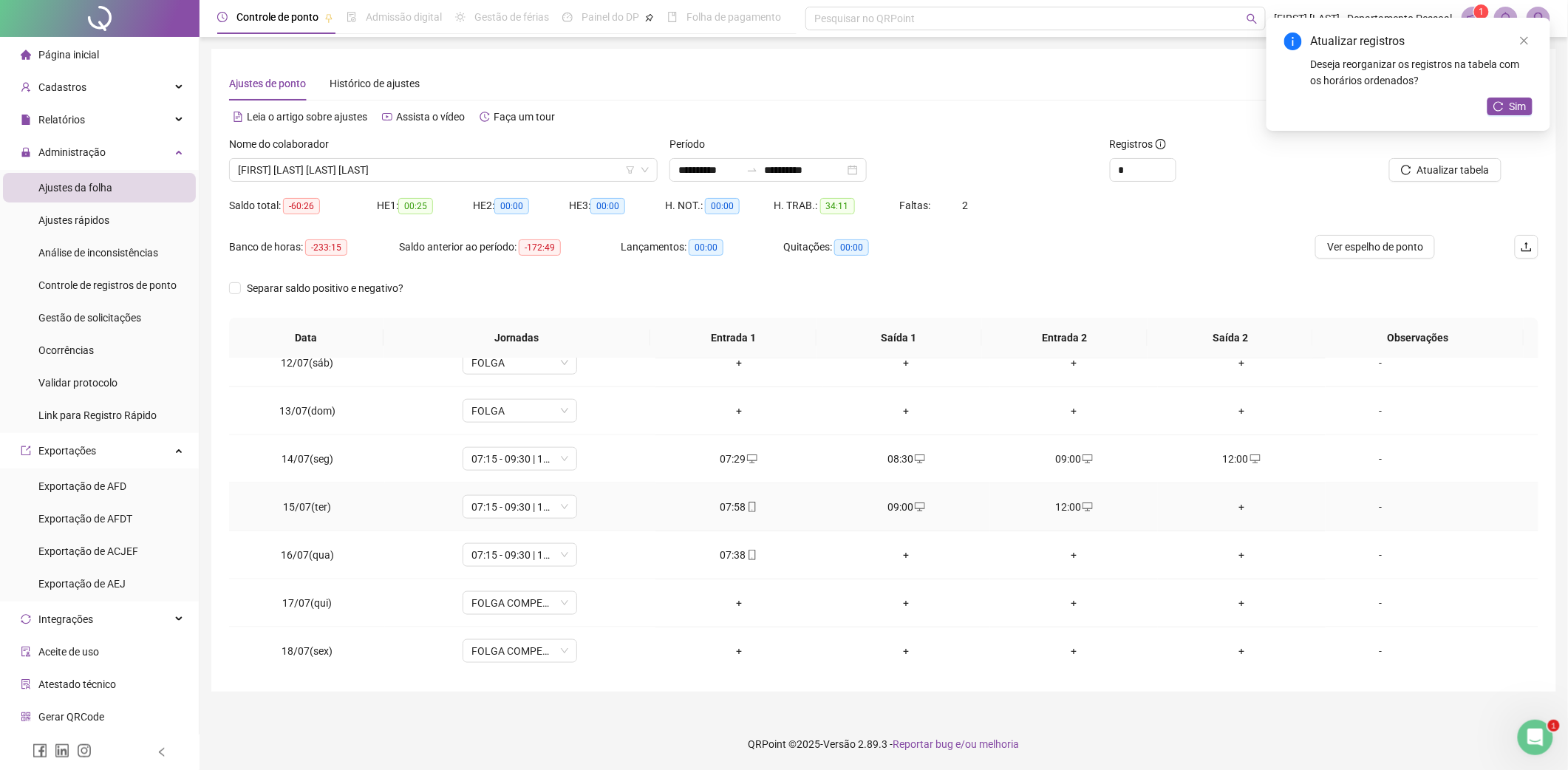 click on "+" at bounding box center (1241, 507) 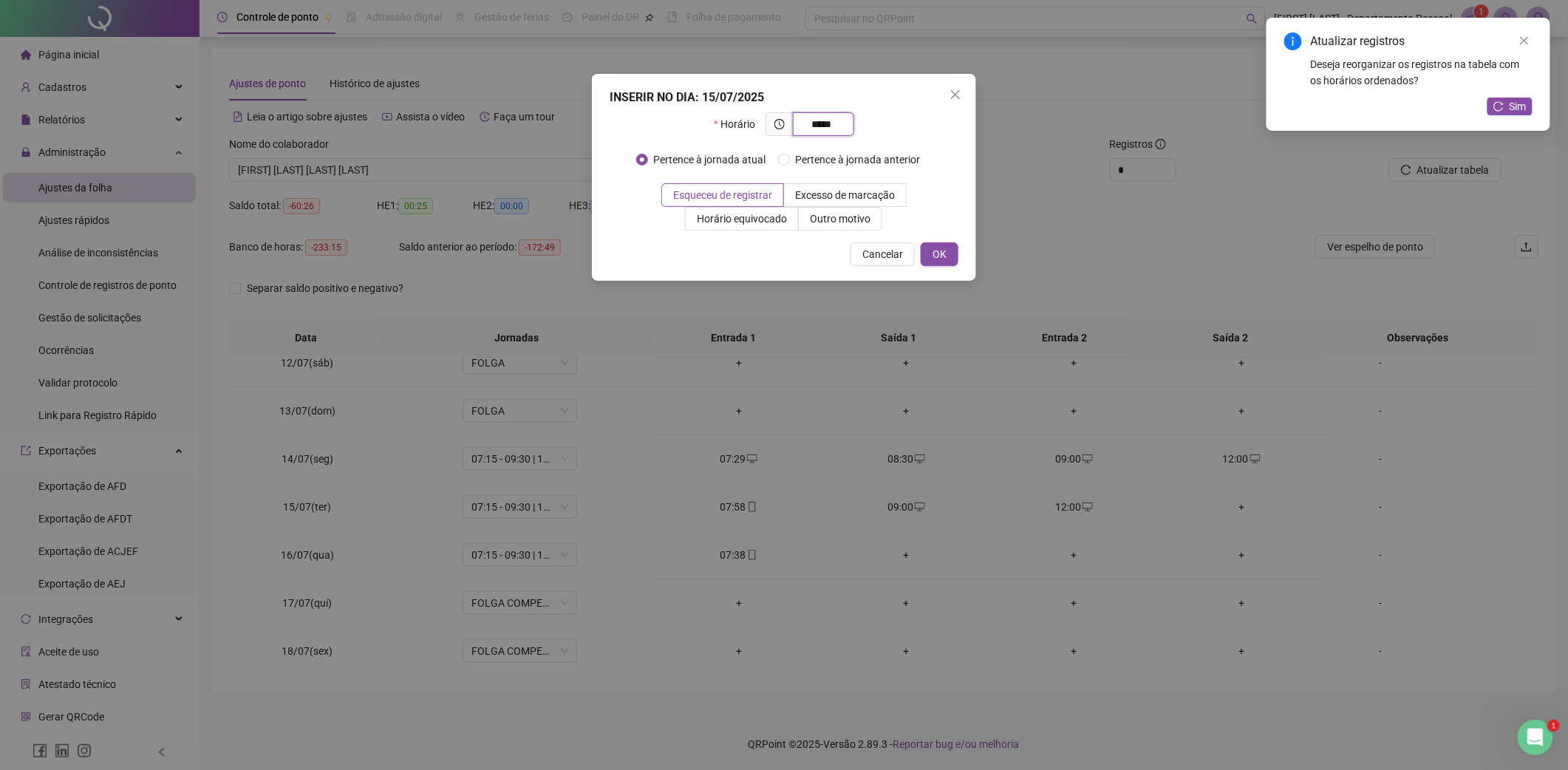 type on "*****" 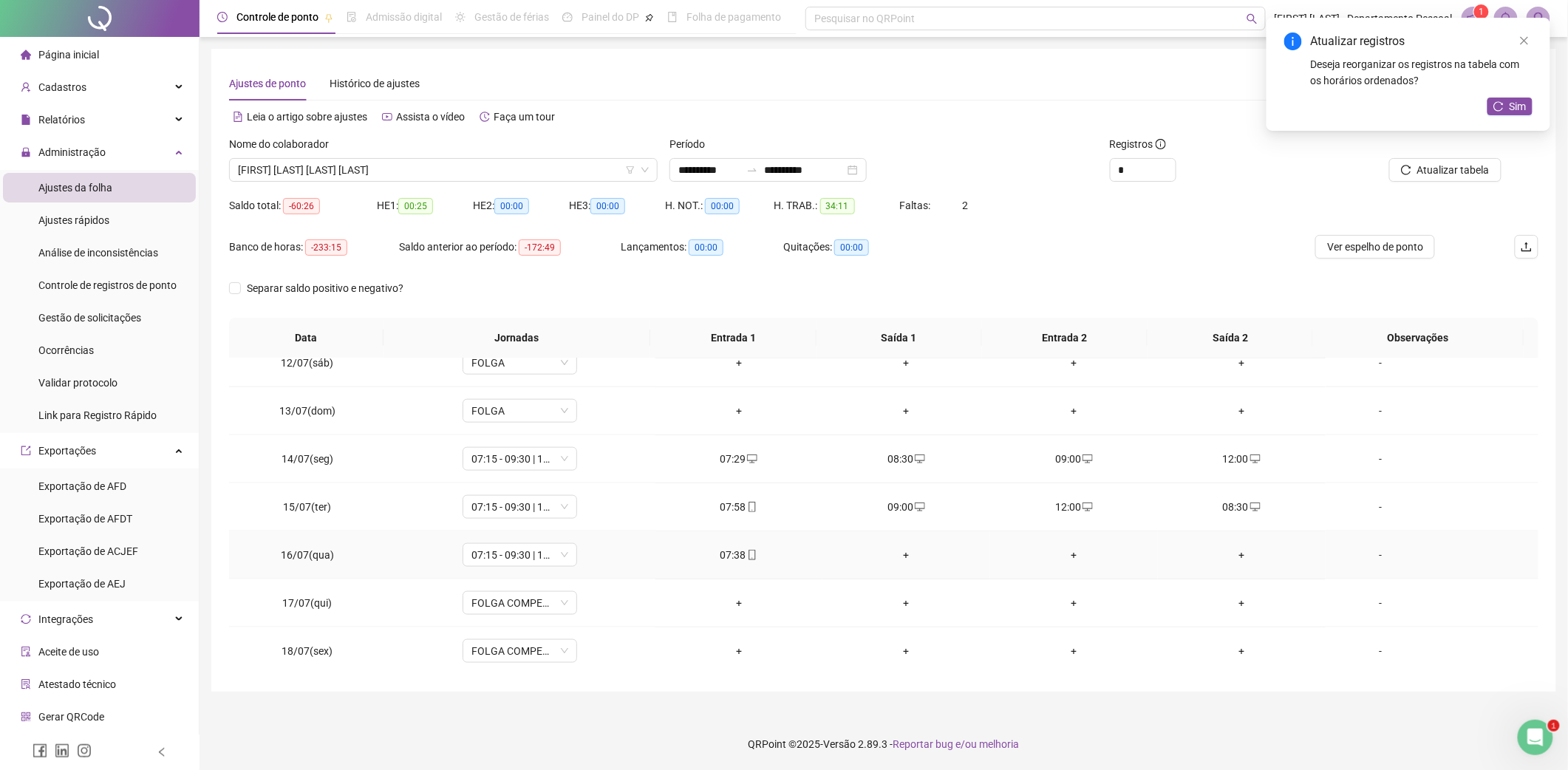 click on "+" at bounding box center (906, 555) 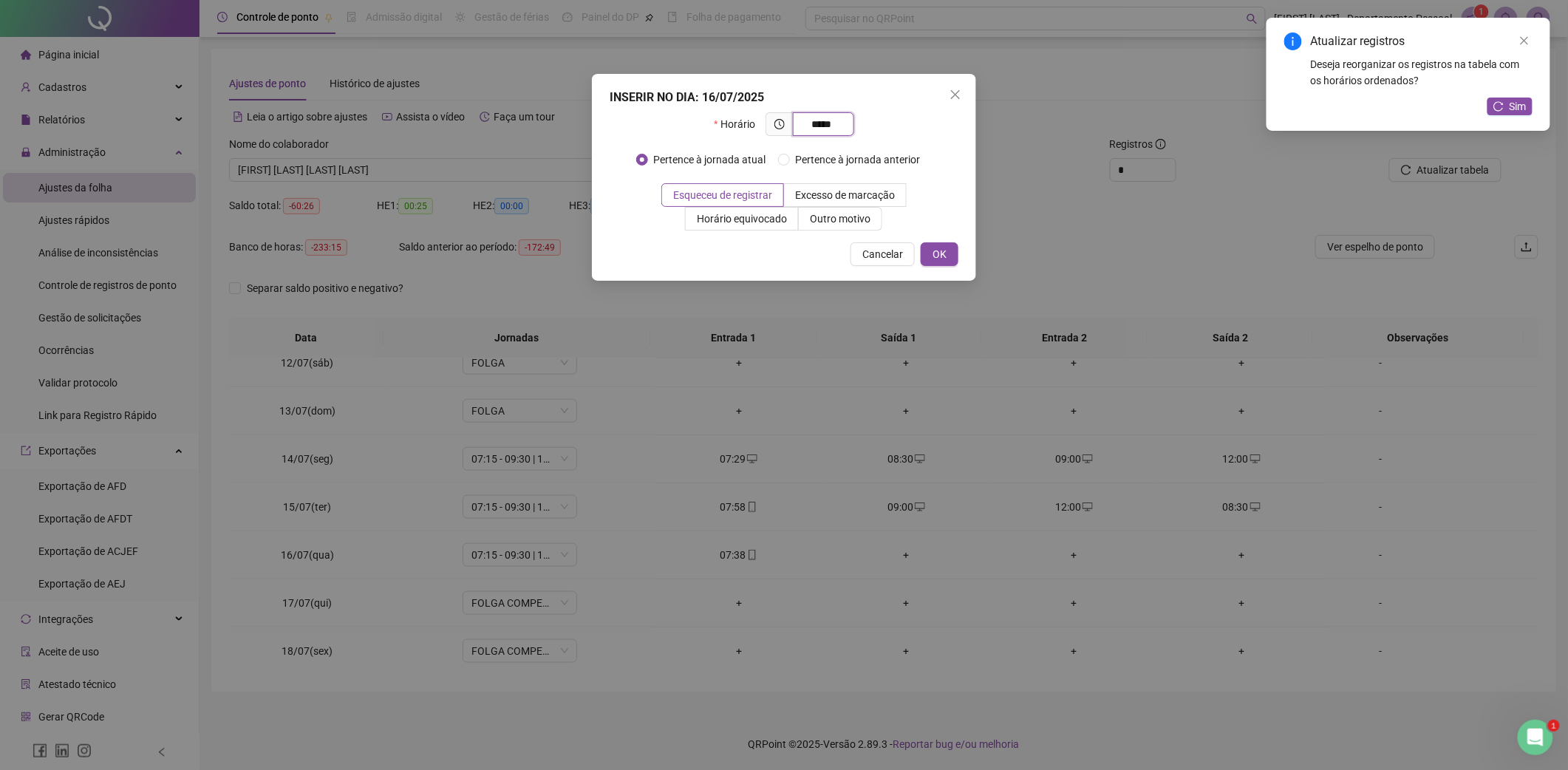 type on "*****" 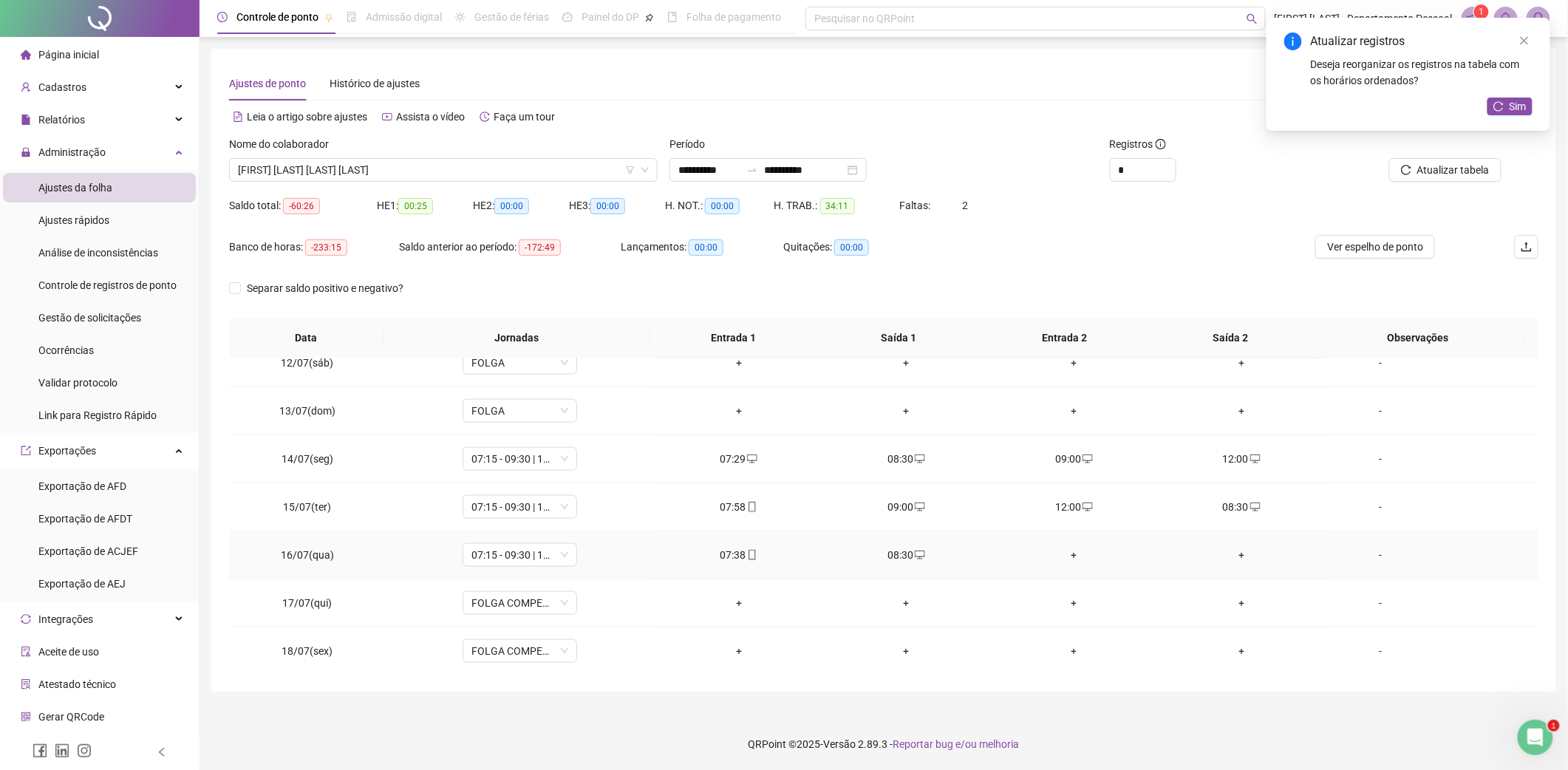 click on "+" at bounding box center [1074, 555] 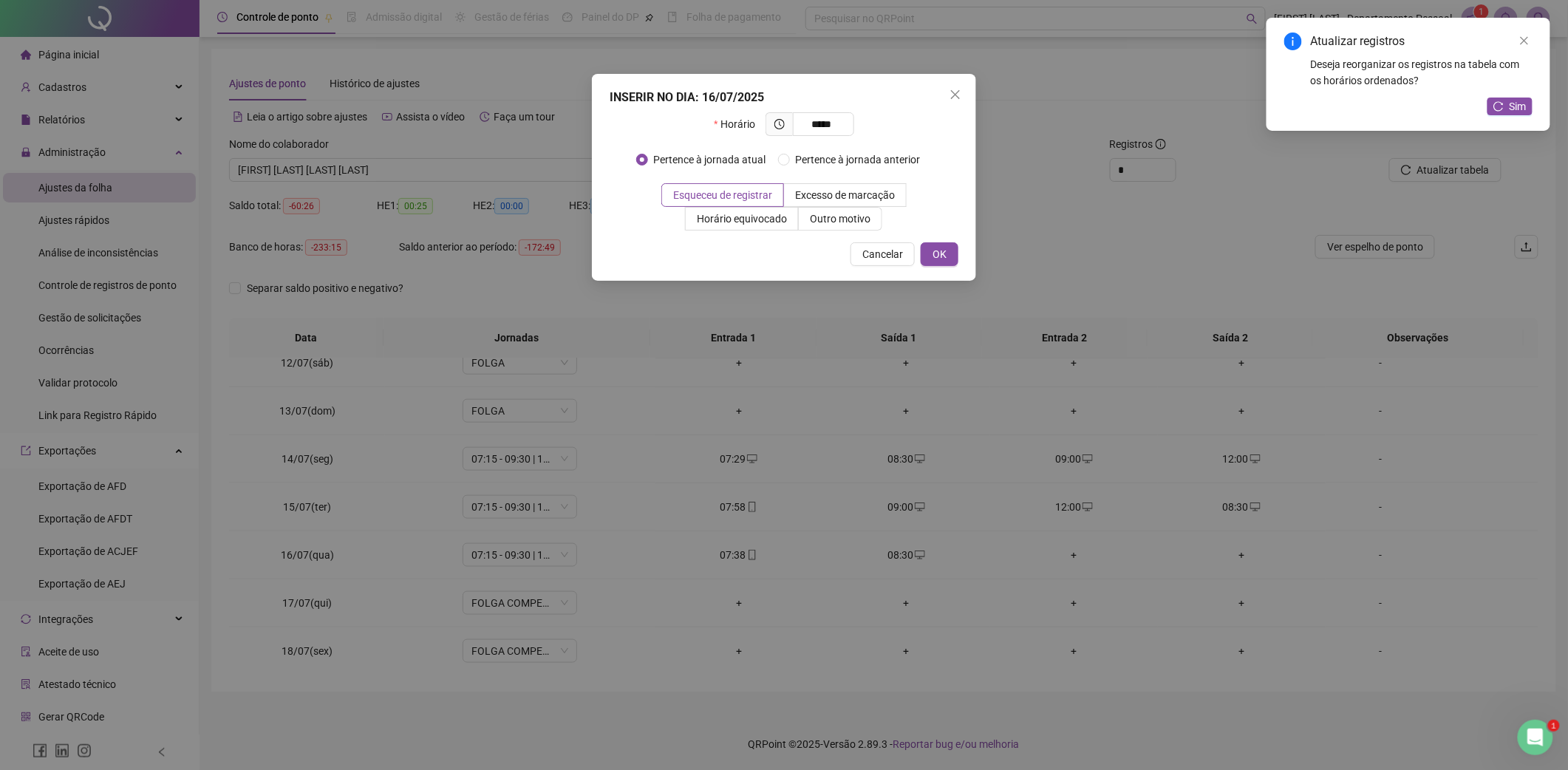 type on "*****" 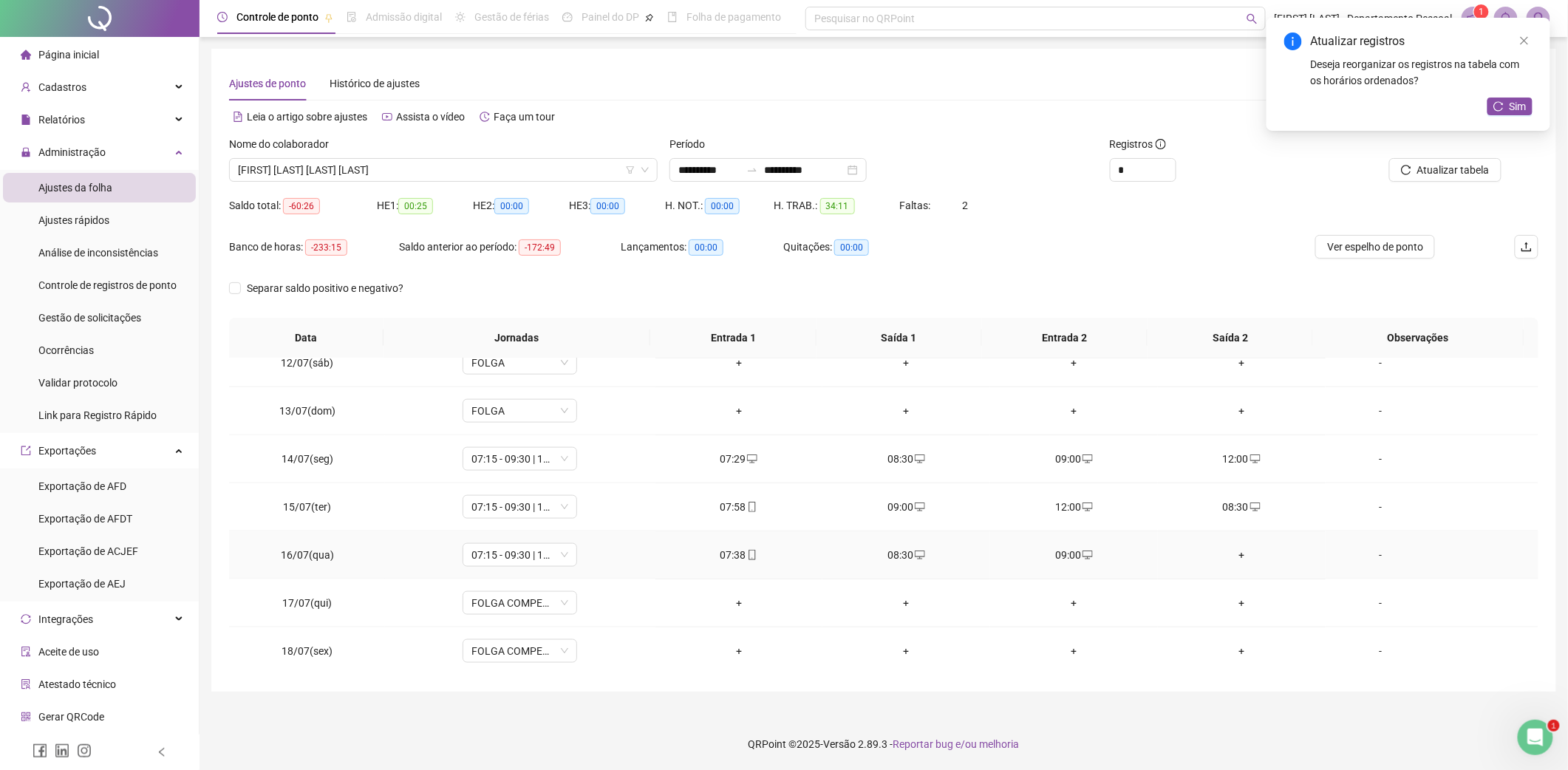 click on "+" at bounding box center (1241, 555) 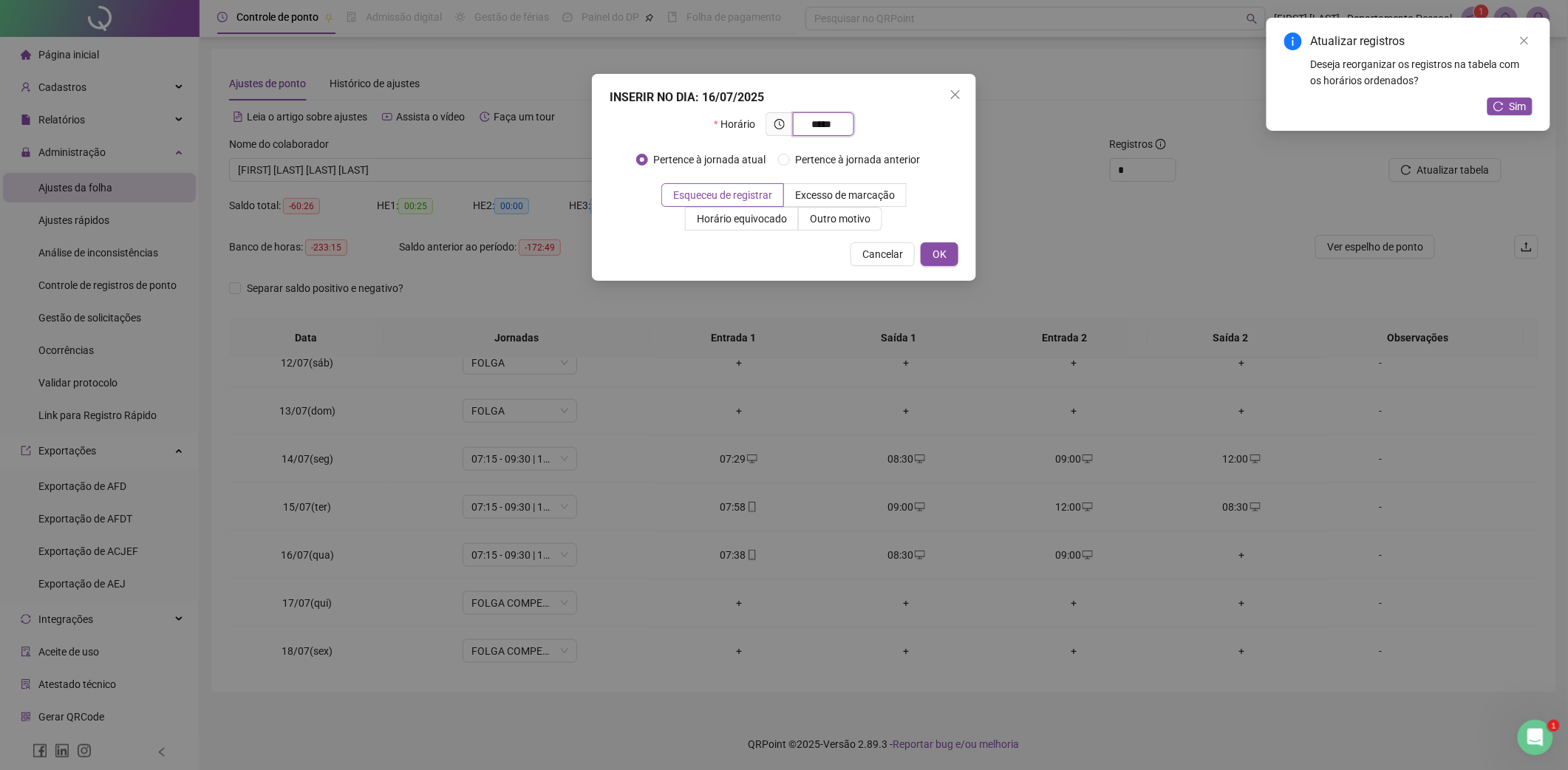 type on "*****" 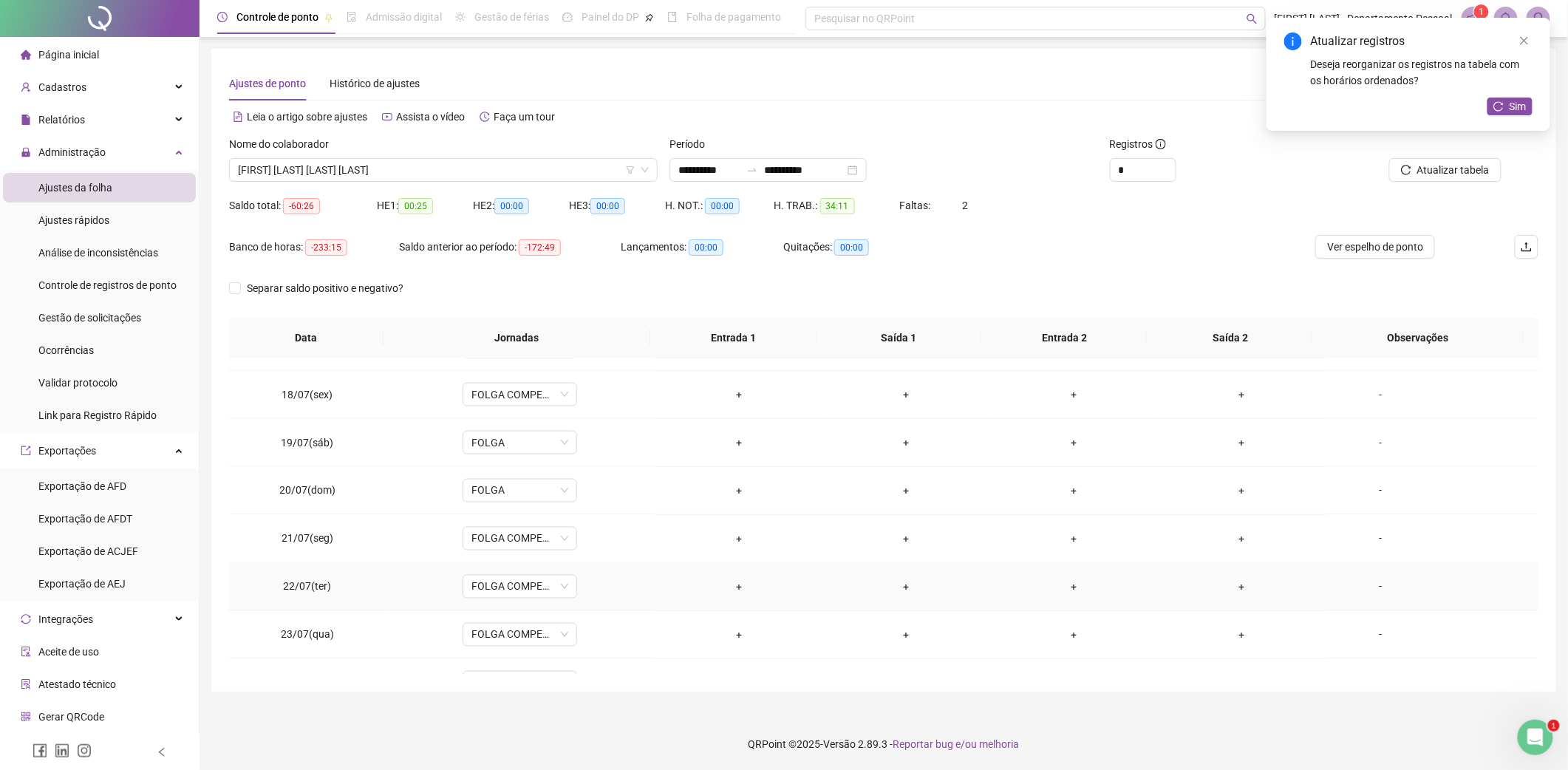 scroll, scrollTop: 1133, scrollLeft: 0, axis: vertical 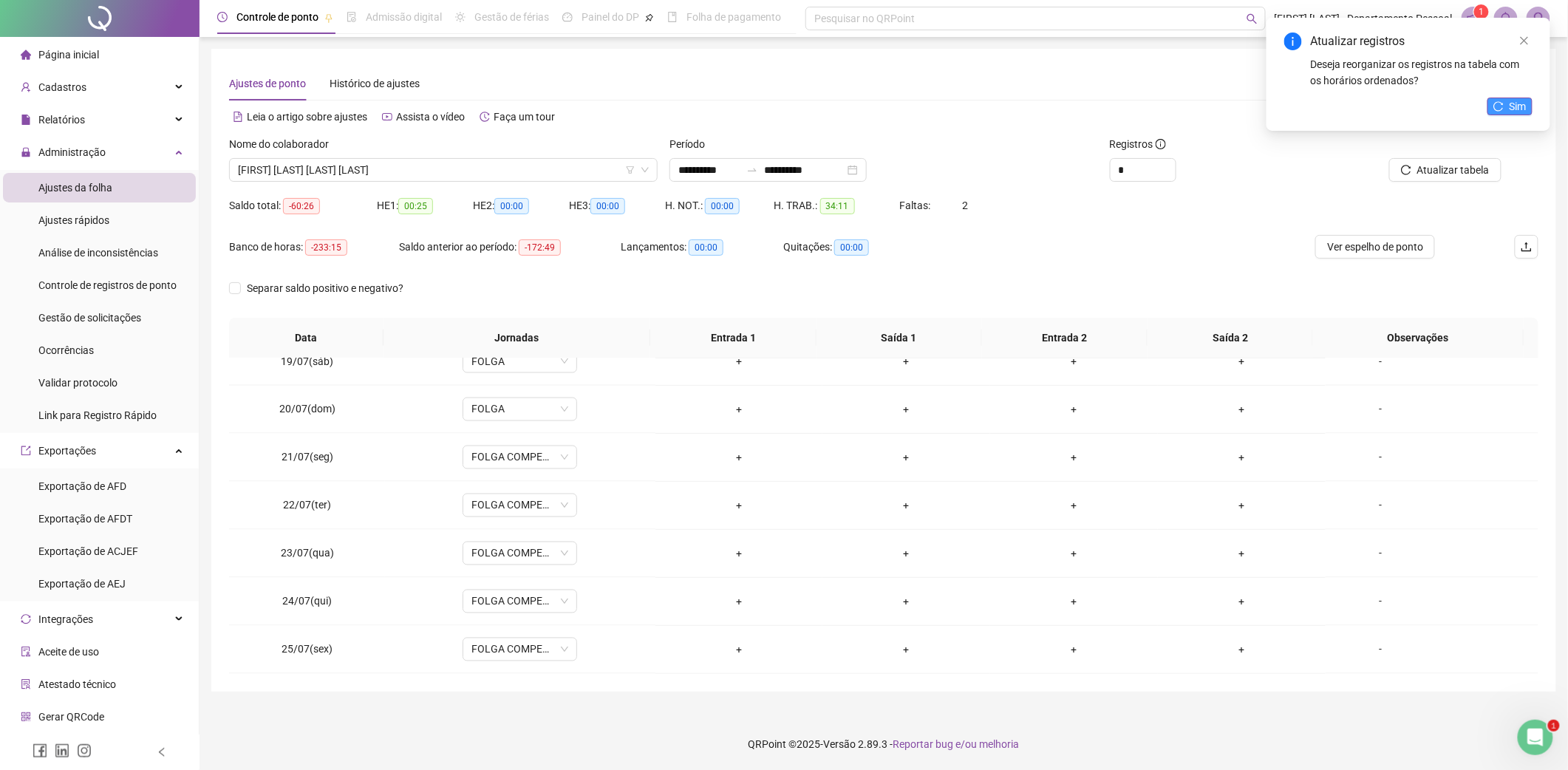 click on "Sim" at bounding box center (1510, 106) 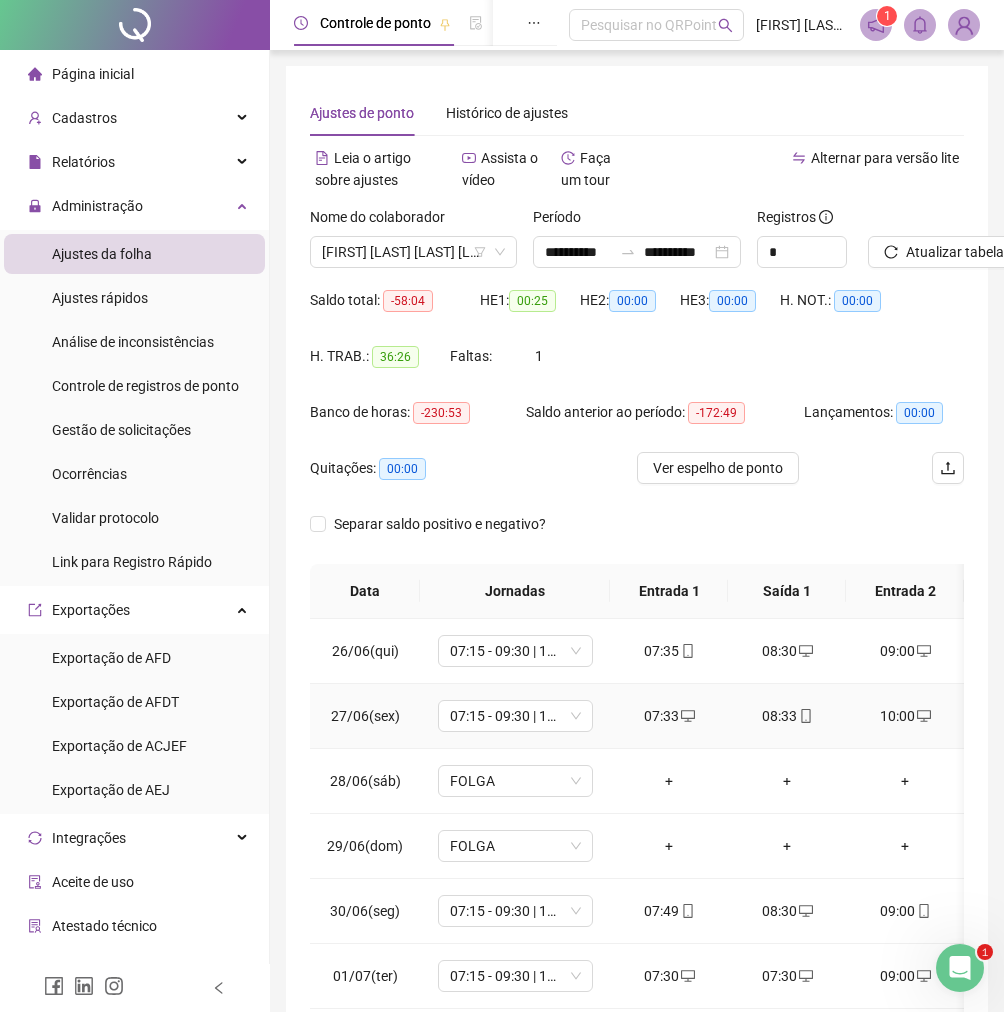 click 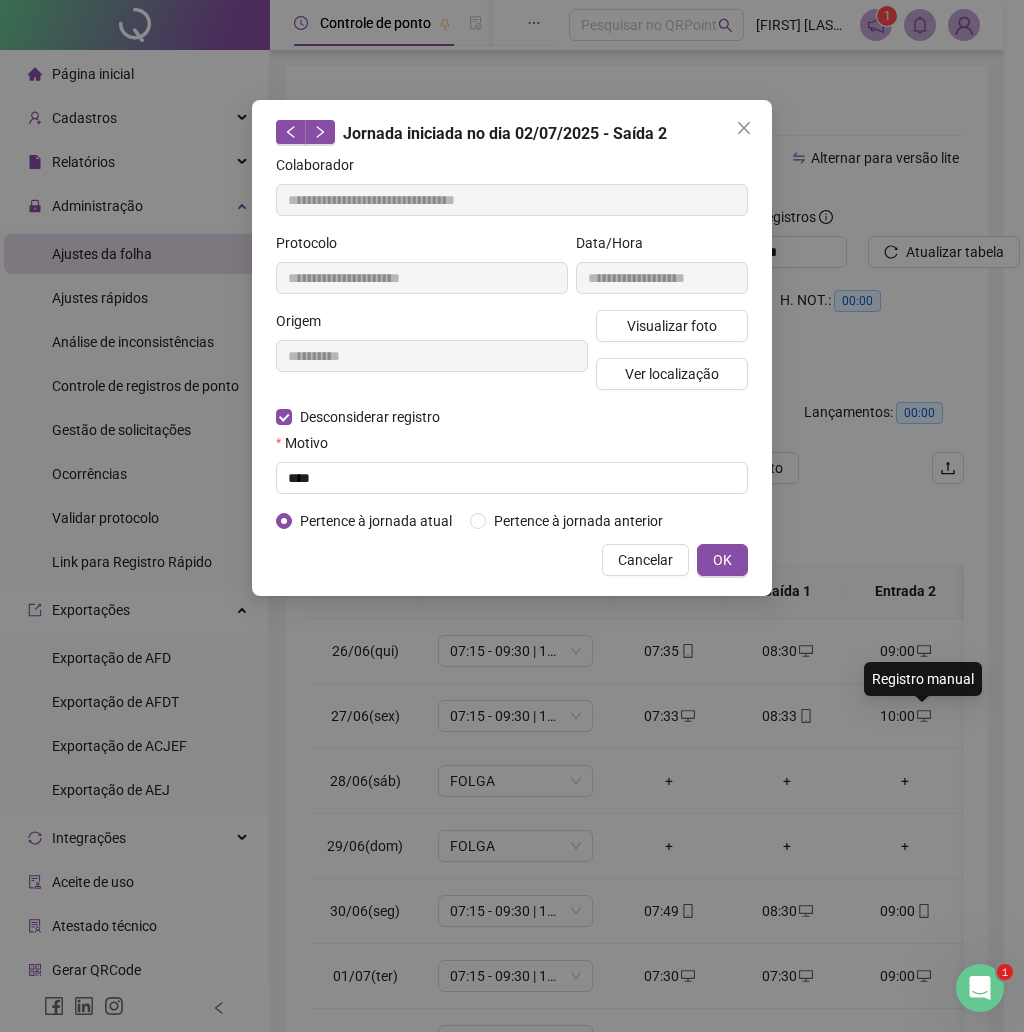 type on "**********" 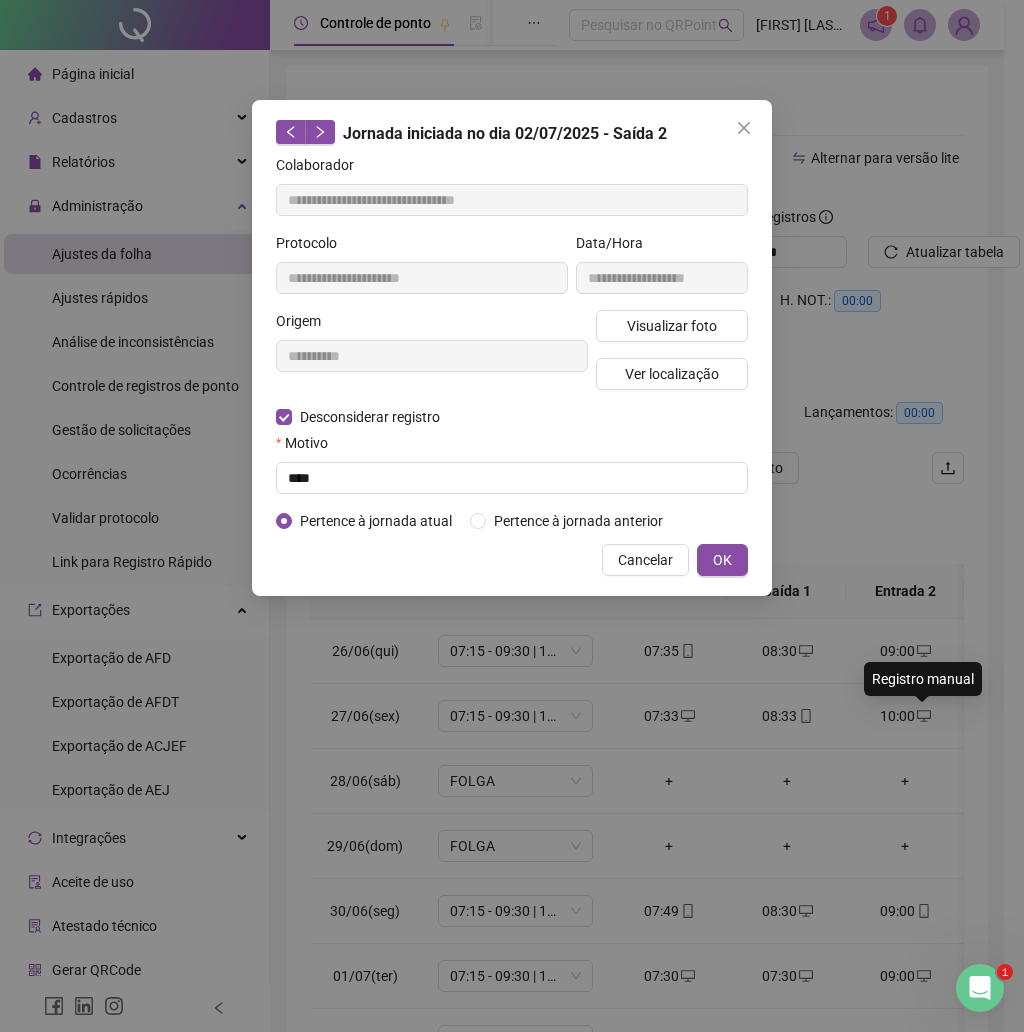 type on "**********" 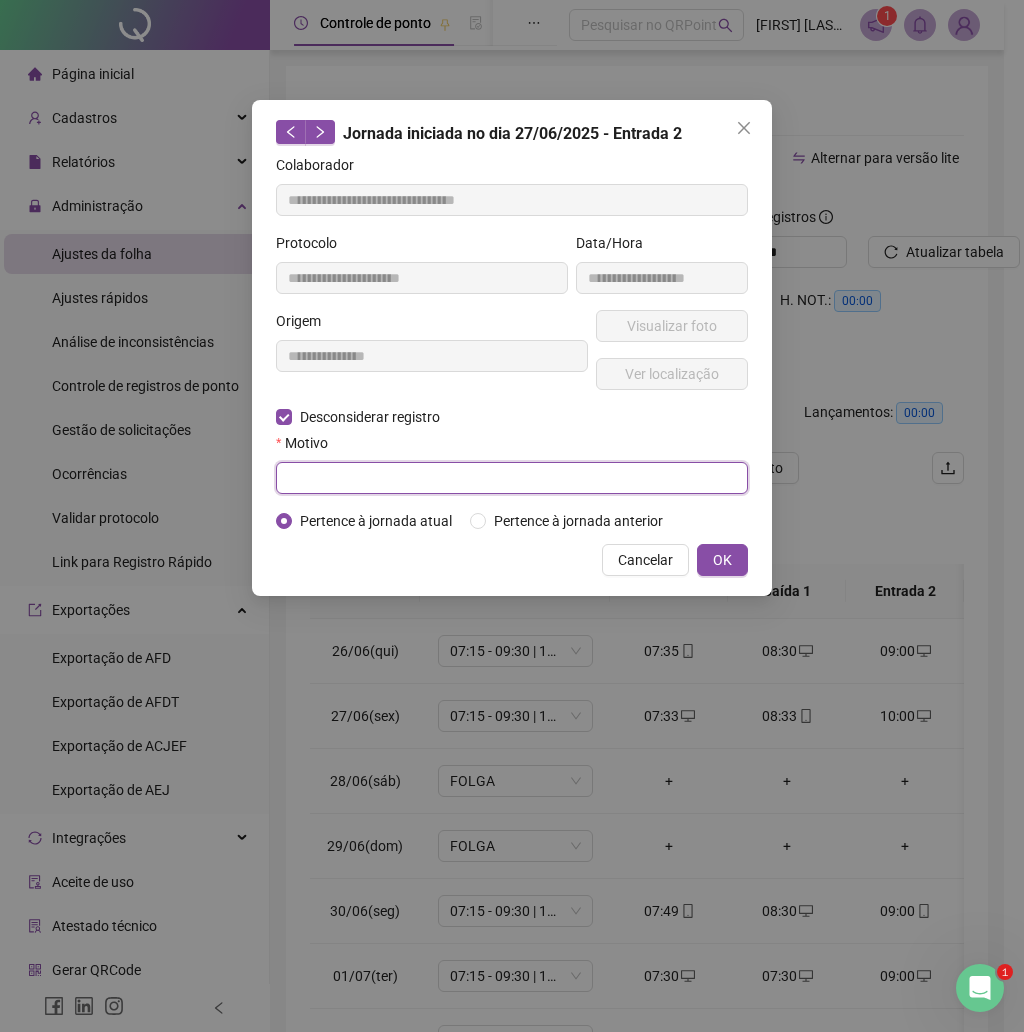 click at bounding box center (512, 478) 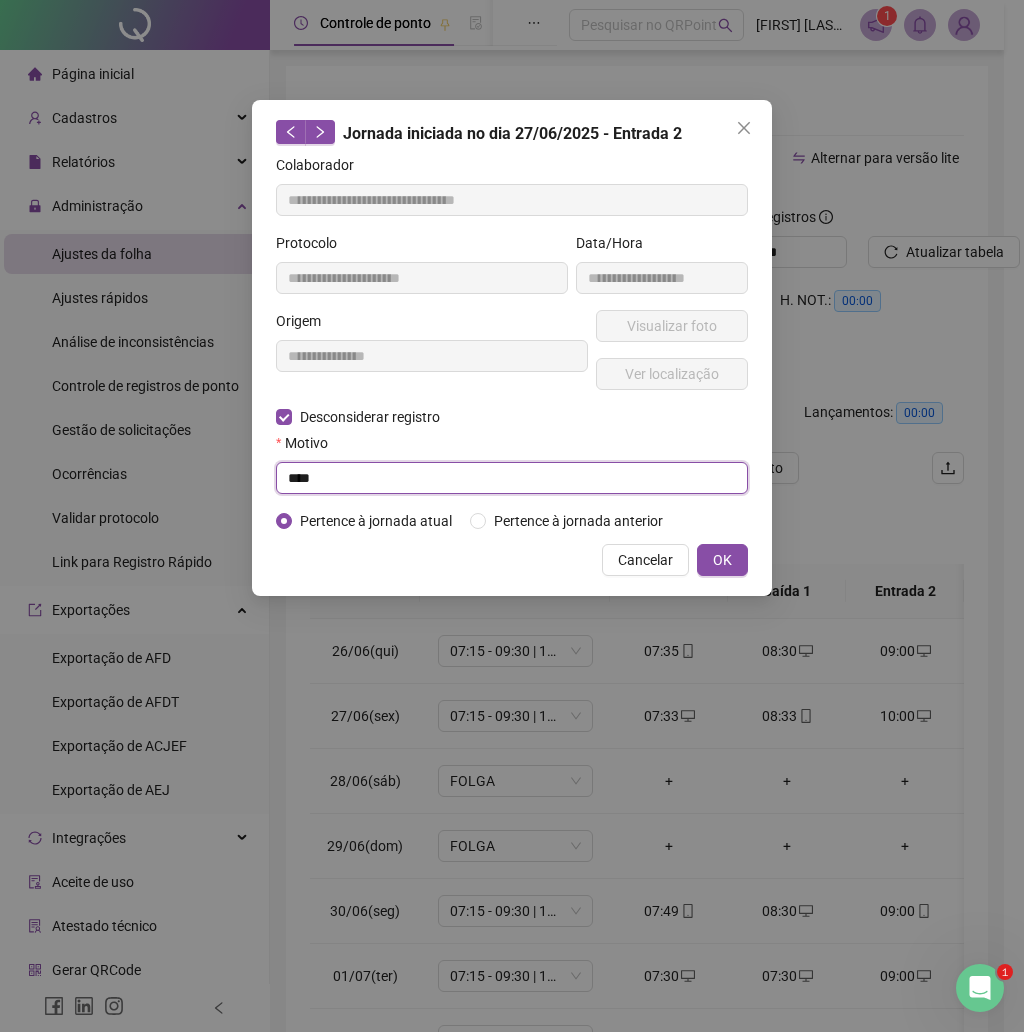 type on "****" 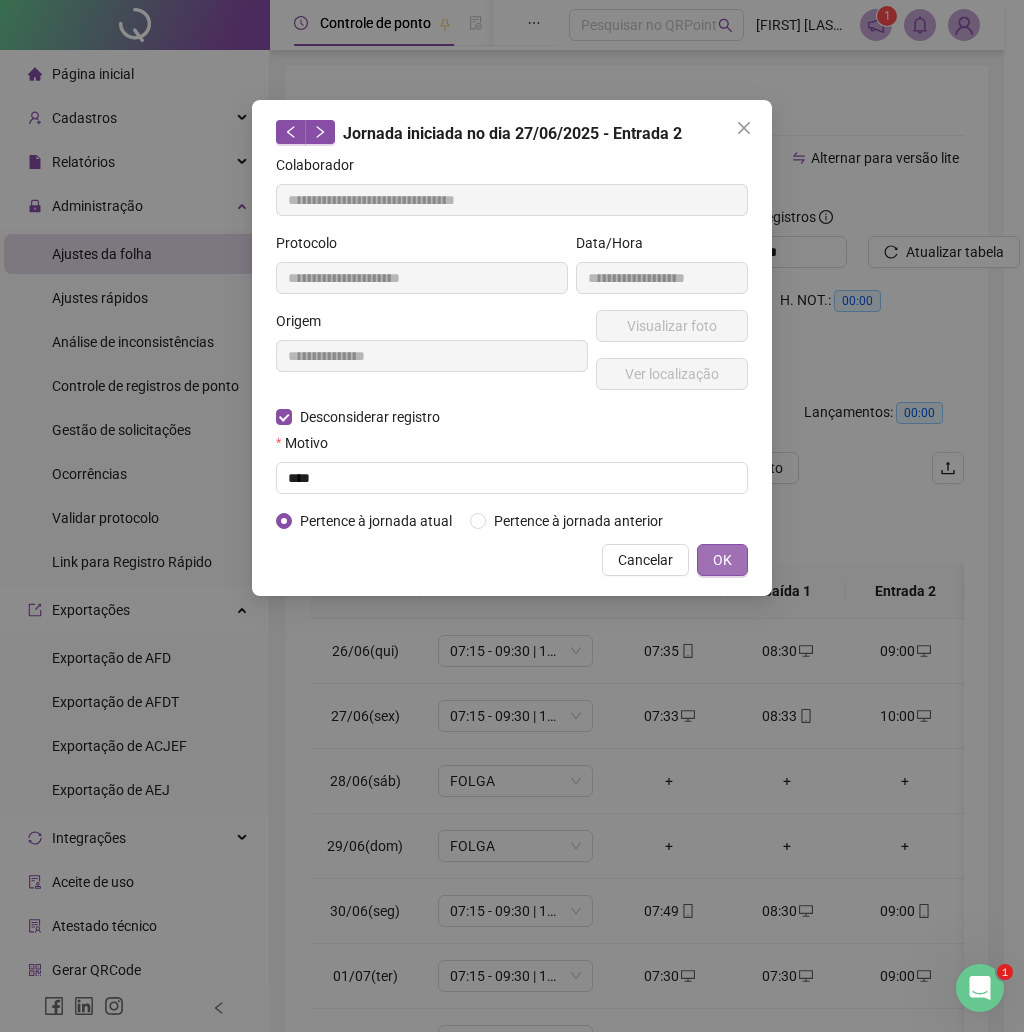 click on "OK" at bounding box center [722, 560] 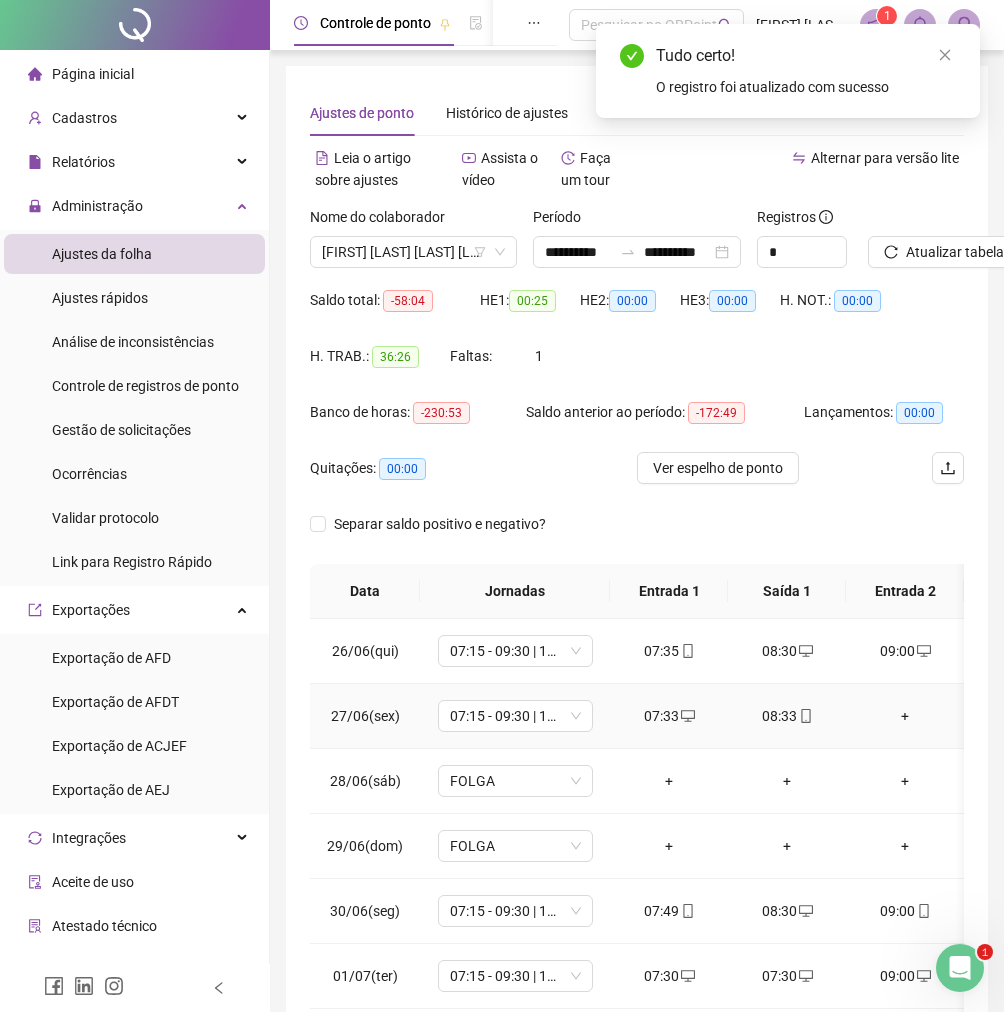 click on "+" at bounding box center (905, 716) 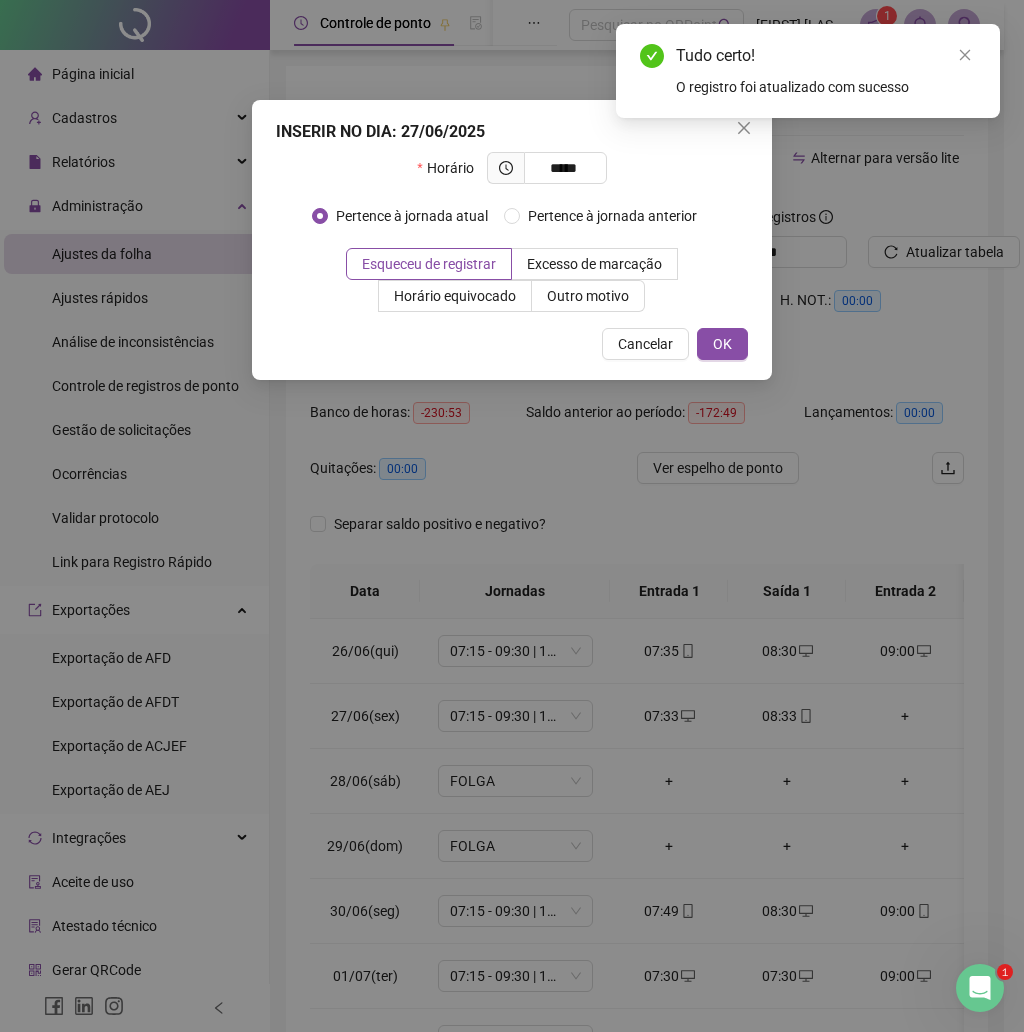 type on "*****" 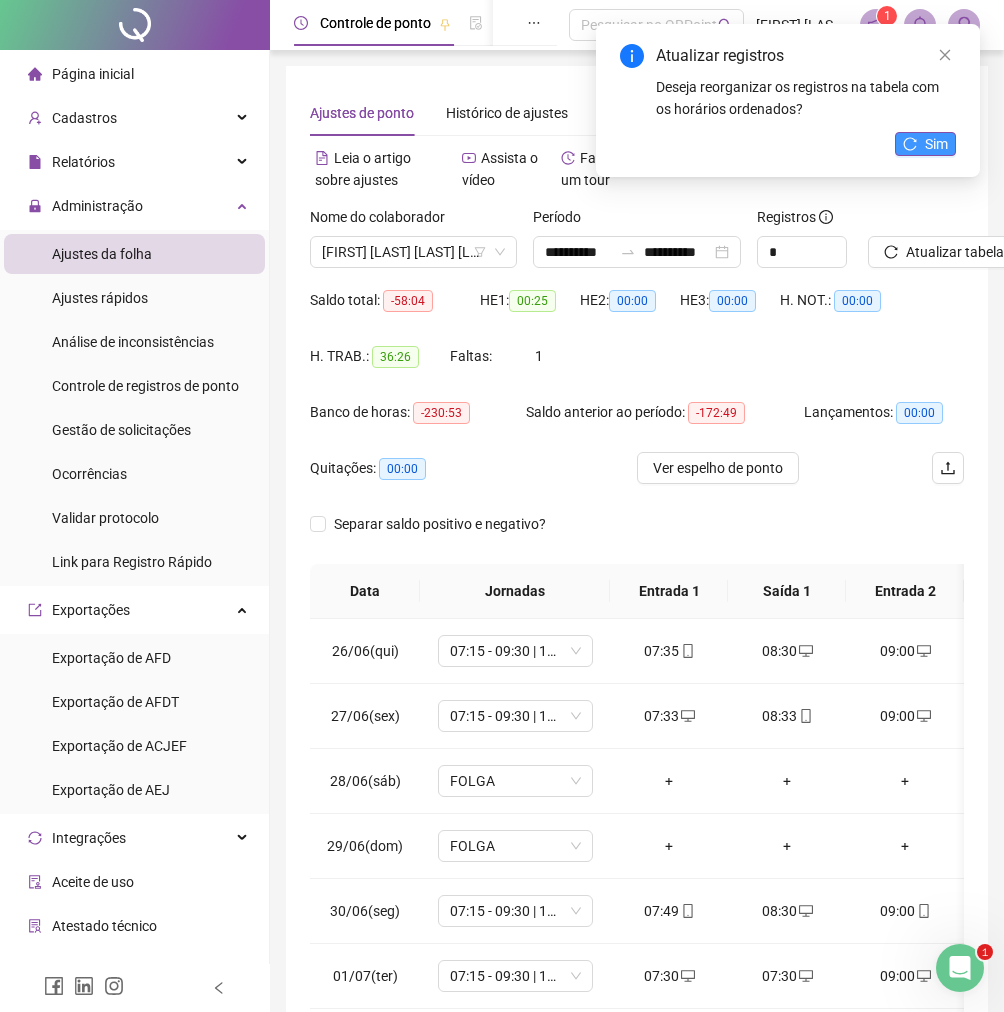 click on "Sim" at bounding box center [936, 144] 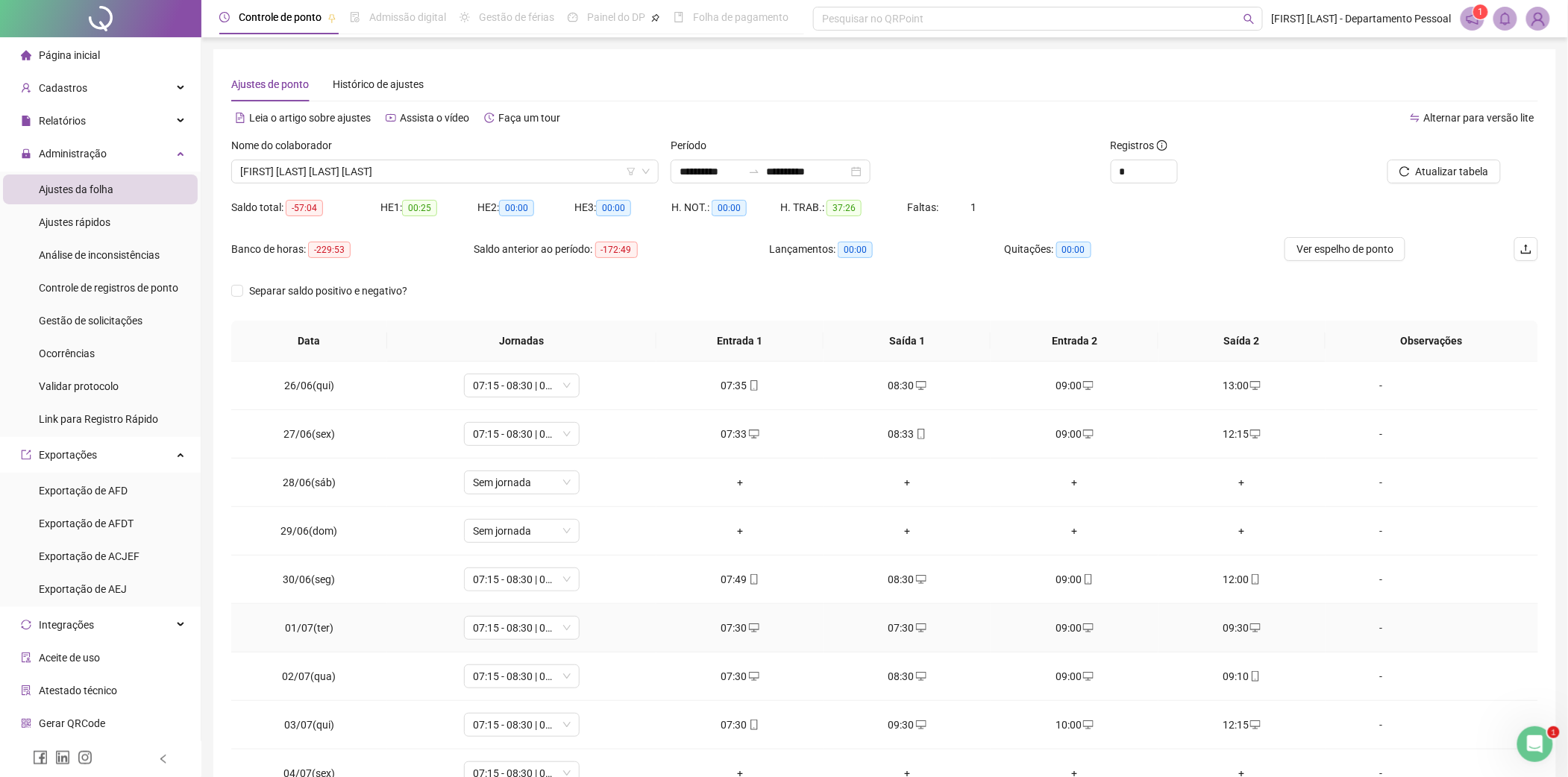click 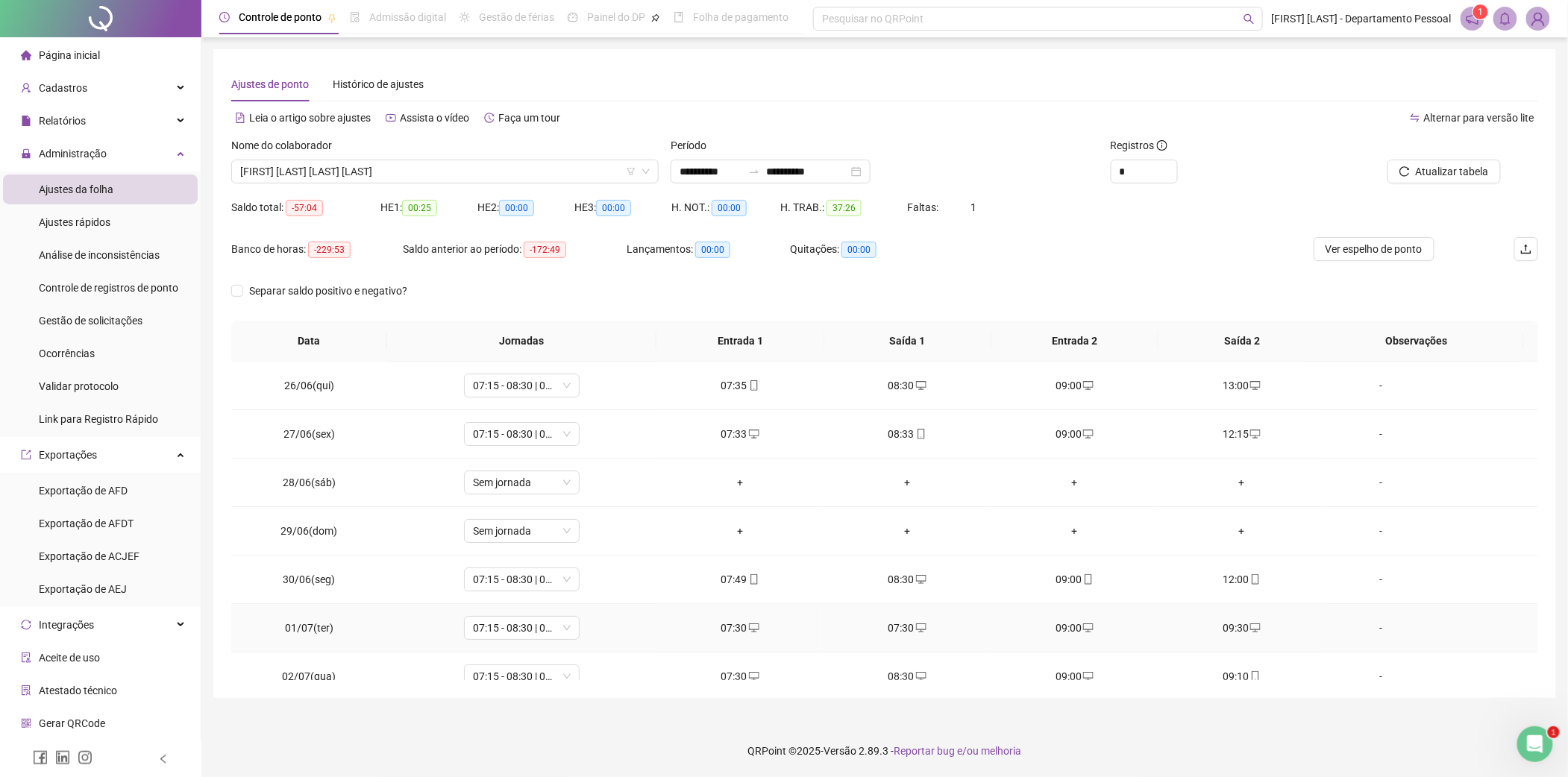 type on "**********" 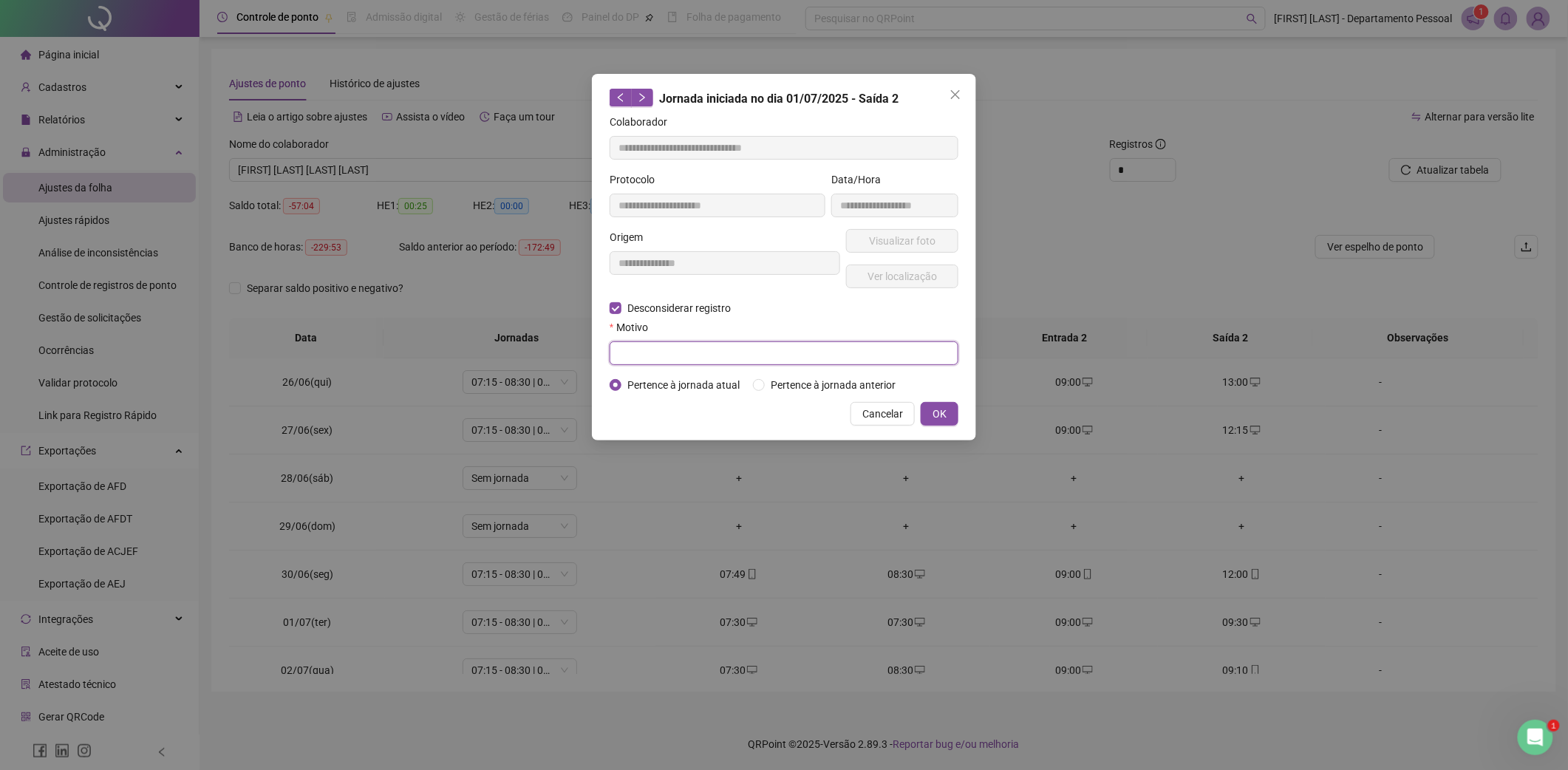 click at bounding box center [784, 353] 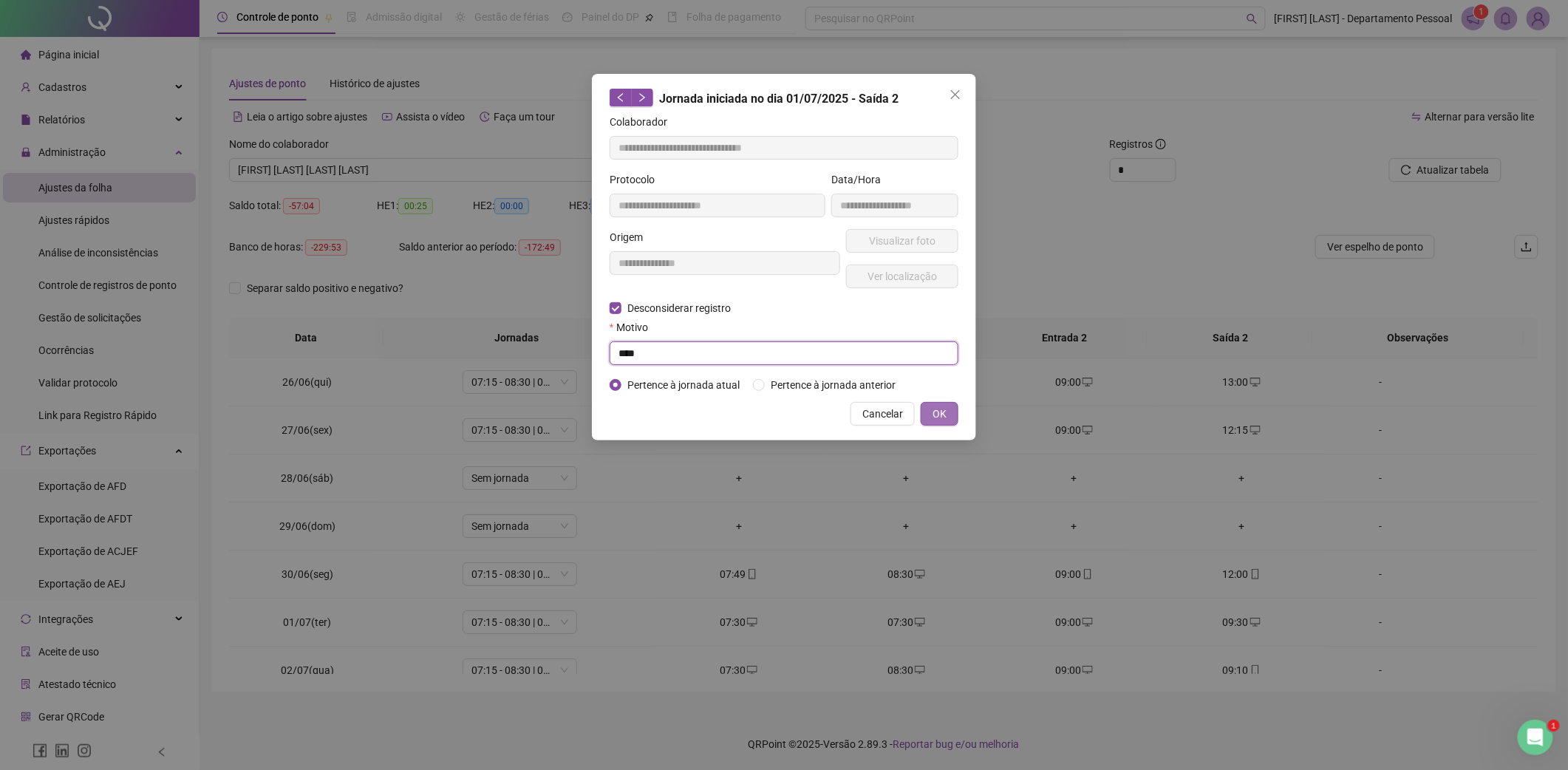 type on "****" 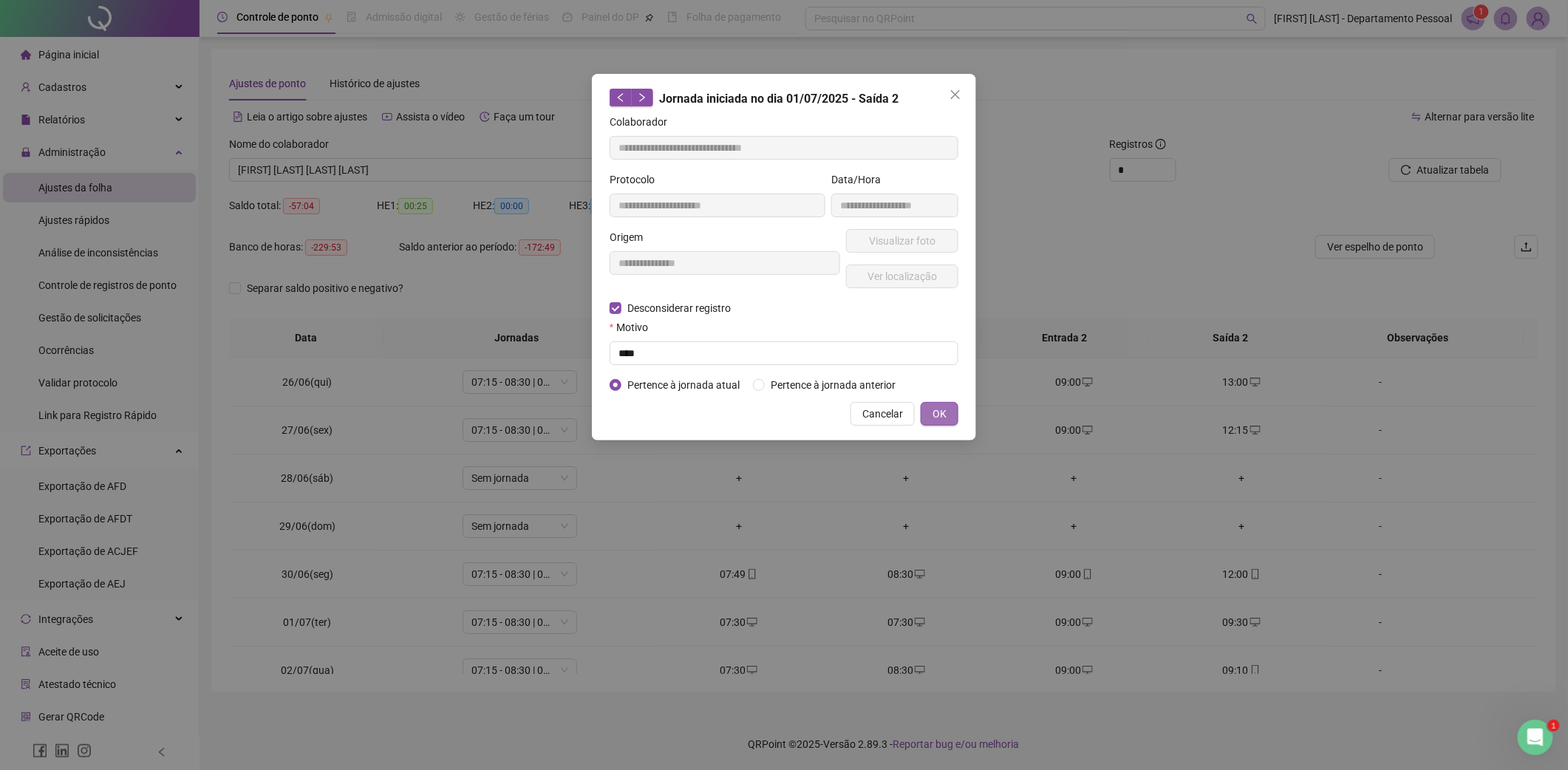 click on "OK" at bounding box center [939, 414] 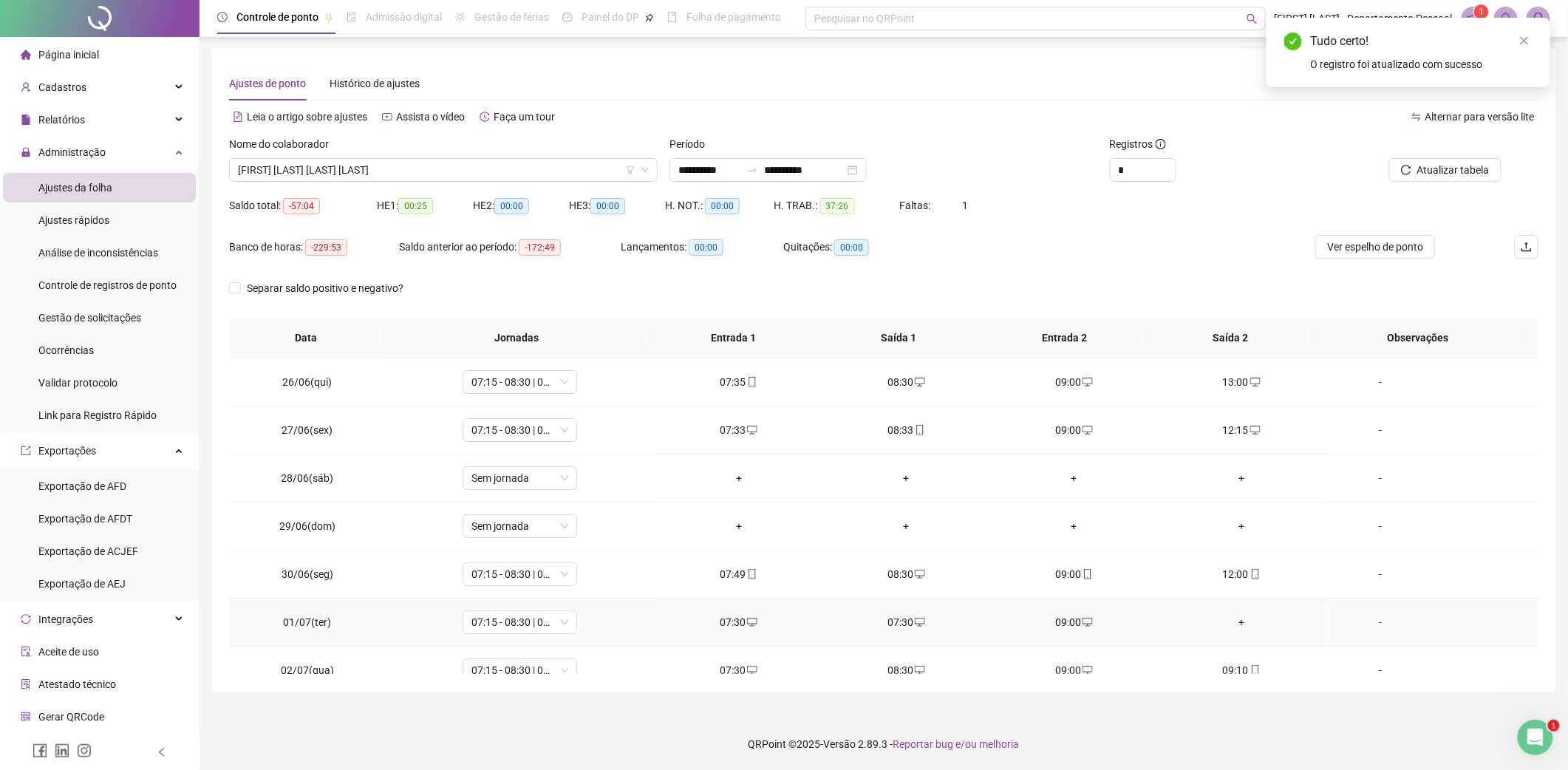 click on "+" at bounding box center (1241, 622) 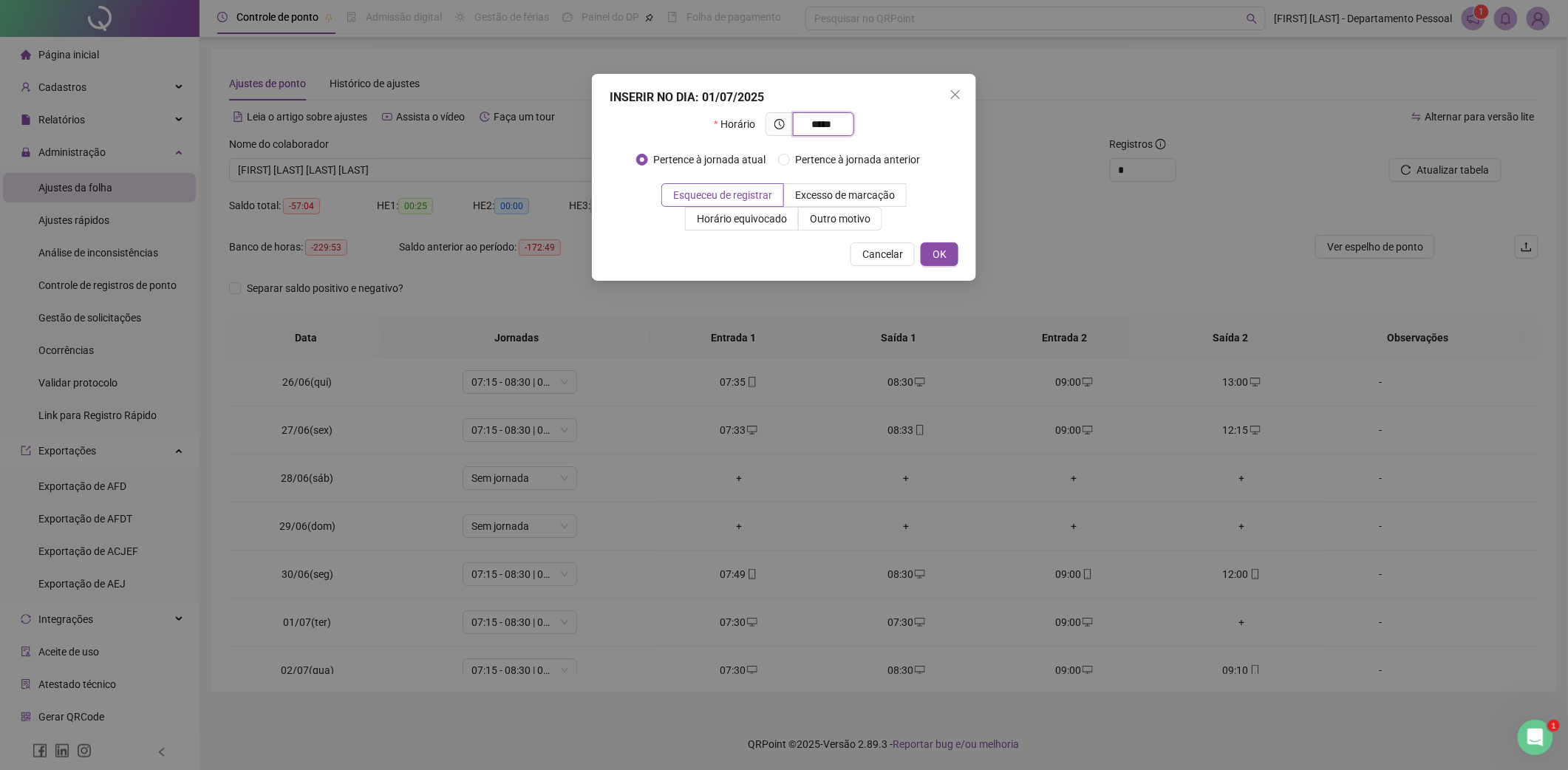 type on "*****" 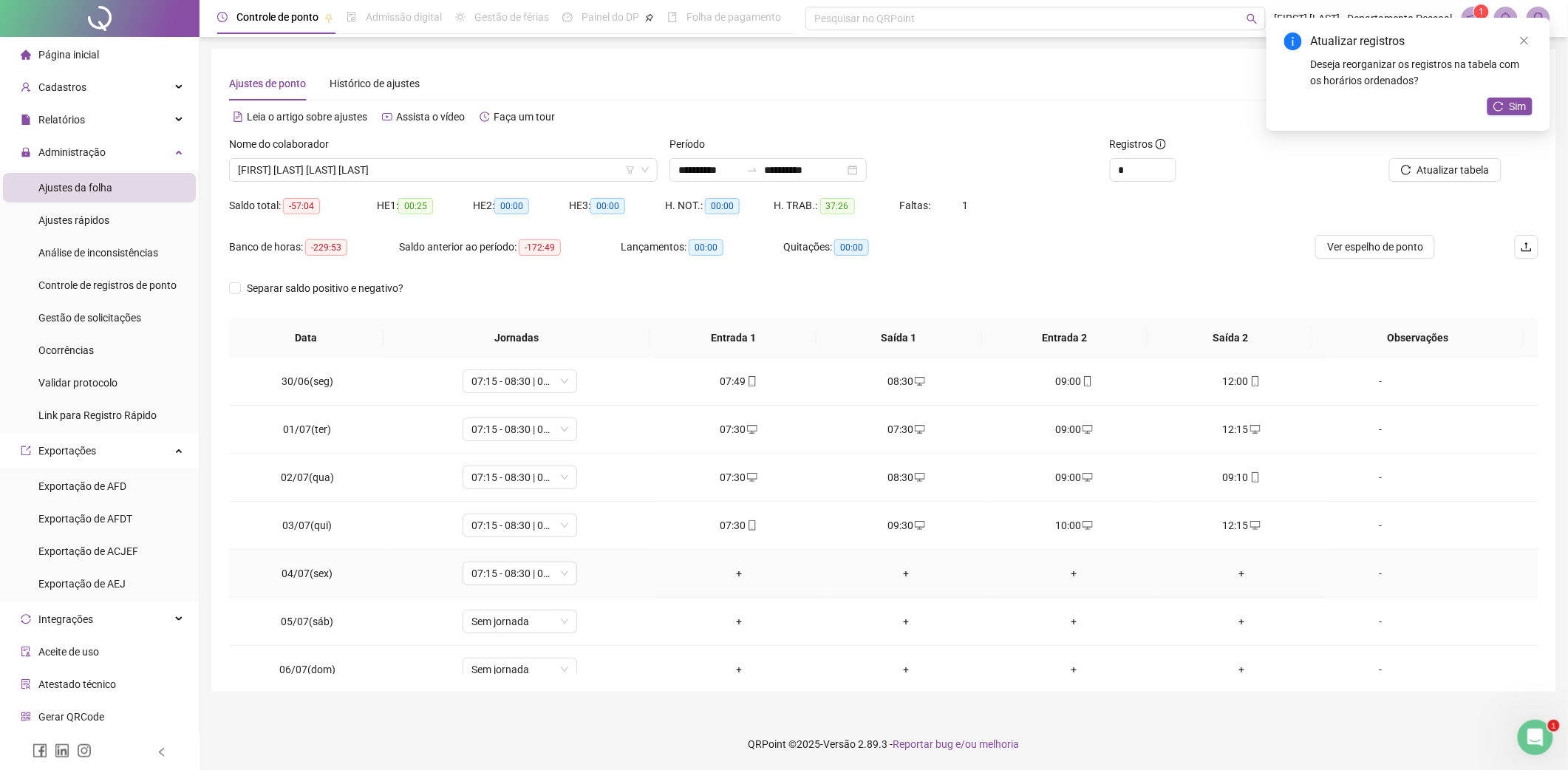scroll, scrollTop: 197, scrollLeft: 0, axis: vertical 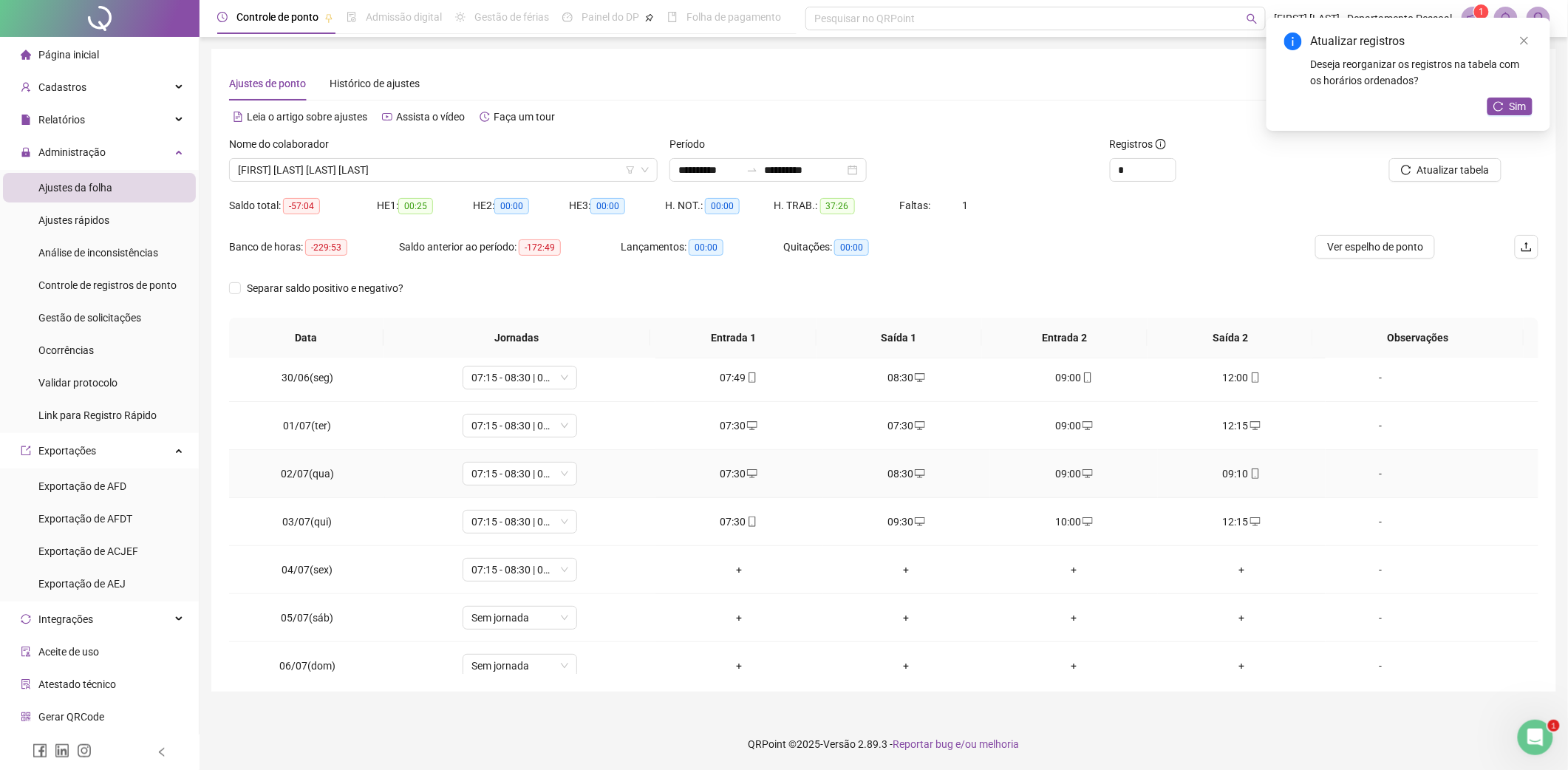 click on "09:10" at bounding box center [1241, 474] 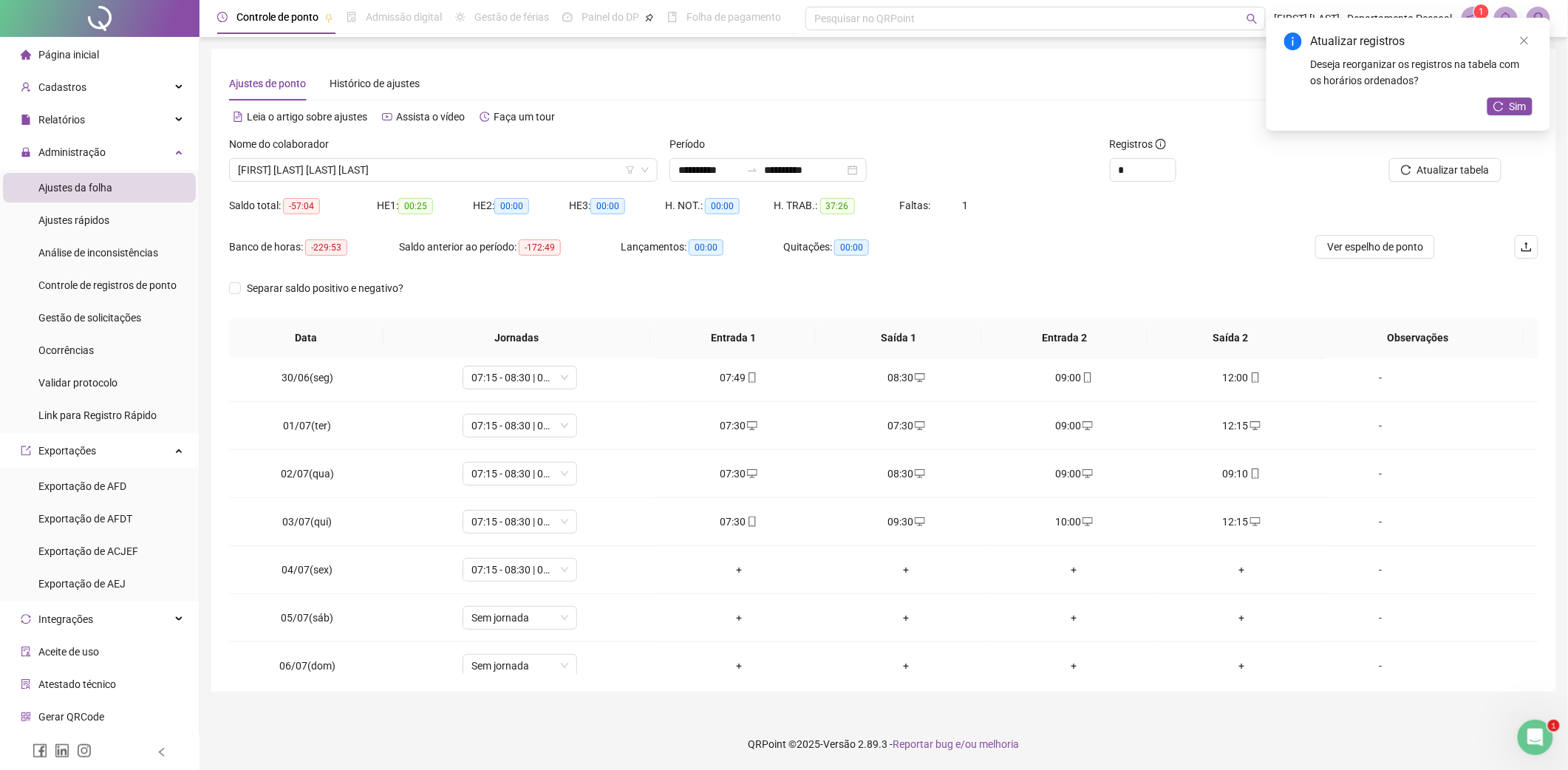 type on "**********" 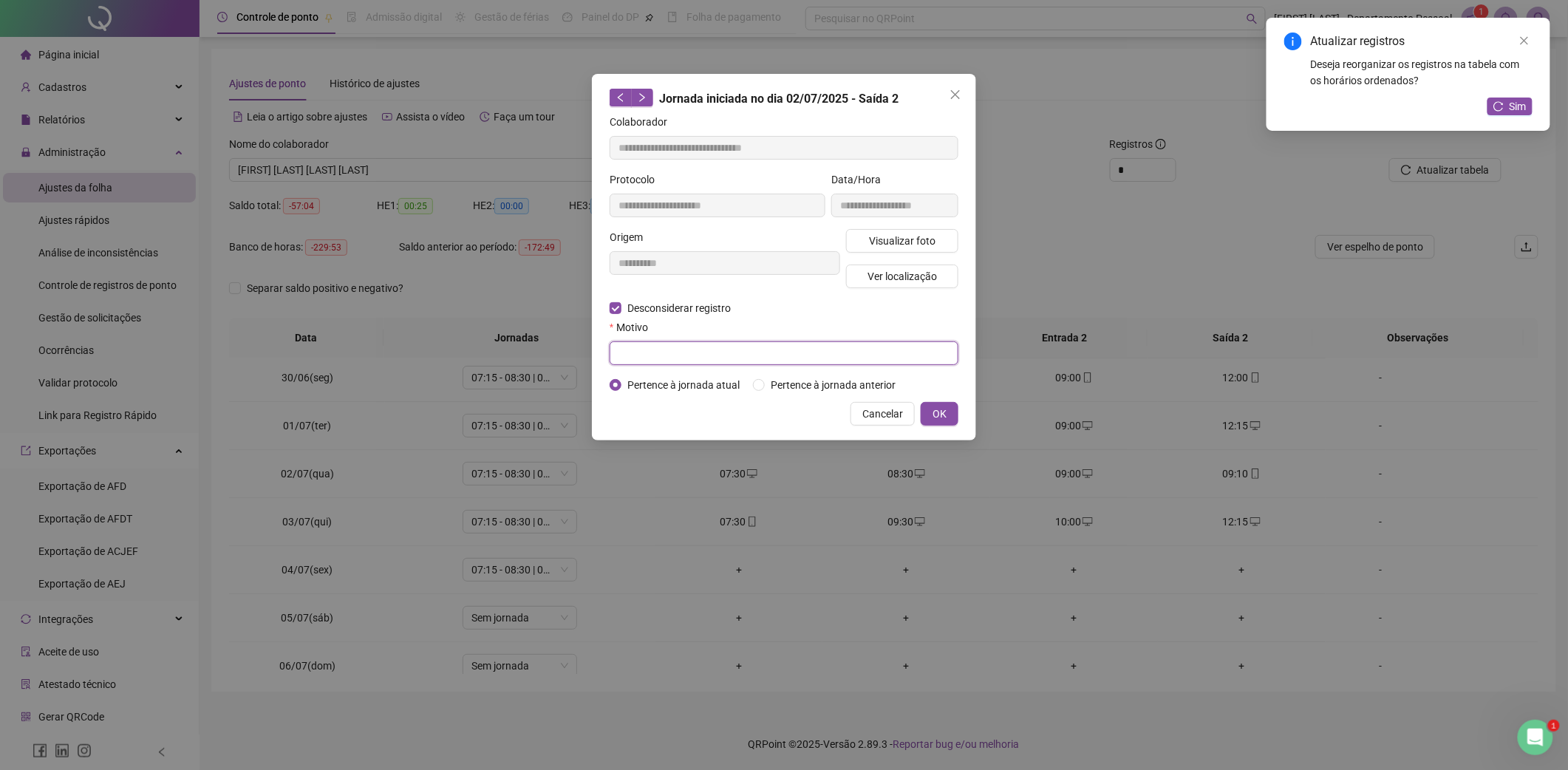 click at bounding box center (784, 353) 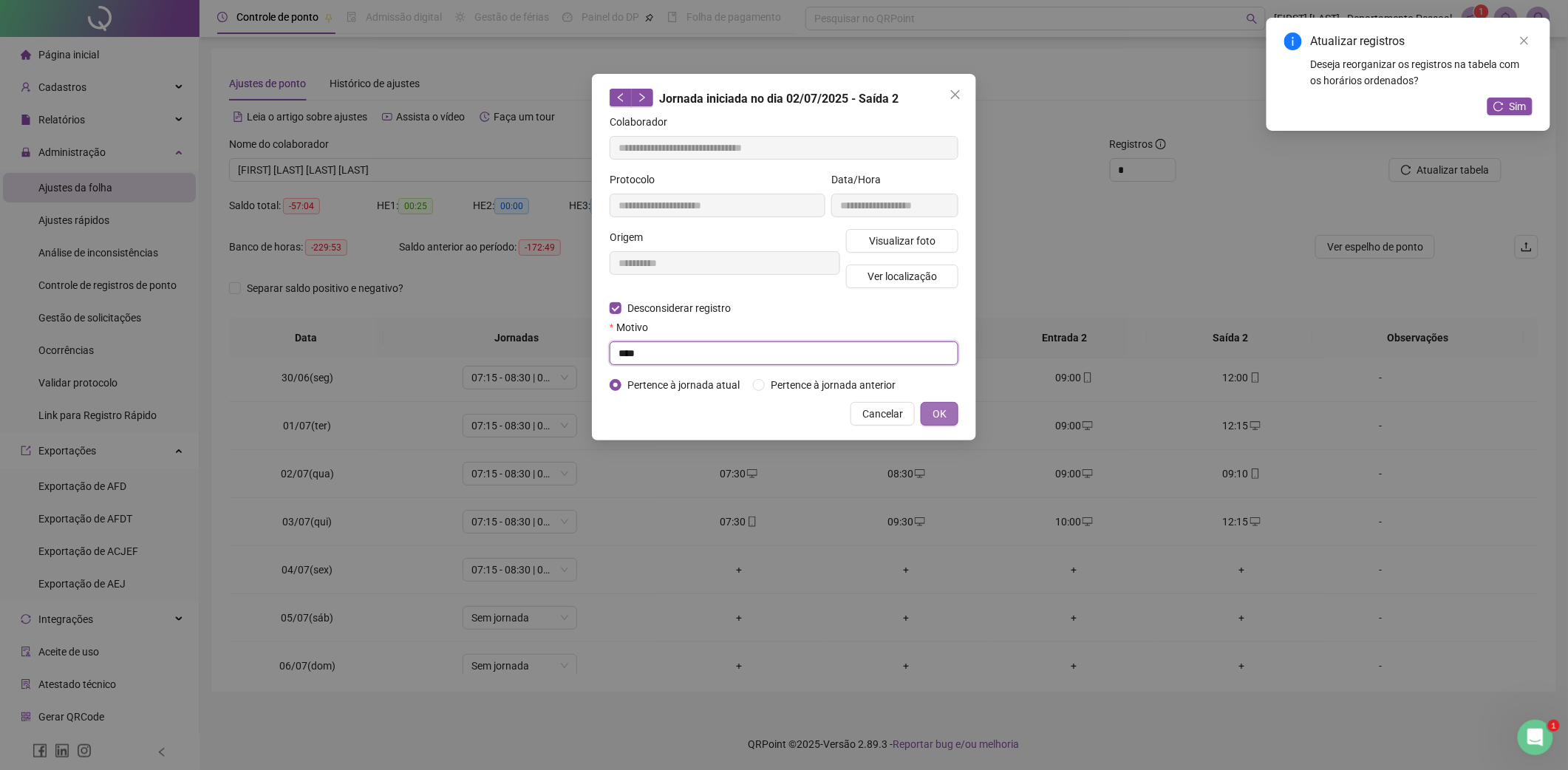 type on "****" 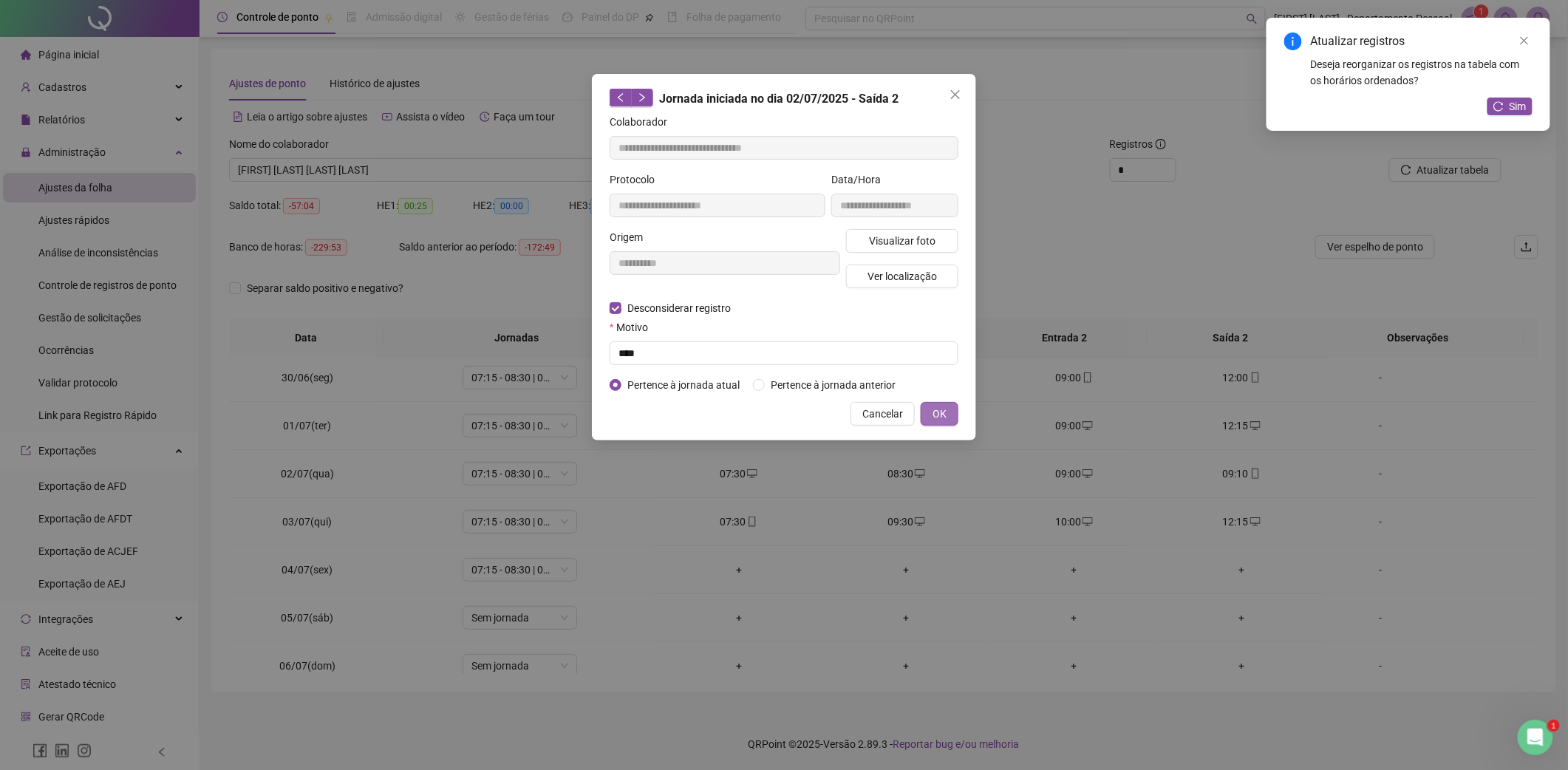 click on "OK" at bounding box center (939, 414) 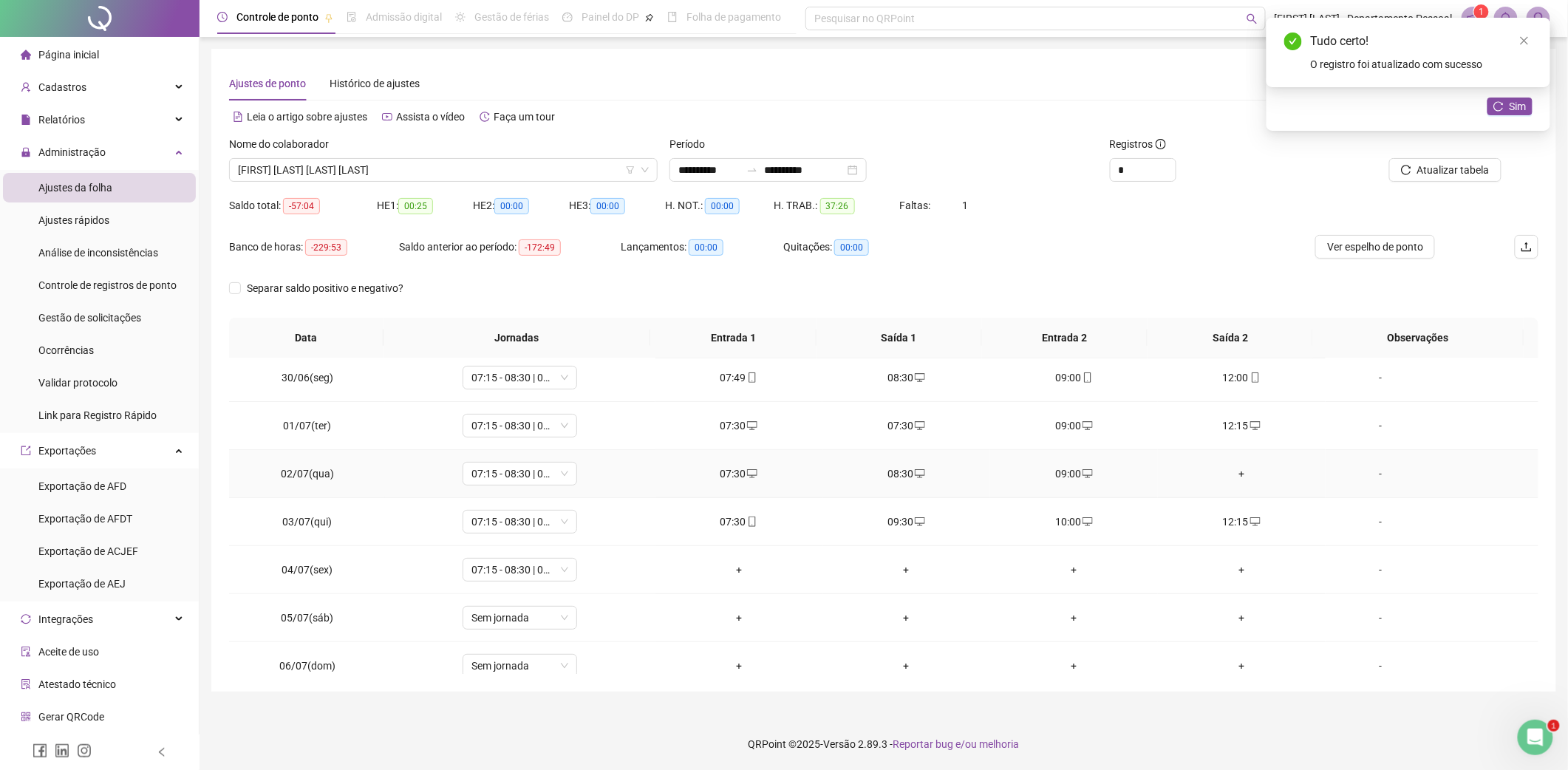 click on "+" at bounding box center (1241, 474) 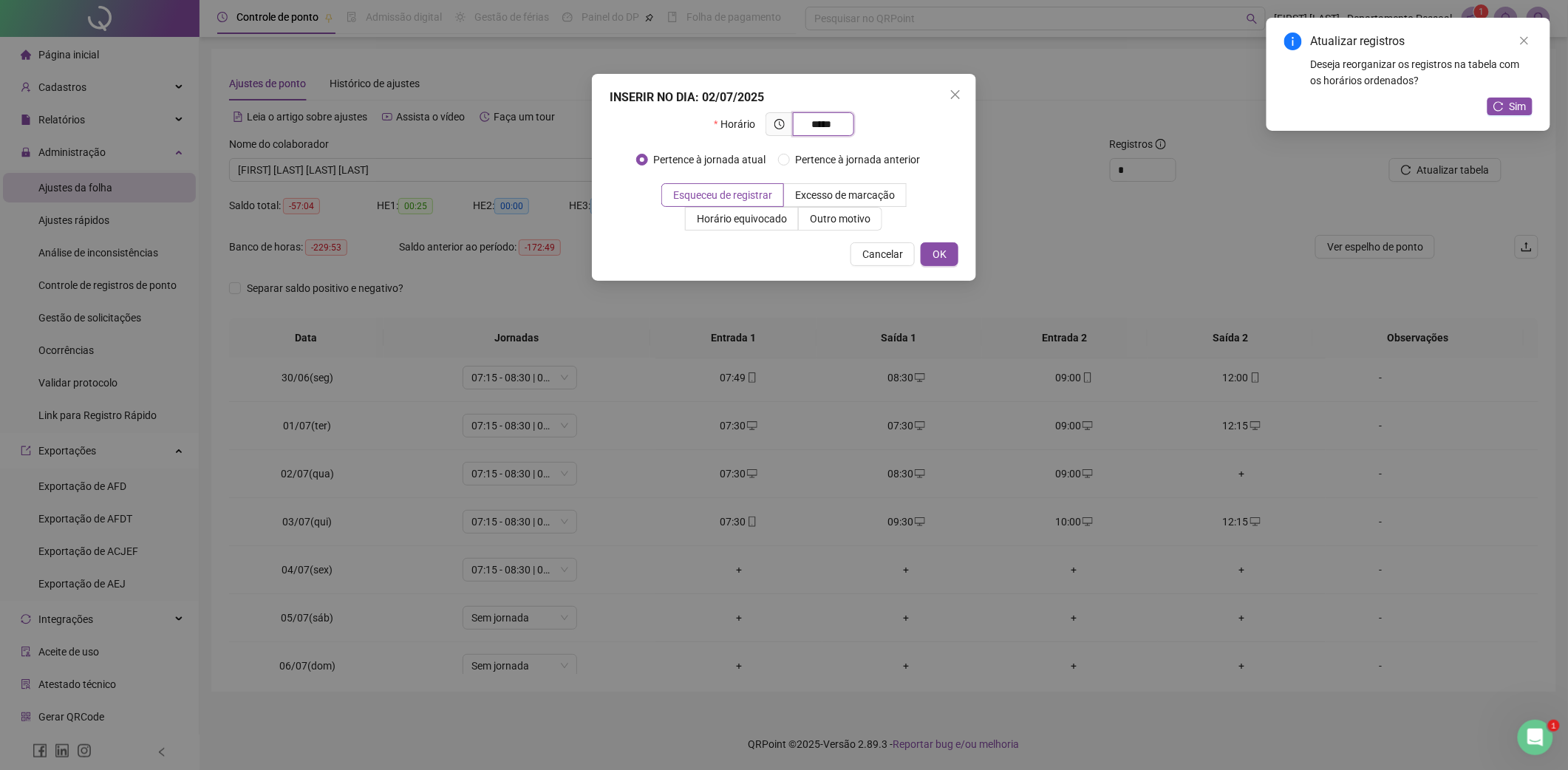 type on "*****" 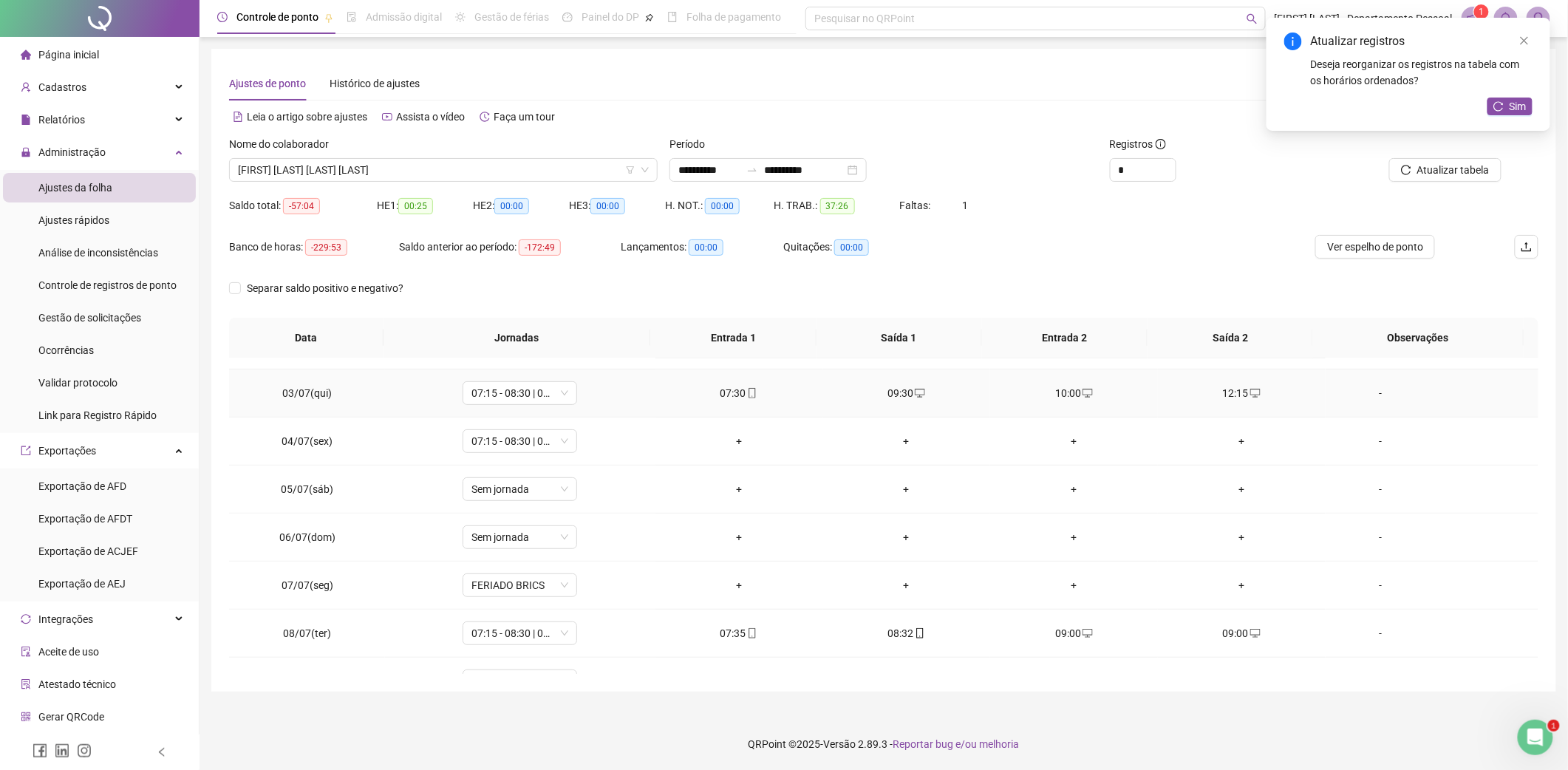 scroll, scrollTop: 492, scrollLeft: 0, axis: vertical 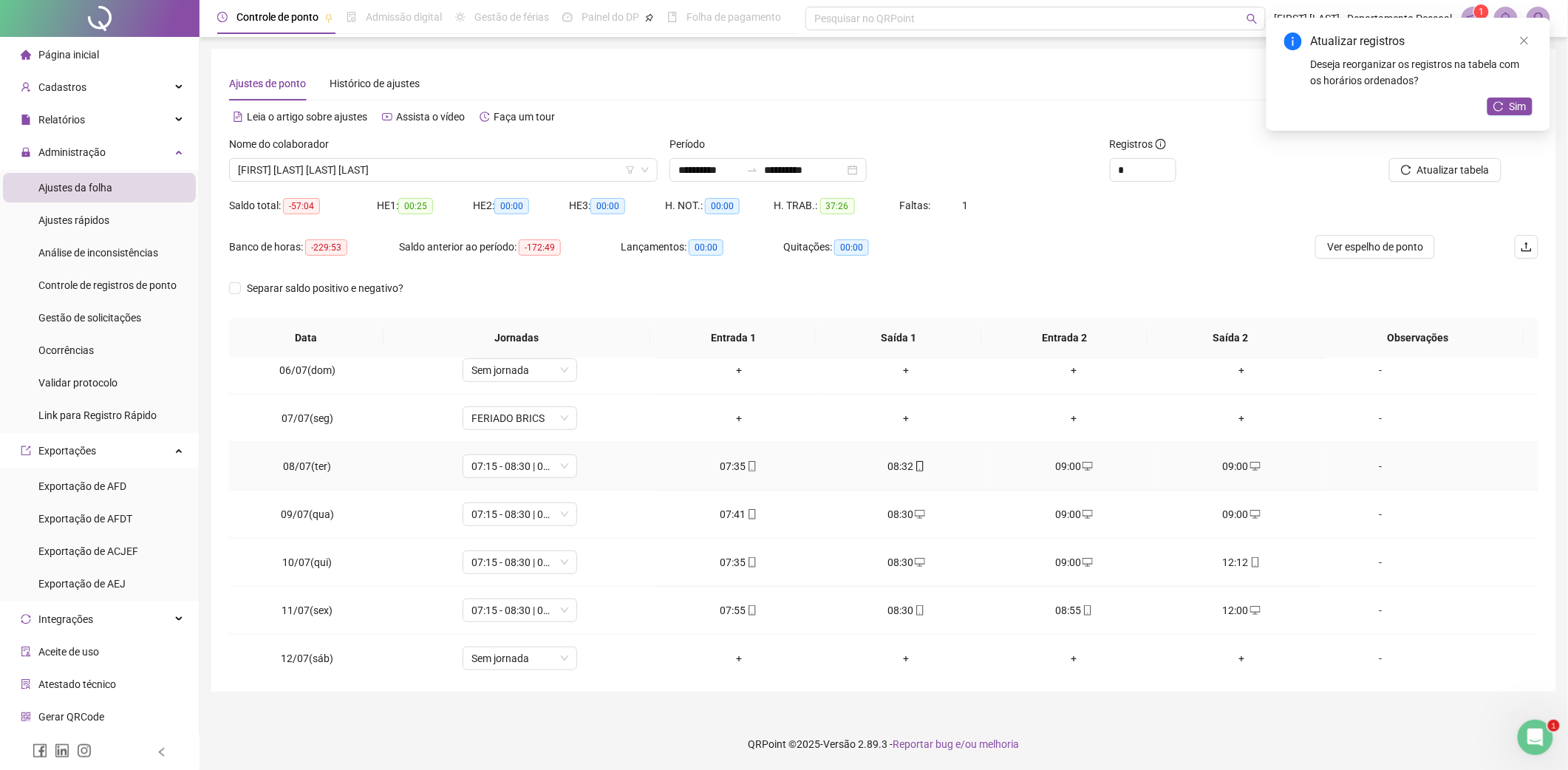 click on "09:00" at bounding box center (1241, 466) 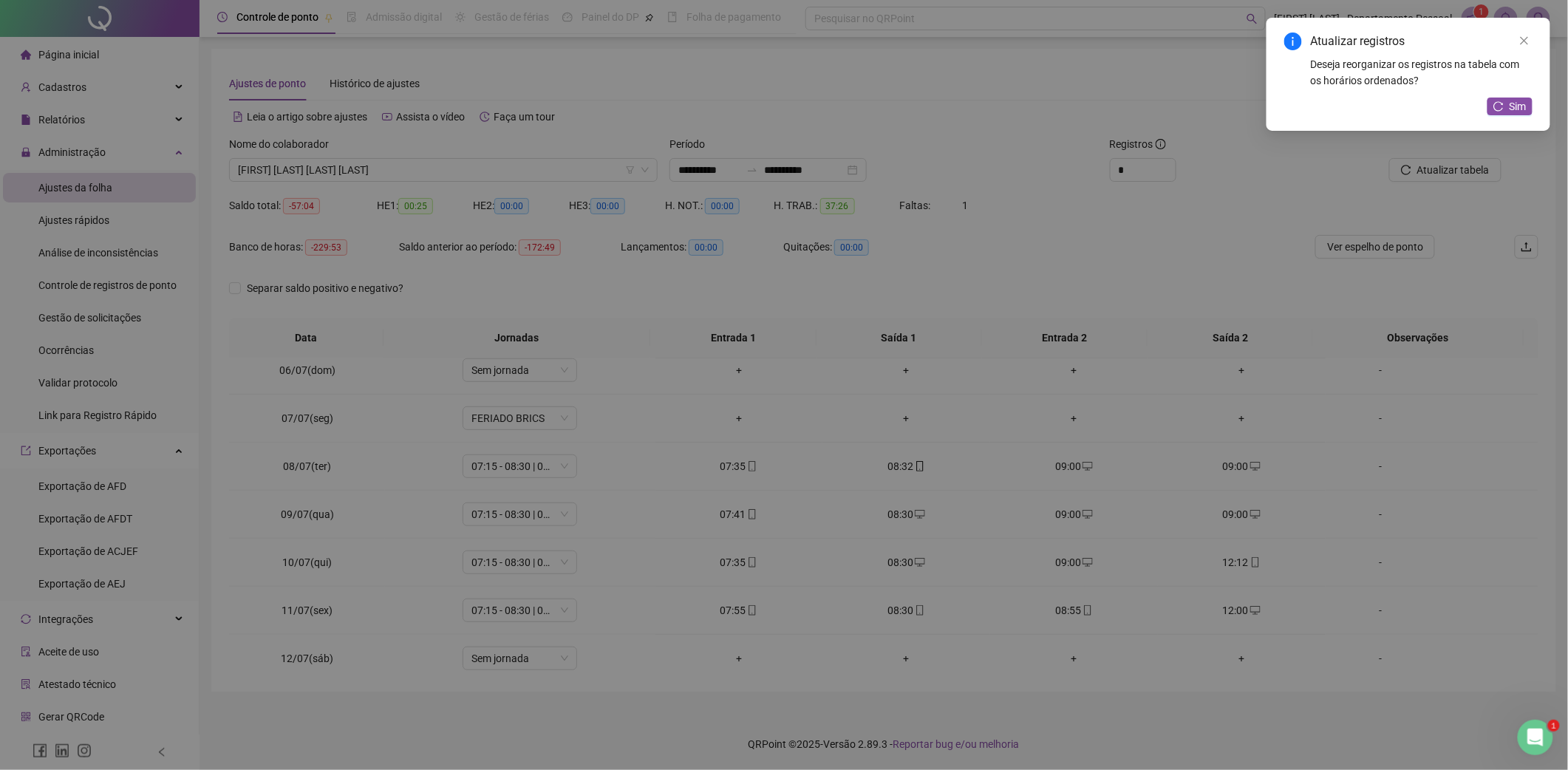 type on "**********" 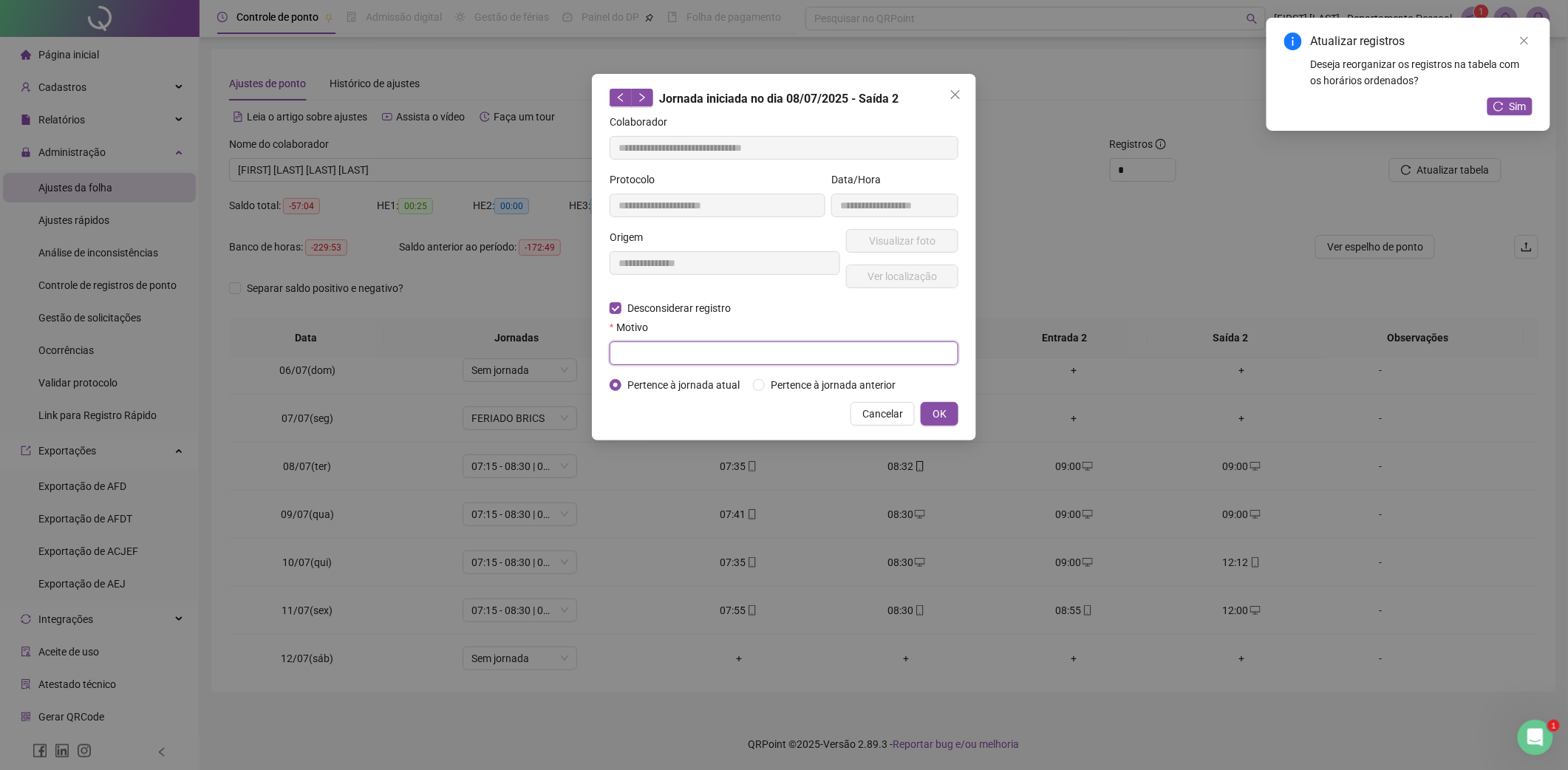 click at bounding box center (784, 353) 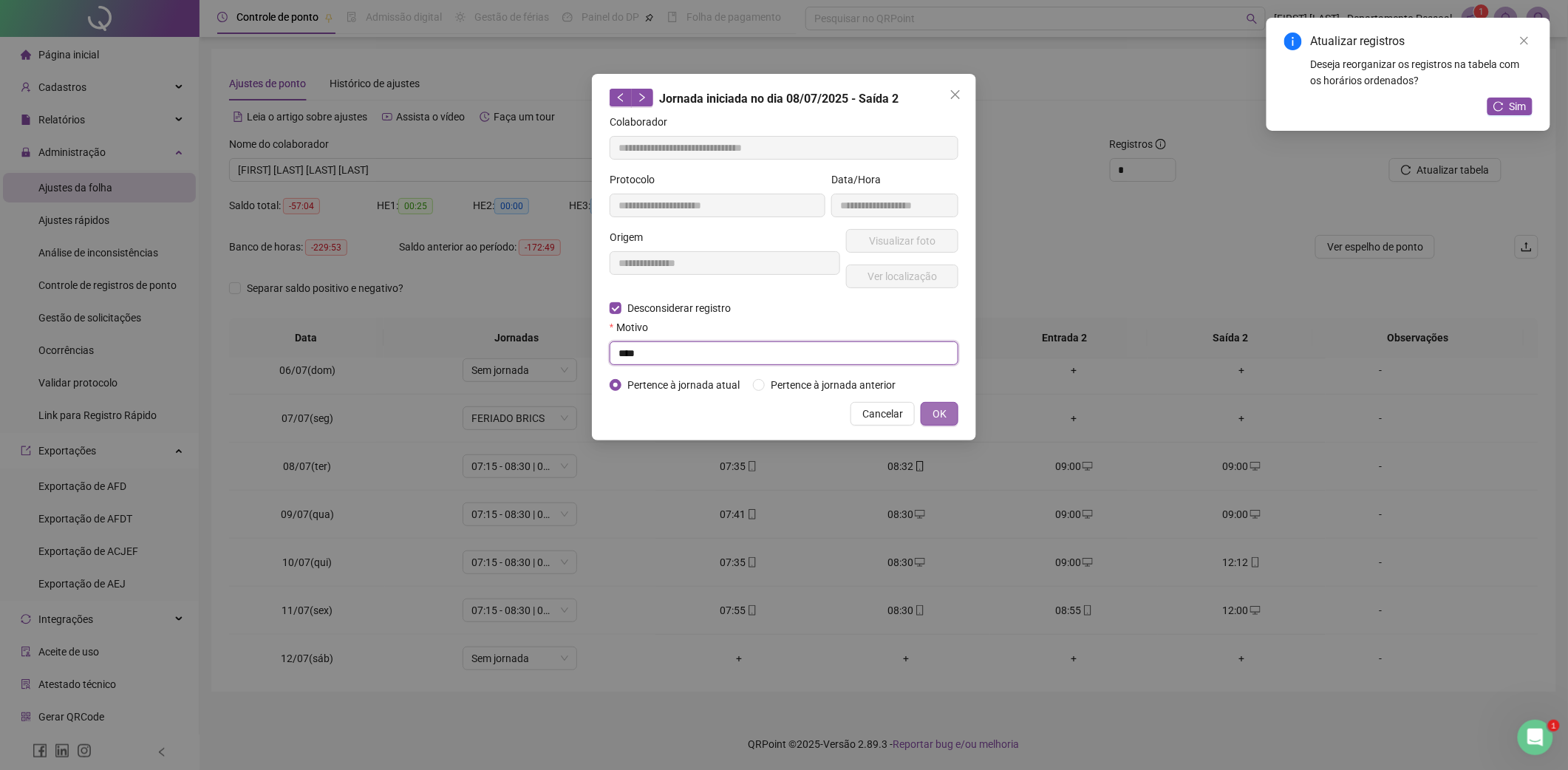 type on "****" 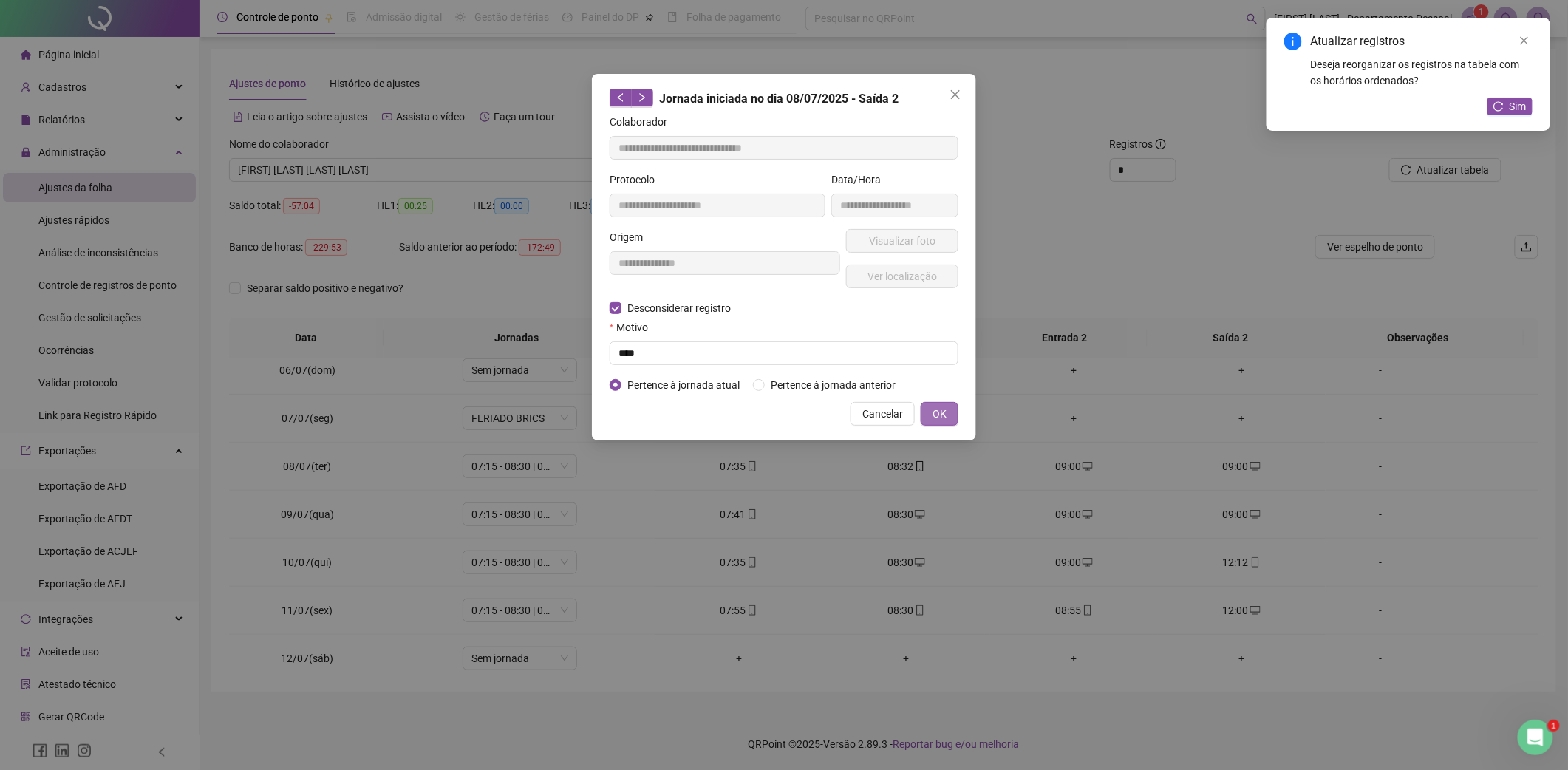 click on "OK" at bounding box center (939, 414) 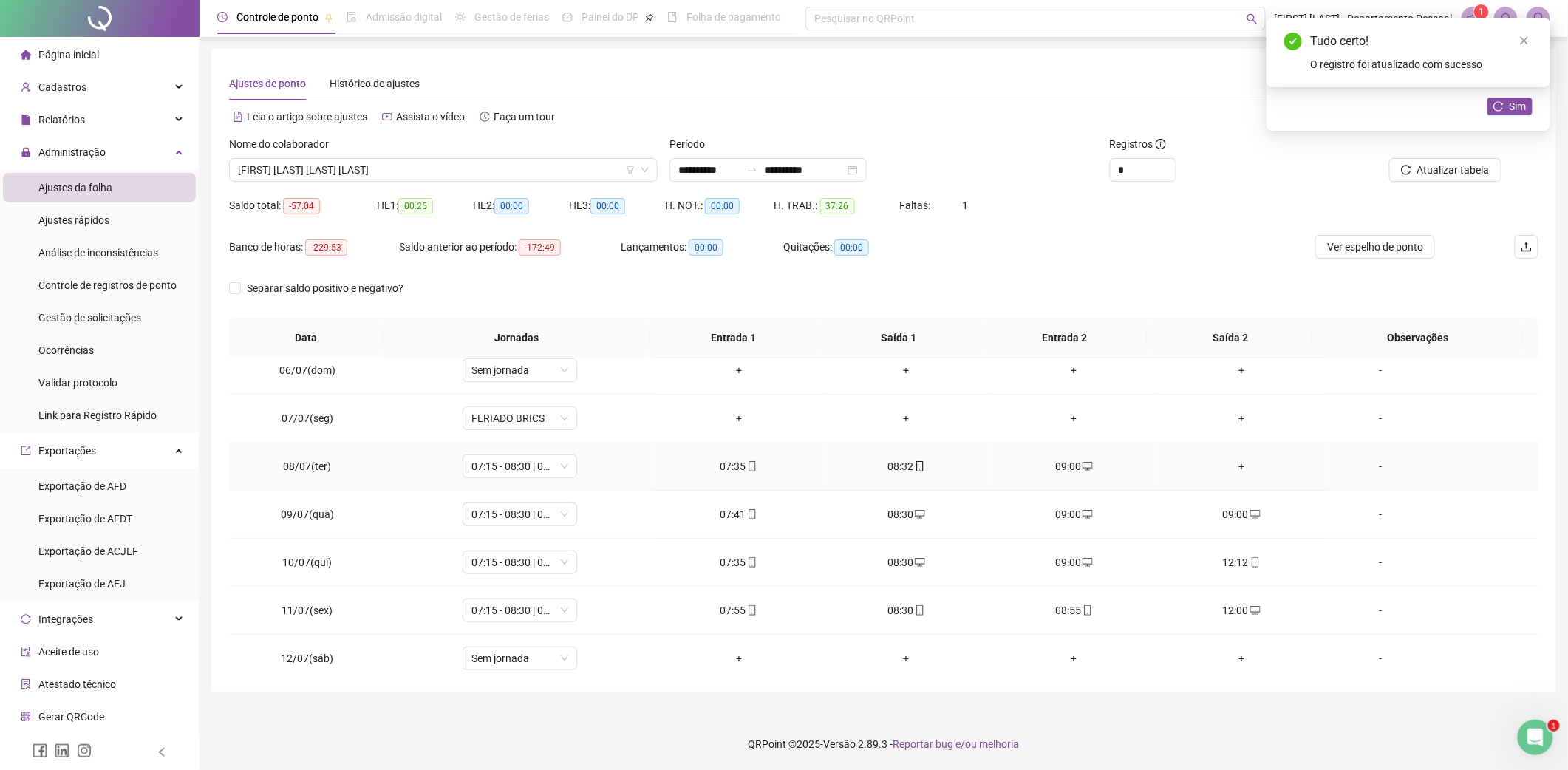 click on "+" at bounding box center (1241, 466) 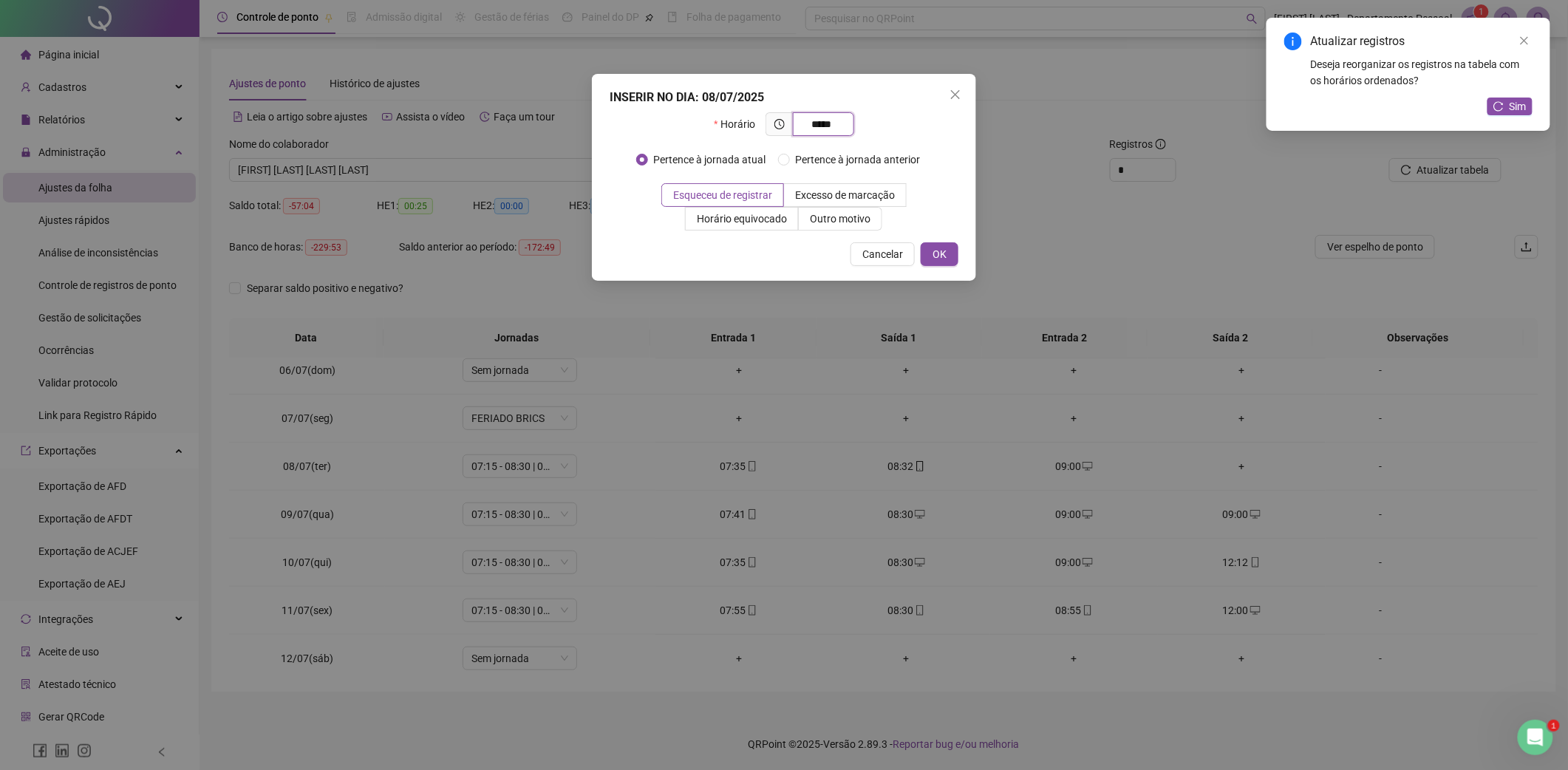 type on "*****" 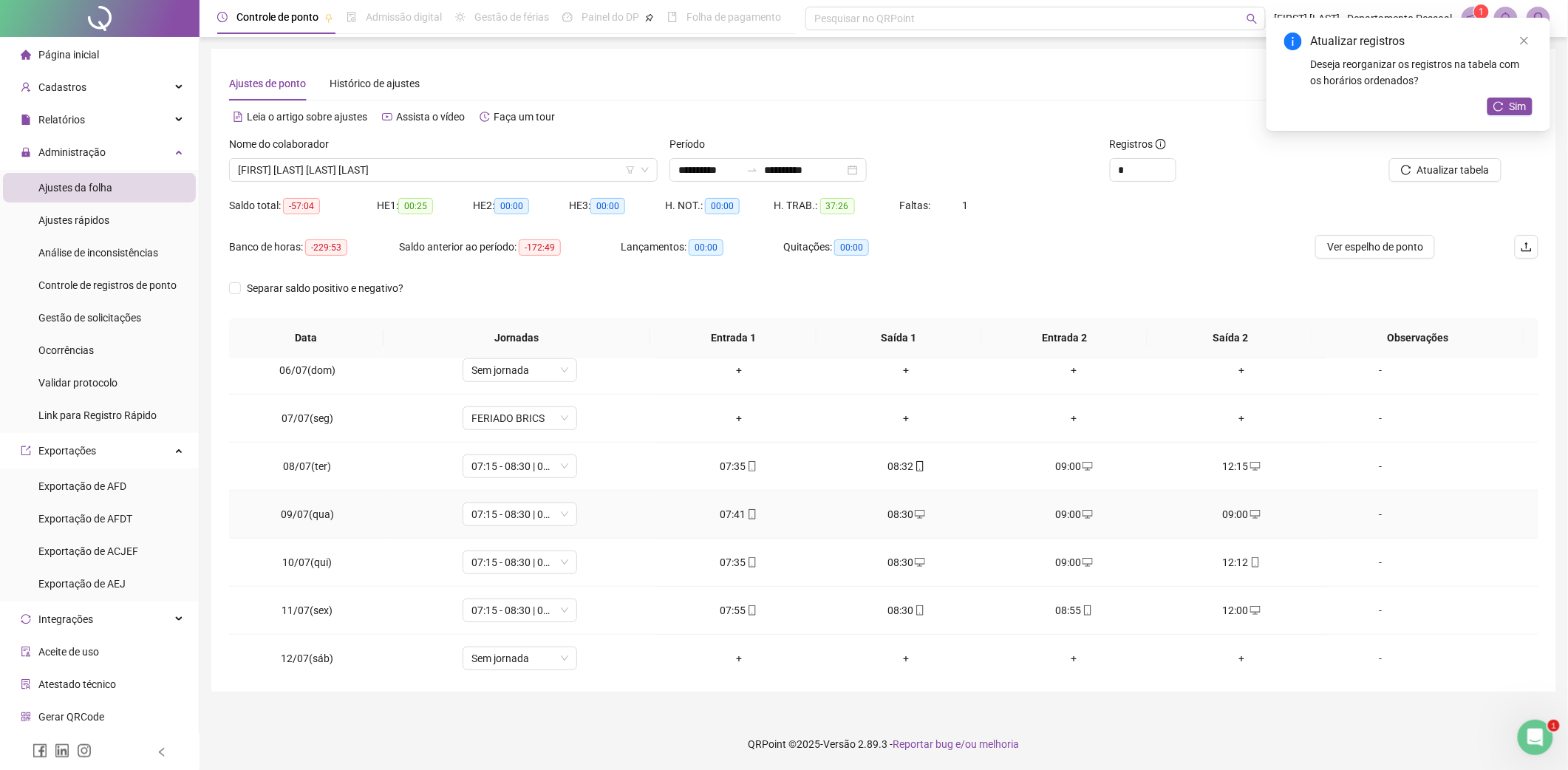 click 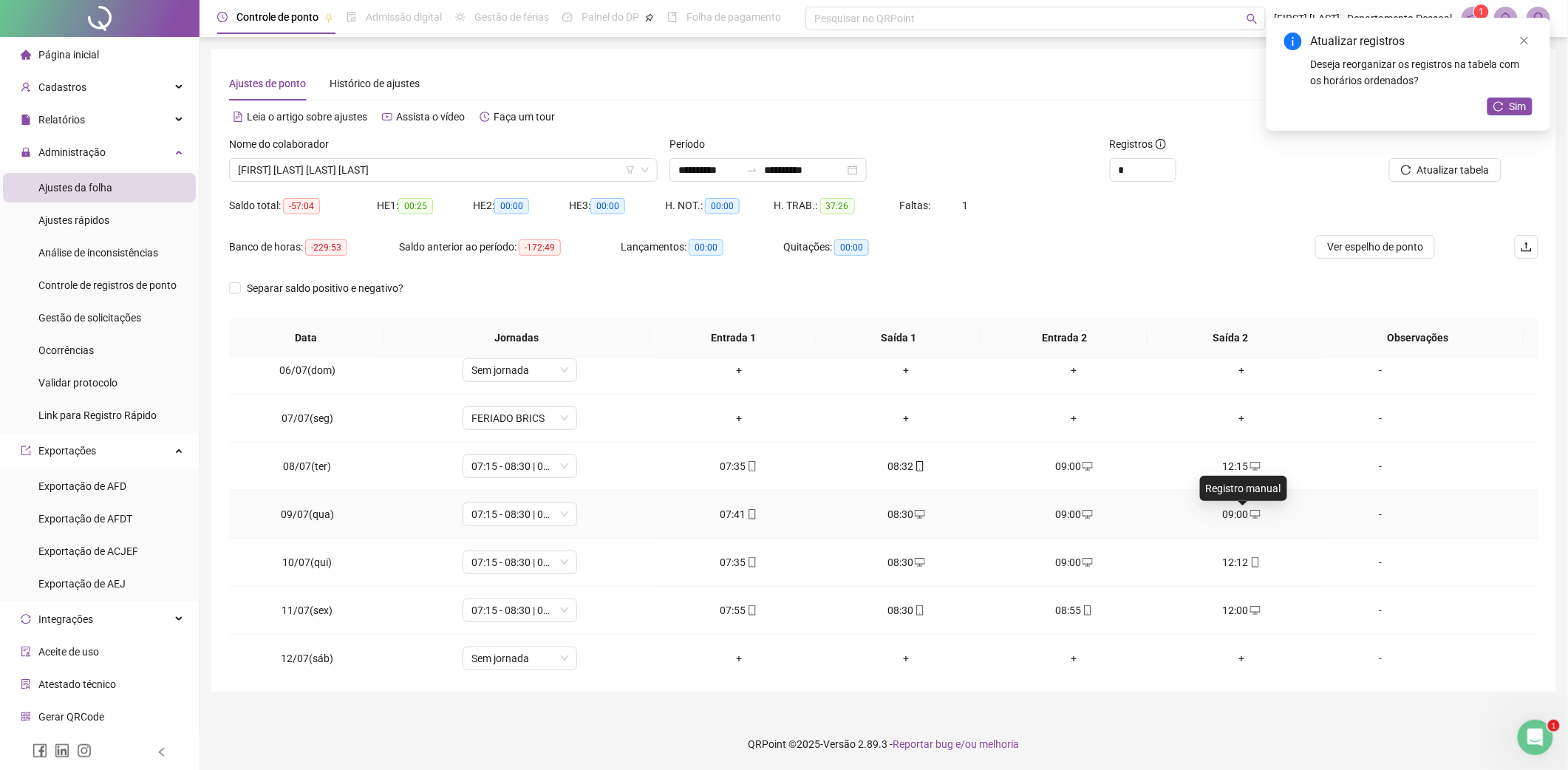 type on "**********" 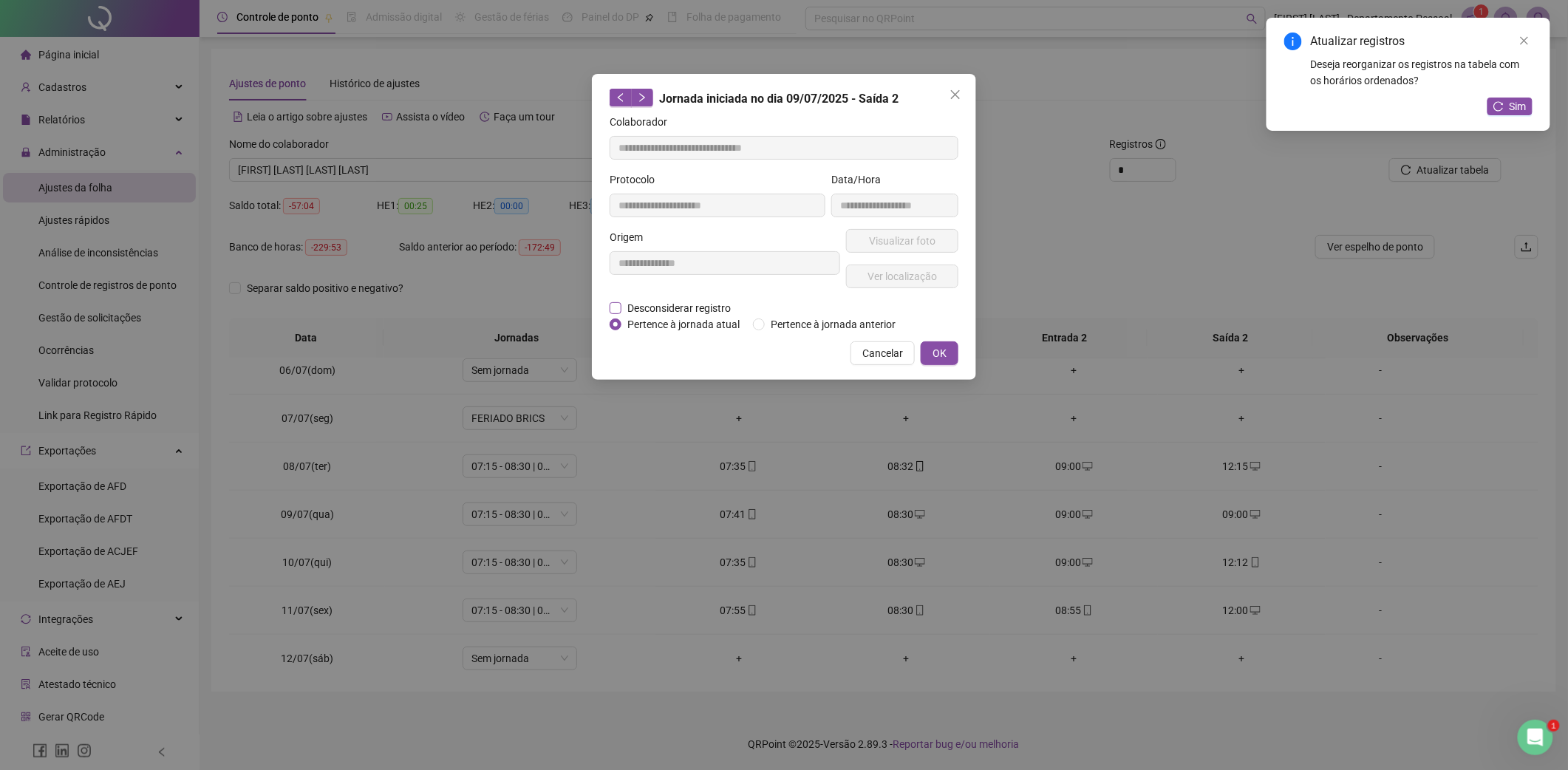 click on "Desconsiderar registro" at bounding box center [679, 308] 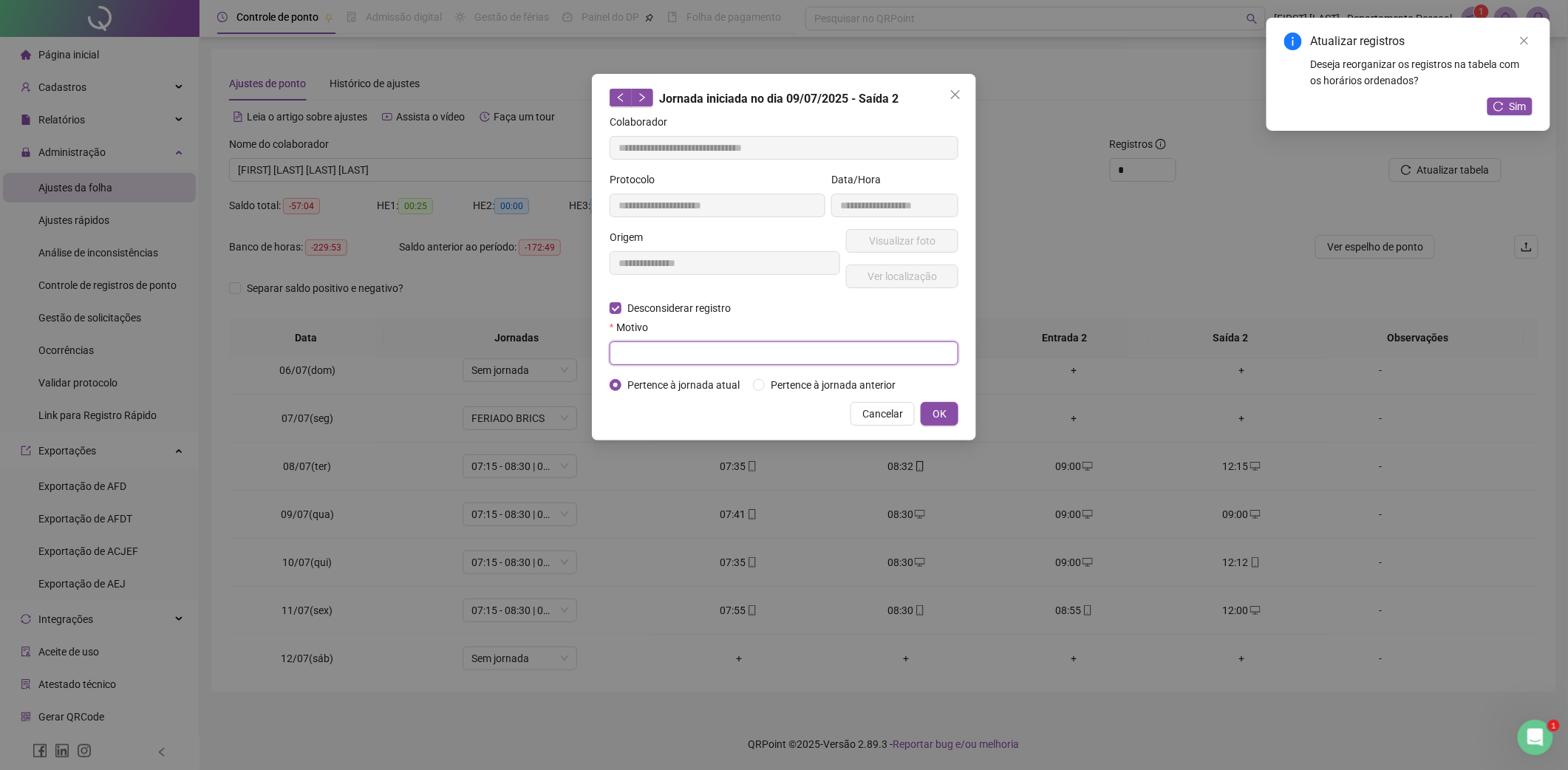 click at bounding box center [784, 353] 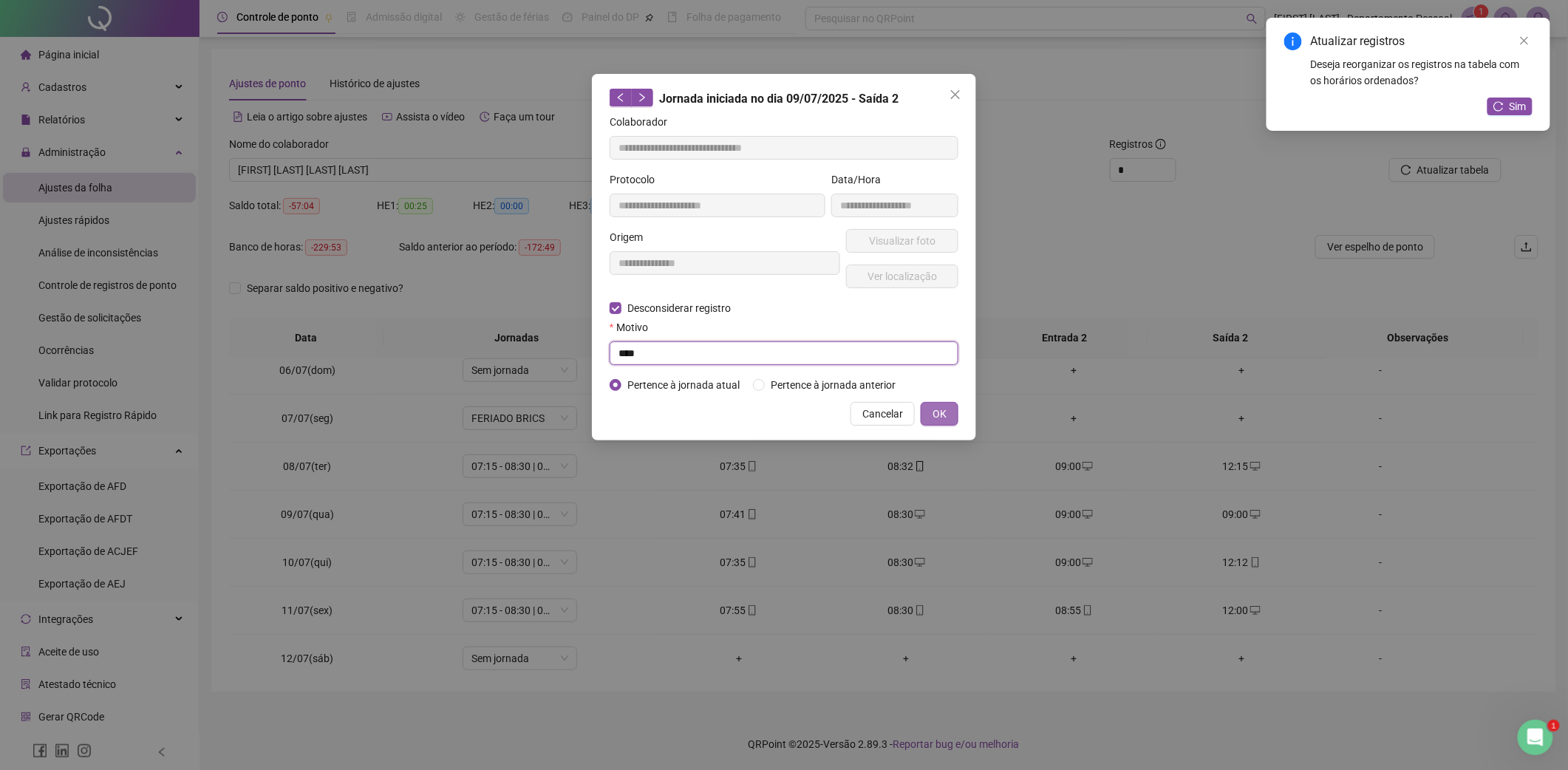 type on "****" 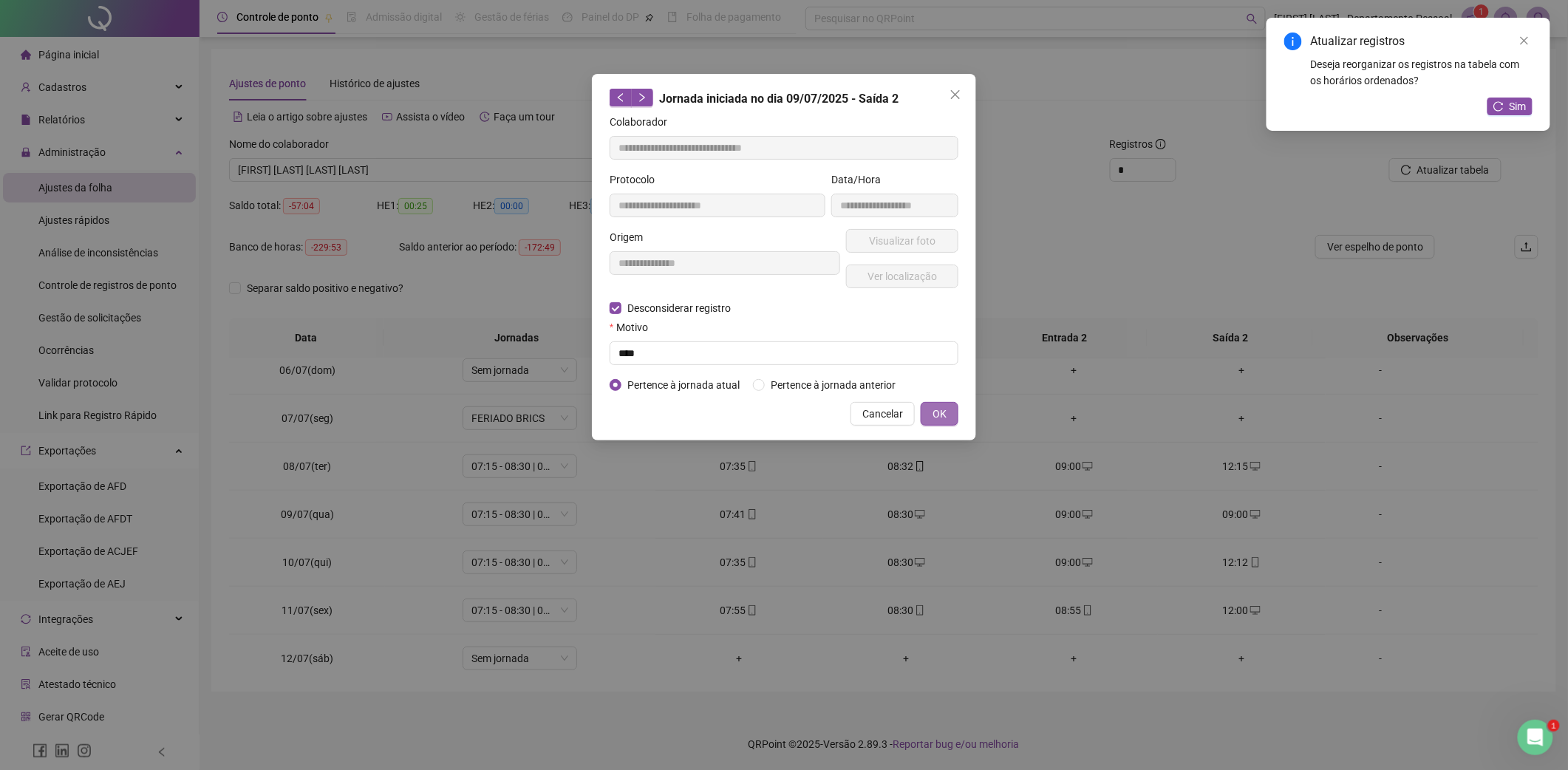 click on "OK" at bounding box center (939, 414) 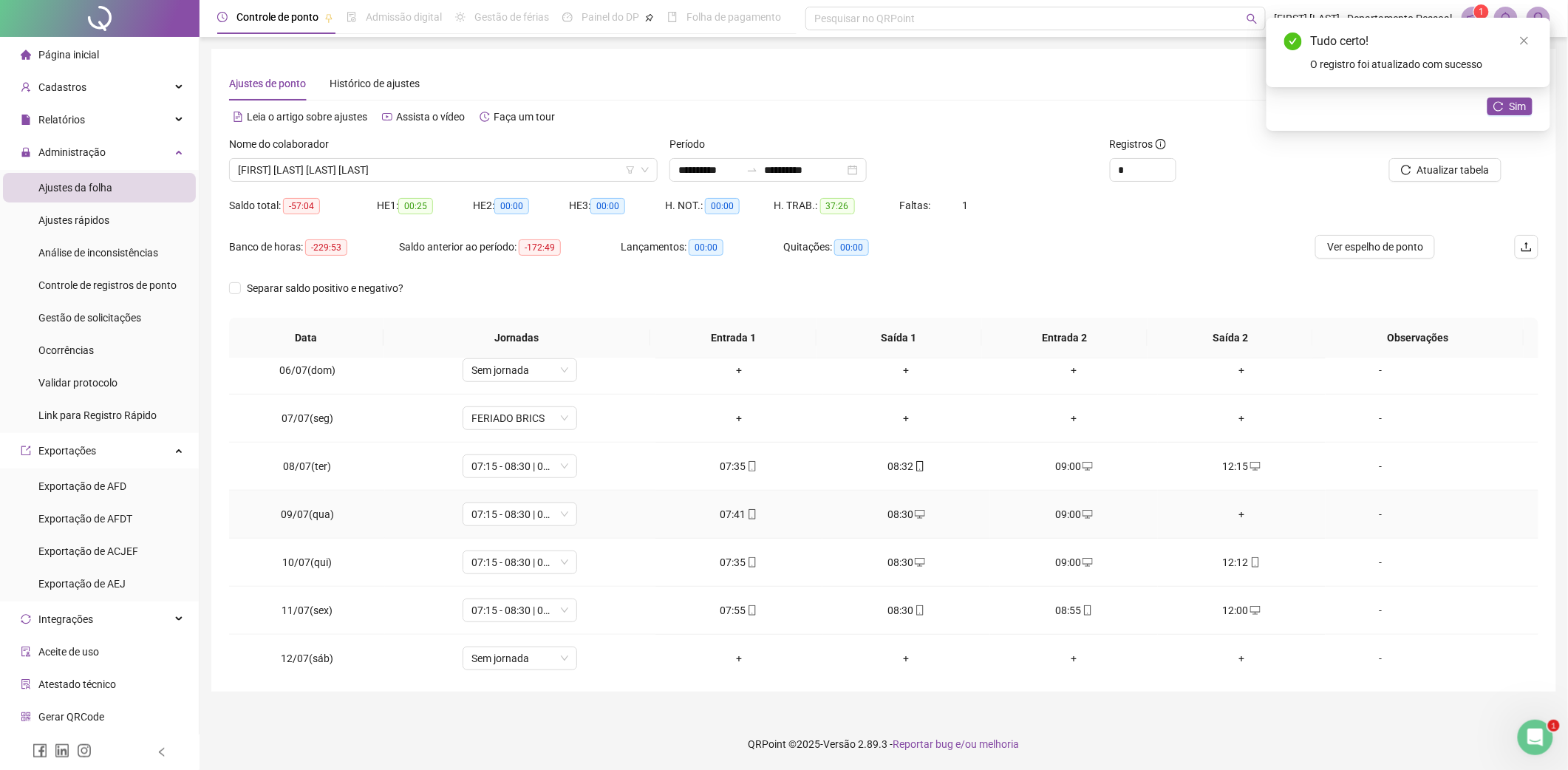 click on "+" at bounding box center [1241, 514] 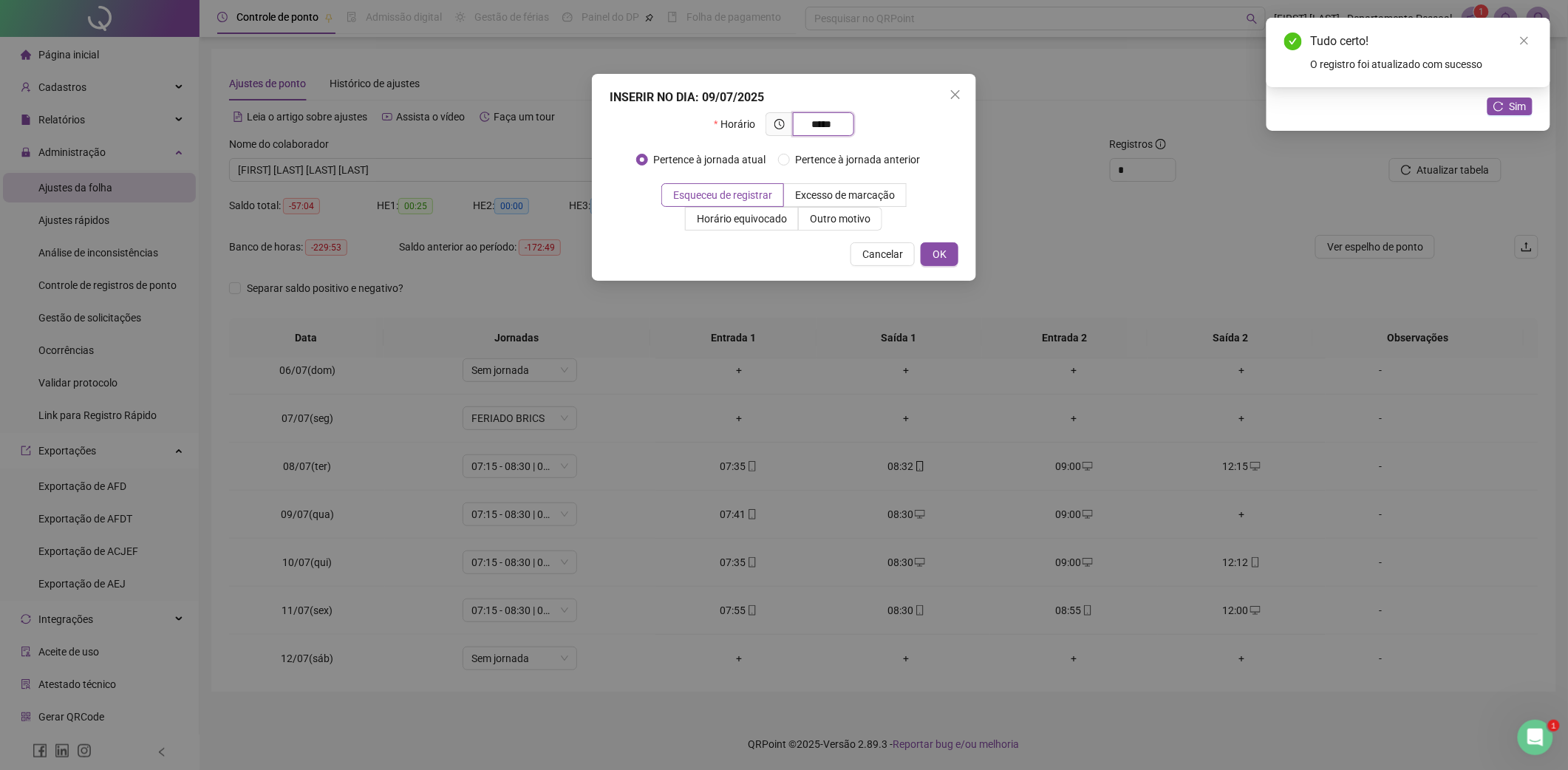 type on "*****" 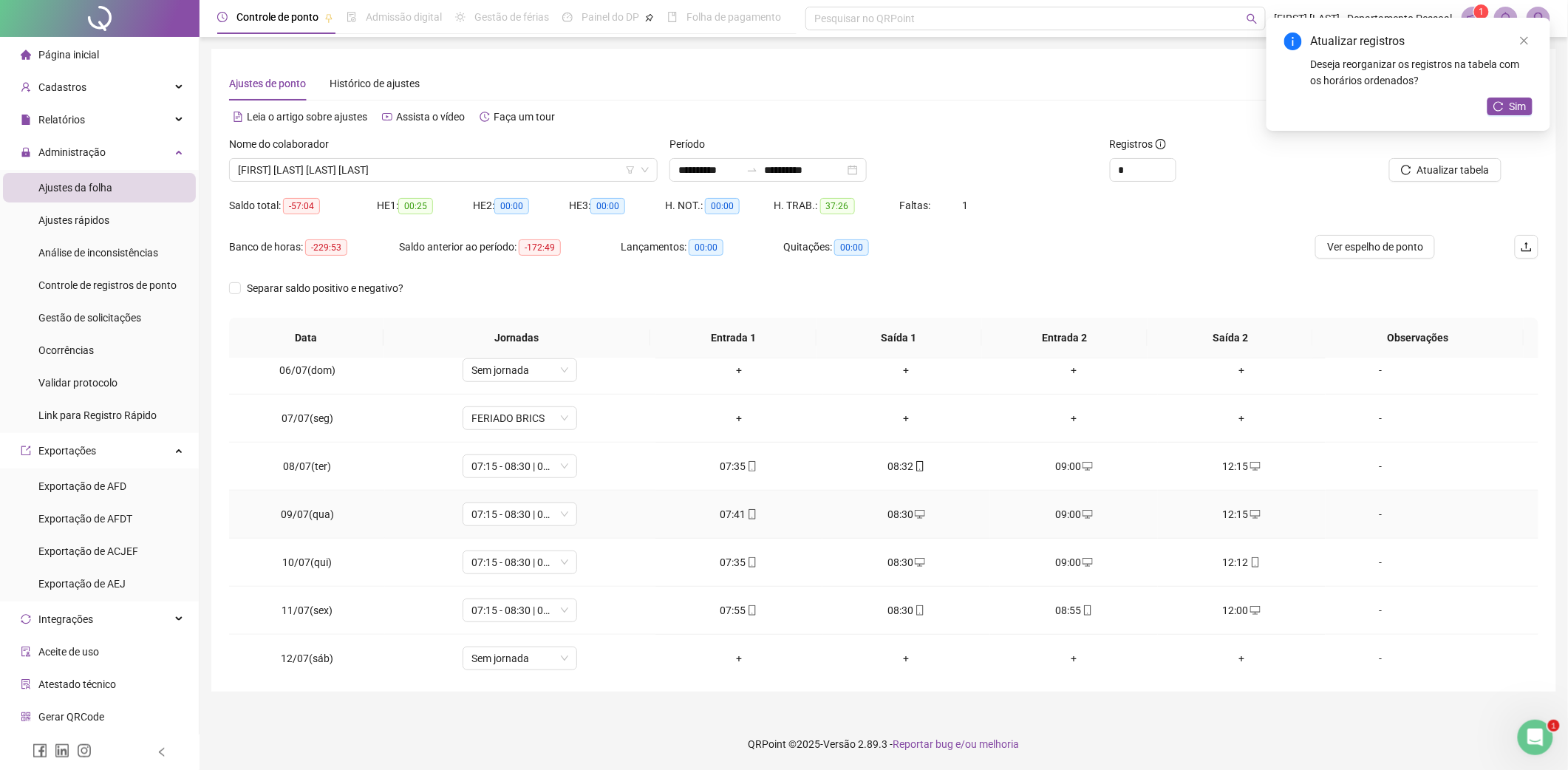 scroll, scrollTop: 887, scrollLeft: 0, axis: vertical 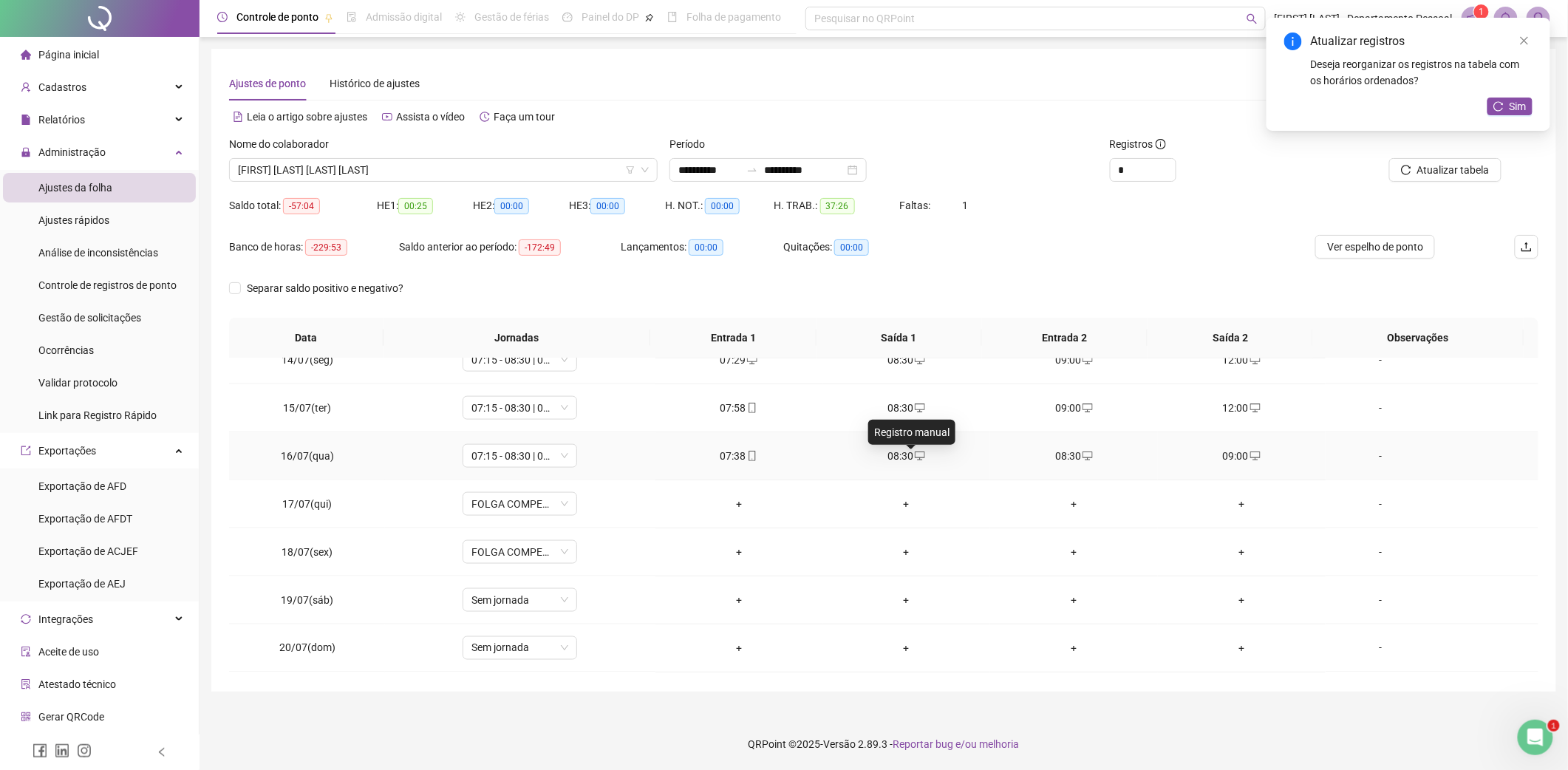 click at bounding box center (919, 456) 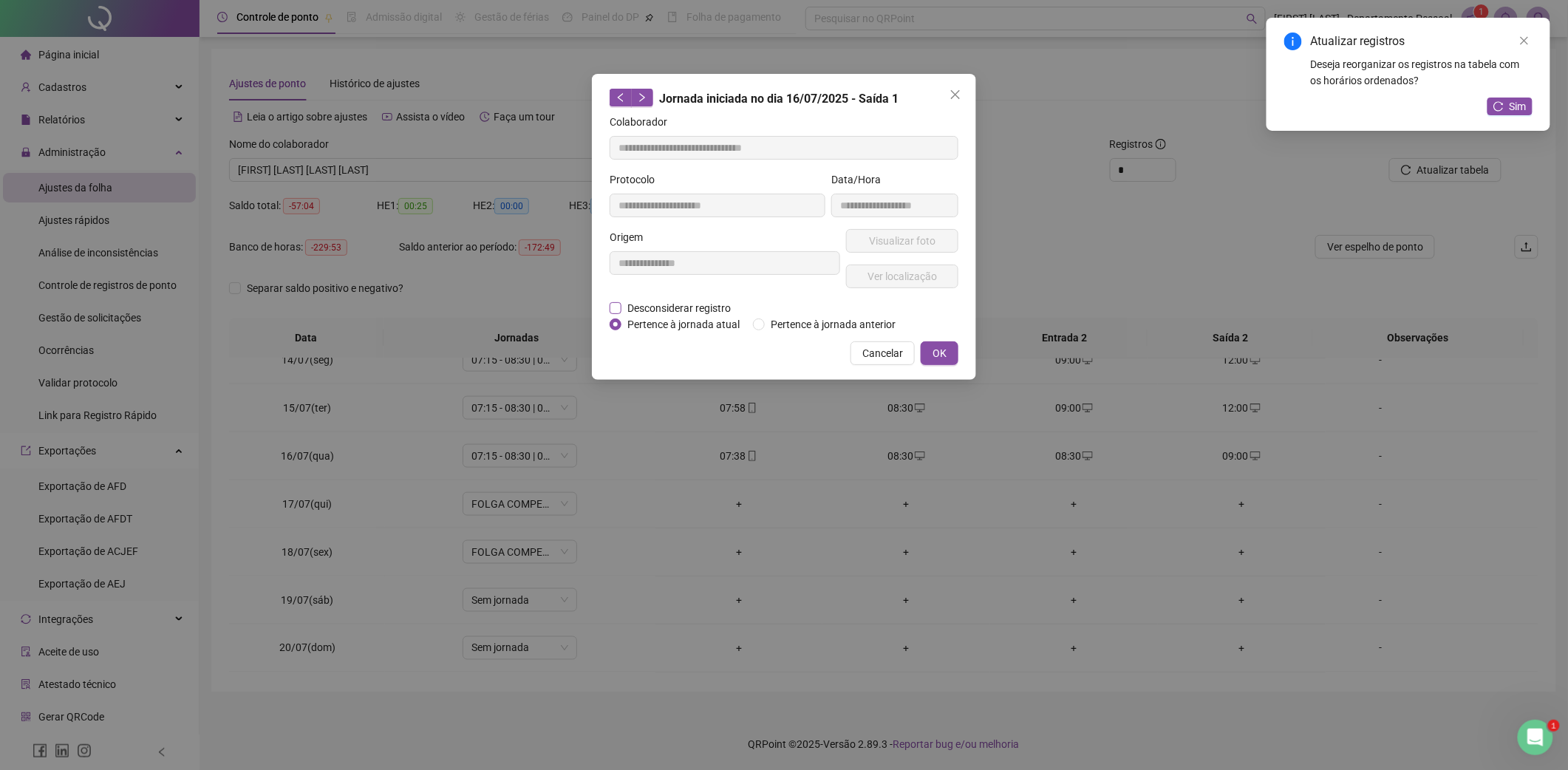 click on "Desconsiderar registro" at bounding box center [679, 308] 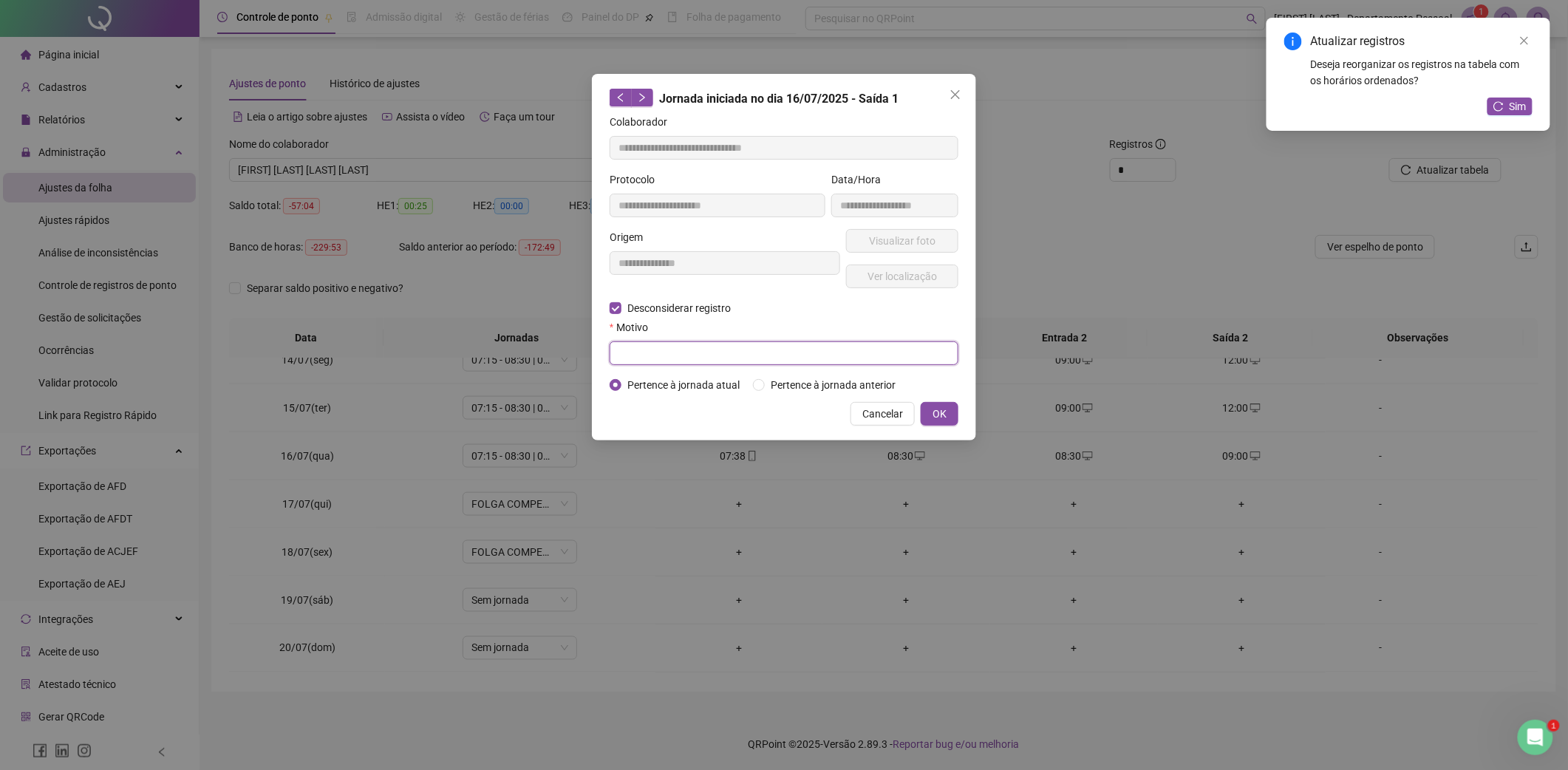 click at bounding box center [784, 353] 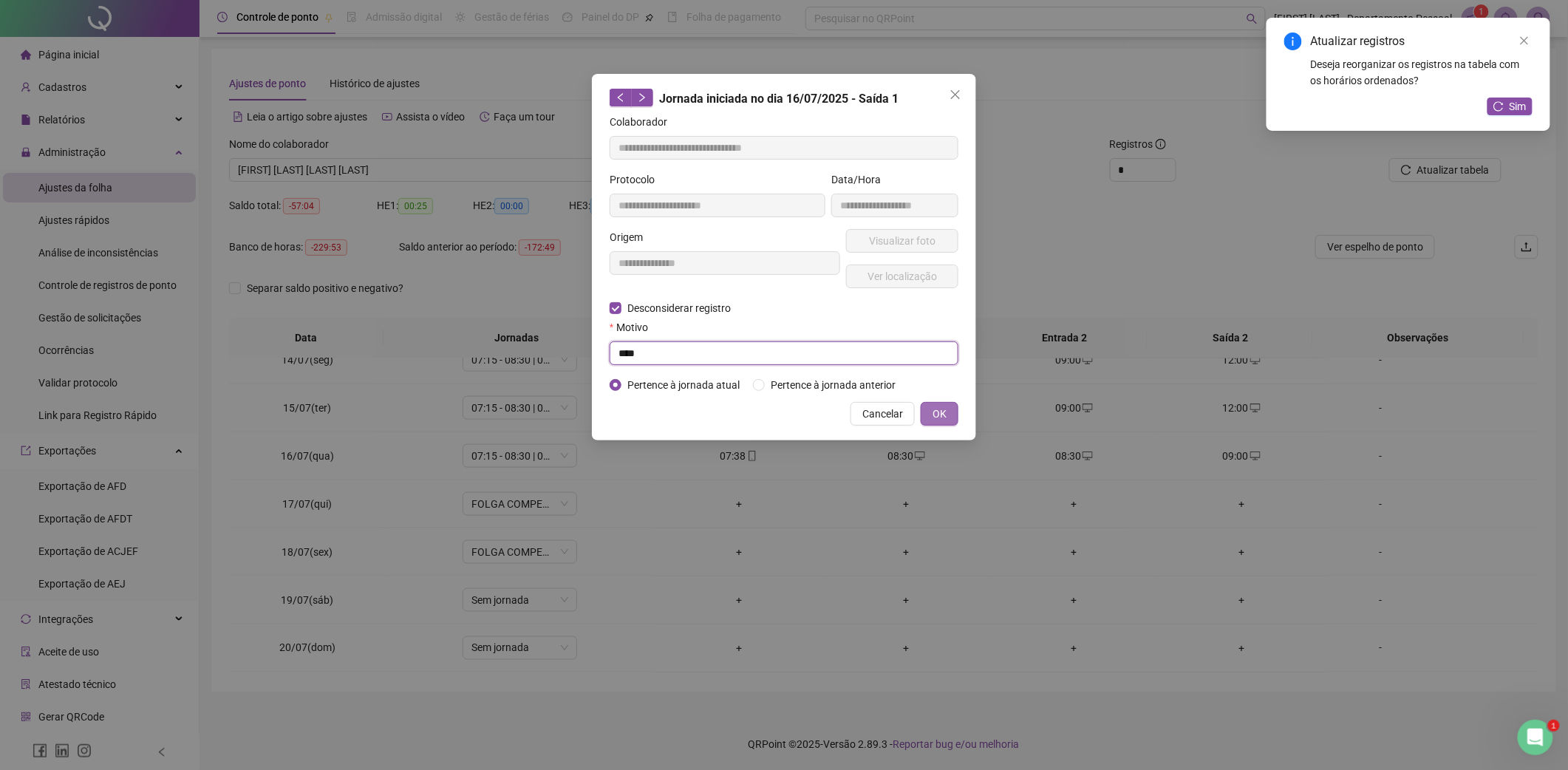 type on "****" 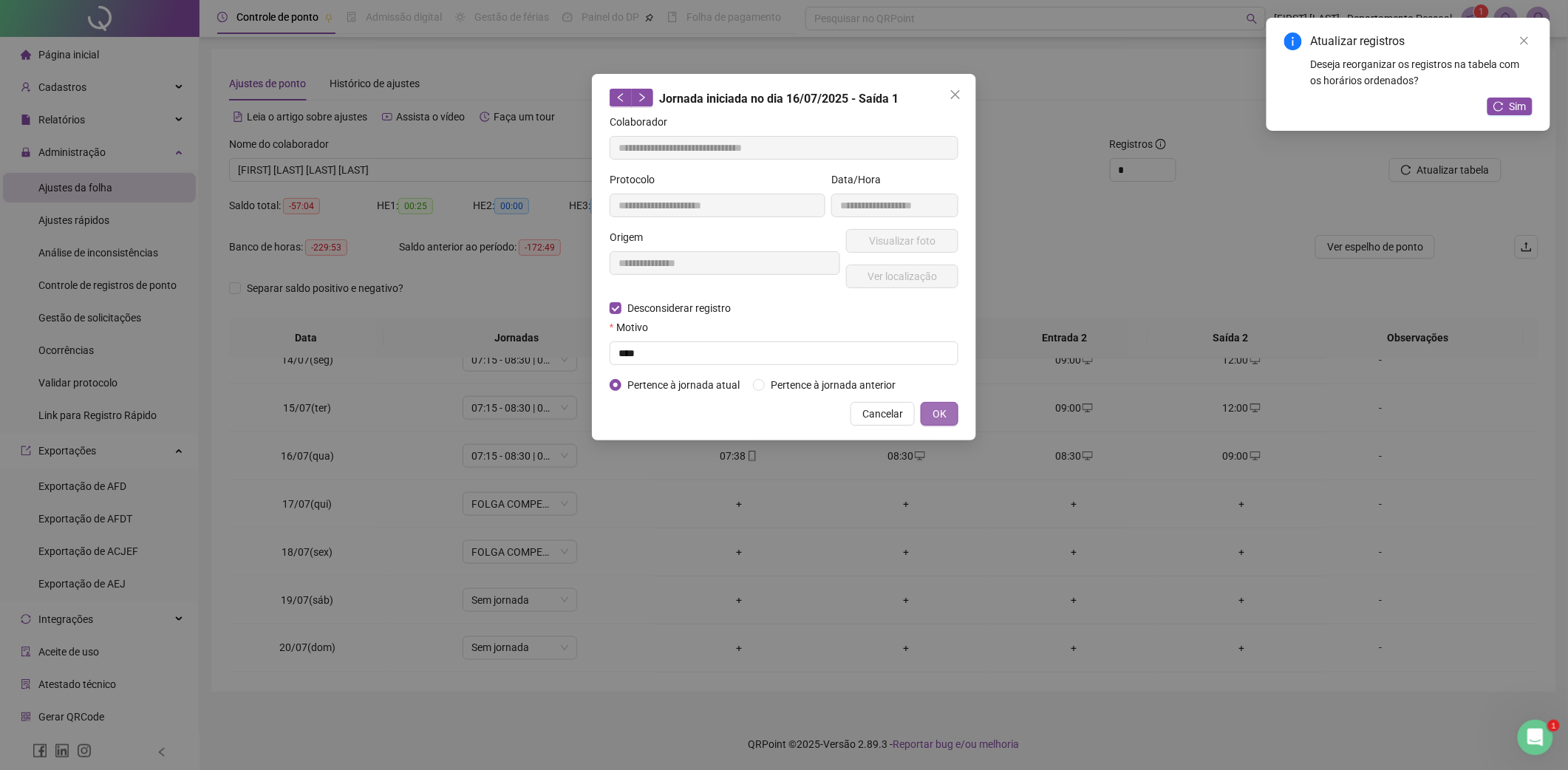 click on "OK" at bounding box center (939, 414) 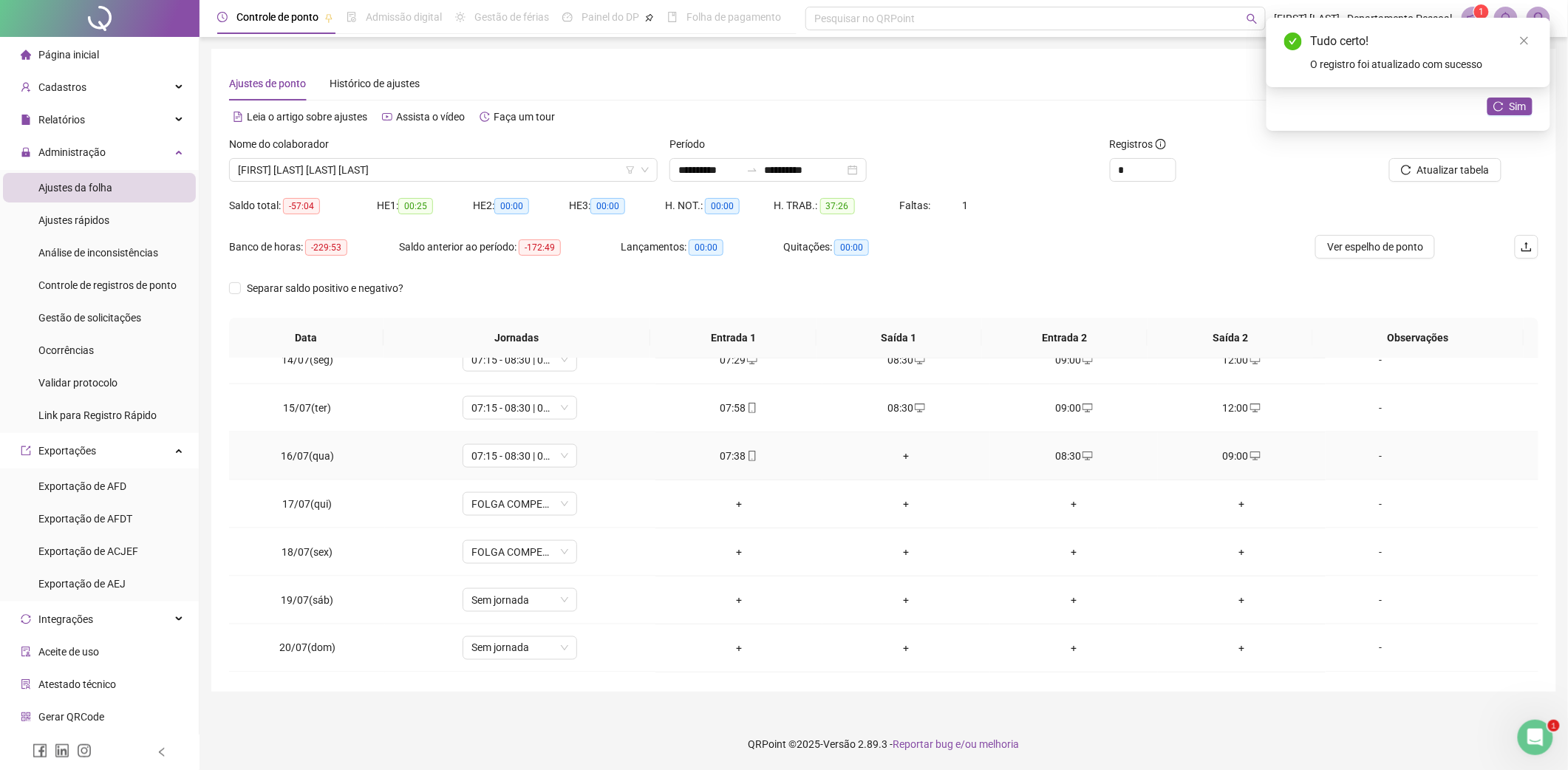 click on "+" at bounding box center (906, 456) 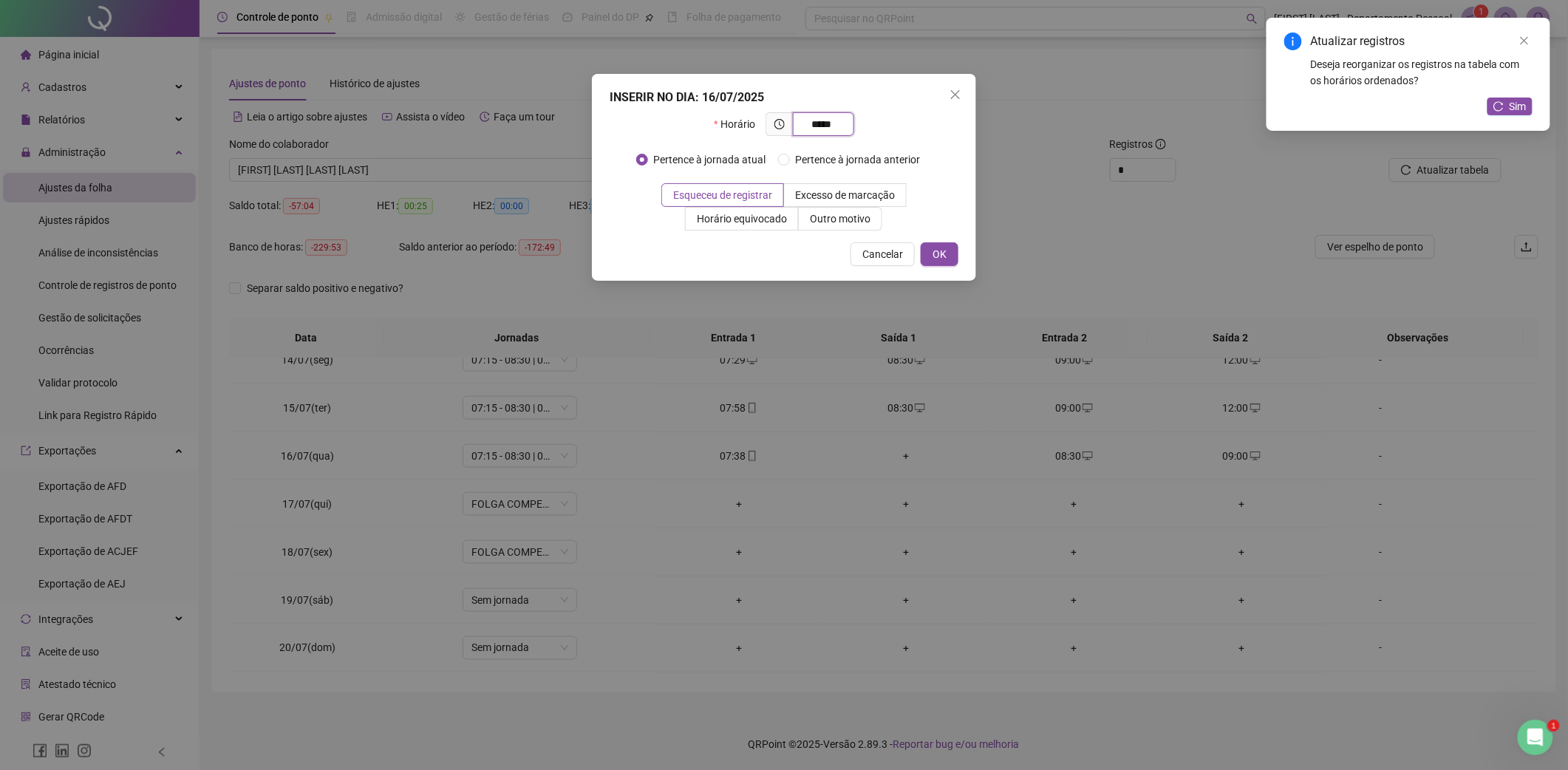 type on "*****" 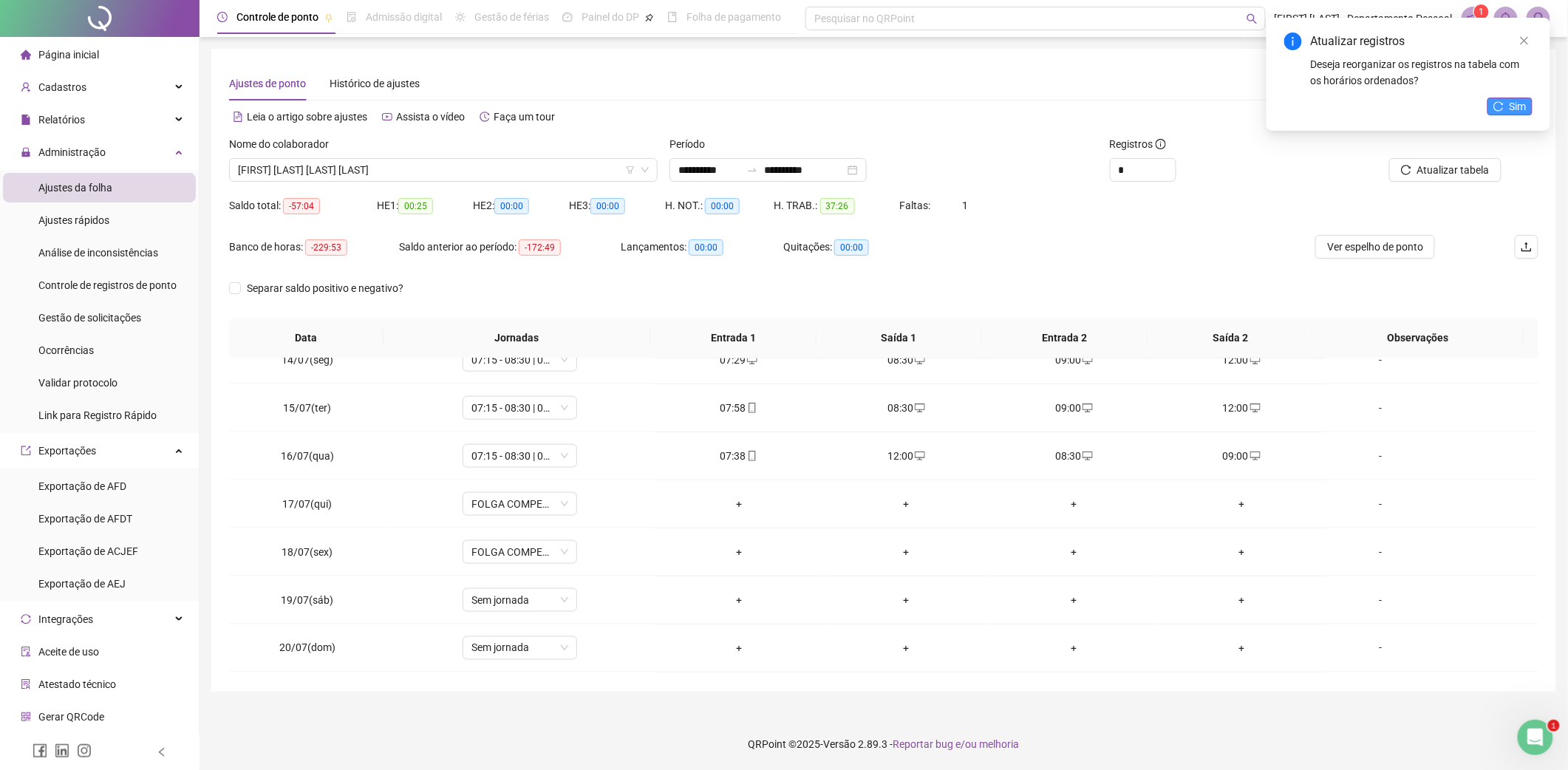 click on "Sim" at bounding box center (1510, 106) 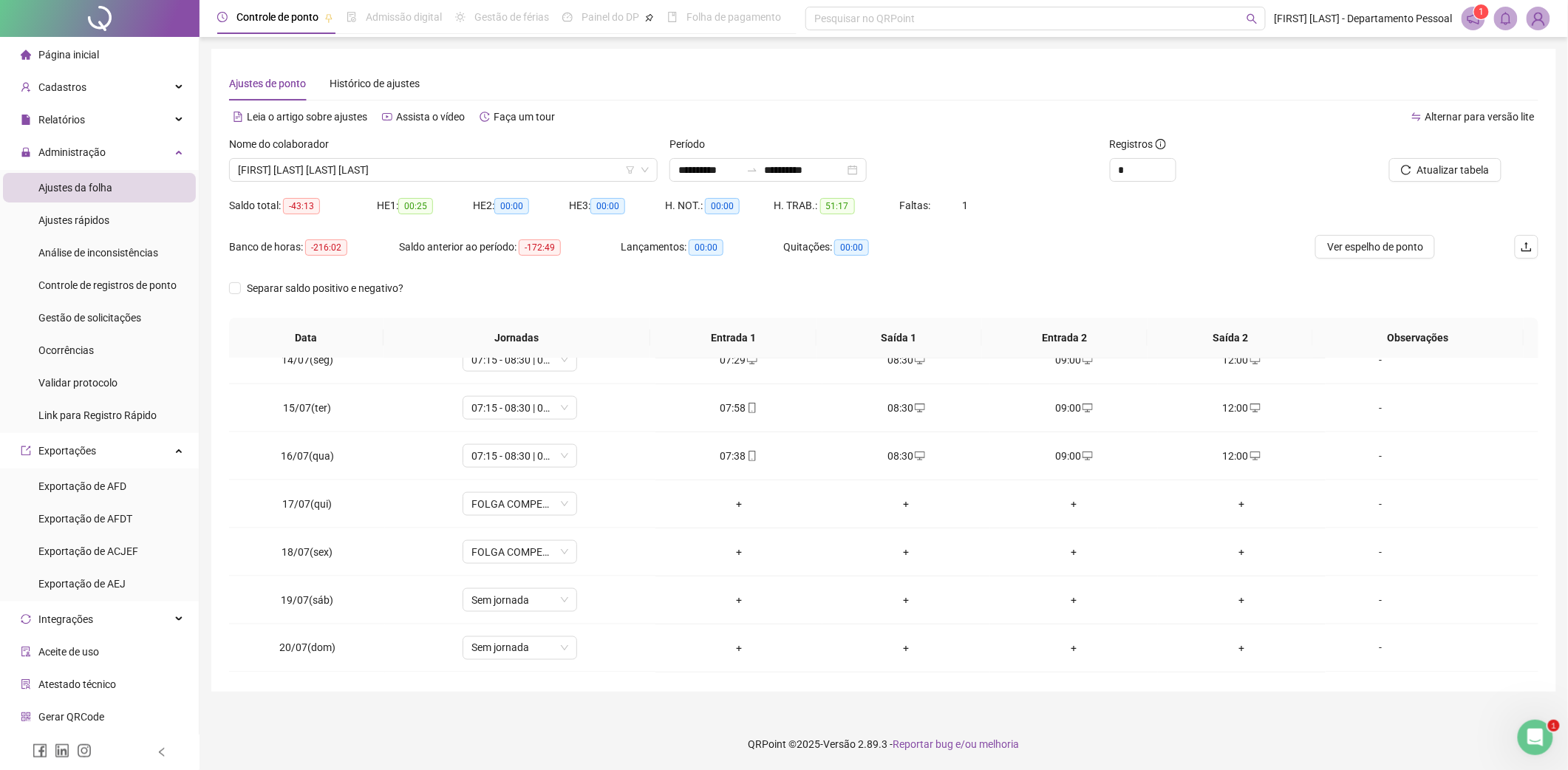 click on "Ver espelho de ponto" at bounding box center [1375, 247] 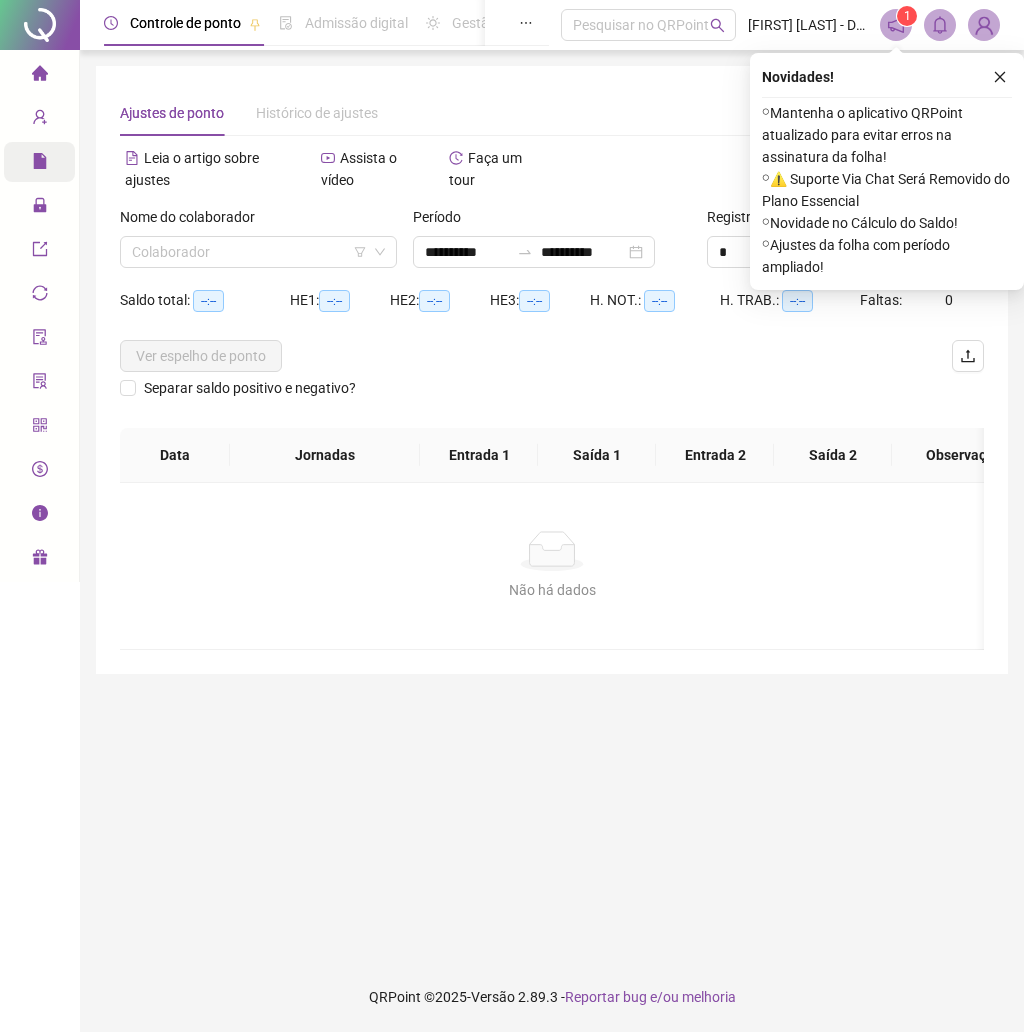 scroll, scrollTop: 0, scrollLeft: 0, axis: both 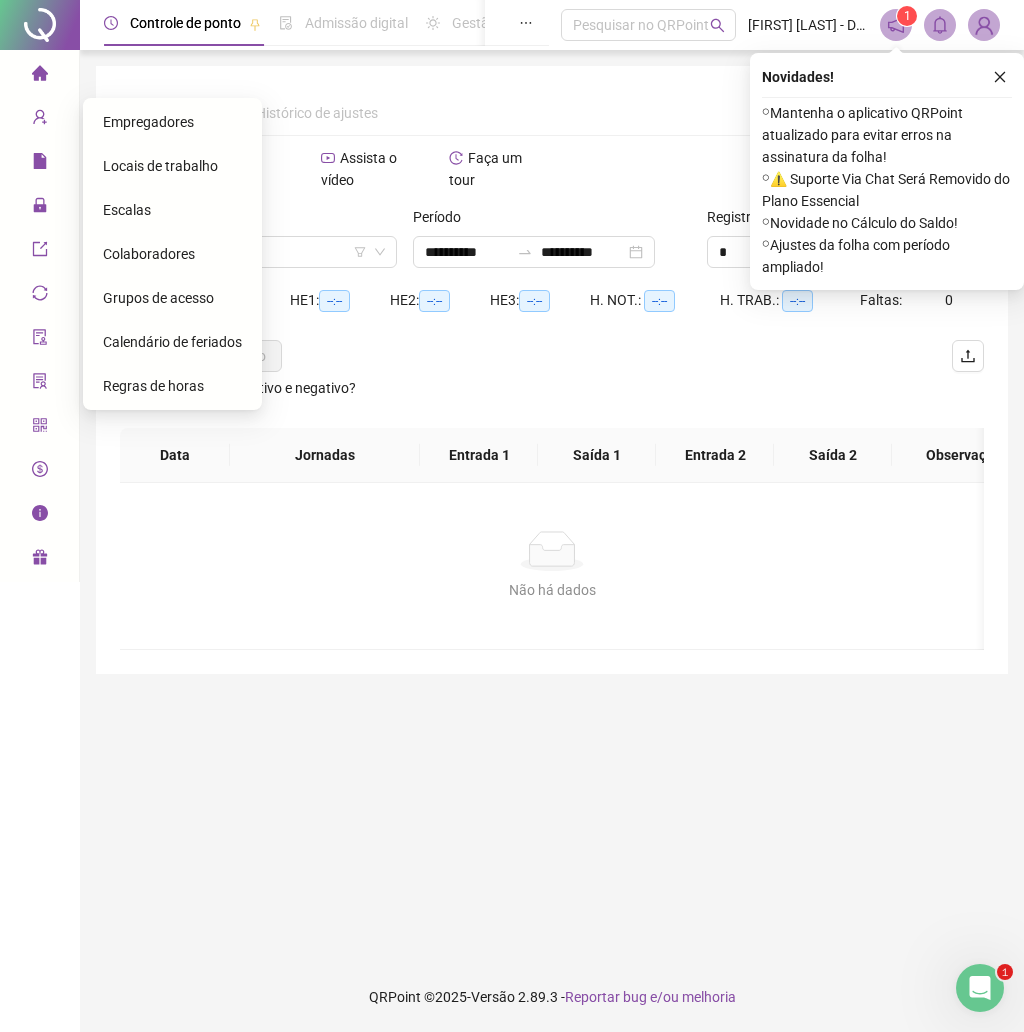 click on "Colaboradores" at bounding box center [149, 254] 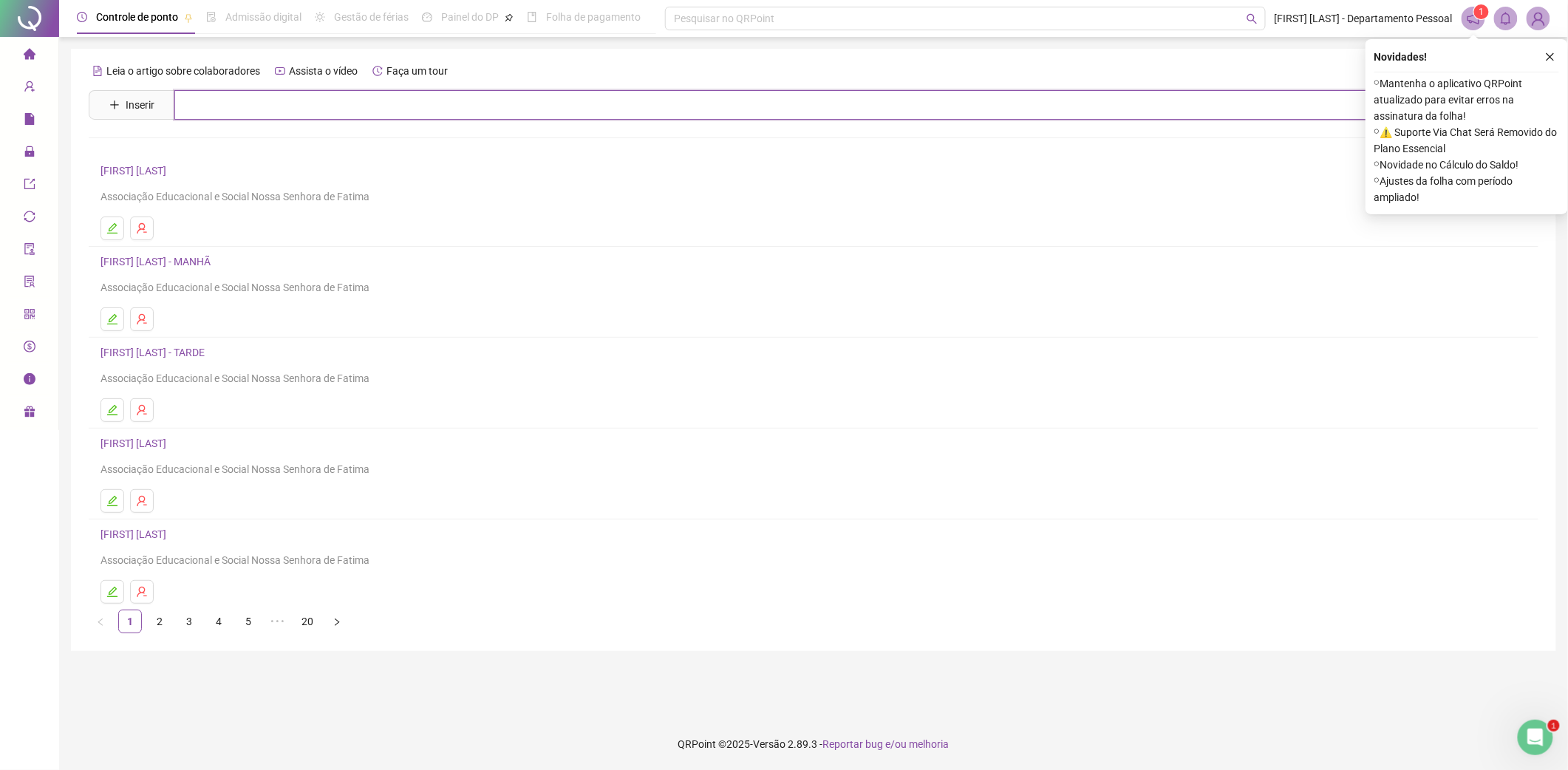 click at bounding box center (824, 105) 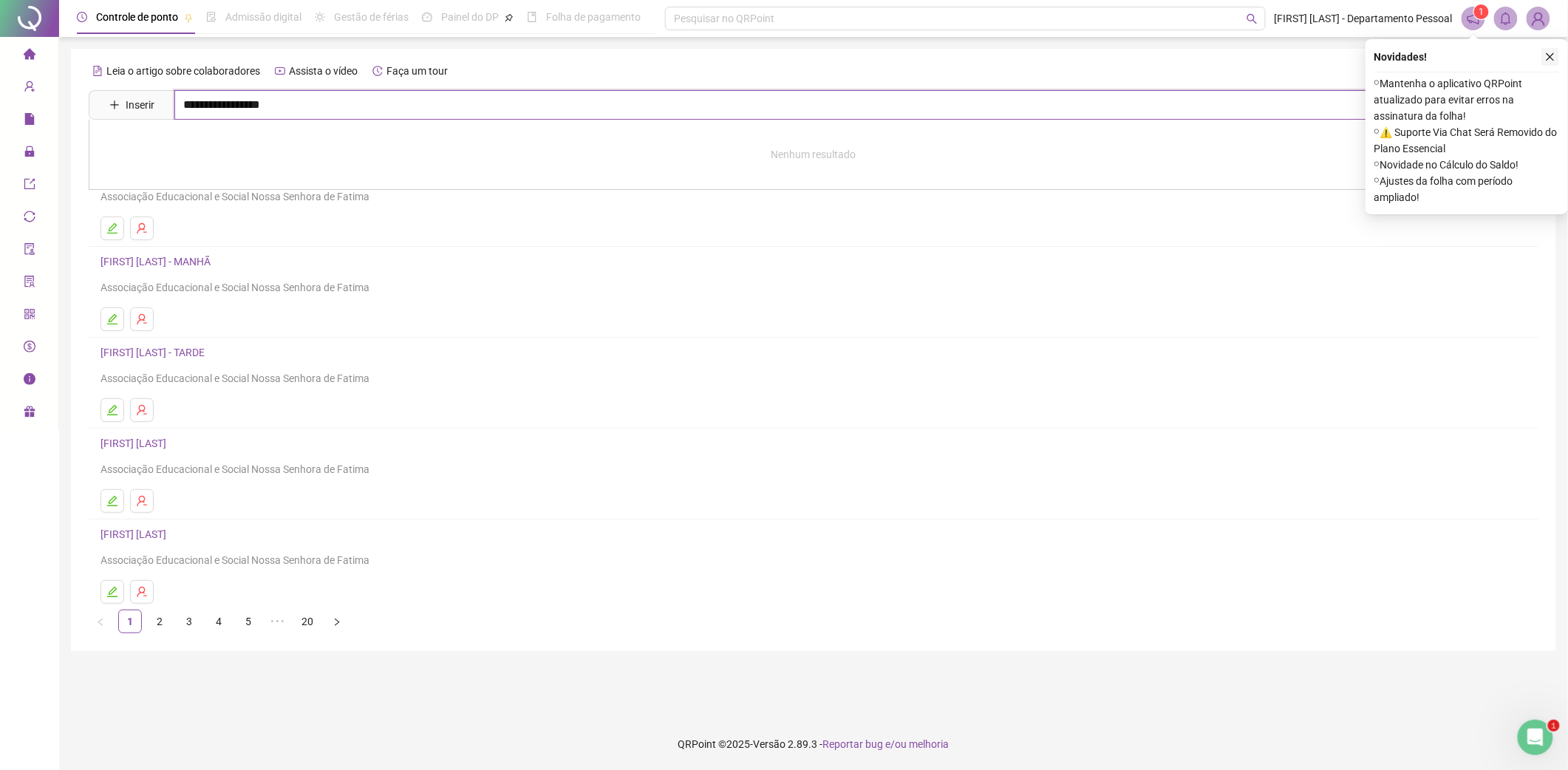 type on "**********" 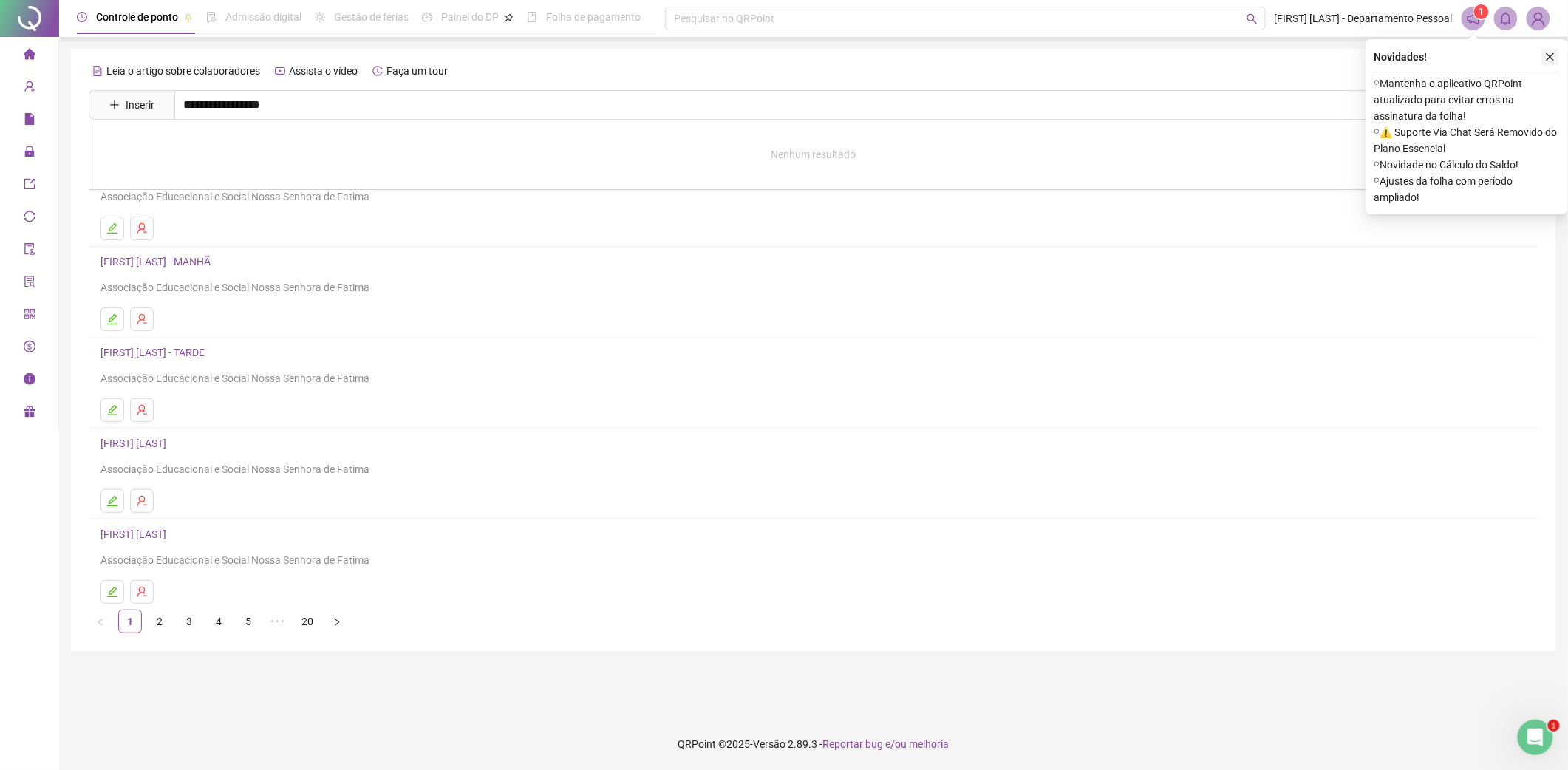 click 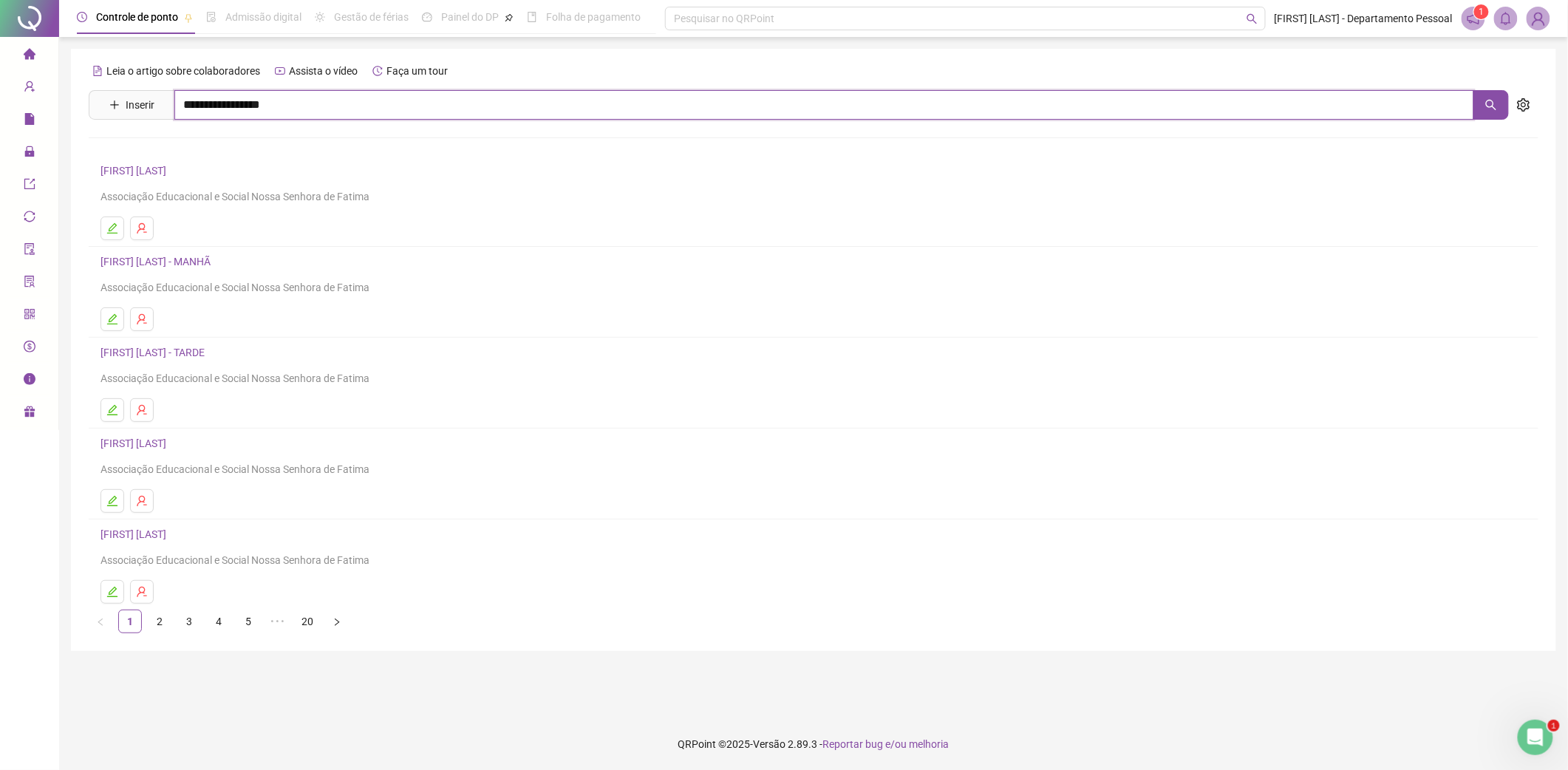 click on "**********" at bounding box center (824, 105) 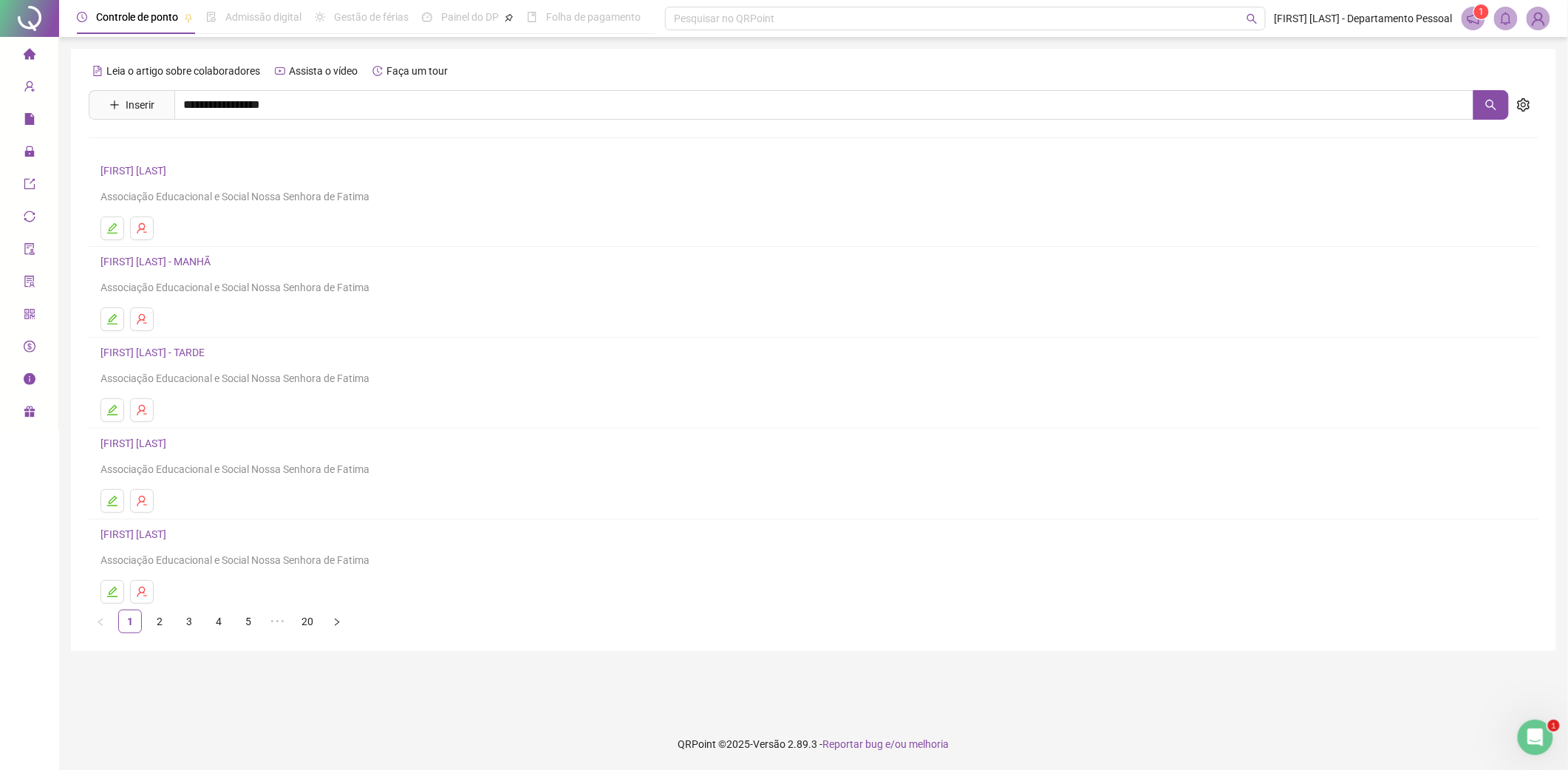 click on "[FIRST] [LAST] [LAST] [LAST]" at bounding box center (149, 149) 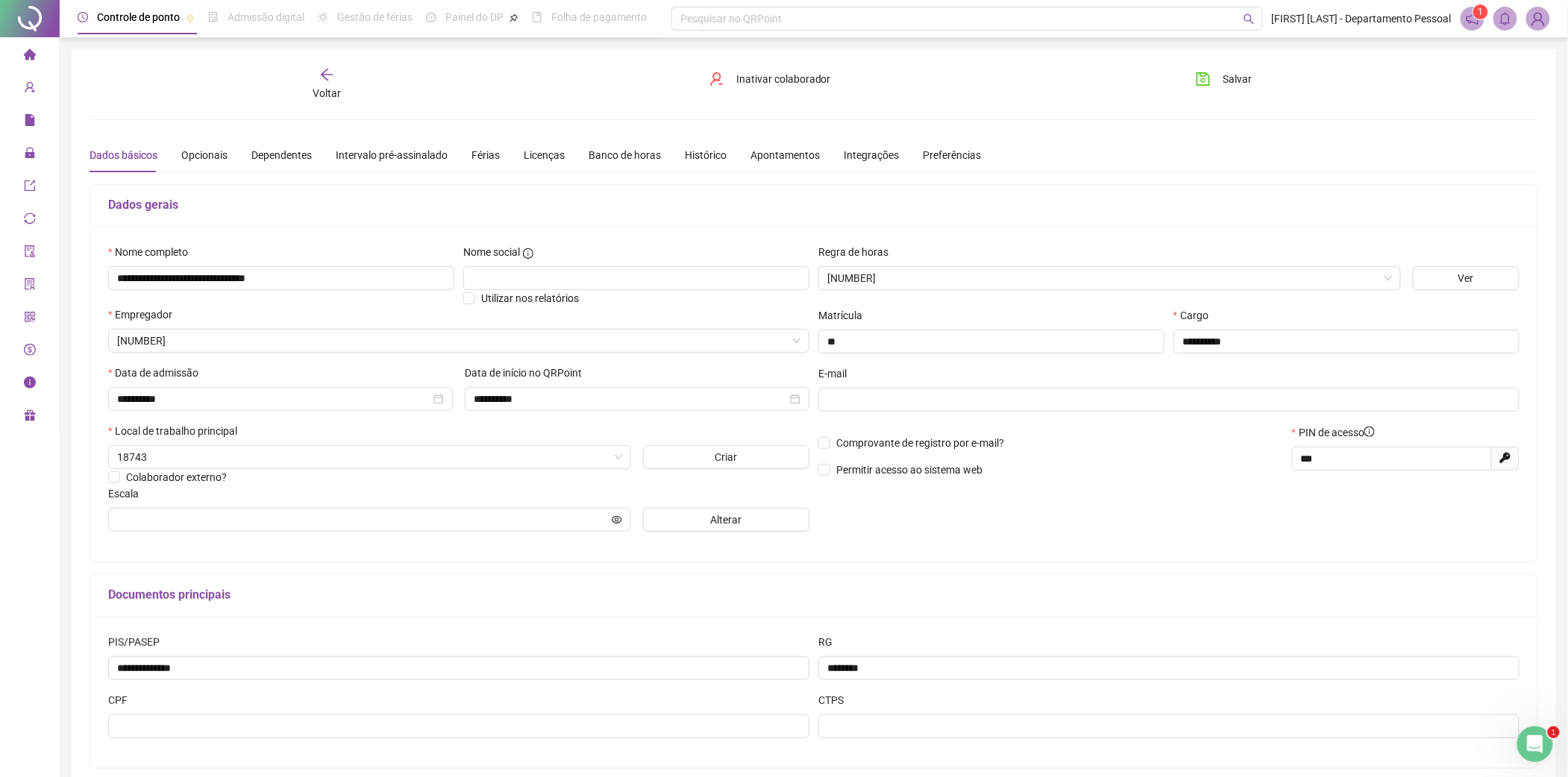 type on "**********" 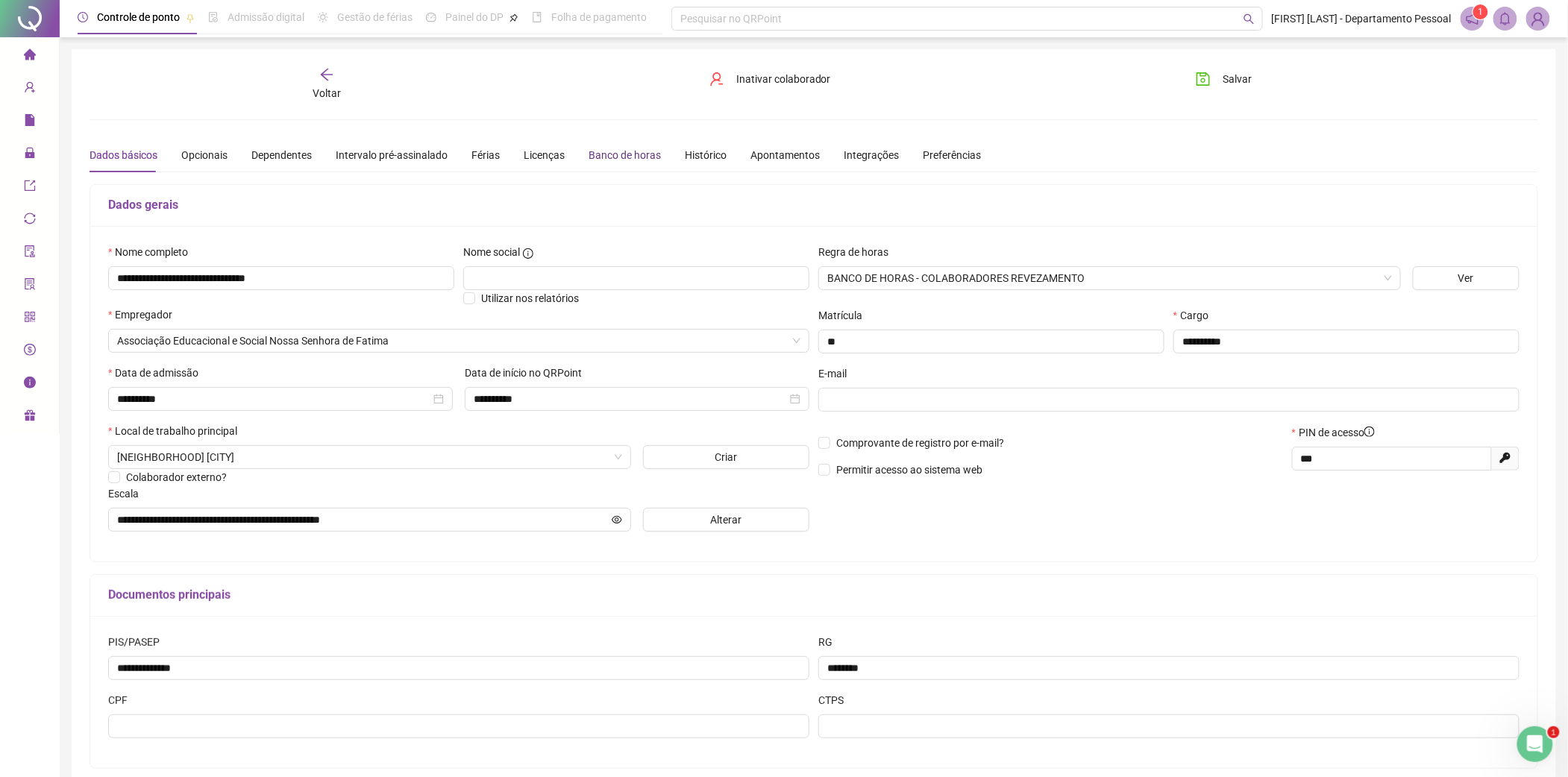 click on "Banco de horas" at bounding box center (624, 155) 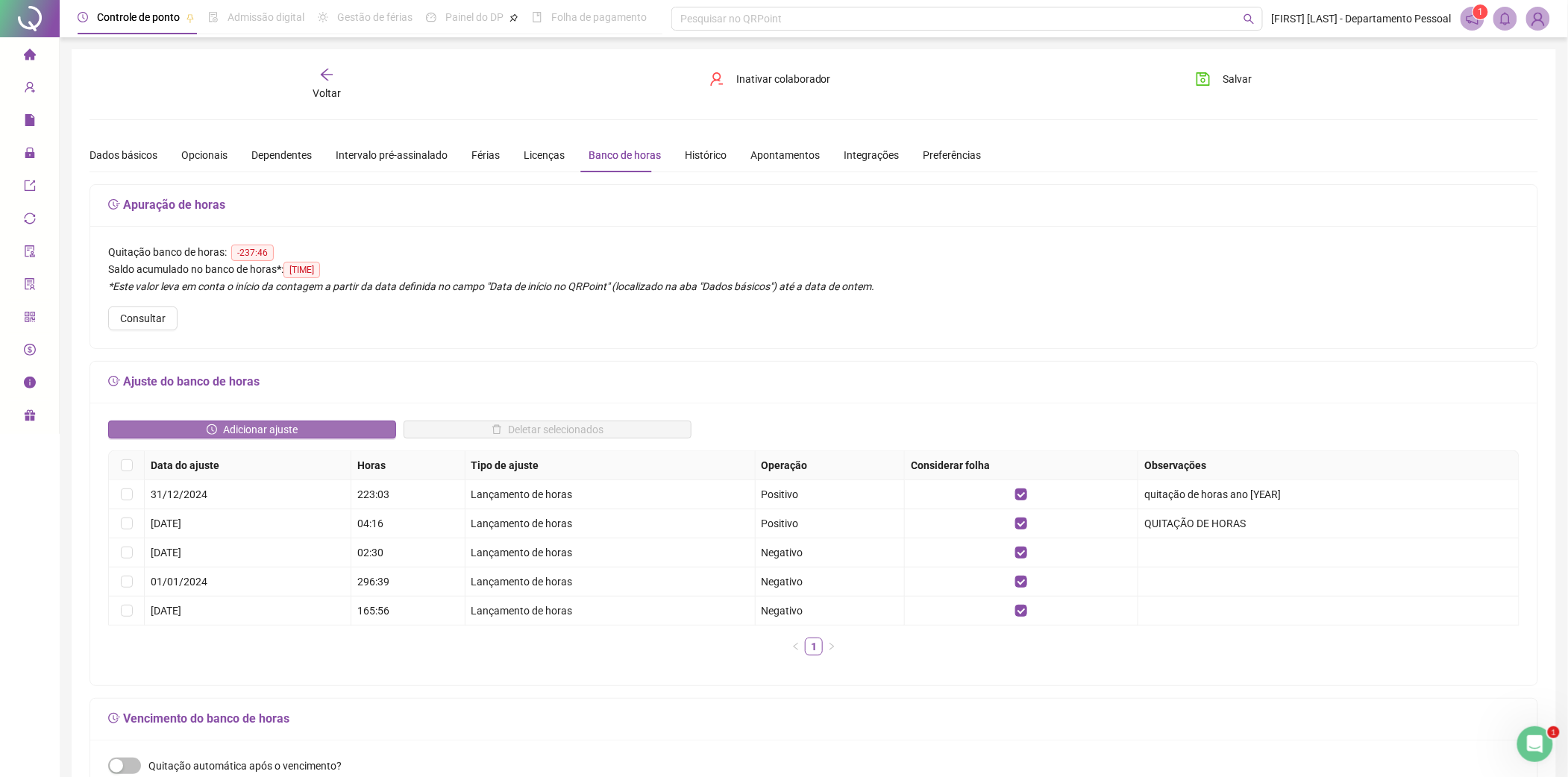 click on "Adicionar ajuste" at bounding box center [252, 430] 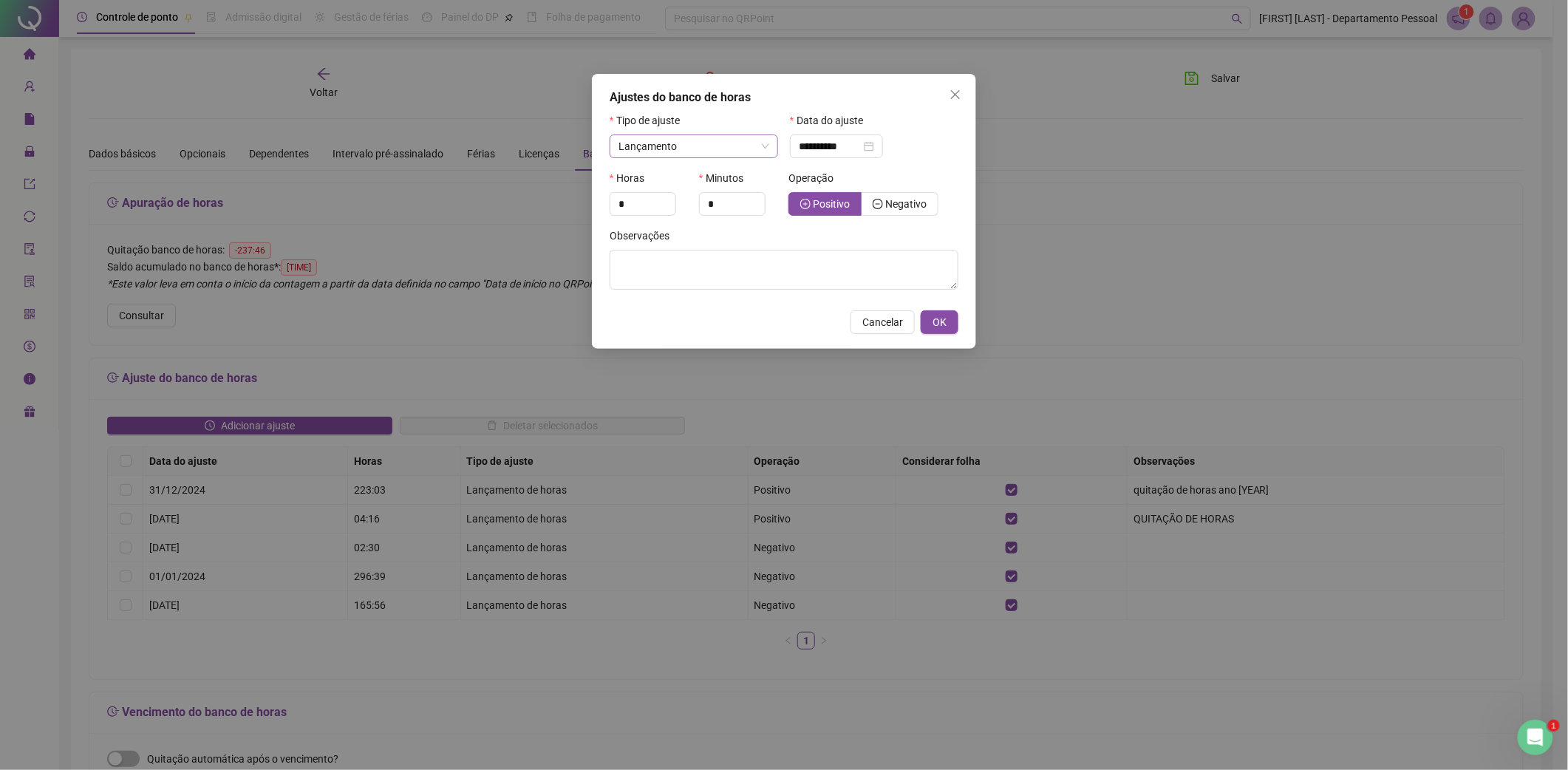 click on "Lançamento" at bounding box center [647, 146] 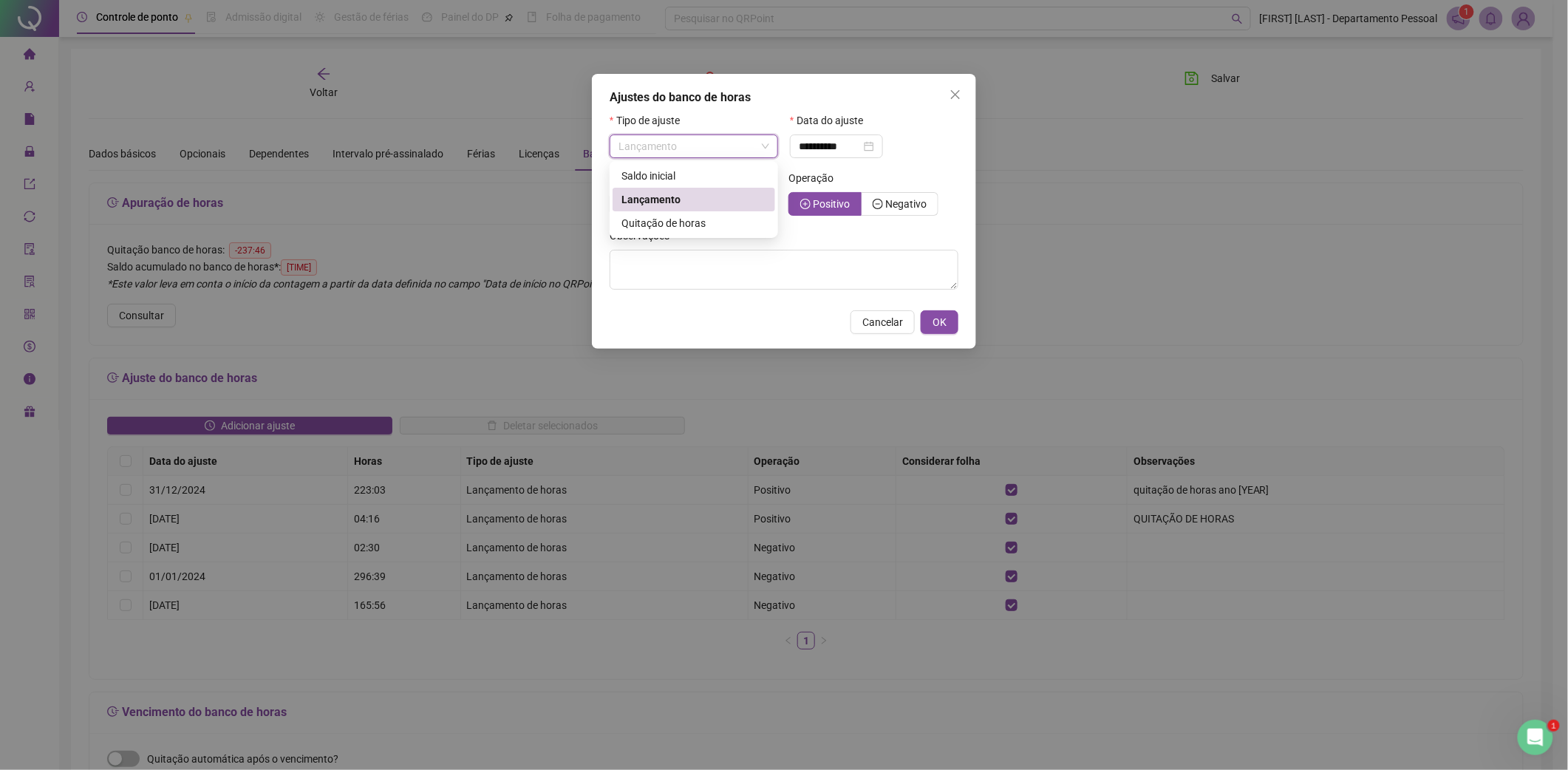 click on "Lançamento" at bounding box center (651, 200) 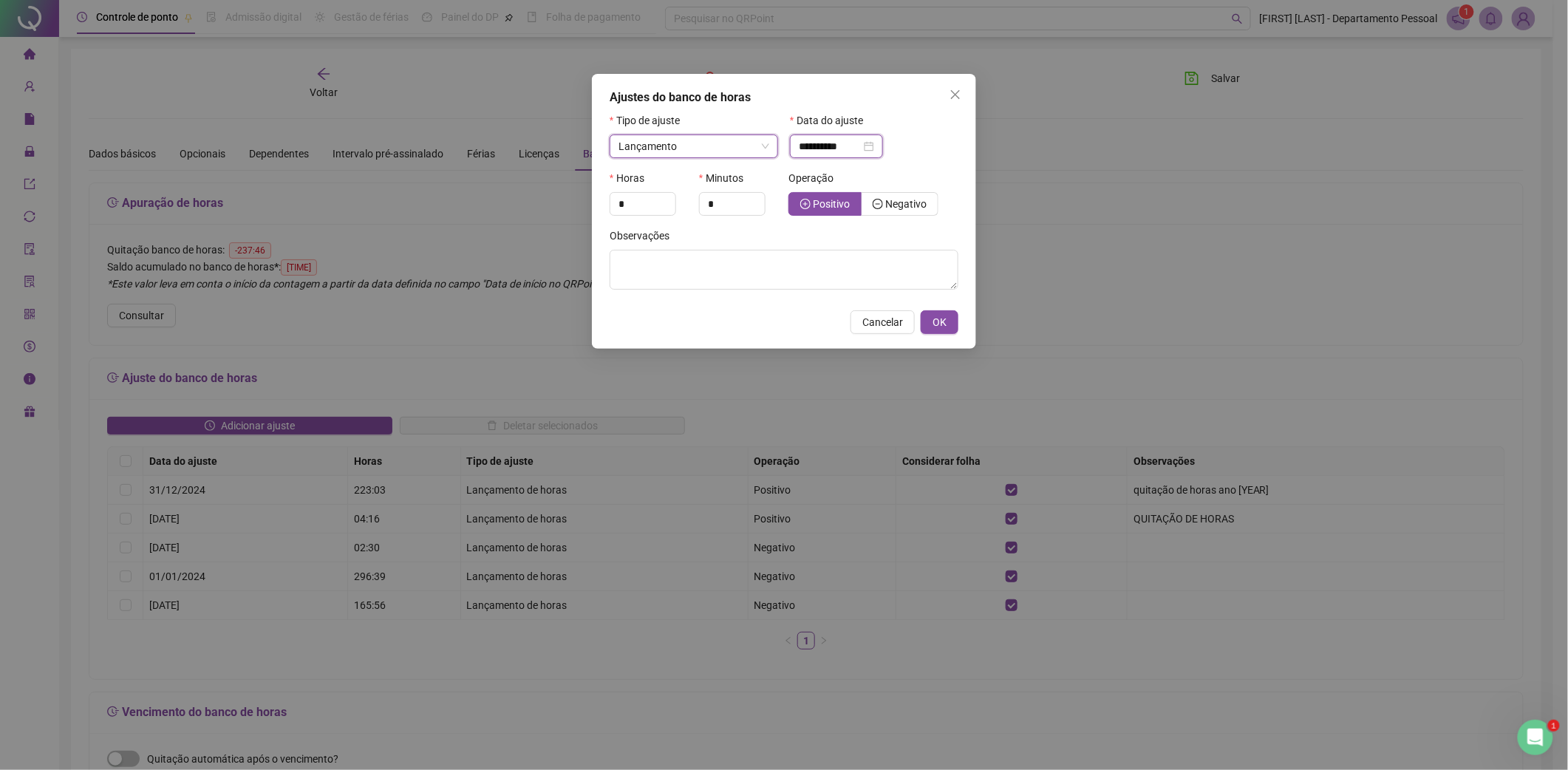 click on "**********" at bounding box center (830, 146) 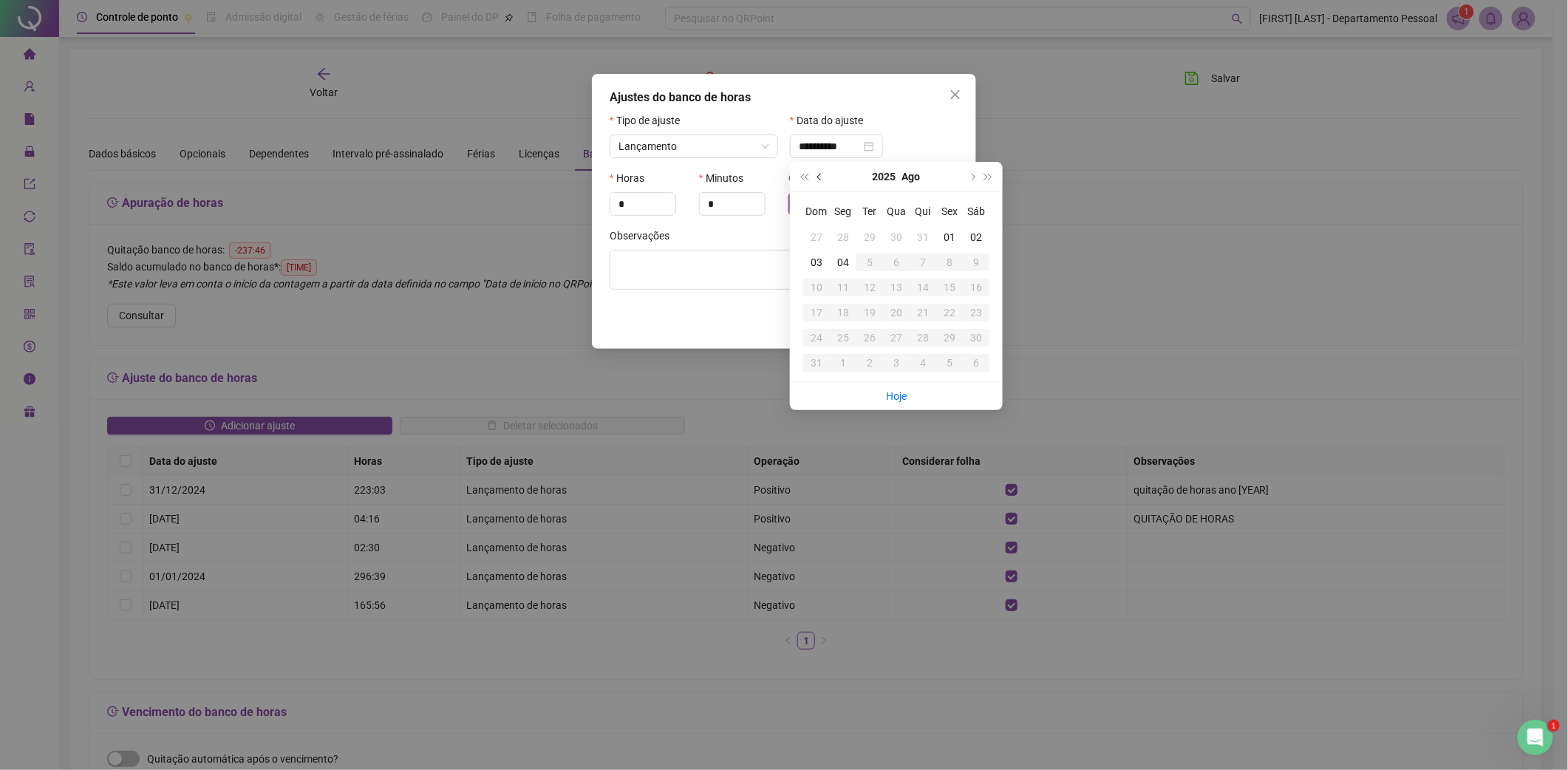 click at bounding box center (820, 177) 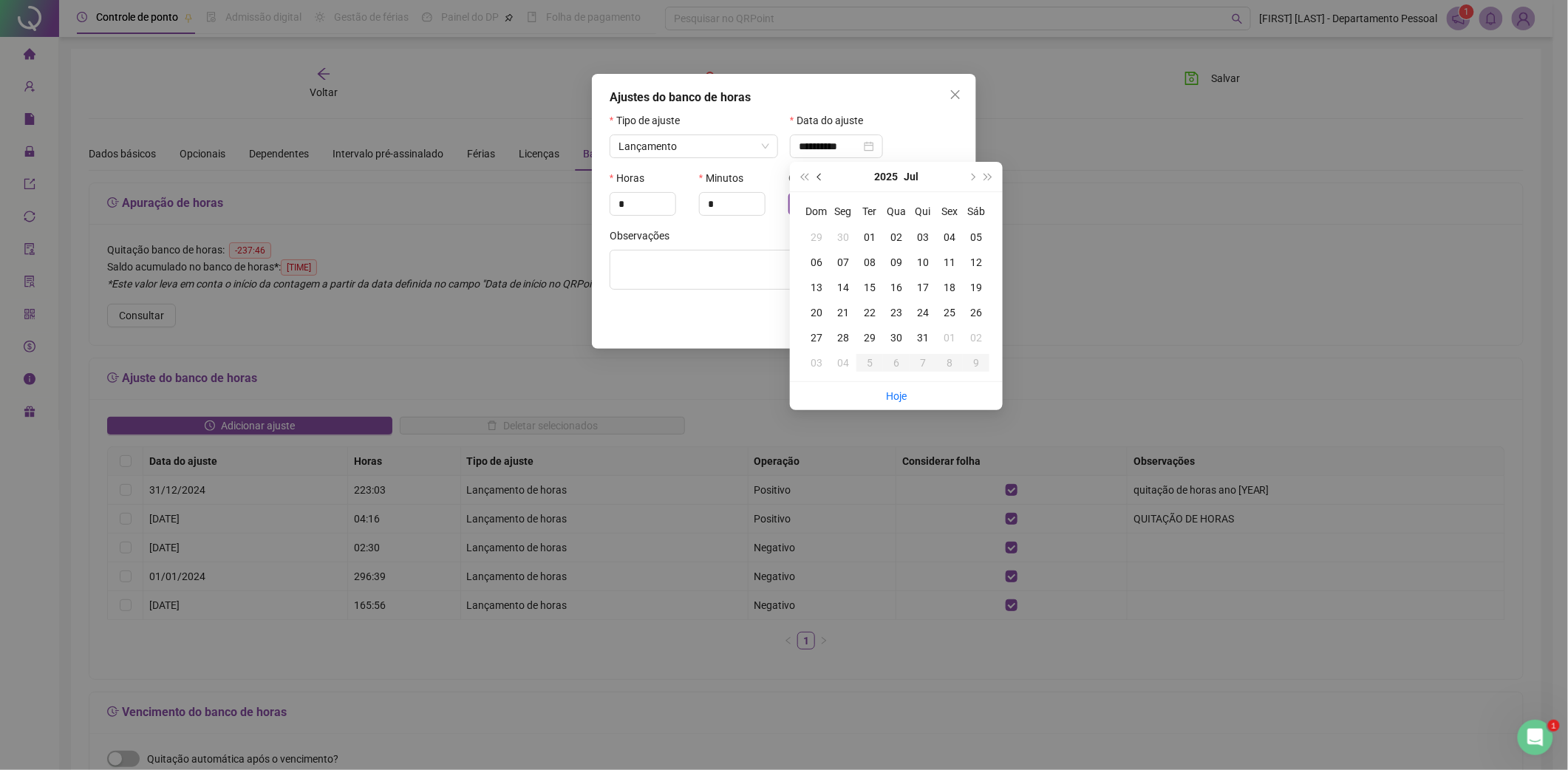 click at bounding box center [820, 177] 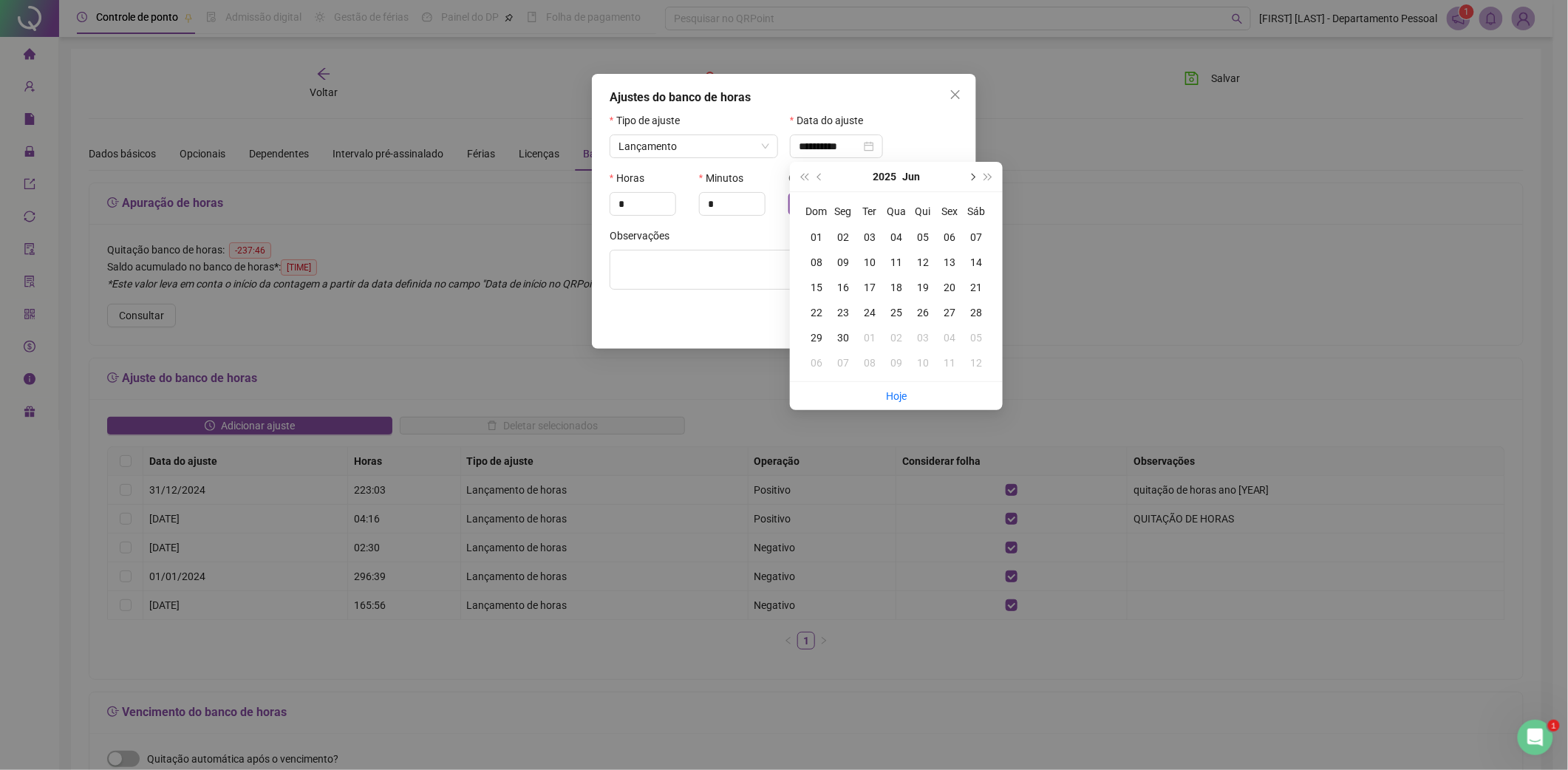 click at bounding box center (972, 177) 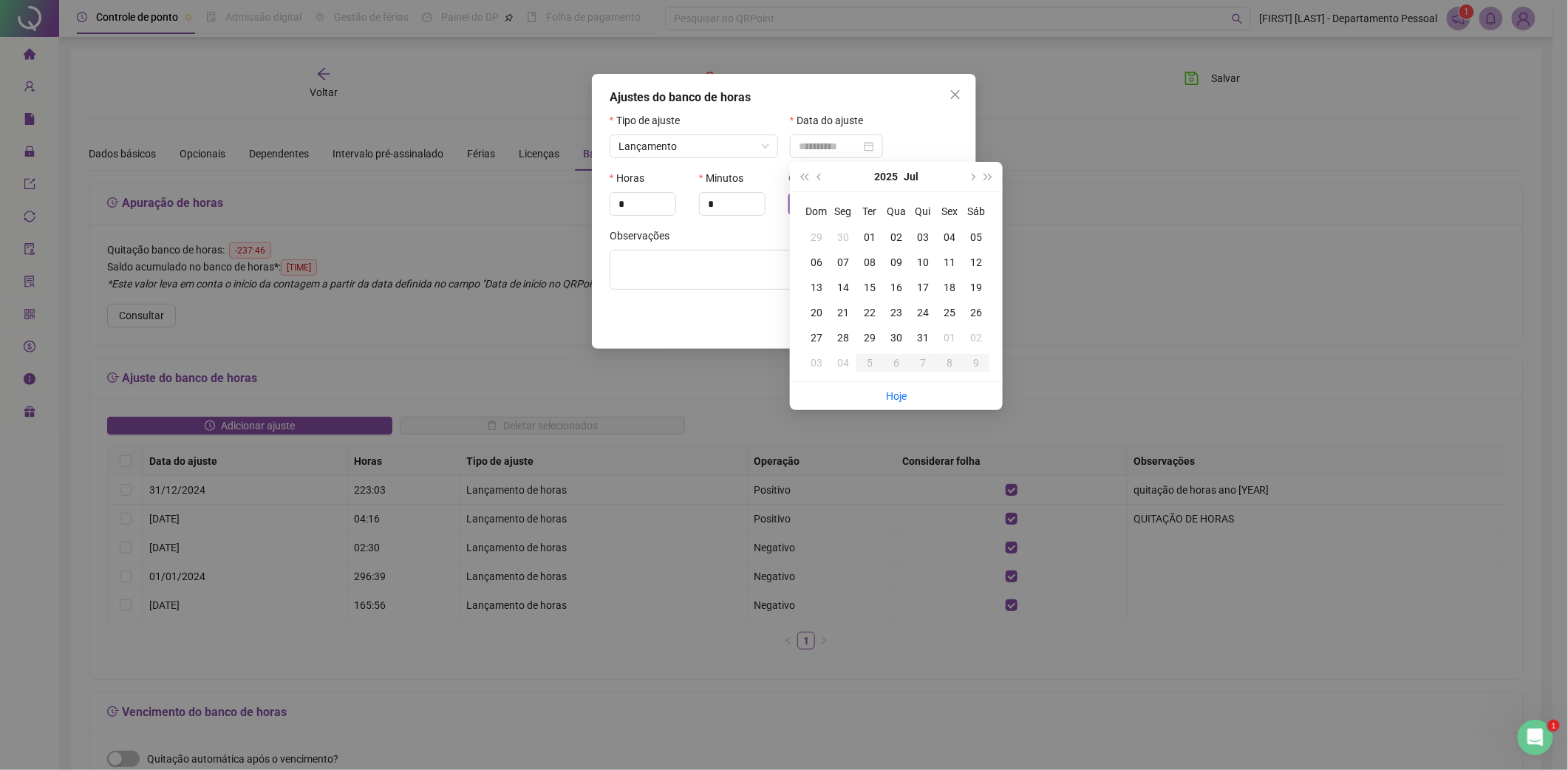 type on "**********" 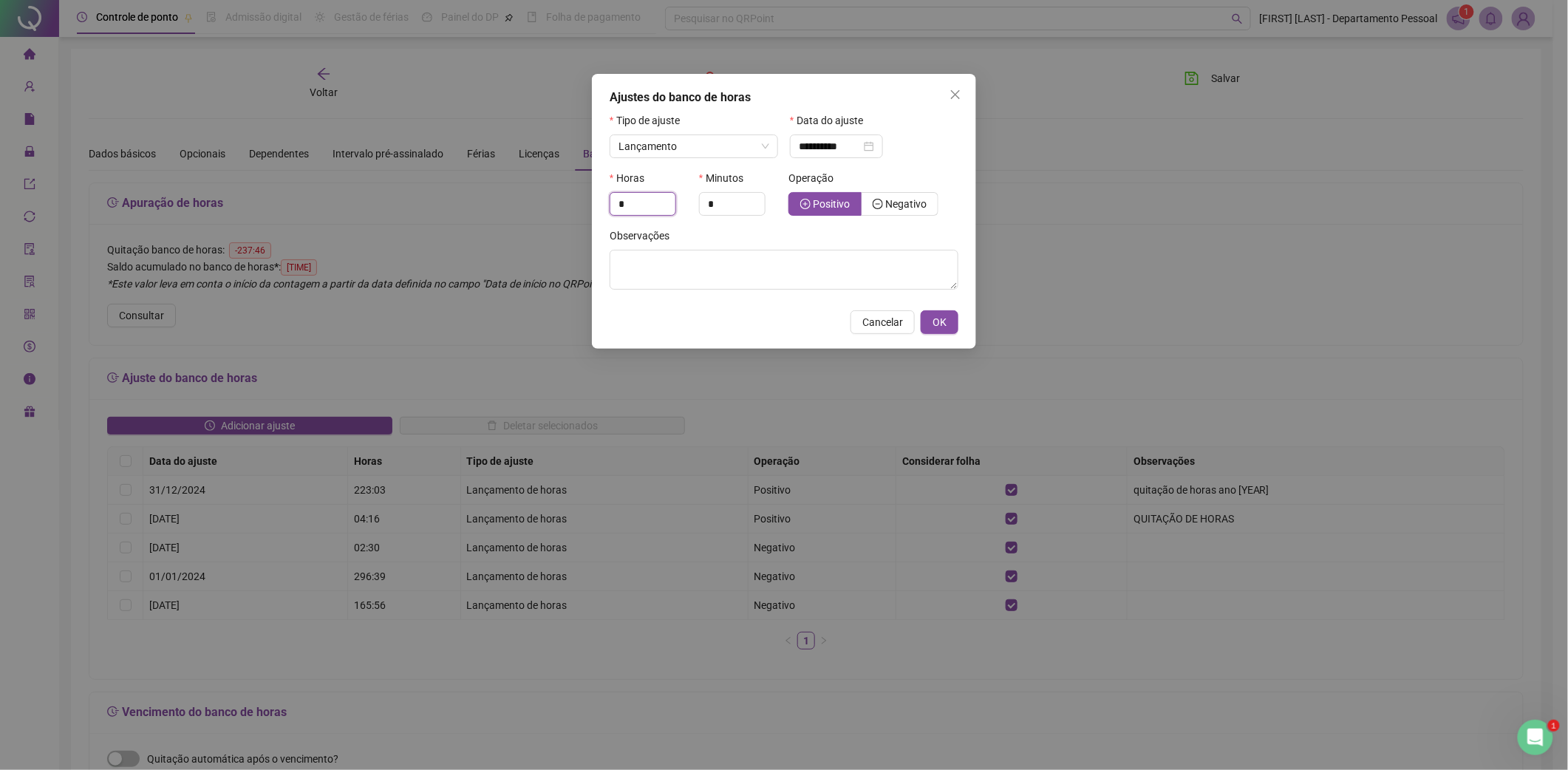 drag, startPoint x: 643, startPoint y: 208, endPoint x: 553, endPoint y: 196, distance: 90.79648 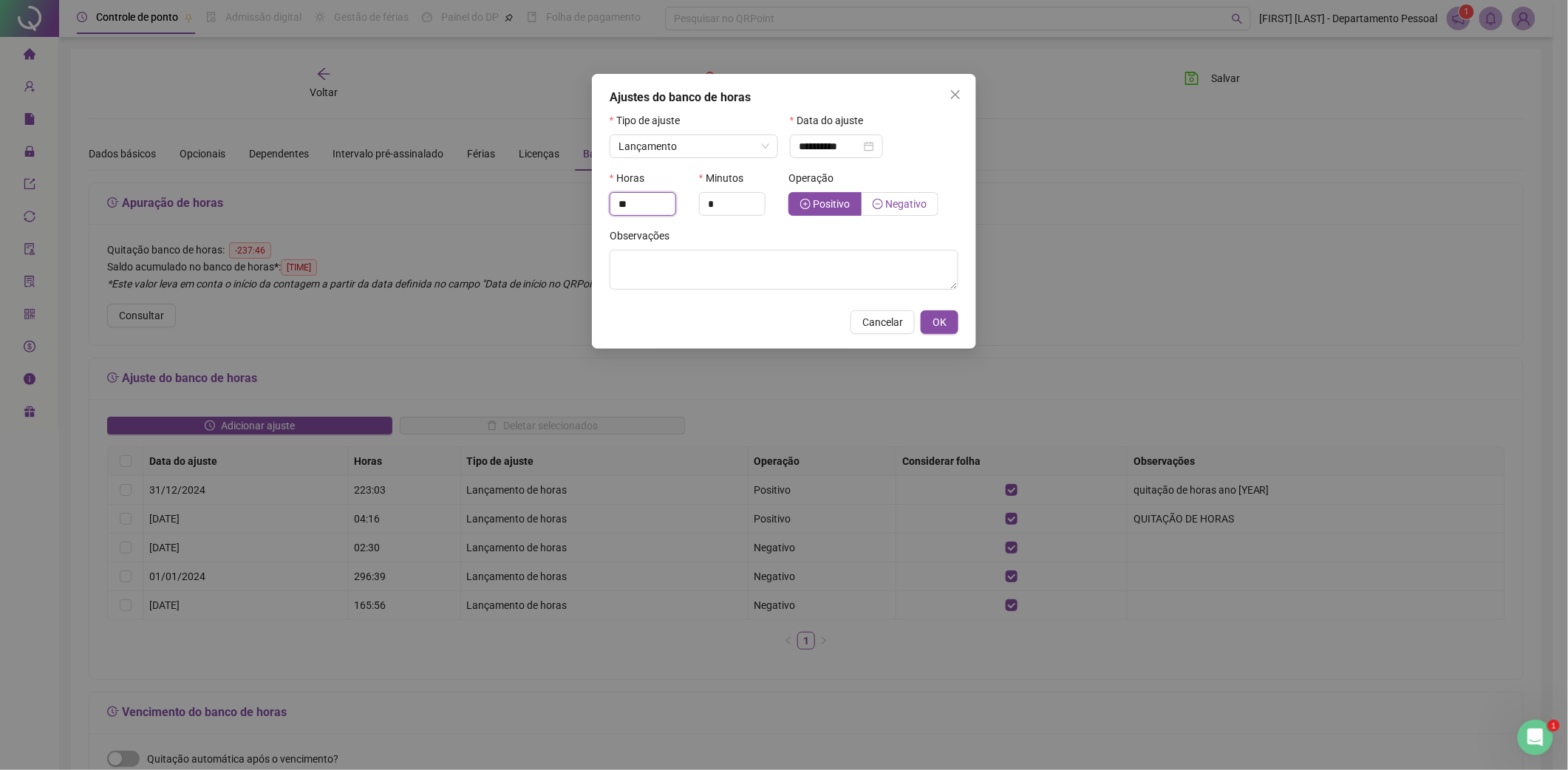 type on "**" 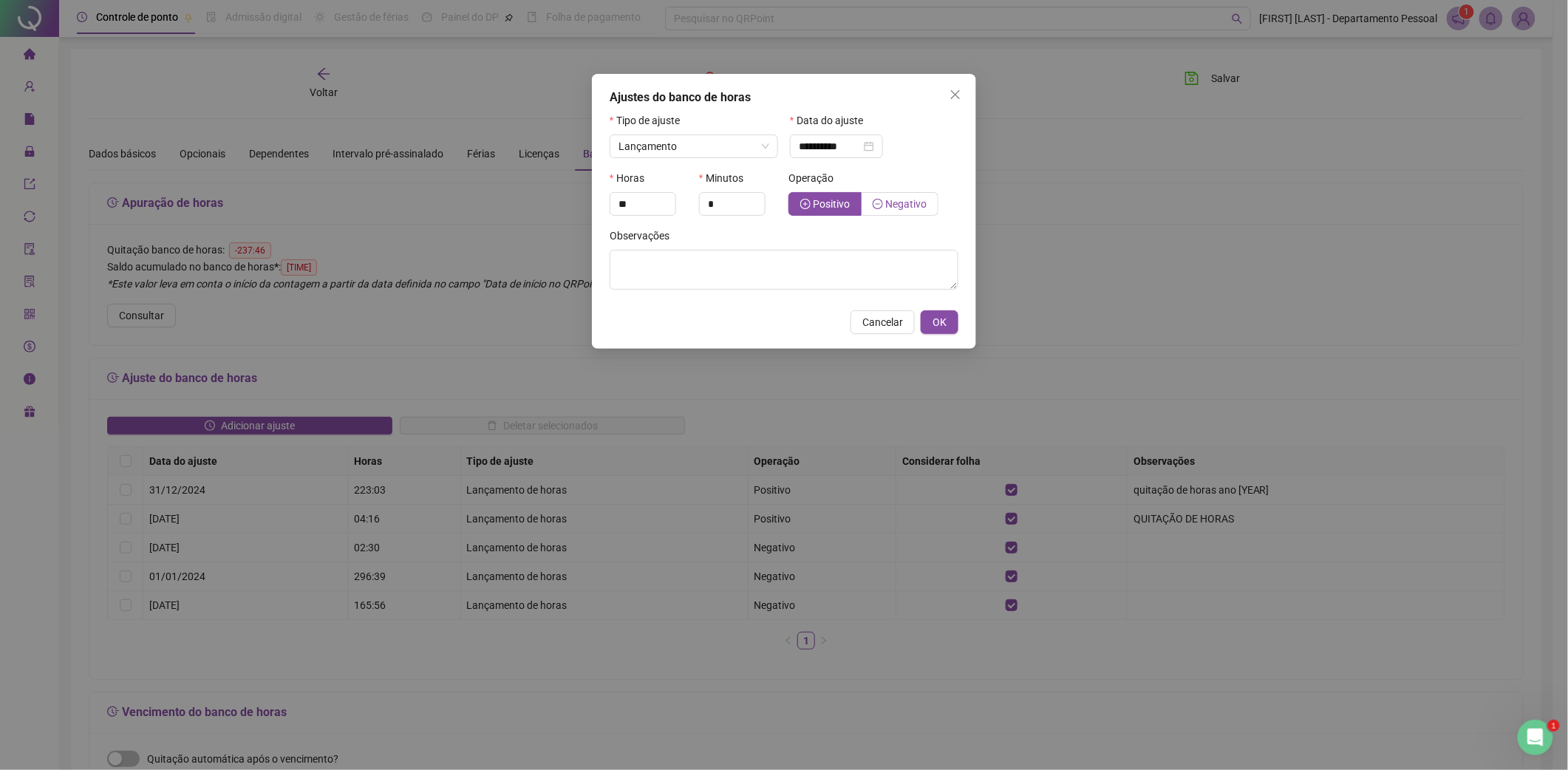 click on "Negativo" at bounding box center [906, 204] 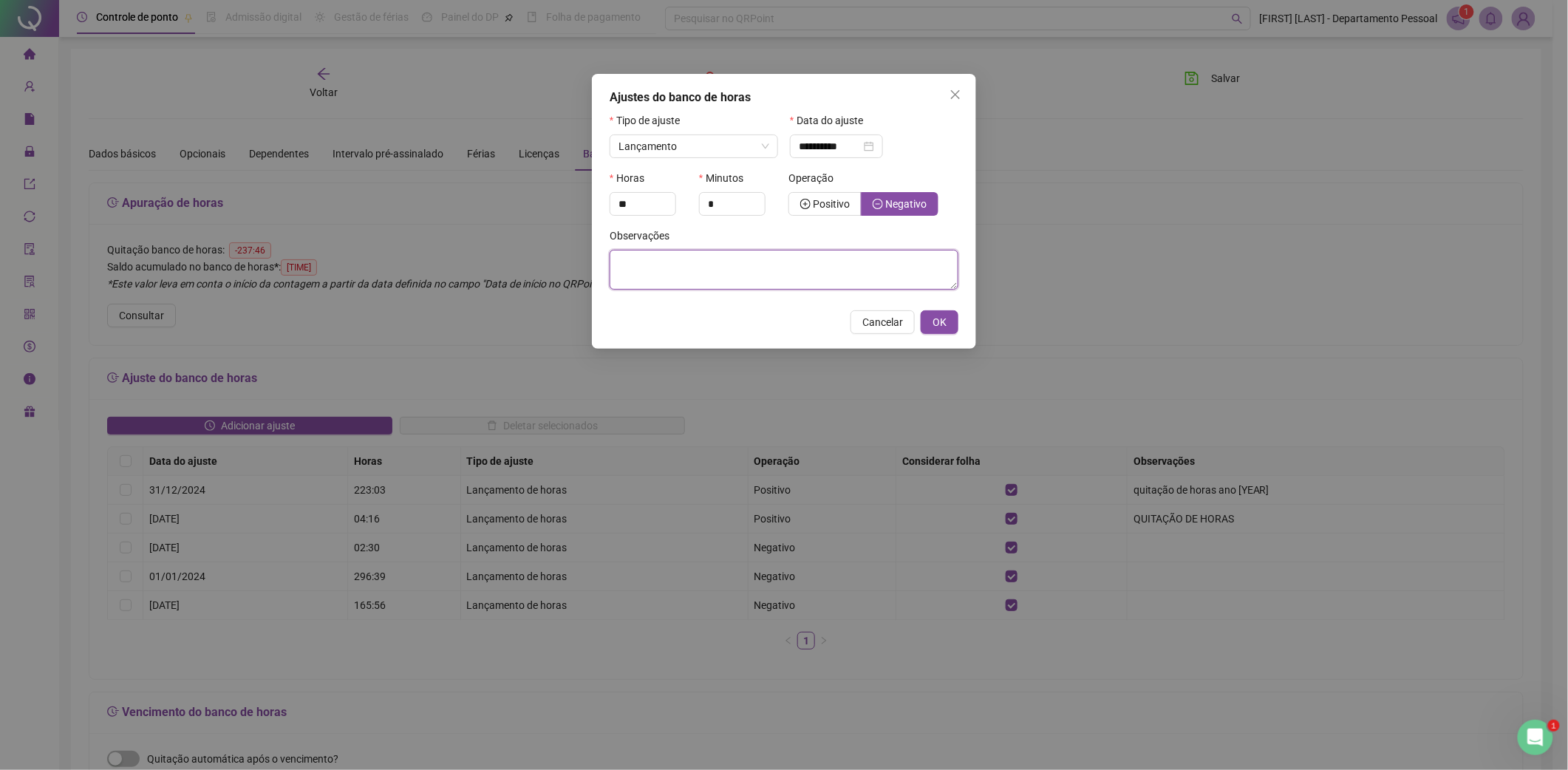 click at bounding box center [784, 270] 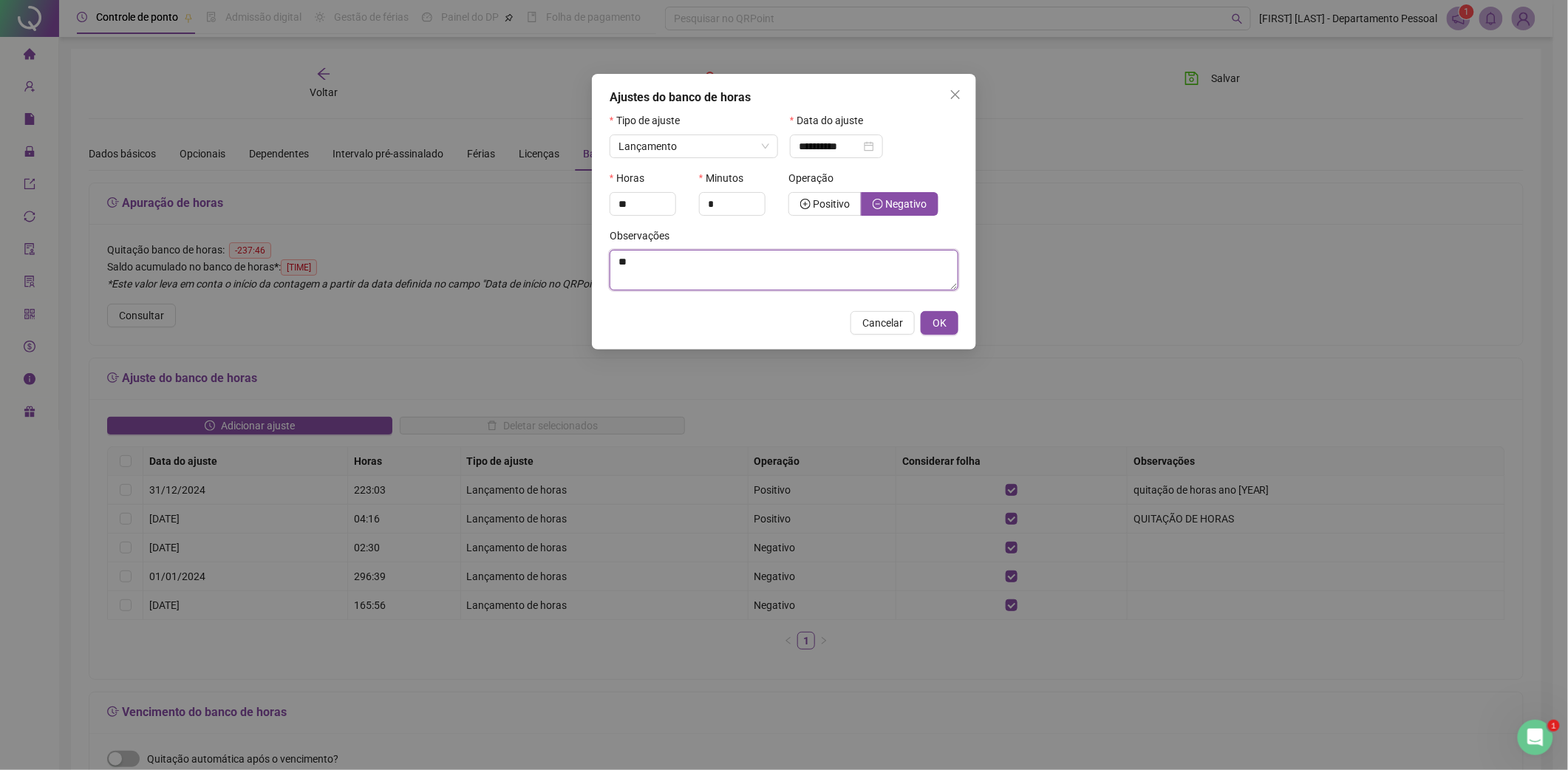type on "*" 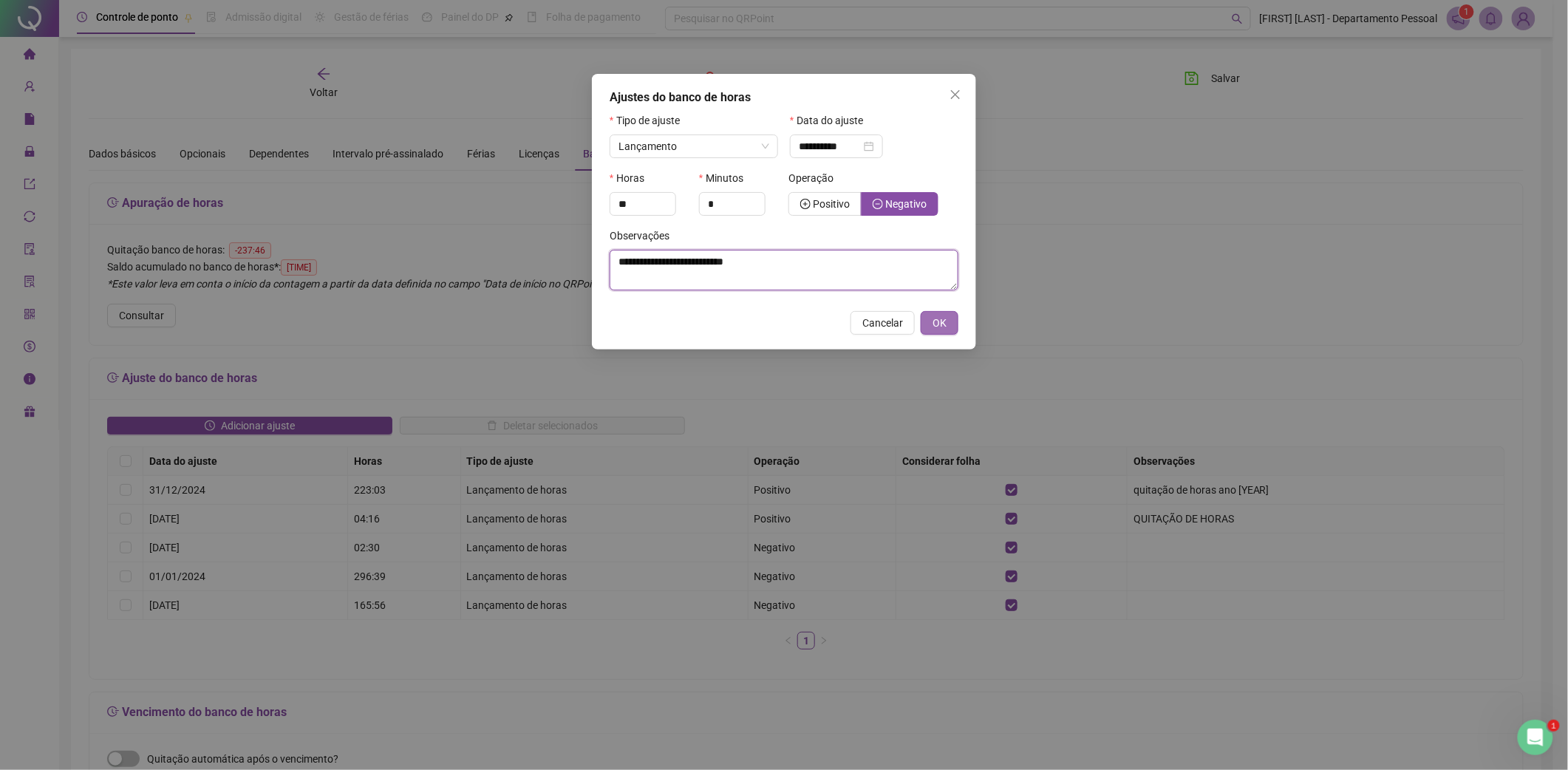 type on "**********" 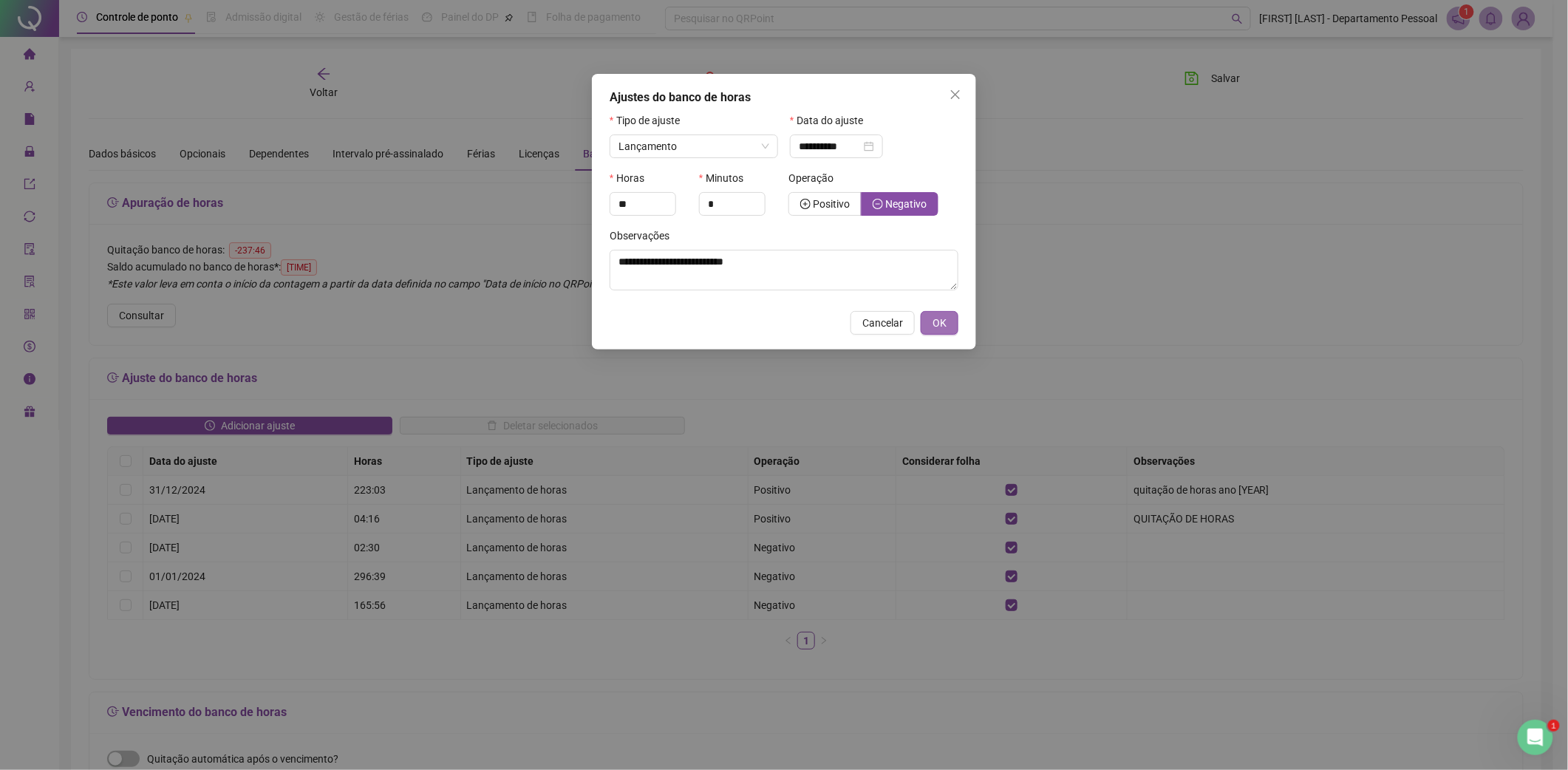 click on "OK" at bounding box center (939, 323) 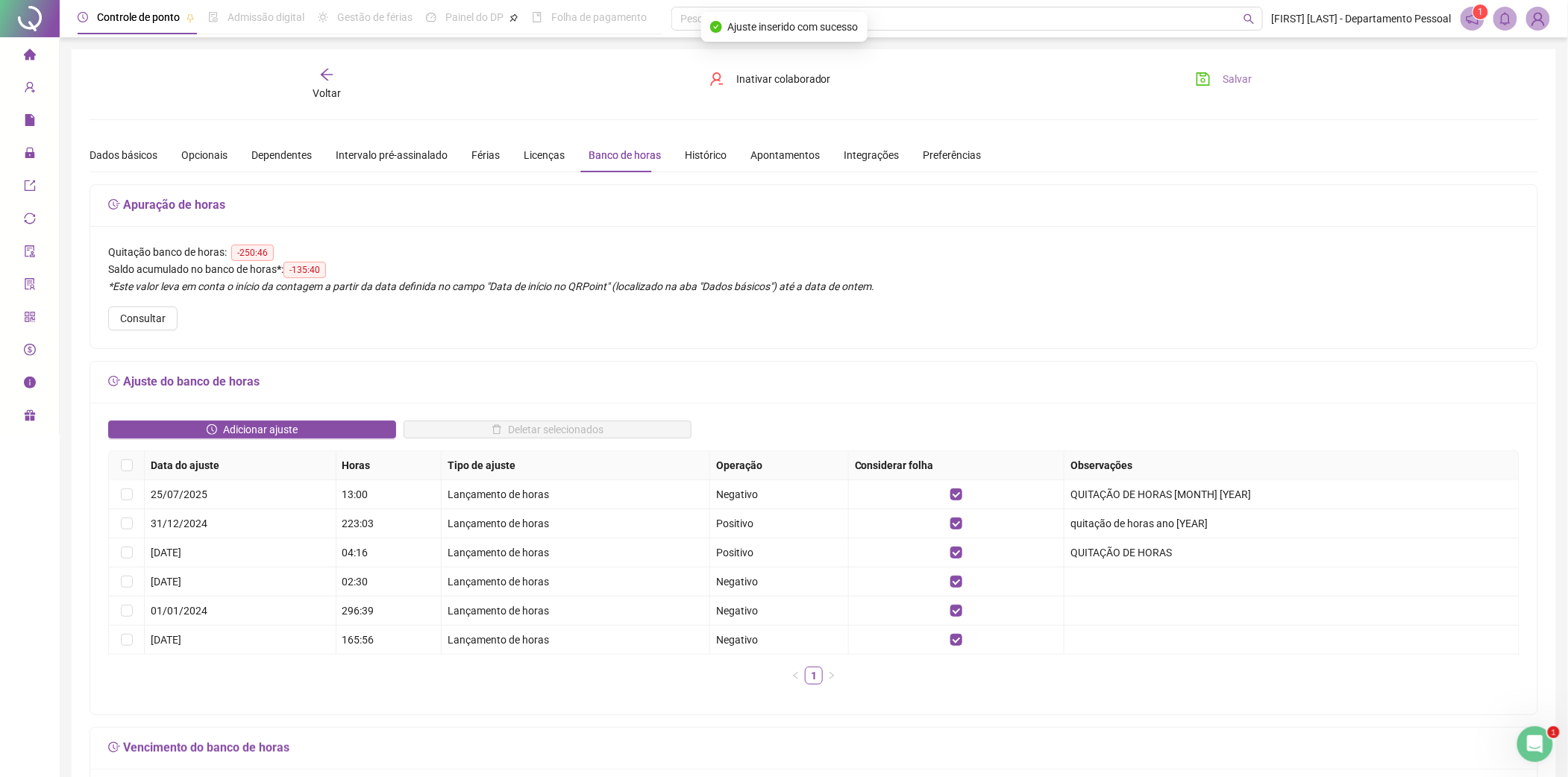 click on "Salvar" at bounding box center [1223, 79] 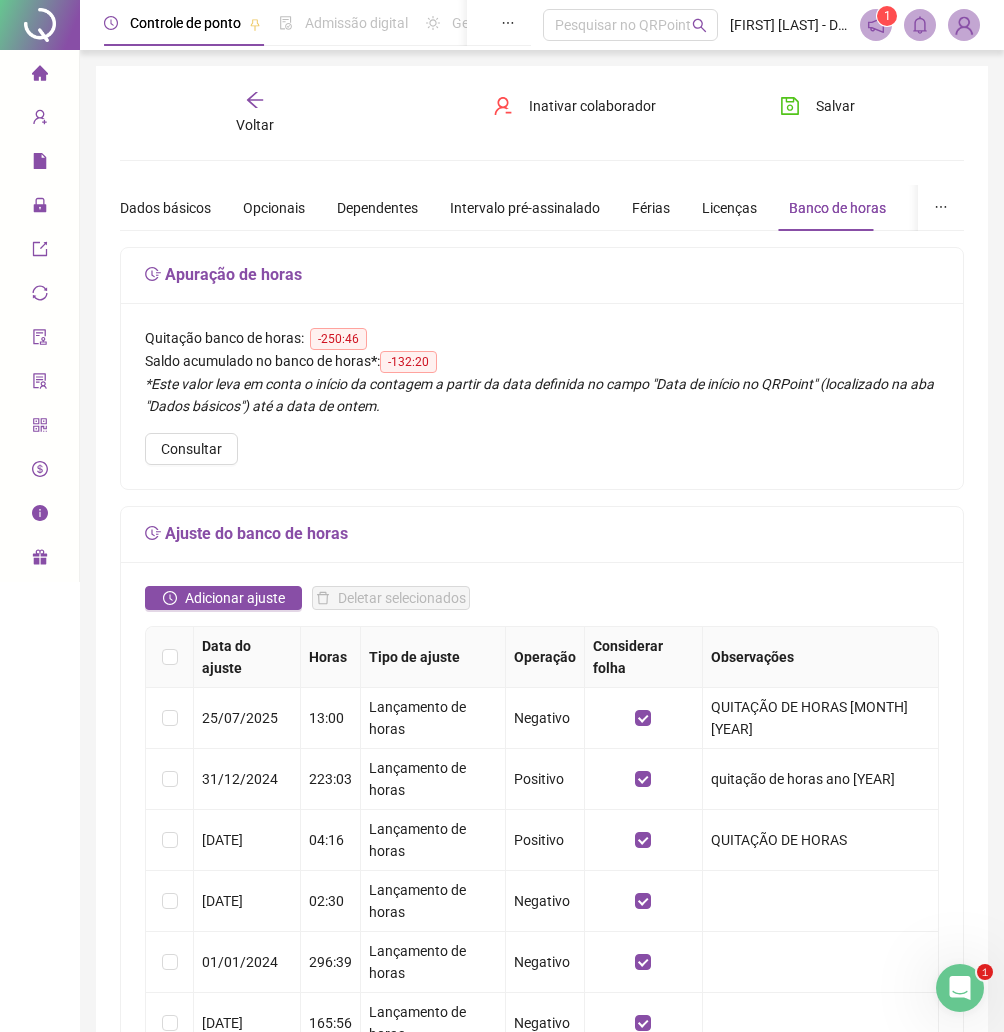 click on "Quitação banco de horas:    -250:46 Saldo acumulado no banco de horas * :   -132:20 *Este valor leva em conta o início da contagem a partir da data
definida no campo "Data de início no QRPoint" (localizado na
aba "Dados básicos") até a data de ontem. Consultar" at bounding box center [542, 396] 